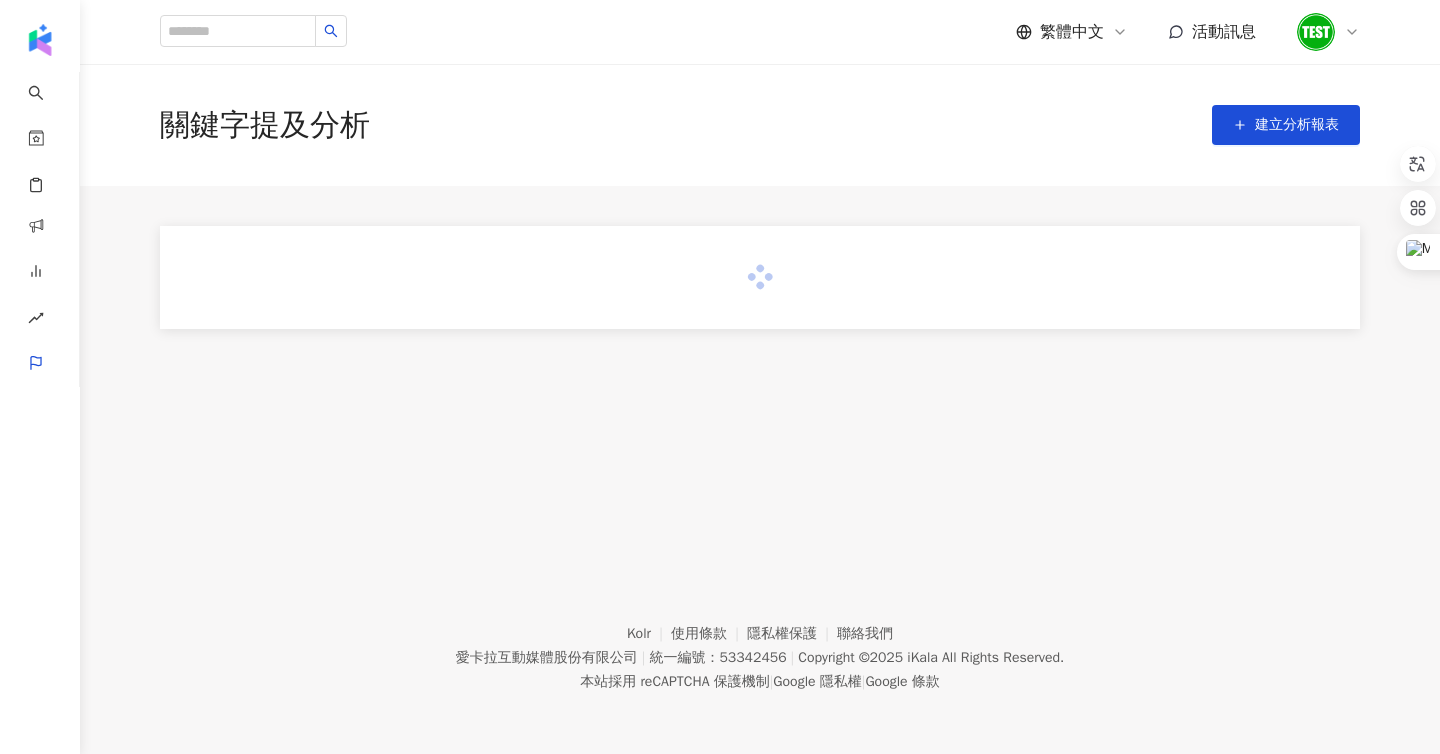 scroll, scrollTop: 0, scrollLeft: 0, axis: both 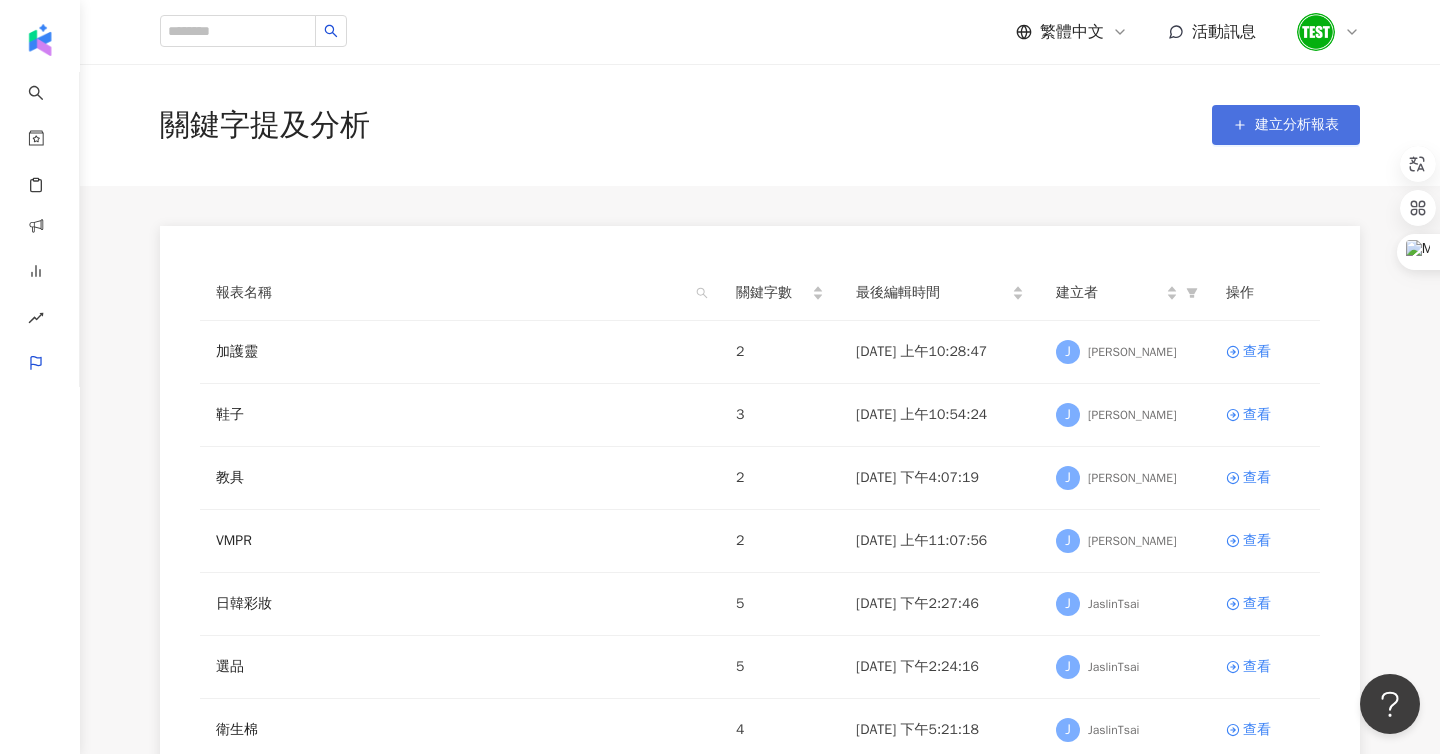 click on "建立分析報表" at bounding box center [1297, 125] 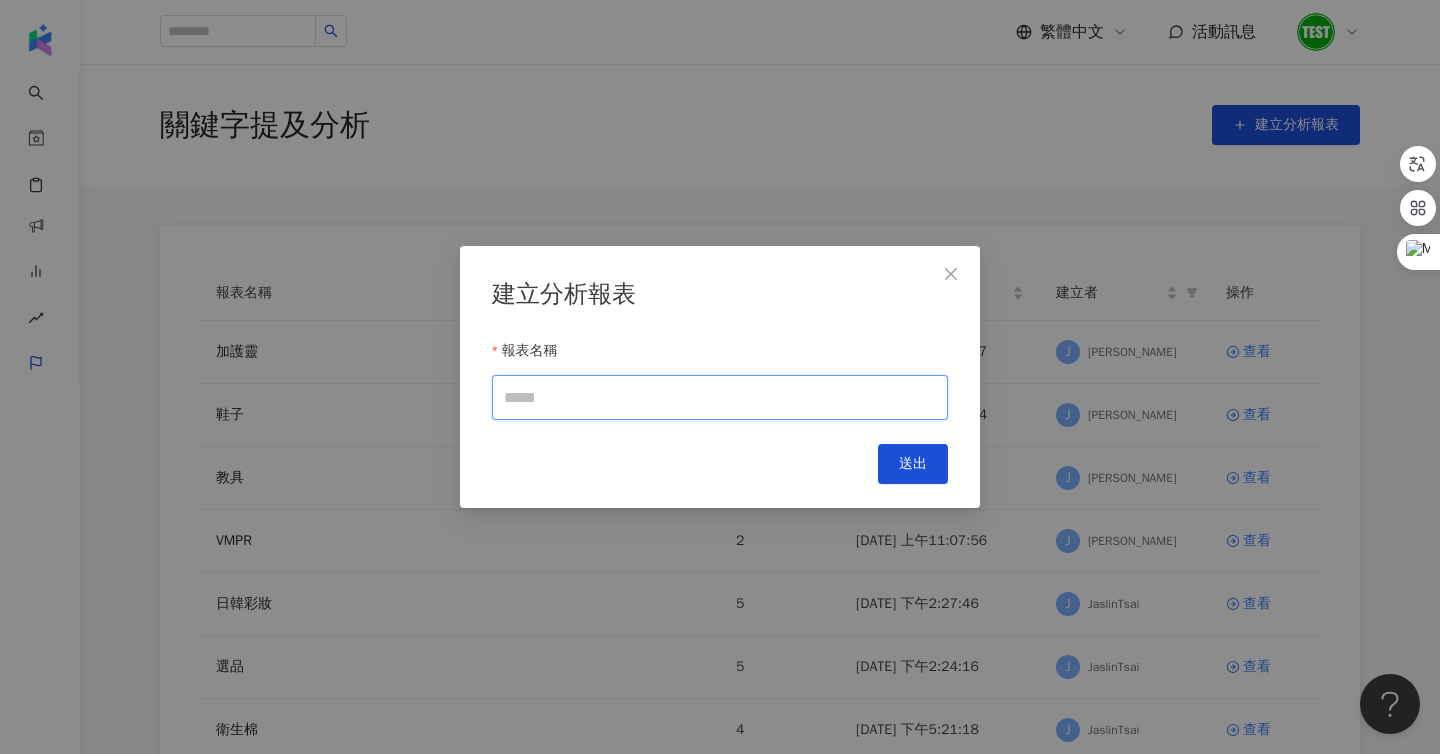 click on "報表名稱" at bounding box center [720, 397] 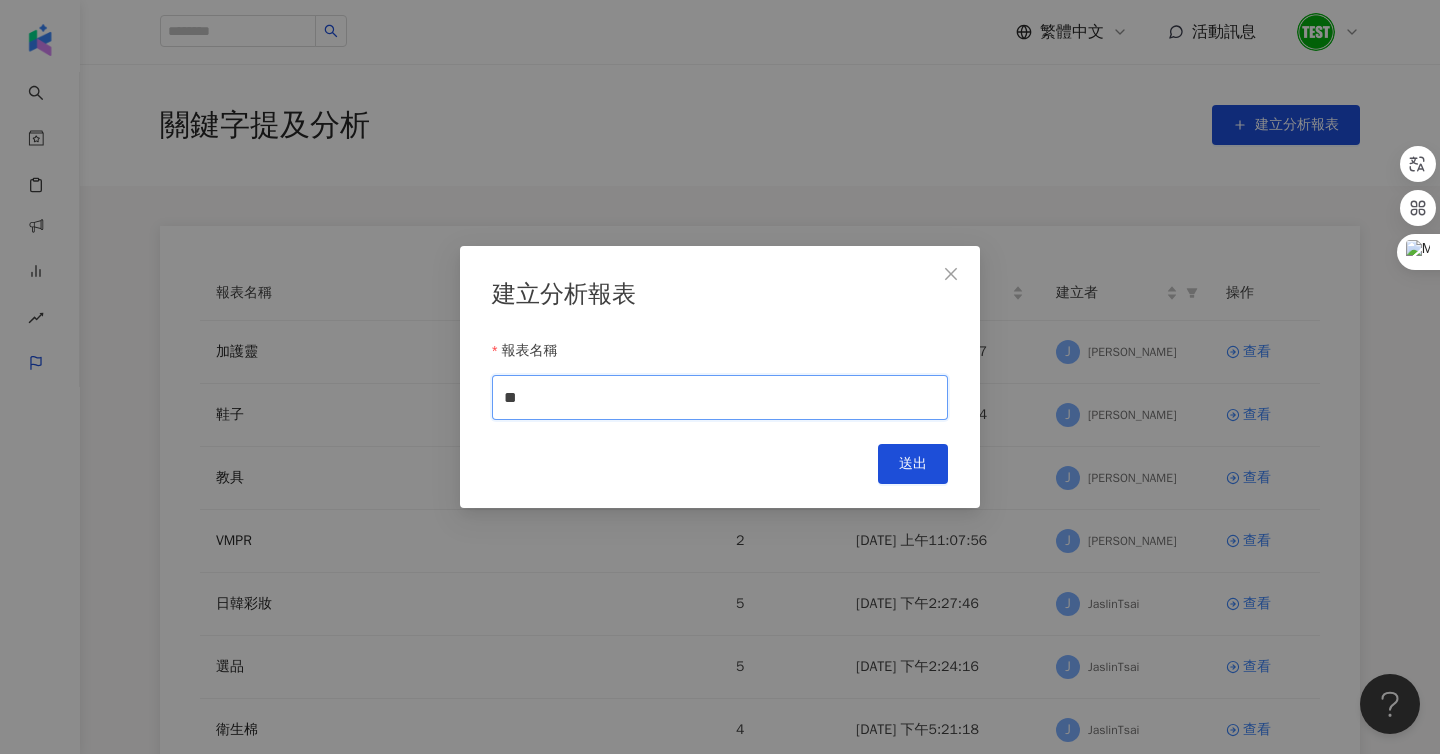 type on "*" 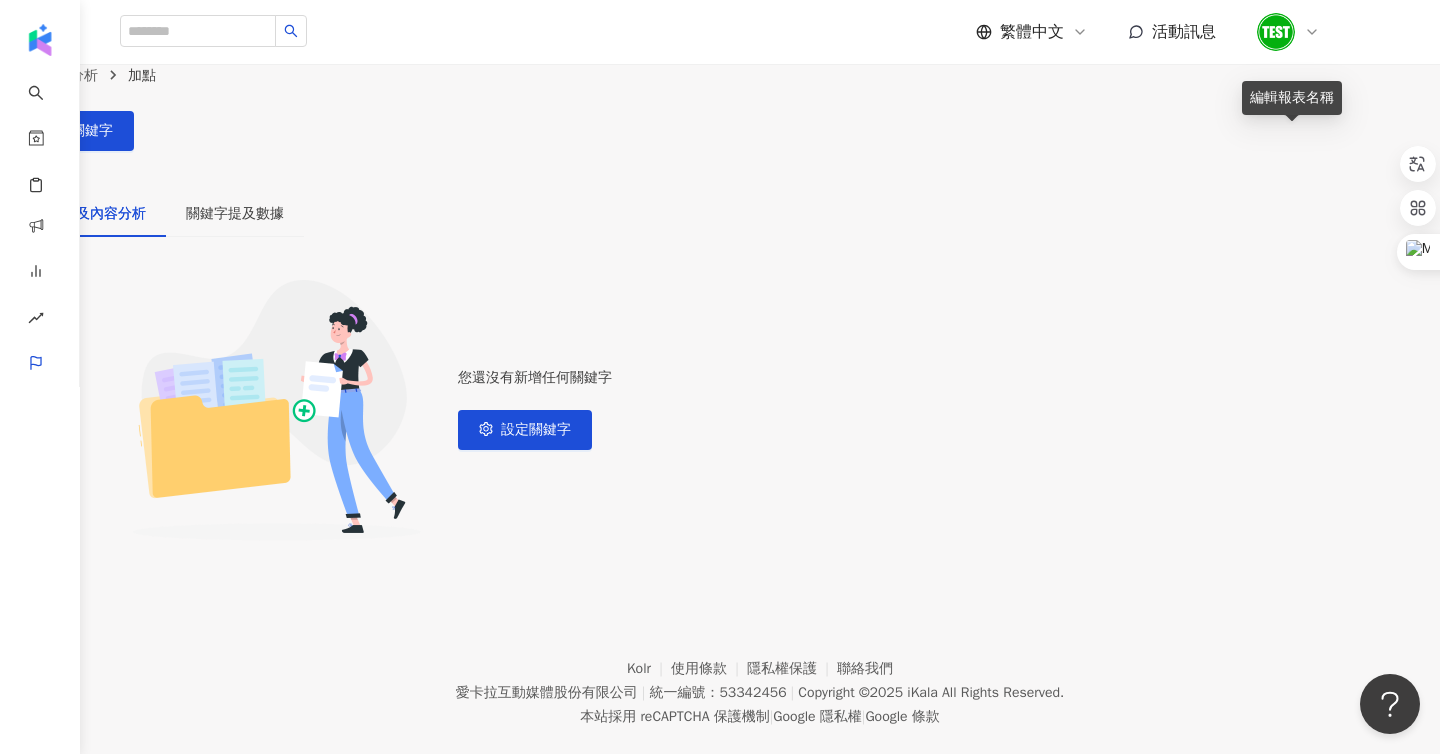 click at bounding box center (20, 171) 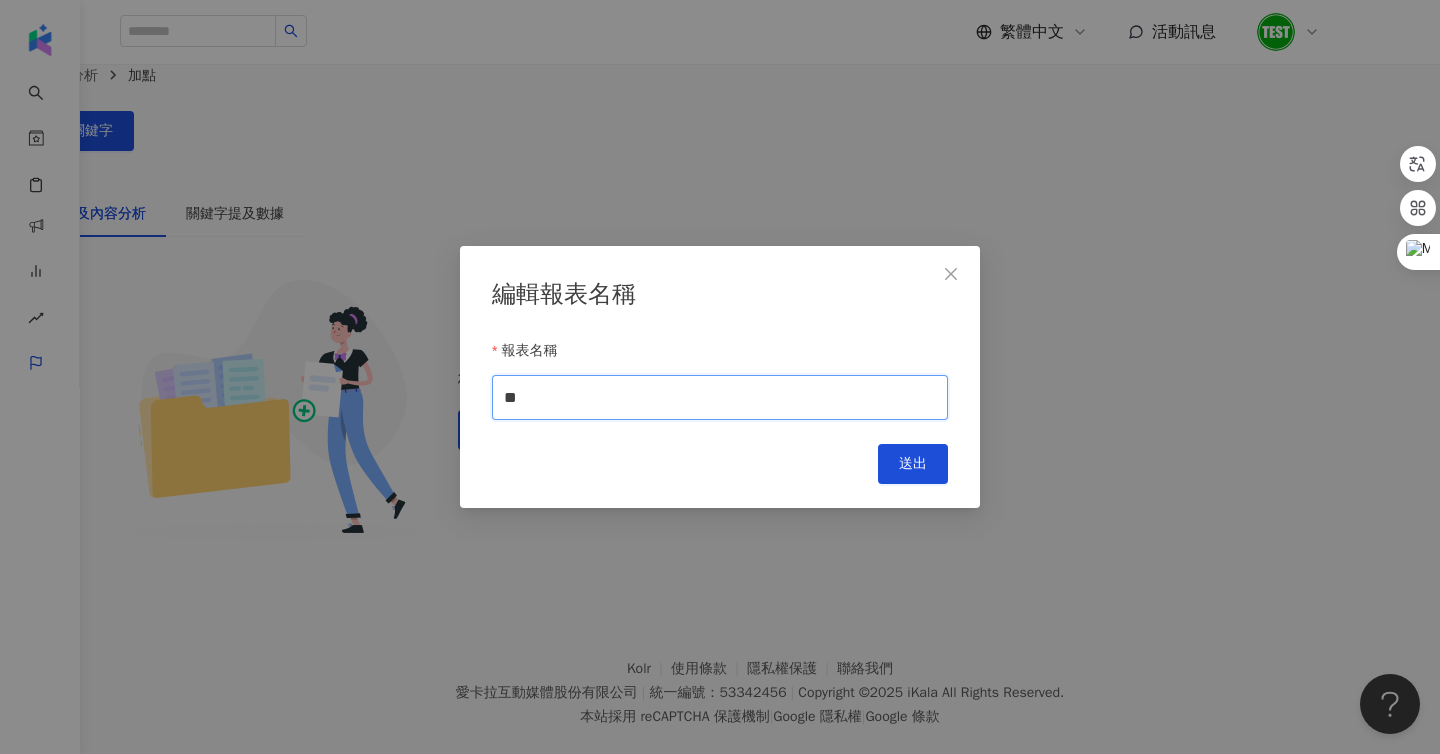 drag, startPoint x: 556, startPoint y: 399, endPoint x: 451, endPoint y: 400, distance: 105.00476 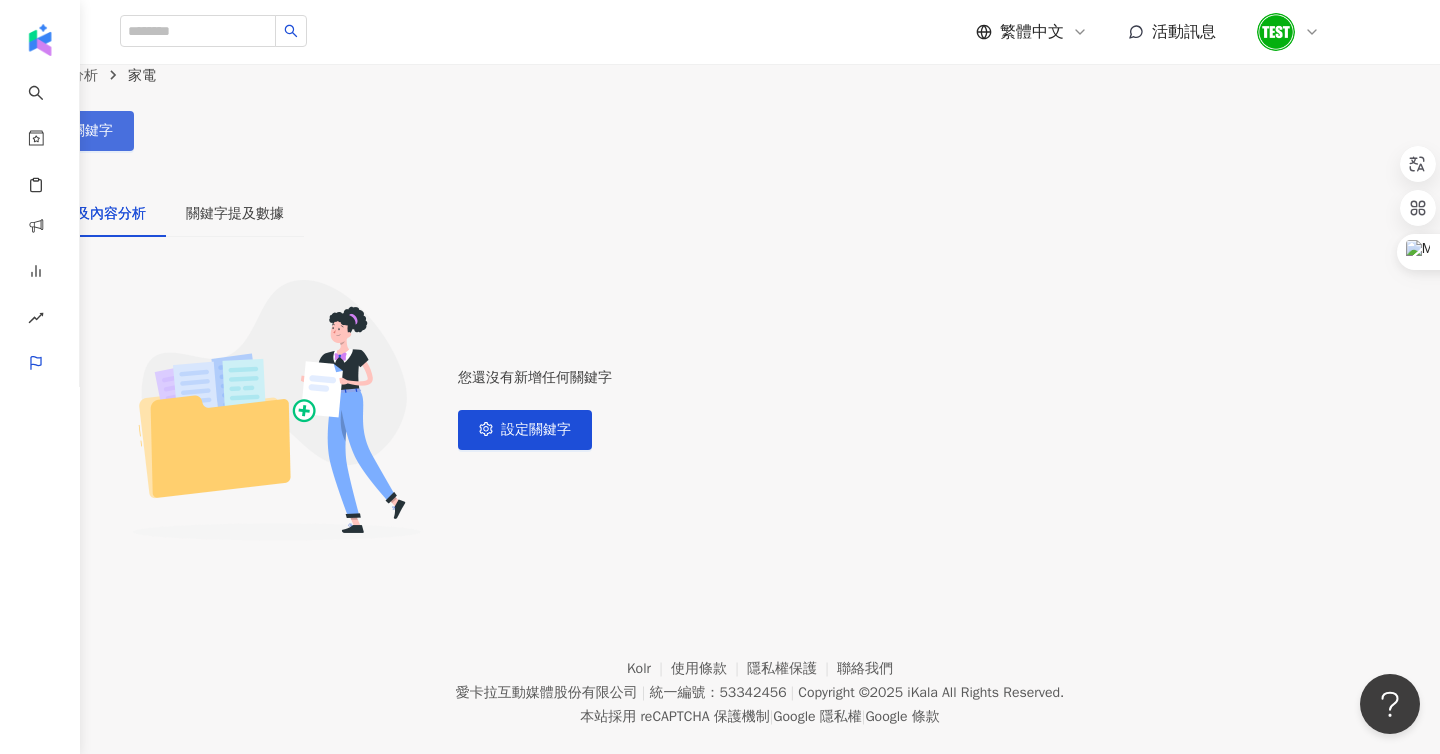click on "設定關鍵字" at bounding box center [67, 131] 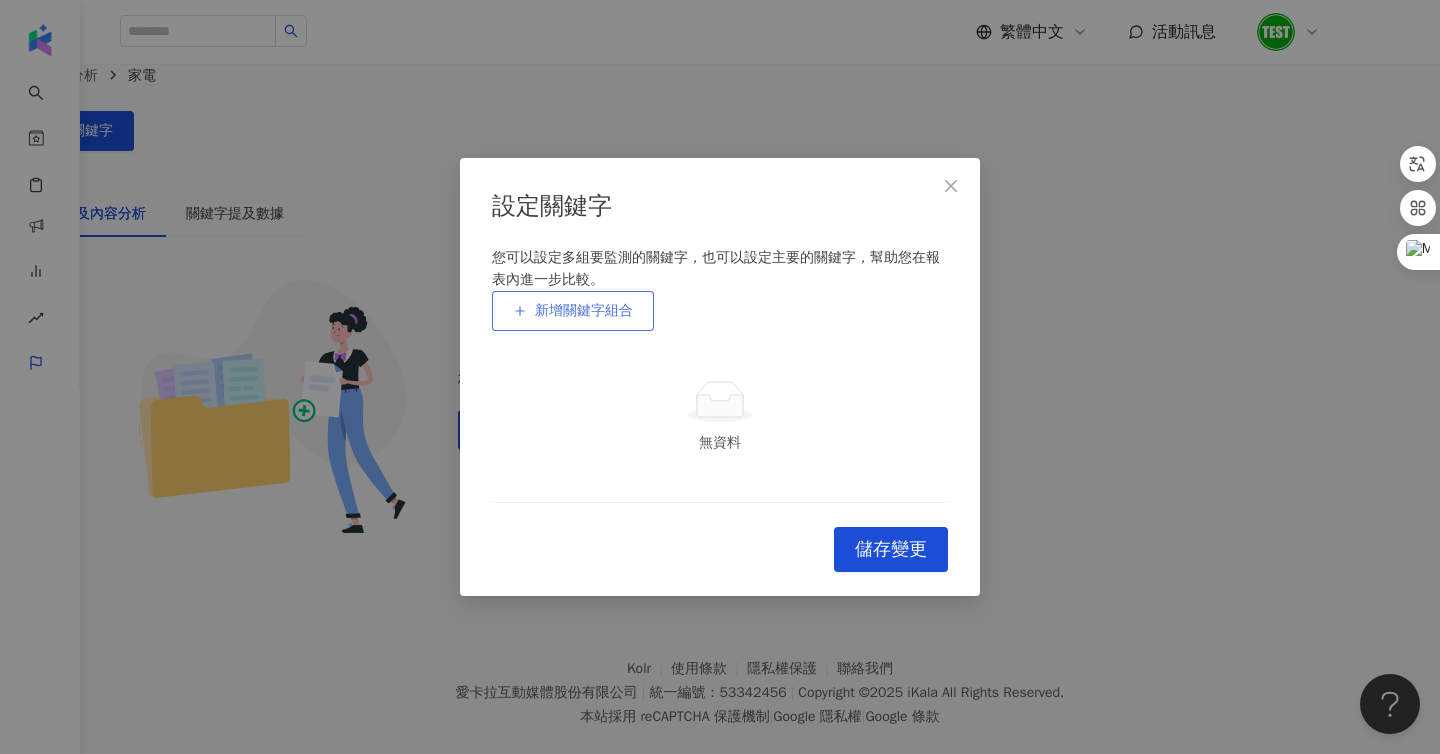 click on "新增關鍵字組合" at bounding box center (584, 311) 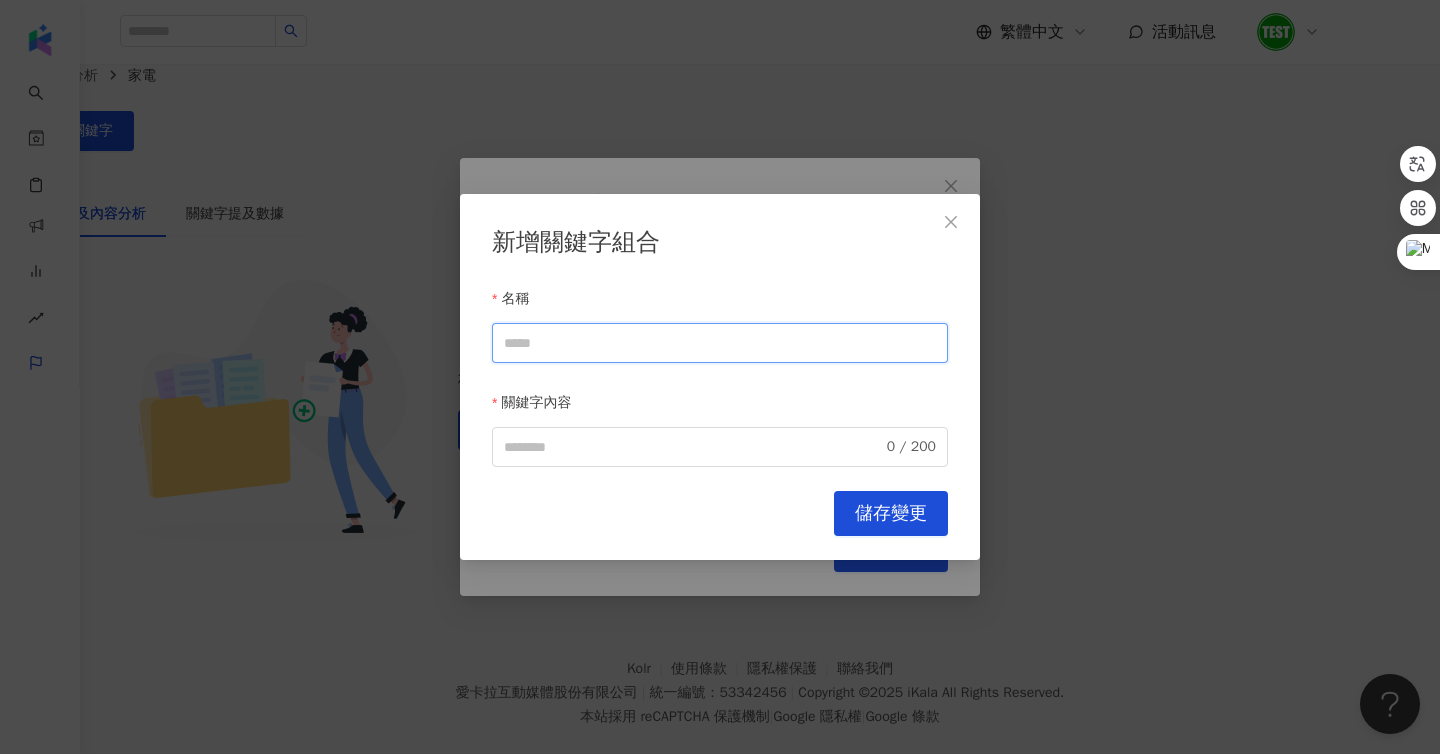 click on "名稱" at bounding box center [720, 343] 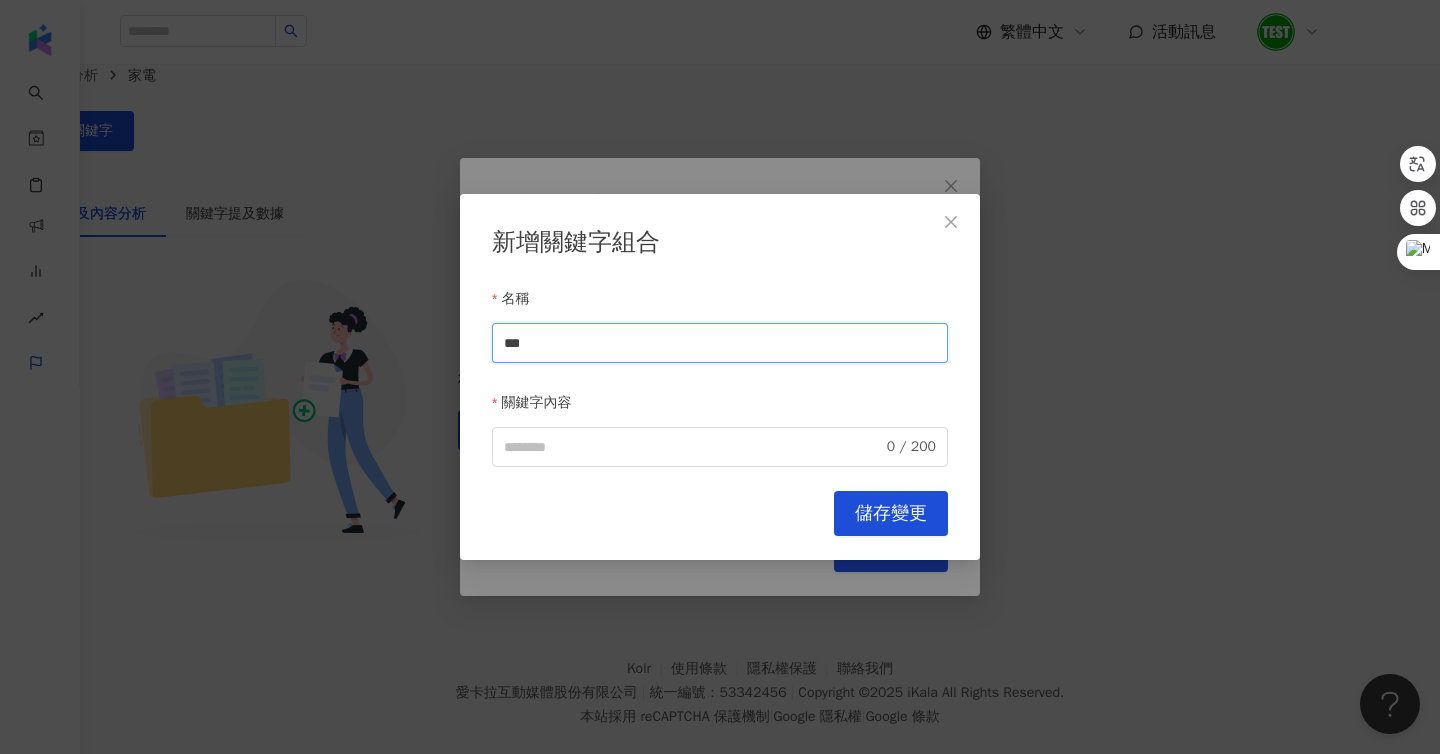 drag, startPoint x: 595, startPoint y: 346, endPoint x: 455, endPoint y: 346, distance: 140 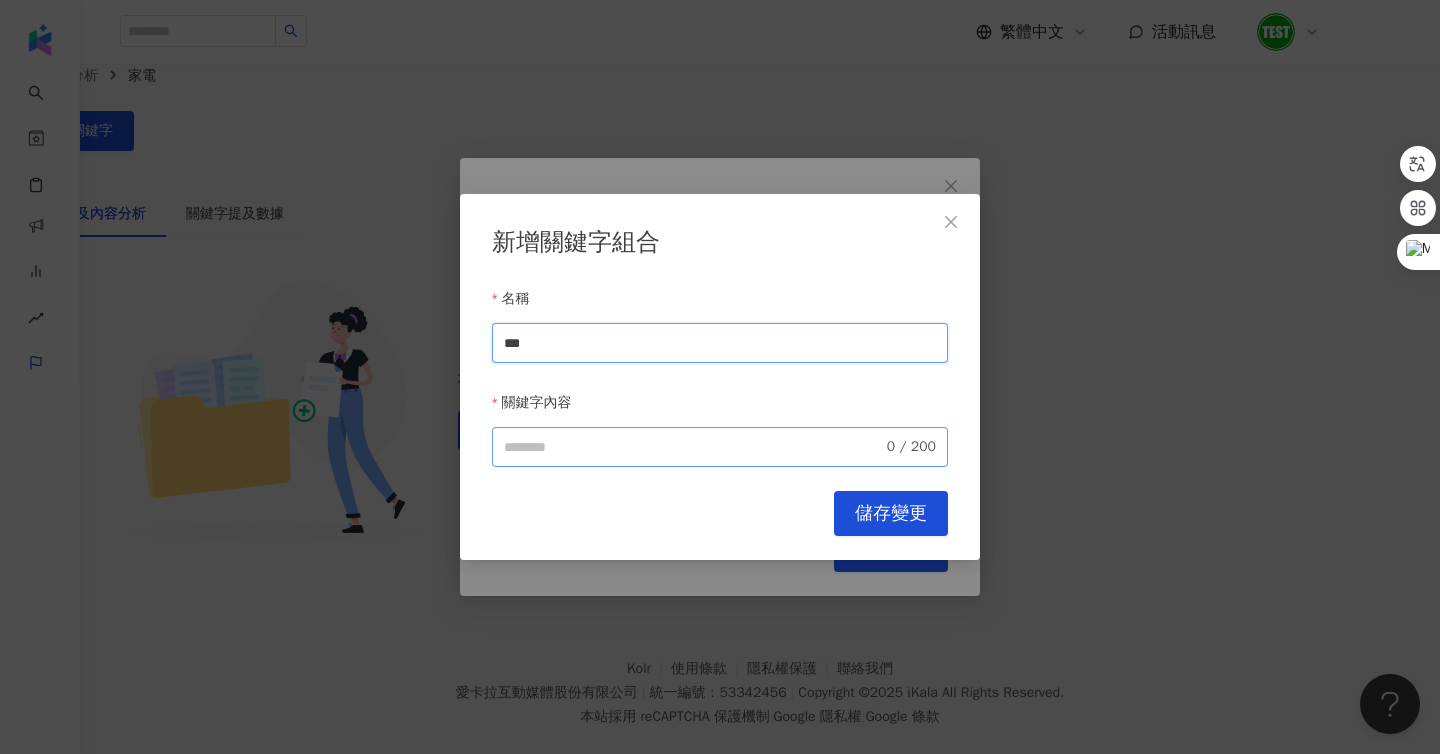 type on "***" 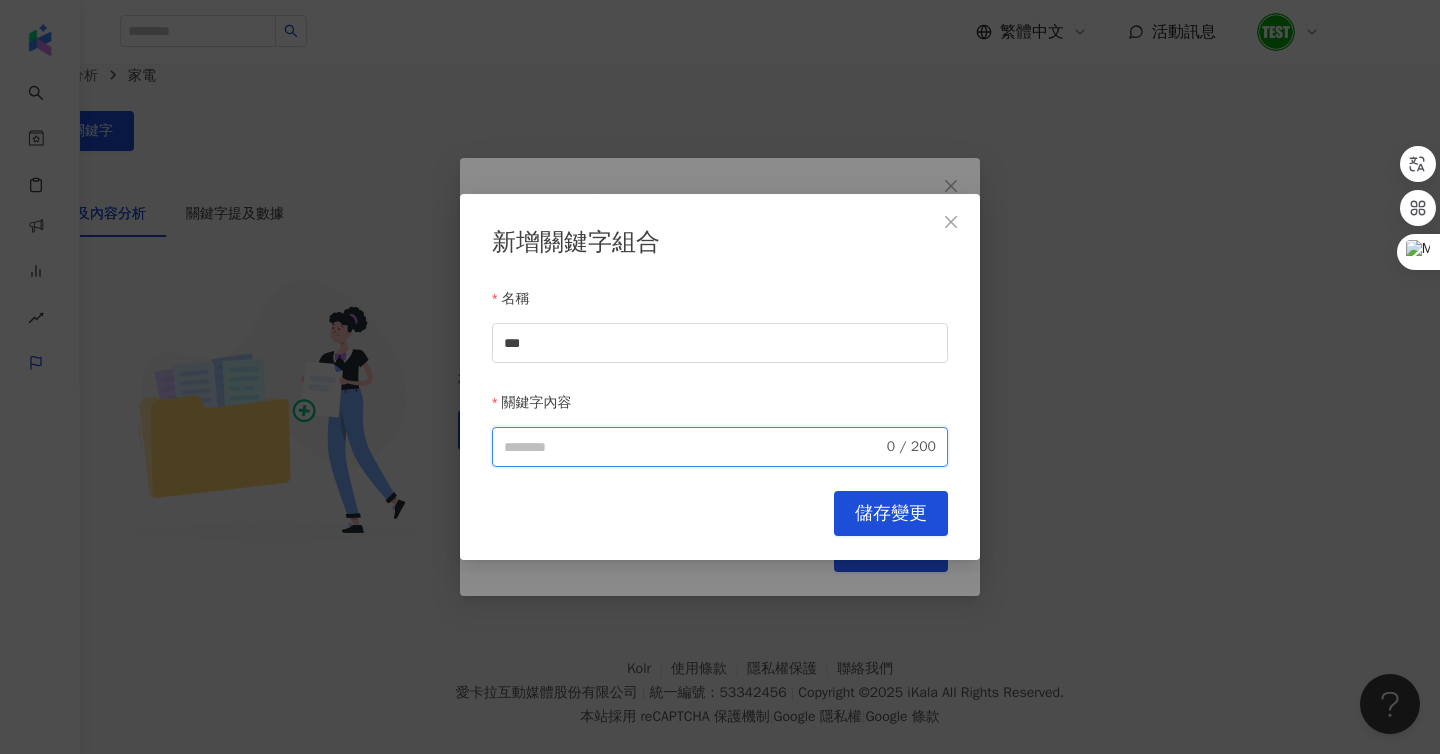 click on "關鍵字內容" at bounding box center [693, 447] 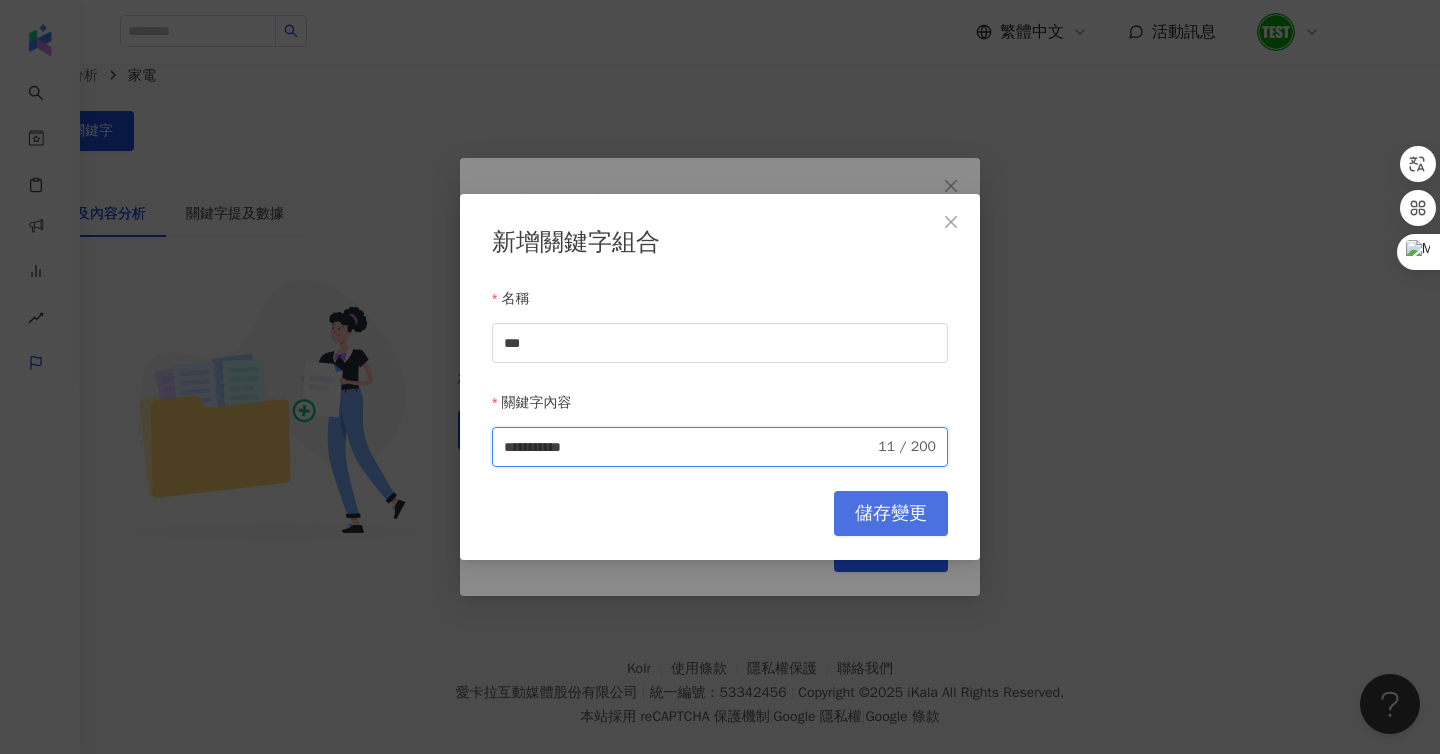 type on "**********" 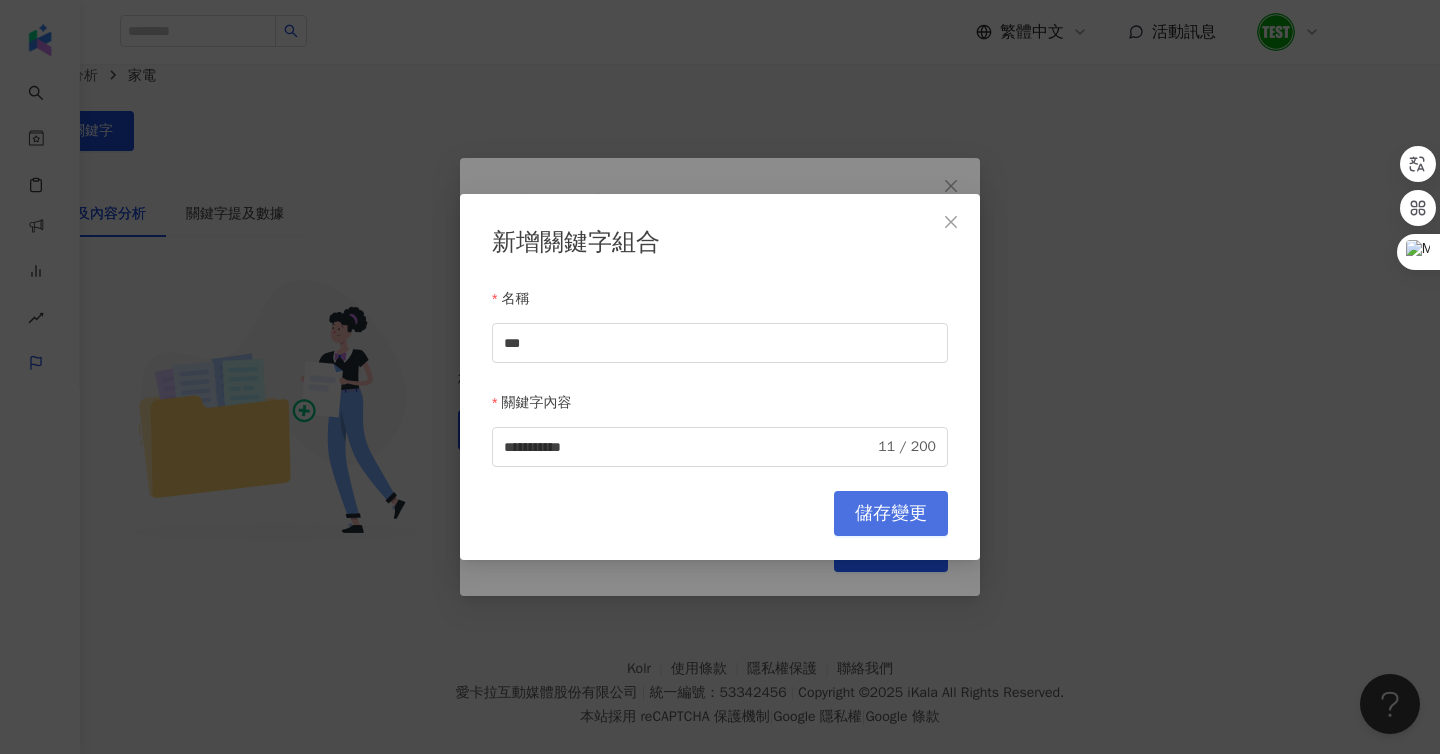 click on "儲存變更" at bounding box center [891, 514] 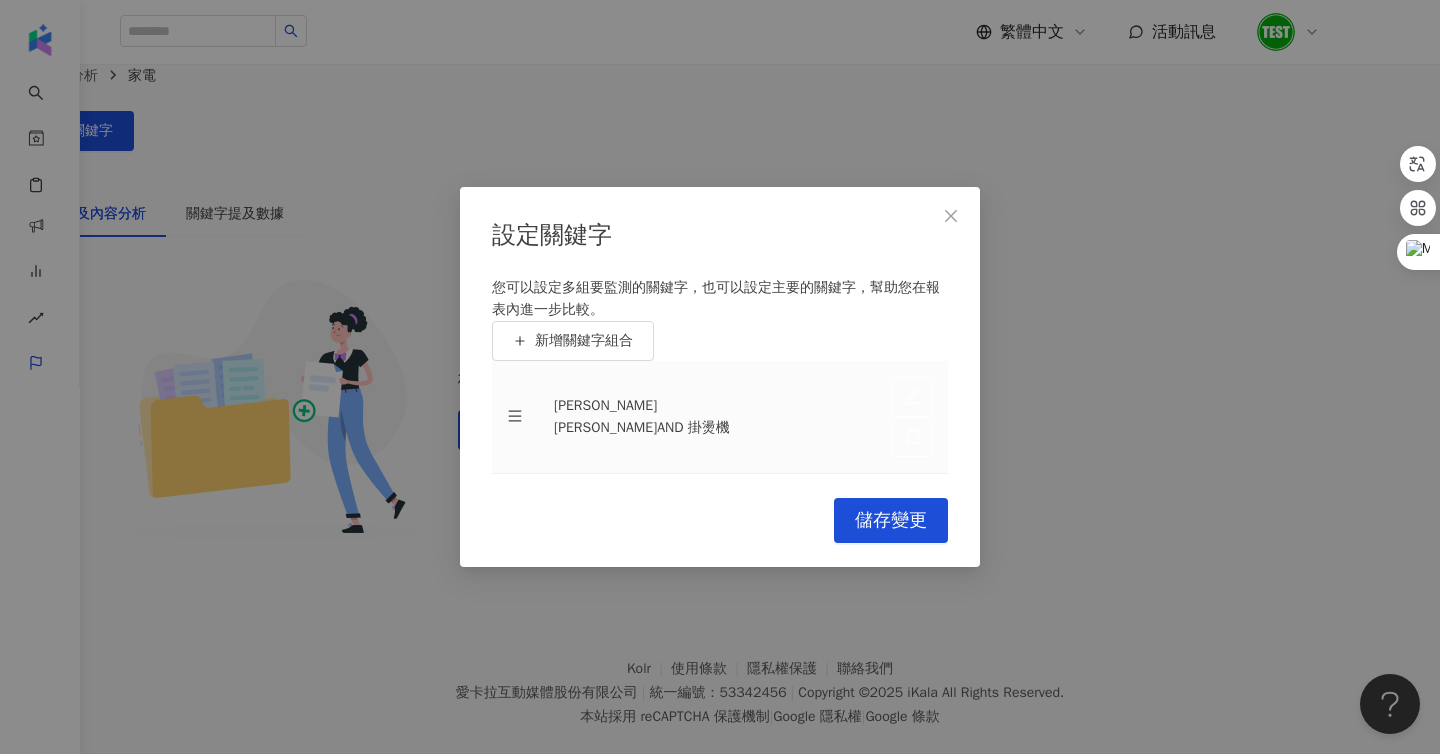 click on "飛利浦 飛利浦 AND 掛燙機" at bounding box center [707, 417] 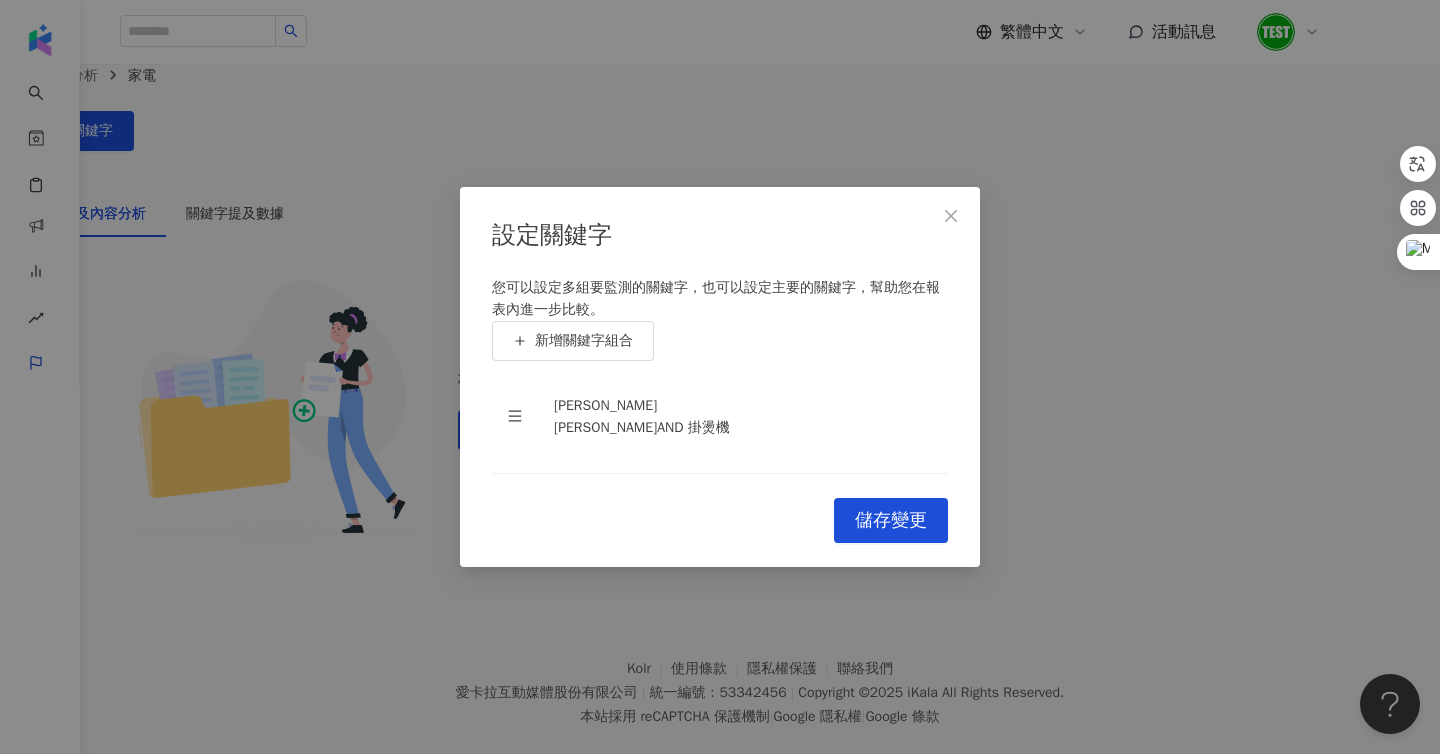 click on "您可以設定多組要監測的關鍵字，也可以設定主要的關鍵字，幫助您在報表內進一步比較。 新增關鍵字組合 飛利浦 飛利浦 AND 掛燙機
To pick up a draggable item, press the space bar.
While dragging, use the arrow keys to move the item.
Press space again to drop the item in its new position, or press escape to cancel." at bounding box center [720, 375] 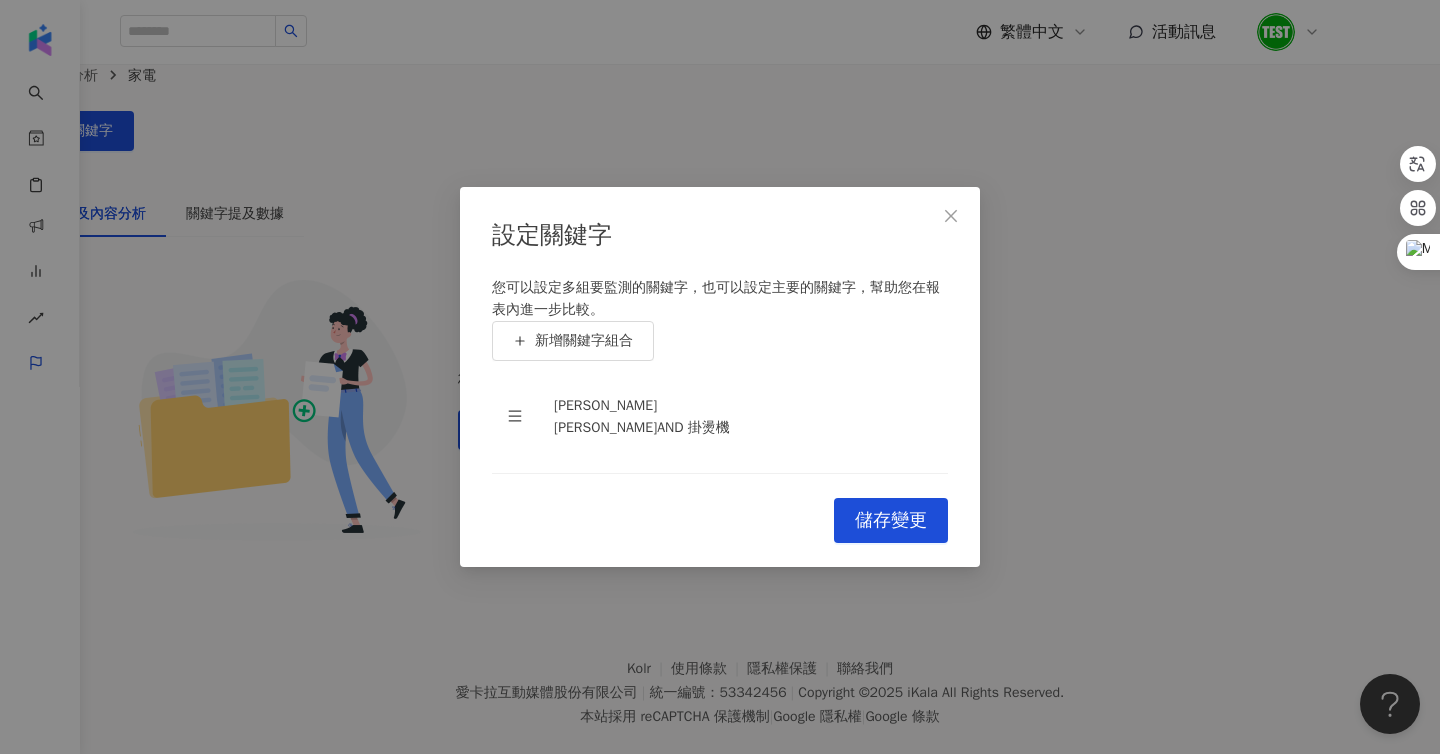 drag, startPoint x: 541, startPoint y: 268, endPoint x: 557, endPoint y: 280, distance: 20 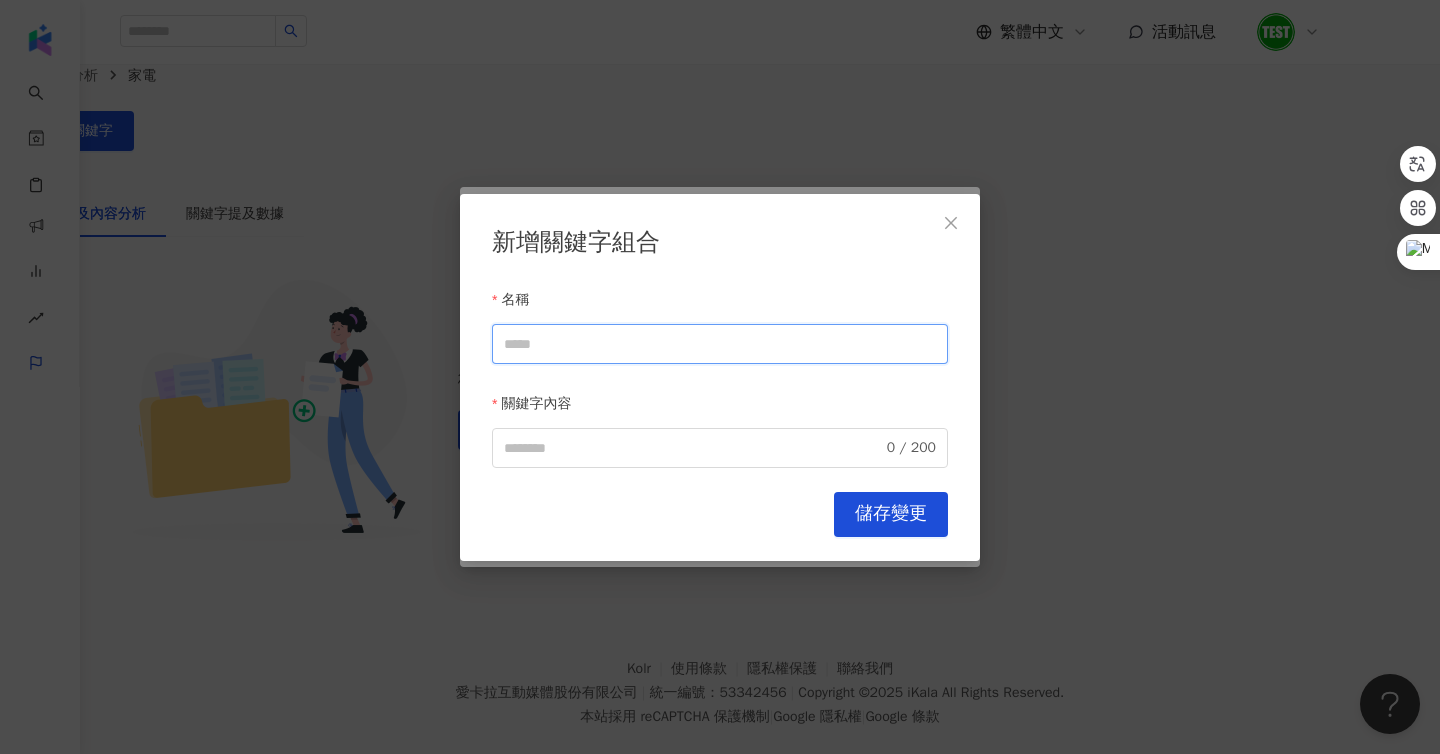click on "名稱" at bounding box center (720, 343) 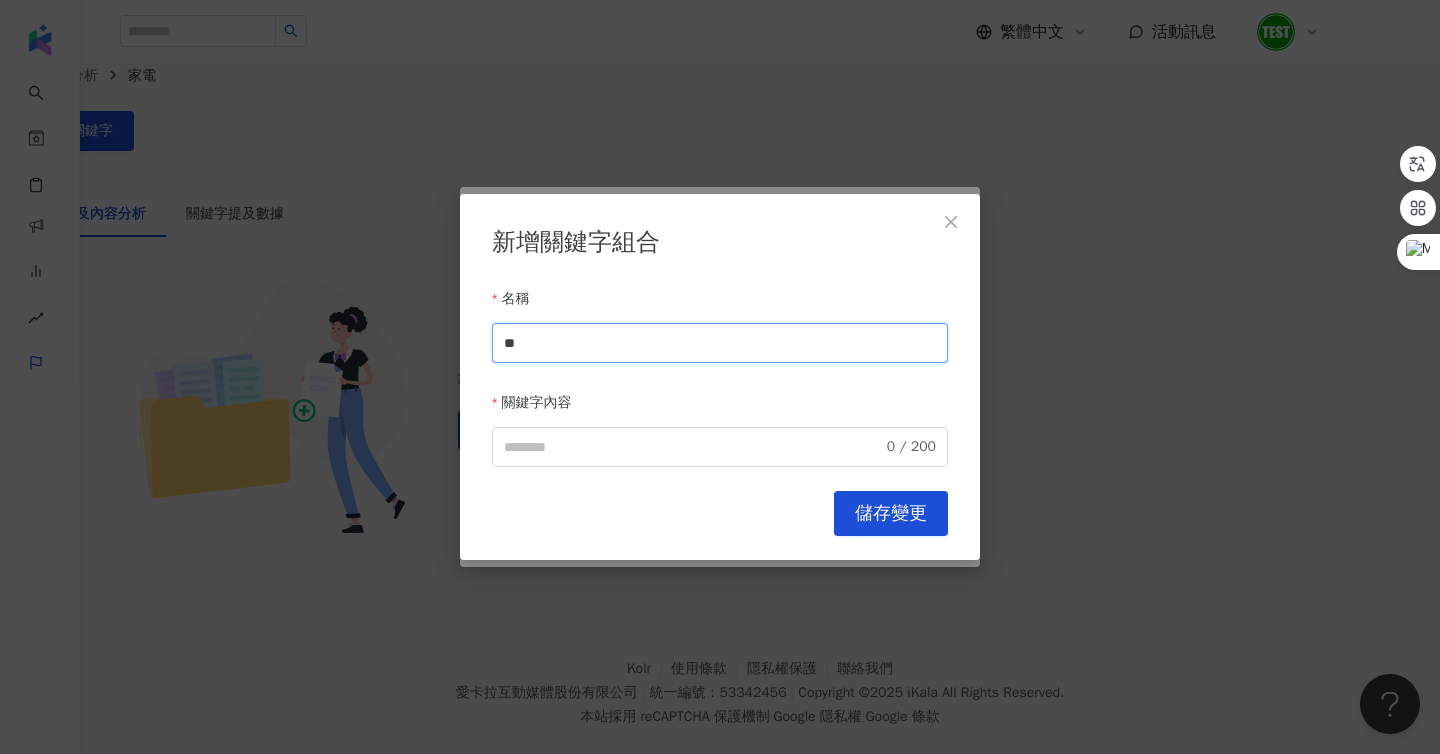 type on "*" 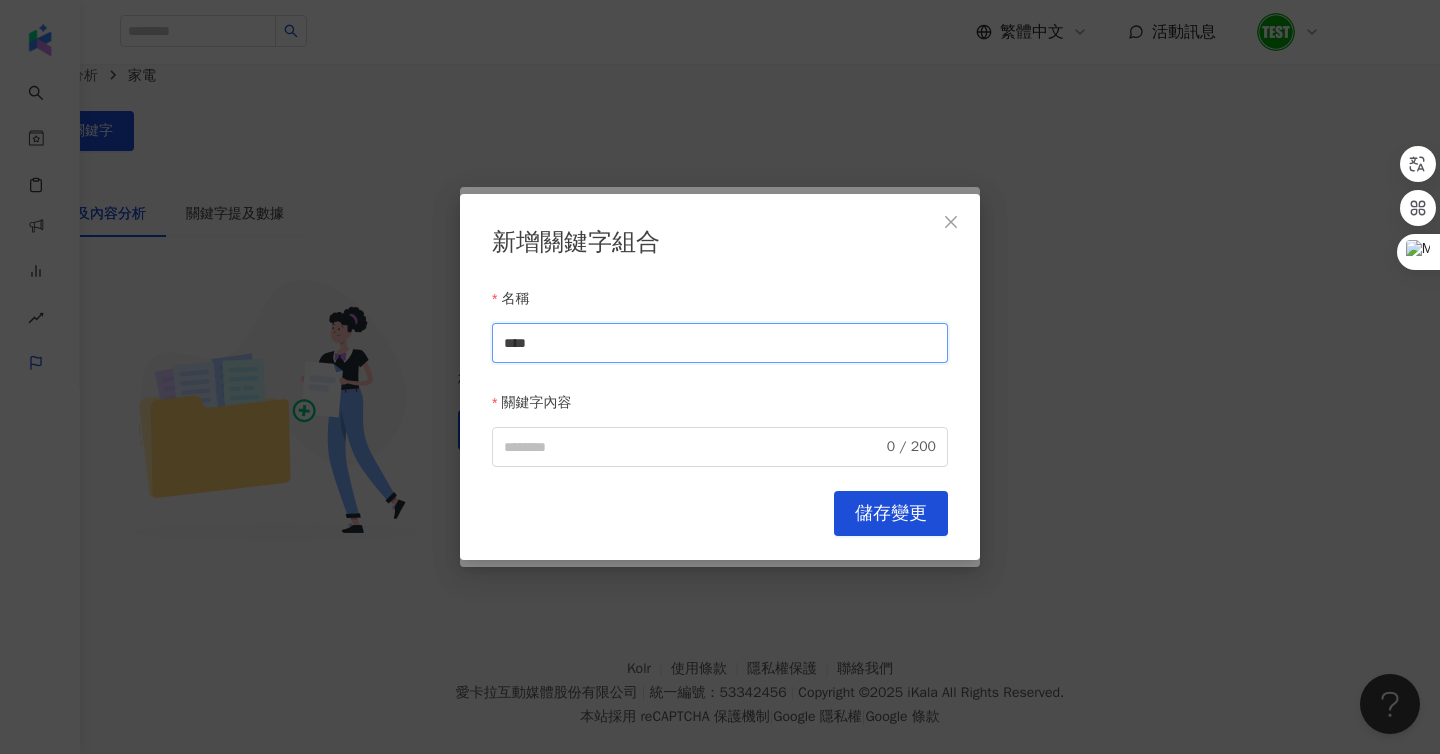 drag, startPoint x: 623, startPoint y: 330, endPoint x: 478, endPoint y: 344, distance: 145.6743 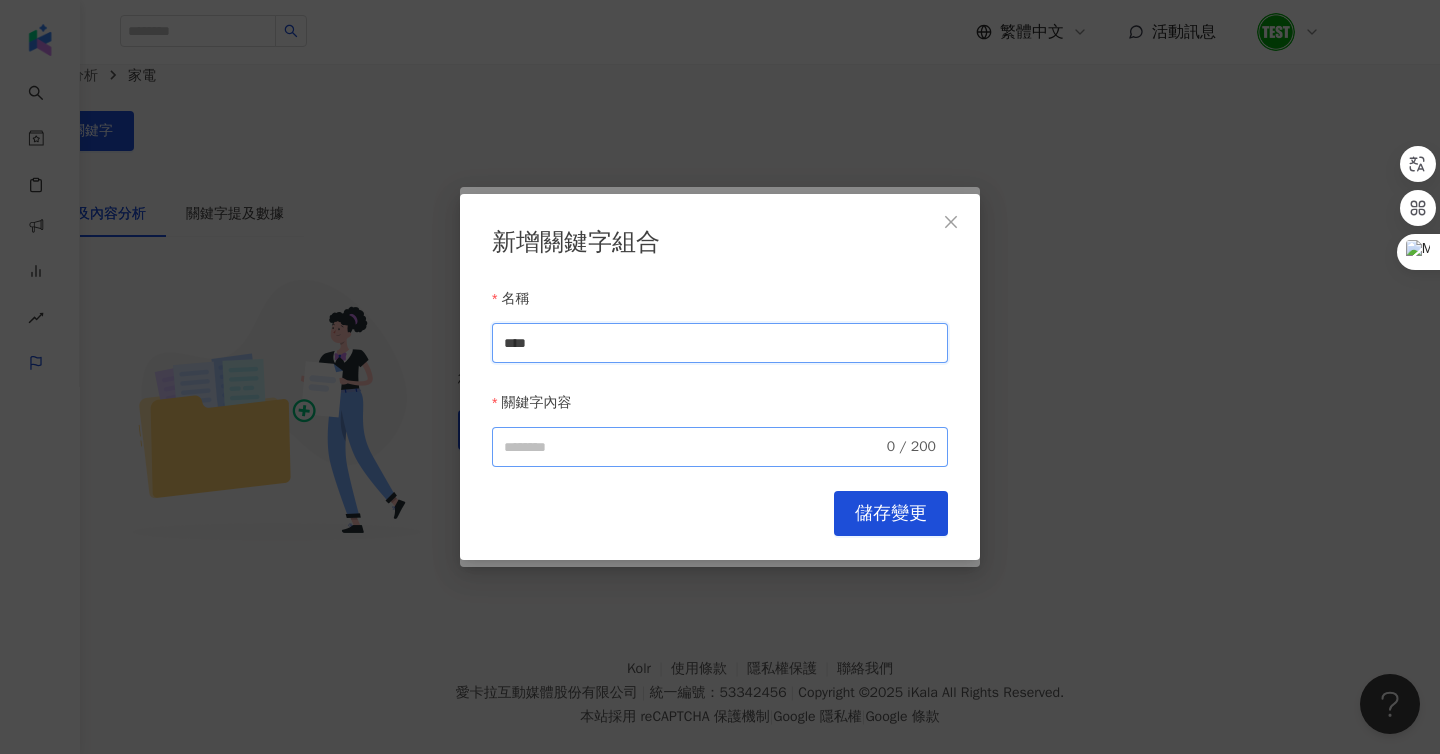 type on "****" 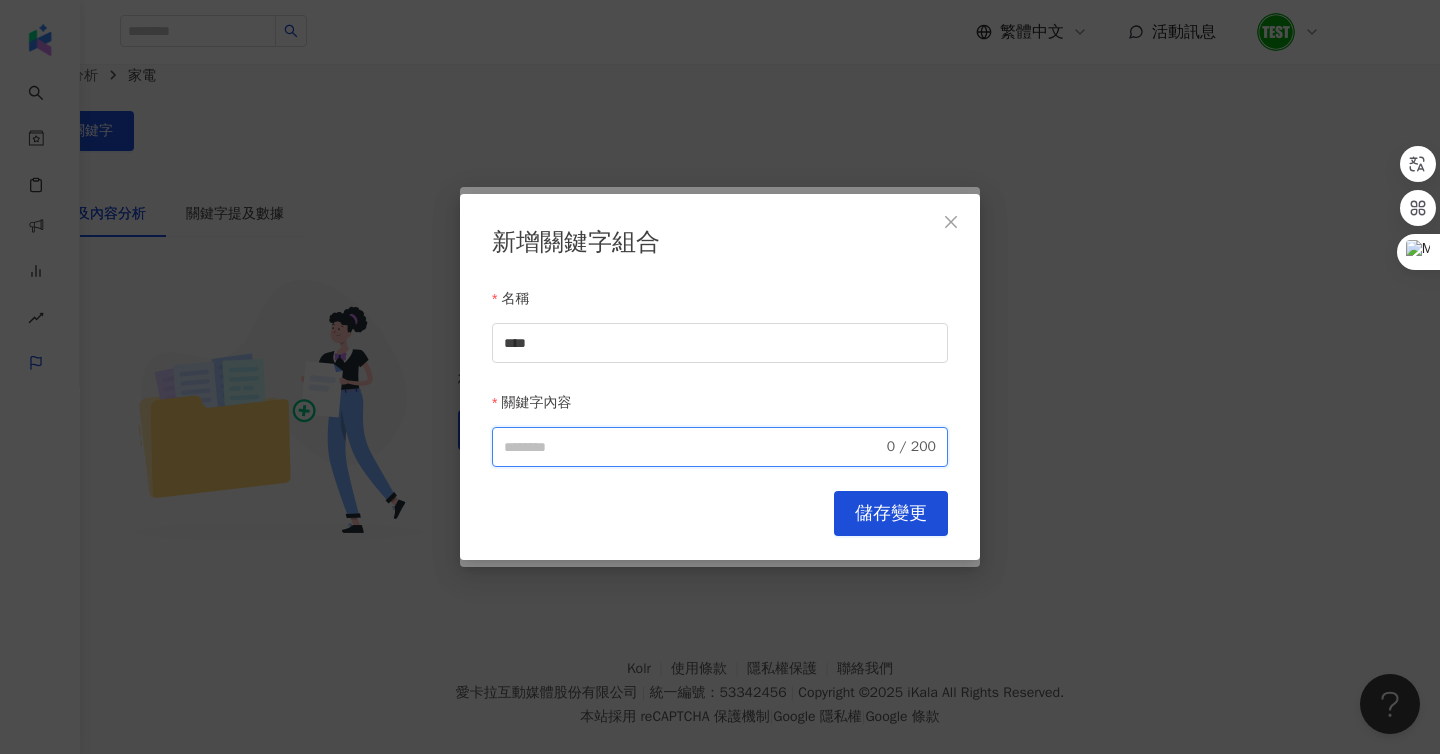 click on "關鍵字內容" at bounding box center [693, 447] 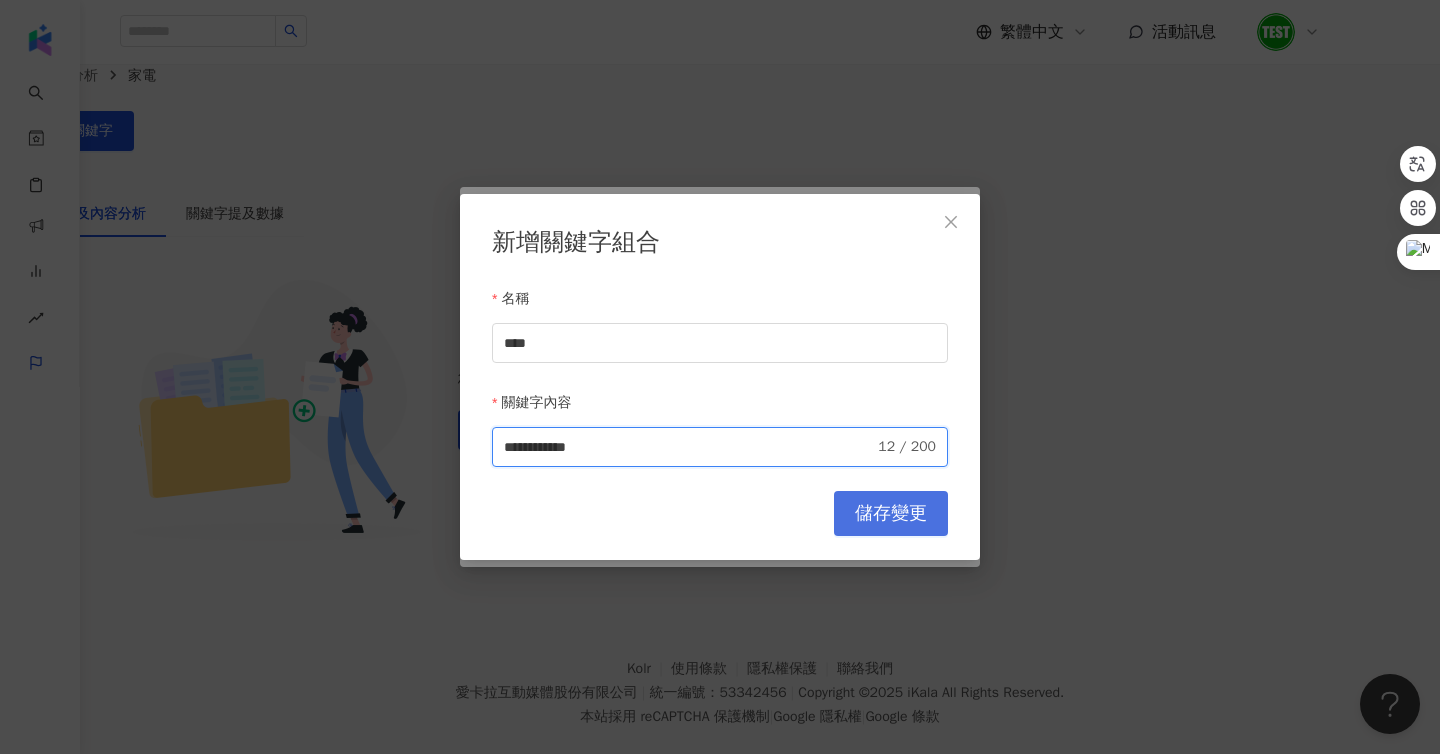 type on "**********" 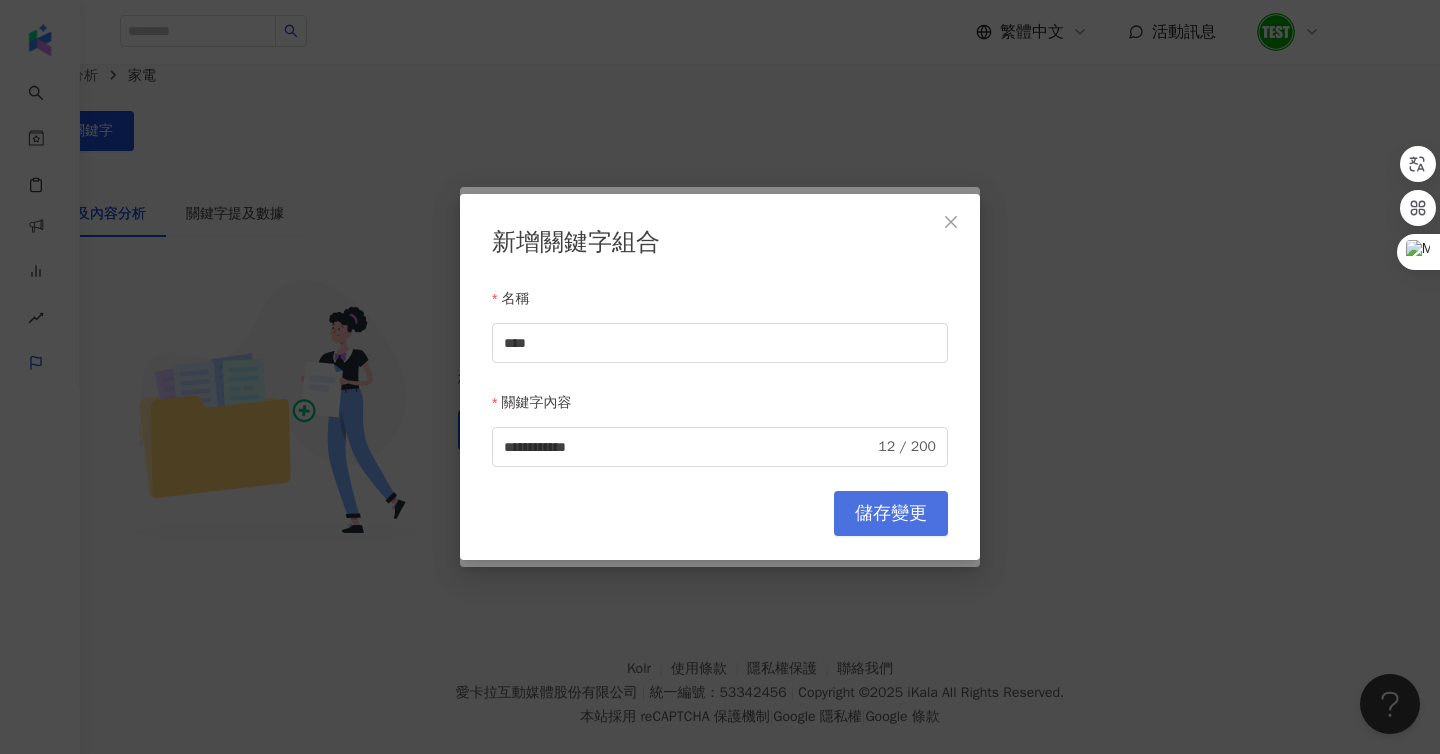 click on "儲存變更" at bounding box center (891, 514) 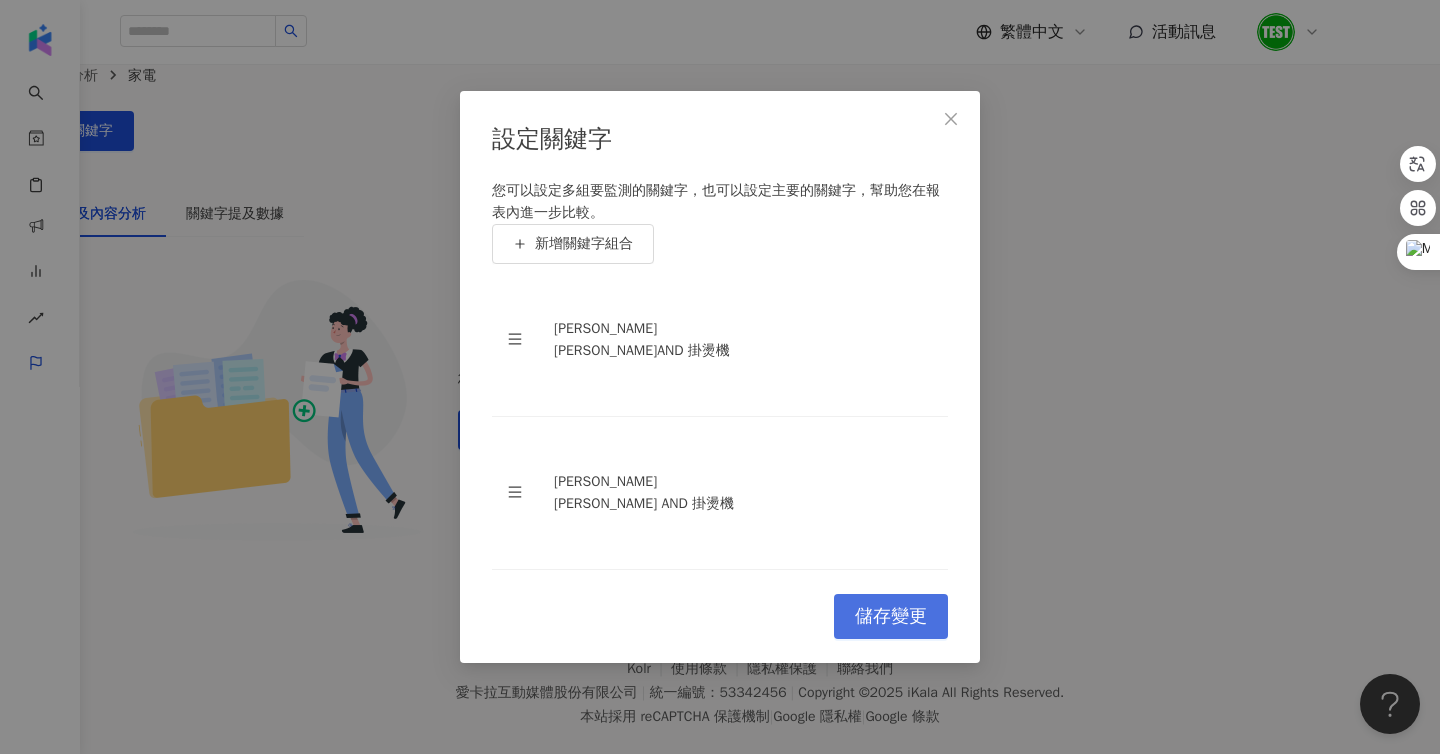 click on "儲存變更" at bounding box center [891, 617] 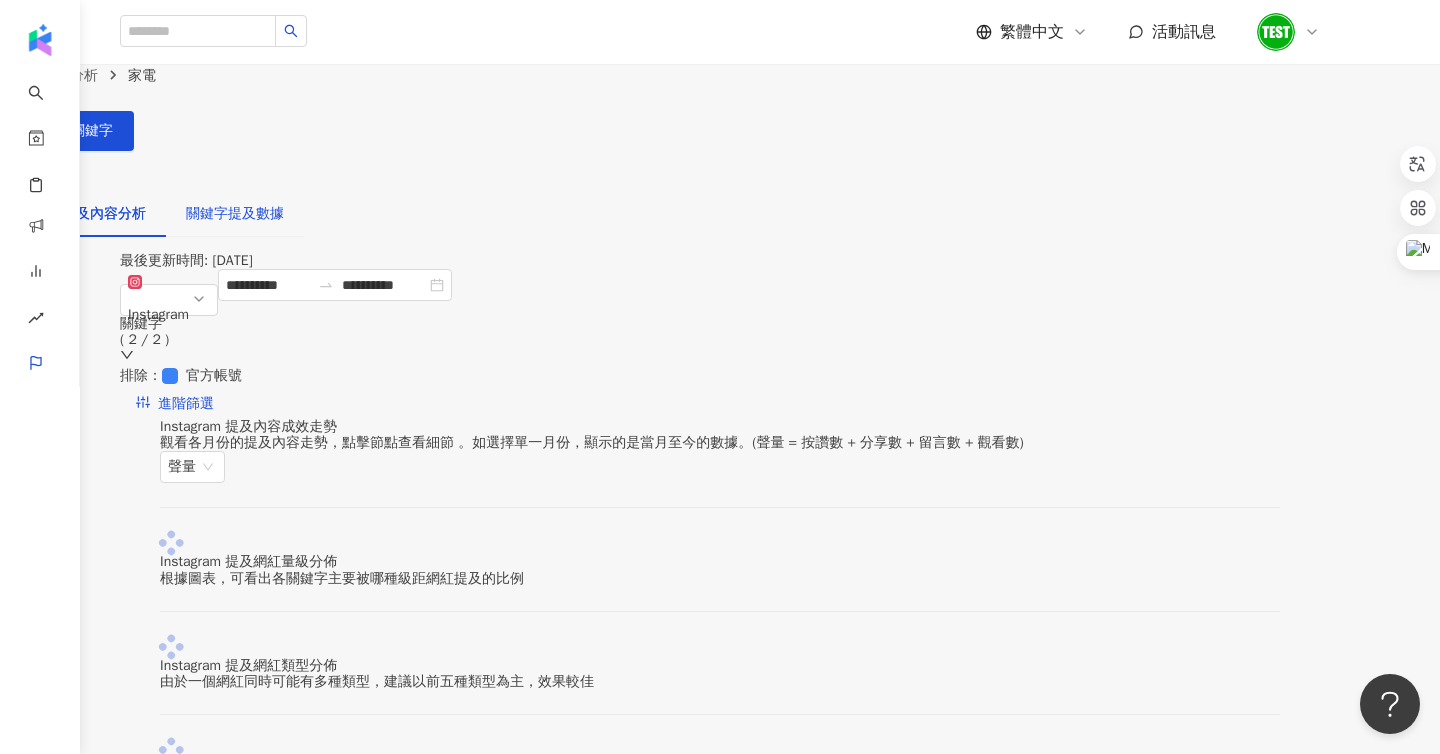 click on "關鍵字提及數據" at bounding box center (235, 214) 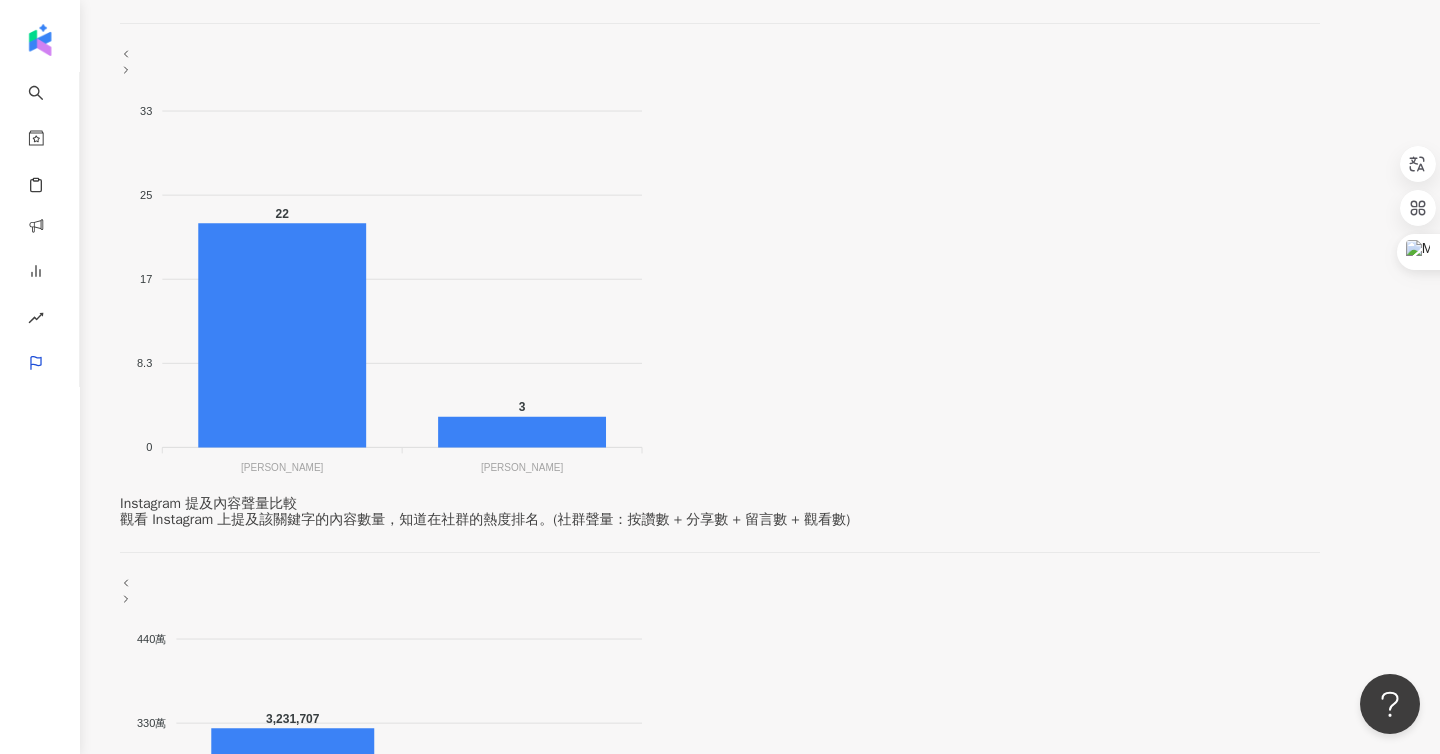 scroll, scrollTop: 0, scrollLeft: 0, axis: both 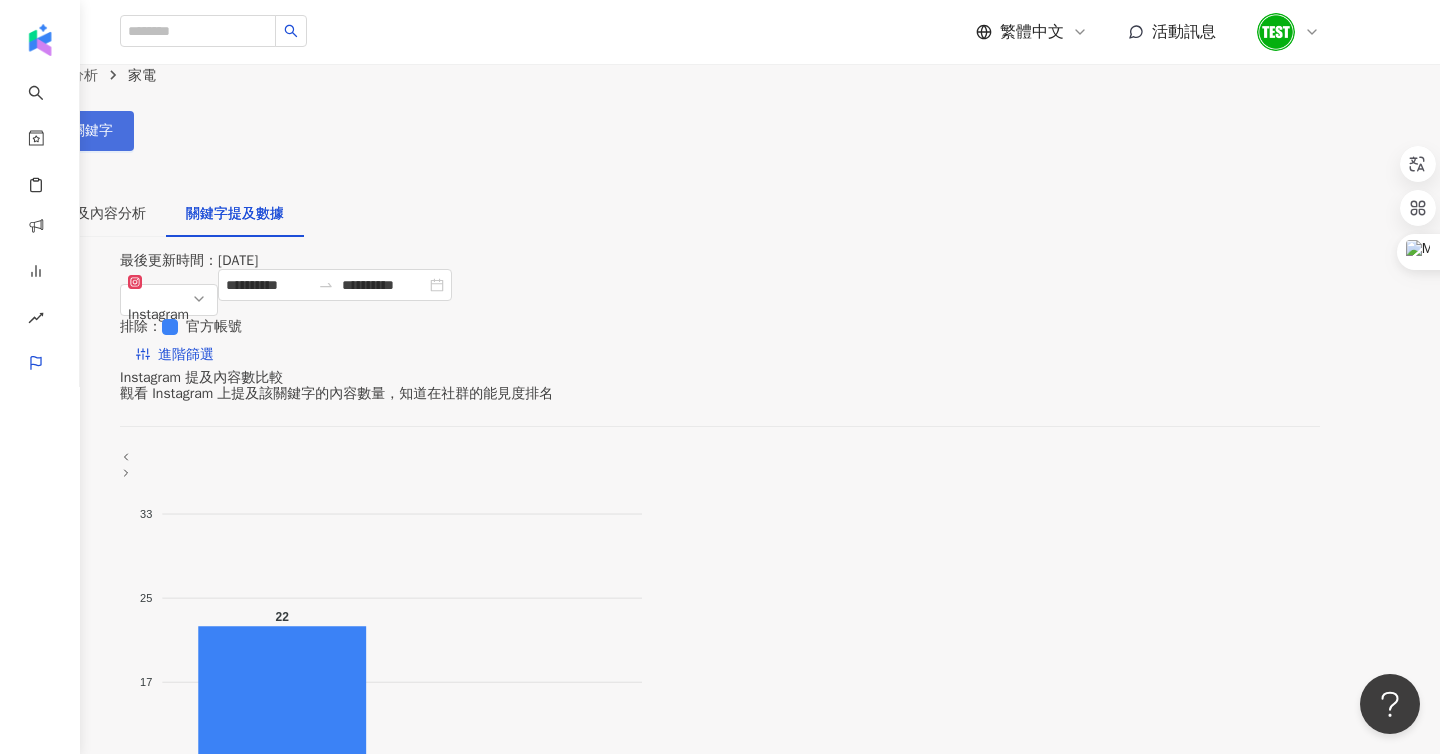 click on "設定關鍵字" at bounding box center [67, 131] 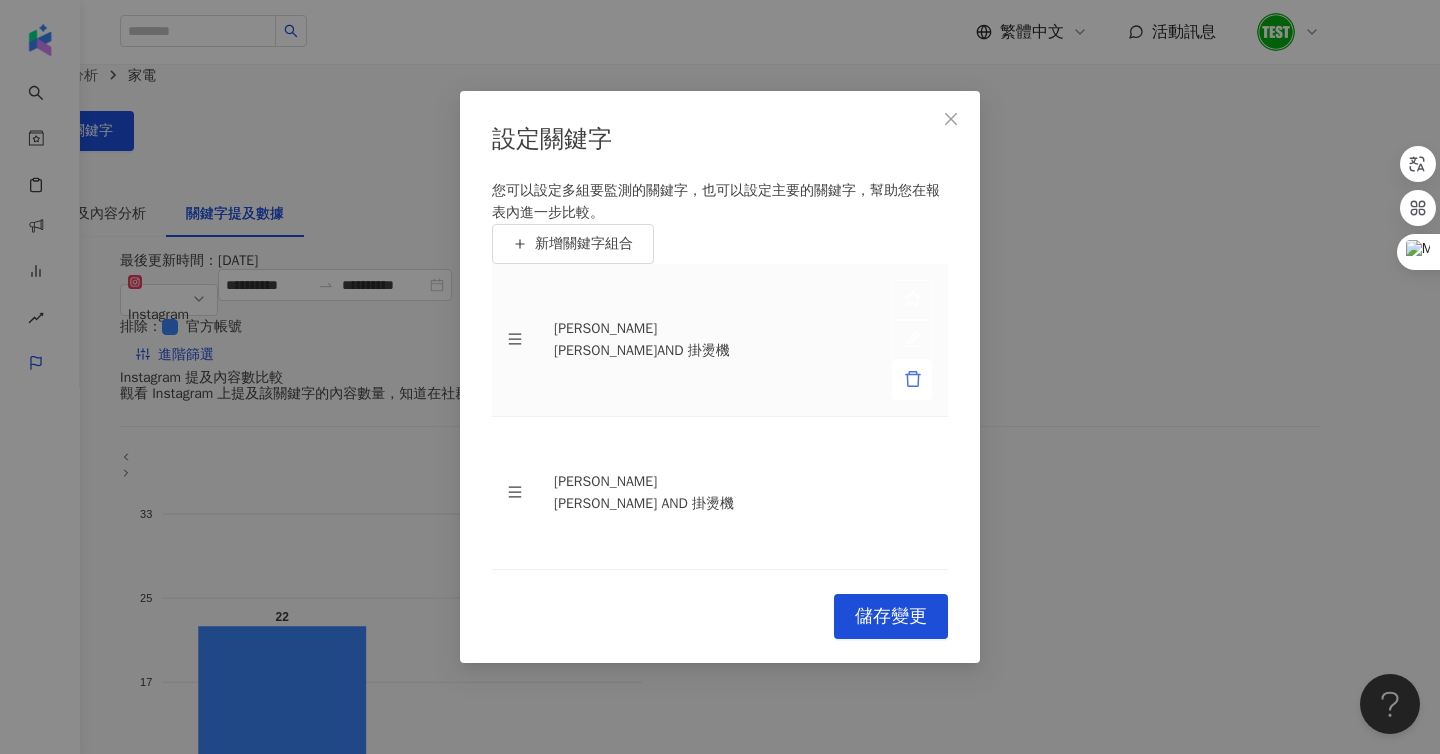 click 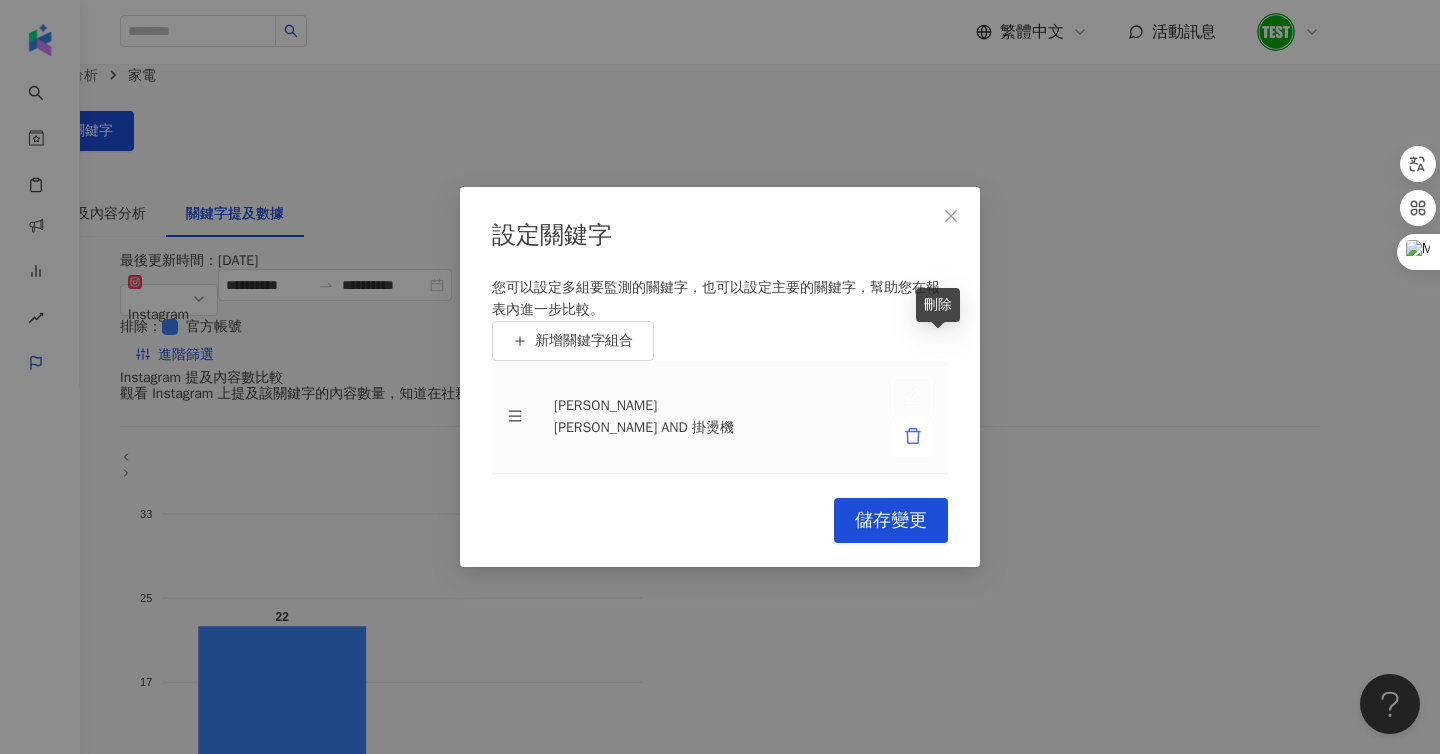 click 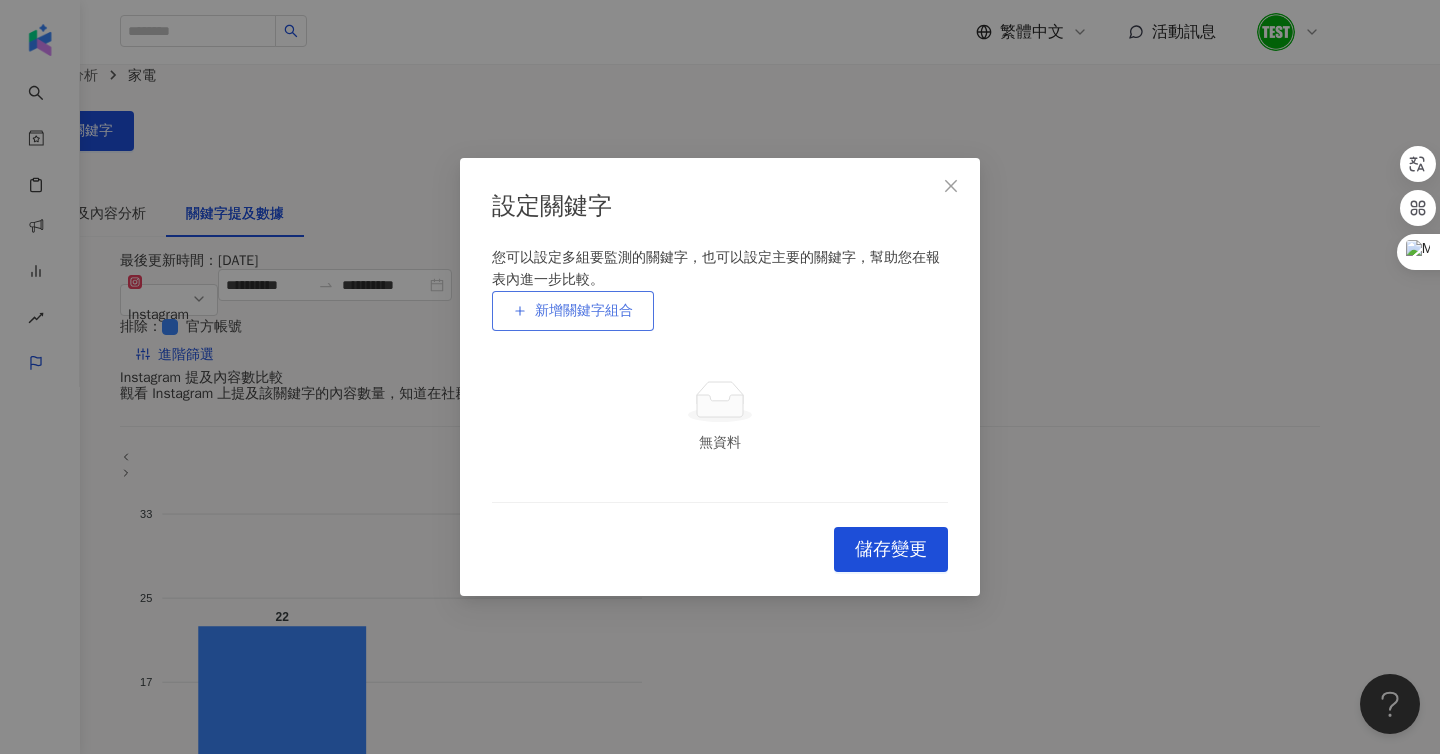 click on "新增關鍵字組合" at bounding box center [584, 311] 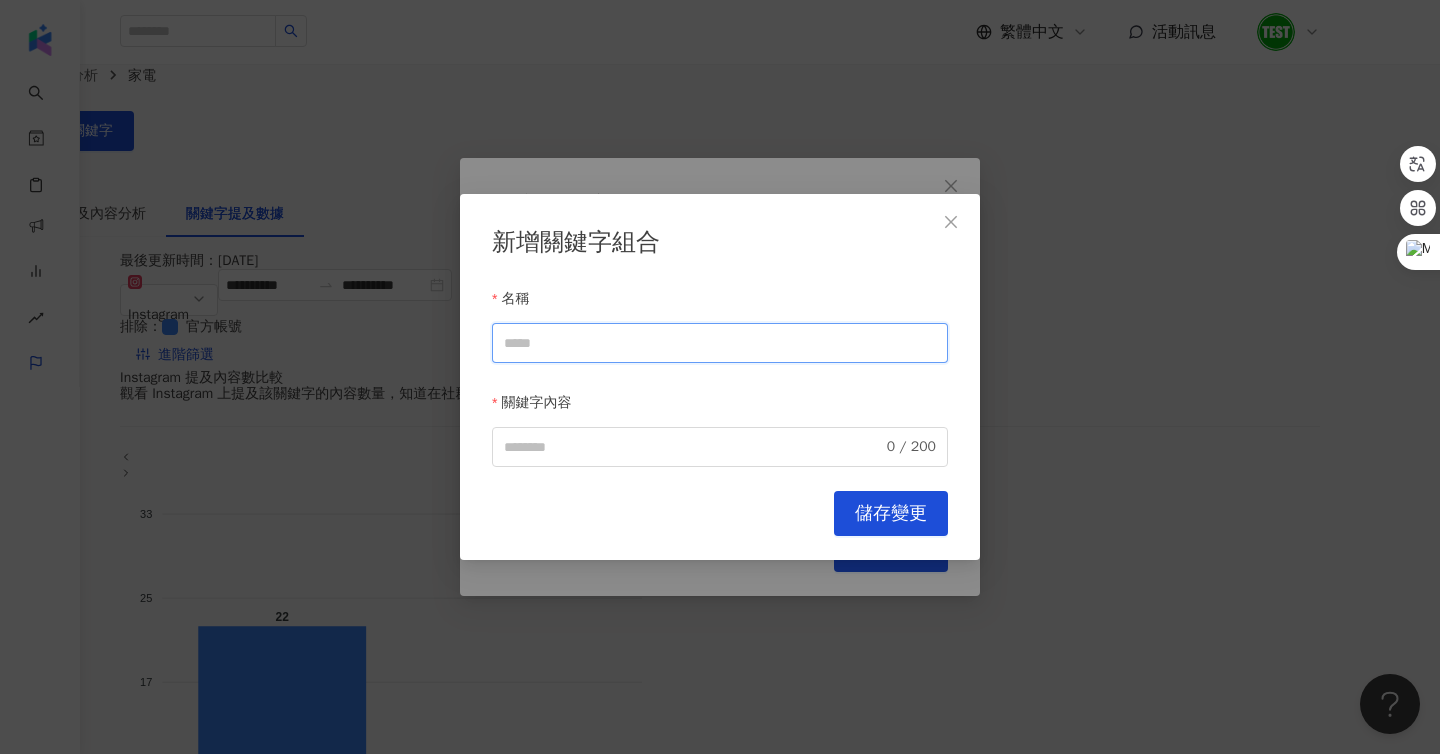 click on "名稱" at bounding box center [720, 343] 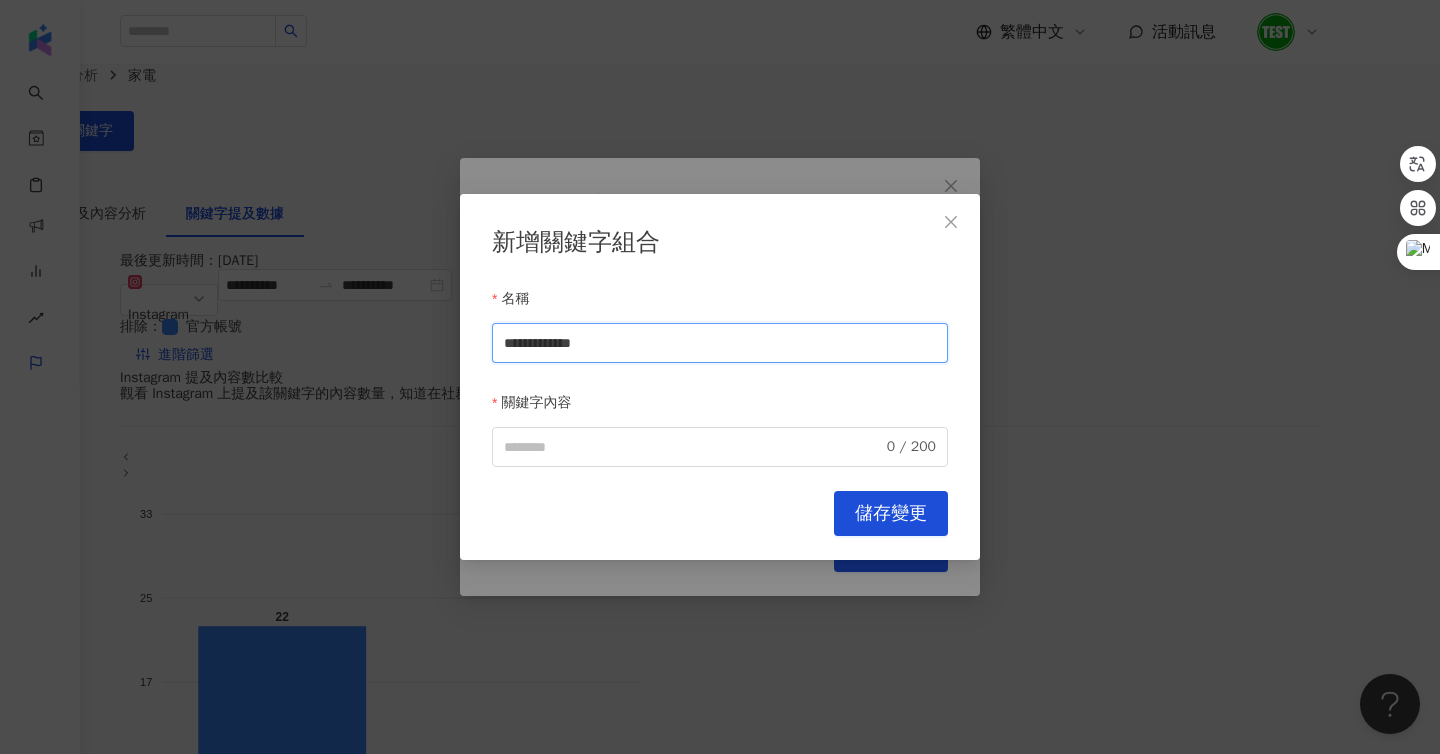 type on "**********" 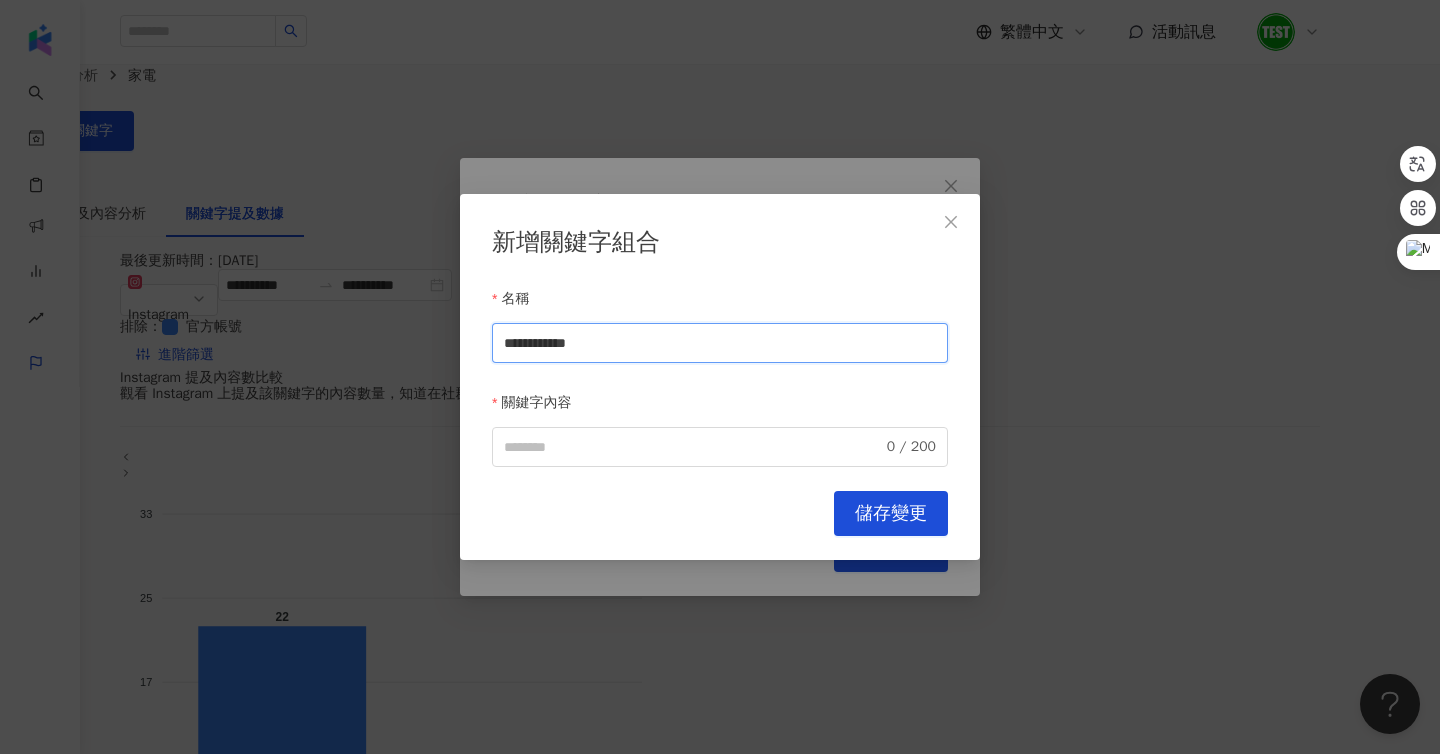 drag, startPoint x: 651, startPoint y: 349, endPoint x: 448, endPoint y: 337, distance: 203.35437 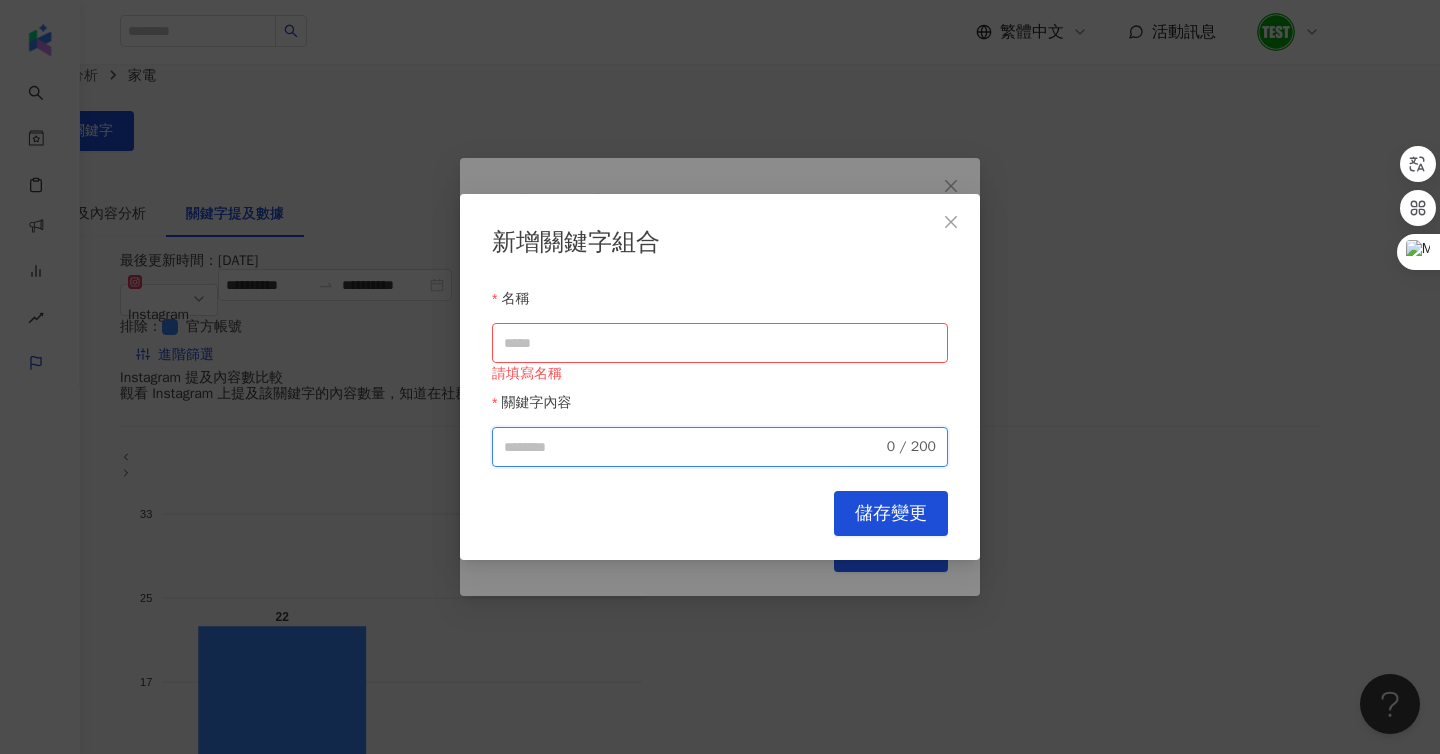 click on "關鍵字內容" at bounding box center (693, 447) 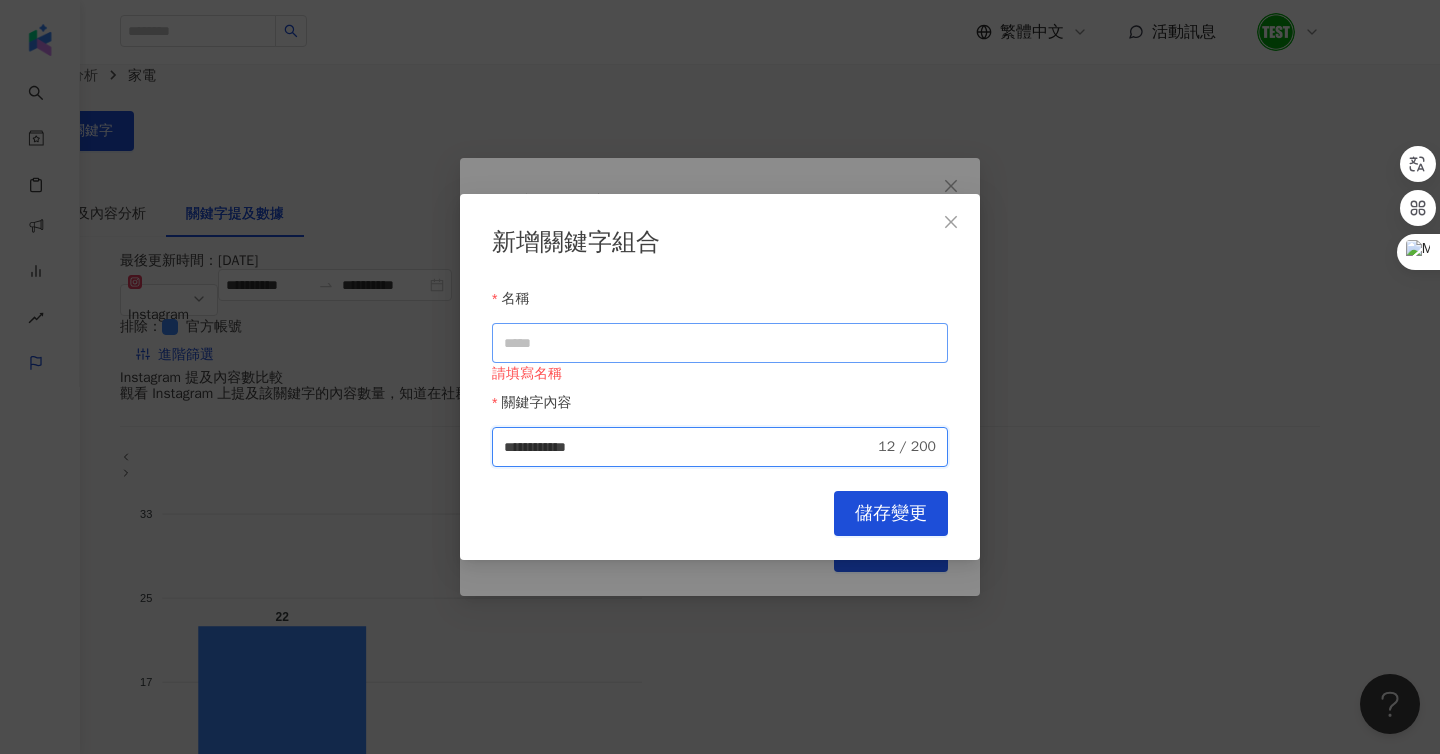 type on "**********" 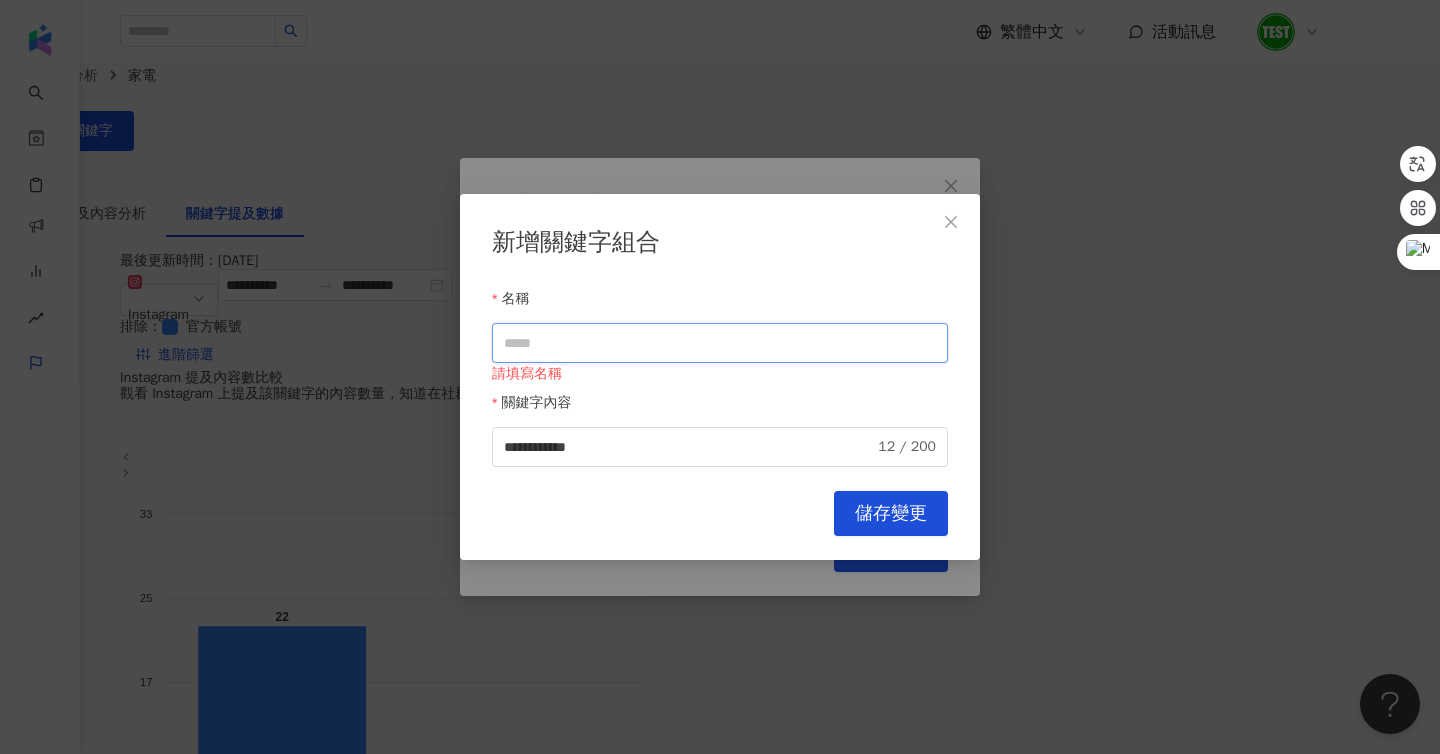 click on "名稱" at bounding box center [720, 343] 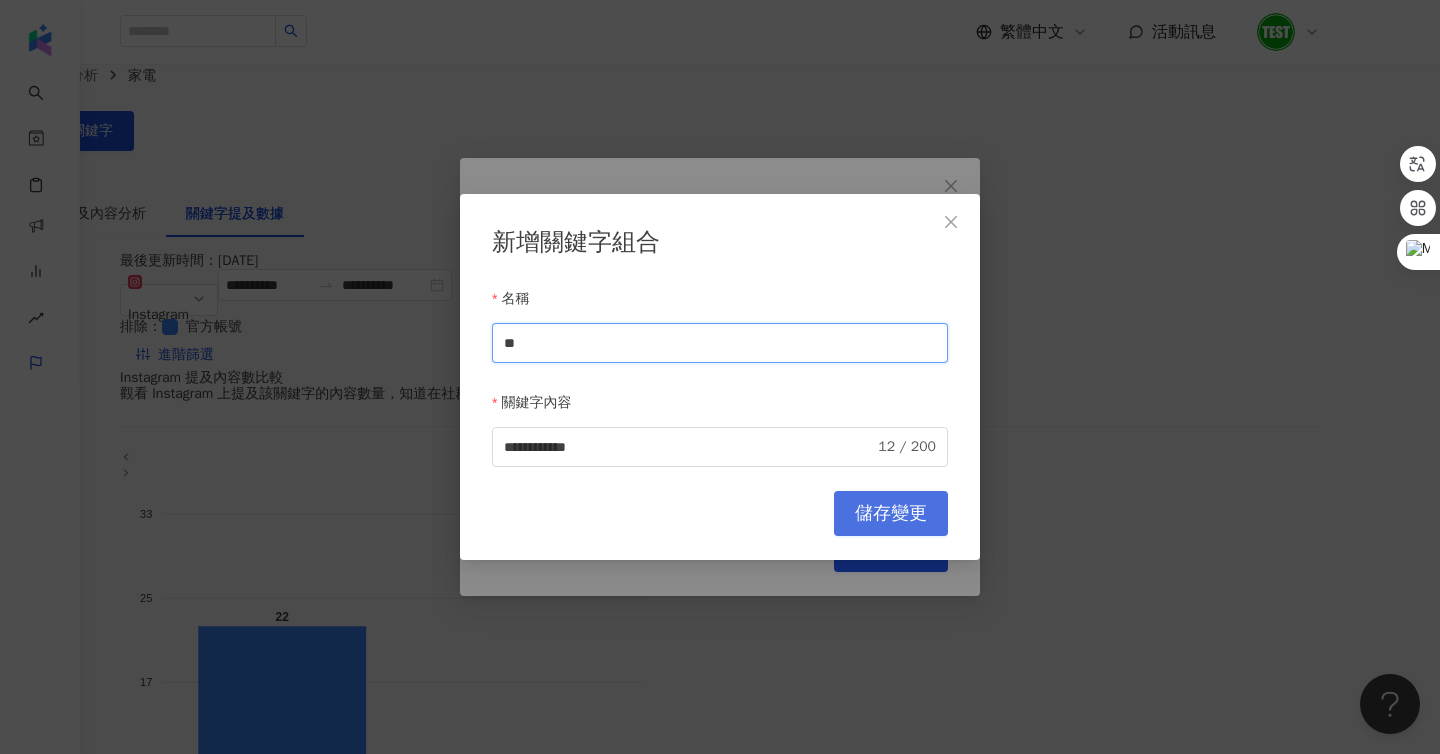 type on "**" 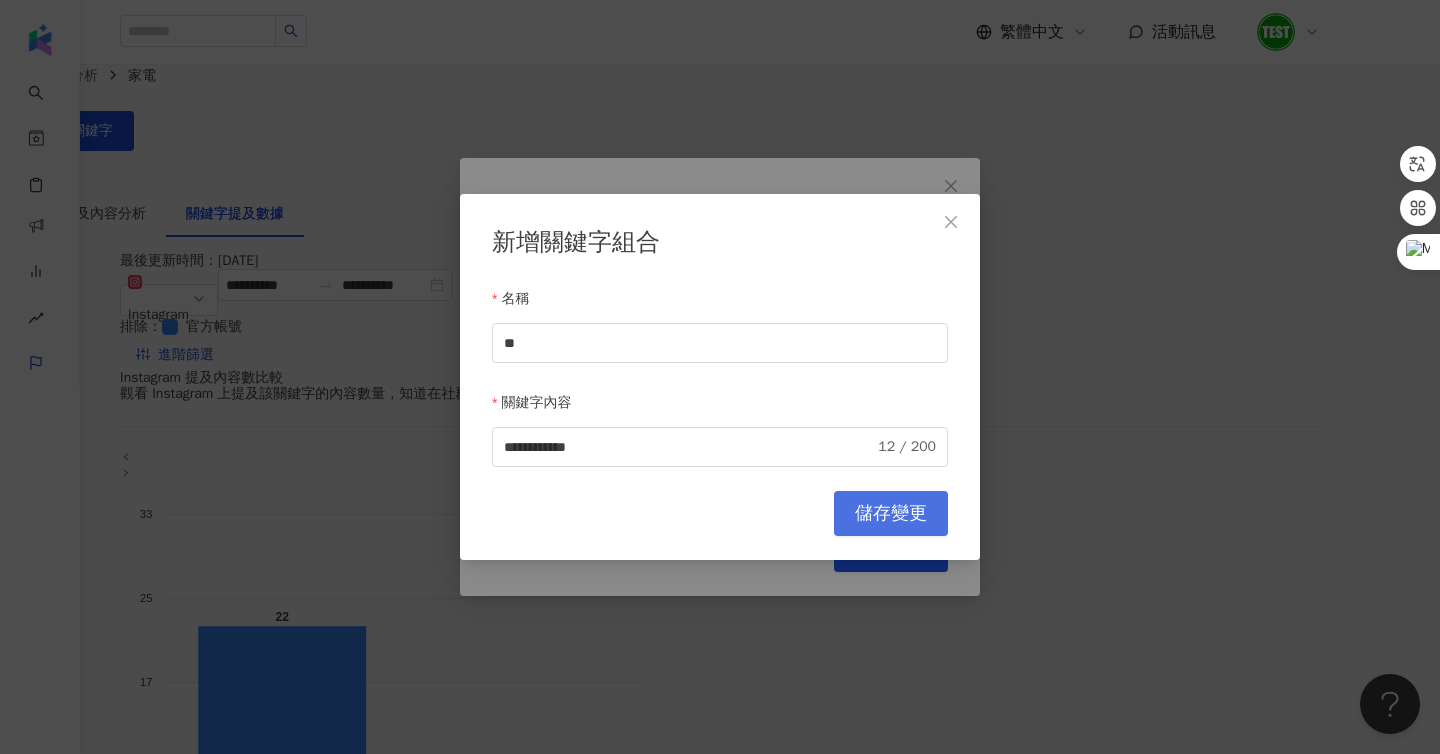 click on "儲存變更" at bounding box center (891, 514) 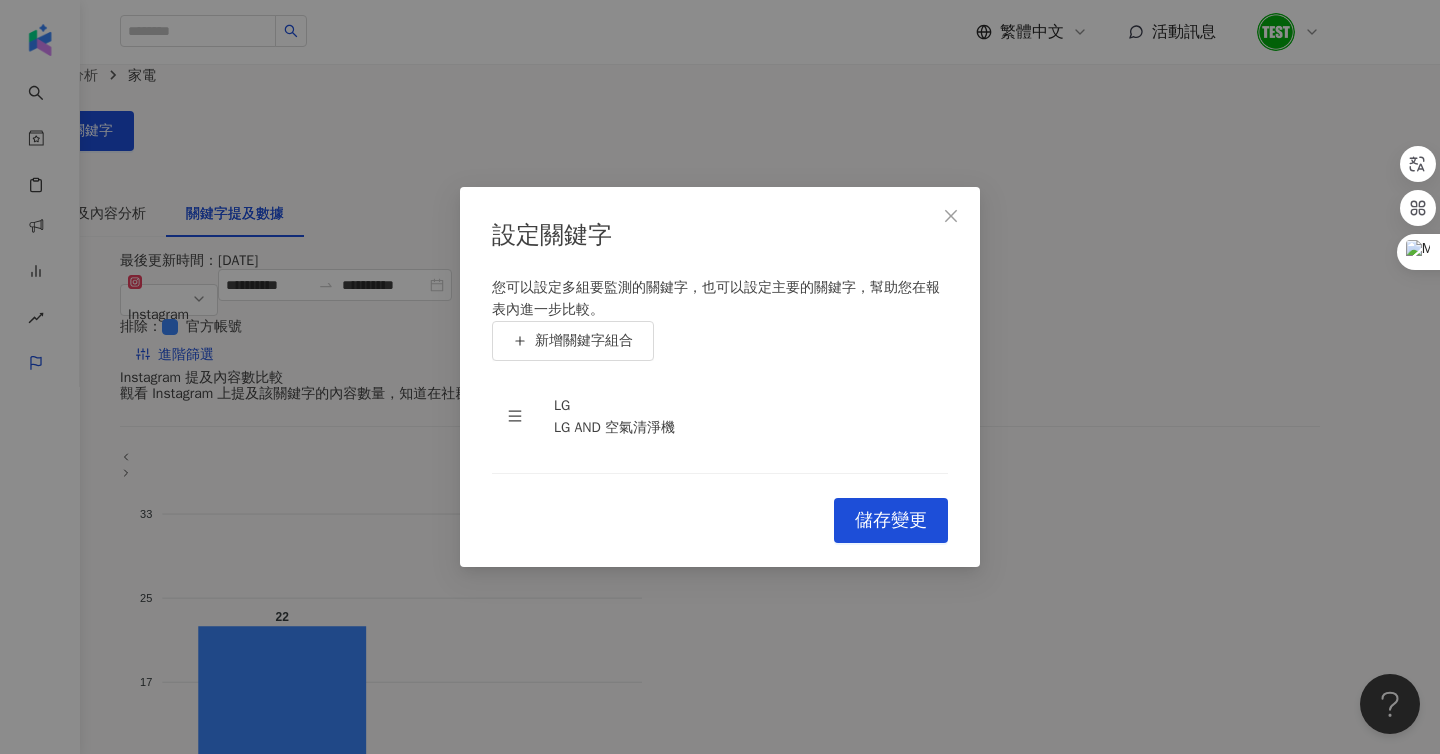 click on "您可以設定多組要監測的關鍵字，也可以設定主要的關鍵字，幫助您在報表內進一步比較。 新增關鍵字組合 LG LG AND 空氣清淨機
To pick up a draggable item, press the space bar.
While dragging, use the arrow keys to move the item.
Press space again to drop the item in its new position, or press escape to cancel." at bounding box center (720, 375) 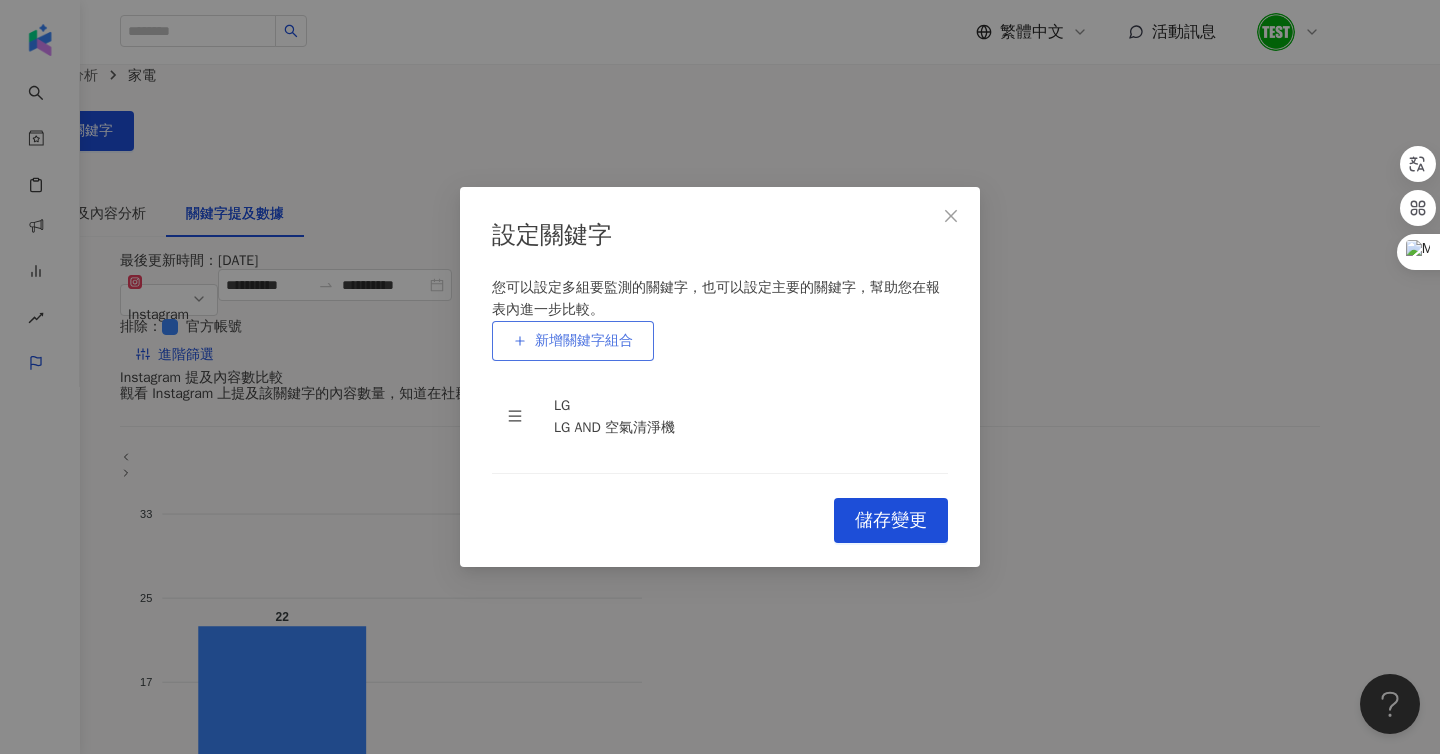 click on "新增關鍵字組合" at bounding box center [573, 341] 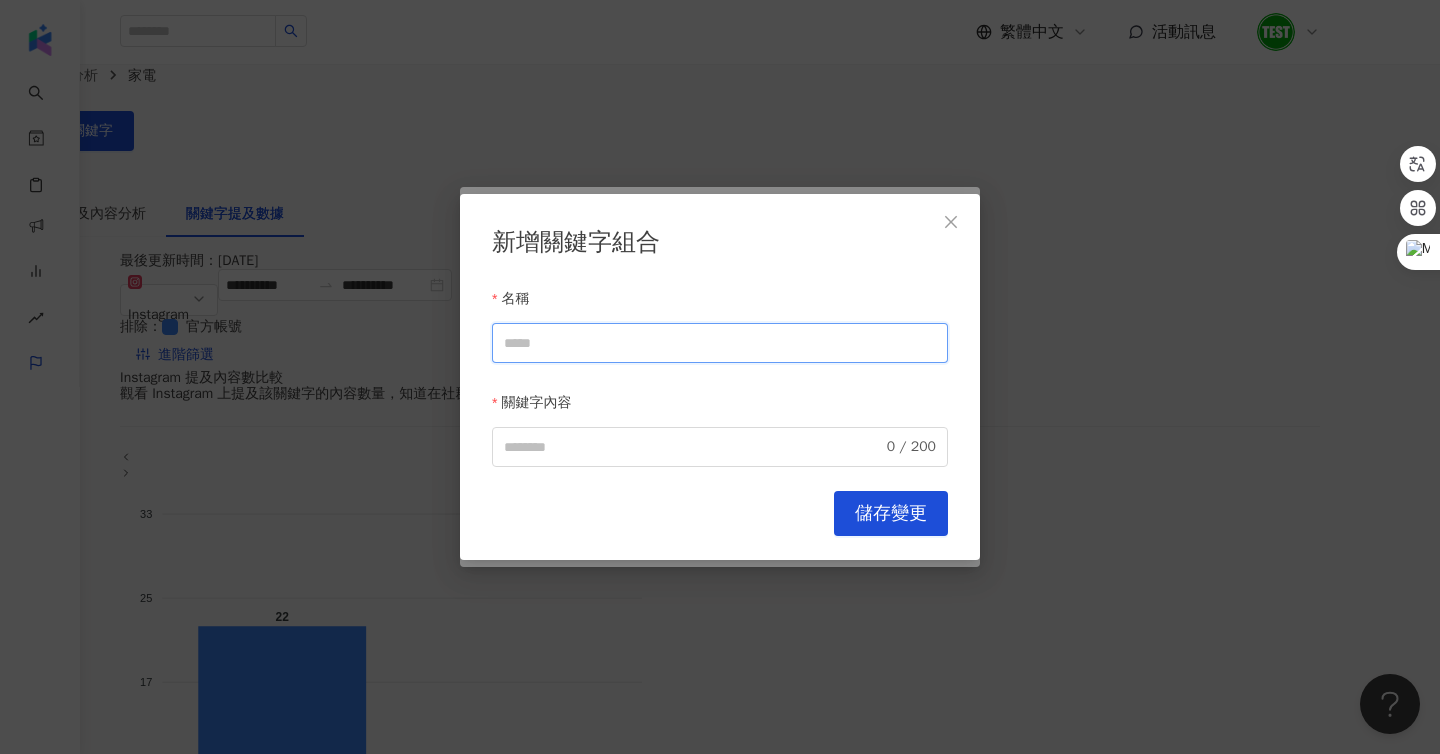 click on "名稱" at bounding box center [720, 343] 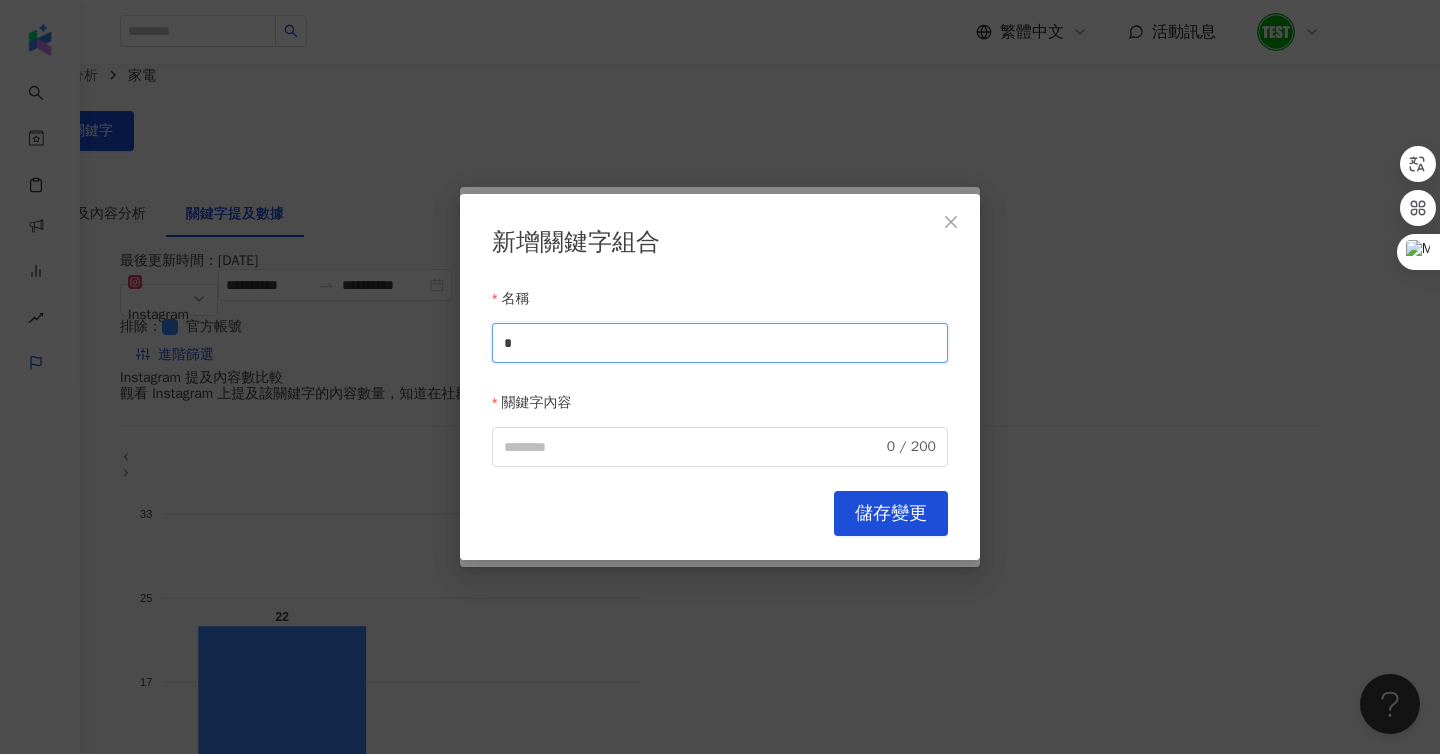 drag, startPoint x: 519, startPoint y: 348, endPoint x: 447, endPoint y: 342, distance: 72.249565 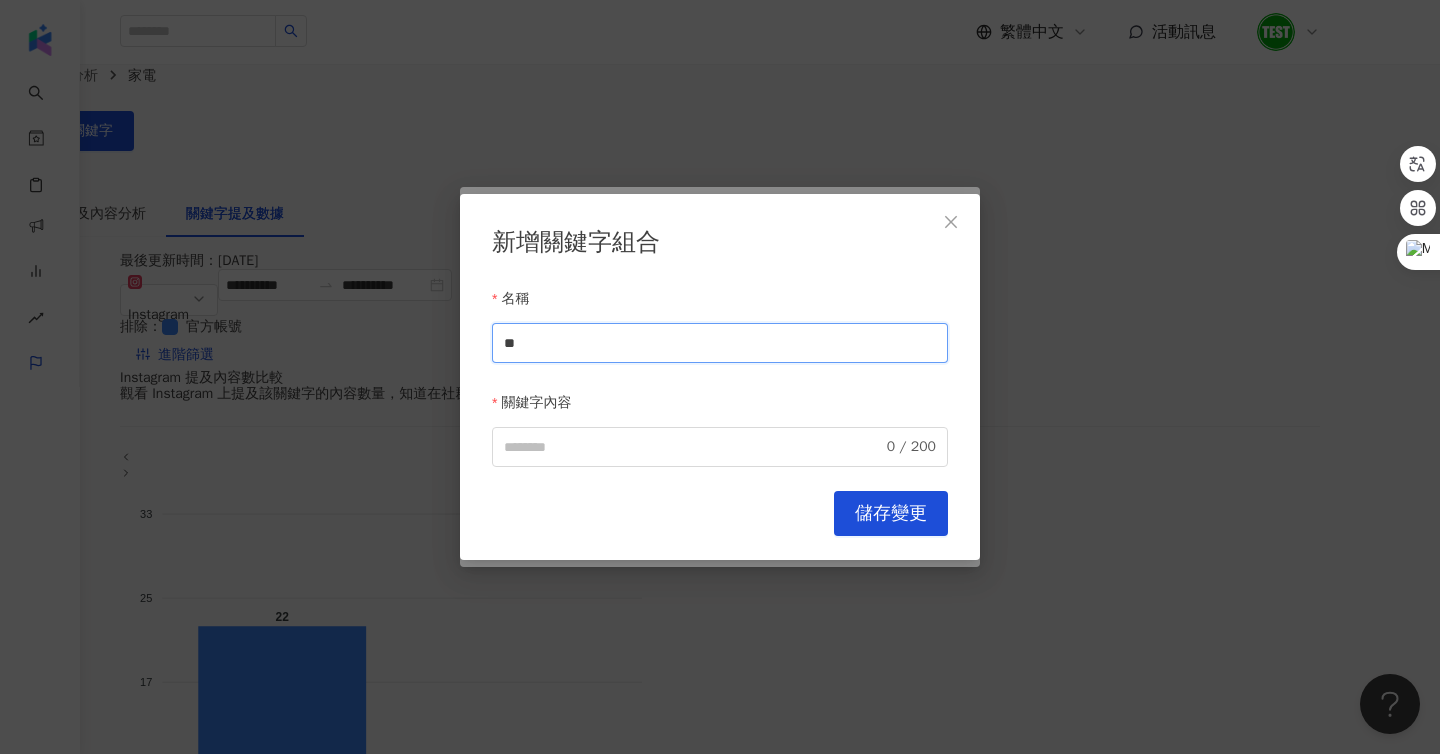type on "*" 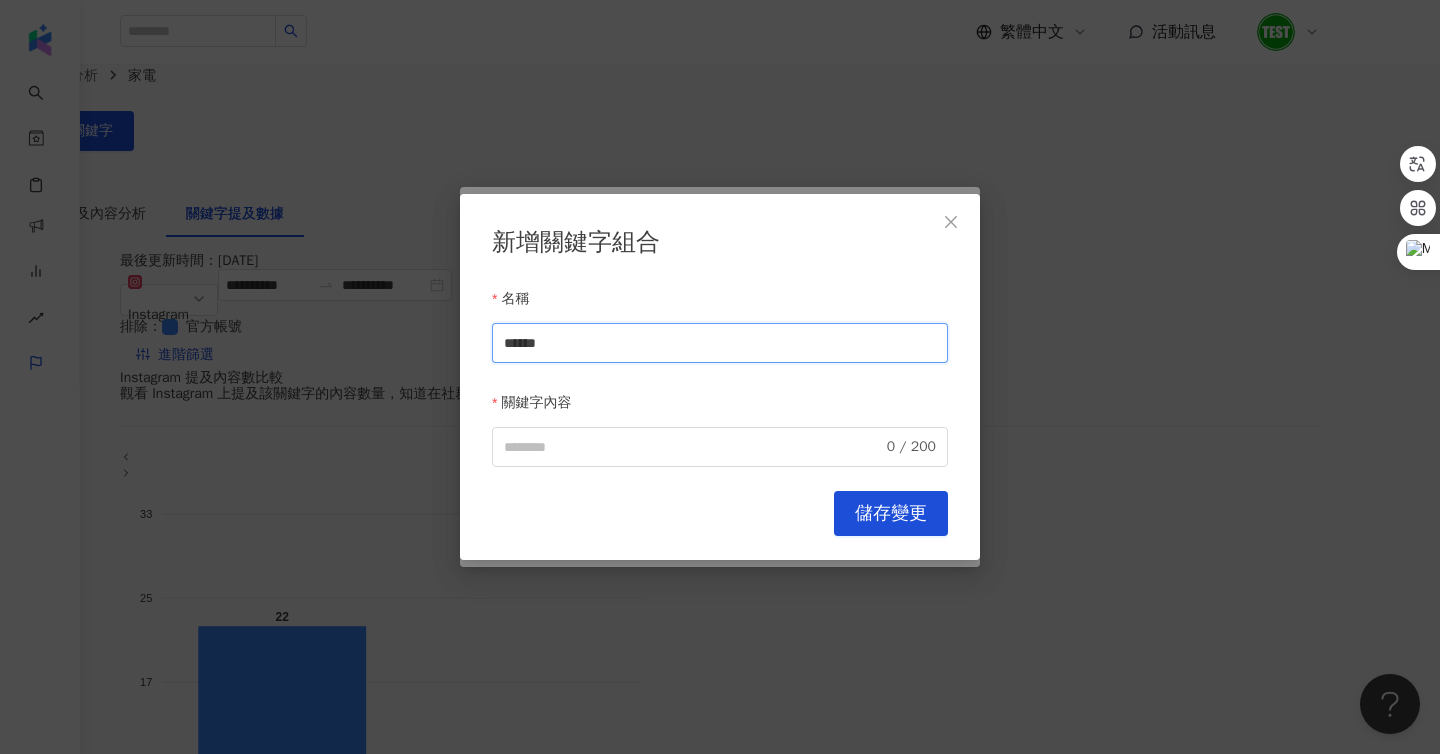 drag, startPoint x: 542, startPoint y: 342, endPoint x: 479, endPoint y: 342, distance: 63 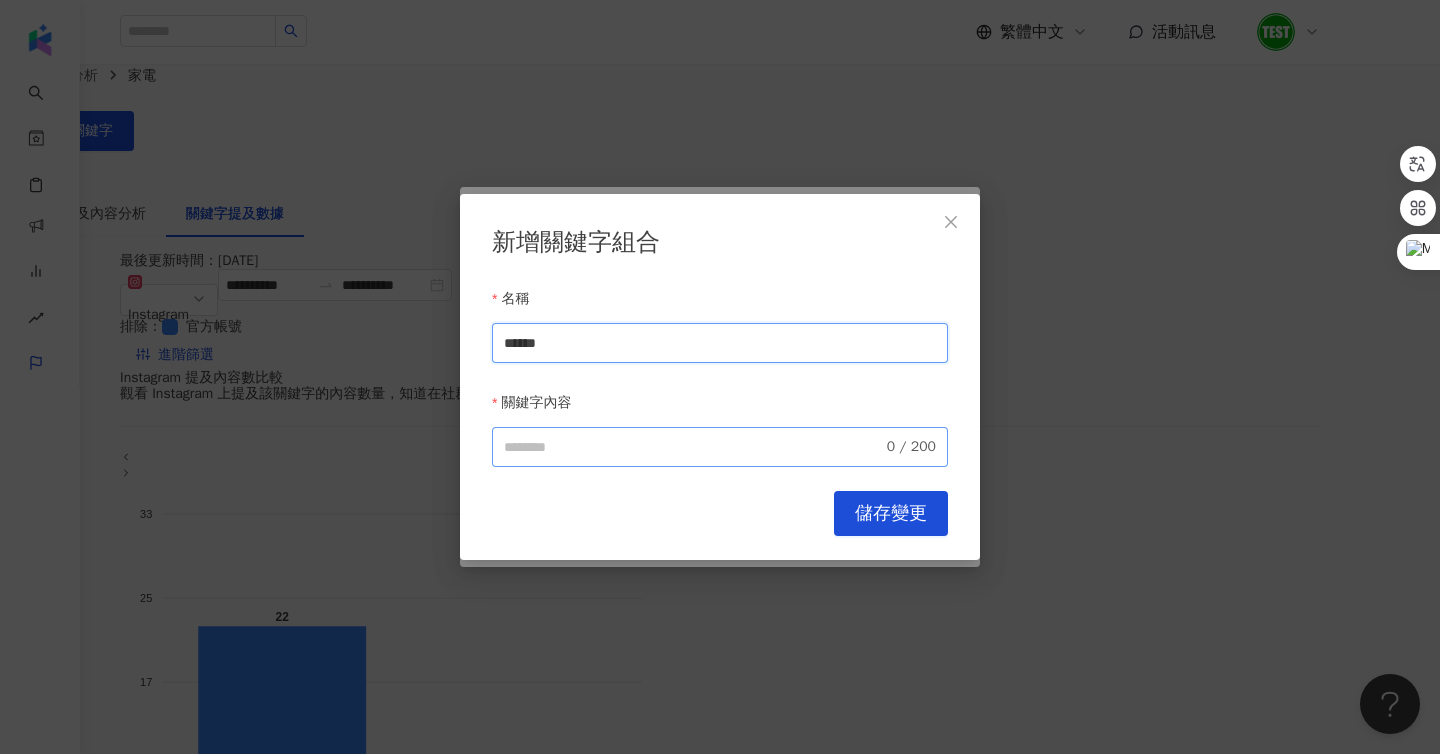 type on "******" 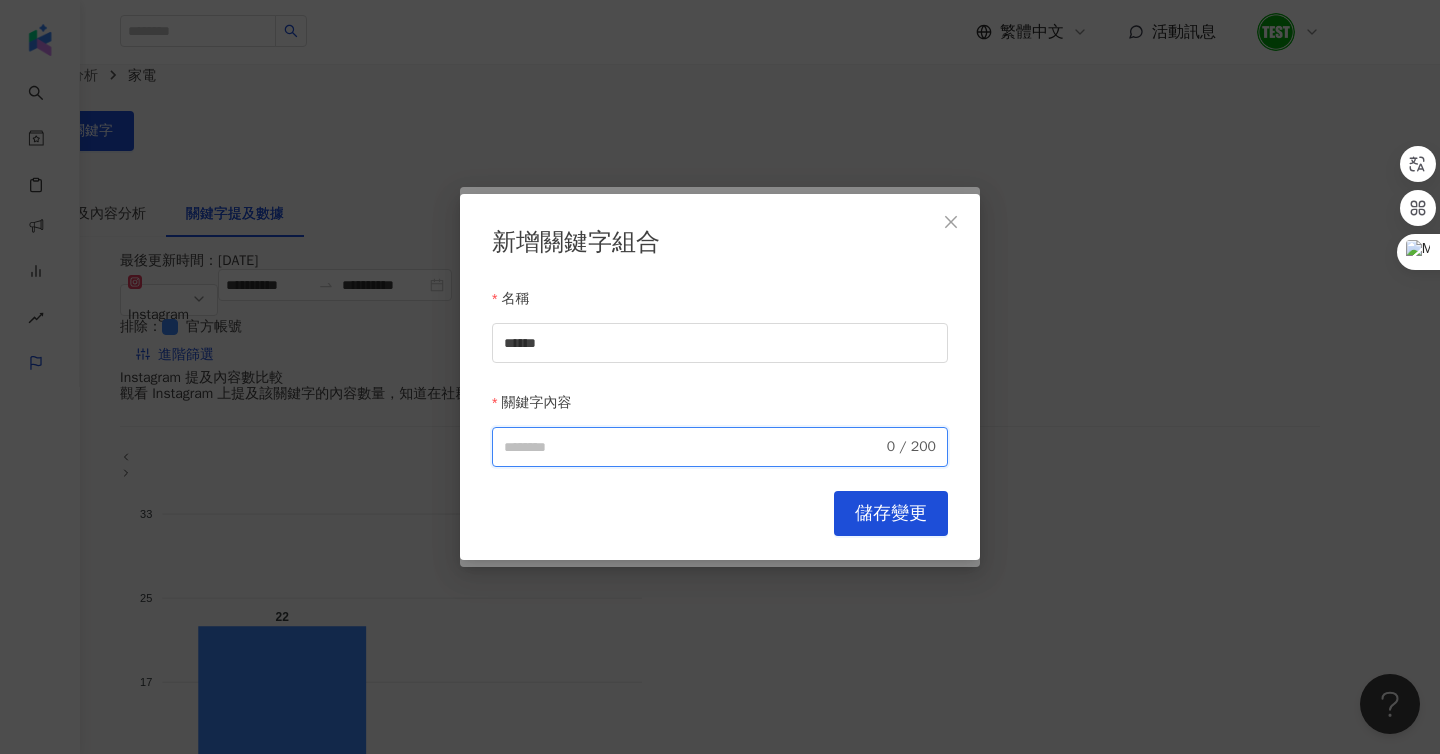 click on "關鍵字內容" at bounding box center (693, 447) 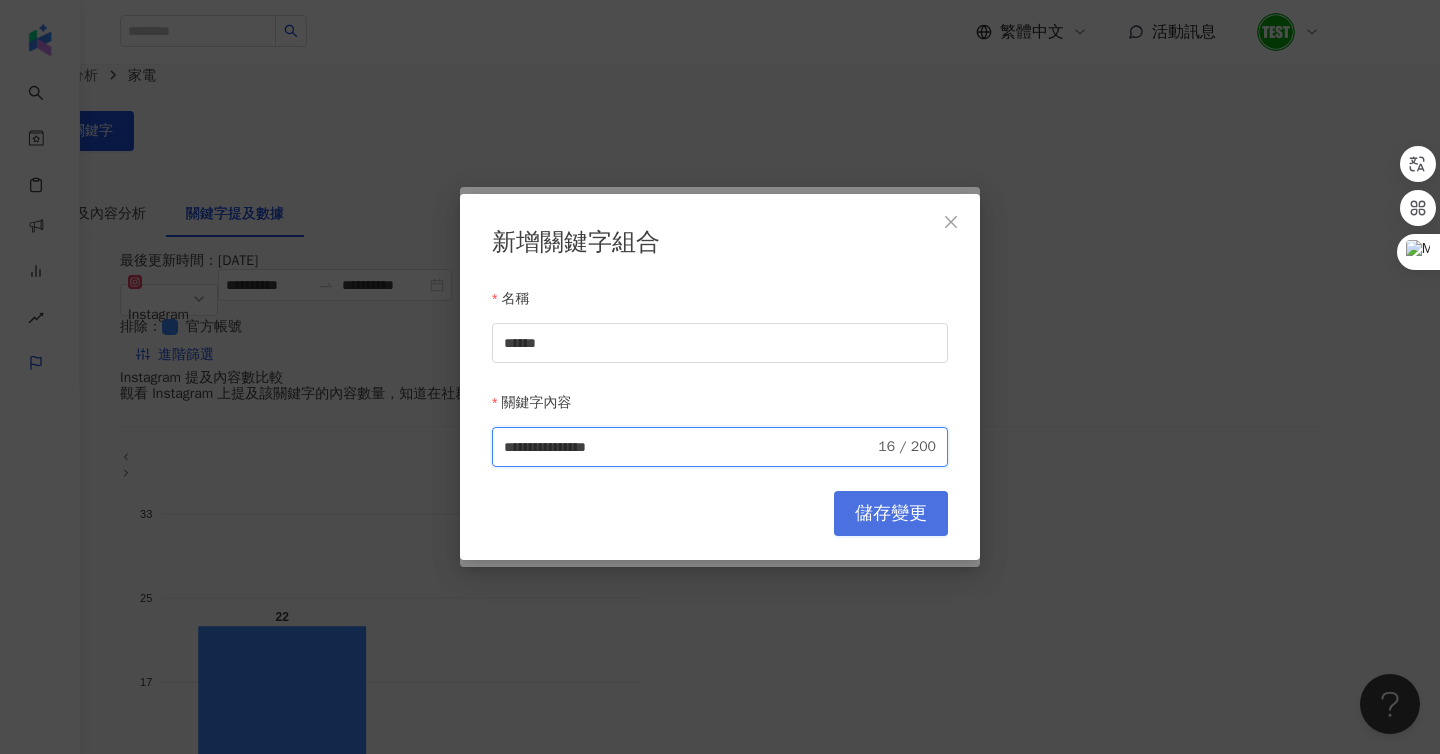 type on "**********" 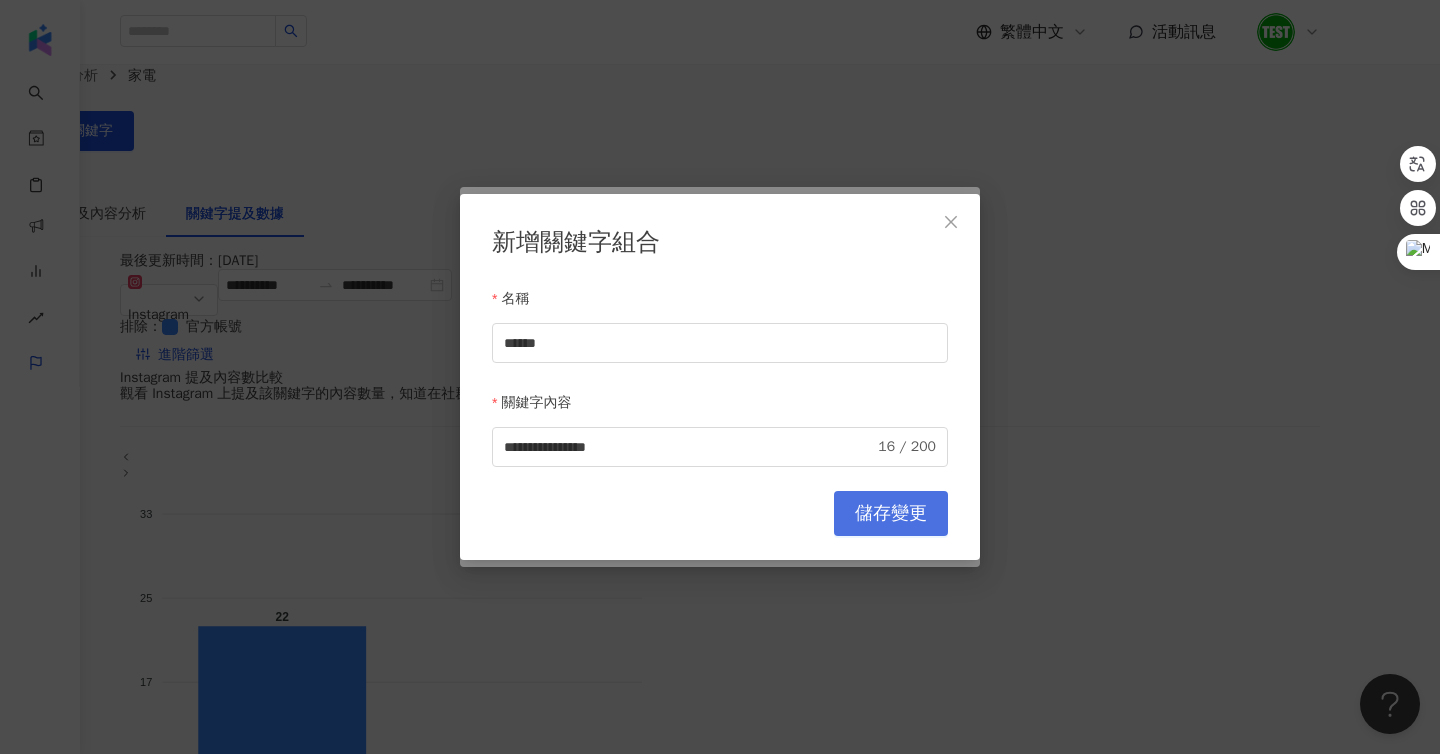 click on "儲存變更" at bounding box center [891, 514] 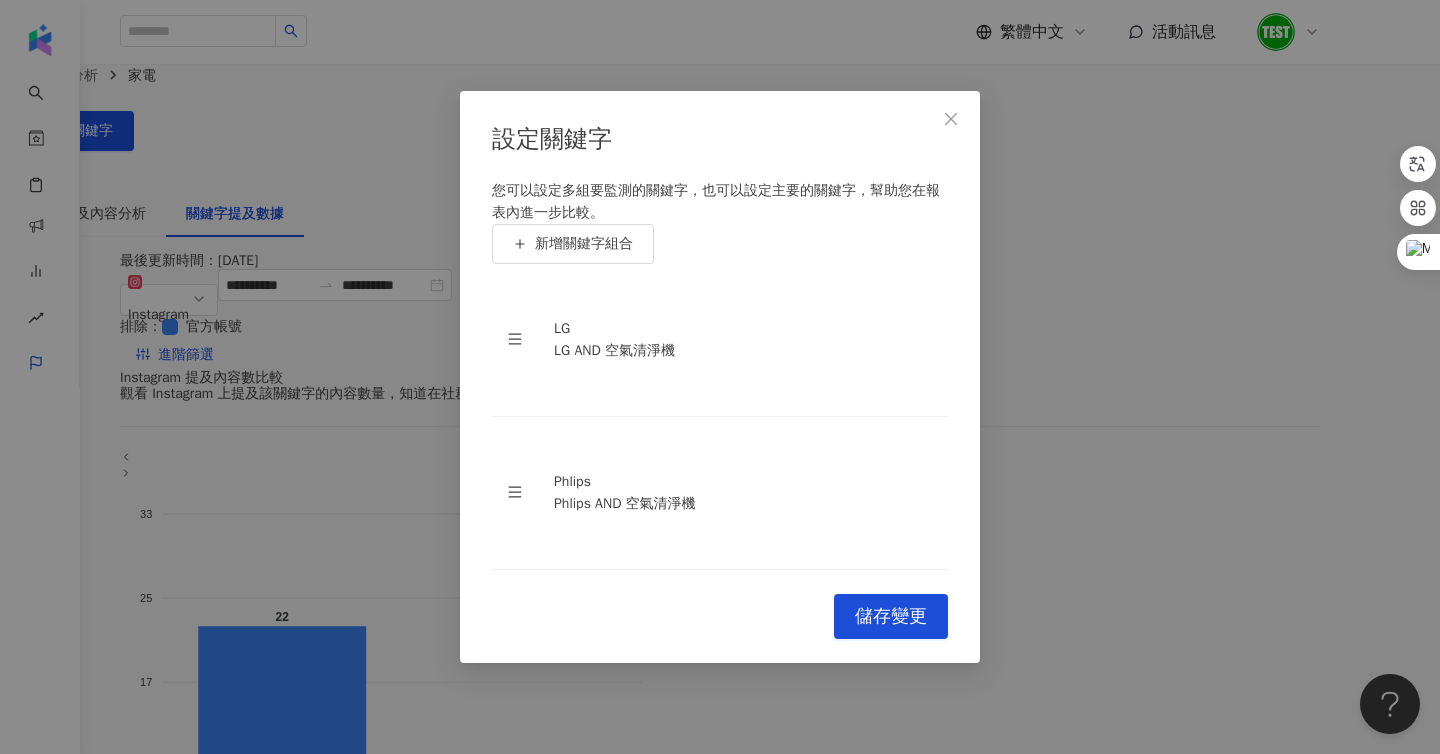 click on "您可以設定多組要監測的關鍵字，也可以設定主要的關鍵字，幫助您在報表內進一步比較。 新增關鍵字組合 LG LG AND 空氣清淨機 Phlips Phlips AND 空氣清淨機
To pick up a draggable item, press the space bar.
While dragging, use the arrow keys to move the item.
Press space again to drop the item in its new position, or press escape to cancel." at bounding box center [720, 375] 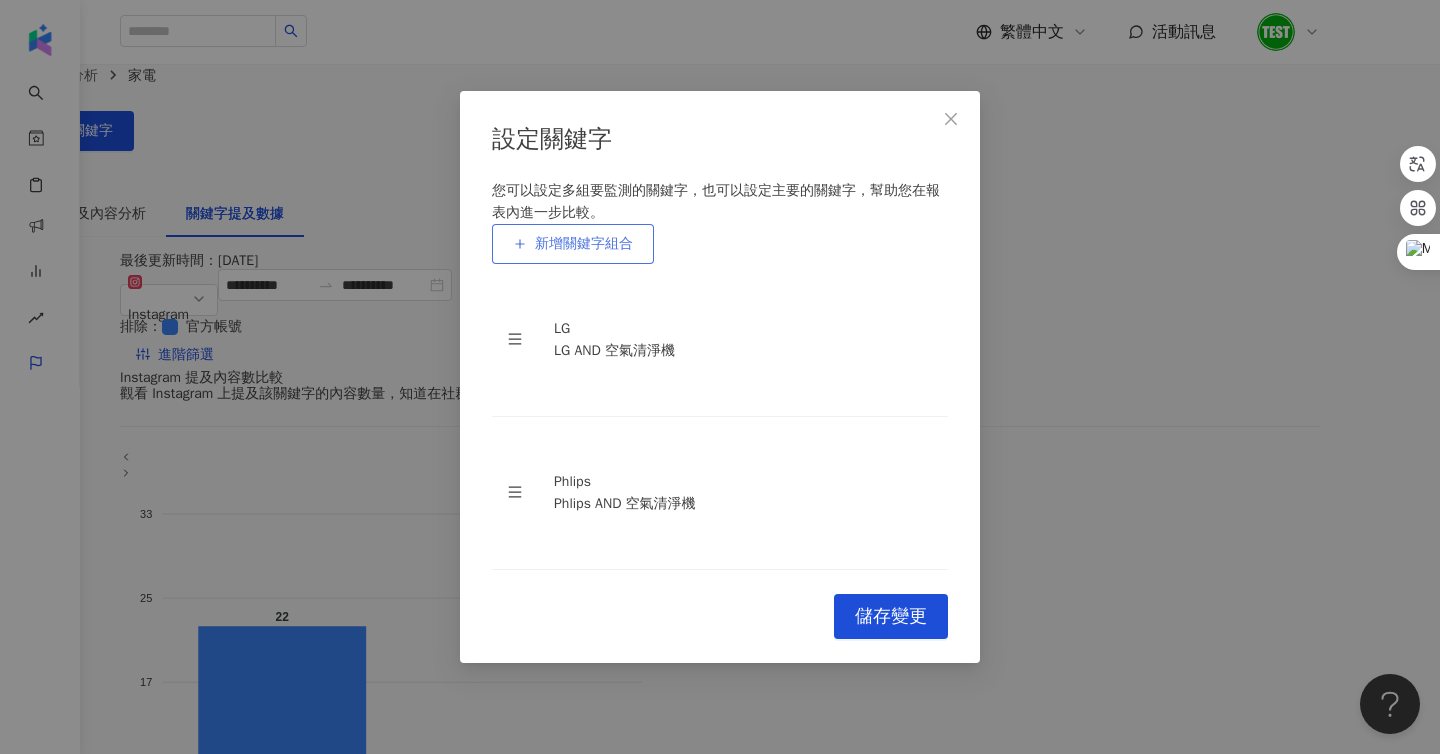 click on "新增關鍵字組合" at bounding box center (573, 244) 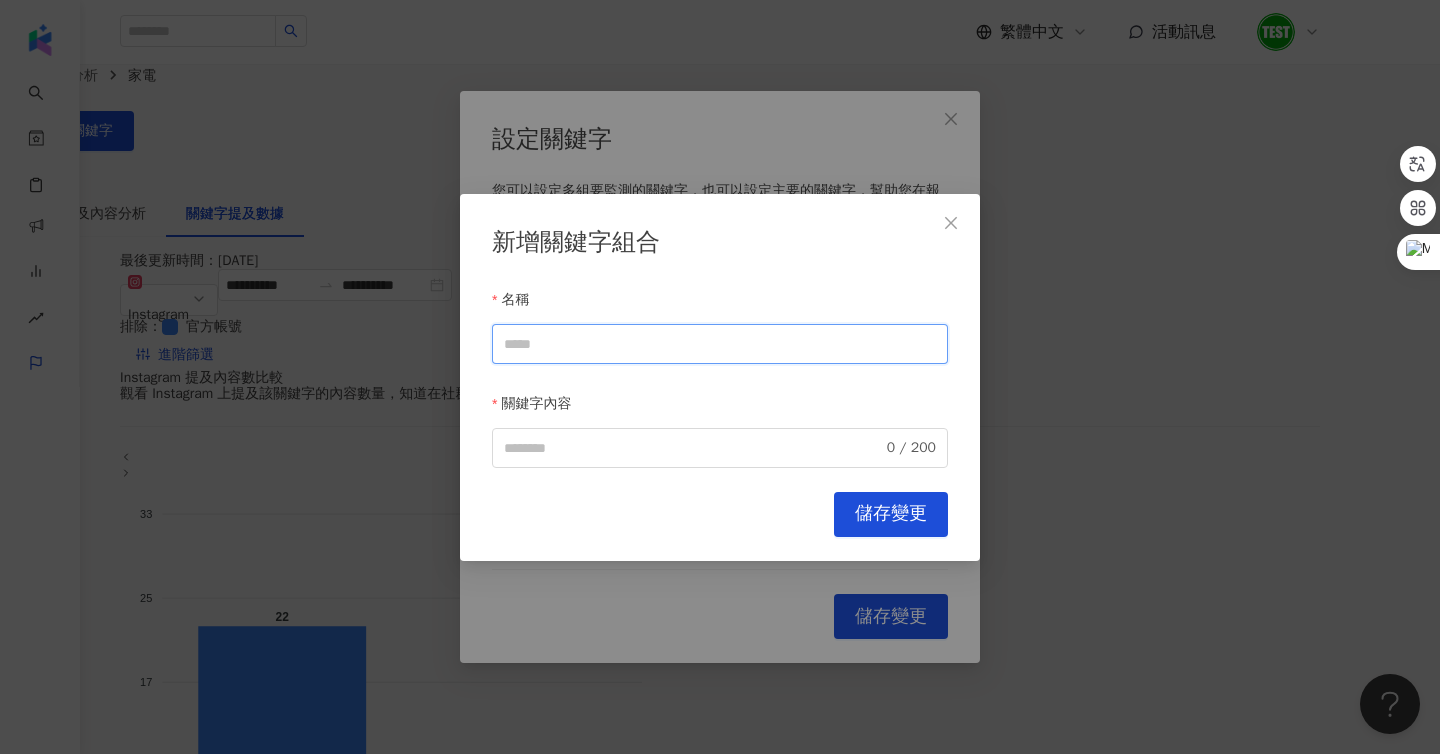 click on "名稱" at bounding box center [720, 343] 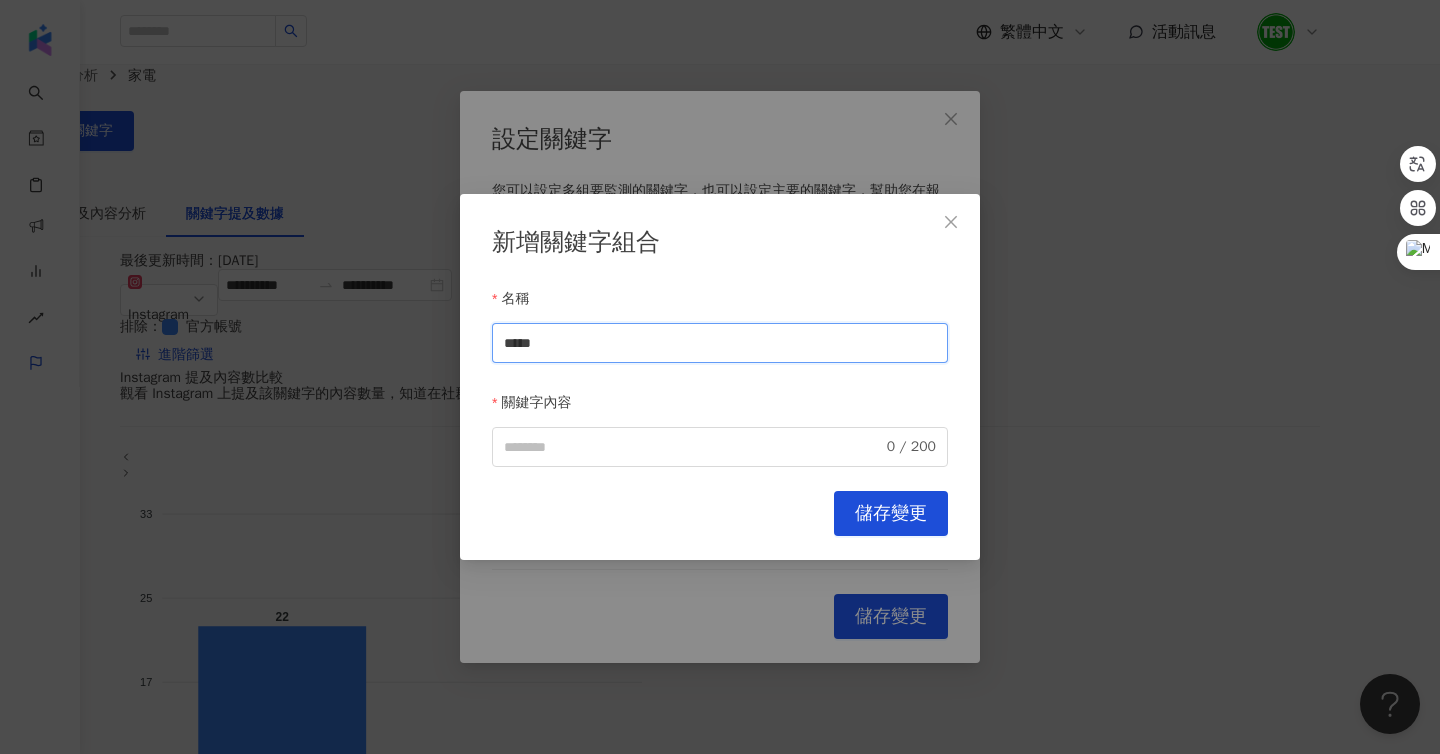 drag, startPoint x: 614, startPoint y: 349, endPoint x: 397, endPoint y: 346, distance: 217.02074 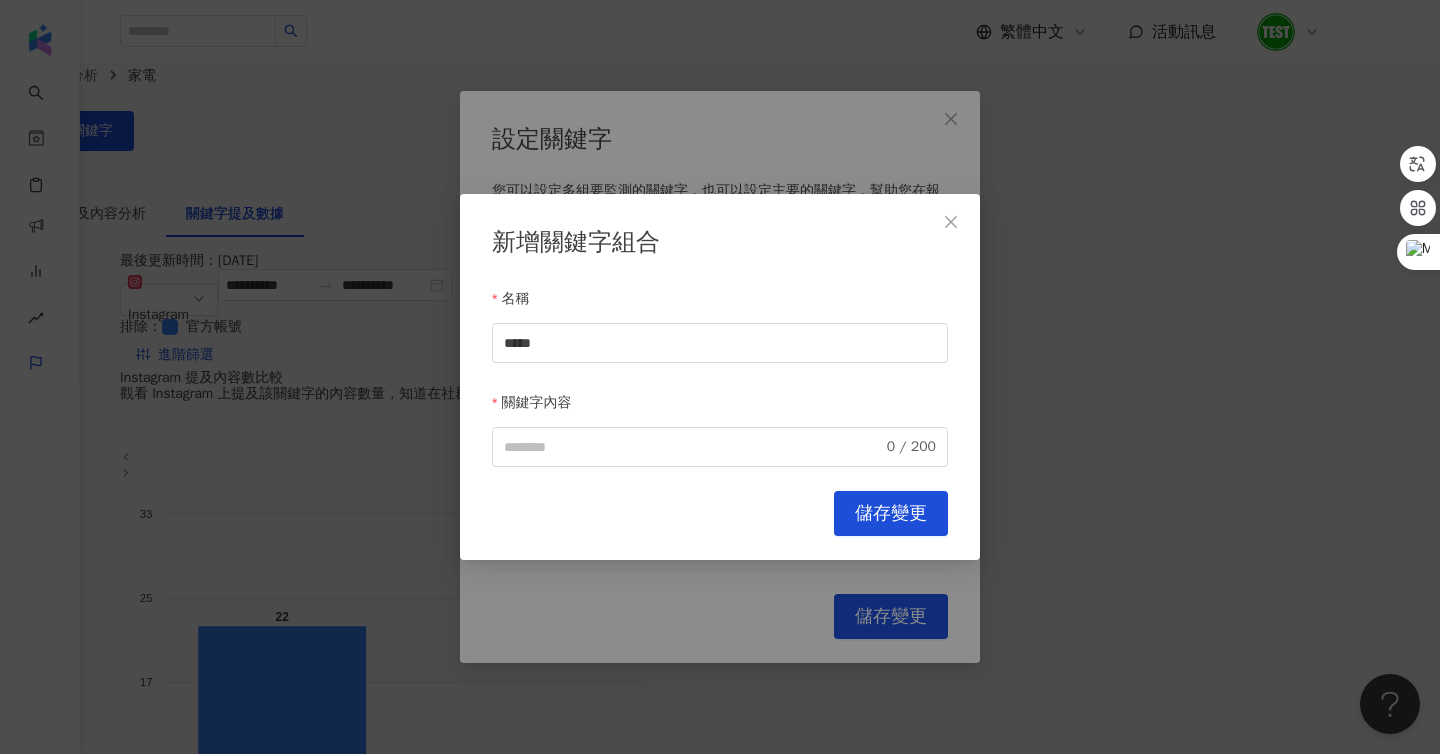 click on "新增關鍵字組合 名稱 ***** 關鍵字內容 0 / 200 Cancel 儲存變更" at bounding box center (720, 377) 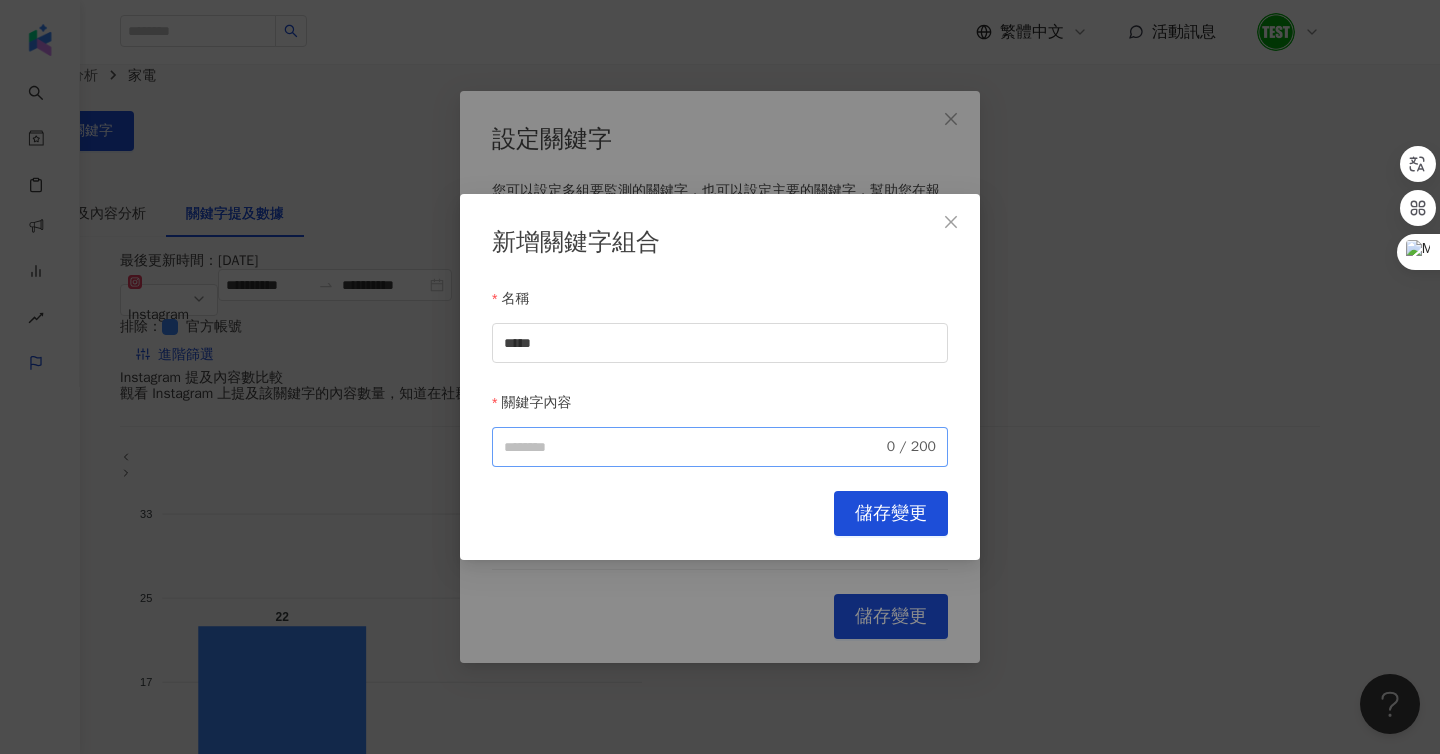 click on "0 / 200" at bounding box center [720, 447] 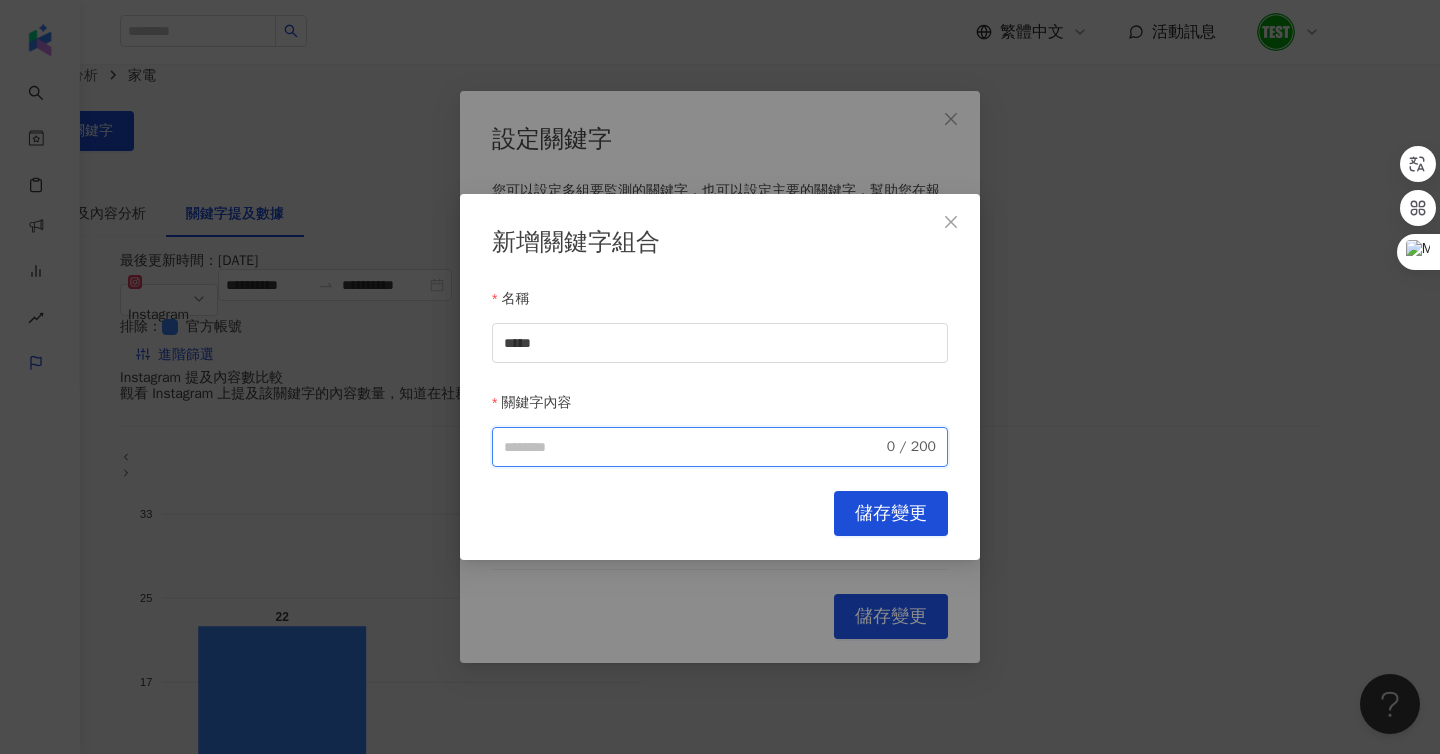 paste on "*****" 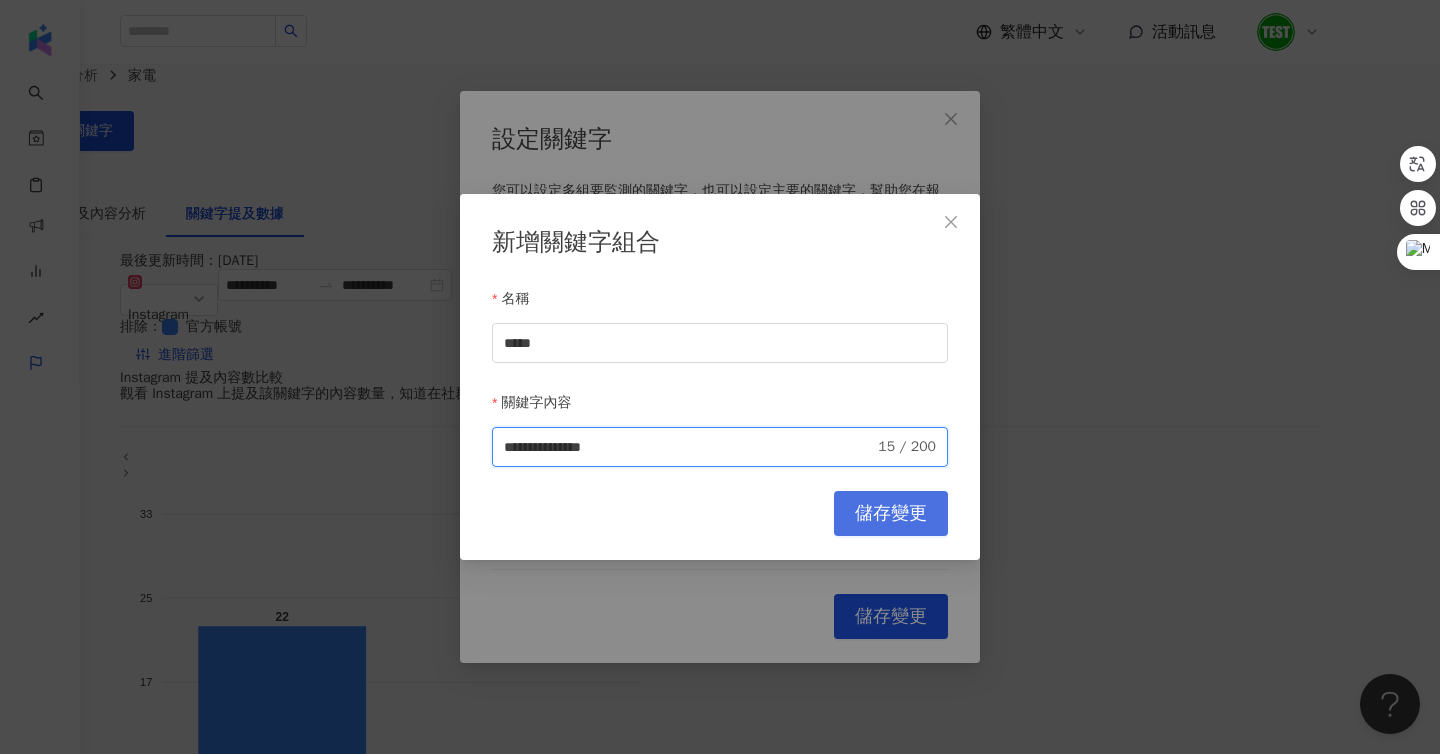 type on "**********" 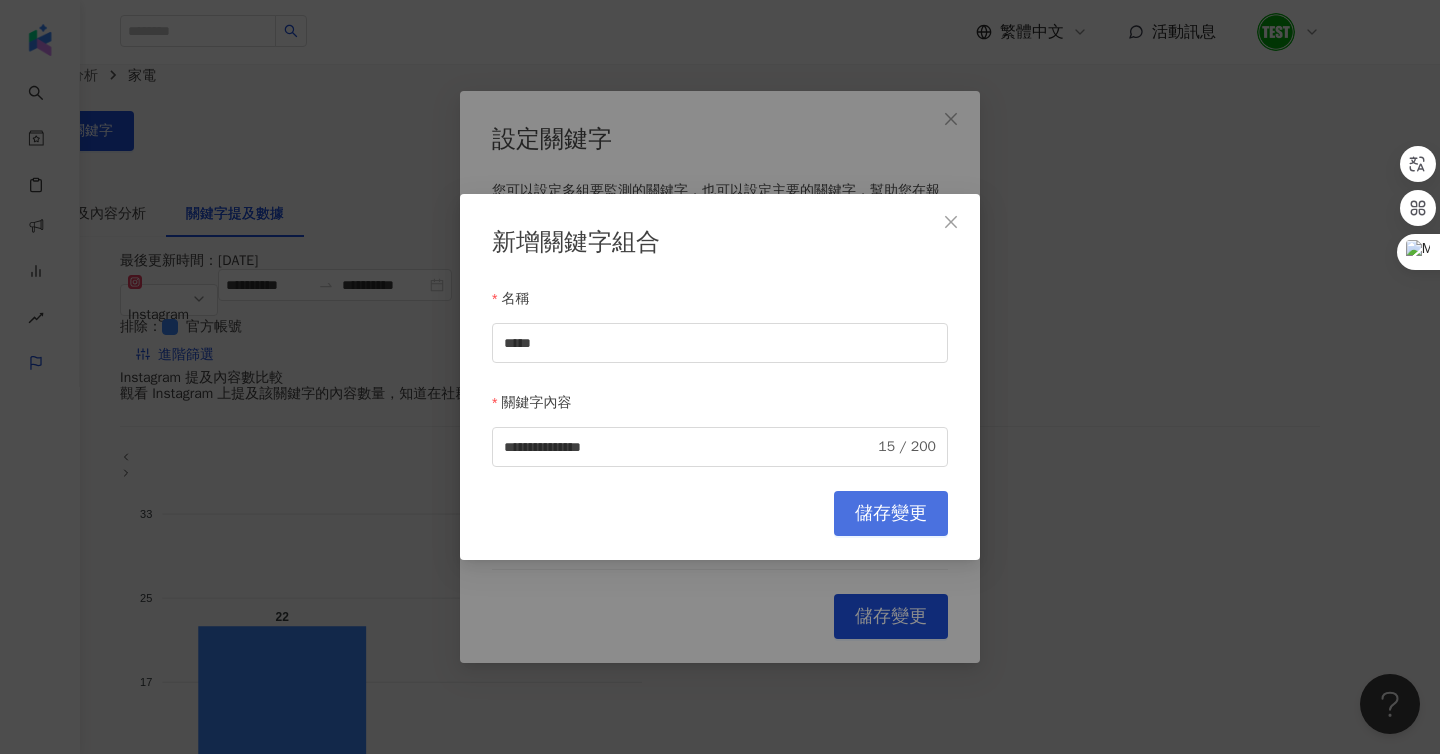 click on "儲存變更" at bounding box center (891, 513) 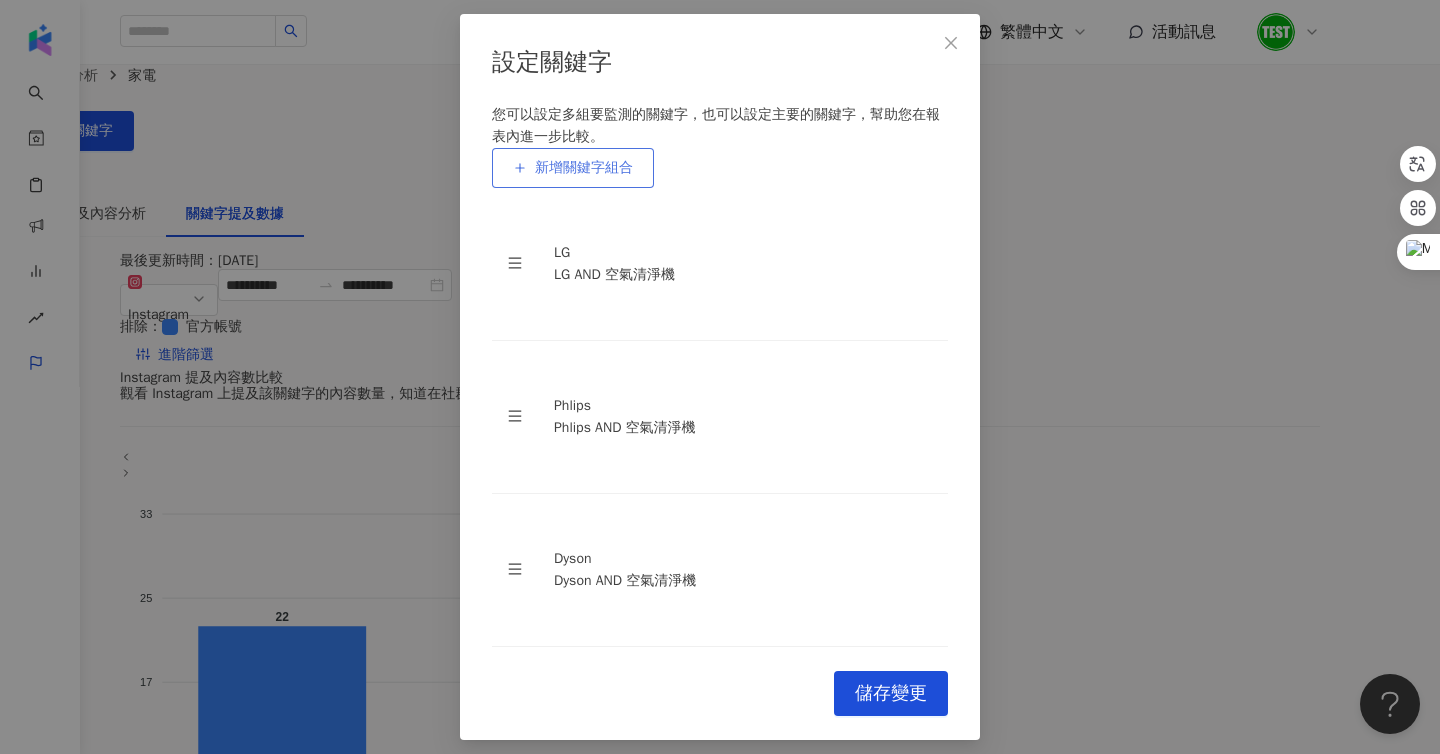 click on "新增關鍵字組合" at bounding box center [584, 168] 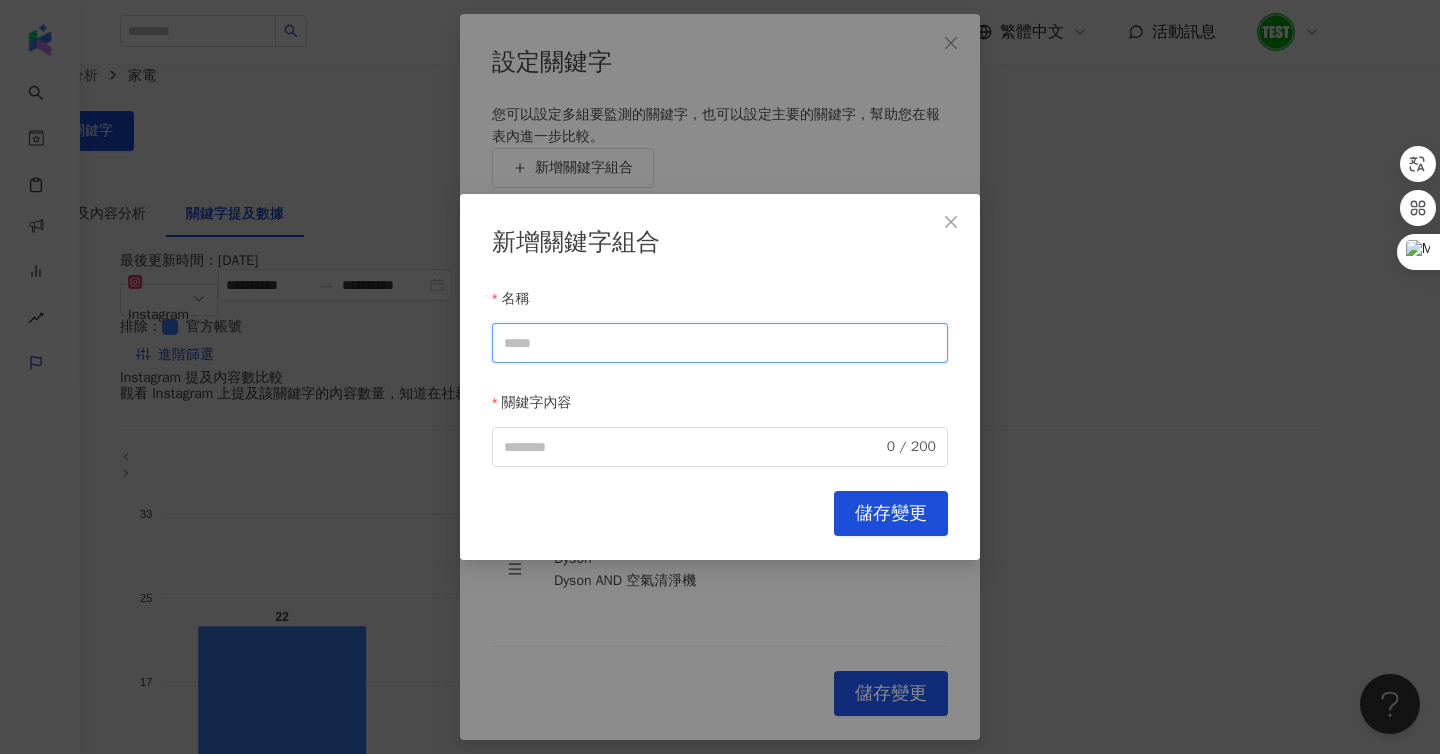 click on "名稱" at bounding box center [720, 343] 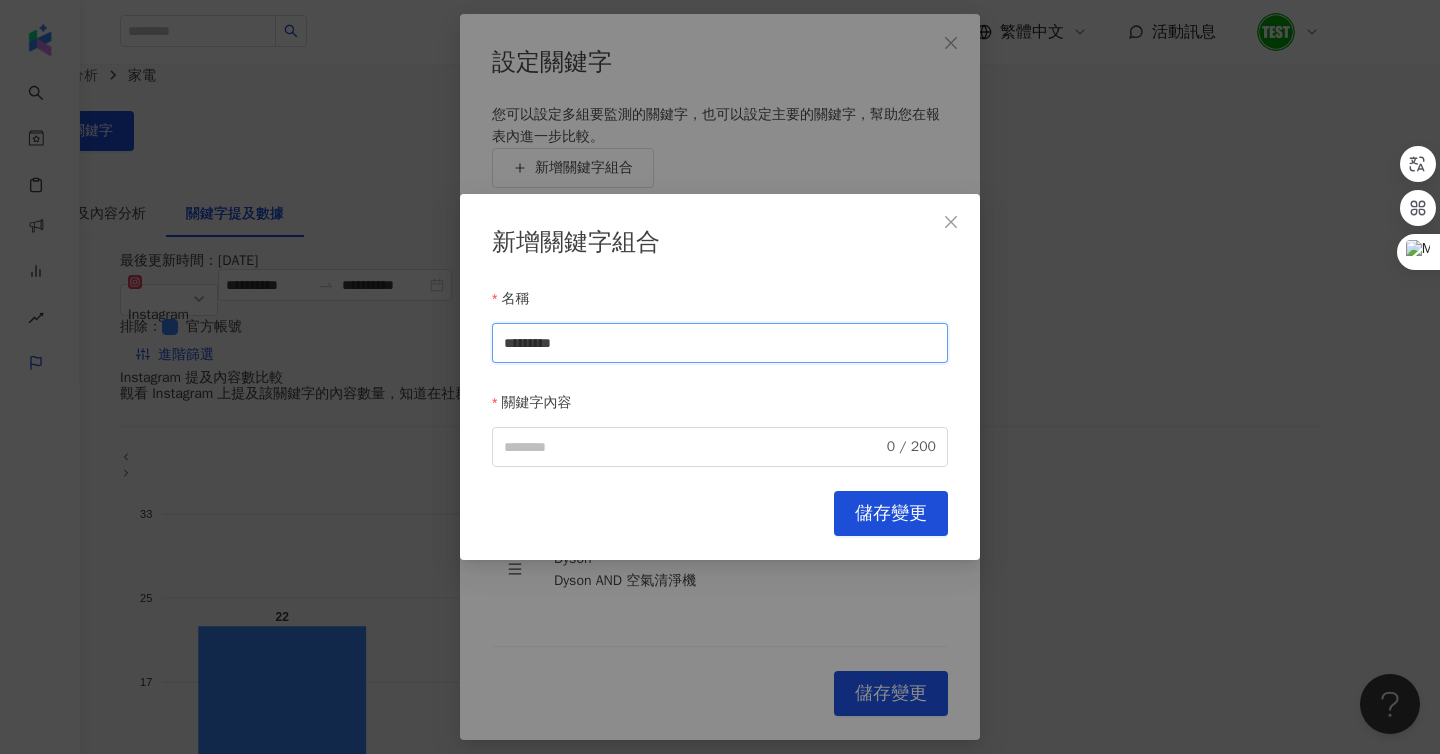 drag, startPoint x: 593, startPoint y: 347, endPoint x: 430, endPoint y: 344, distance: 163.0276 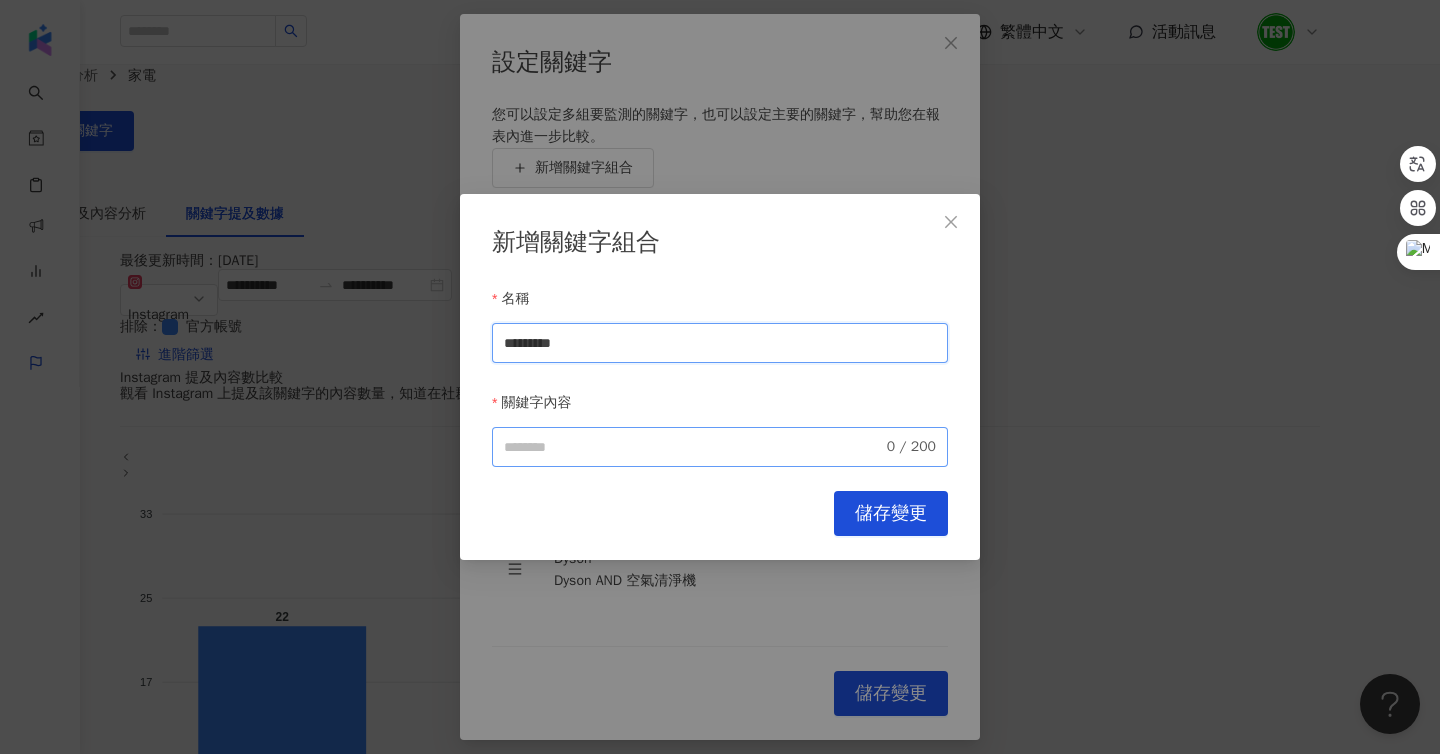 type on "*********" 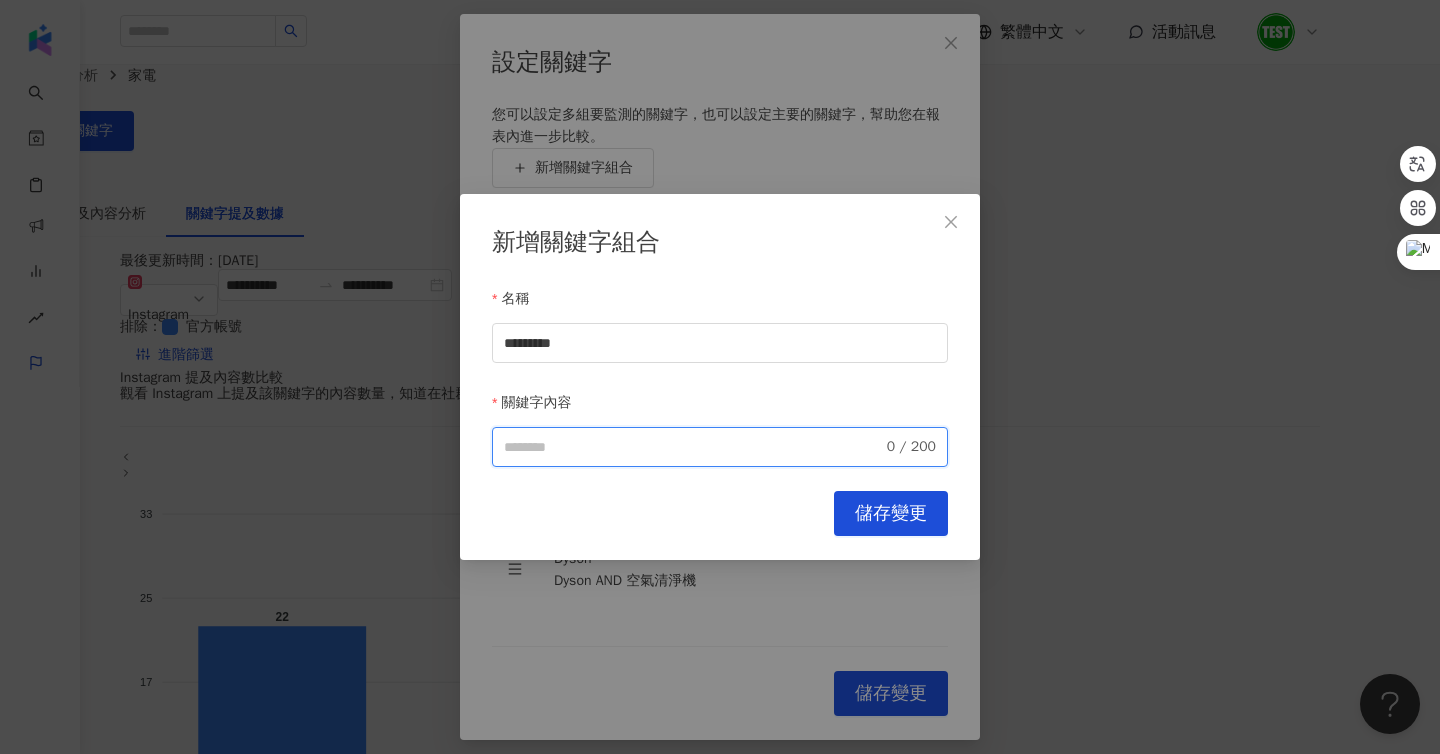 click on "關鍵字內容" at bounding box center [693, 447] 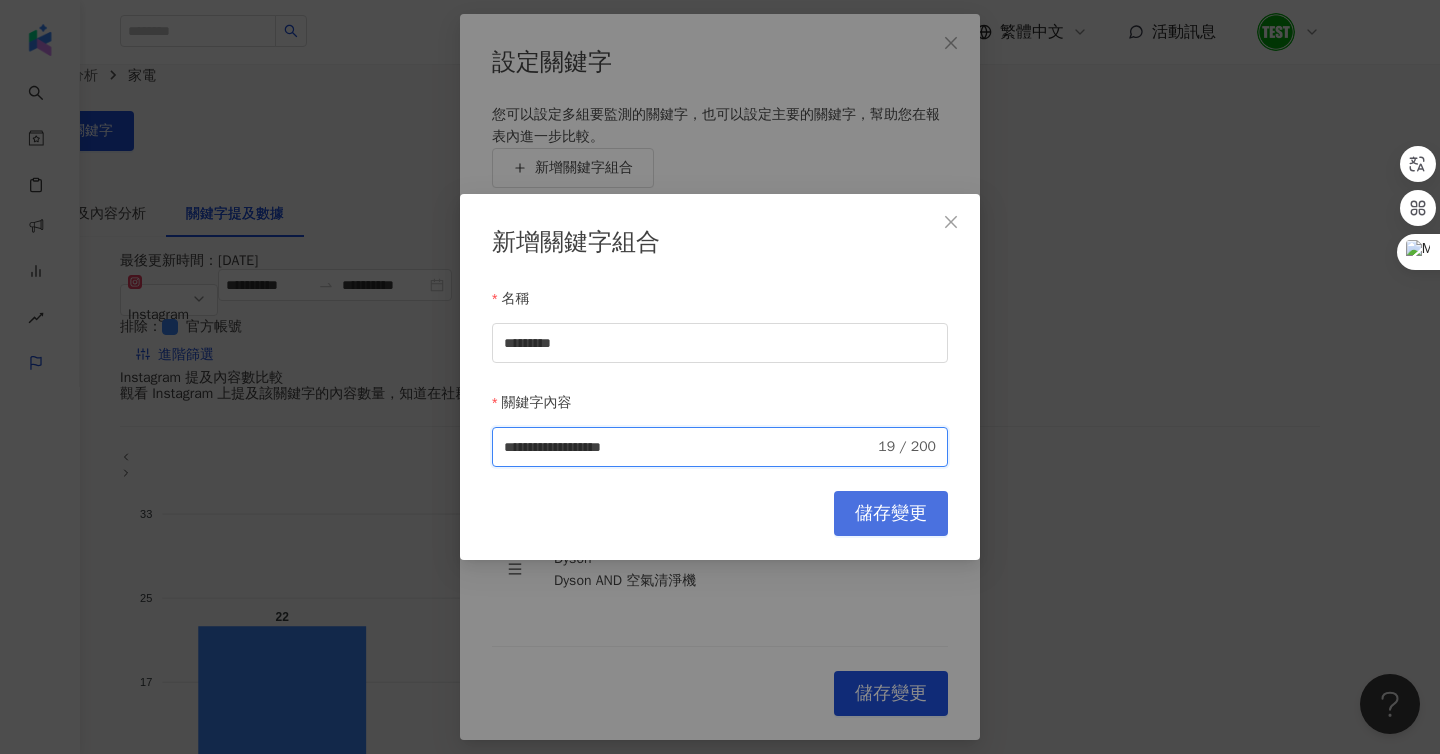 type on "**********" 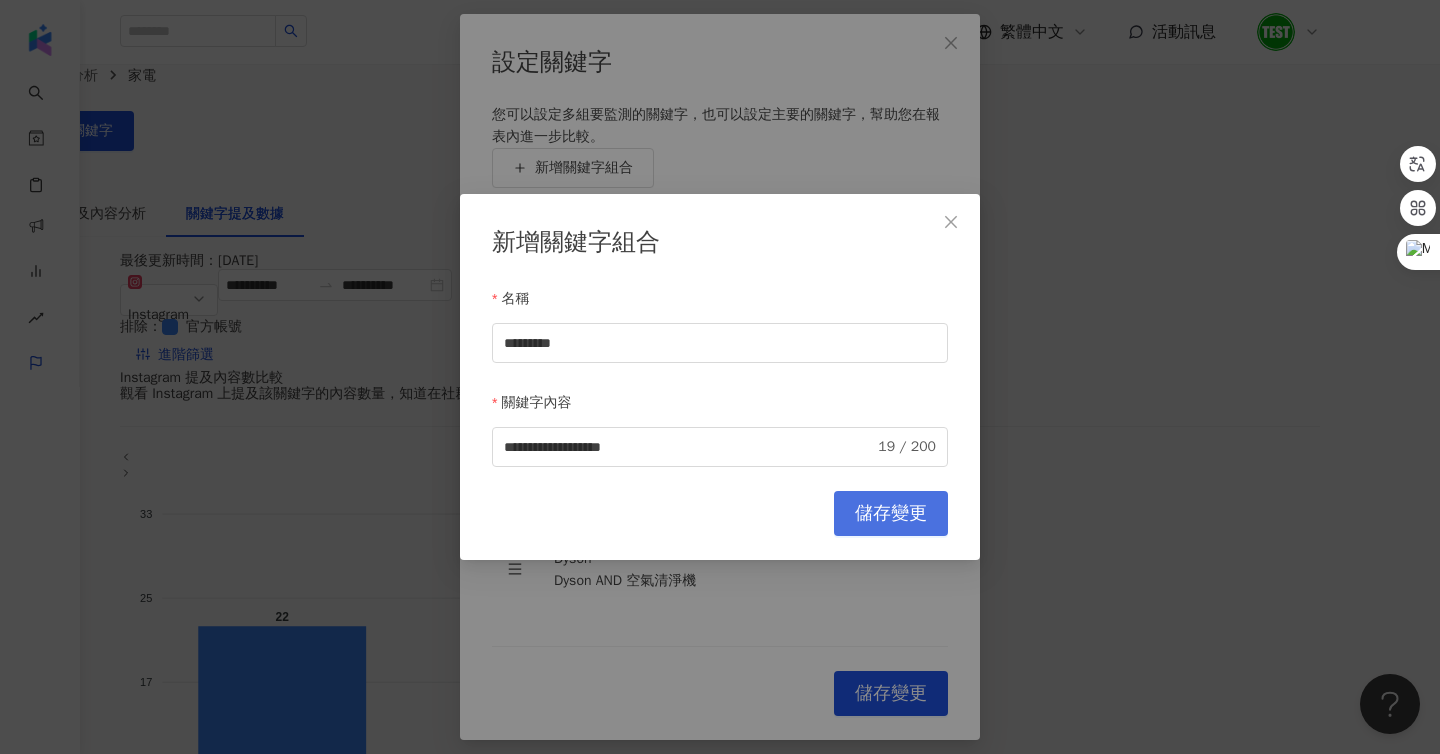 click on "儲存變更" at bounding box center [891, 514] 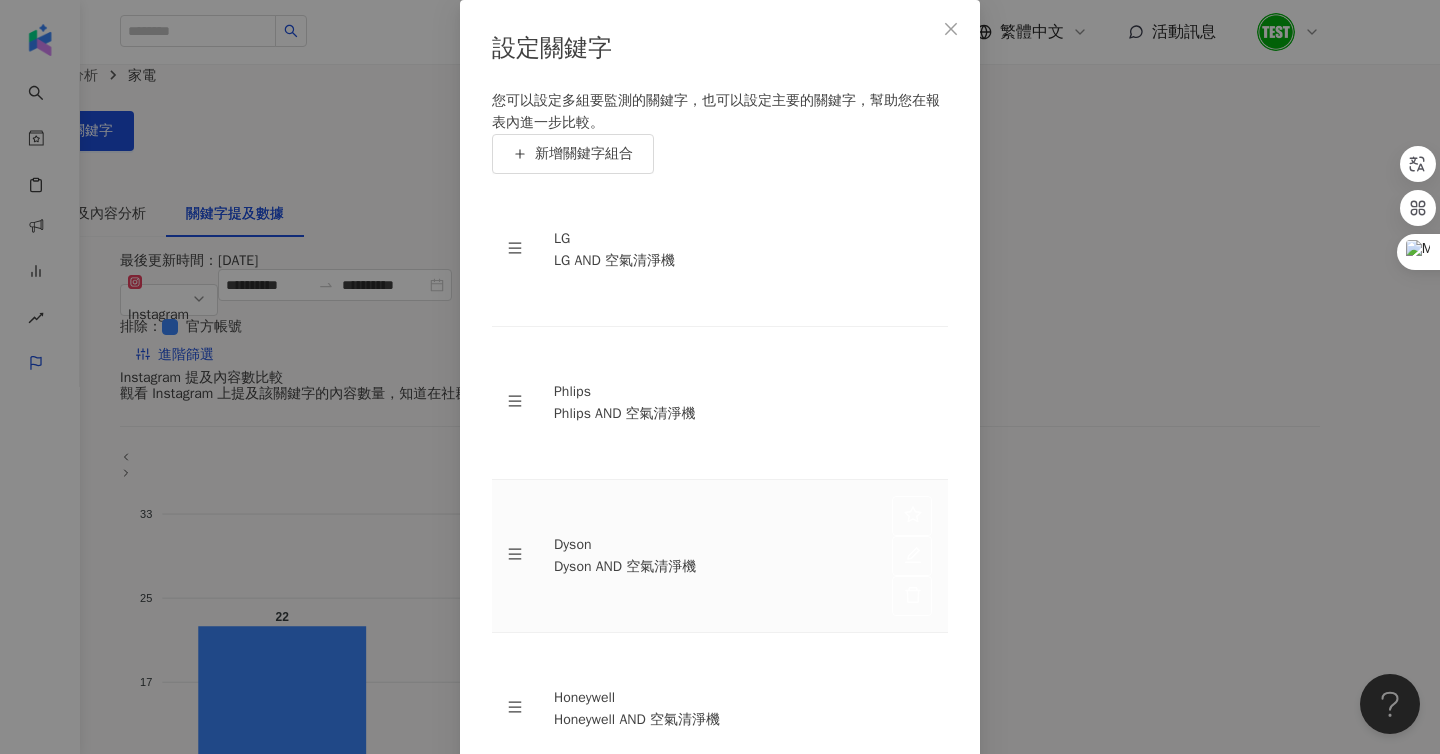 scroll, scrollTop: 0, scrollLeft: 0, axis: both 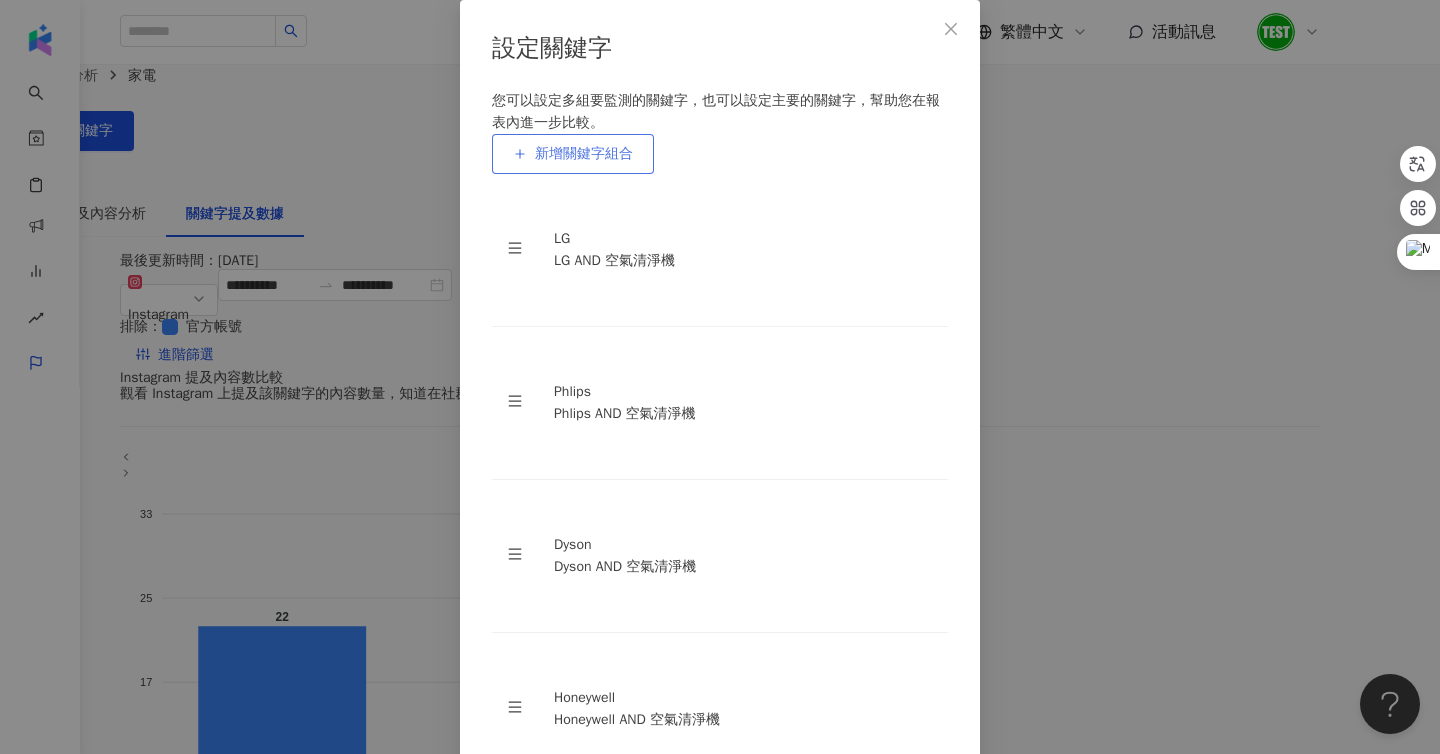 click on "新增關鍵字組合" at bounding box center [584, 154] 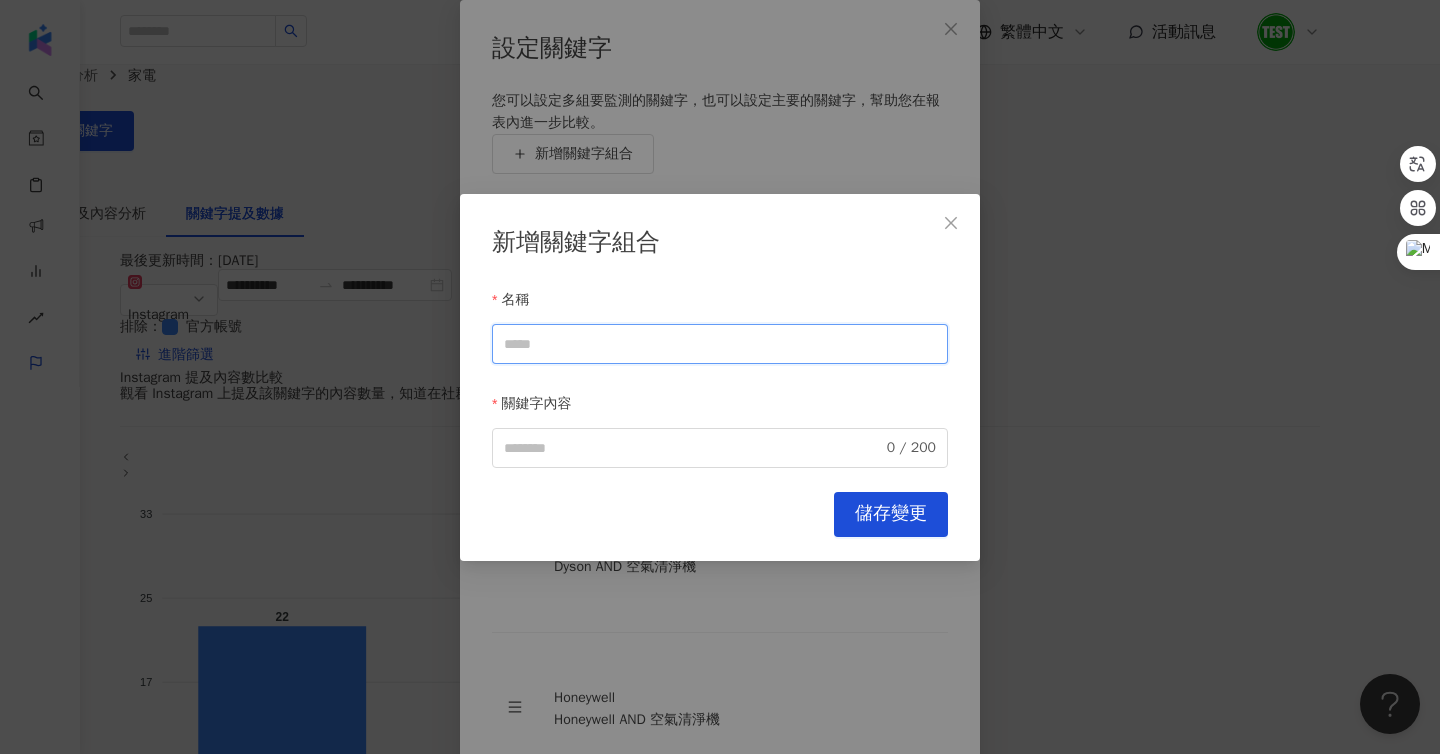 click on "名稱" at bounding box center (720, 343) 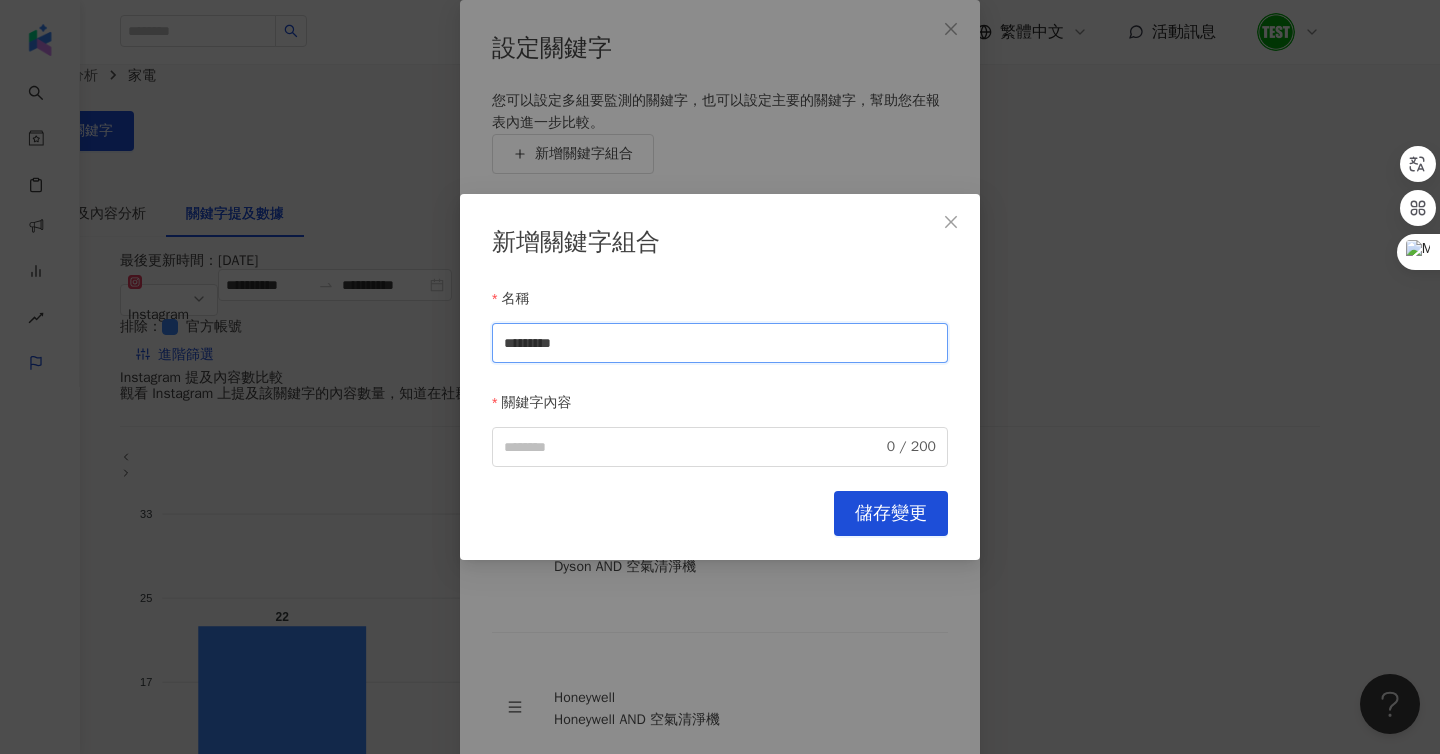 drag, startPoint x: 609, startPoint y: 349, endPoint x: 255, endPoint y: 301, distance: 357.2394 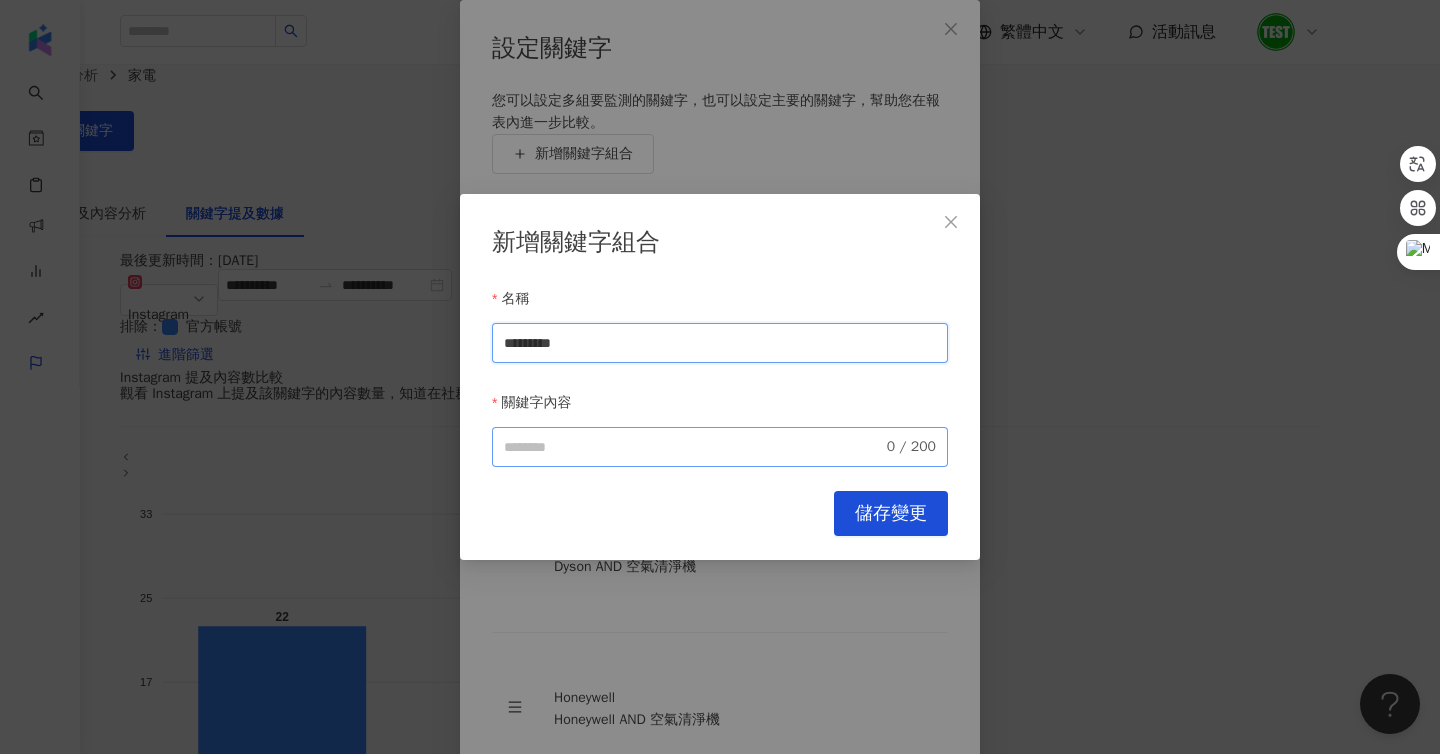 click on "0 / 200" at bounding box center [720, 447] 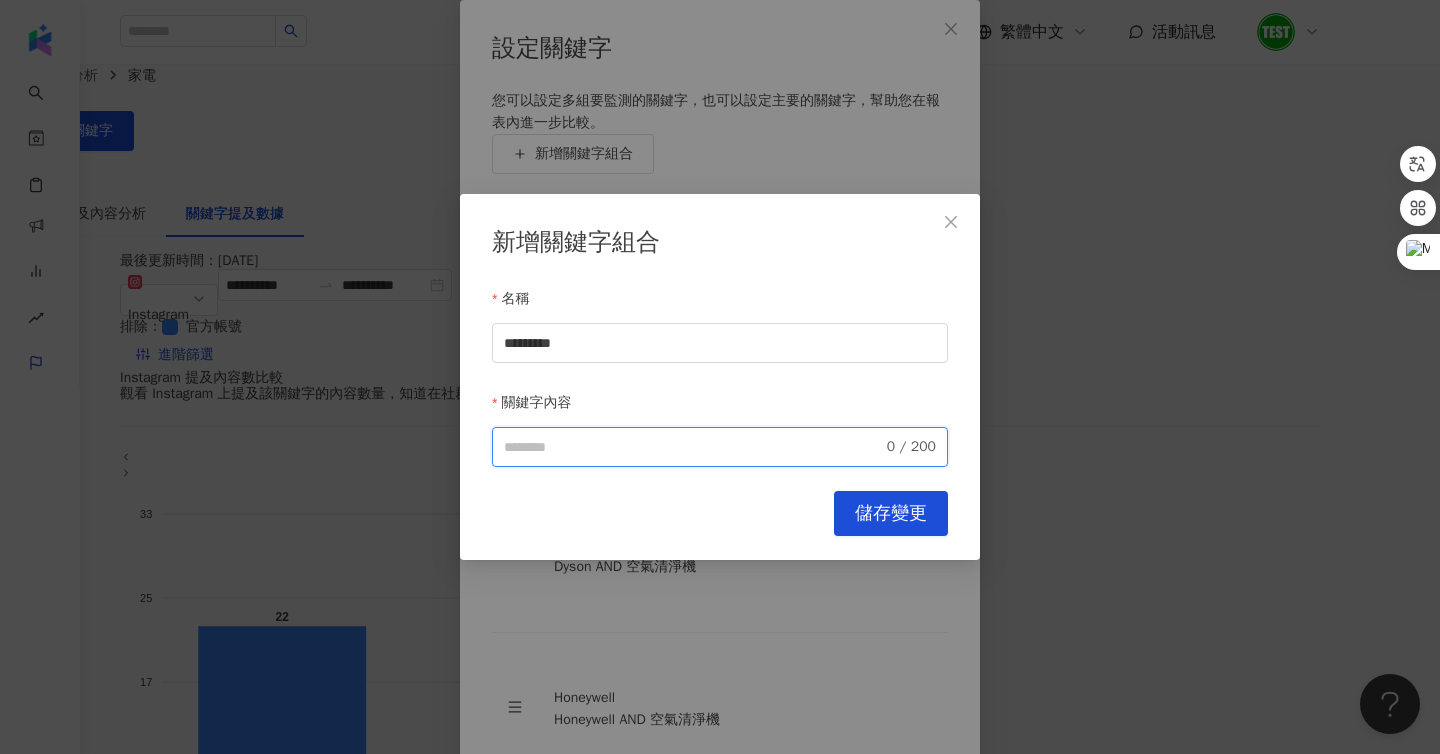 paste on "*********" 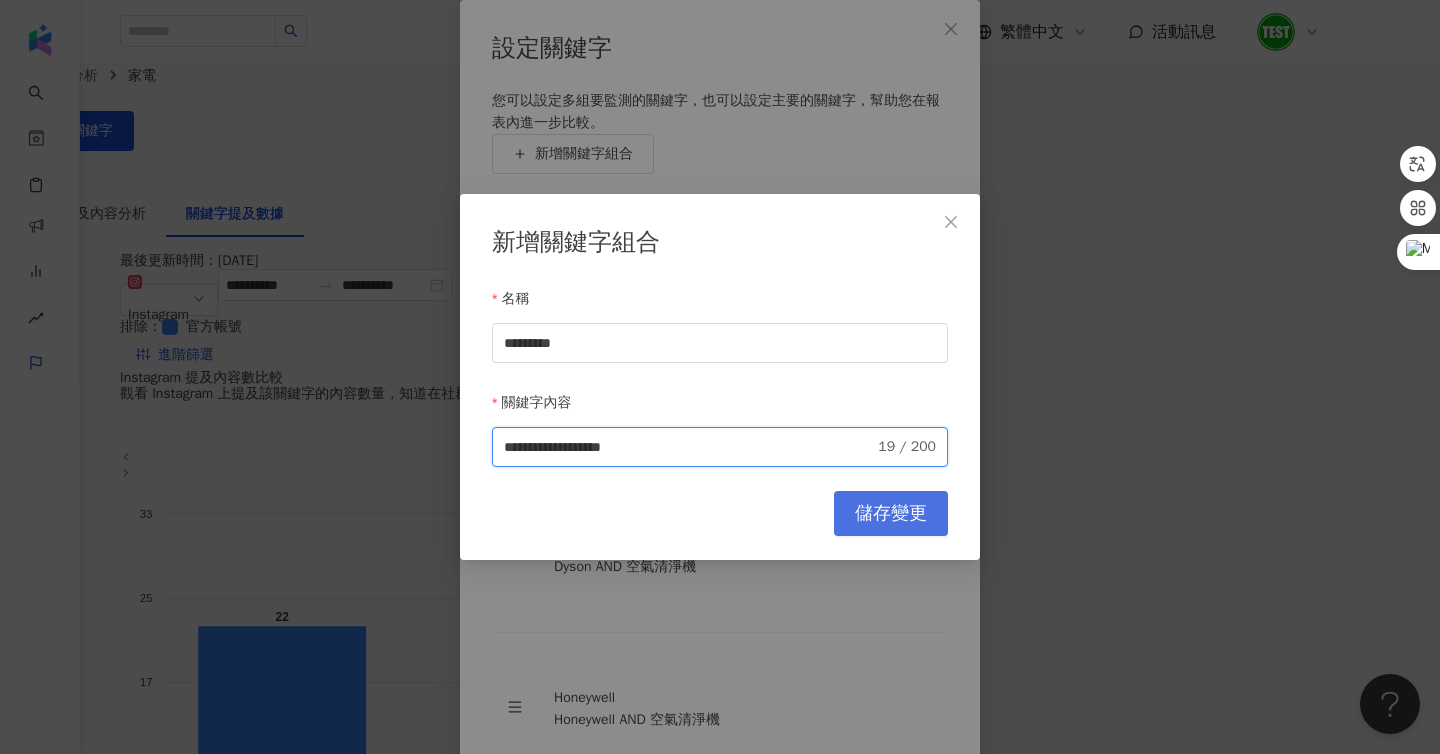 type on "**********" 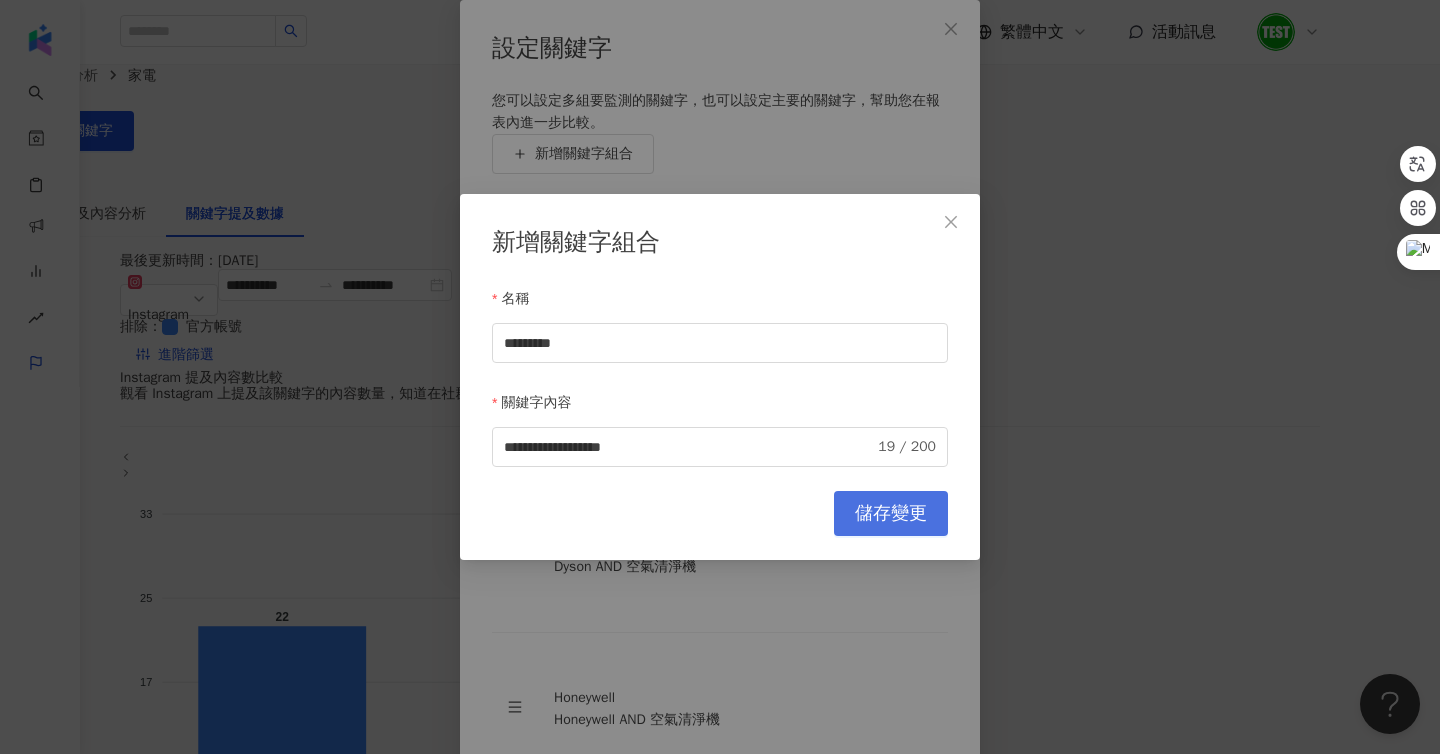 click on "儲存變更" at bounding box center [891, 514] 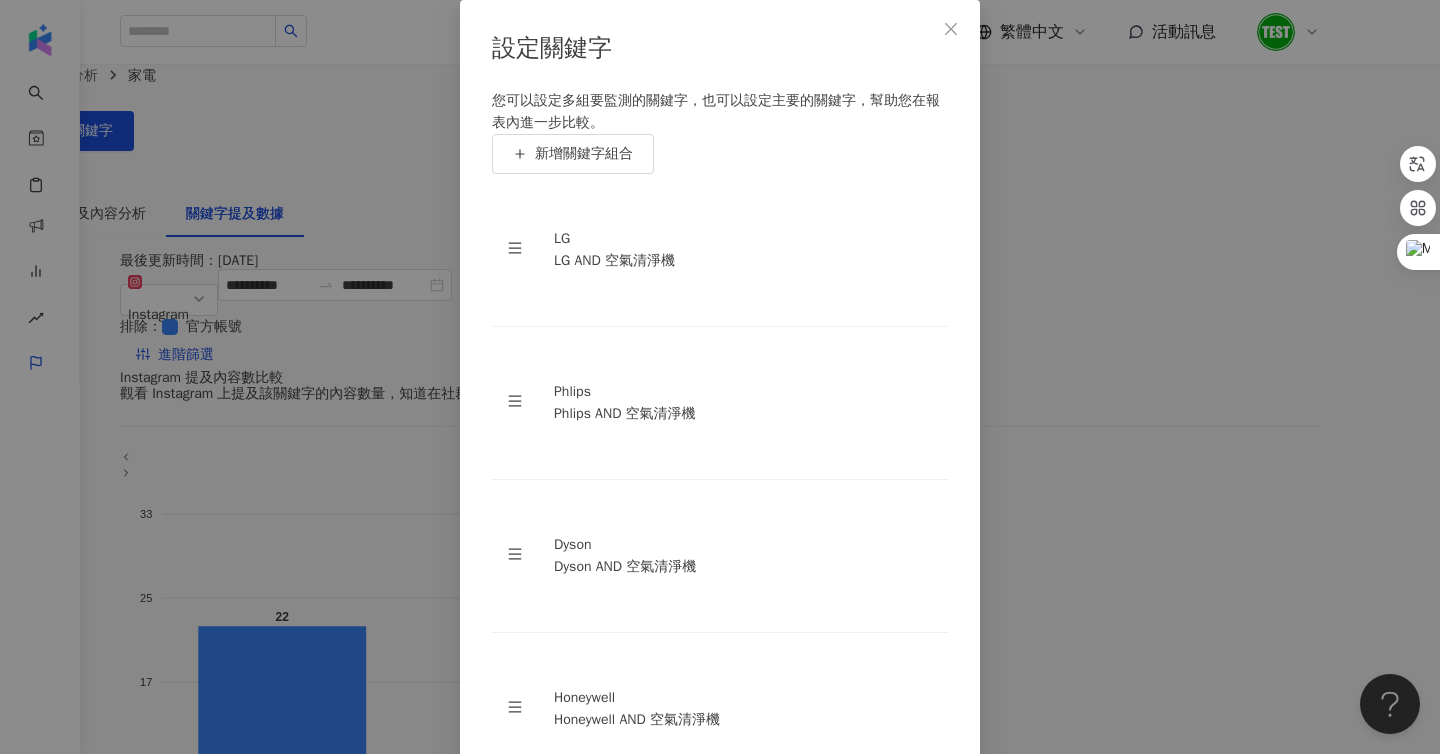 click on "儲存變更" at bounding box center [891, 985] 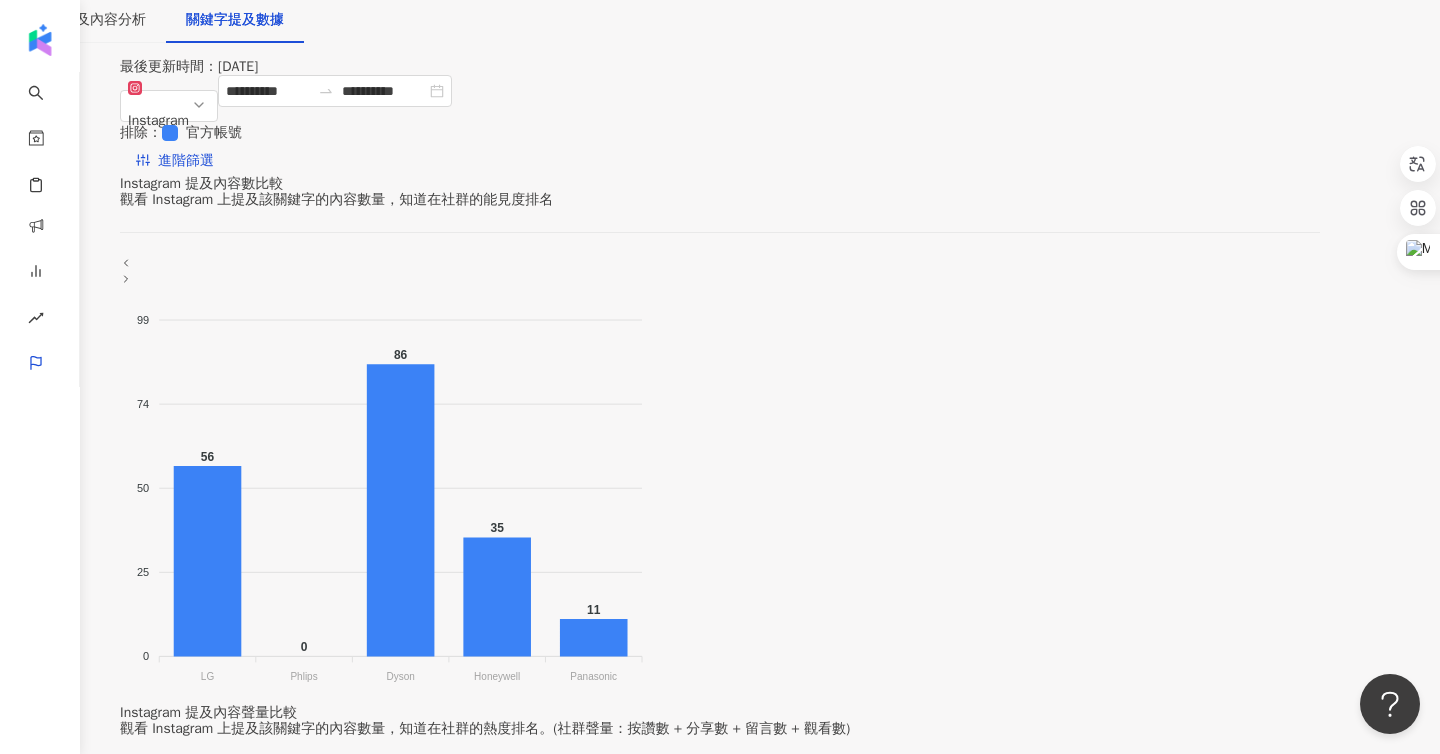 scroll, scrollTop: 0, scrollLeft: 0, axis: both 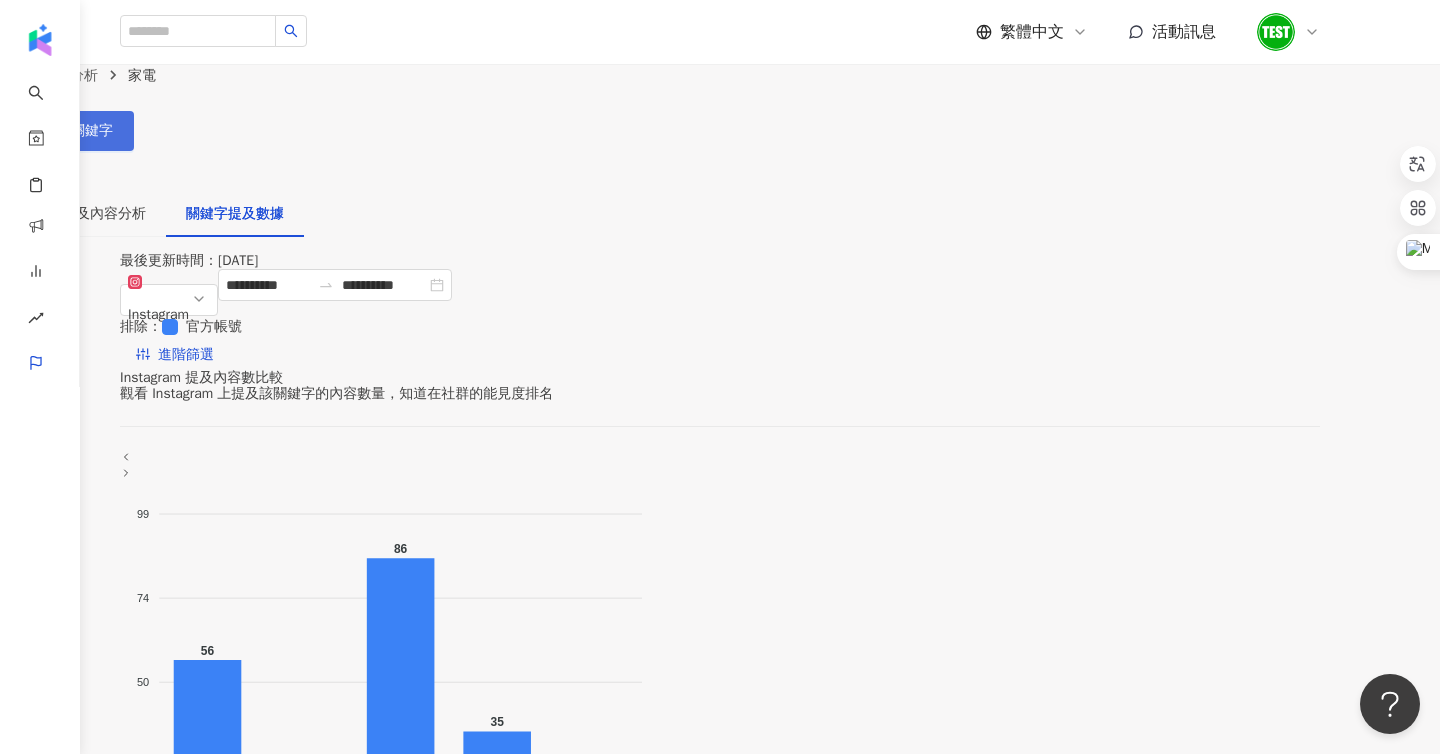 click on "設定關鍵字" at bounding box center (78, 131) 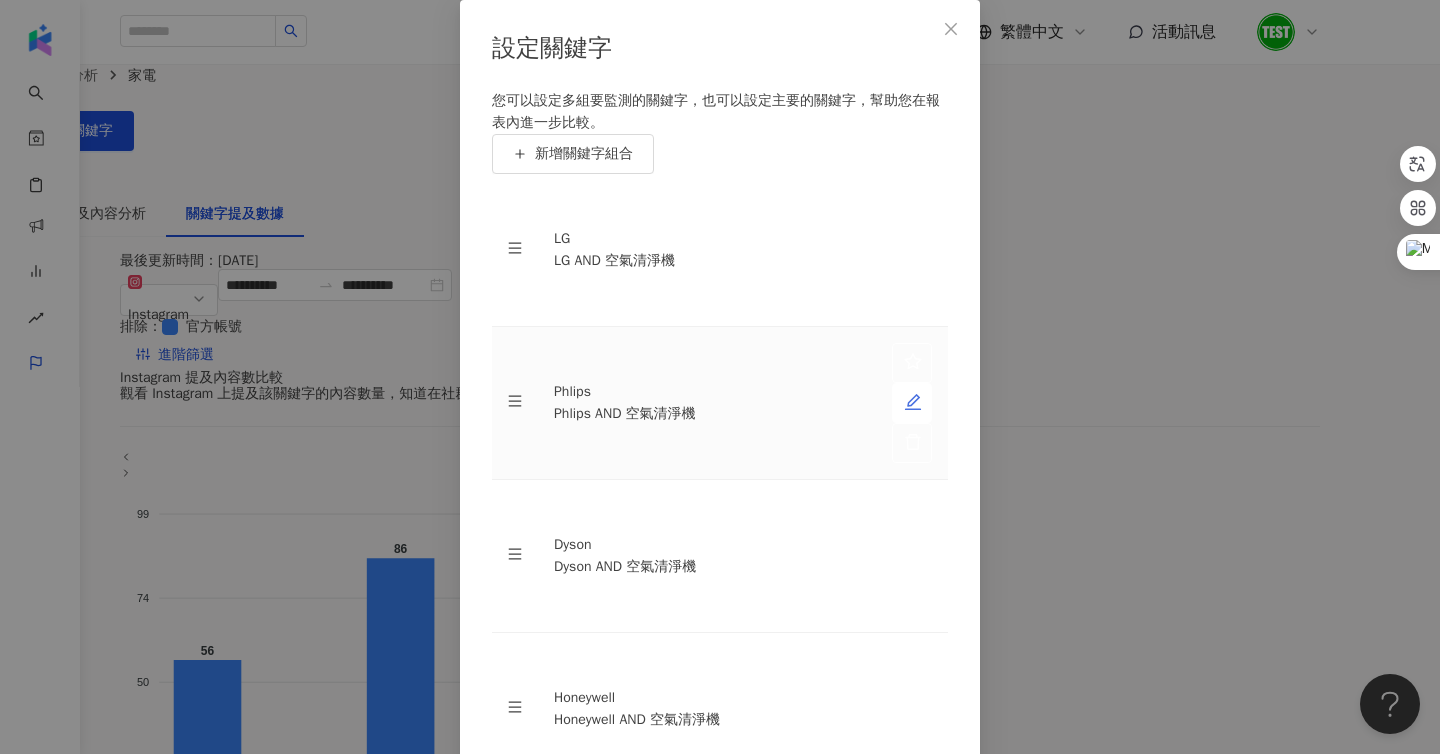 click 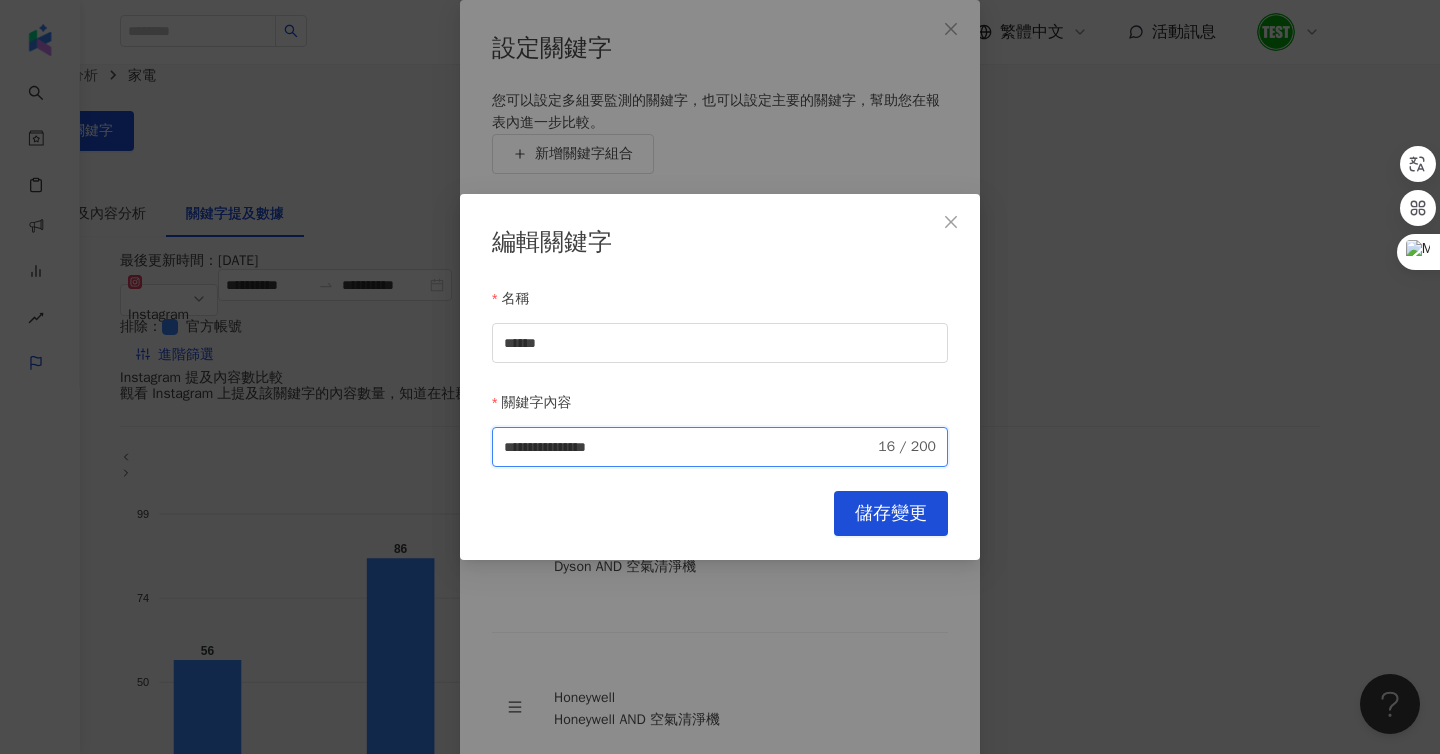 drag, startPoint x: 548, startPoint y: 444, endPoint x: 492, endPoint y: 448, distance: 56.142673 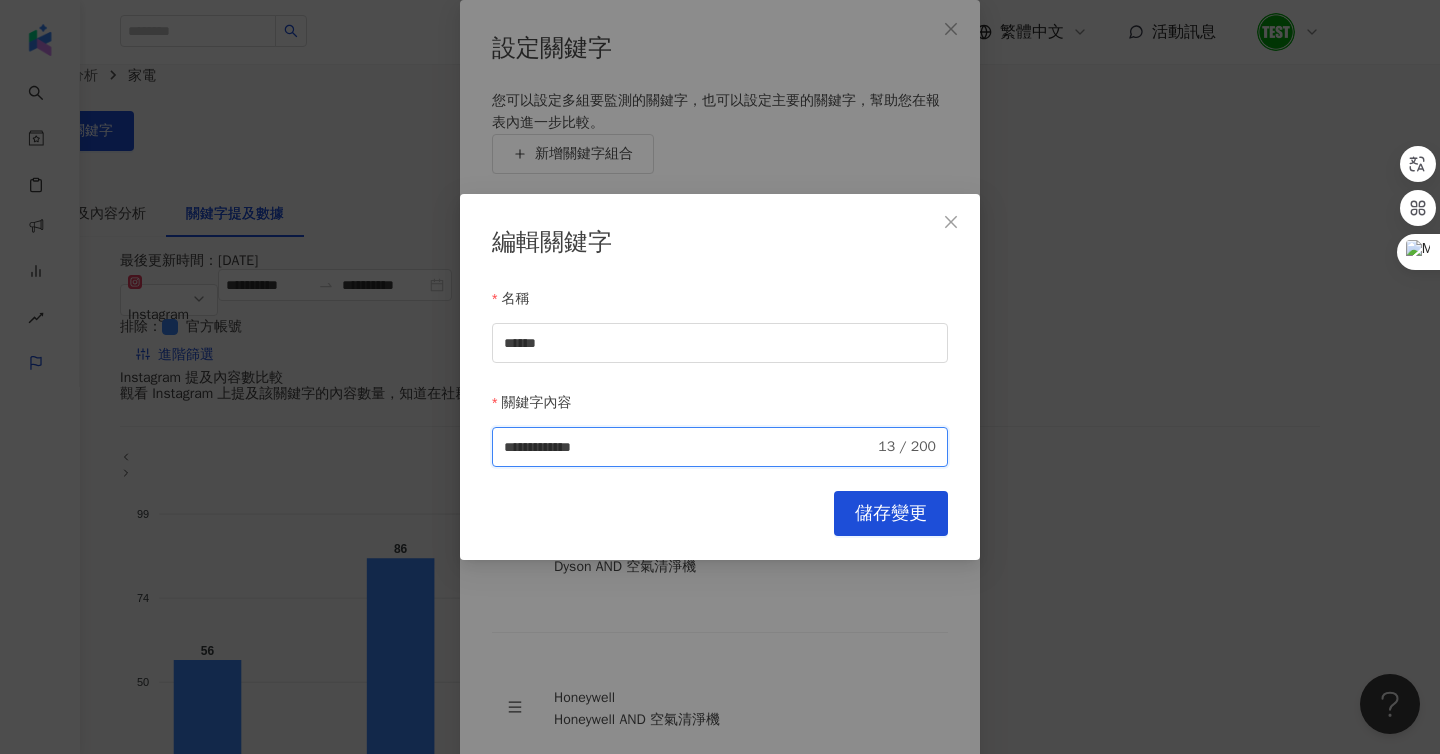 drag, startPoint x: 542, startPoint y: 436, endPoint x: 444, endPoint y: 436, distance: 98 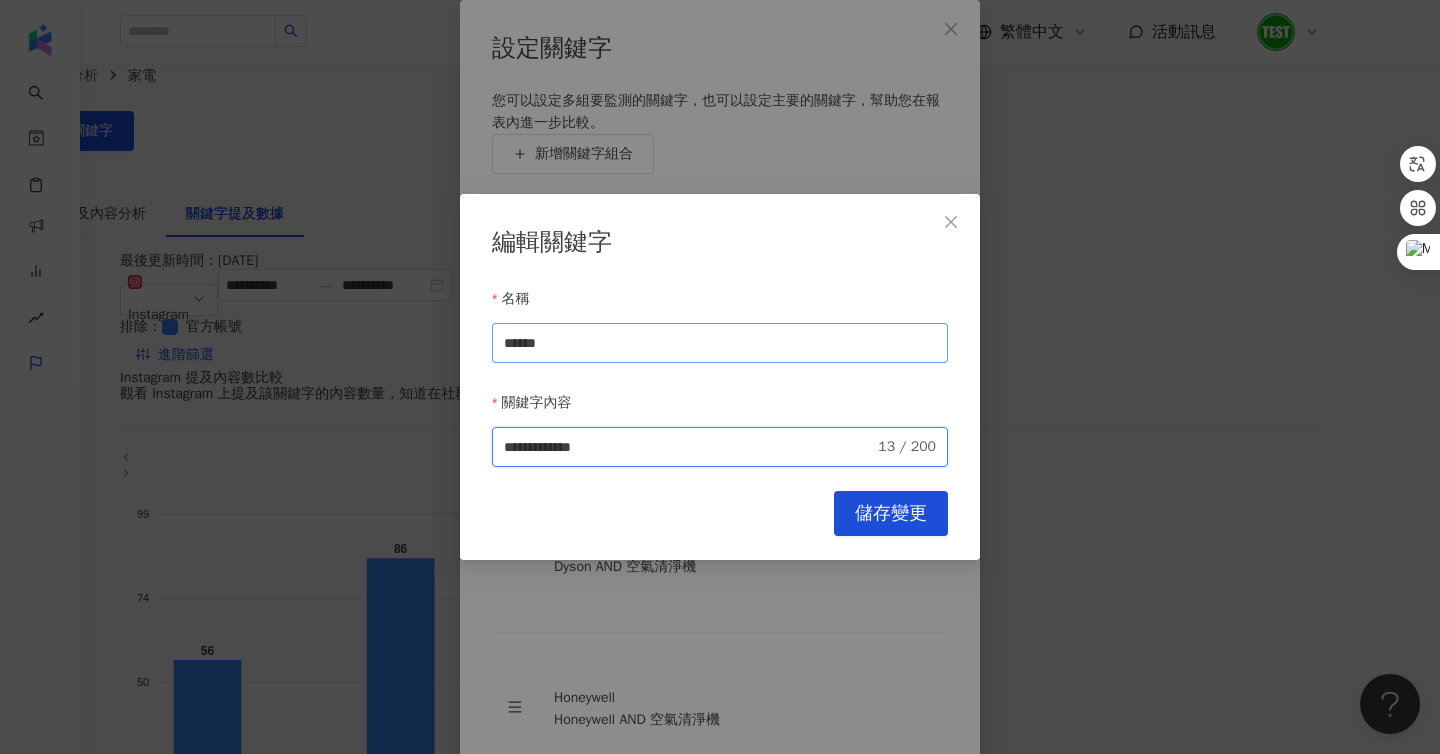 type on "**********" 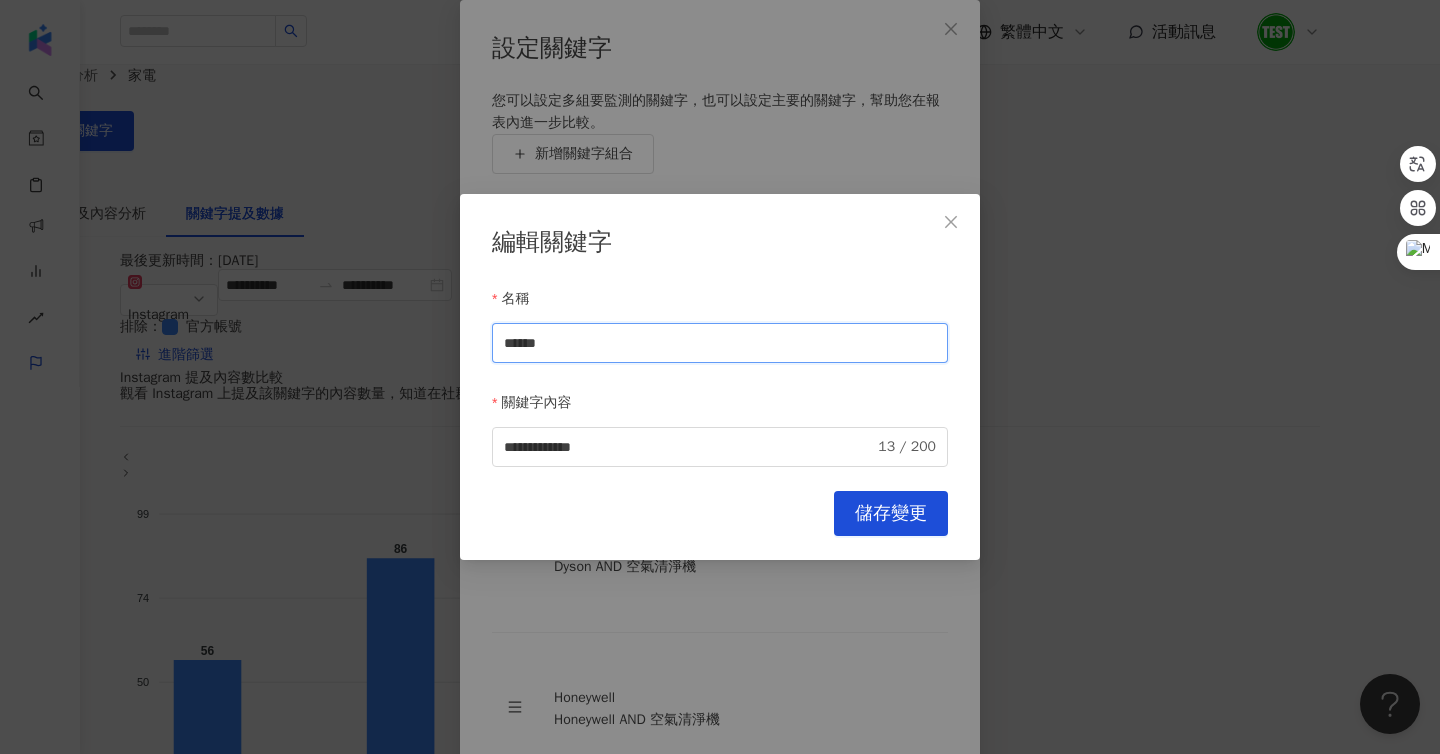 drag, startPoint x: 571, startPoint y: 353, endPoint x: 383, endPoint y: 327, distance: 189.78935 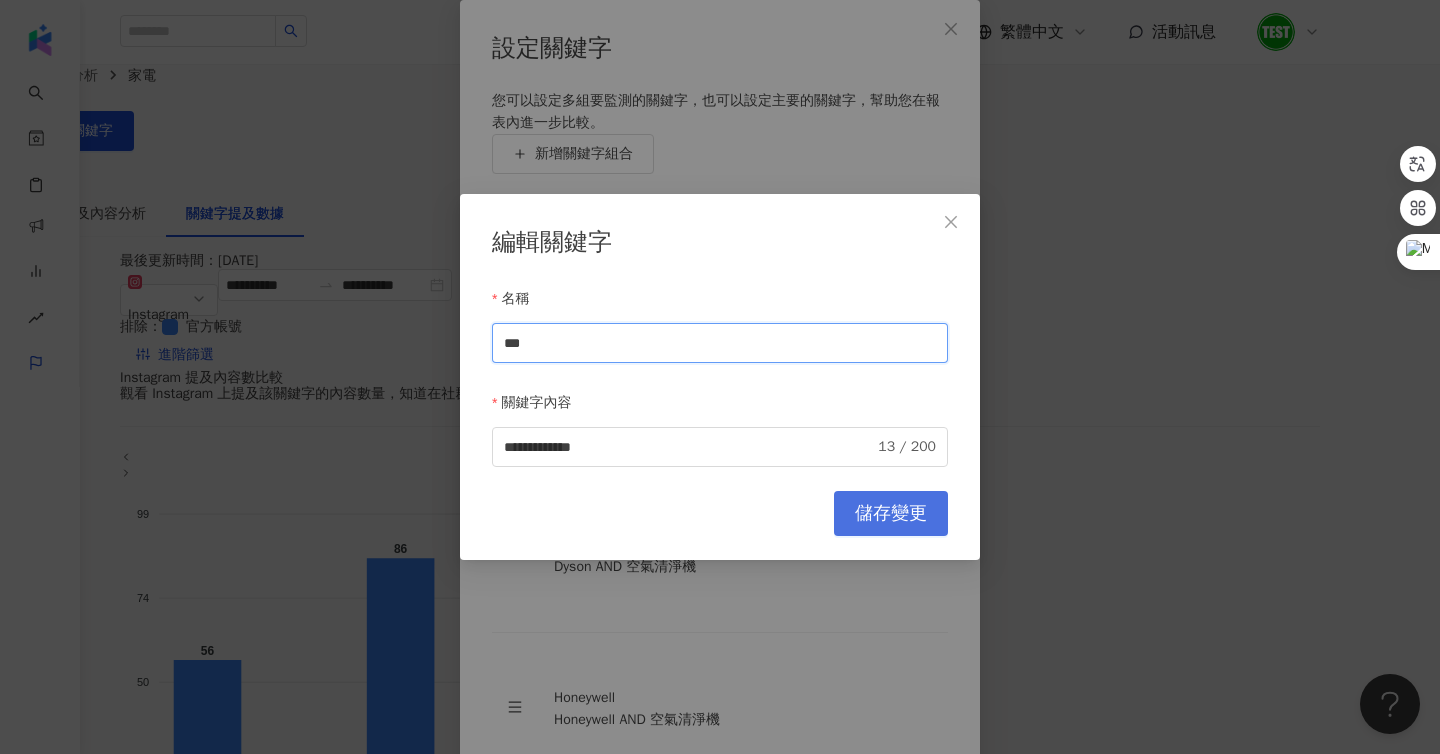 type on "***" 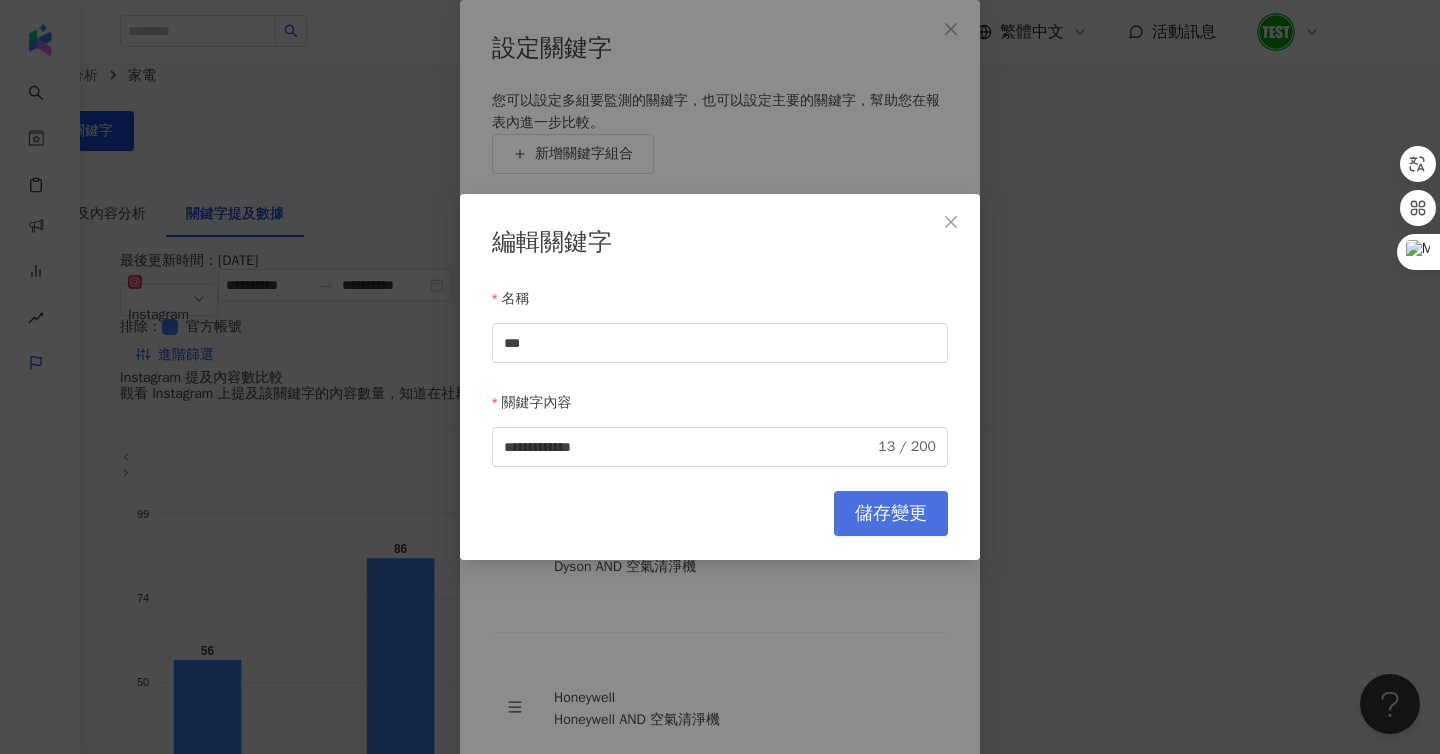 click on "儲存變更" at bounding box center [891, 514] 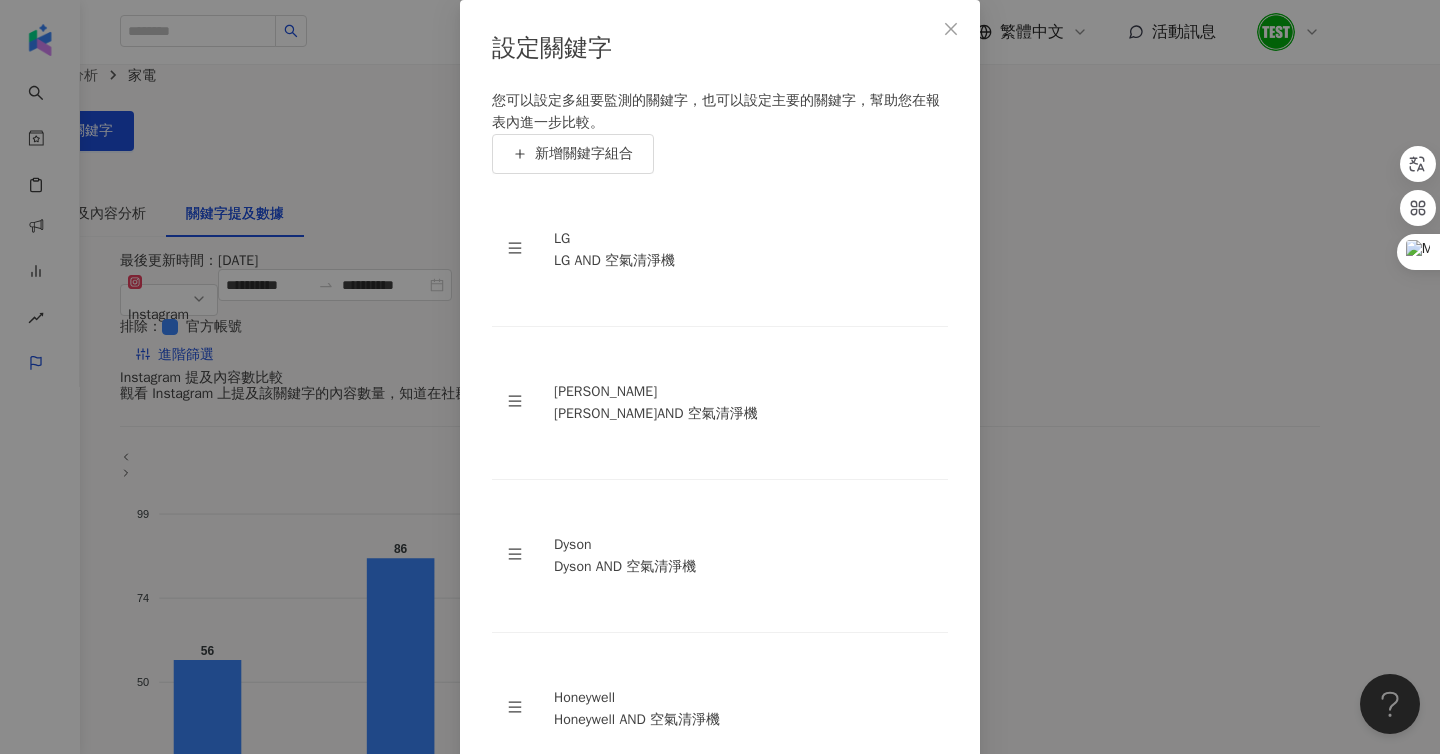 click on "儲存變更" at bounding box center (891, 985) 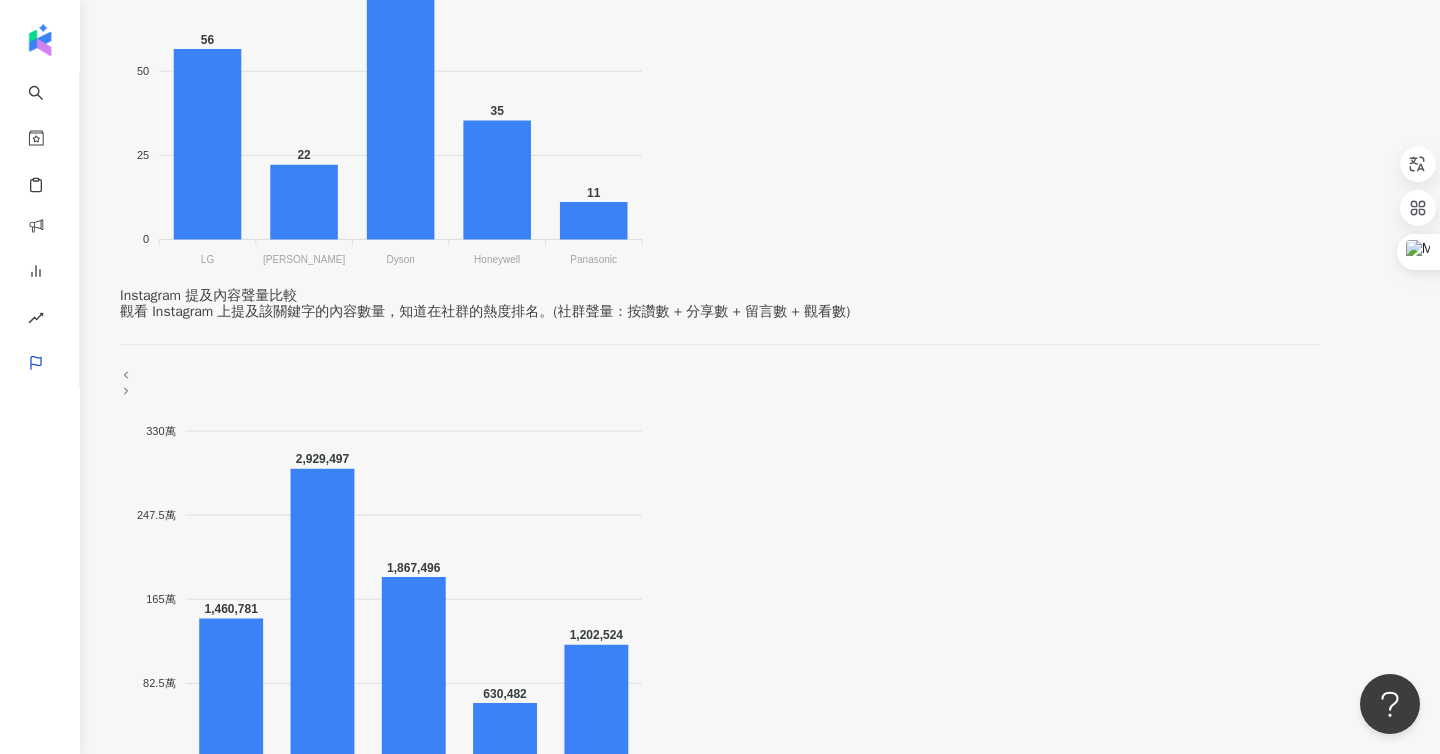 scroll, scrollTop: 727, scrollLeft: 0, axis: vertical 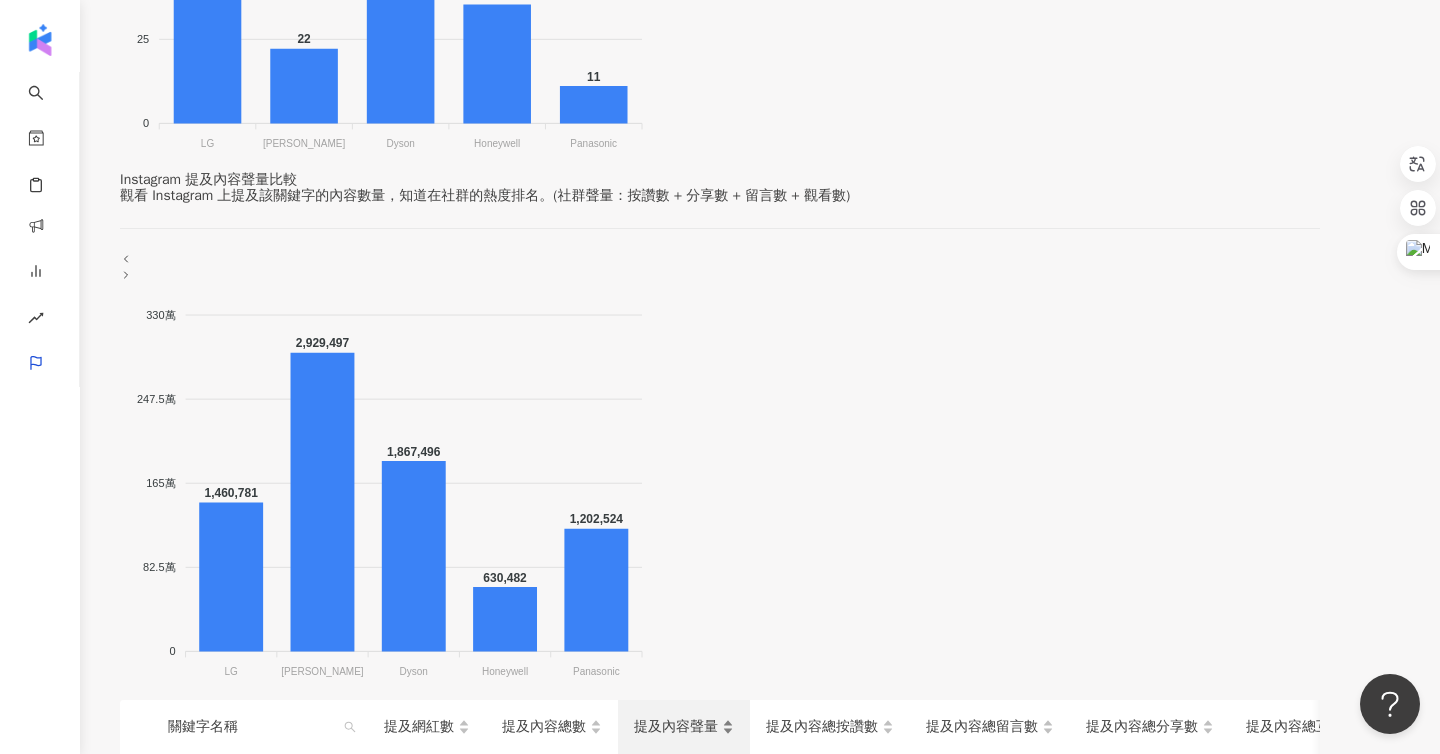 click on "提及內容聲量" at bounding box center [676, 727] 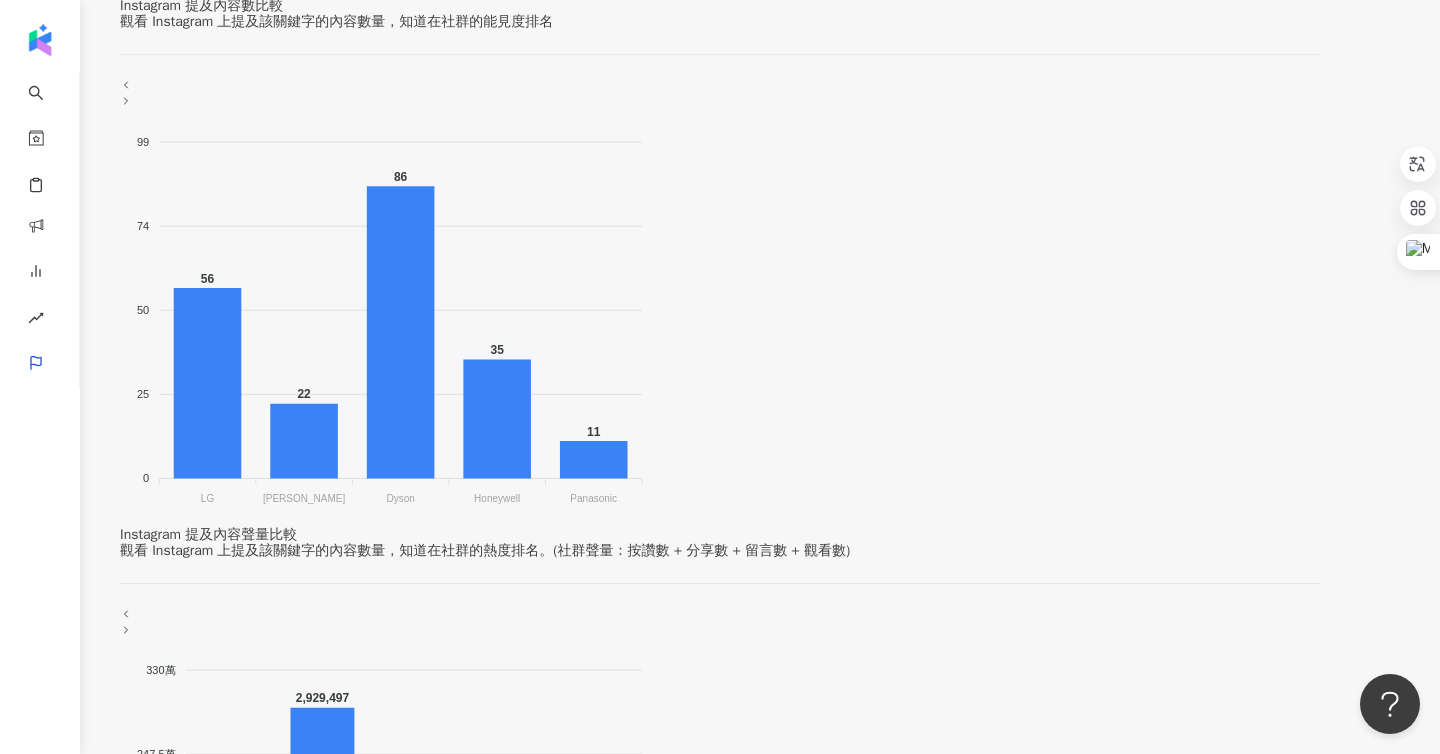 scroll, scrollTop: 12, scrollLeft: 0, axis: vertical 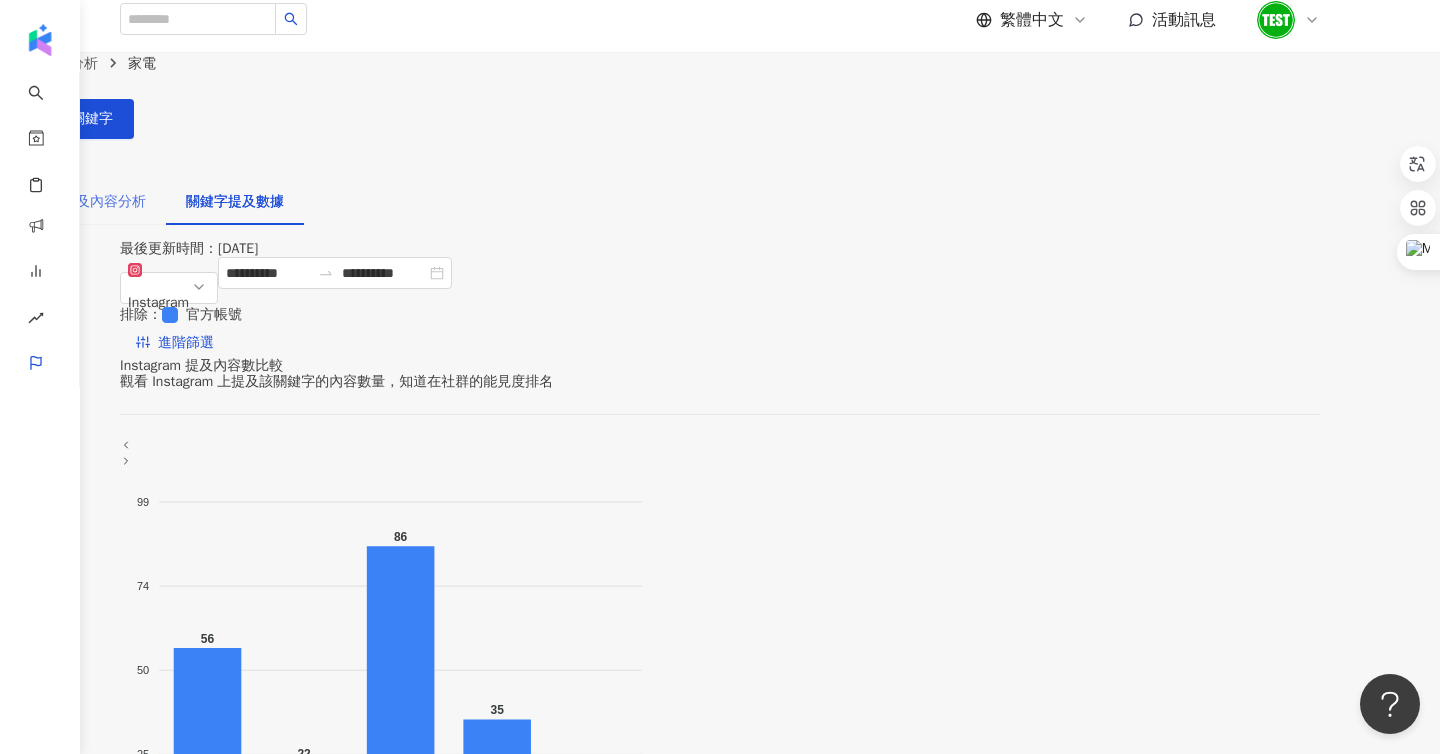 click on "關鍵字提及內容分析" at bounding box center (83, 202) 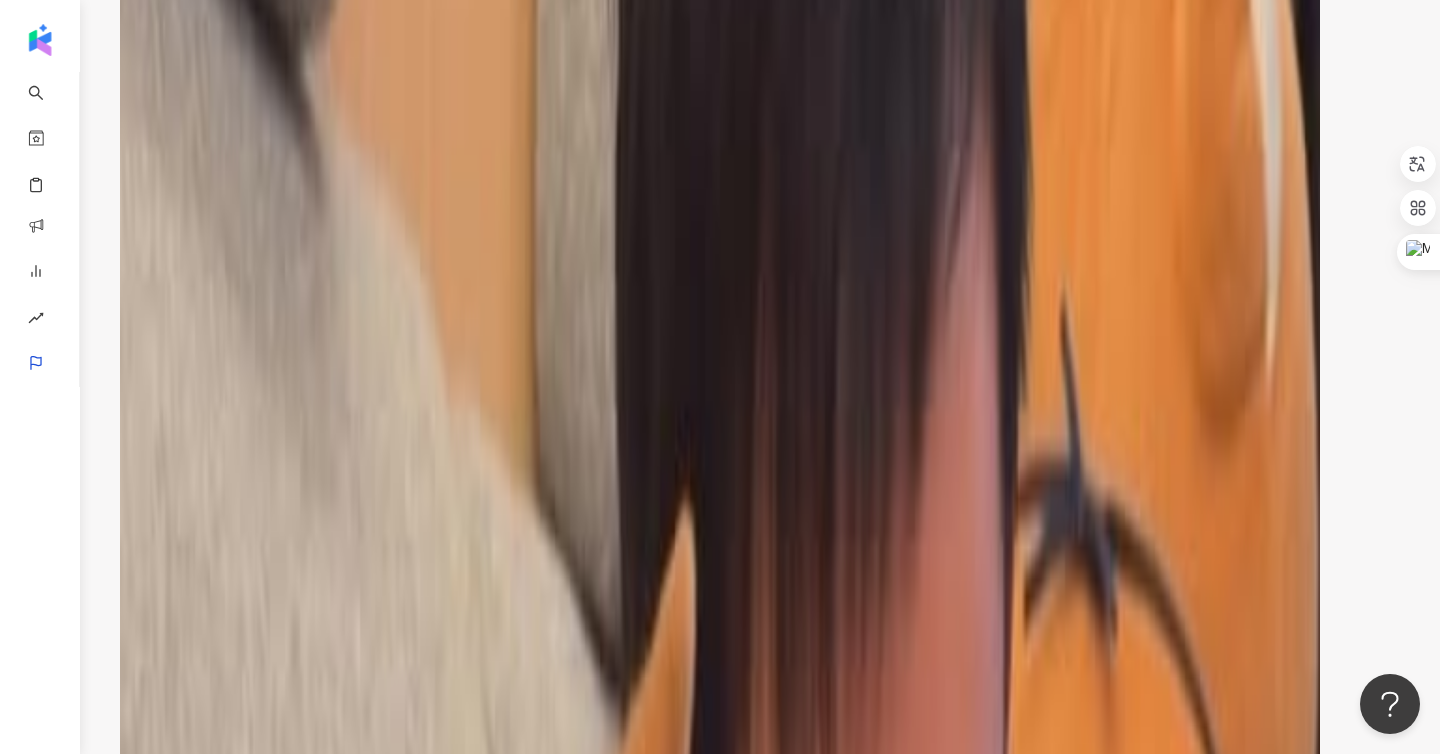 scroll, scrollTop: 1107, scrollLeft: 0, axis: vertical 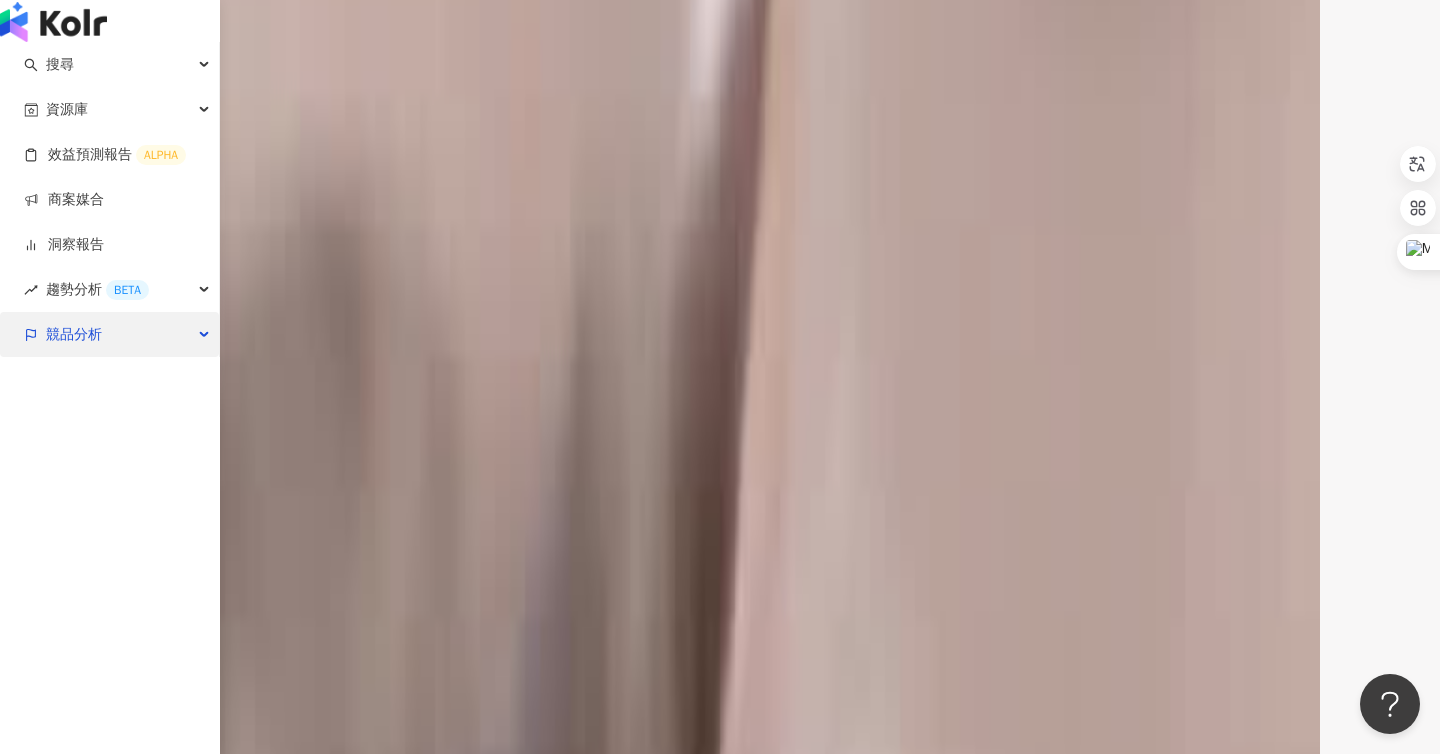 click on "競品分析" at bounding box center (74, 334) 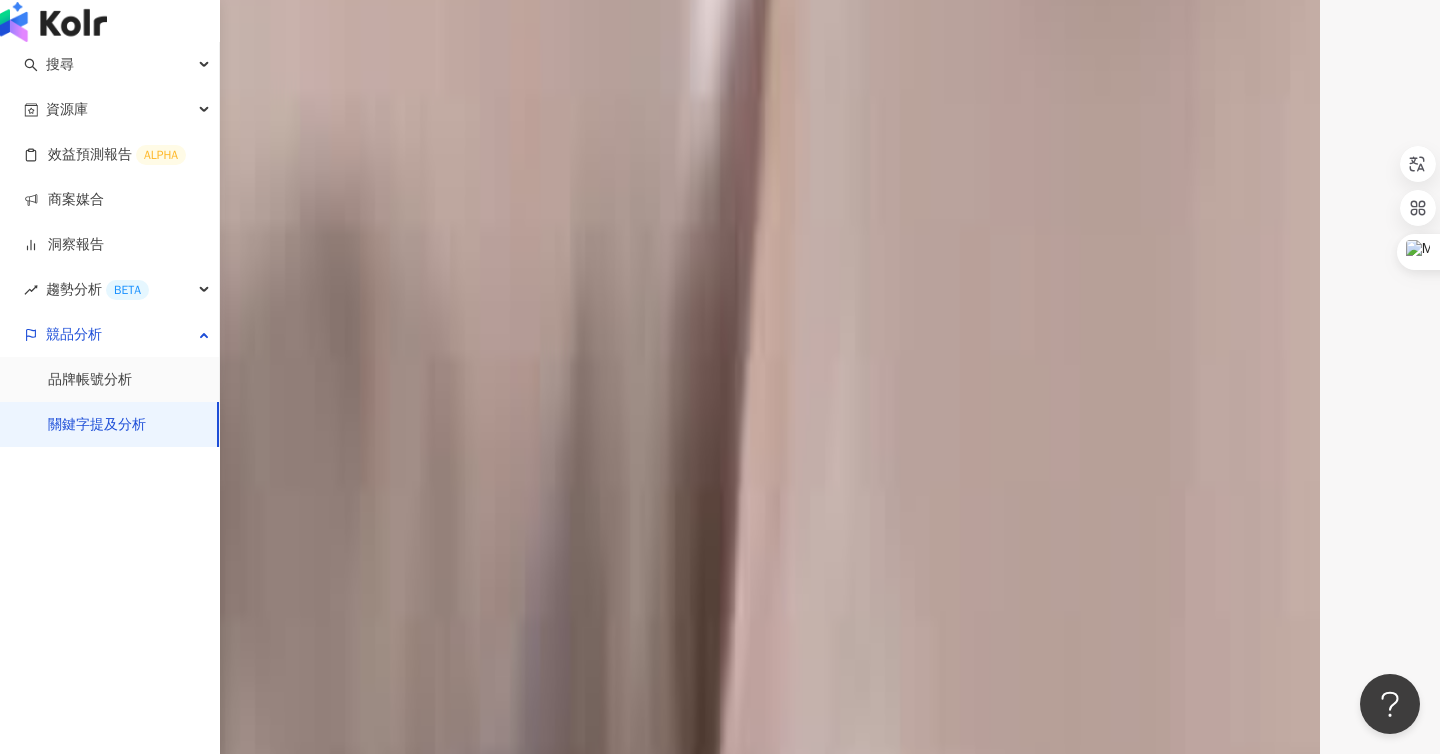click on "關鍵字提及分析" at bounding box center [97, 425] 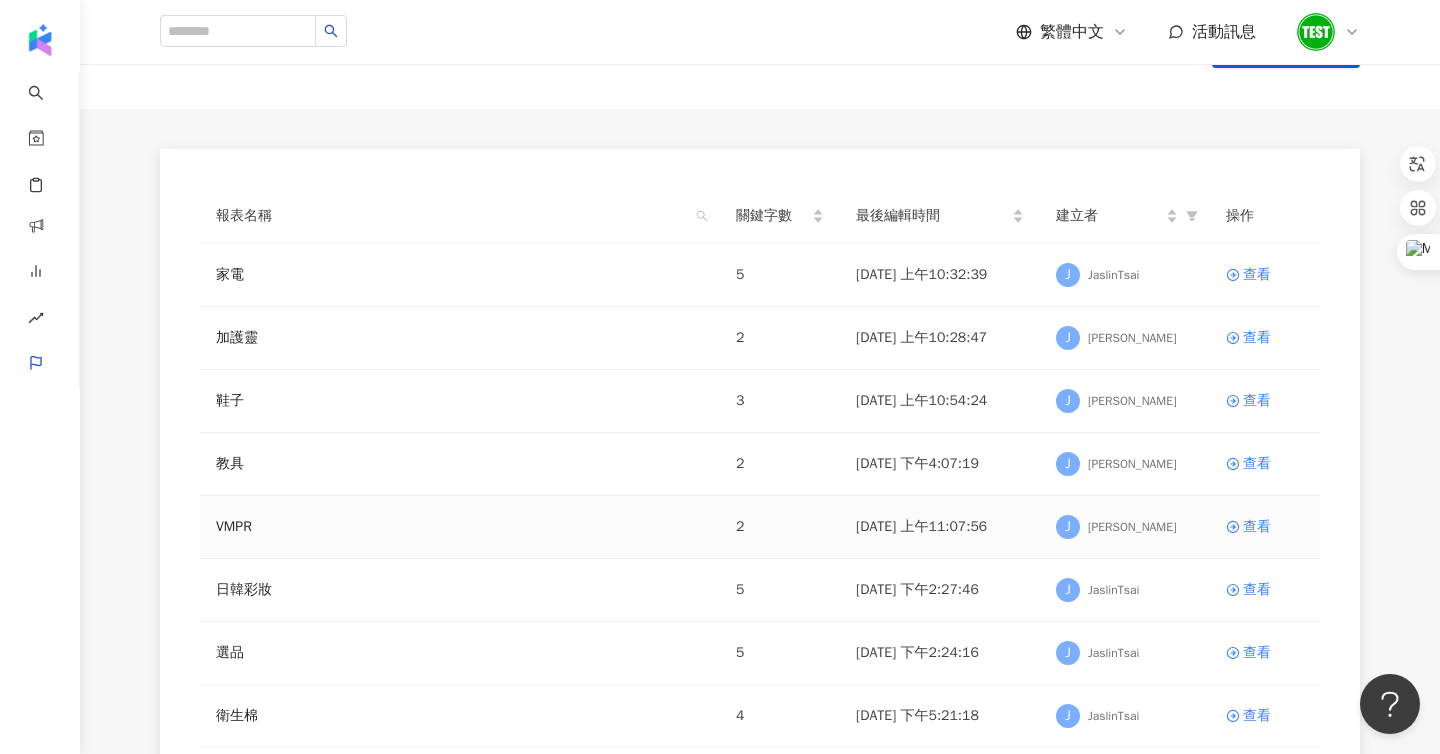 scroll, scrollTop: 89, scrollLeft: 0, axis: vertical 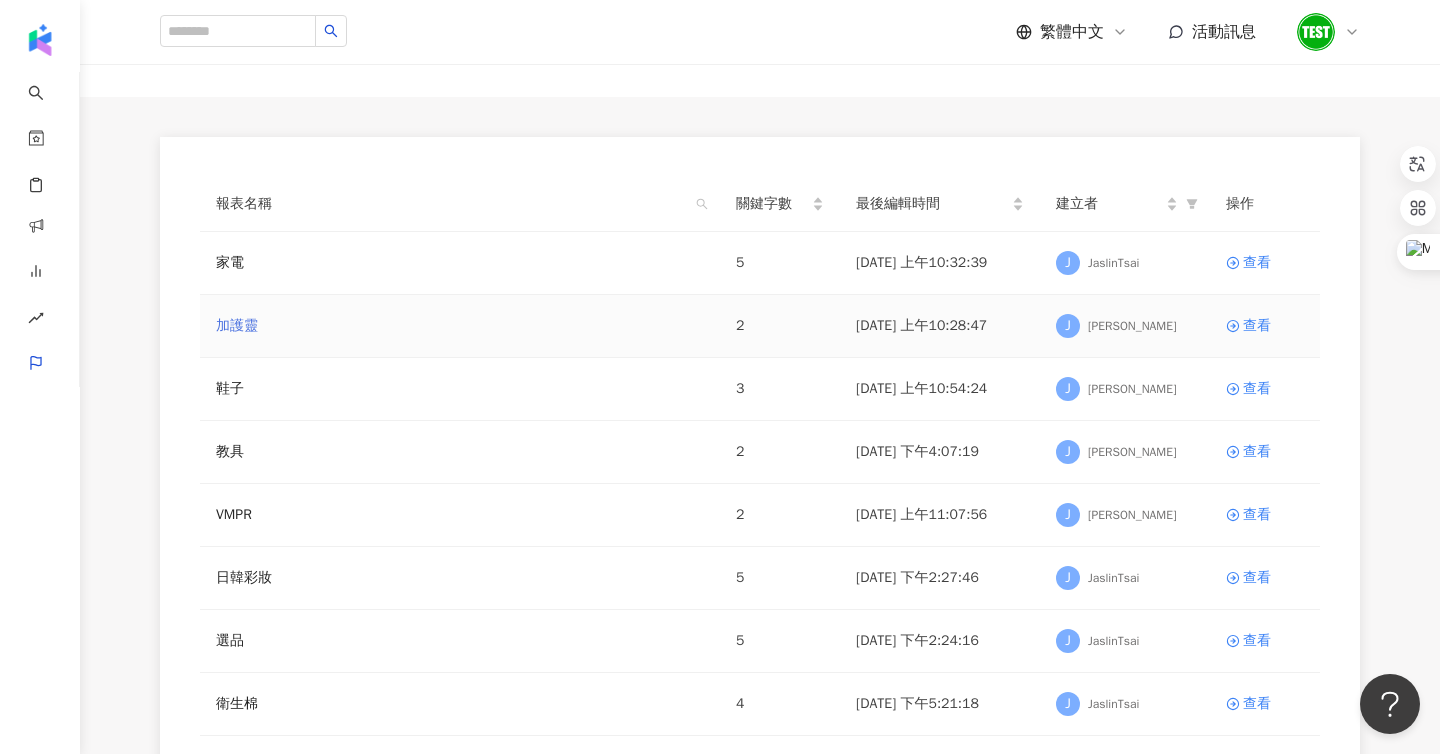 click on "加護靈" at bounding box center (237, 326) 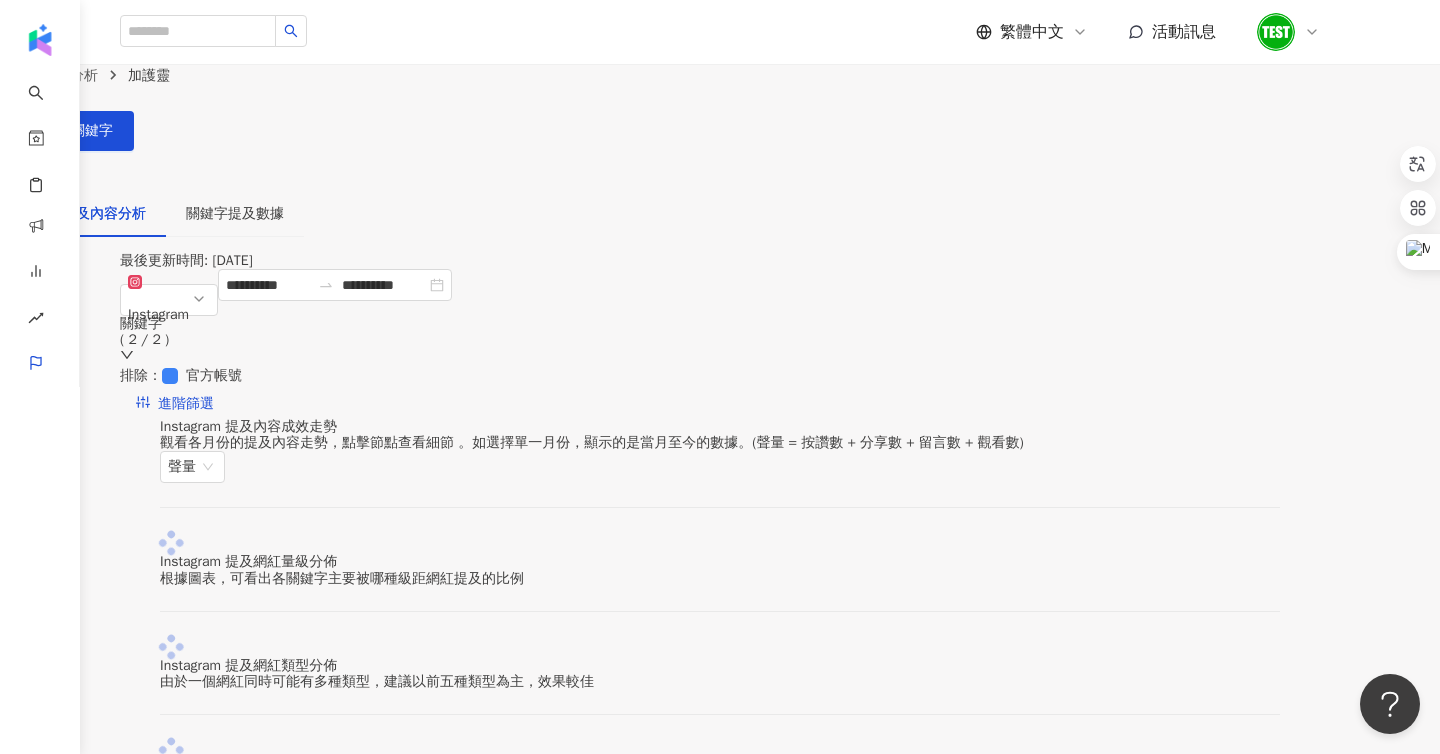scroll, scrollTop: 15, scrollLeft: 0, axis: vertical 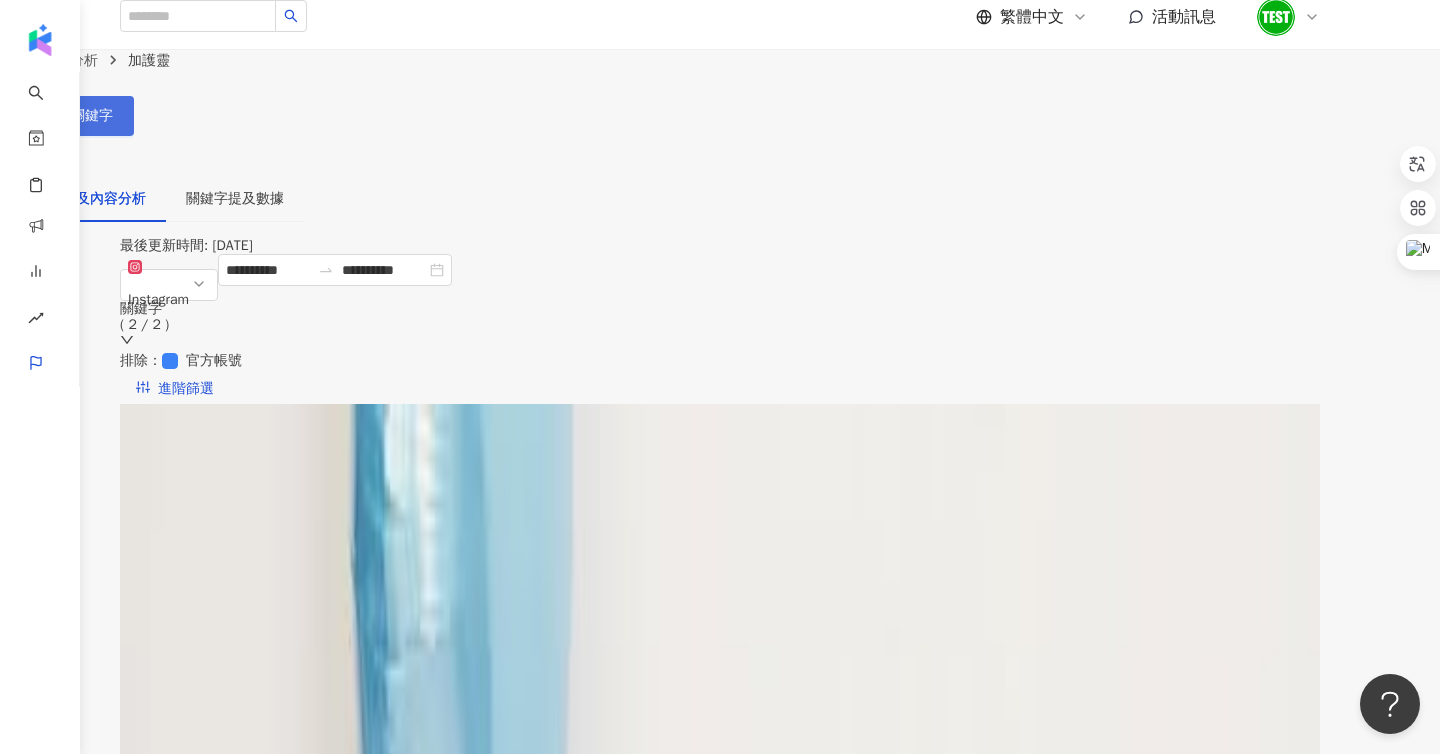 click on "設定關鍵字" at bounding box center [67, 116] 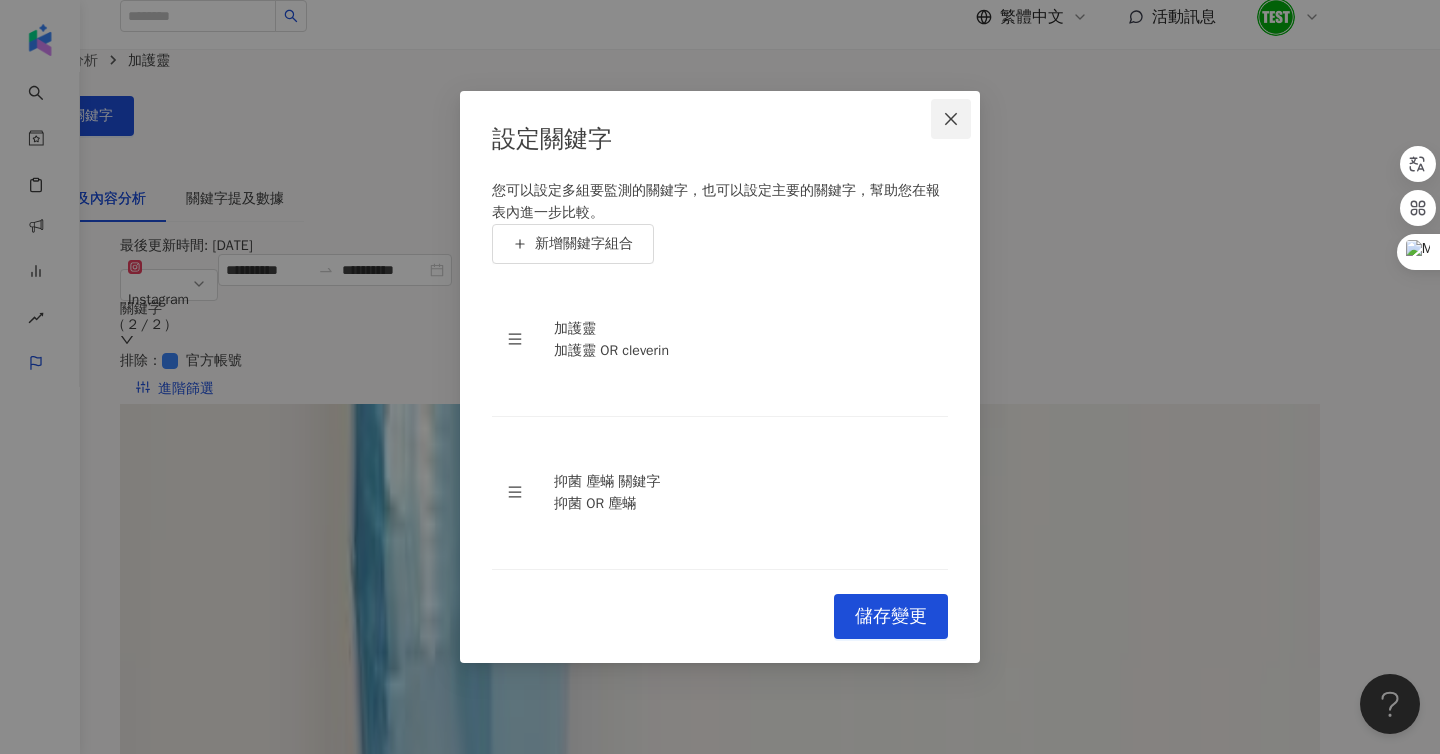 click at bounding box center (951, 119) 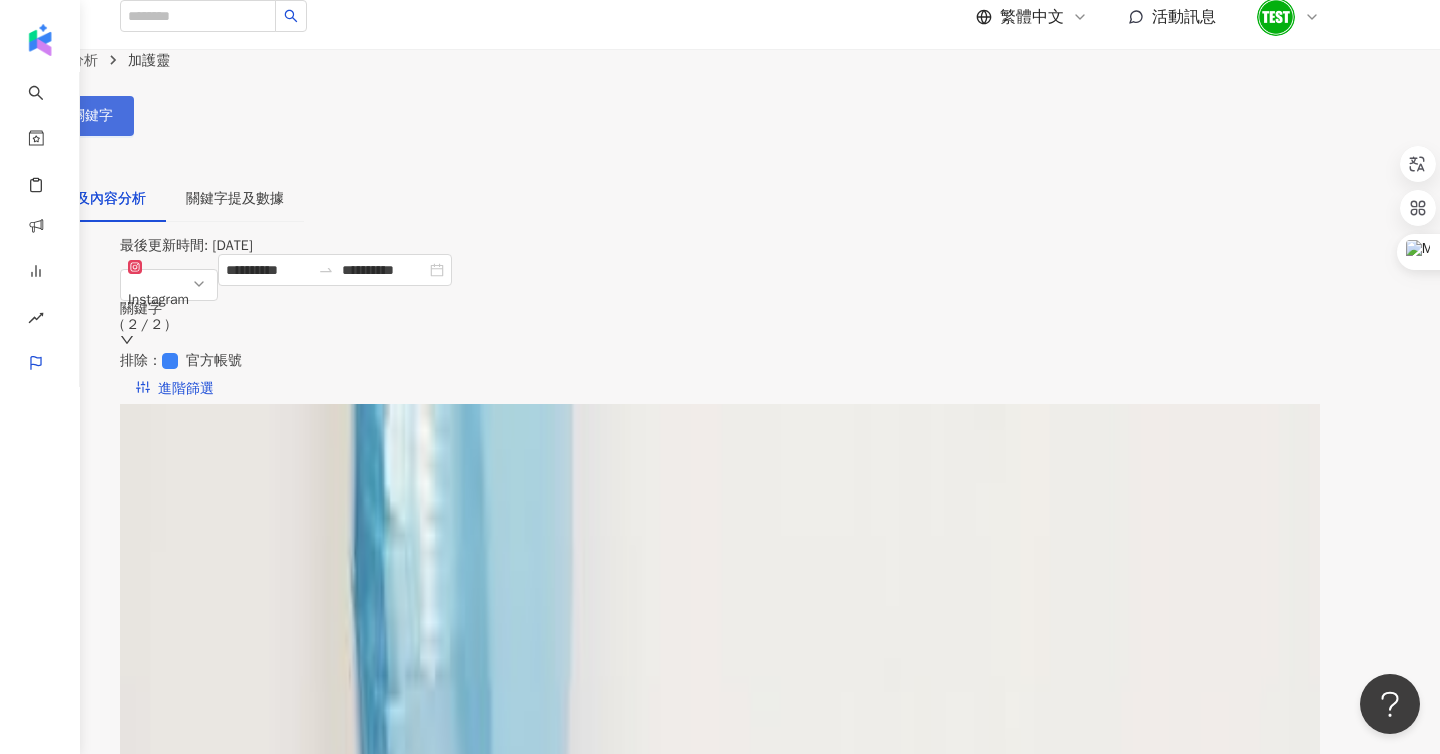 click 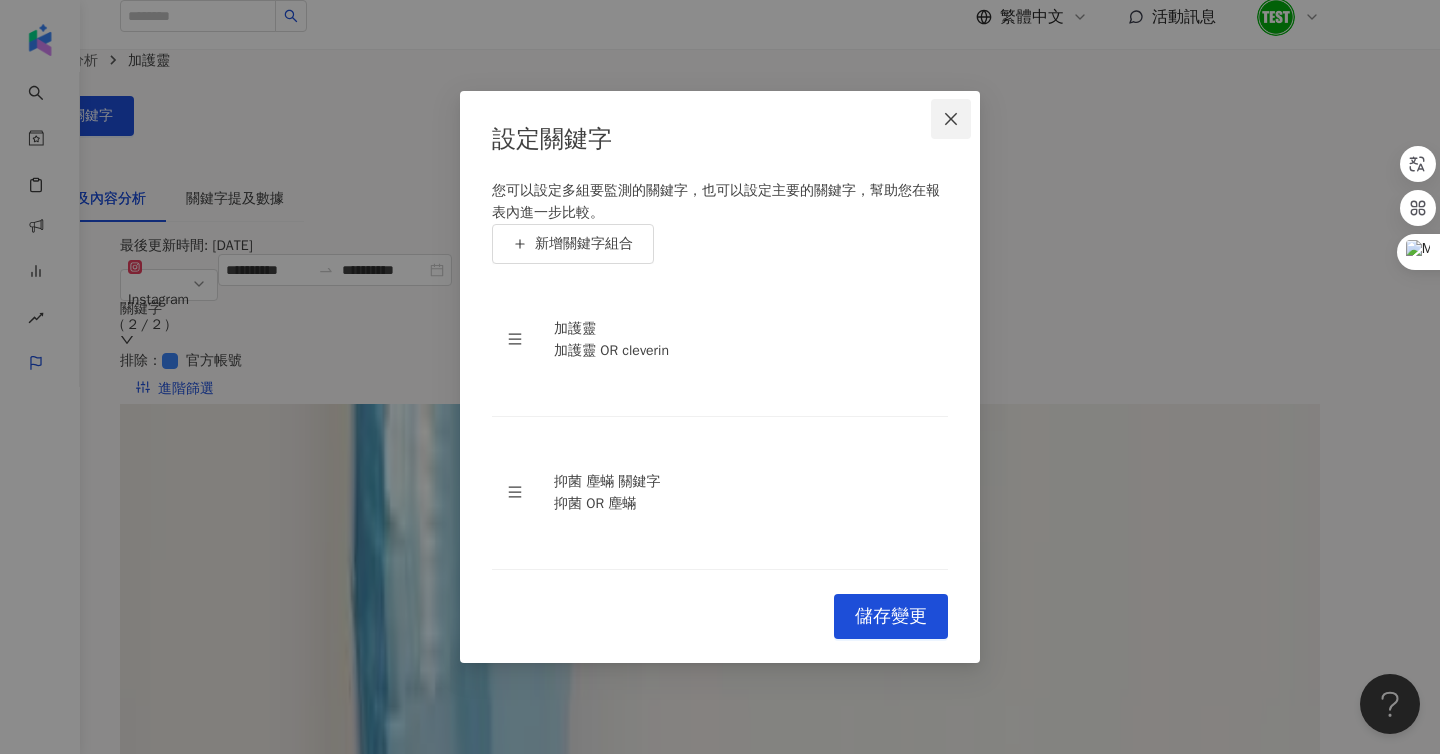 click at bounding box center (951, 119) 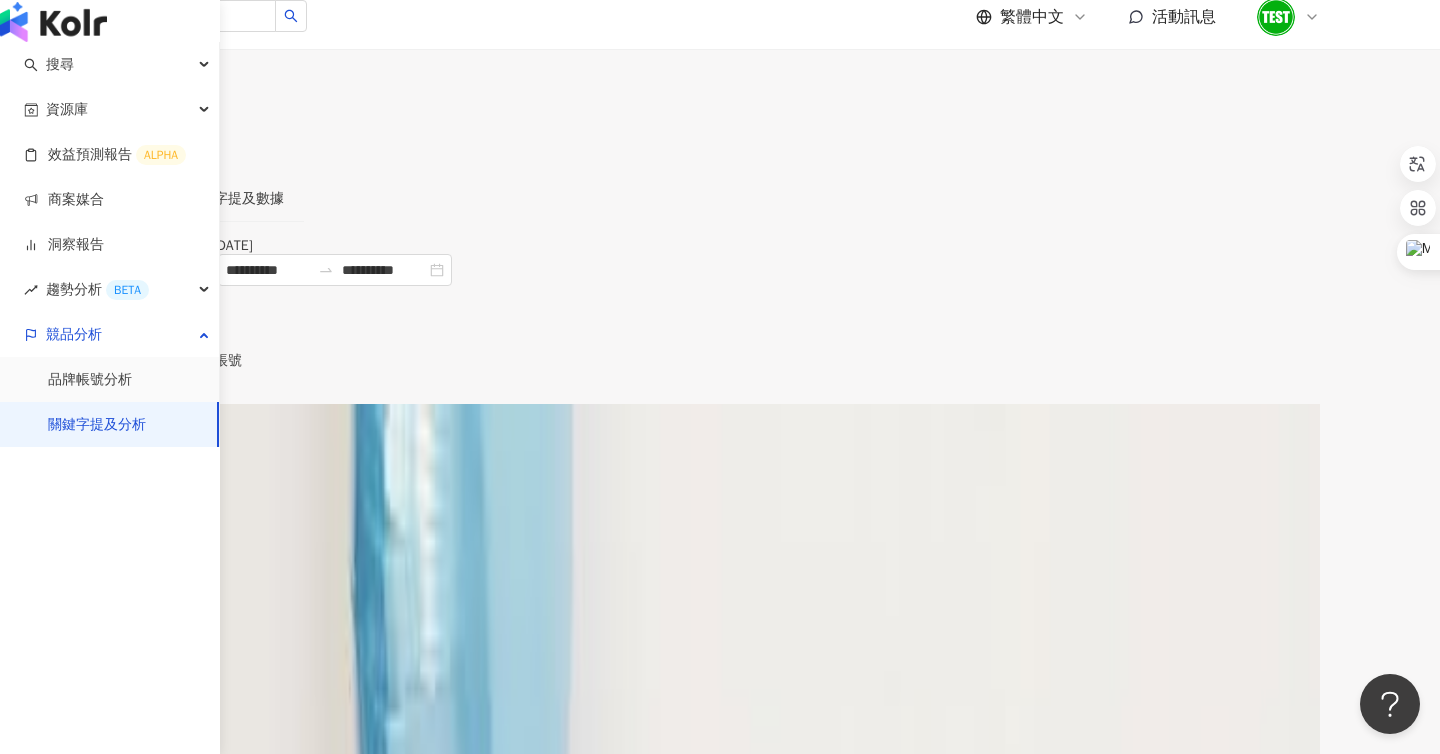 click on "關鍵字提及分析" at bounding box center [97, 425] 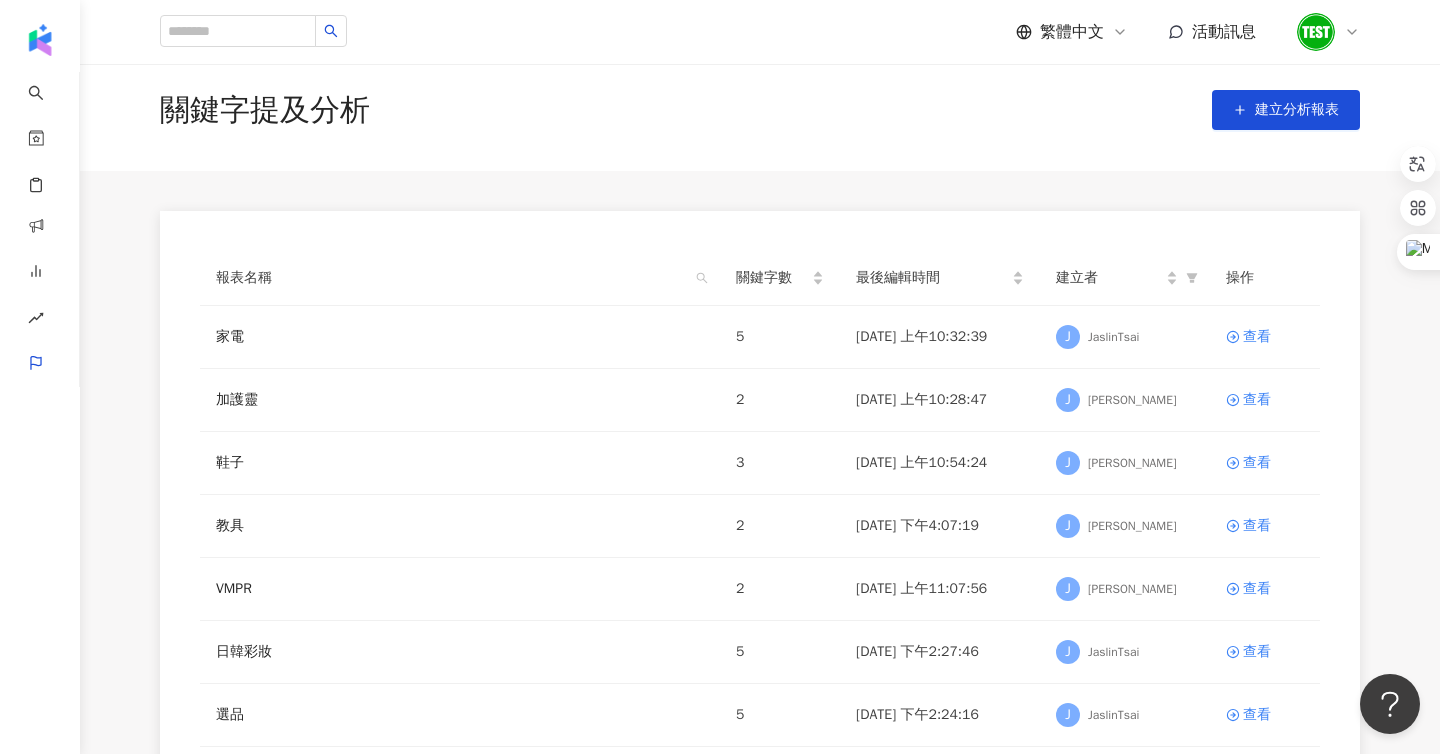 scroll, scrollTop: 0, scrollLeft: 0, axis: both 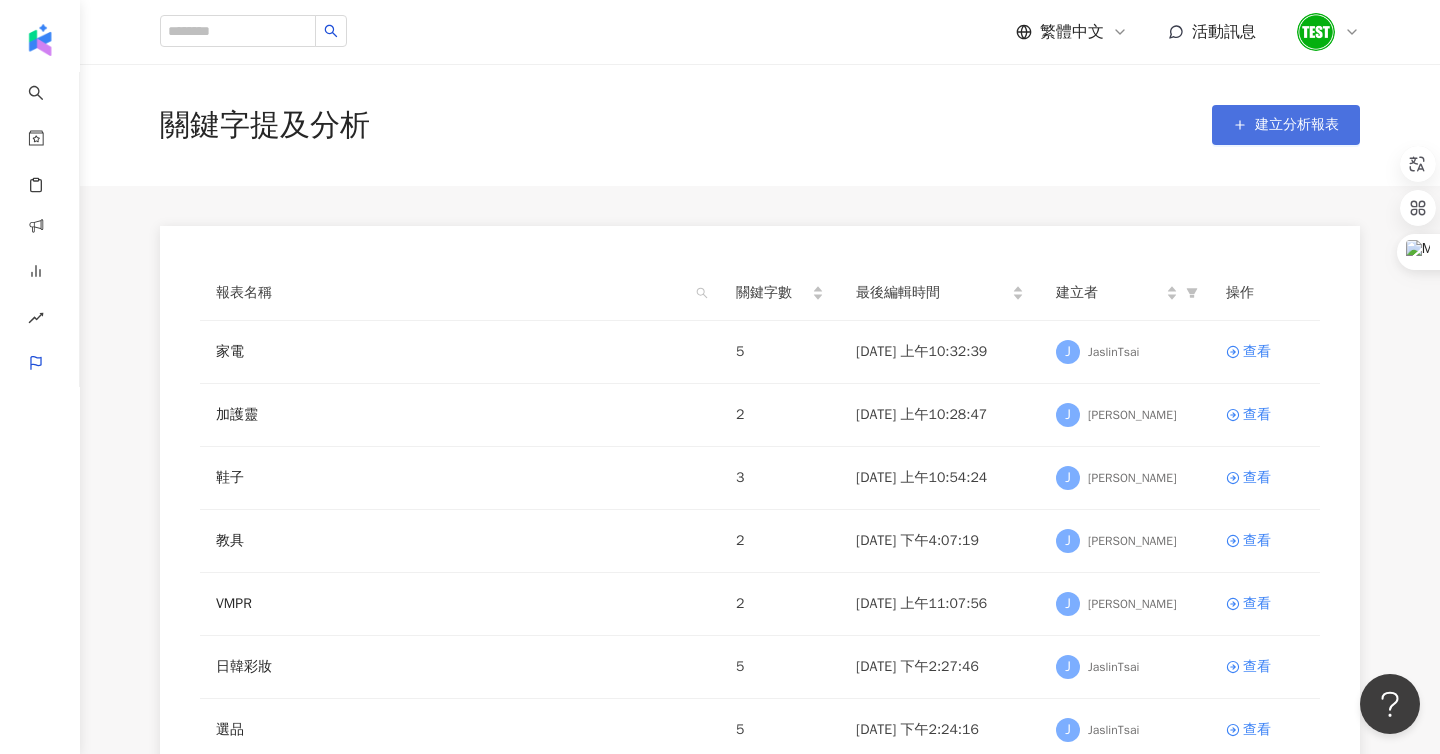 click on "建立分析報表" at bounding box center [1286, 125] 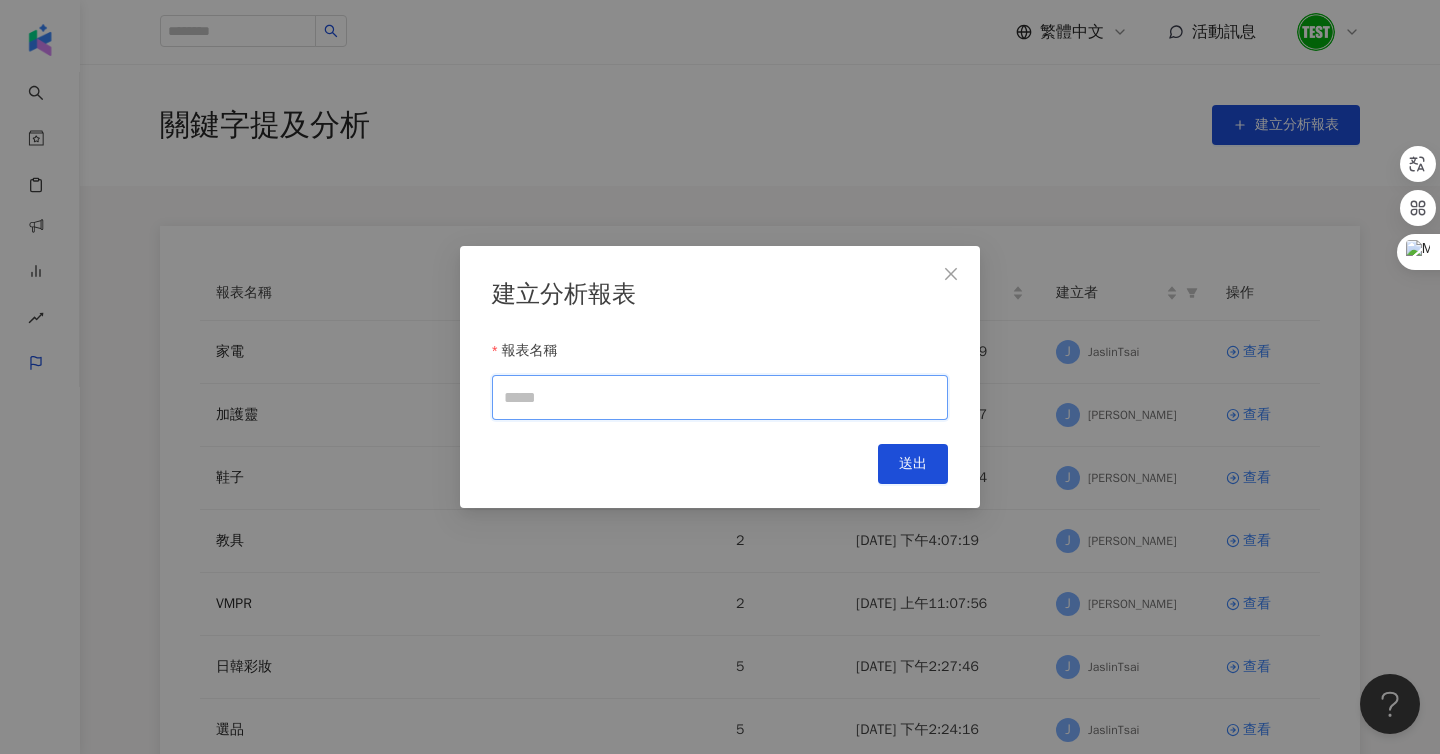 click on "報表名稱" at bounding box center (720, 397) 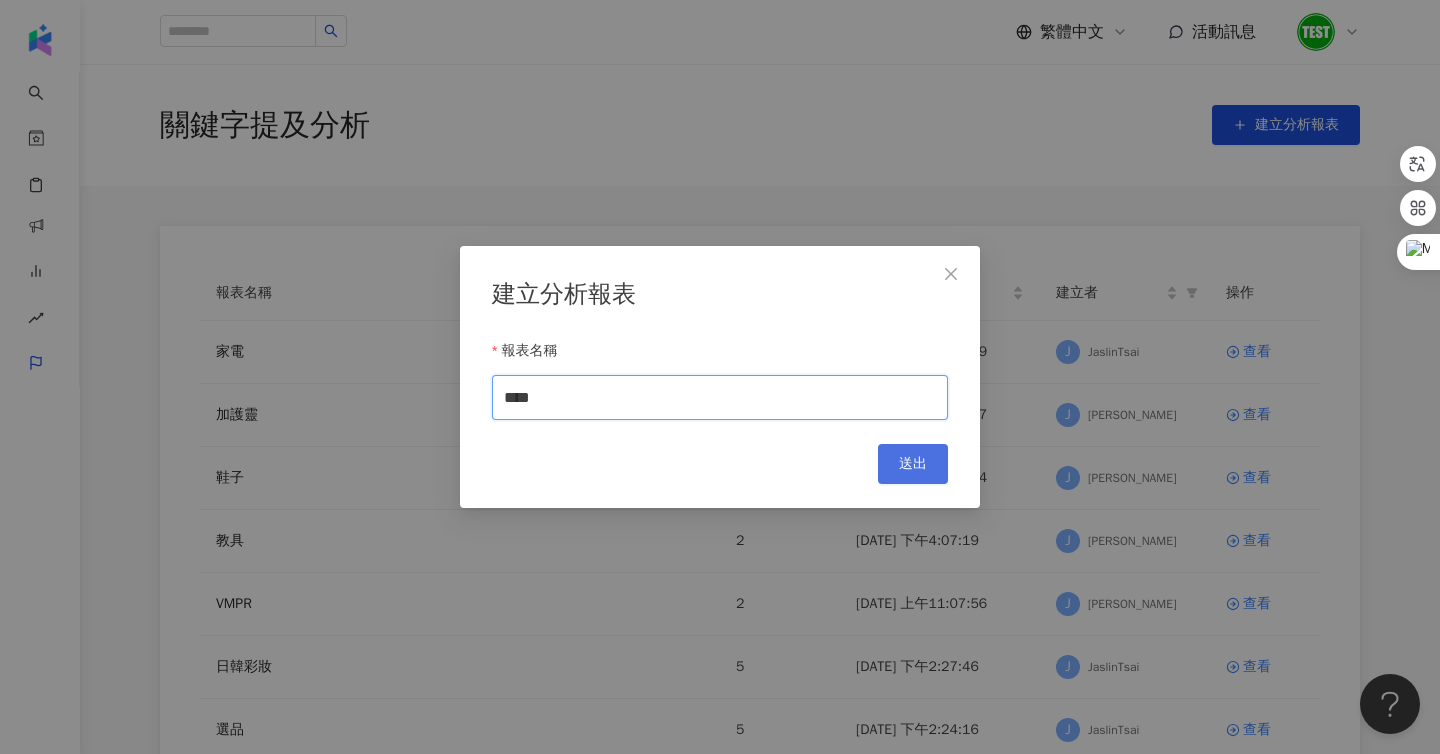 type on "****" 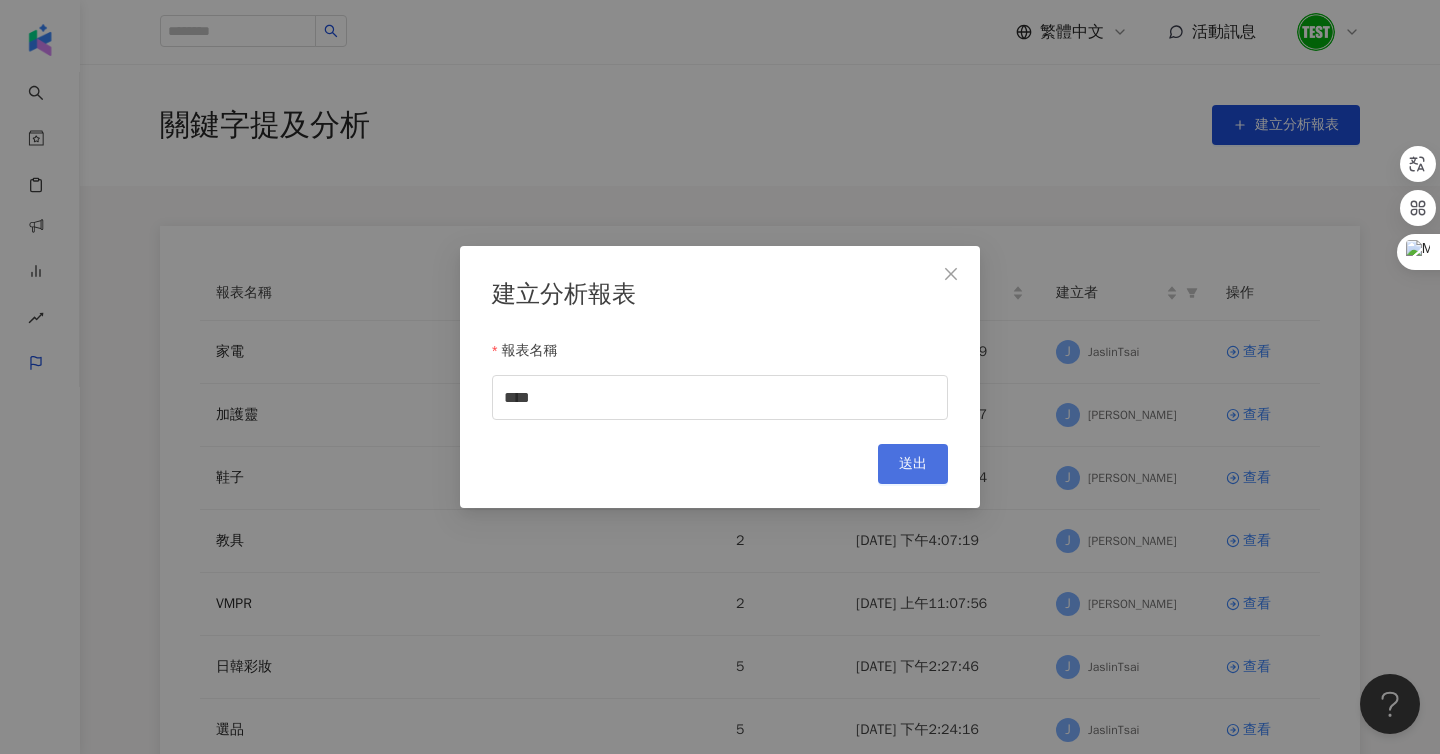 click on "送出" at bounding box center (913, 464) 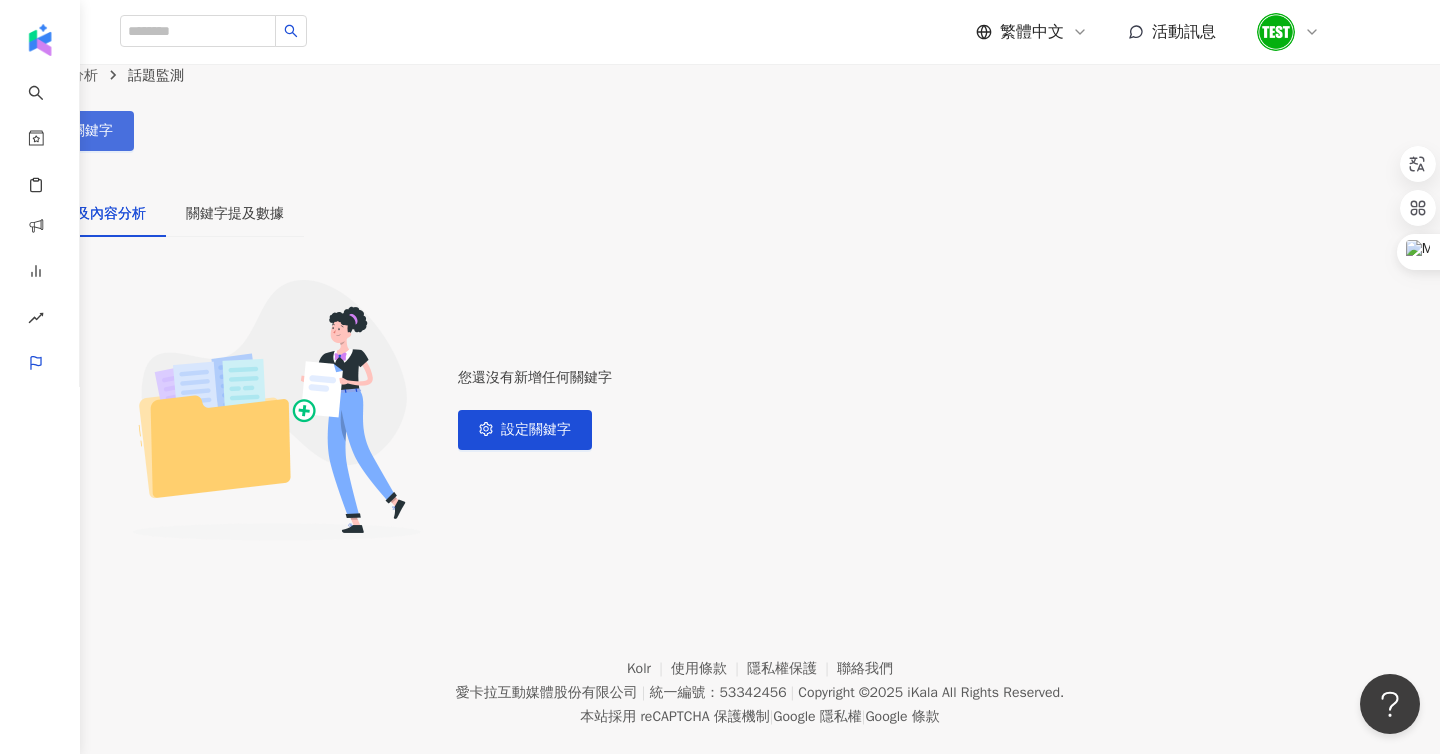 click on "設定關鍵字" at bounding box center [78, 131] 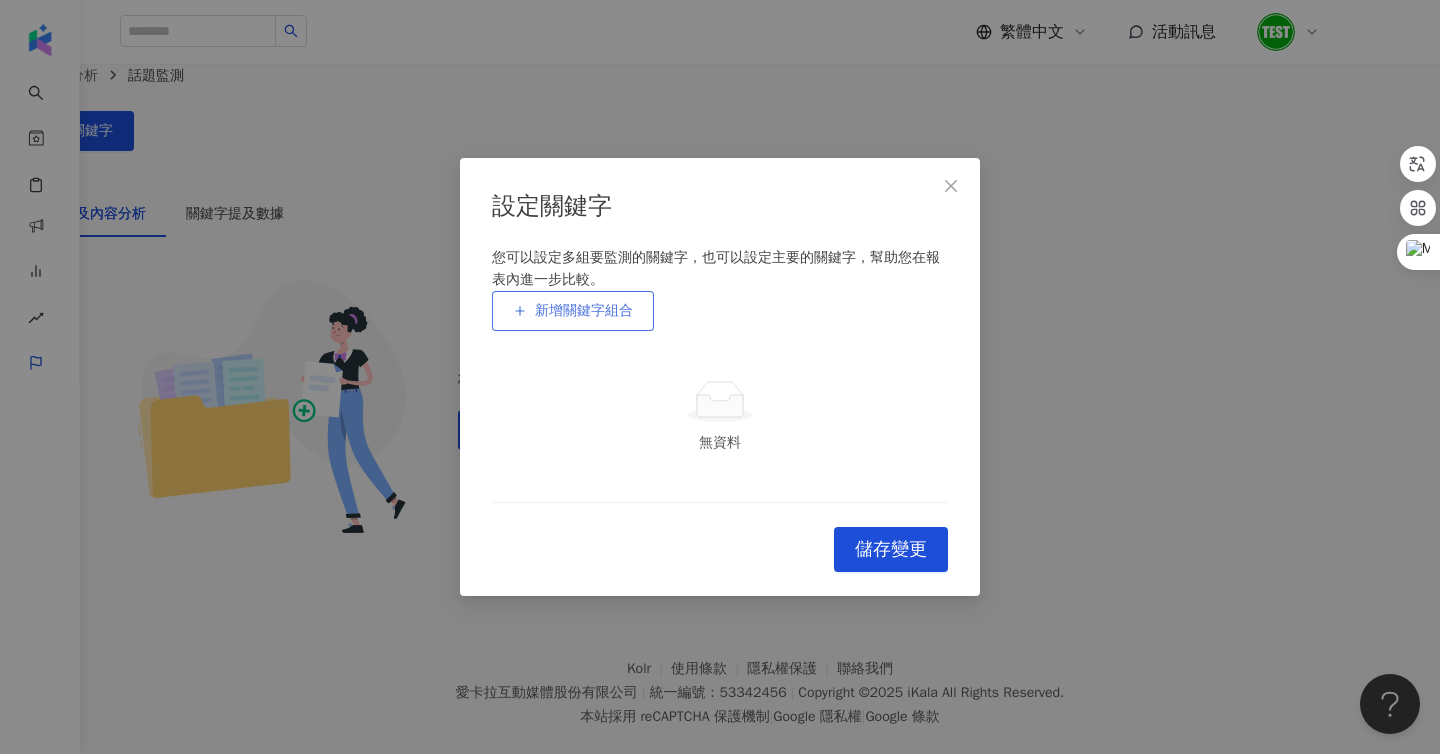 click on "新增關鍵字組合" at bounding box center [584, 311] 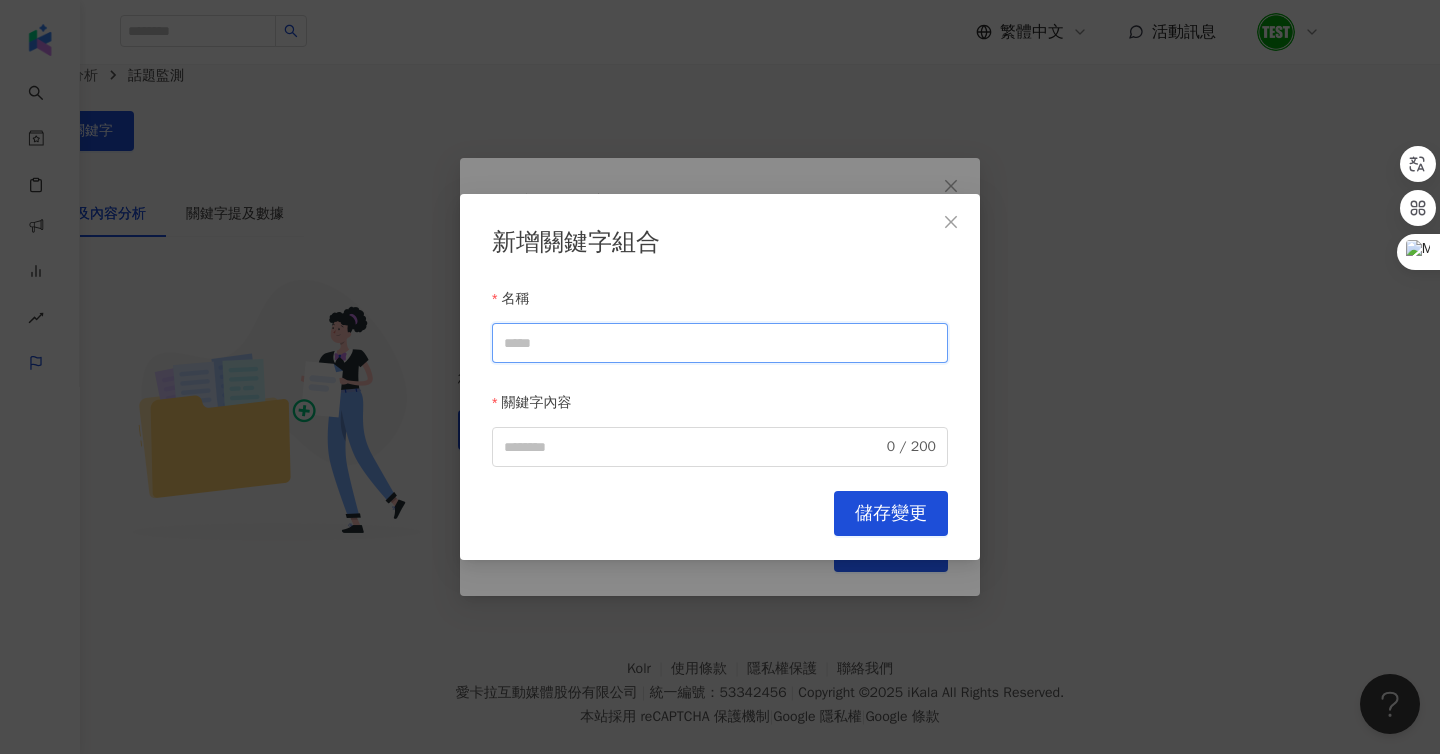 click on "名稱" at bounding box center (720, 343) 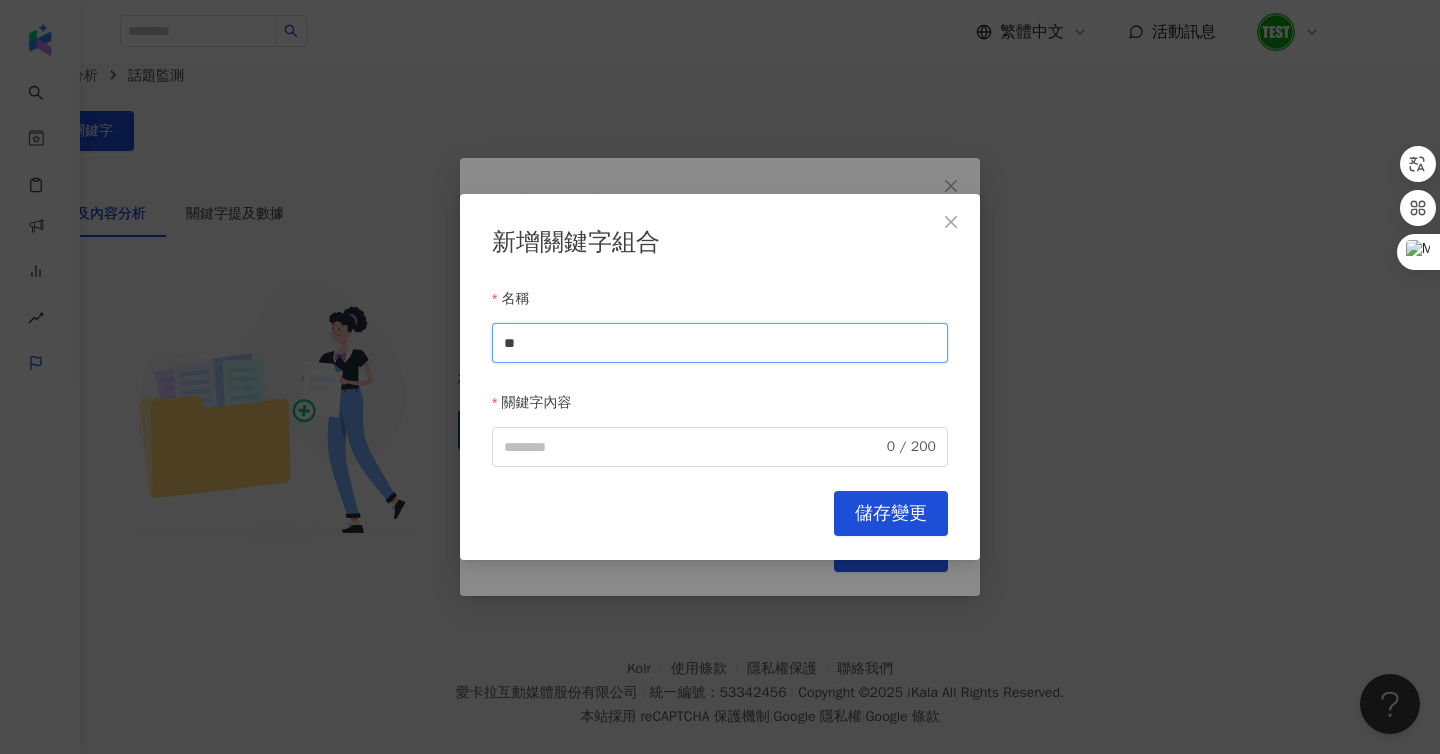 drag, startPoint x: 549, startPoint y: 349, endPoint x: 438, endPoint y: 349, distance: 111 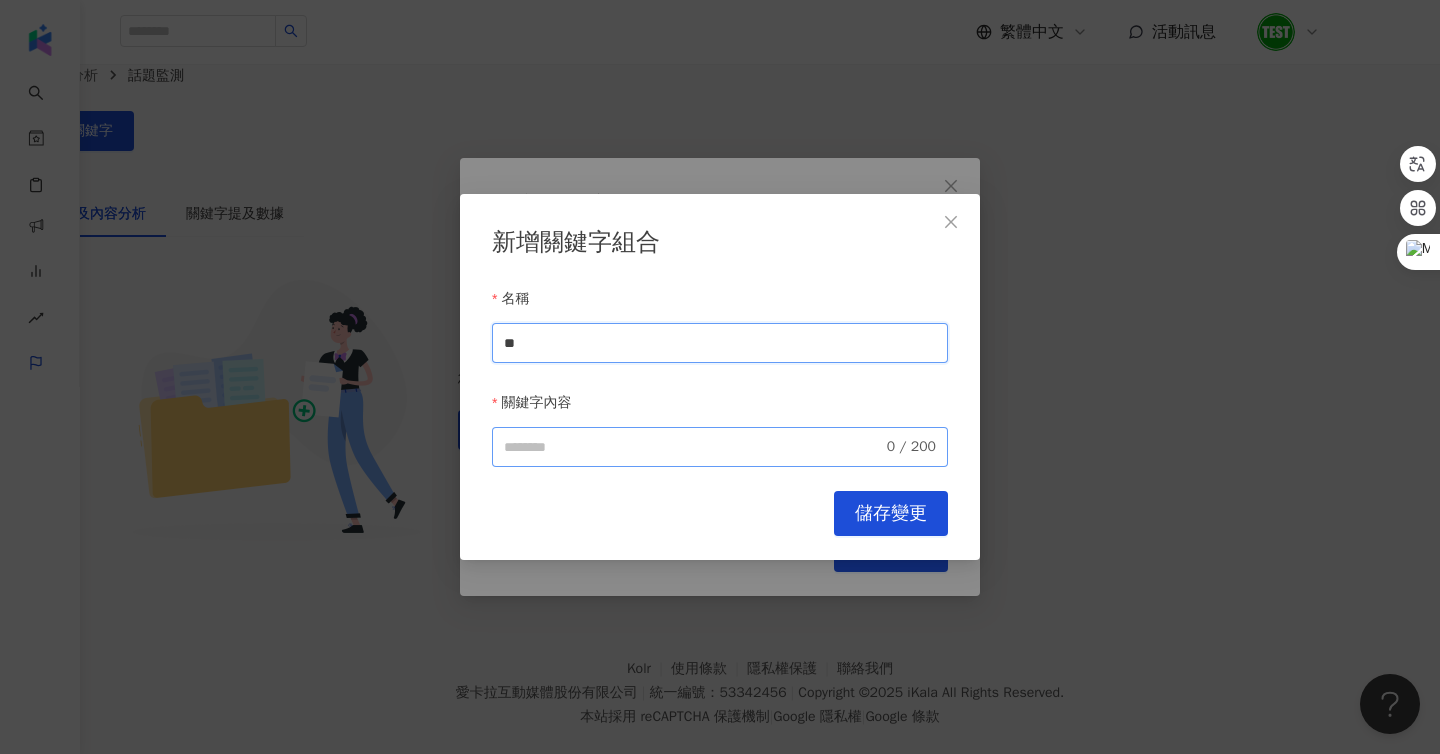 type on "**" 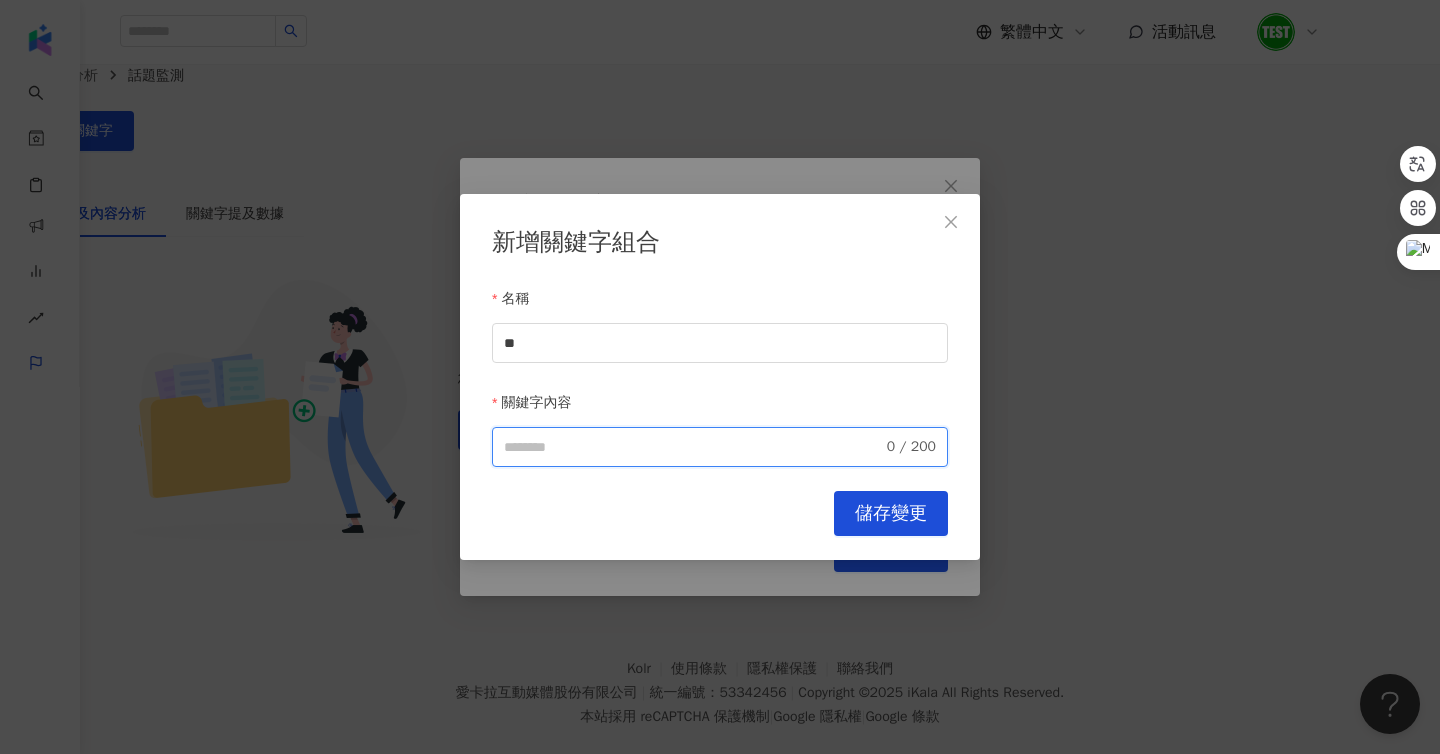 click on "關鍵字內容" at bounding box center (693, 447) 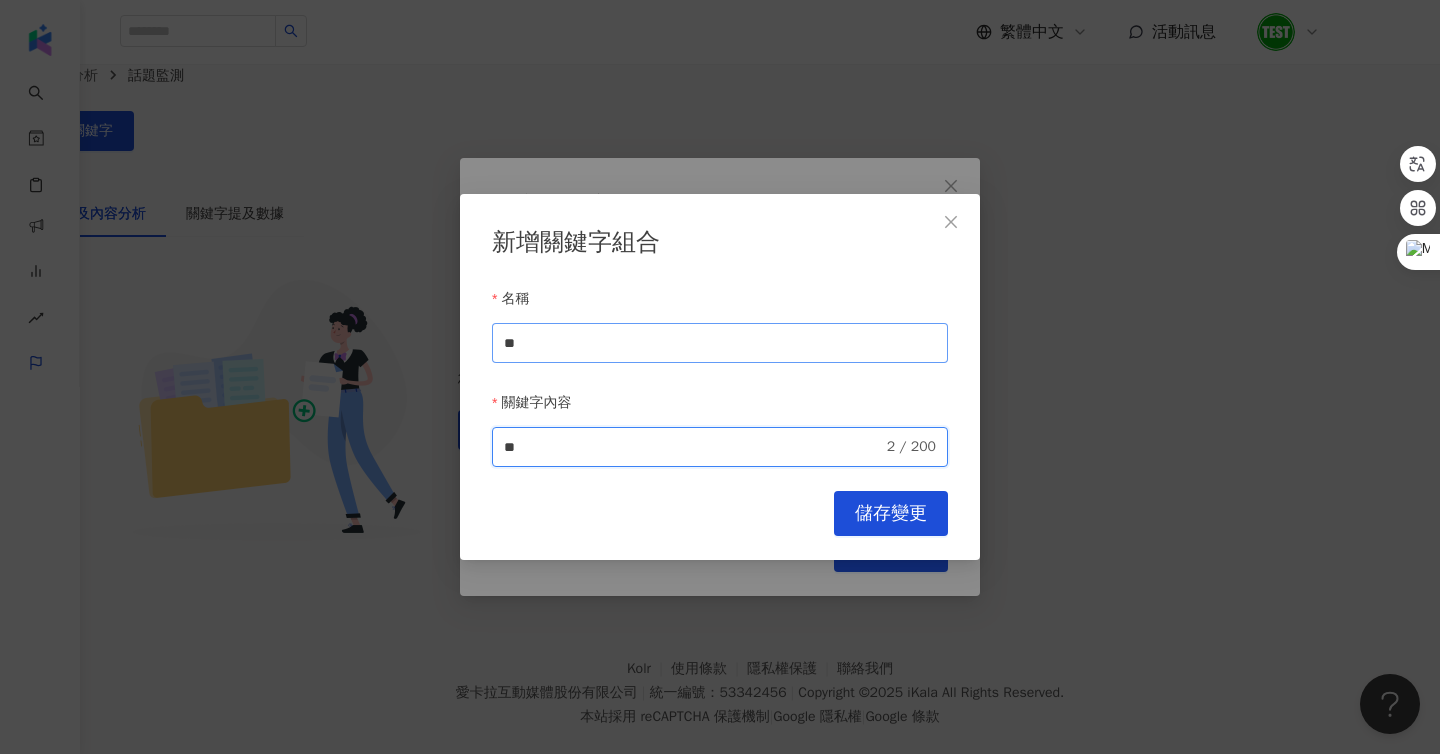type on "**" 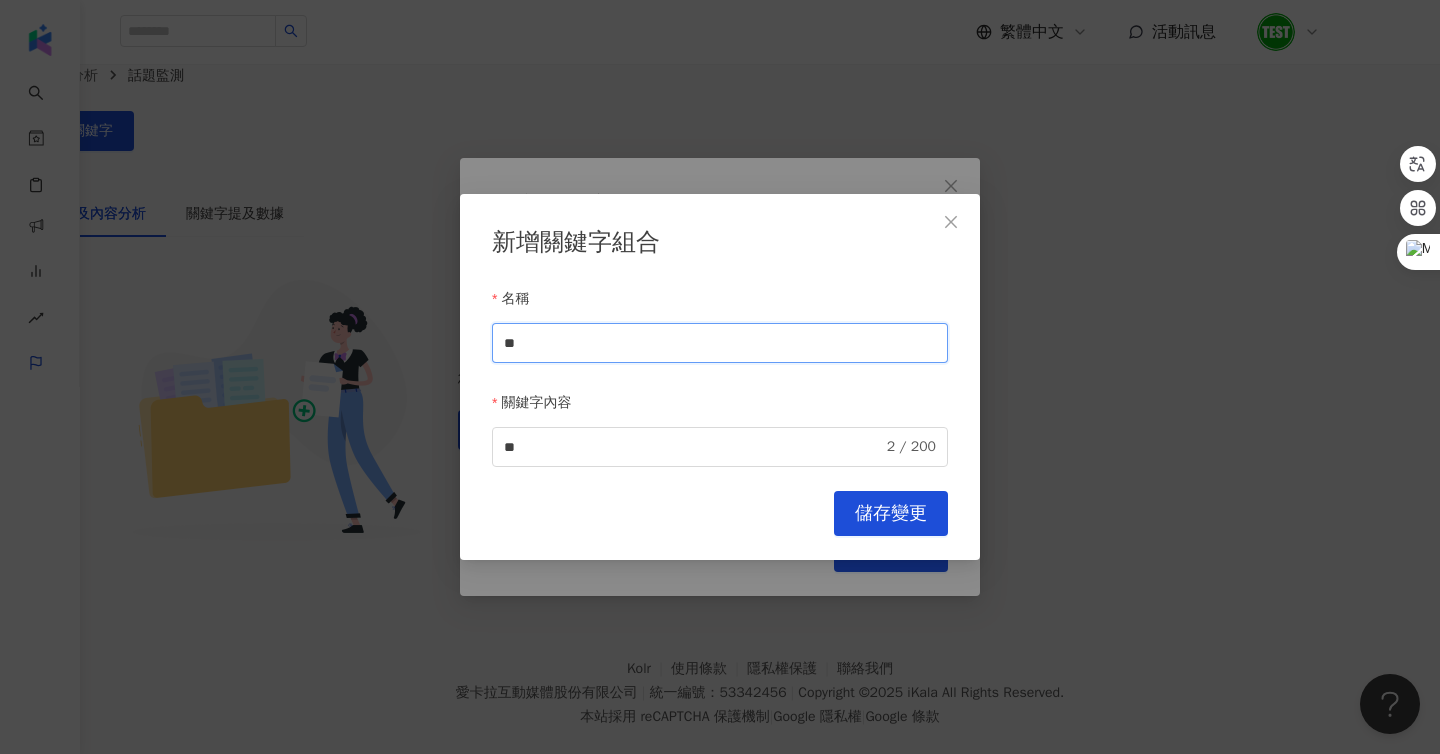 drag, startPoint x: 565, startPoint y: 347, endPoint x: 470, endPoint y: 347, distance: 95 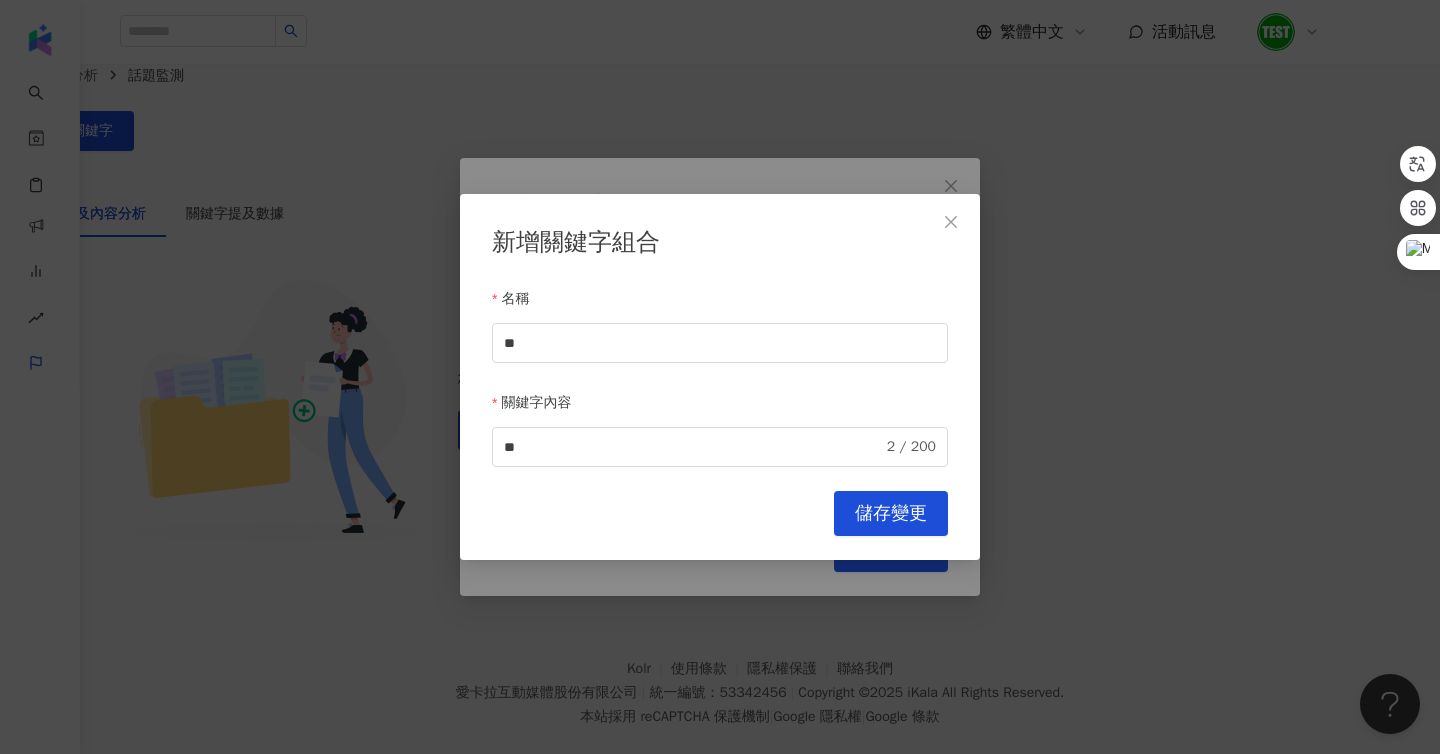 click on "新增關鍵字組合 名稱 ** 關鍵字內容 ** 2 / 200 Cancel 儲存變更" at bounding box center (720, 377) 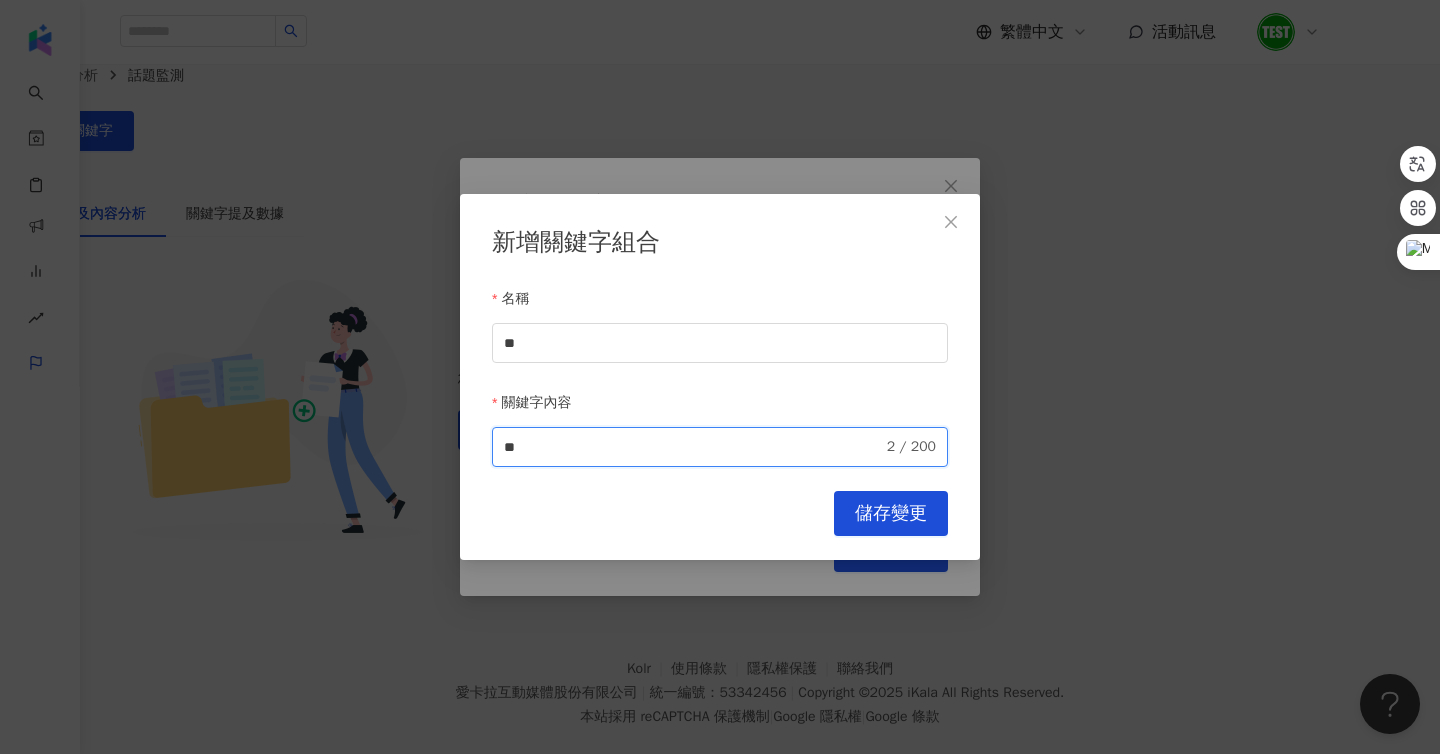 drag, startPoint x: 577, startPoint y: 438, endPoint x: 456, endPoint y: 438, distance: 121 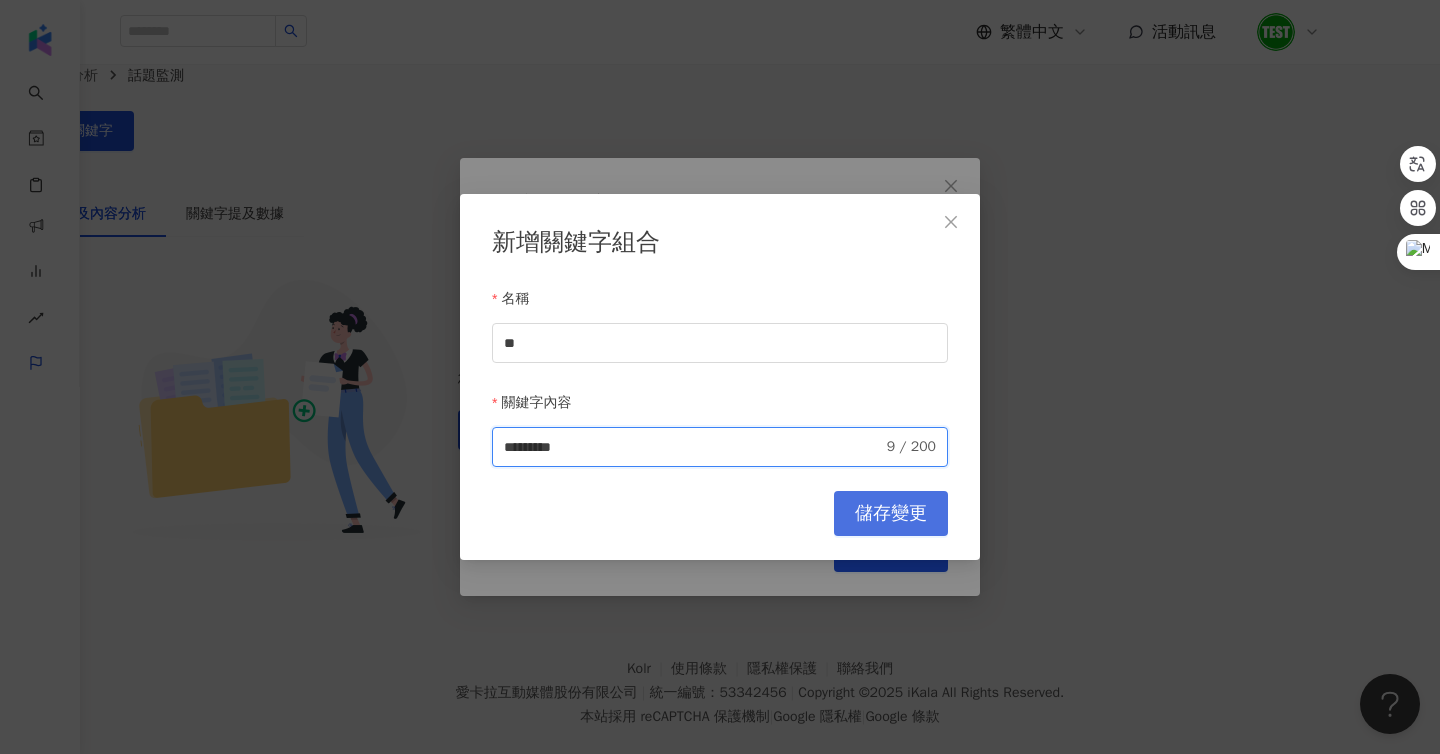 type on "*********" 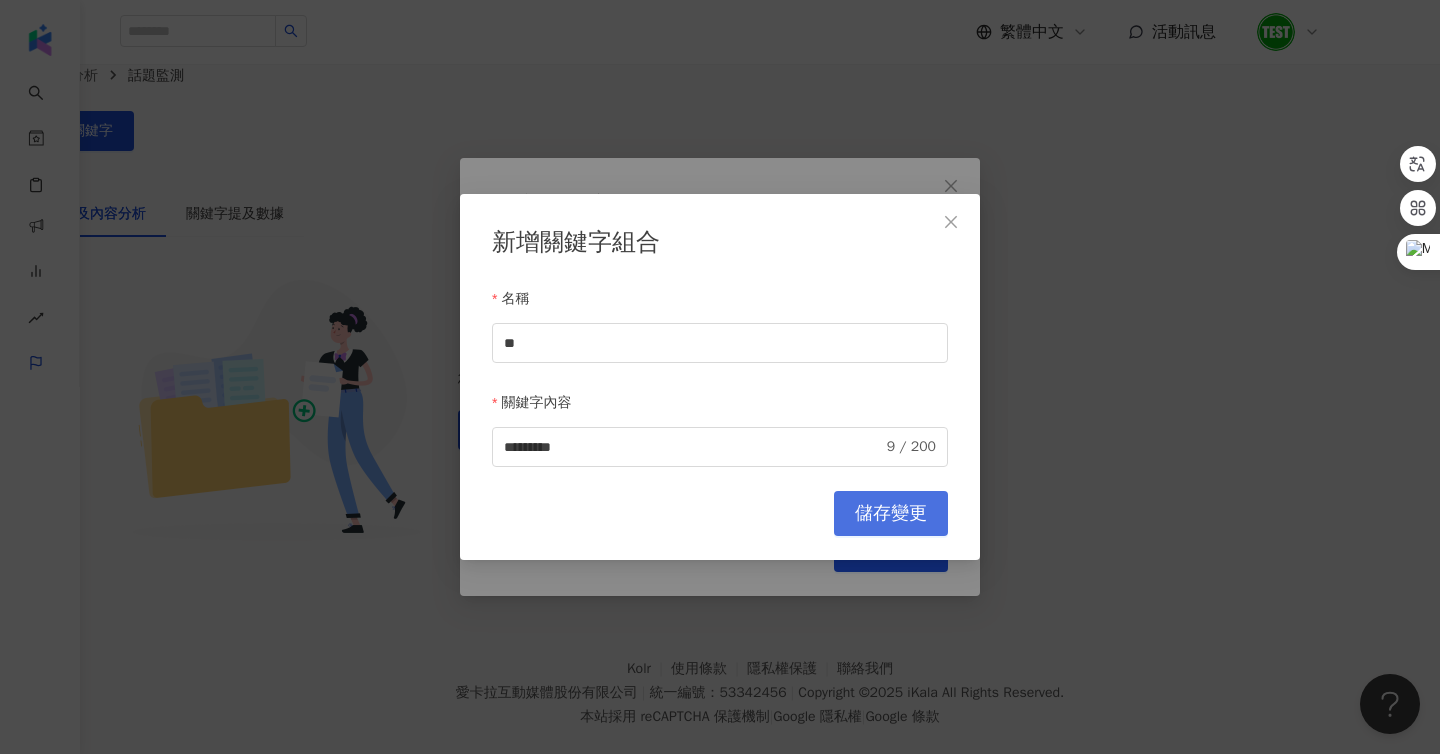 click on "儲存變更" at bounding box center (891, 514) 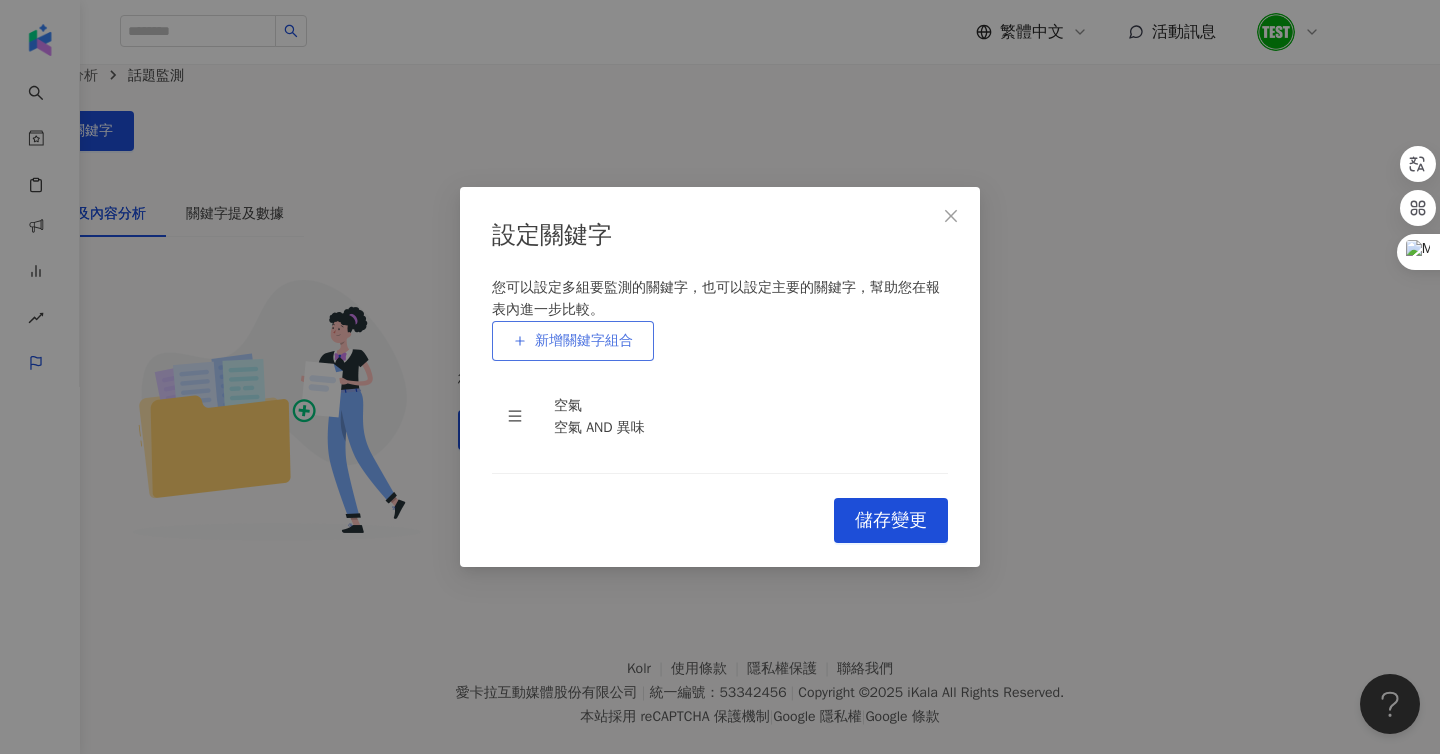 click on "新增關鍵字組合" at bounding box center [573, 341] 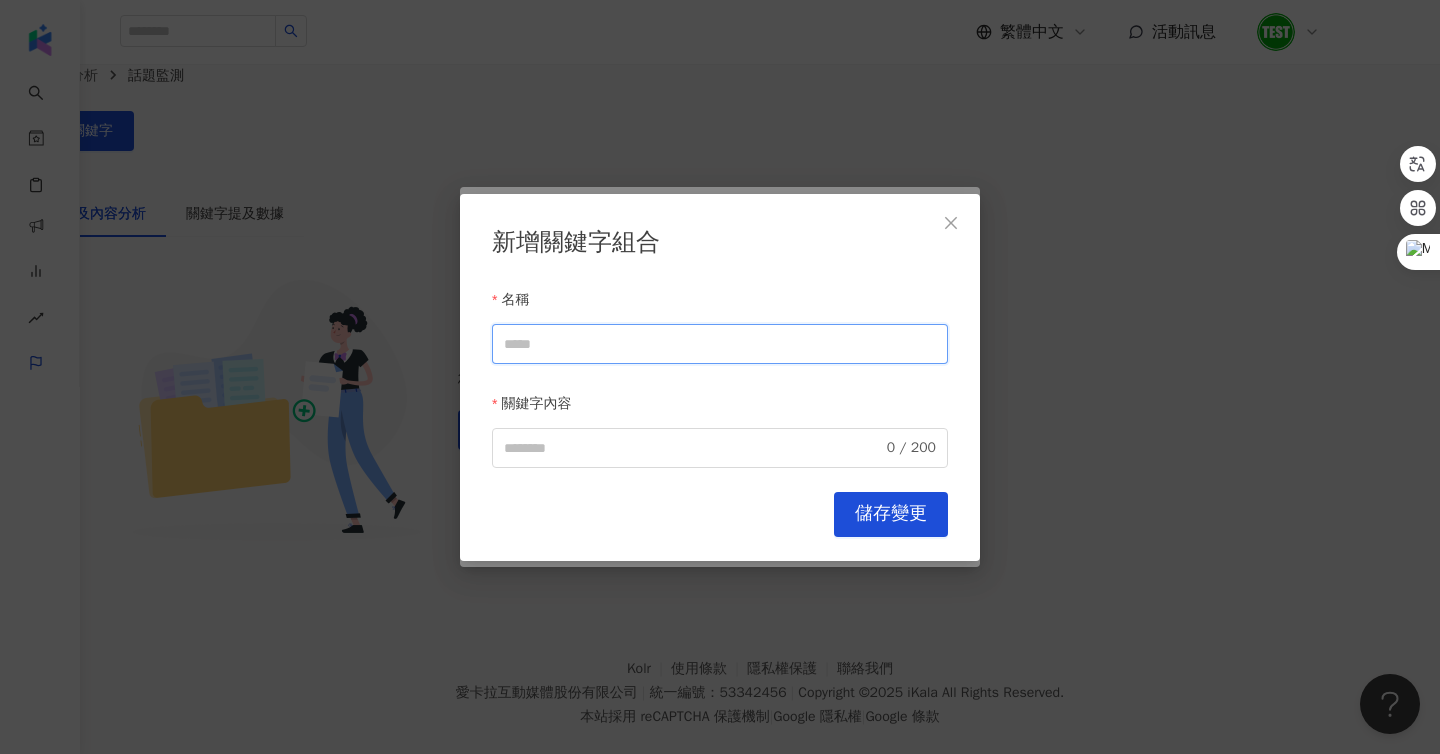 click on "名稱" at bounding box center (720, 343) 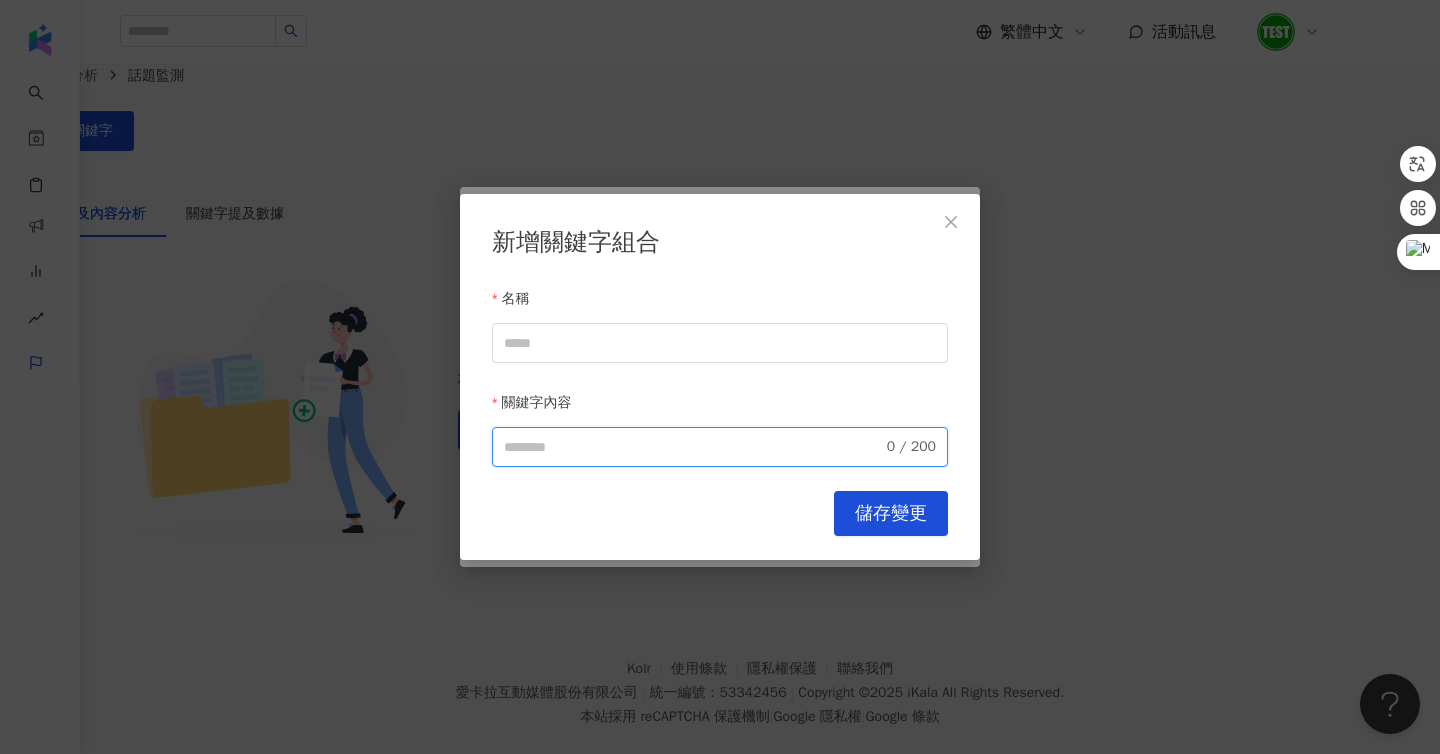 click on "關鍵字內容" at bounding box center [693, 447] 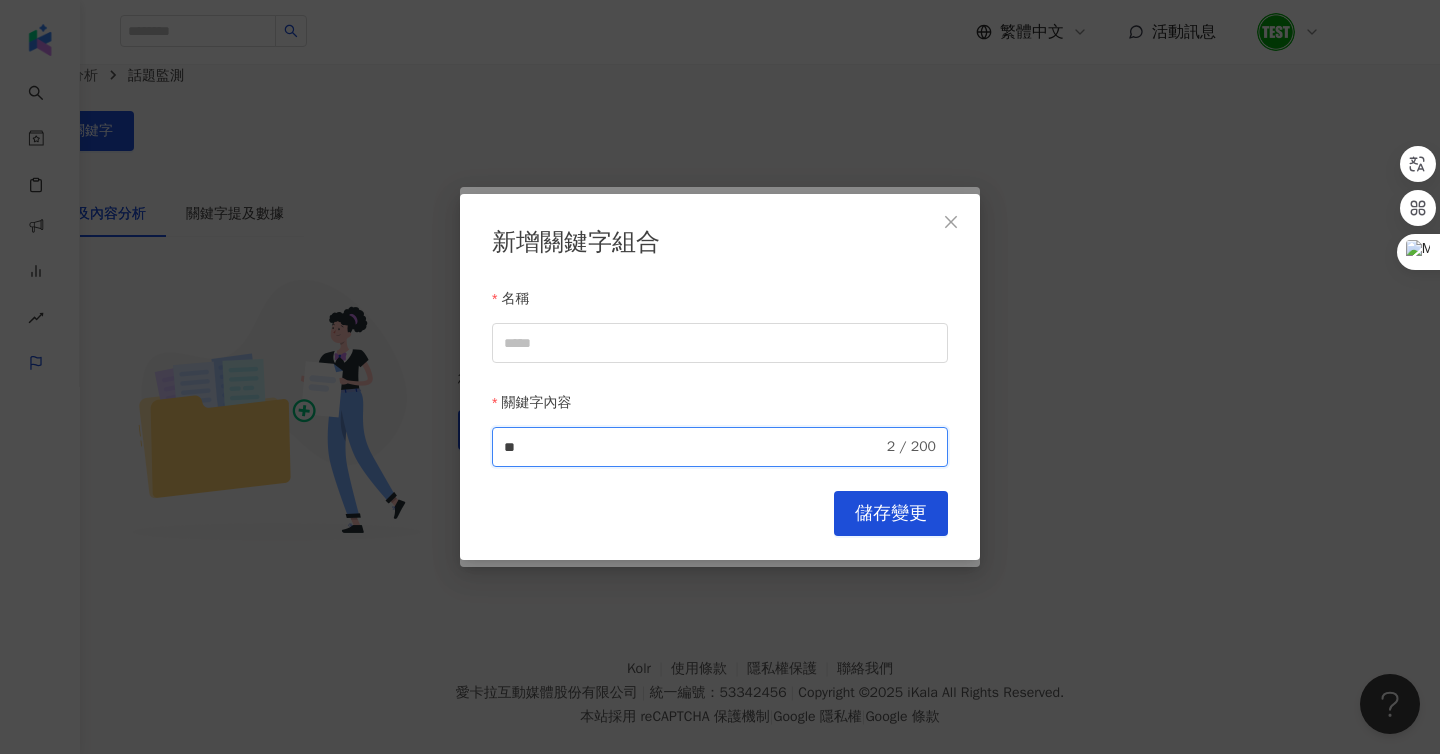 click on "** 2 / 200" at bounding box center [720, 447] 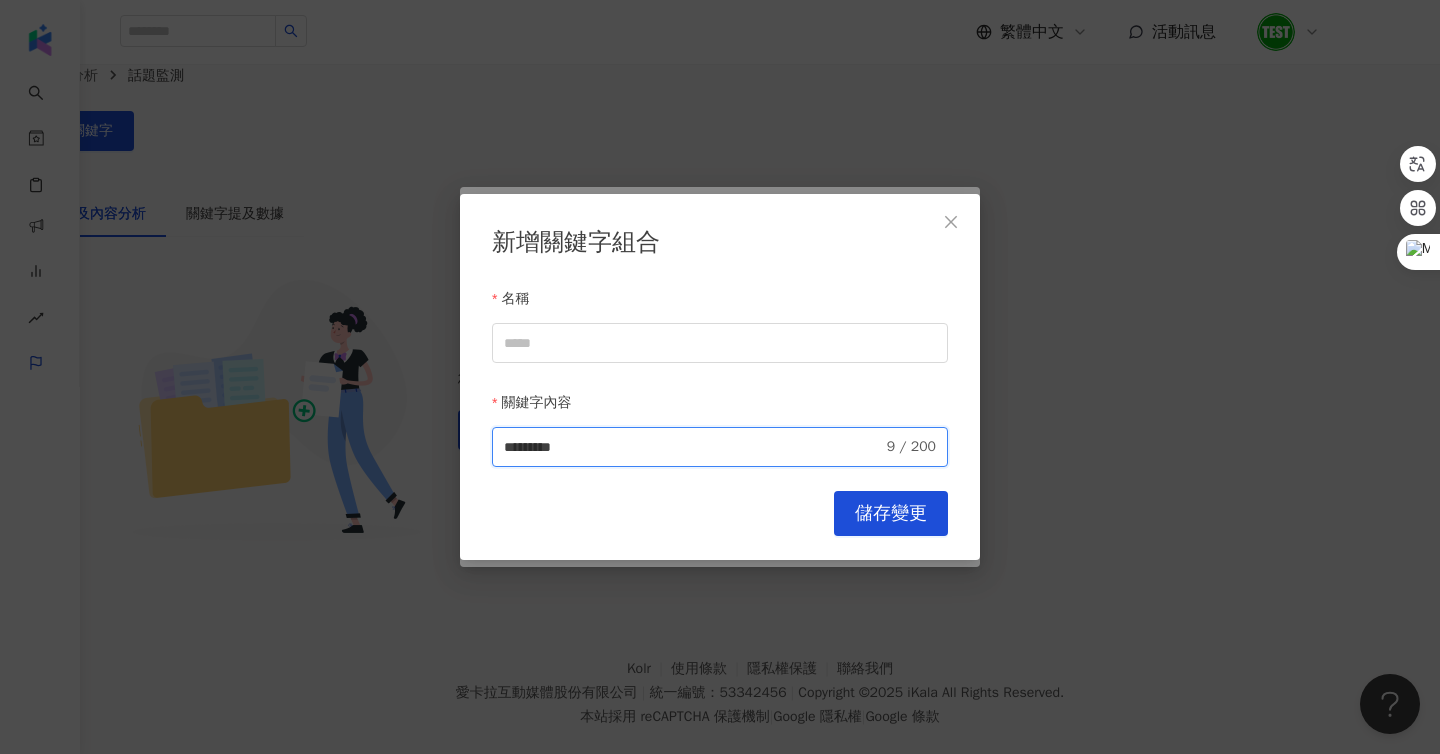 drag, startPoint x: 611, startPoint y: 436, endPoint x: 572, endPoint y: 436, distance: 39 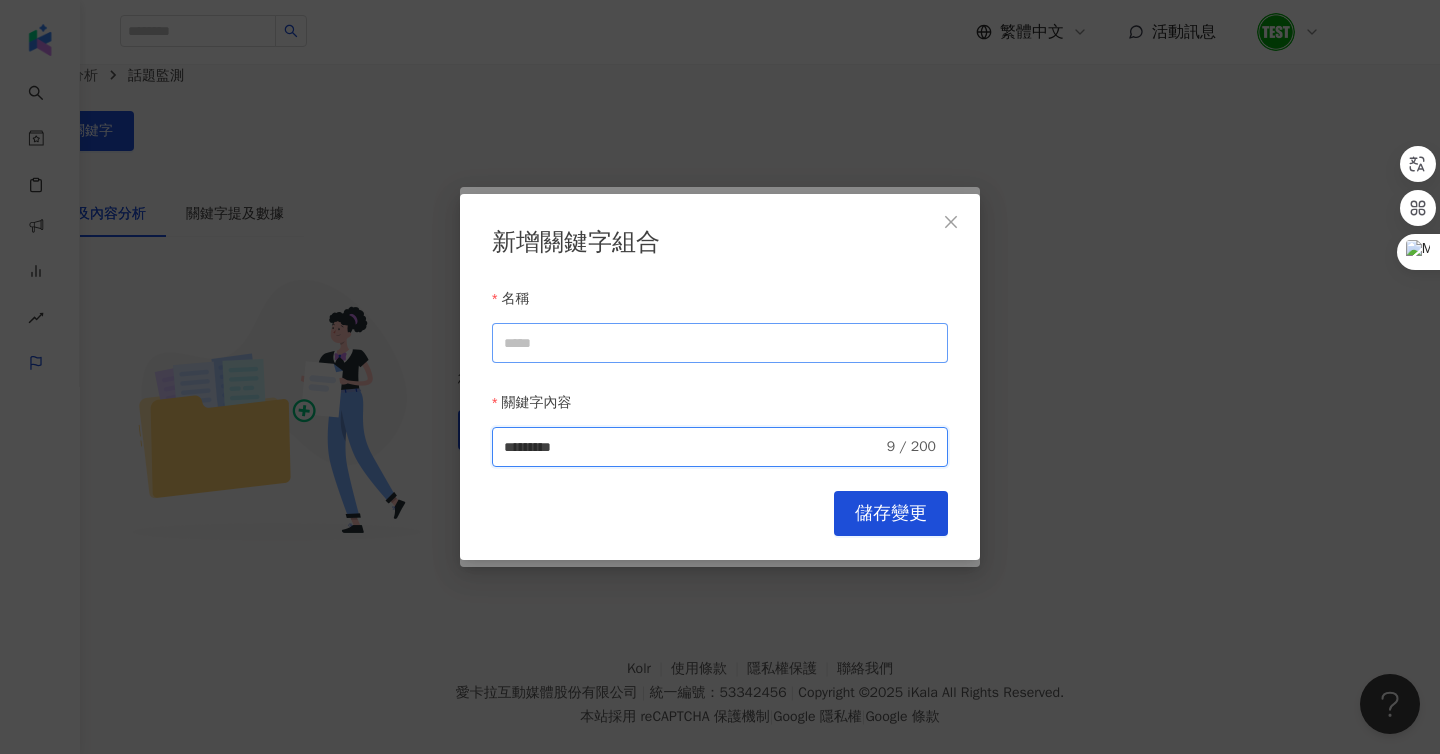 type on "*********" 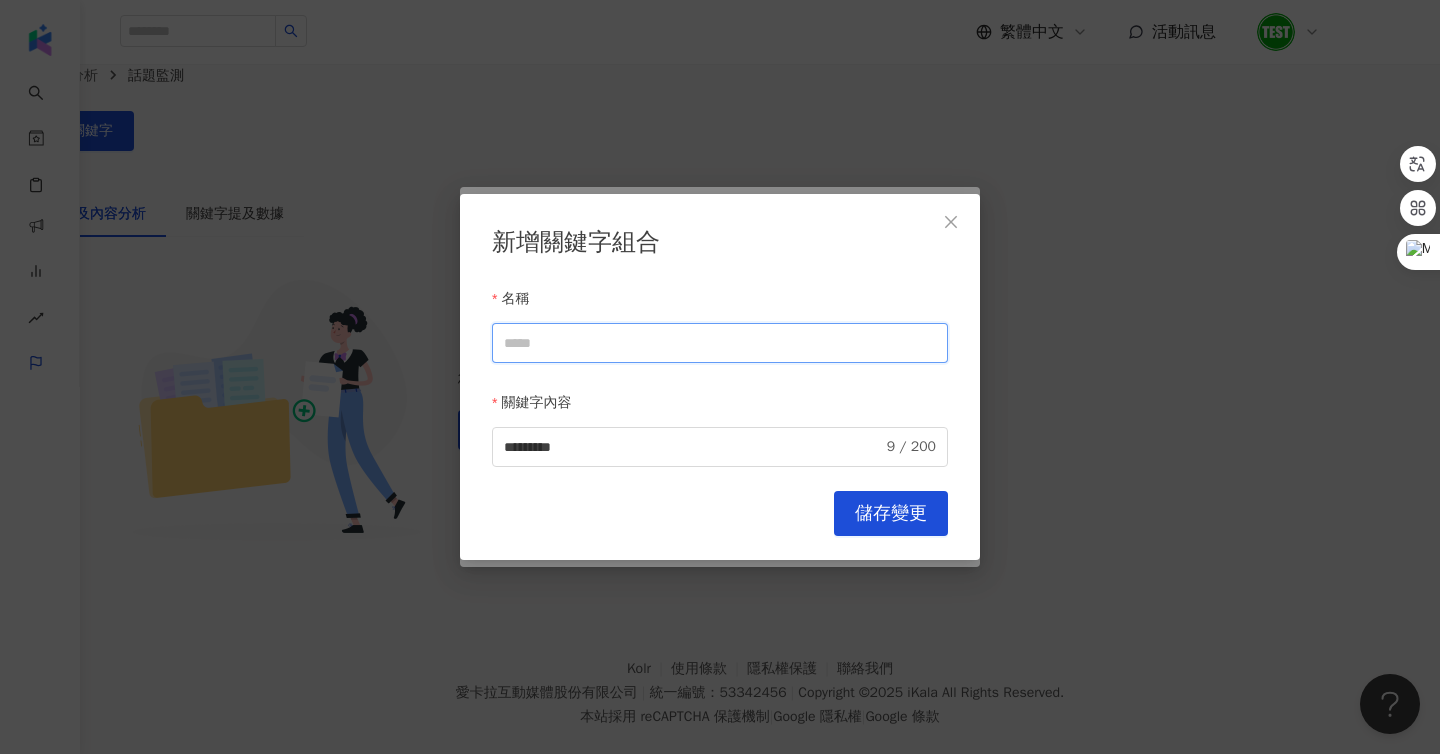 click on "名稱" at bounding box center (720, 343) 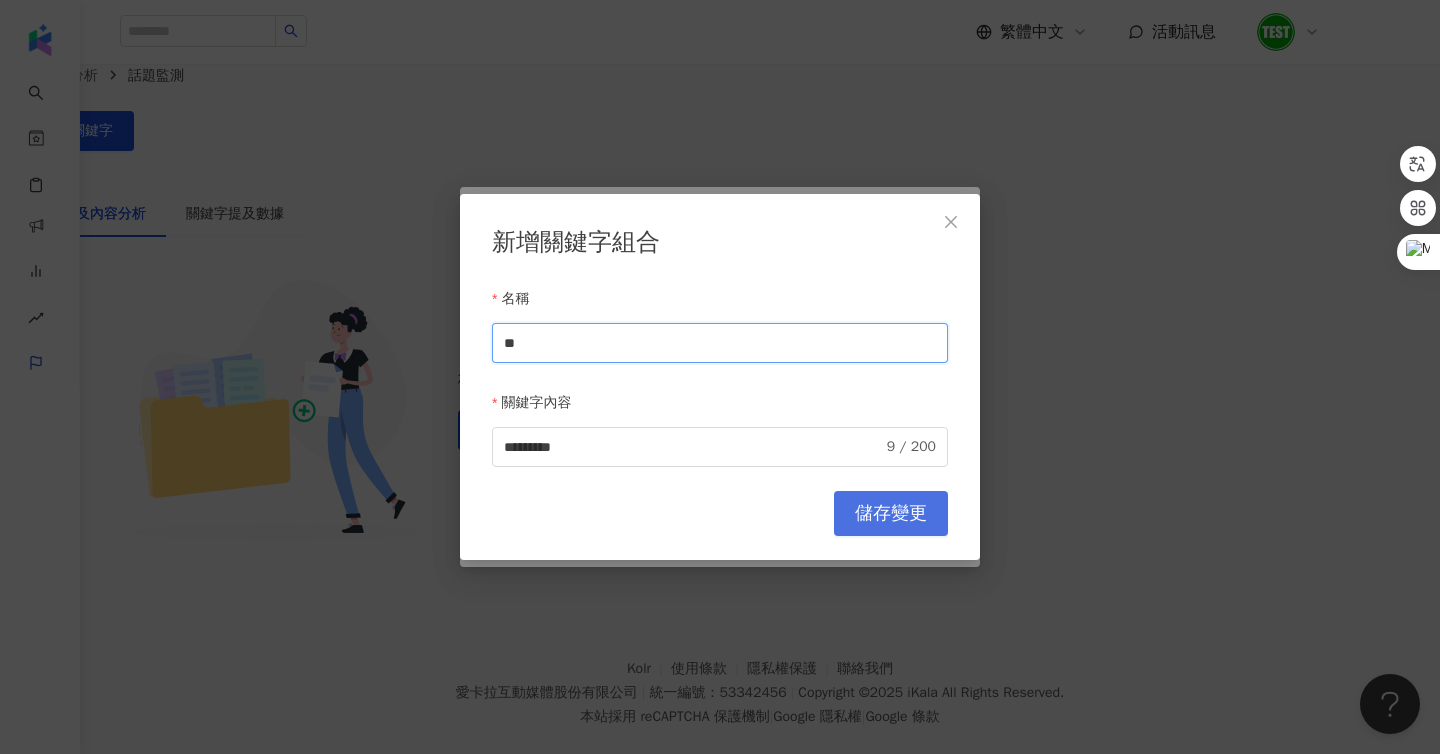 type on "**" 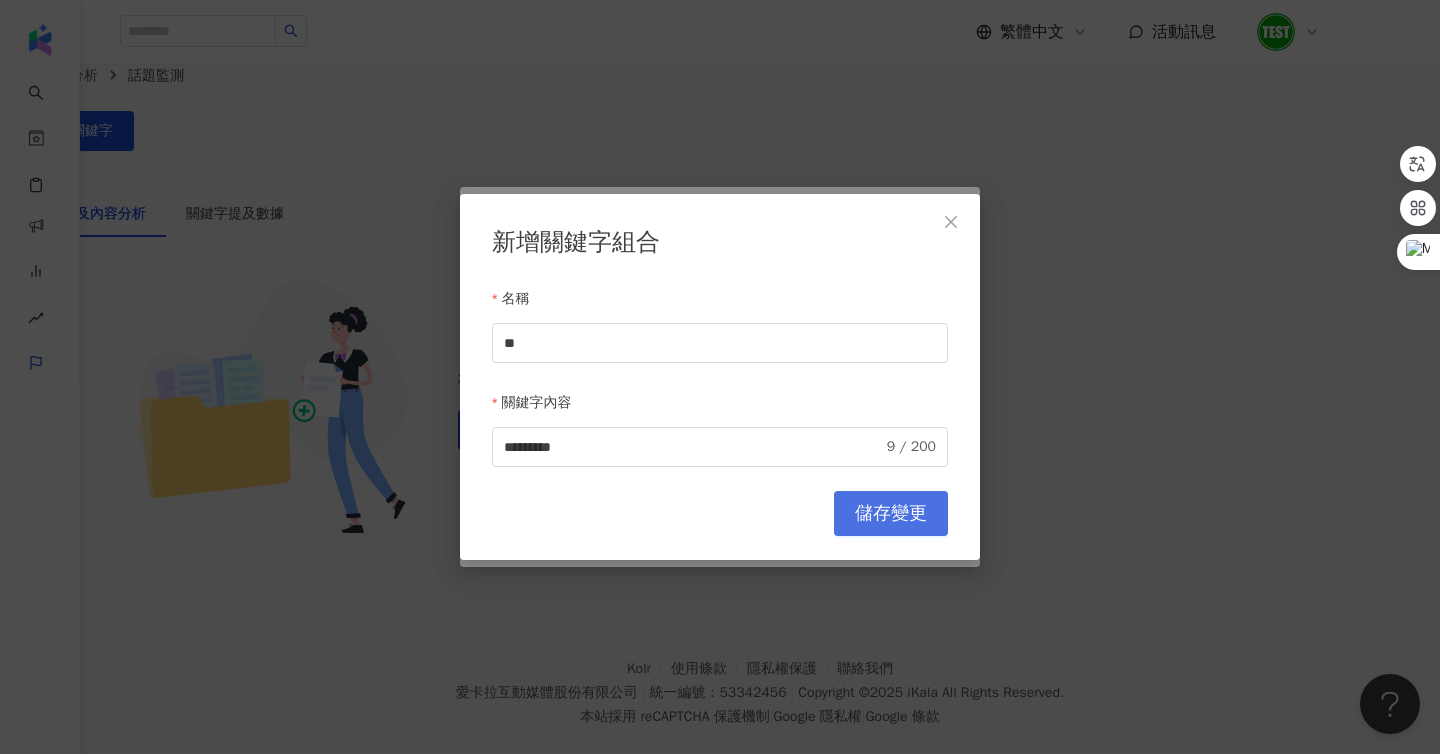 click on "儲存變更" at bounding box center (891, 514) 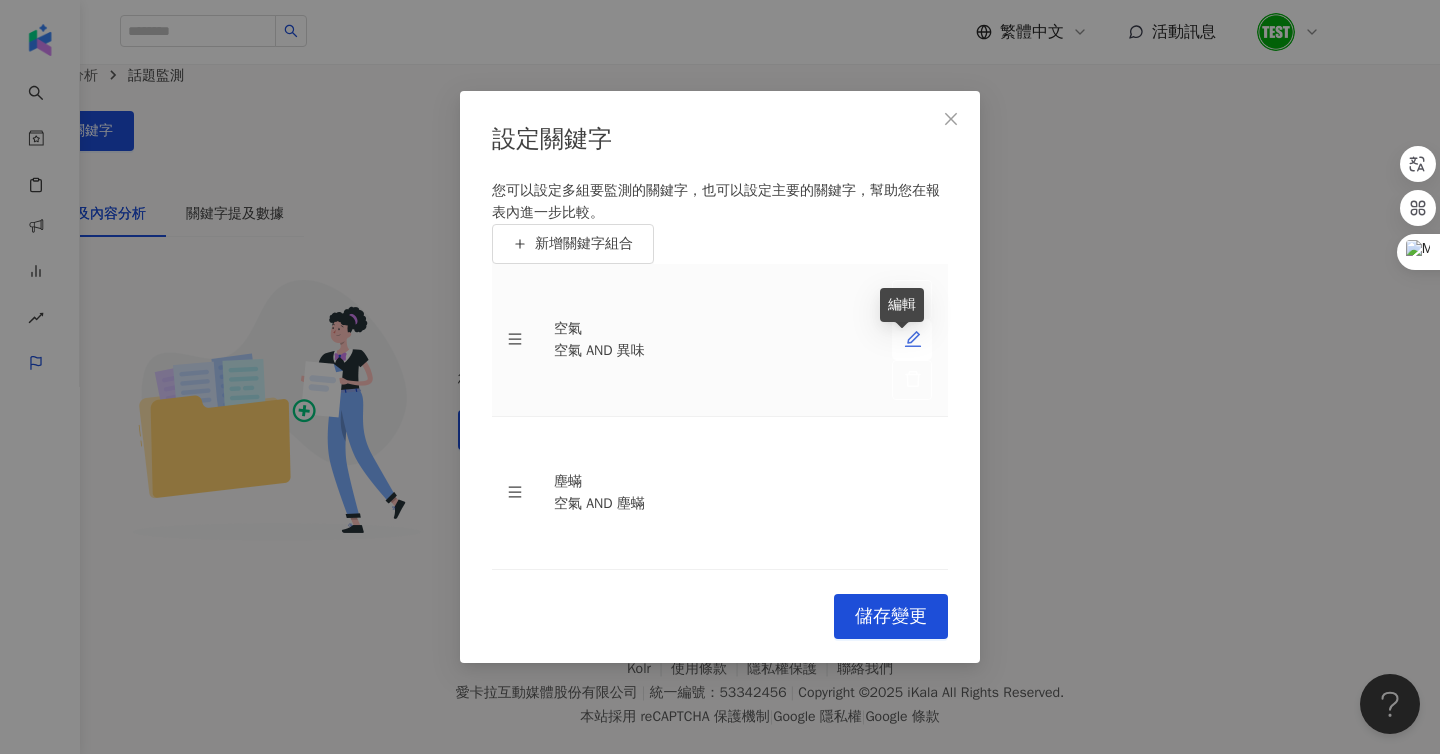 click 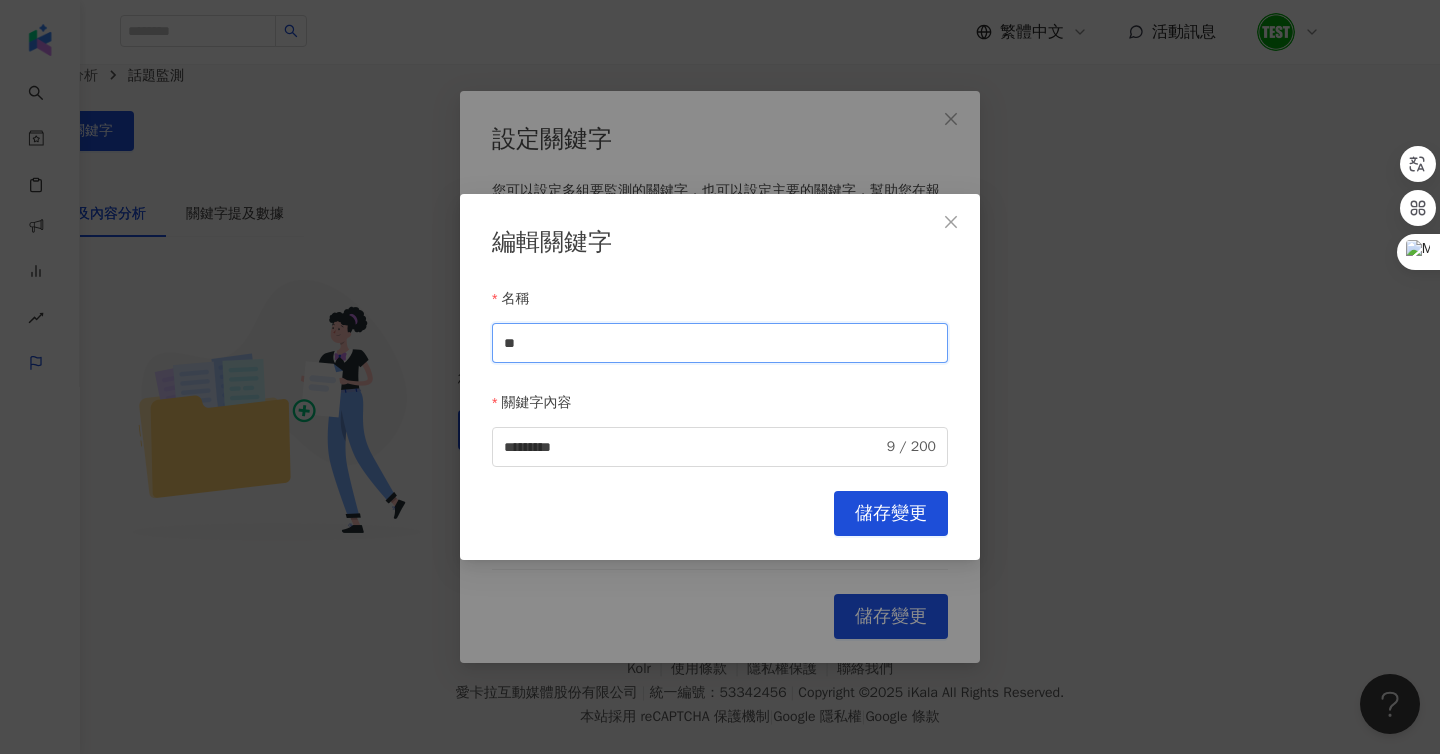 drag, startPoint x: 542, startPoint y: 328, endPoint x: 620, endPoint y: 347, distance: 80.280754 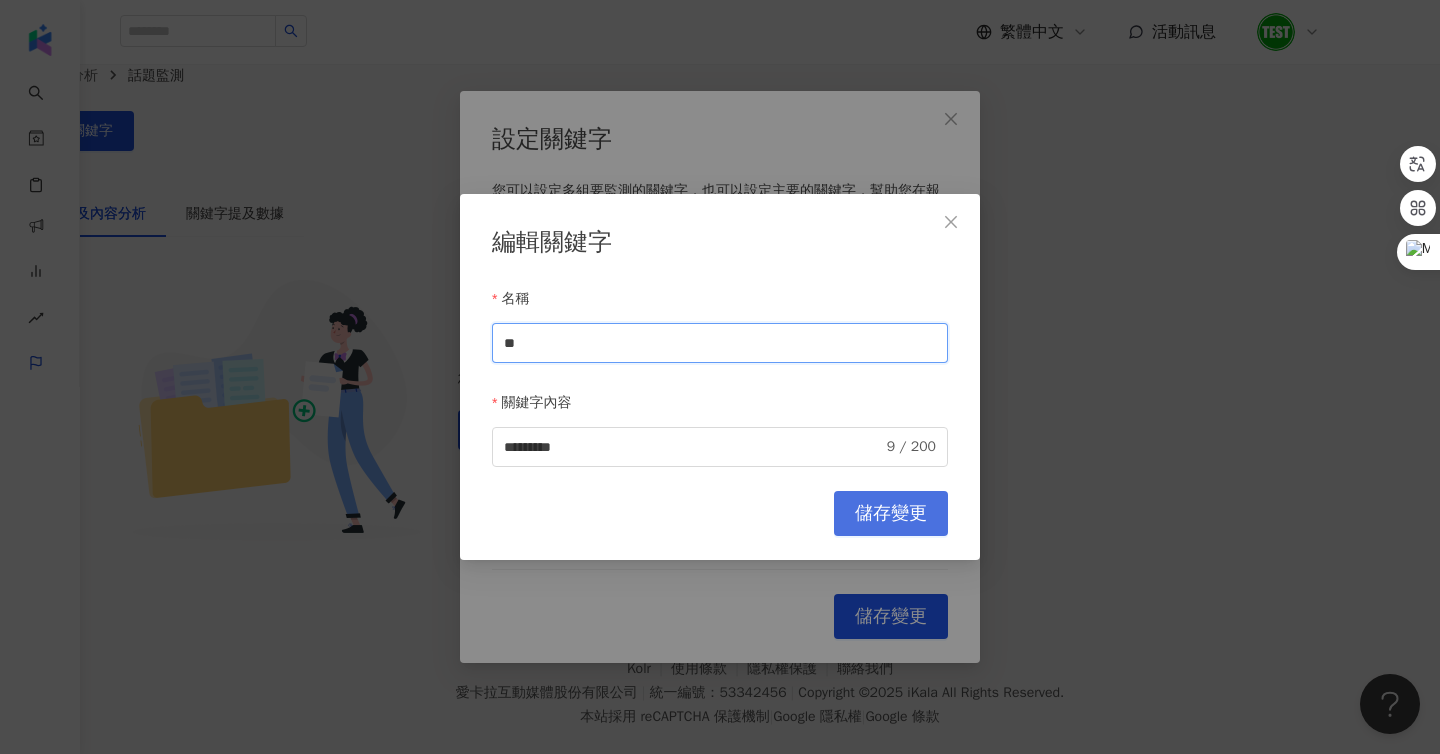 type on "**" 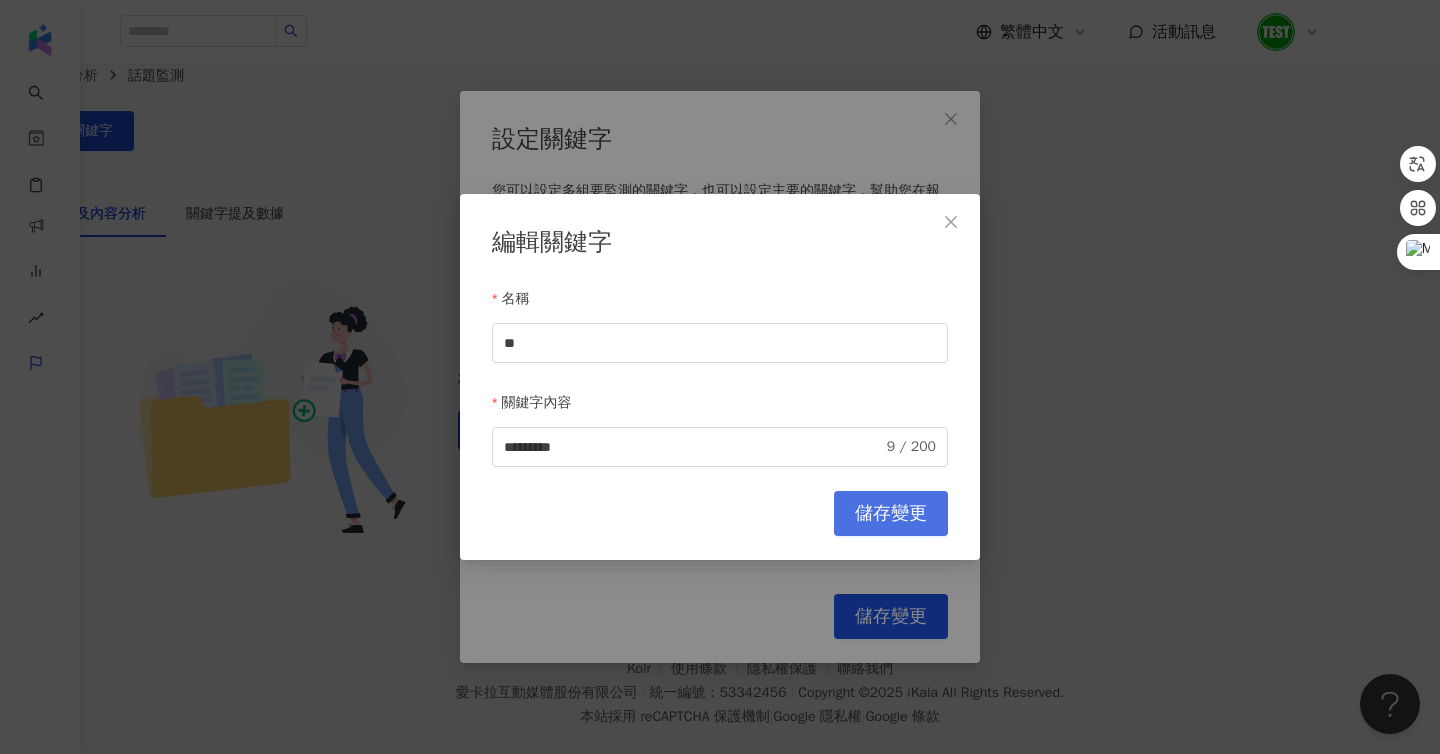 click on "儲存變更" at bounding box center (891, 513) 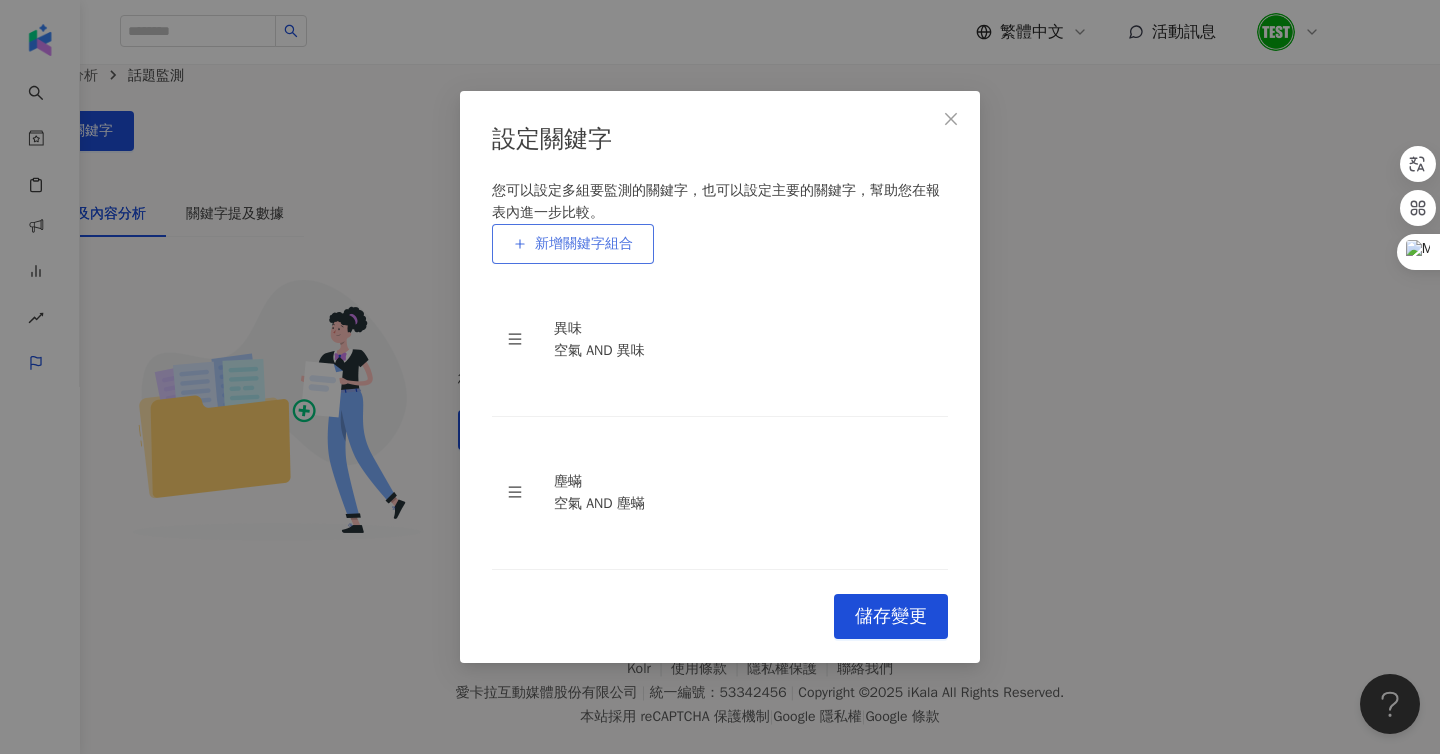 click on "新增關鍵字組合" at bounding box center (584, 244) 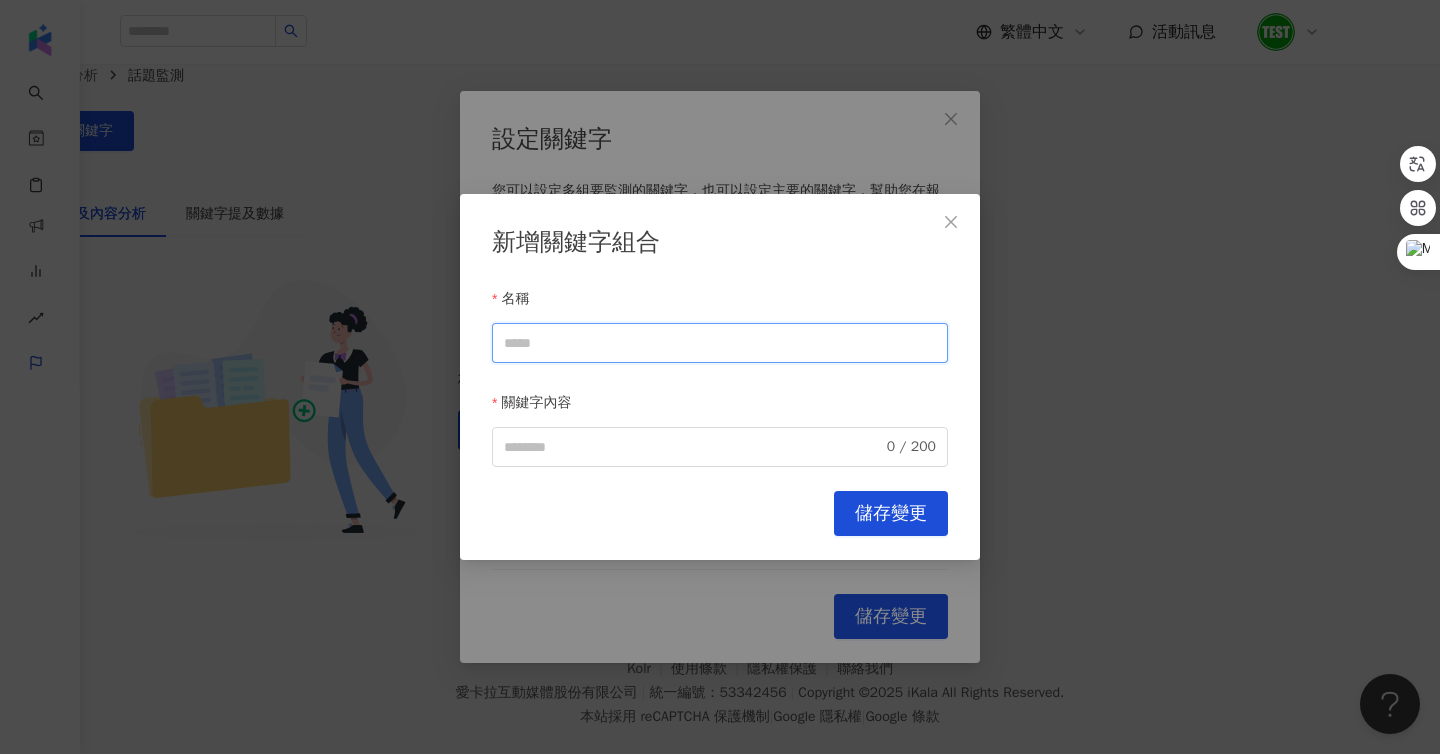 click on "名稱" at bounding box center [720, 343] 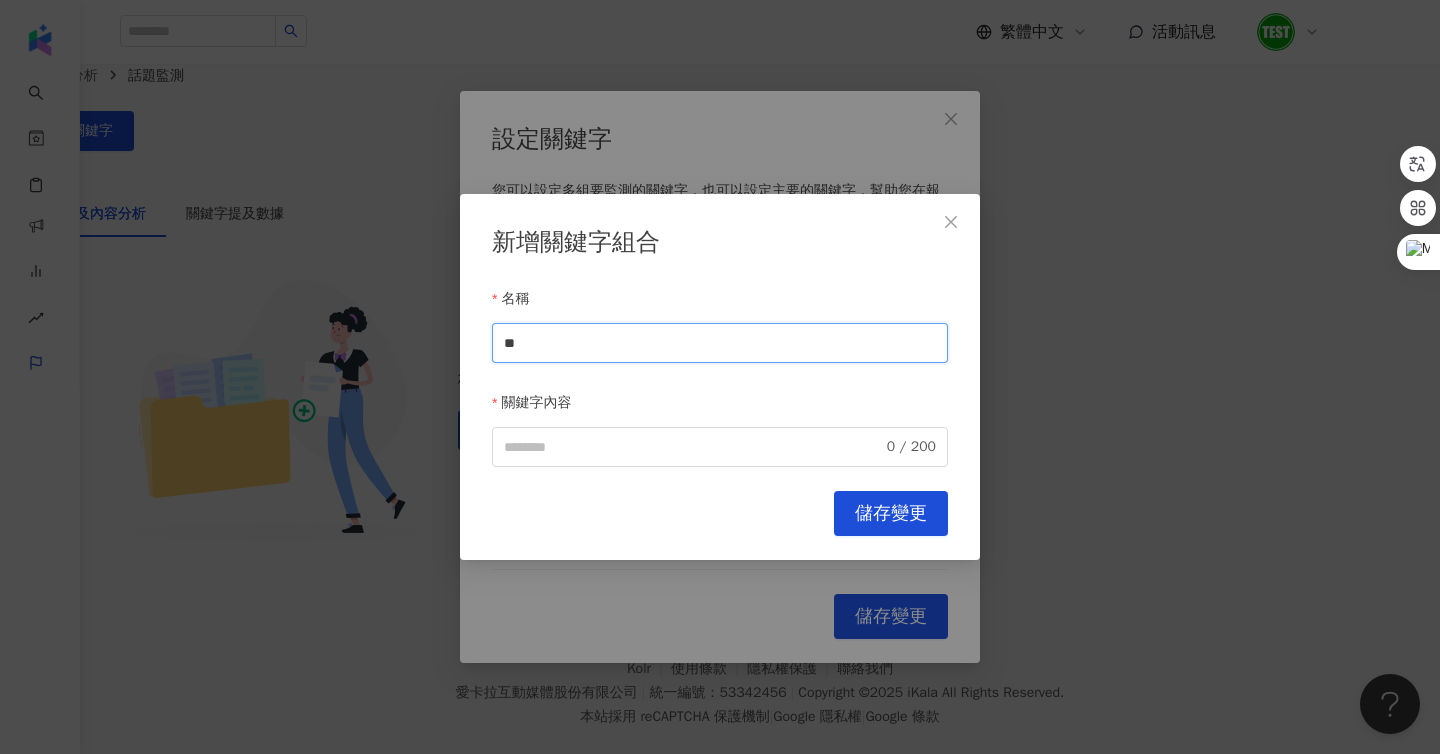 drag, startPoint x: 612, startPoint y: 329, endPoint x: 646, endPoint y: 352, distance: 41.04875 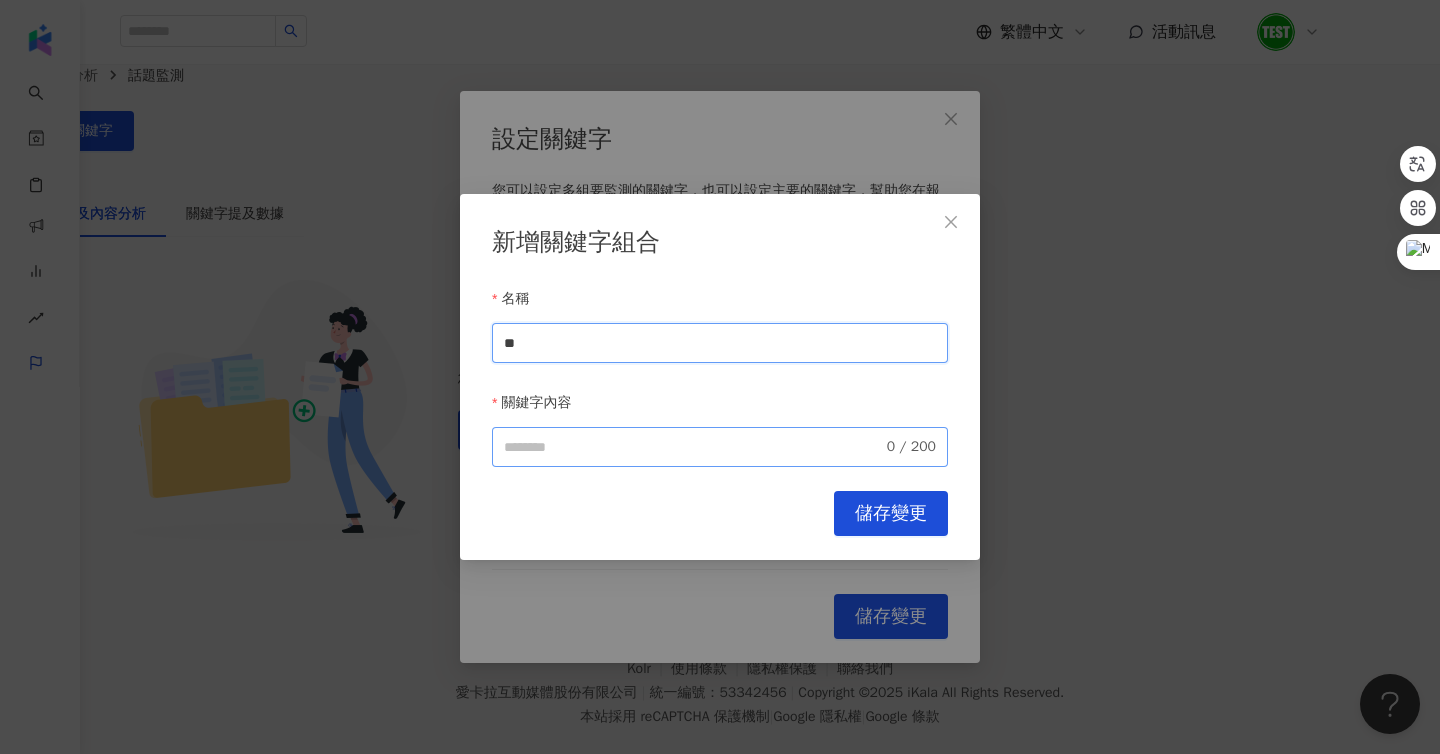 type on "**" 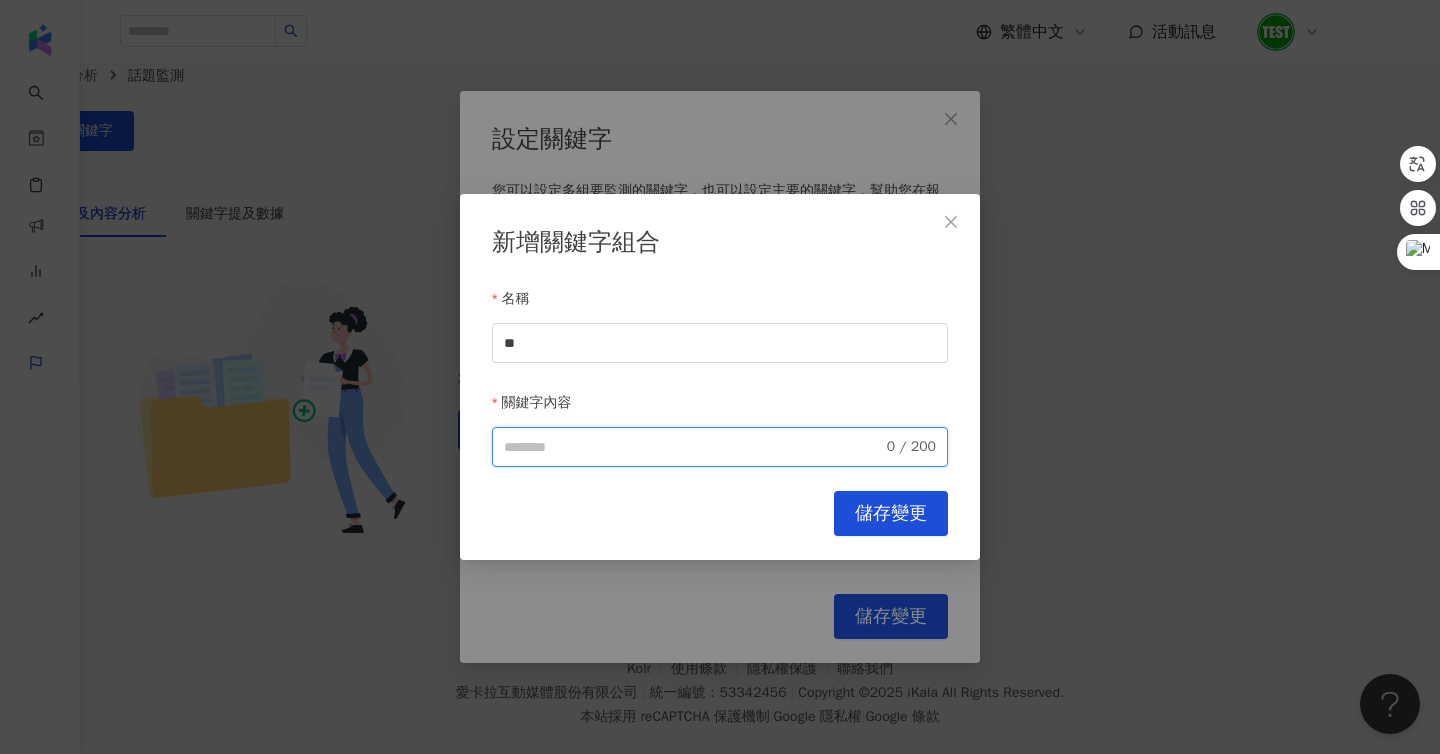 click on "關鍵字內容" at bounding box center (693, 447) 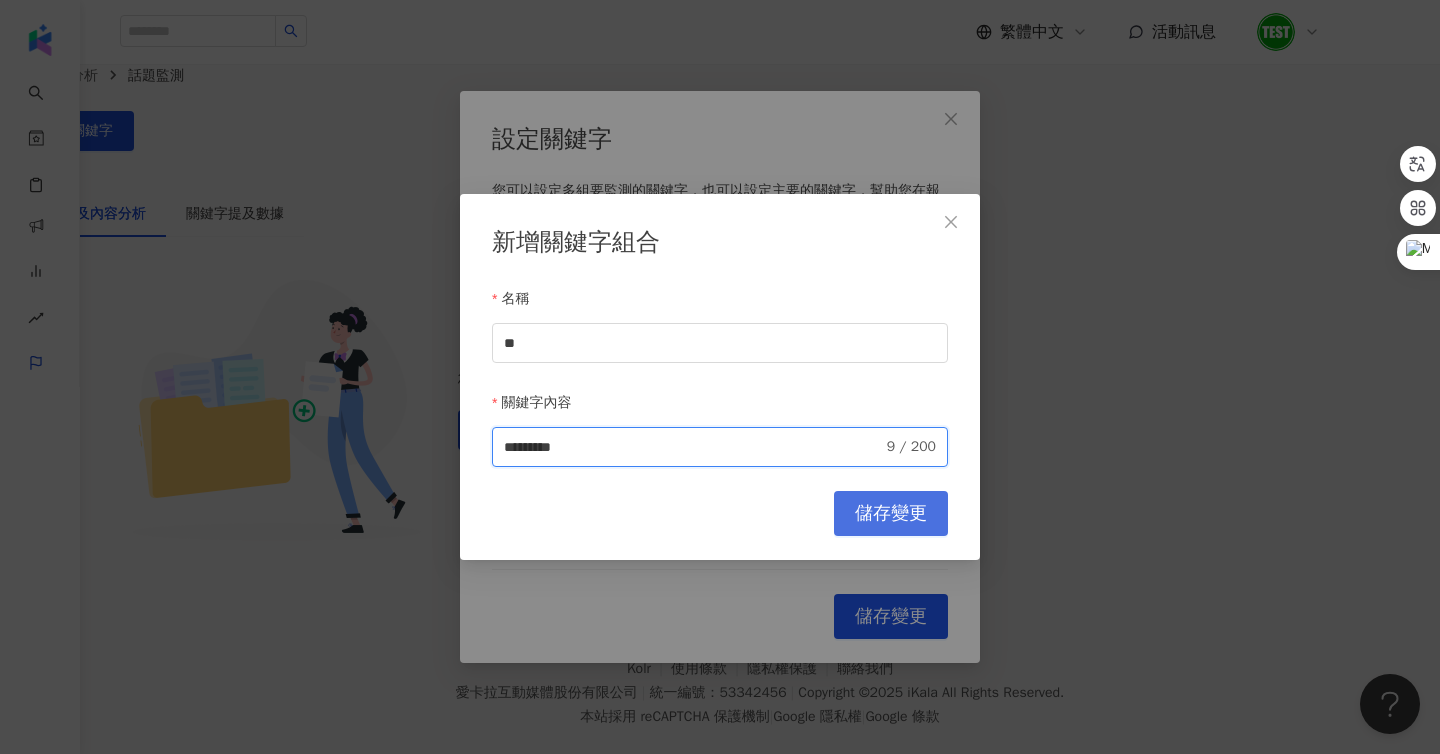 type on "*********" 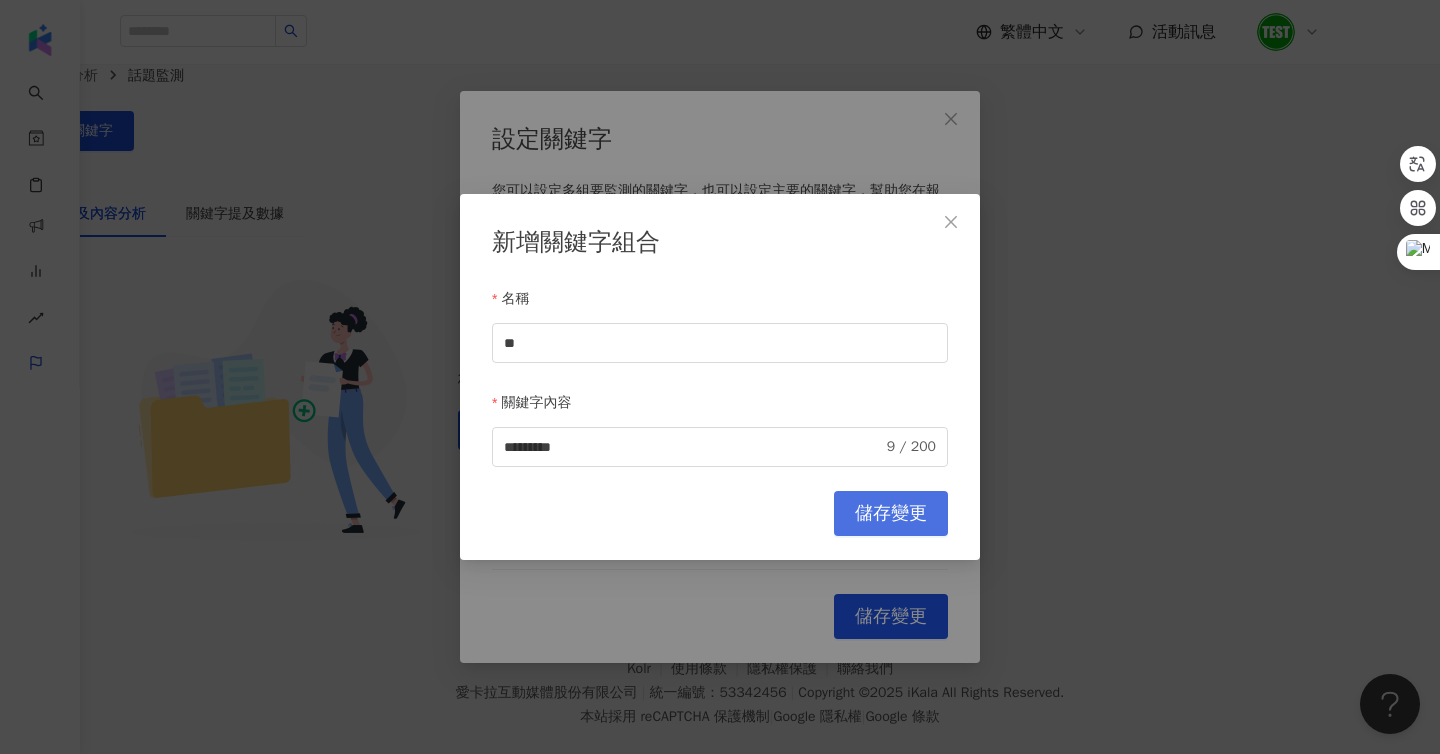 click on "儲存變更" at bounding box center [891, 513] 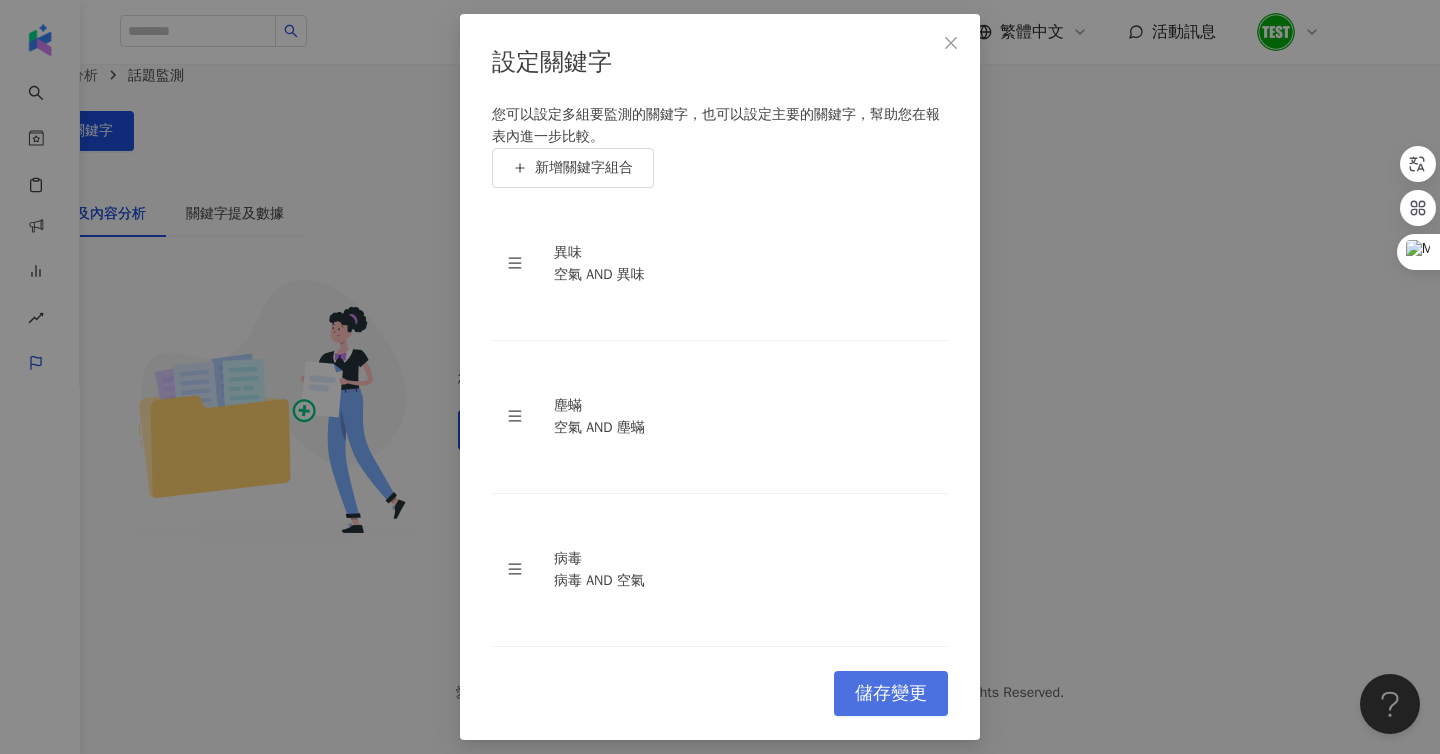 click on "儲存變更" at bounding box center (891, 694) 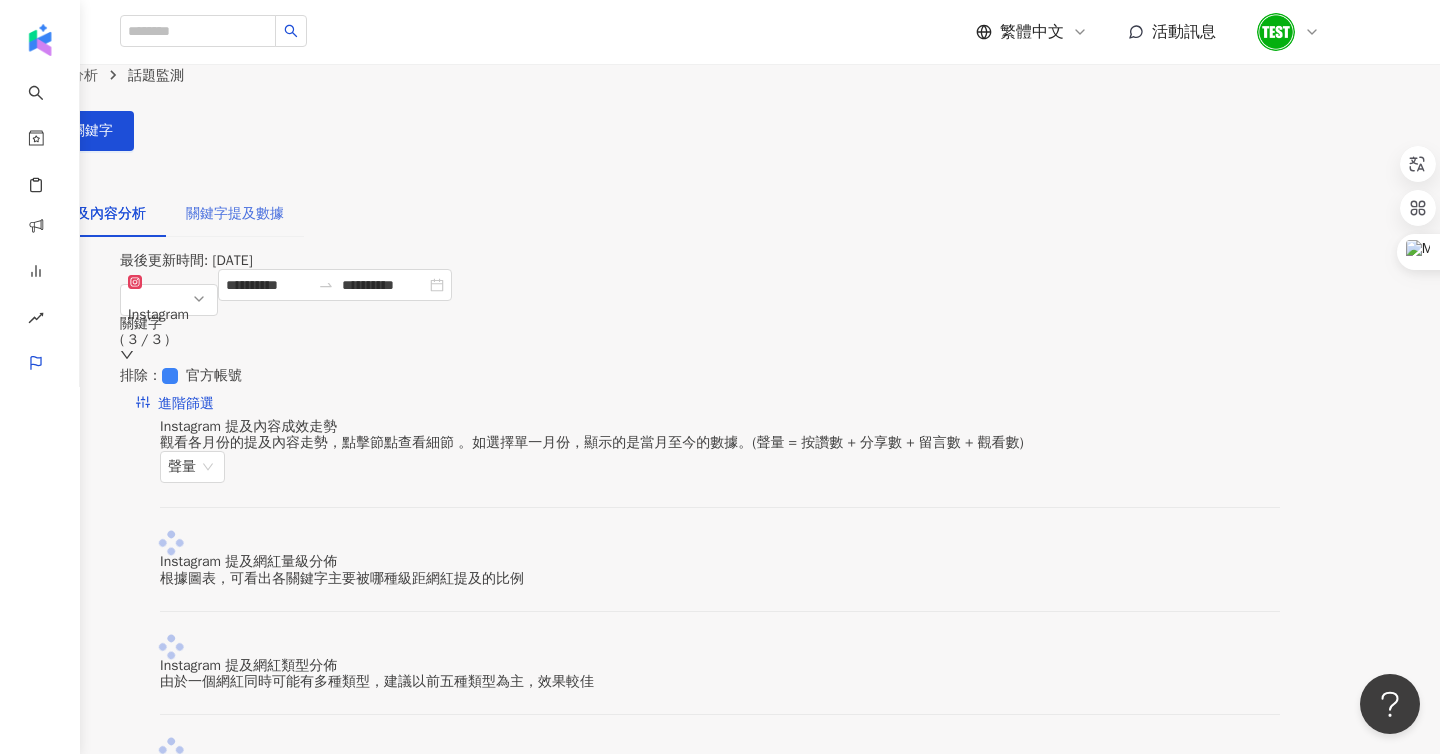 click on "關鍵字提及數據" at bounding box center [235, 214] 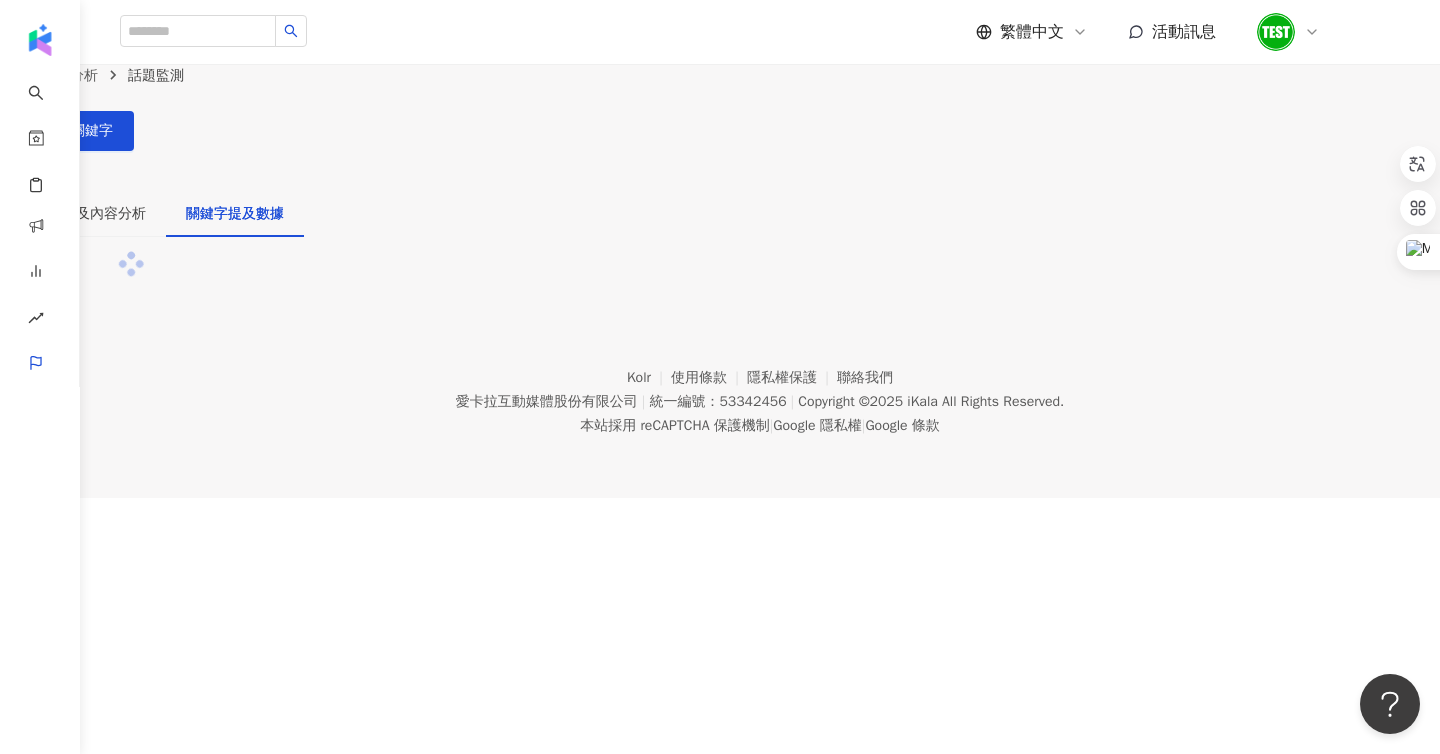 click on "關鍵字提及數據" at bounding box center (235, 214) 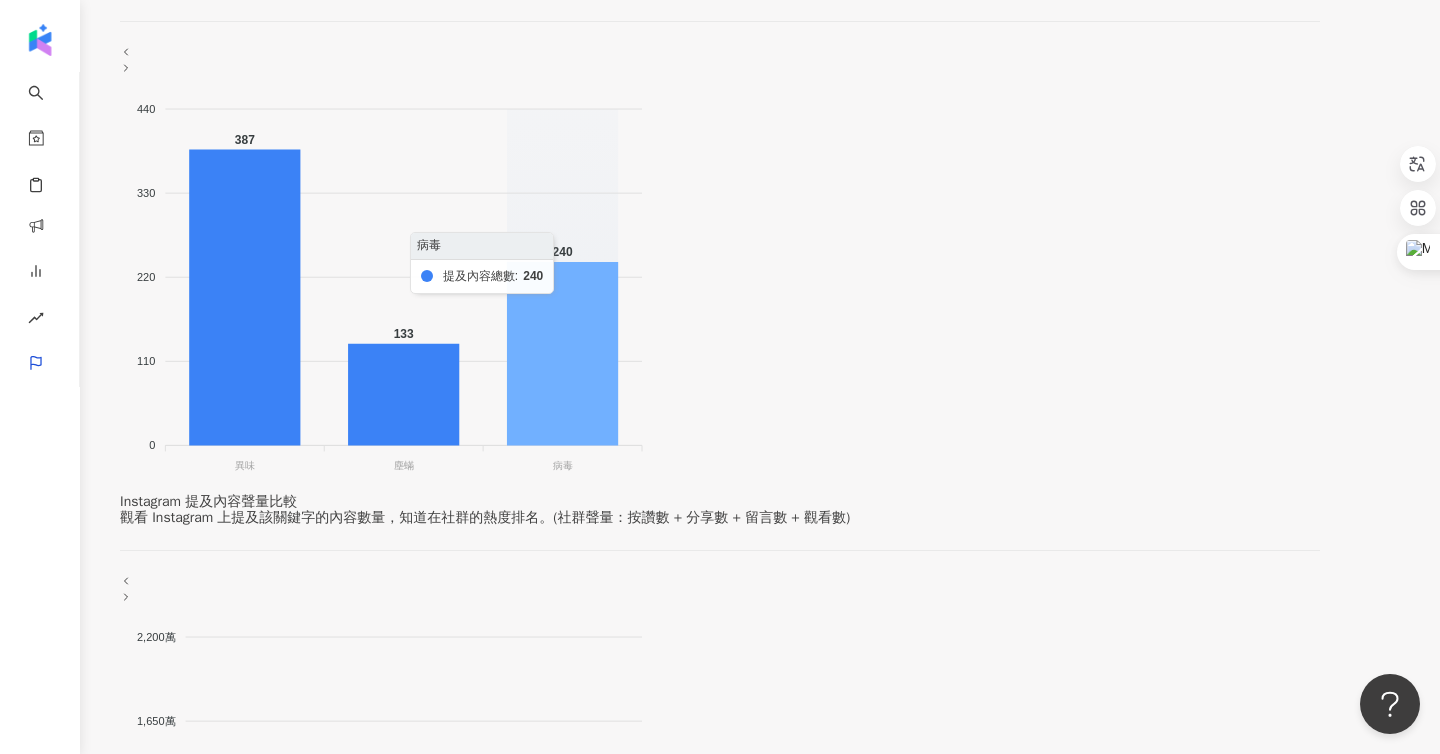 scroll, scrollTop: 606, scrollLeft: 0, axis: vertical 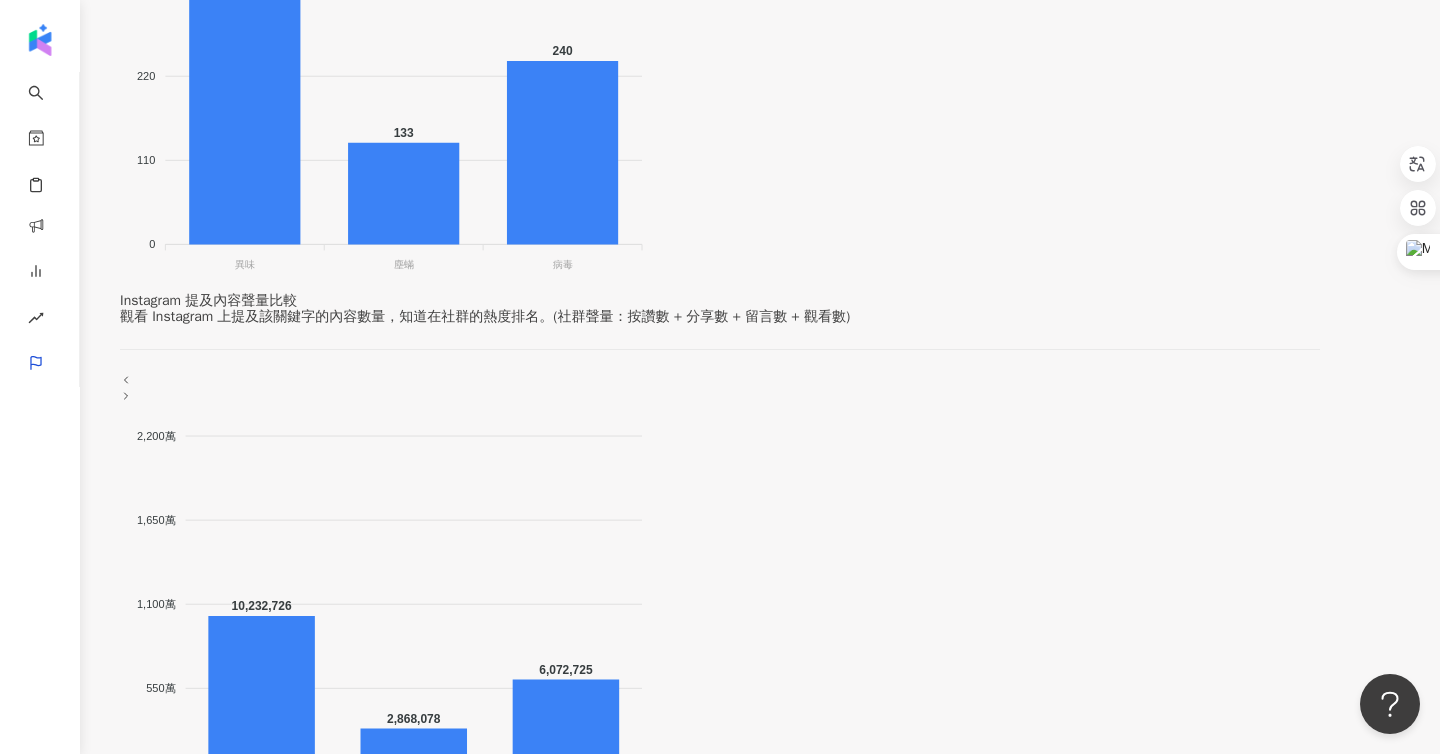 click on "提及內容聲量" at bounding box center (684, 848) 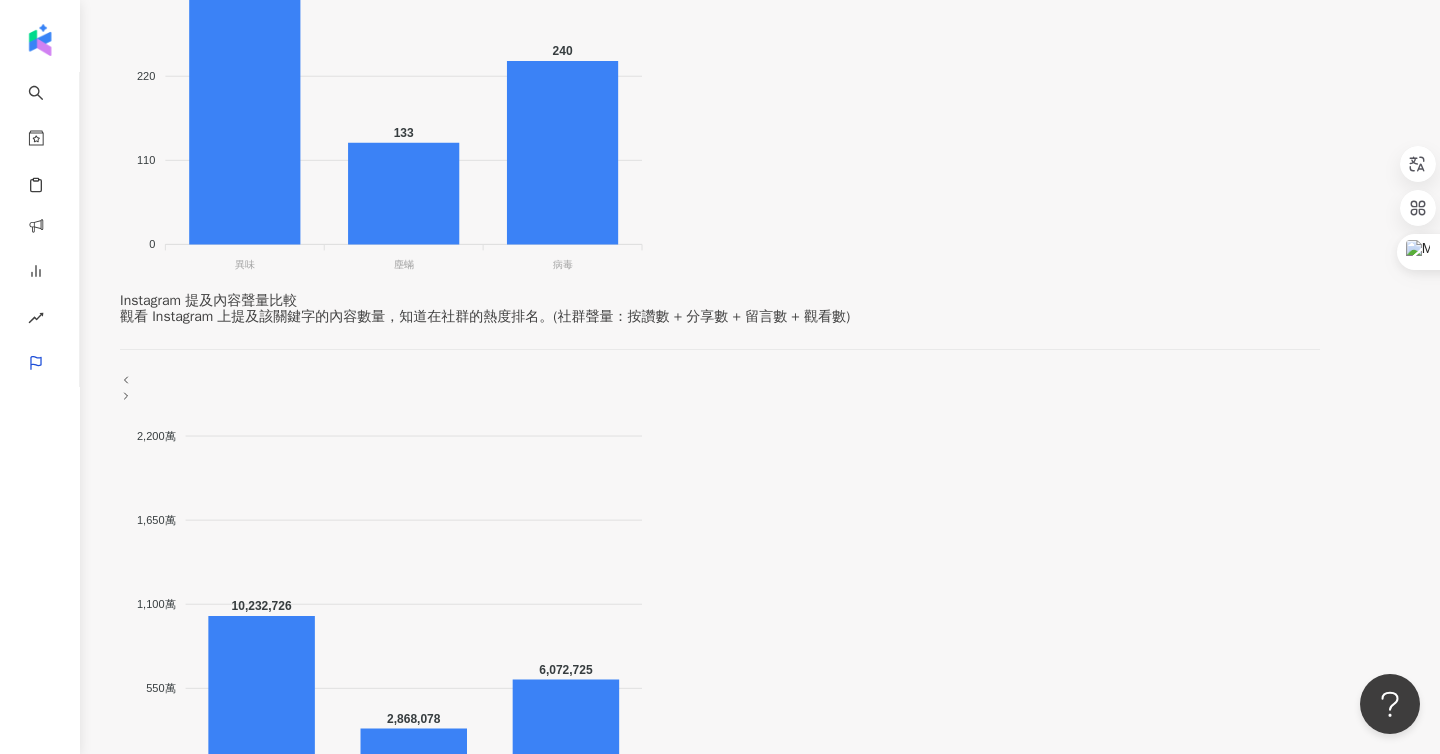 scroll, scrollTop: 0, scrollLeft: 0, axis: both 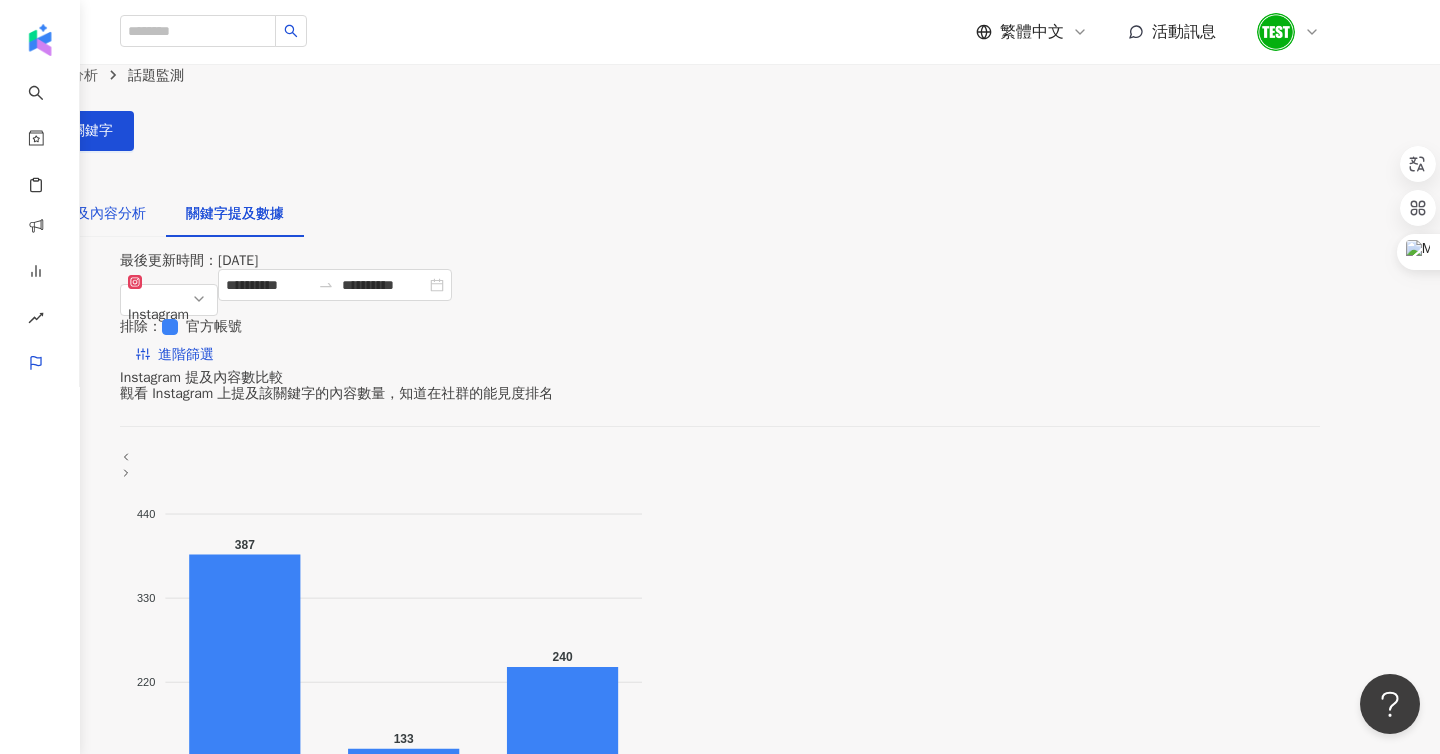 click on "關鍵字提及內容分析" at bounding box center [83, 214] 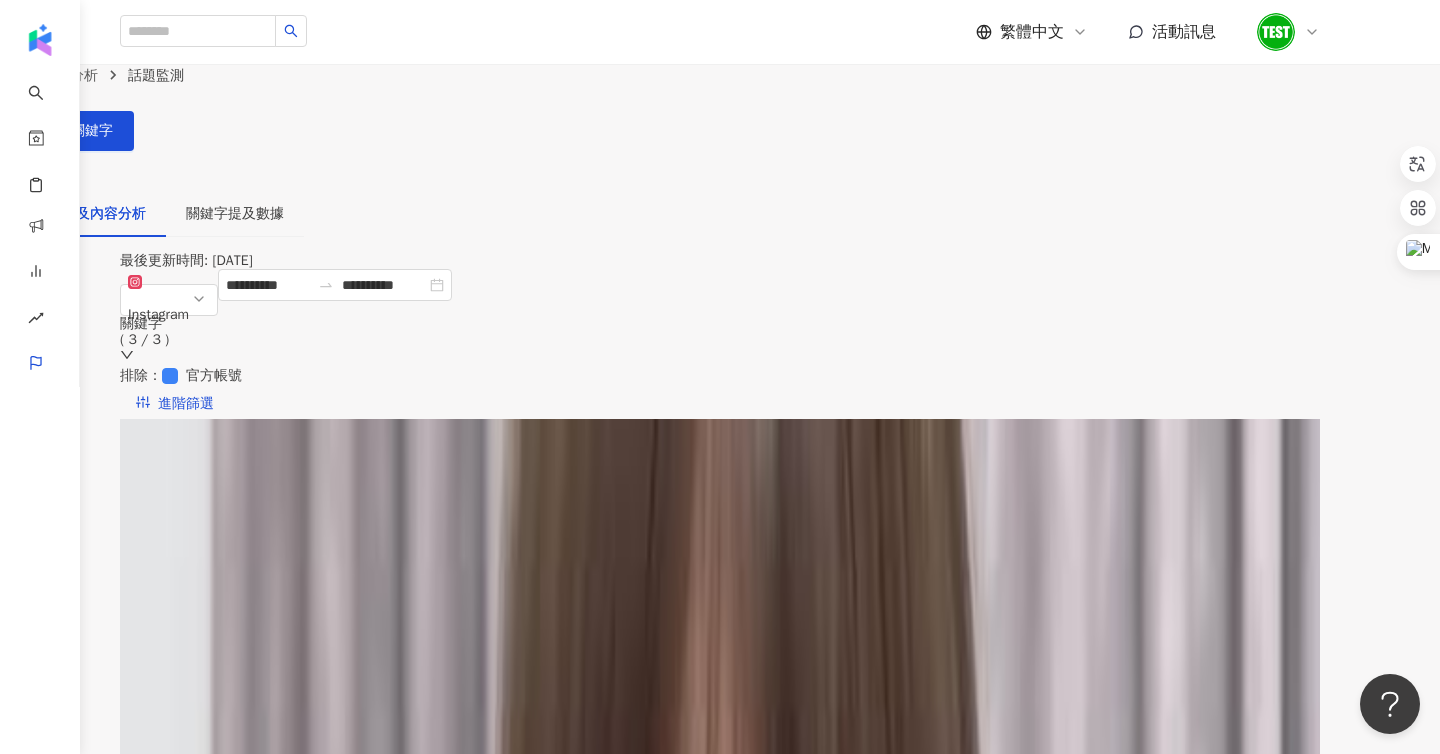 scroll, scrollTop: 433, scrollLeft: 0, axis: vertical 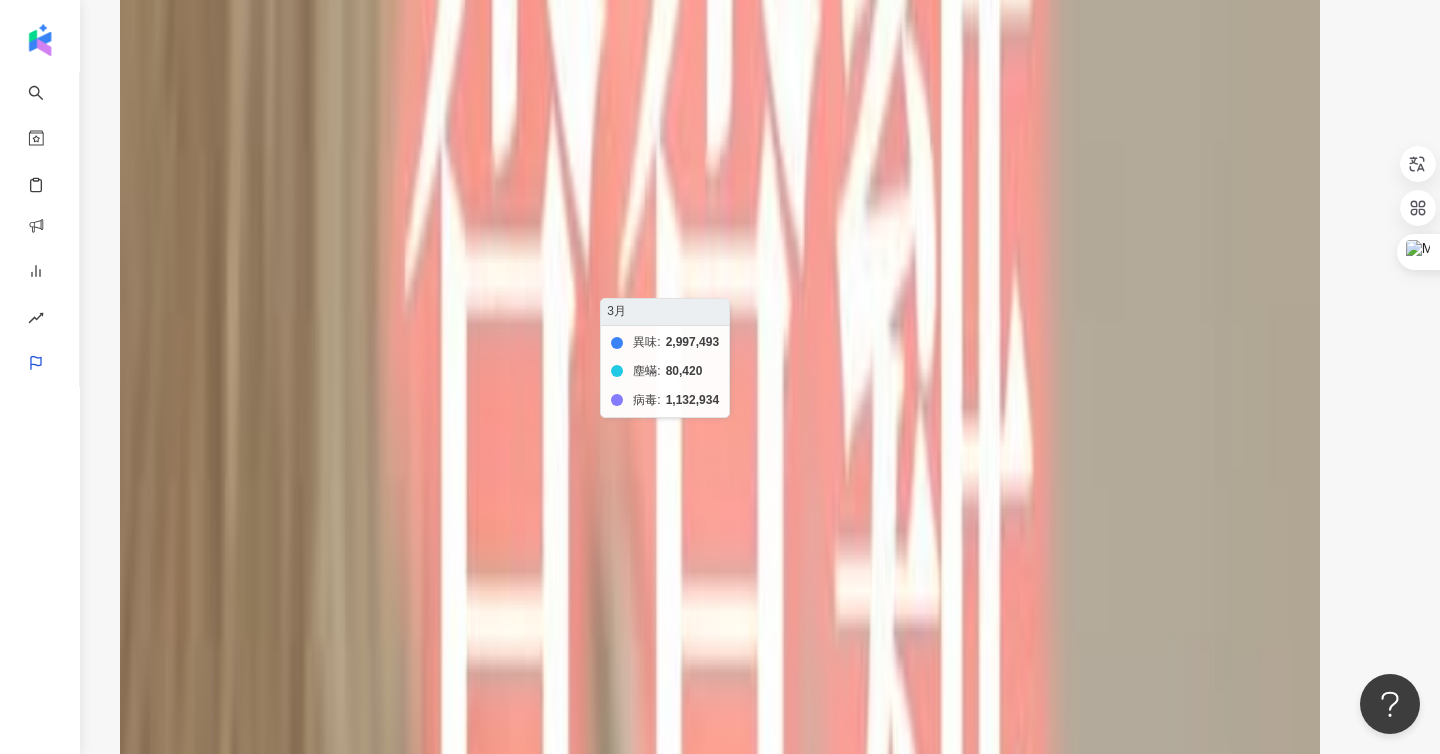 click on "異味 塵蟎 病毒" 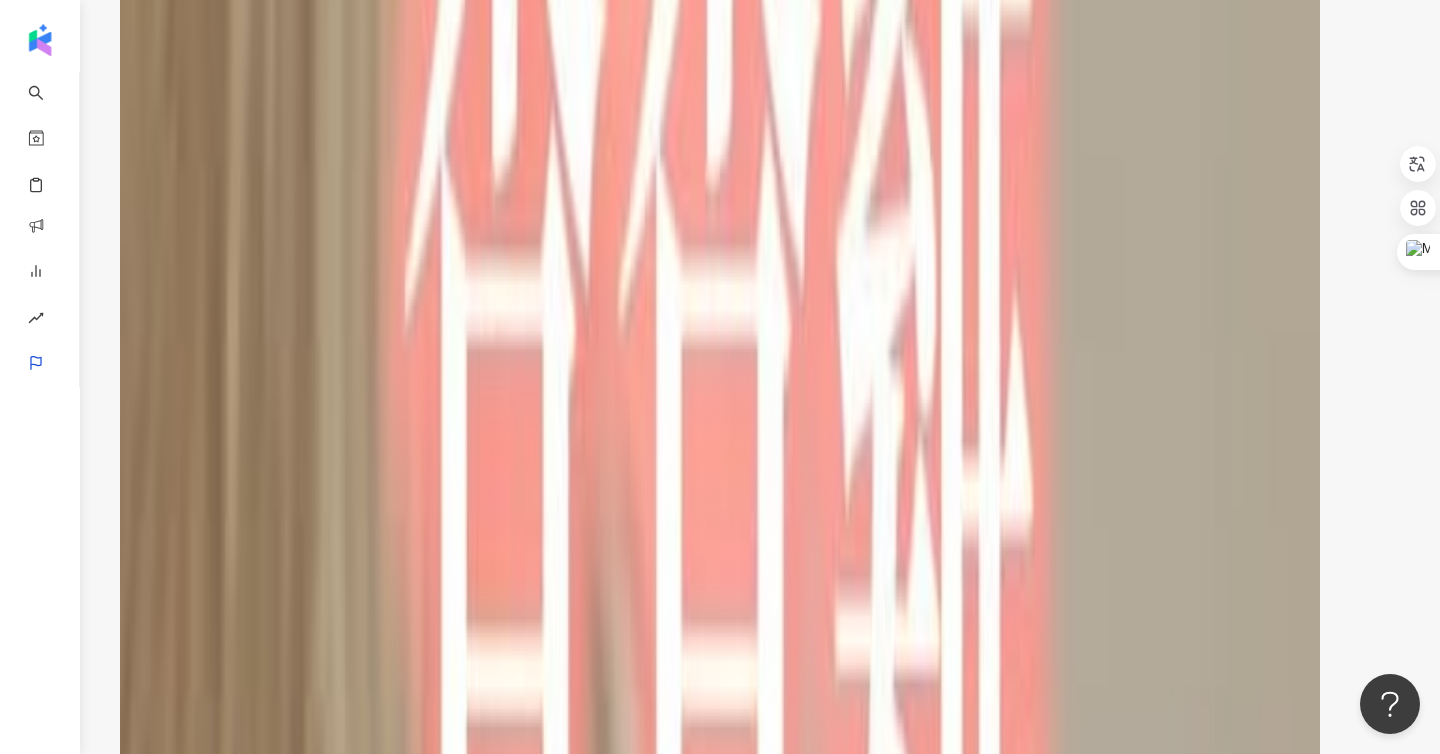 click at bounding box center [720, 7078] 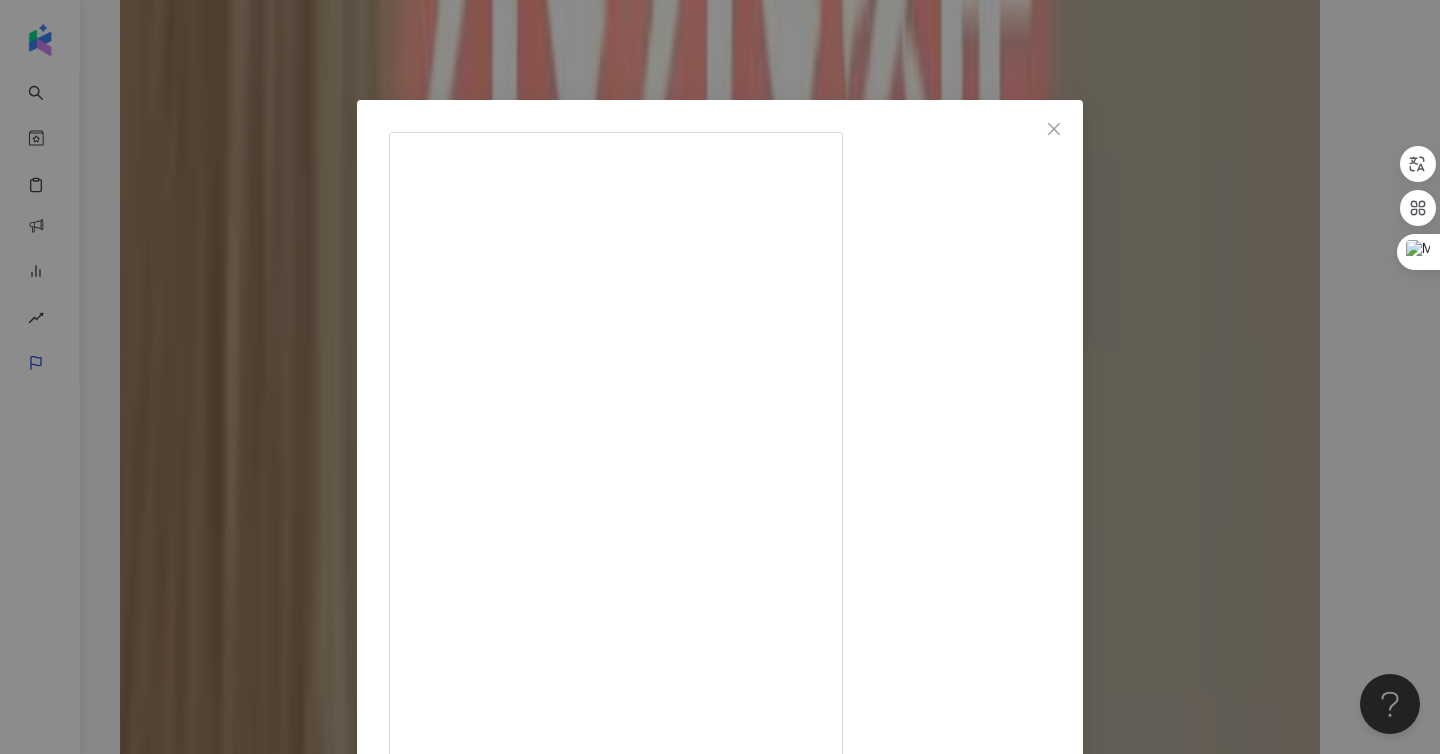 scroll, scrollTop: 1071, scrollLeft: 0, axis: vertical 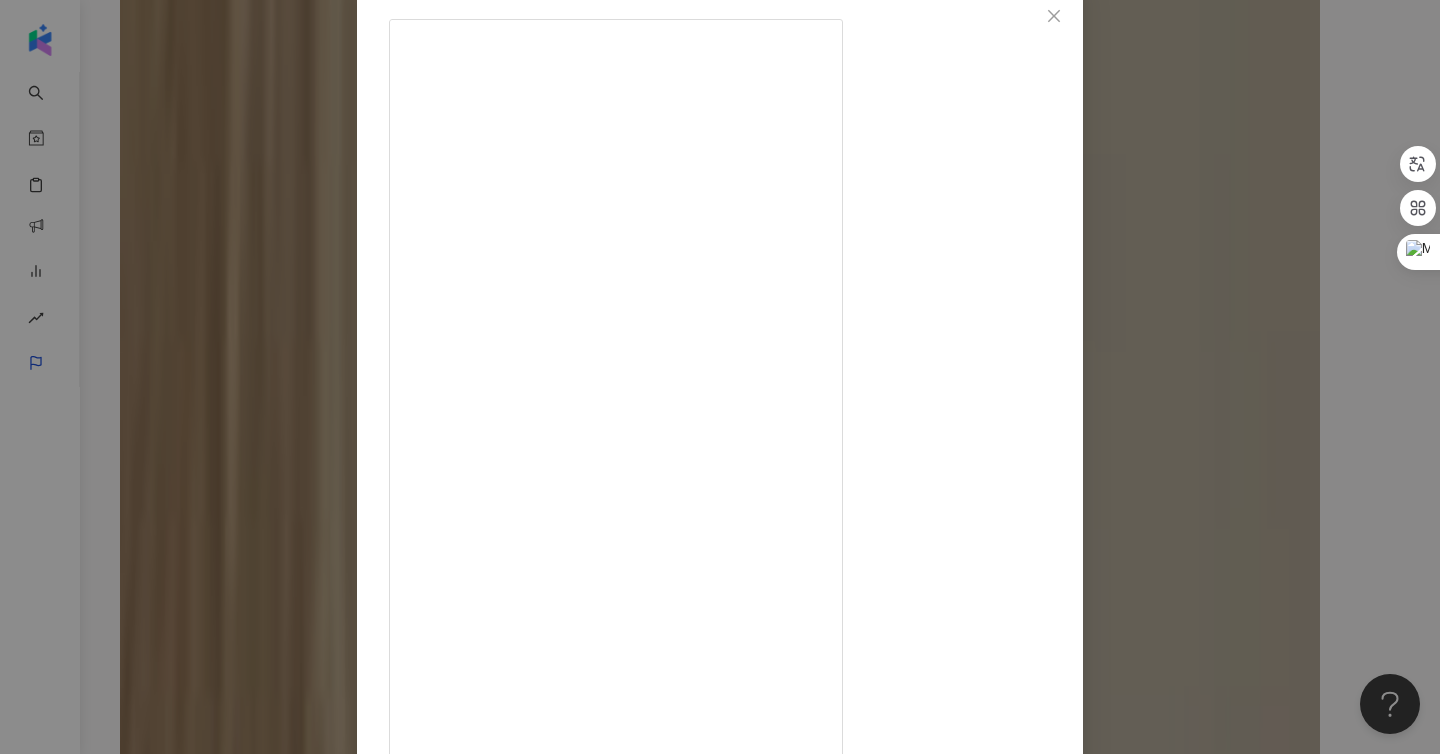 click on "Jojo的居家冒險 2025/3/13 7,209 104 69.5萬 查看原始貼文" at bounding box center [720, 377] 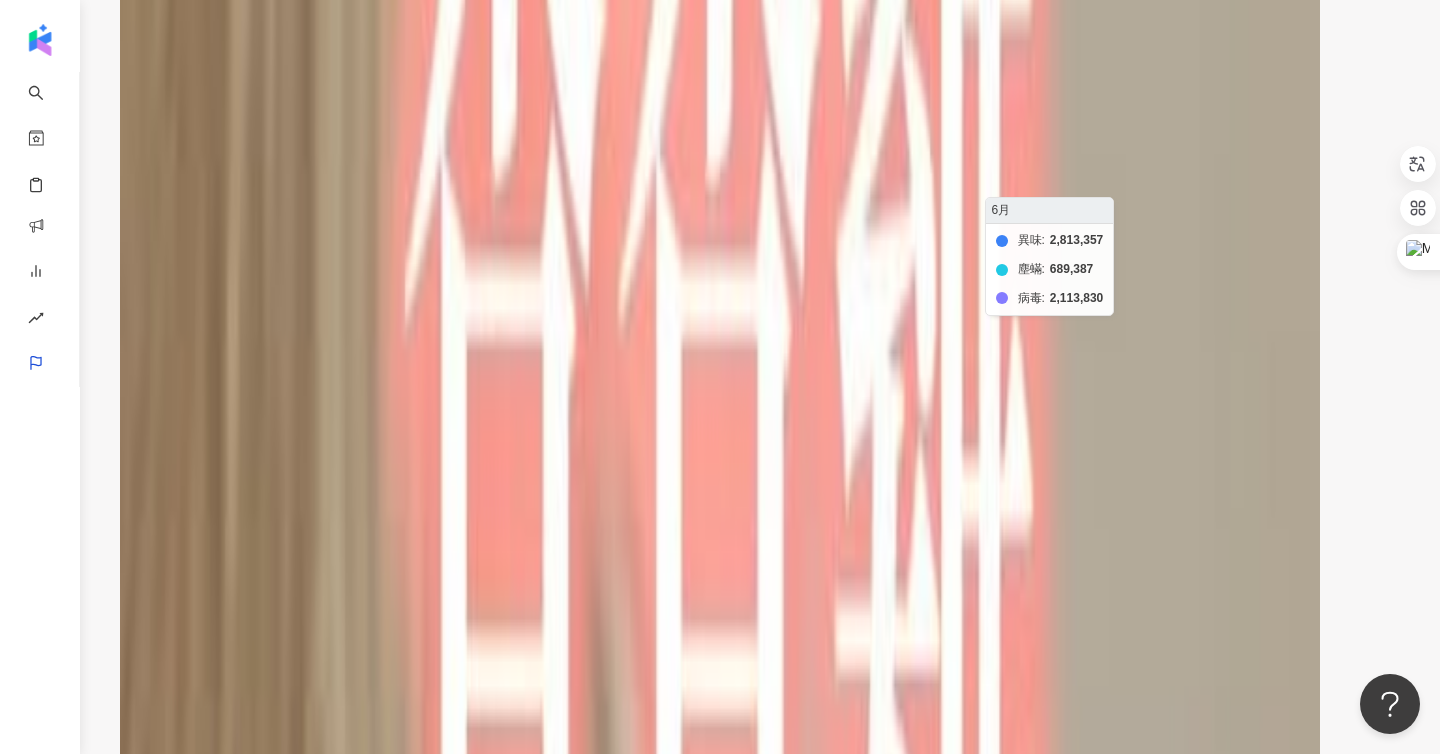 click on "異味 塵蟎 病毒" 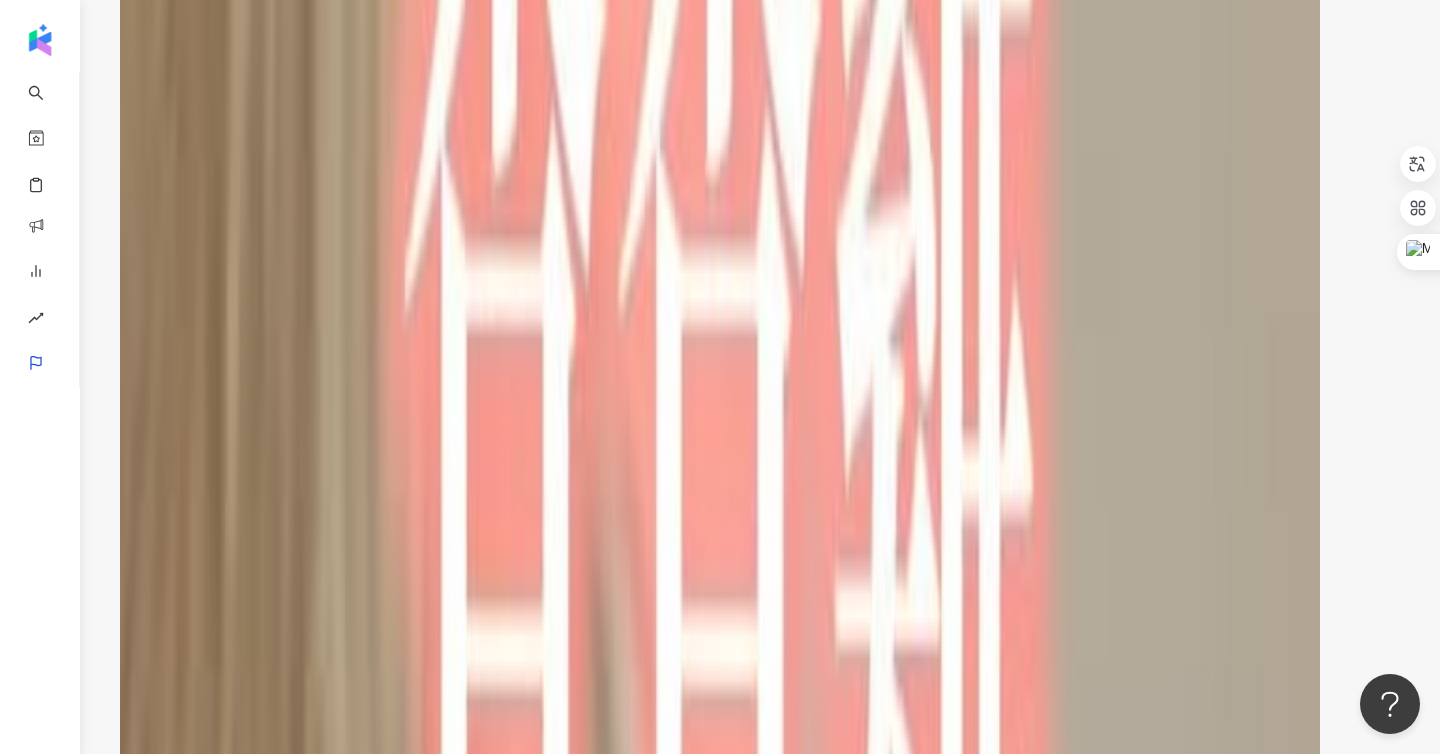 click at bounding box center (720, 6813) 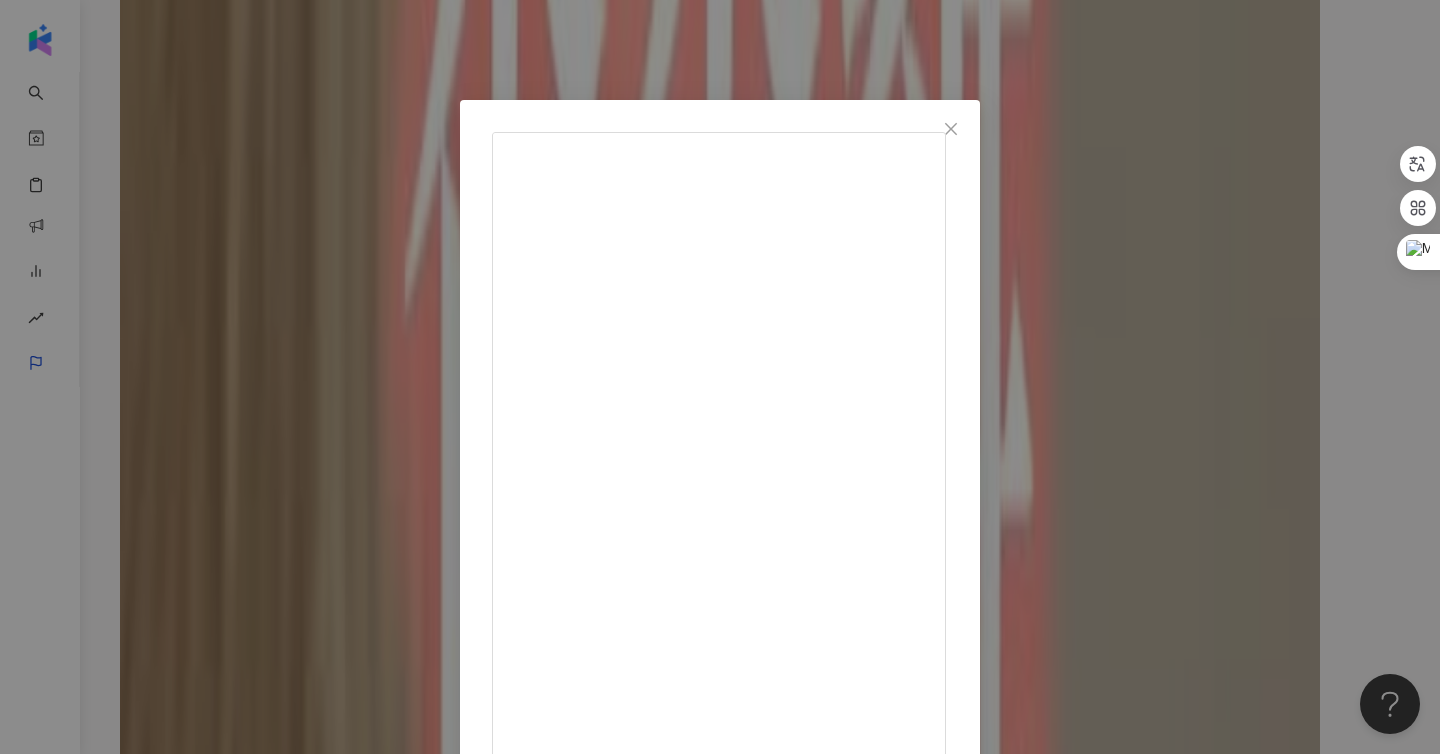 scroll, scrollTop: 169, scrollLeft: 0, axis: vertical 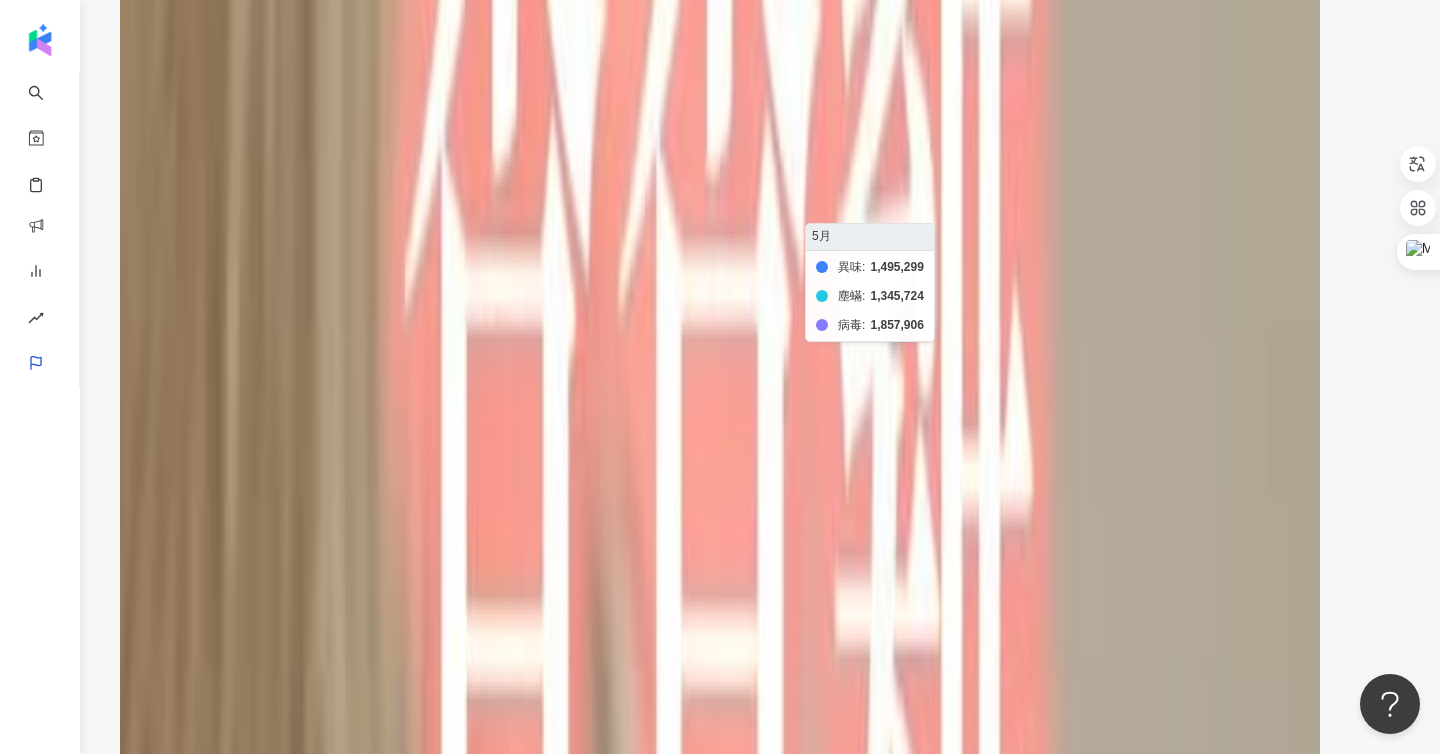 click on "異味 塵蟎 病毒" 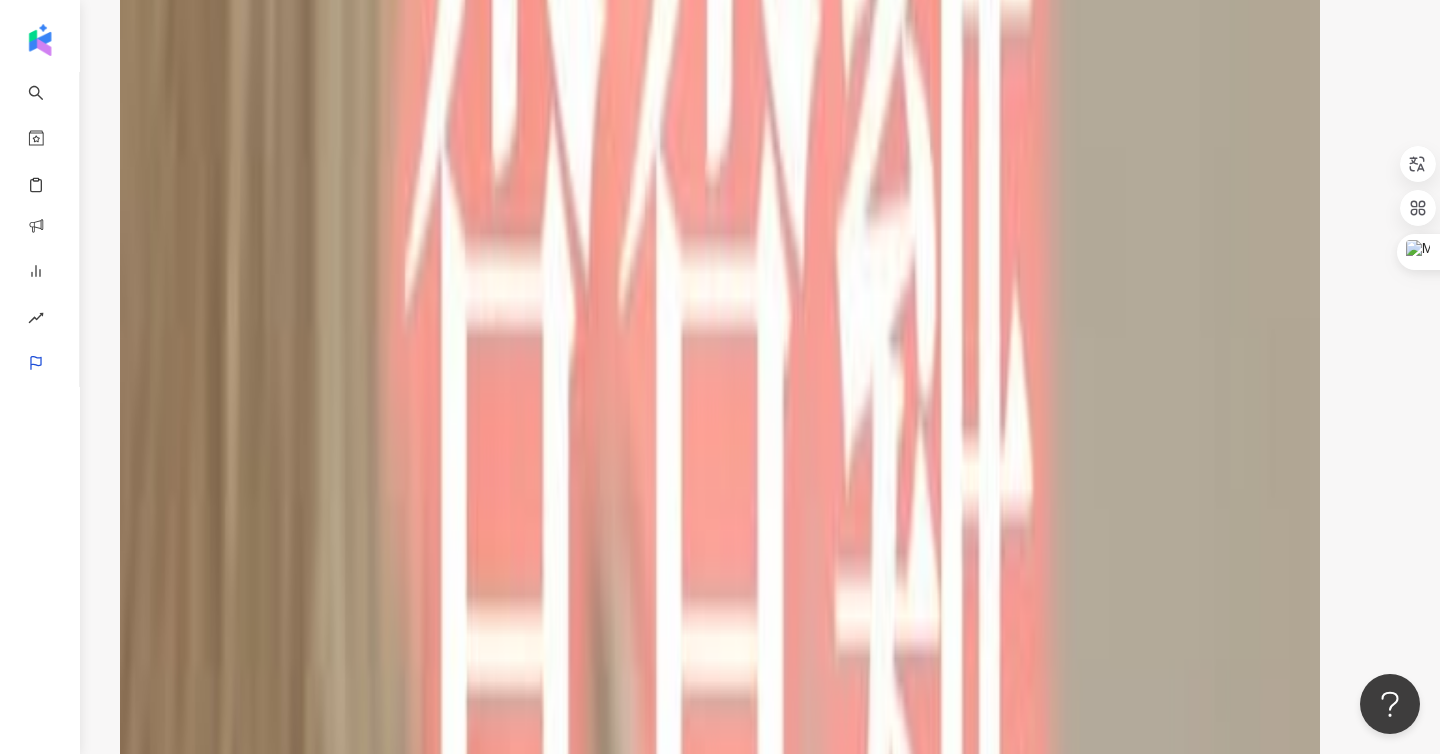 click at bounding box center (720, 6813) 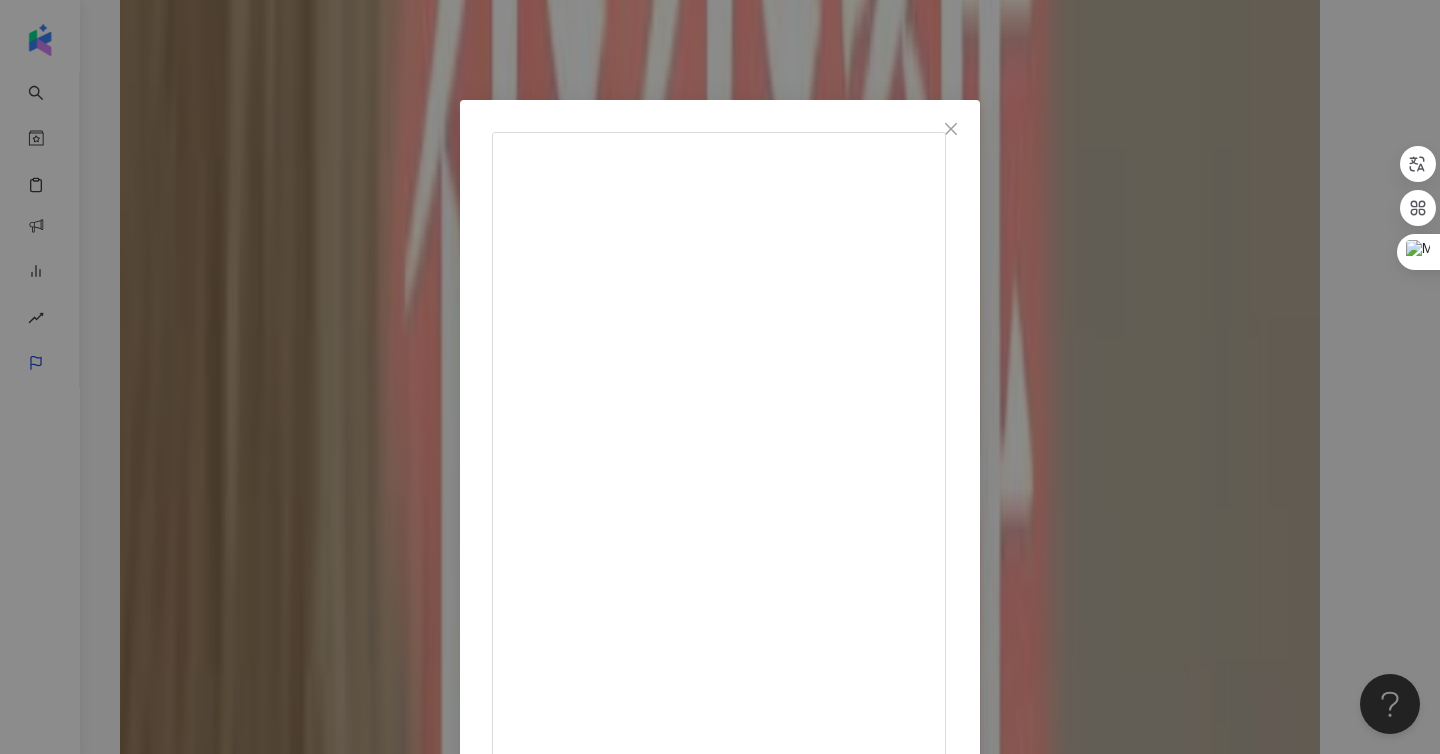 click on "鷹式家庭 2025/5/28 9,827 16 56.6萬 查看原始貼文" at bounding box center (720, 377) 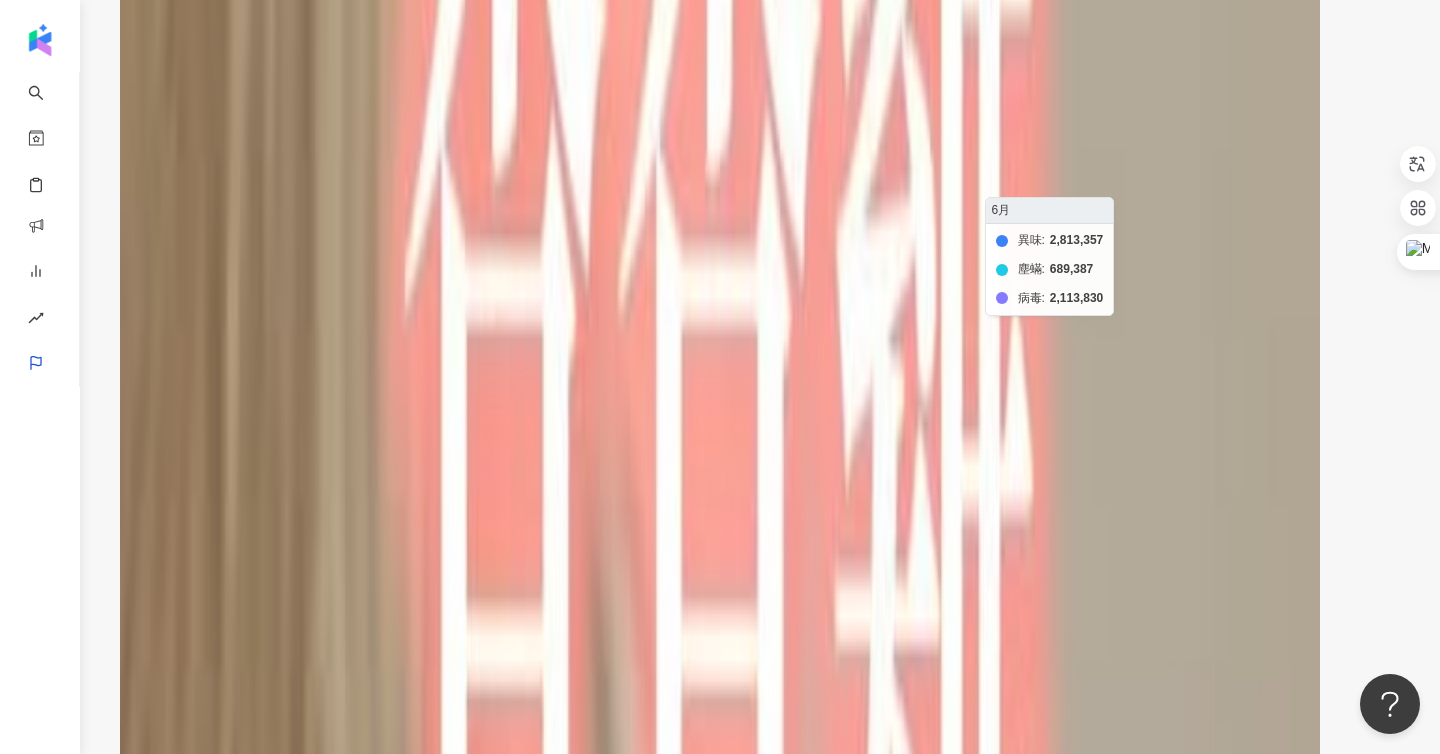 click on "異味 塵蟎 病毒" 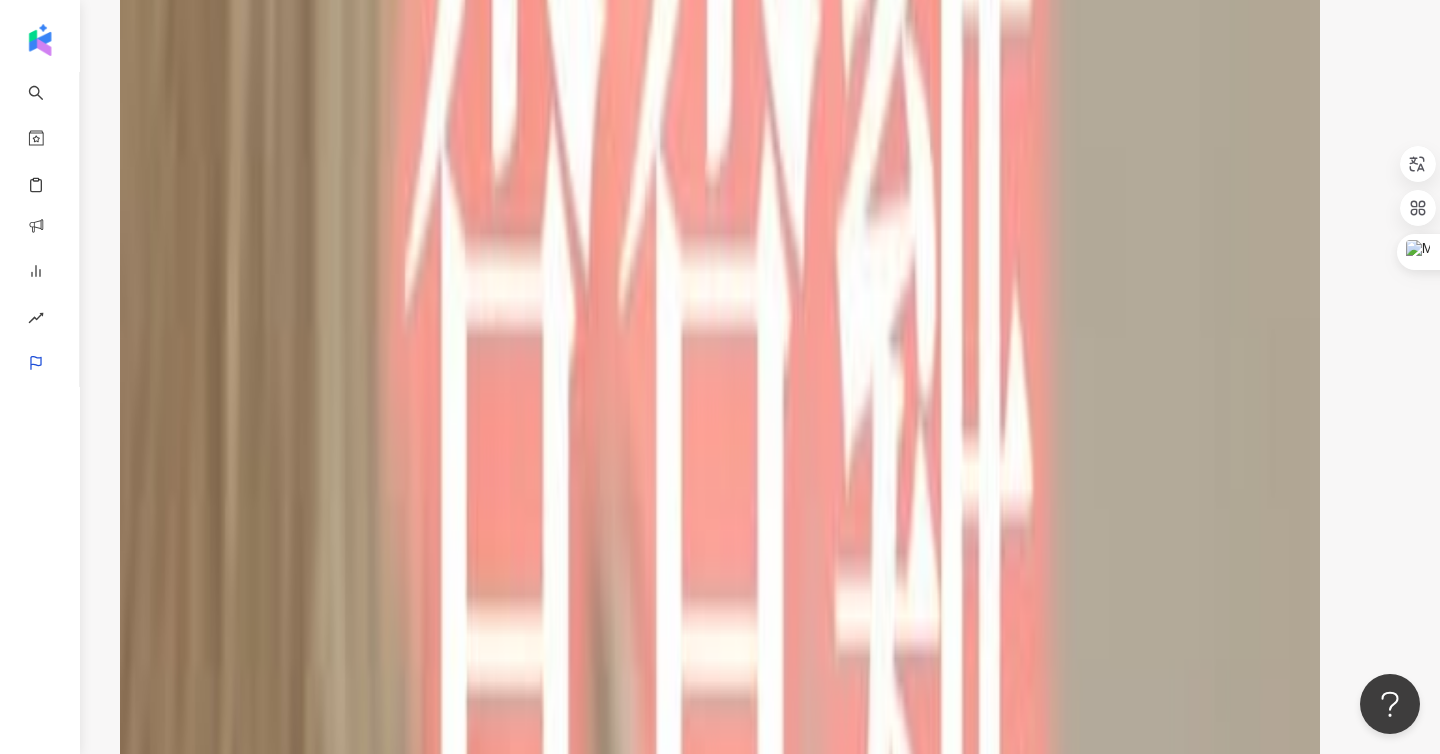 click at bounding box center [720, 6813] 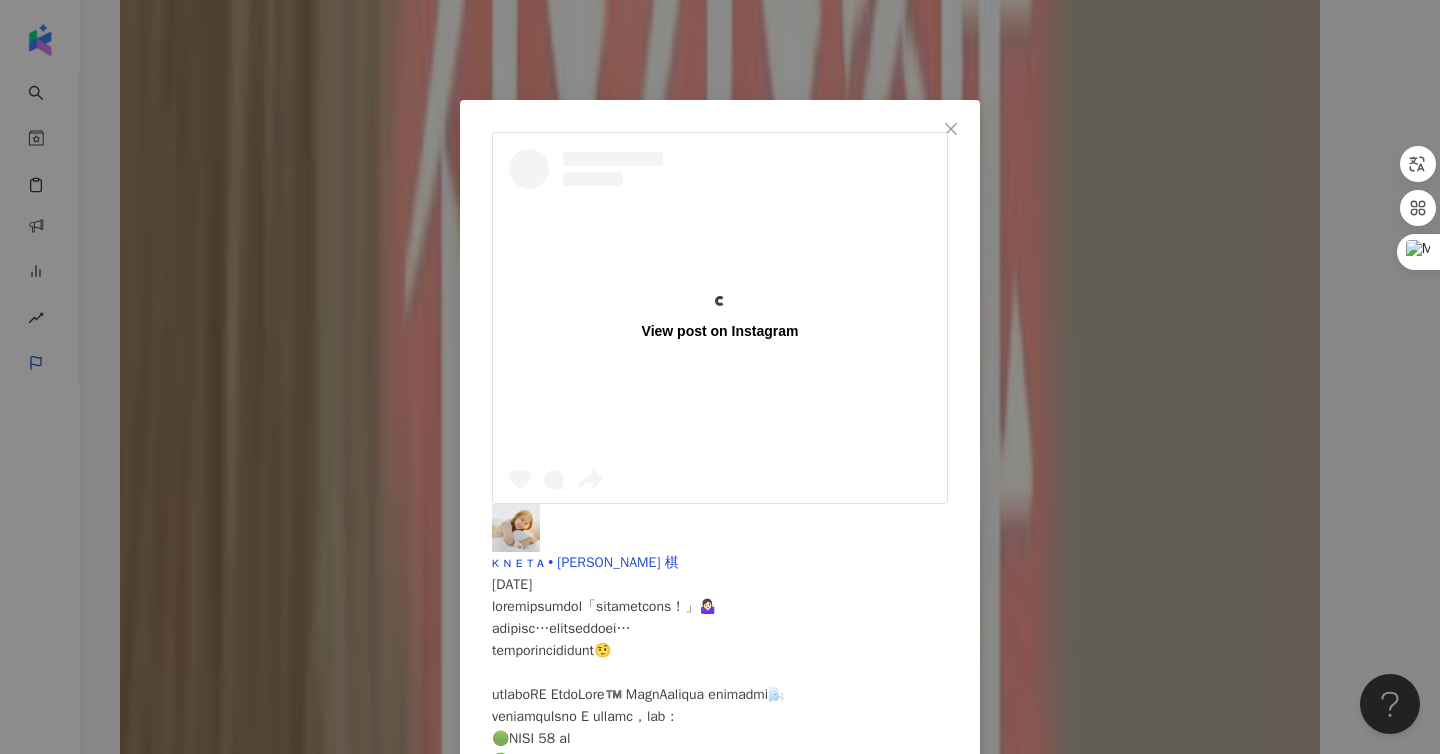 click on "View post on Instagram   ᴋ ɴ ᴇ ᴛ ᴀ • 黃 塏 棋 2025/6/2 3,060 15 61.8萬 查看原始貼文" at bounding box center (720, 377) 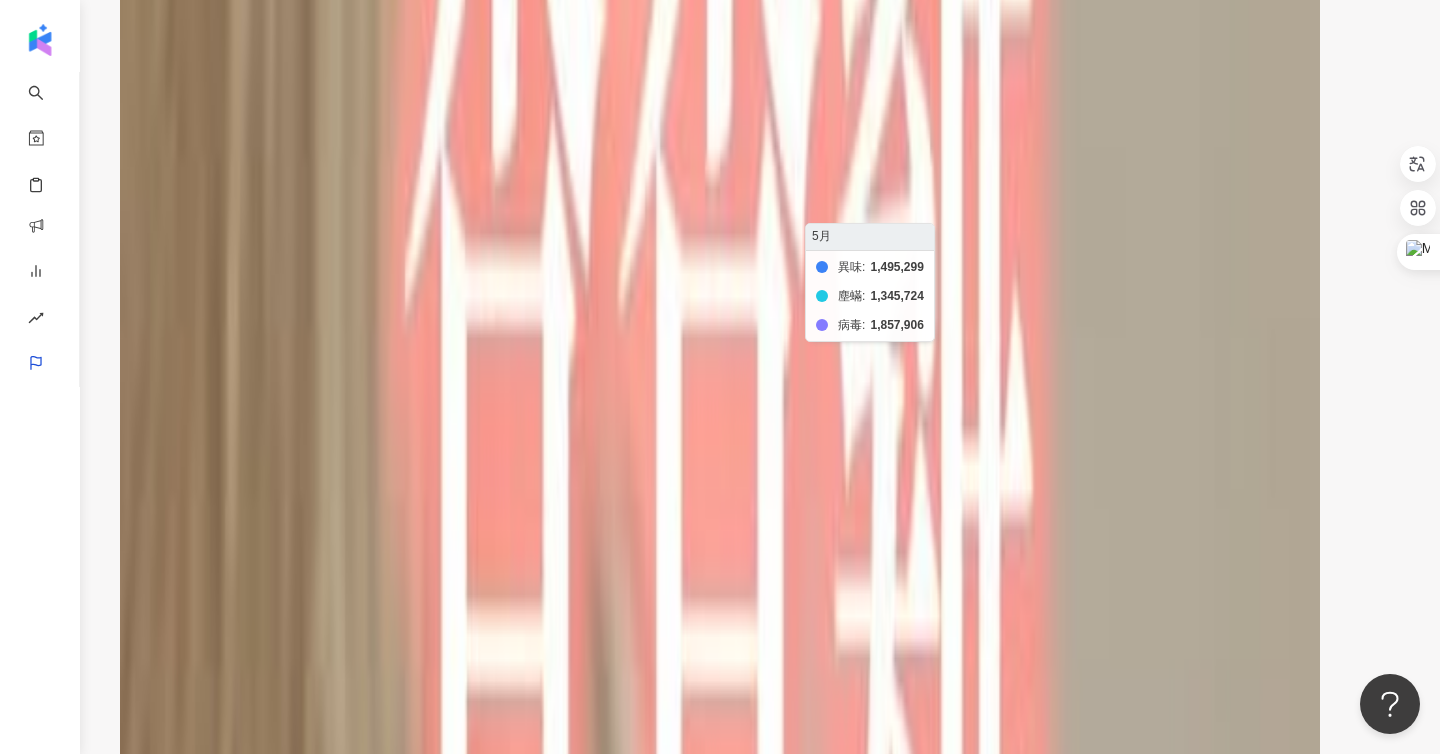 click on "異味 塵蟎 病毒" 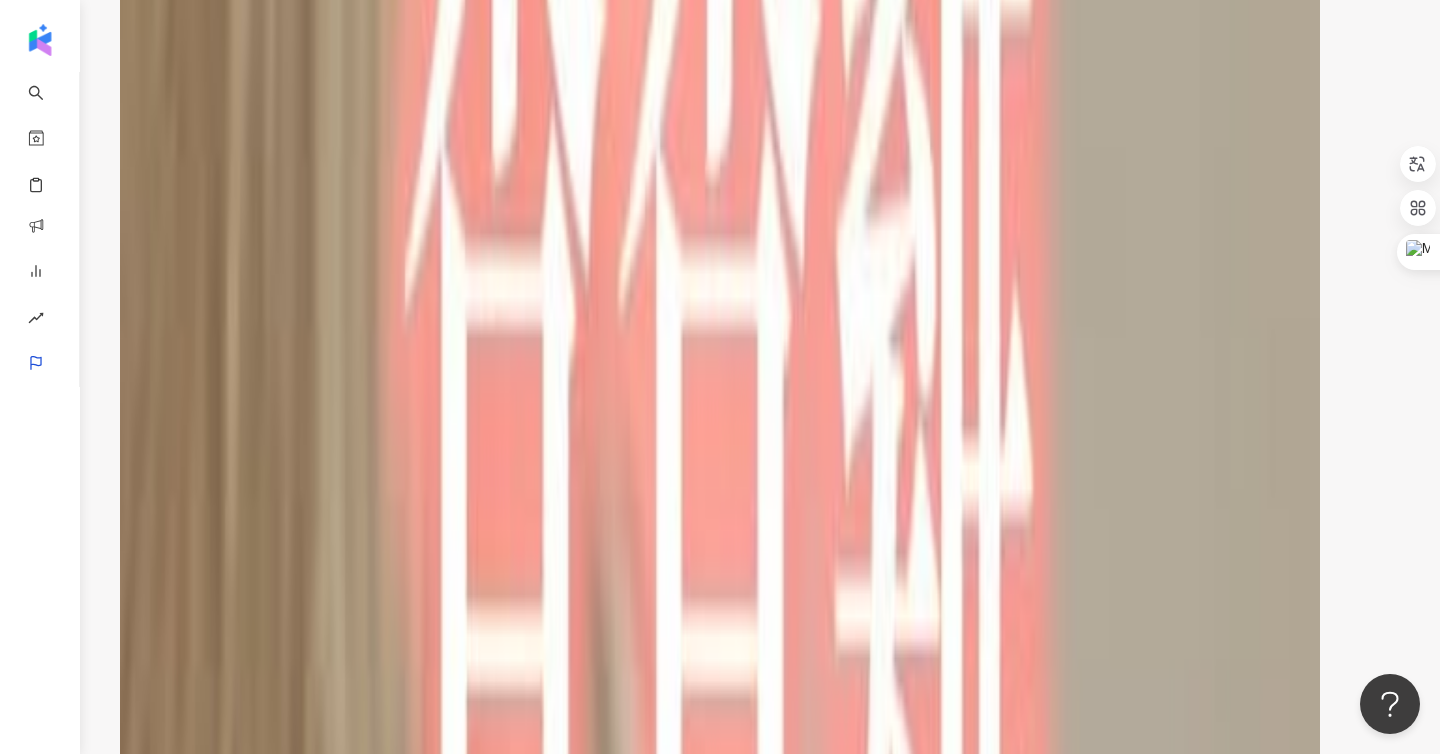click at bounding box center [720, 6813] 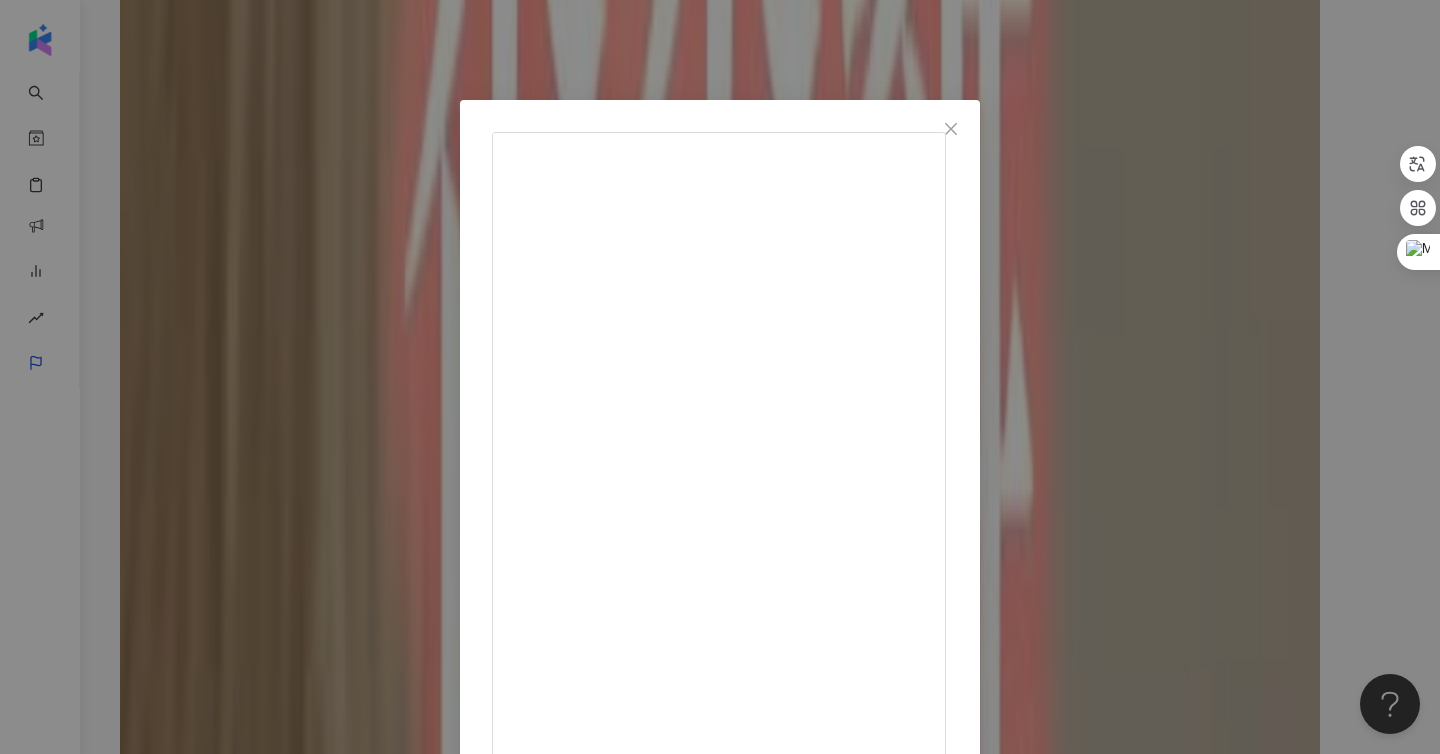 click on "鷹式家庭 2025/5/28 9,827 16 56.6萬 查看原始貼文" at bounding box center [720, 377] 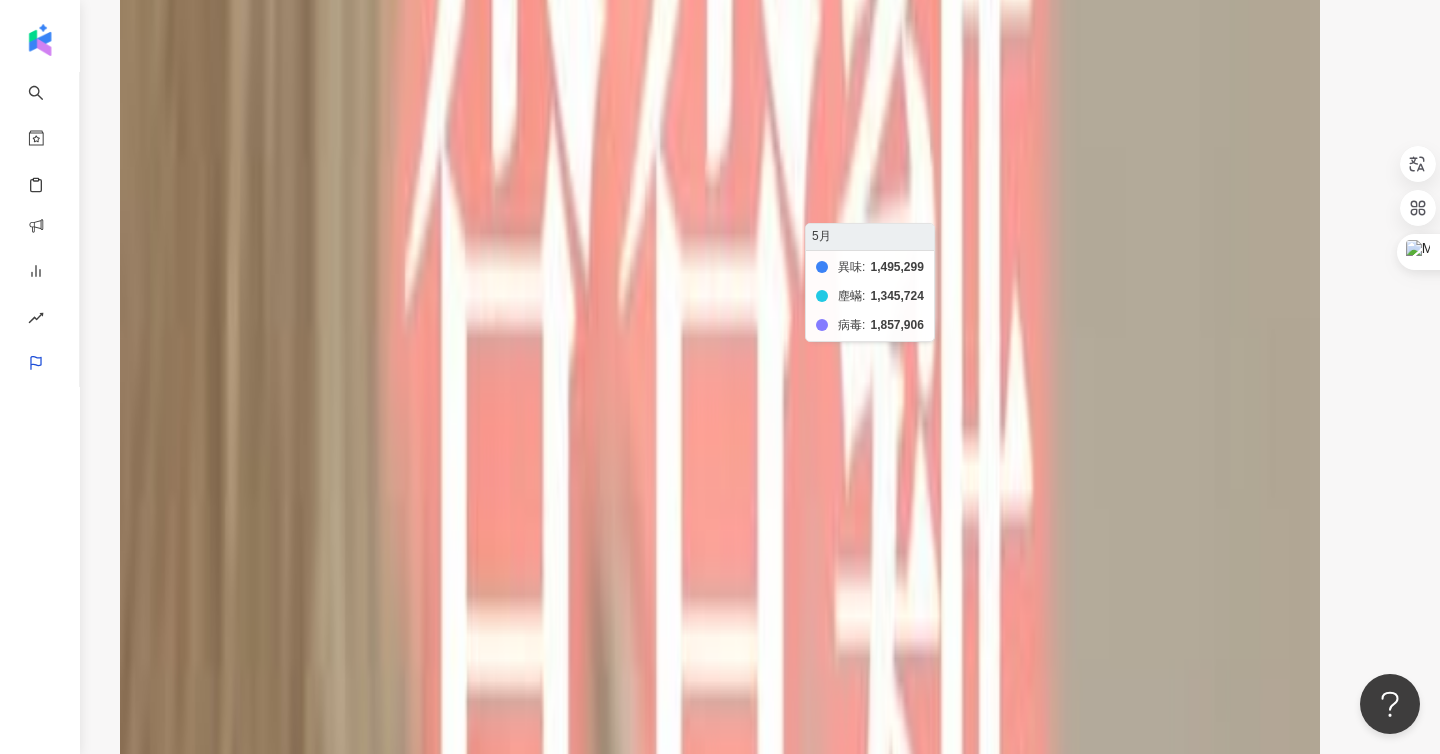 click on "異味 塵蟎 病毒" 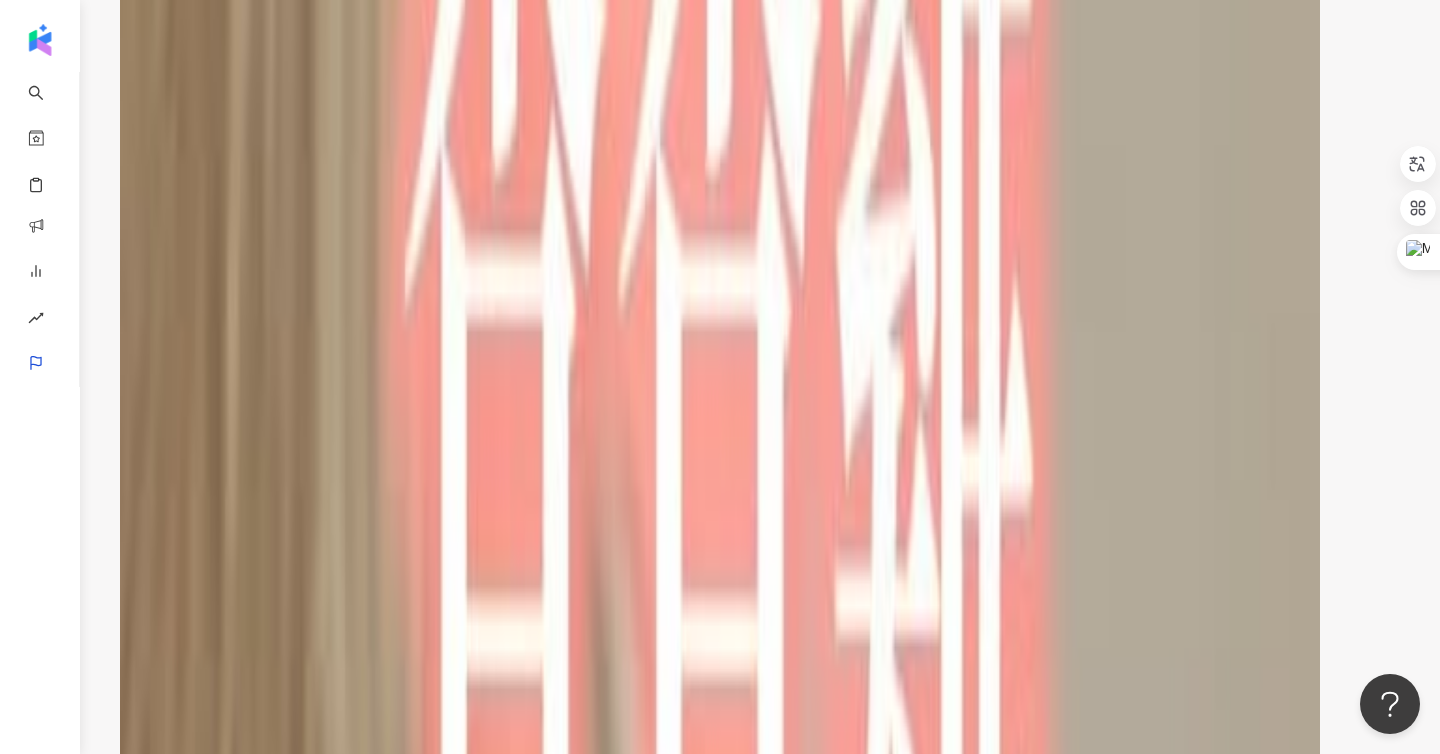 click at bounding box center [720, 6700] 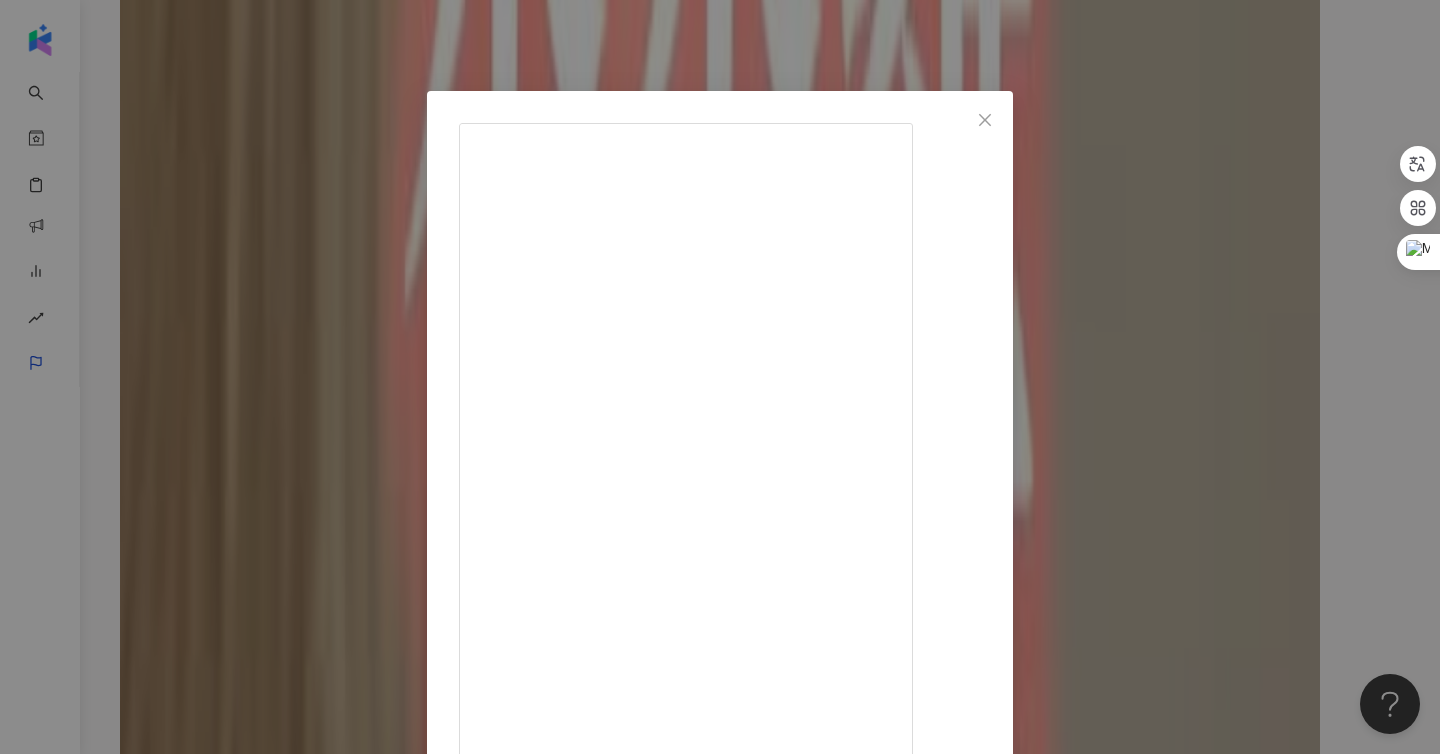 scroll, scrollTop: 10, scrollLeft: 0, axis: vertical 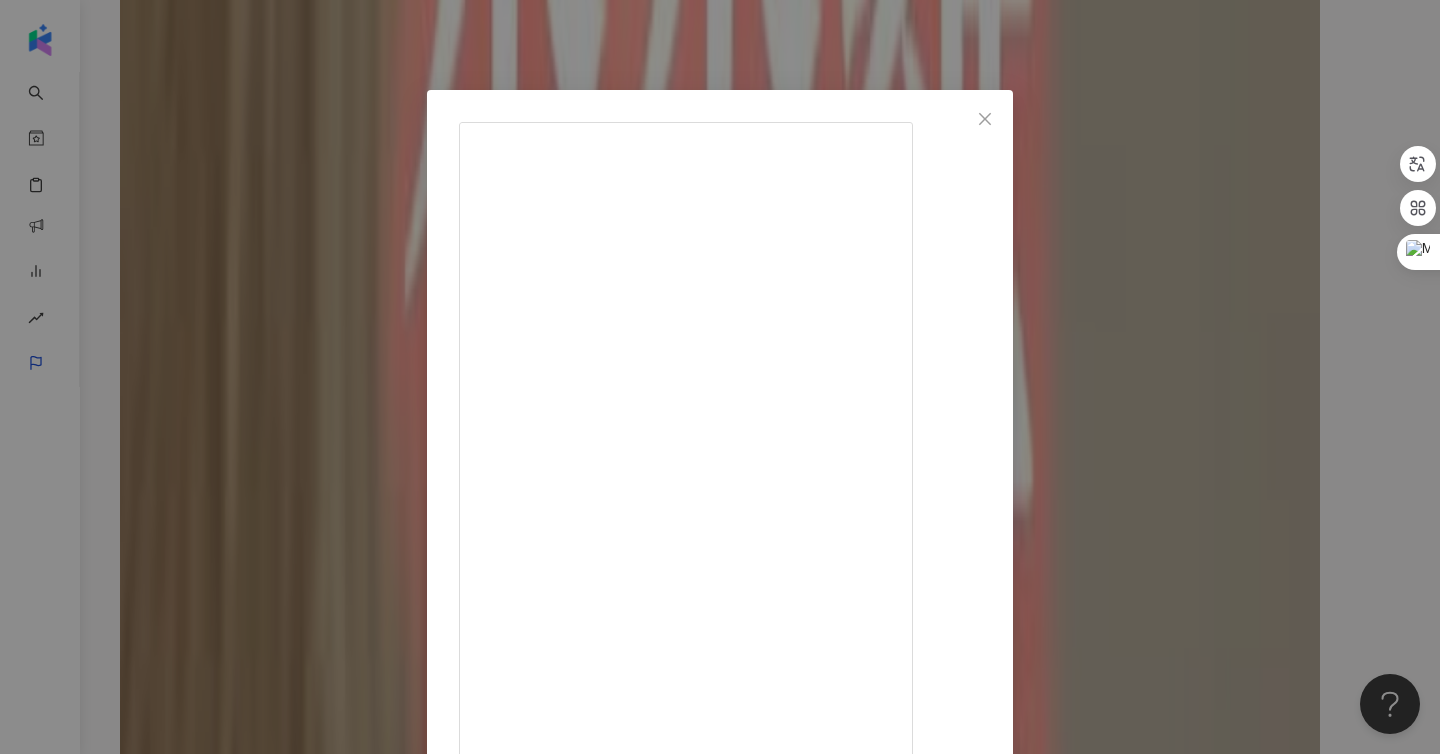 drag, startPoint x: 851, startPoint y: 261, endPoint x: 857, endPoint y: 491, distance: 230.07825 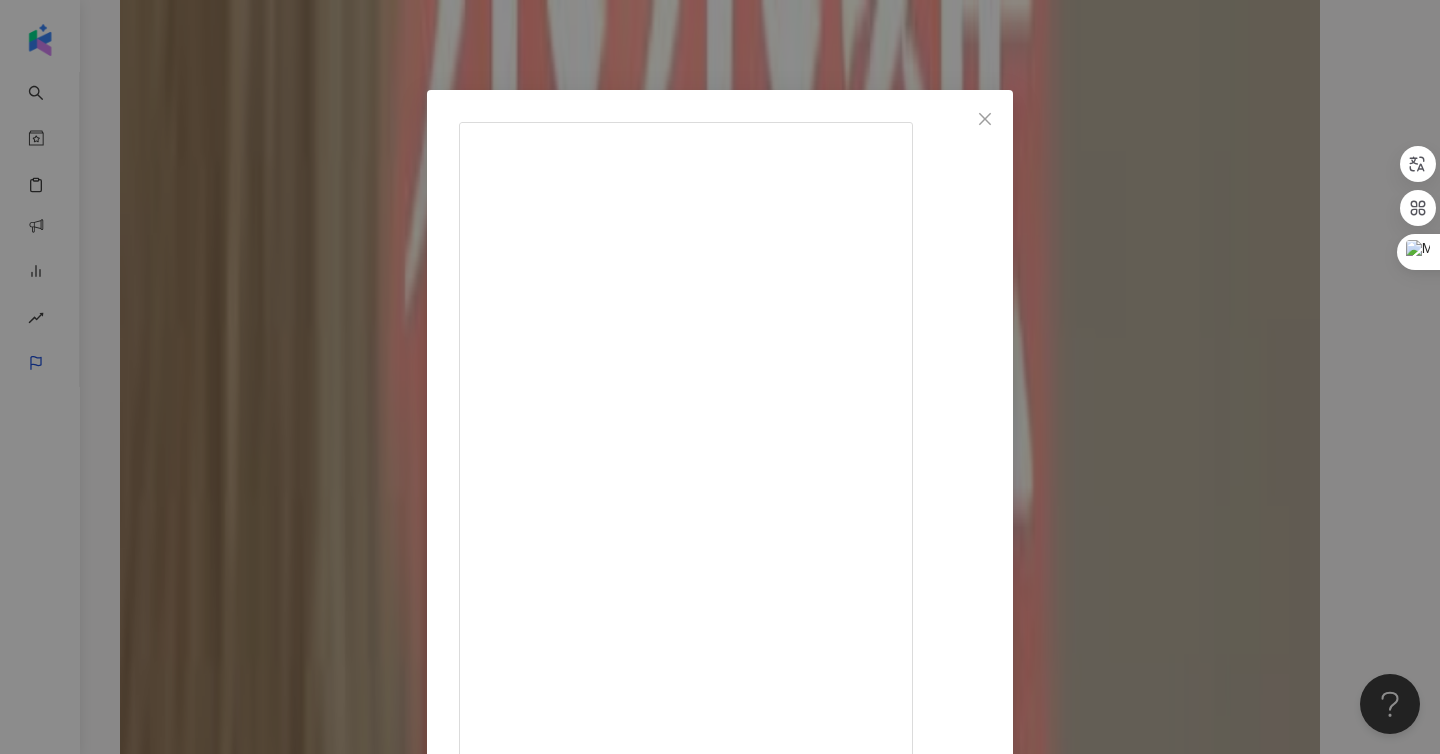 scroll, scrollTop: 432, scrollLeft: 0, axis: vertical 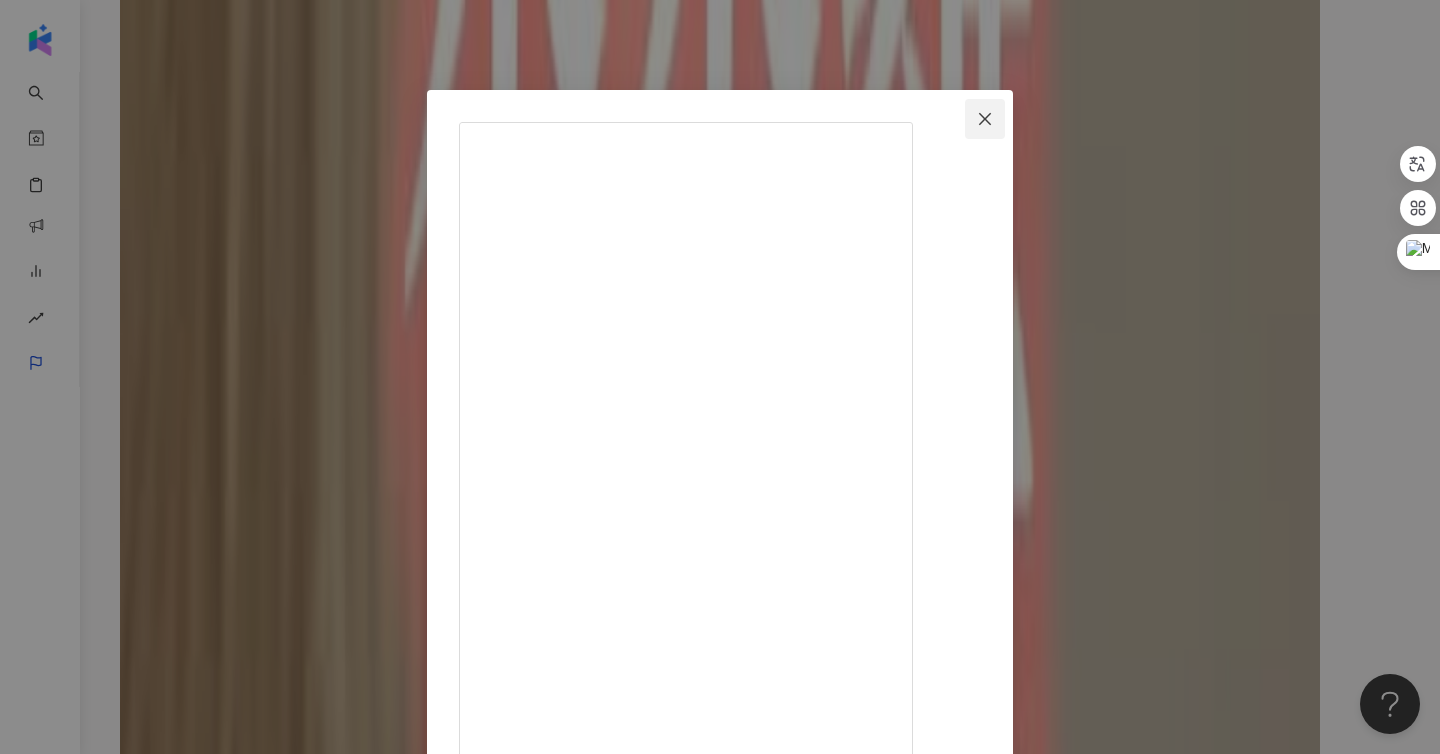 click 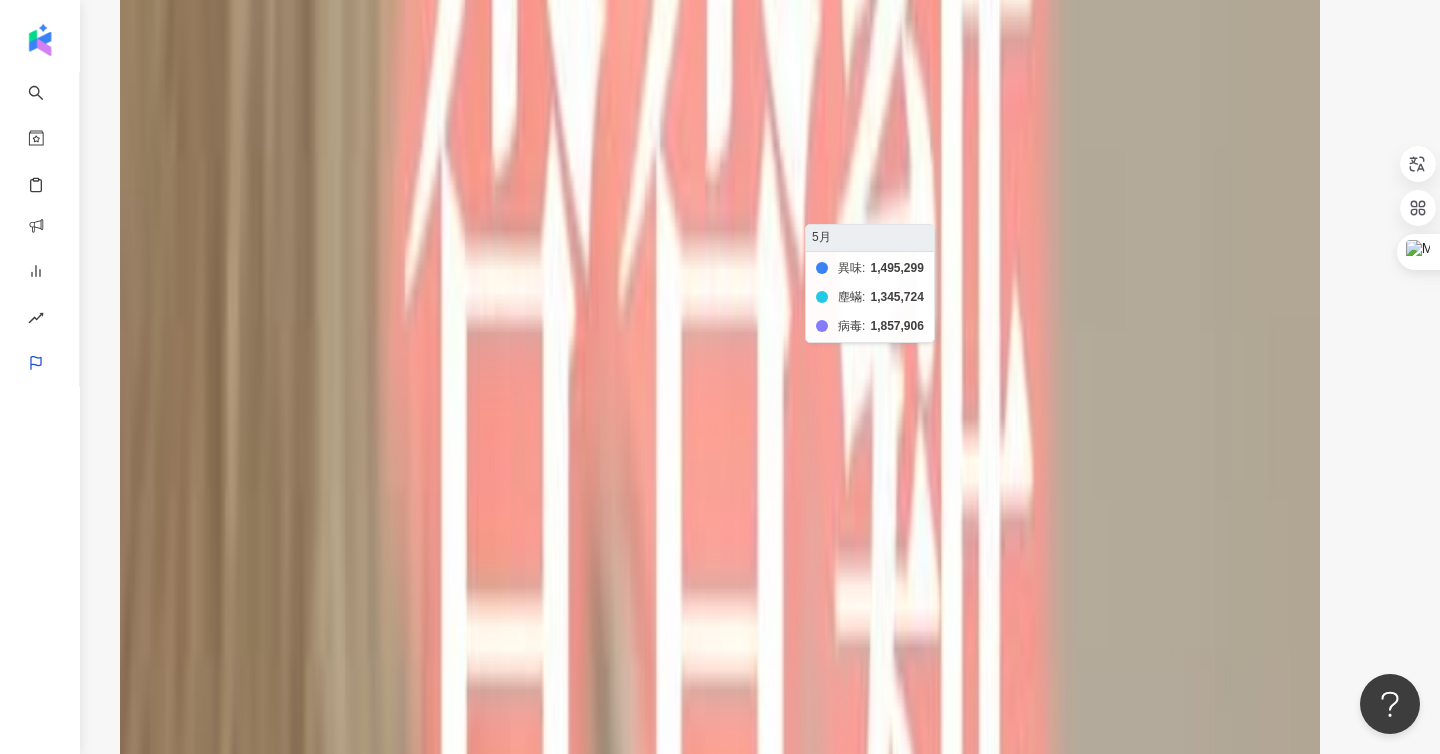 click on "異味 塵蟎 病毒" 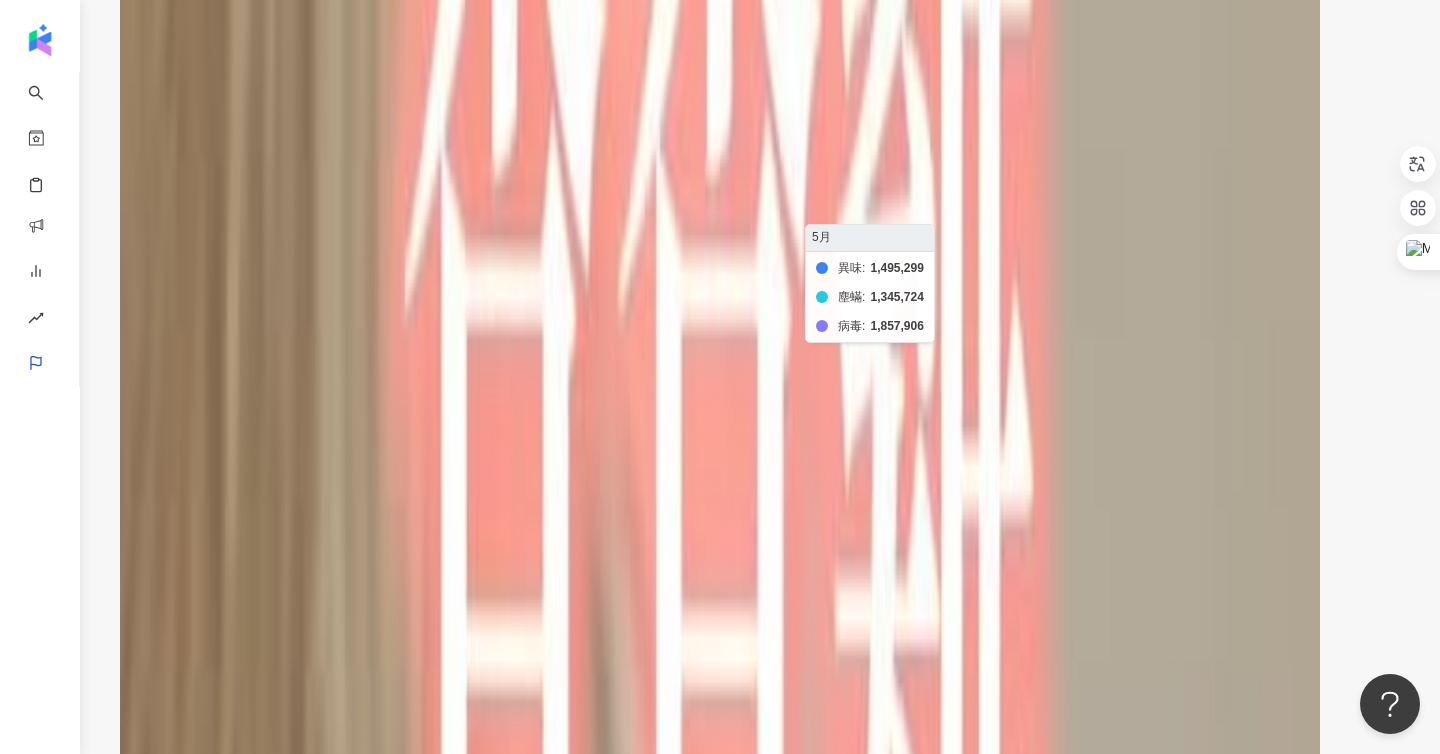 click on "異味 塵蟎 病毒" 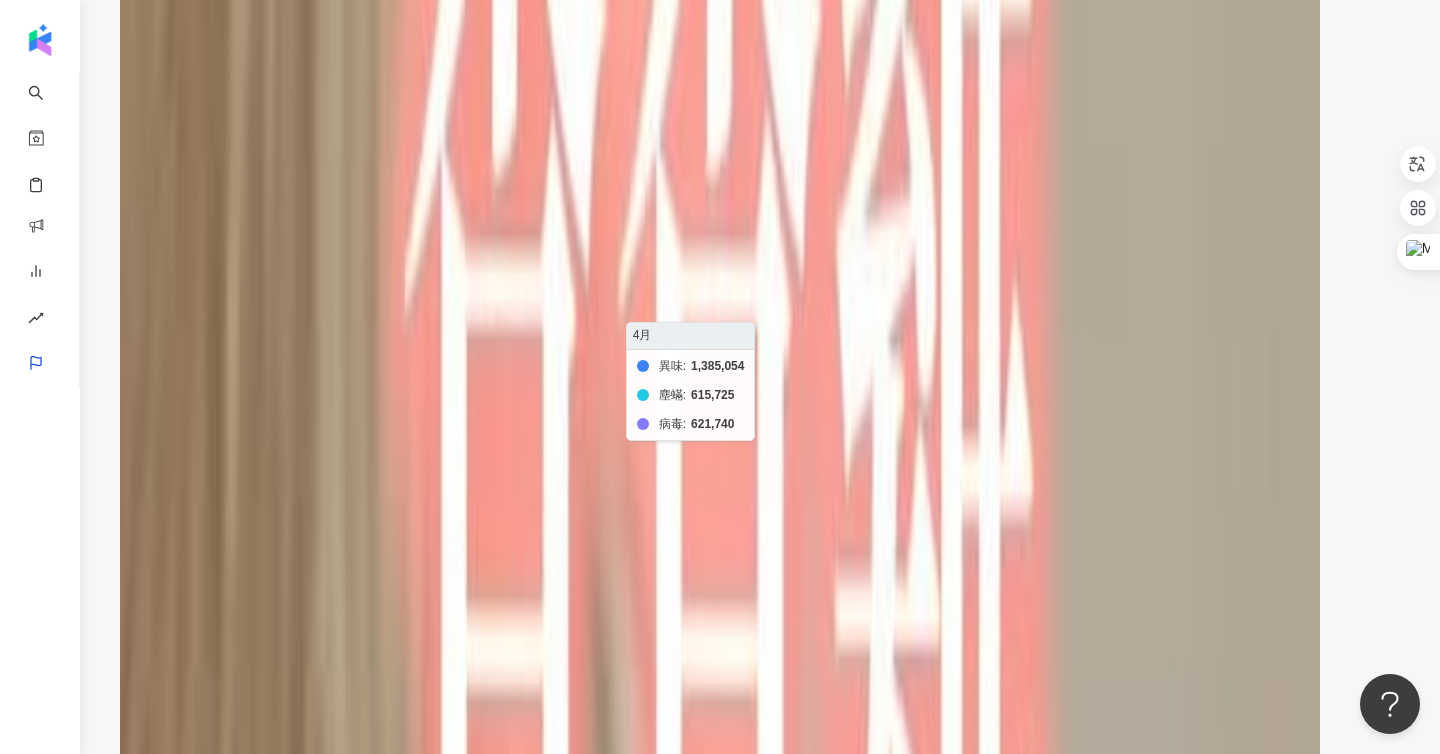 click on "異味 塵蟎 病毒" 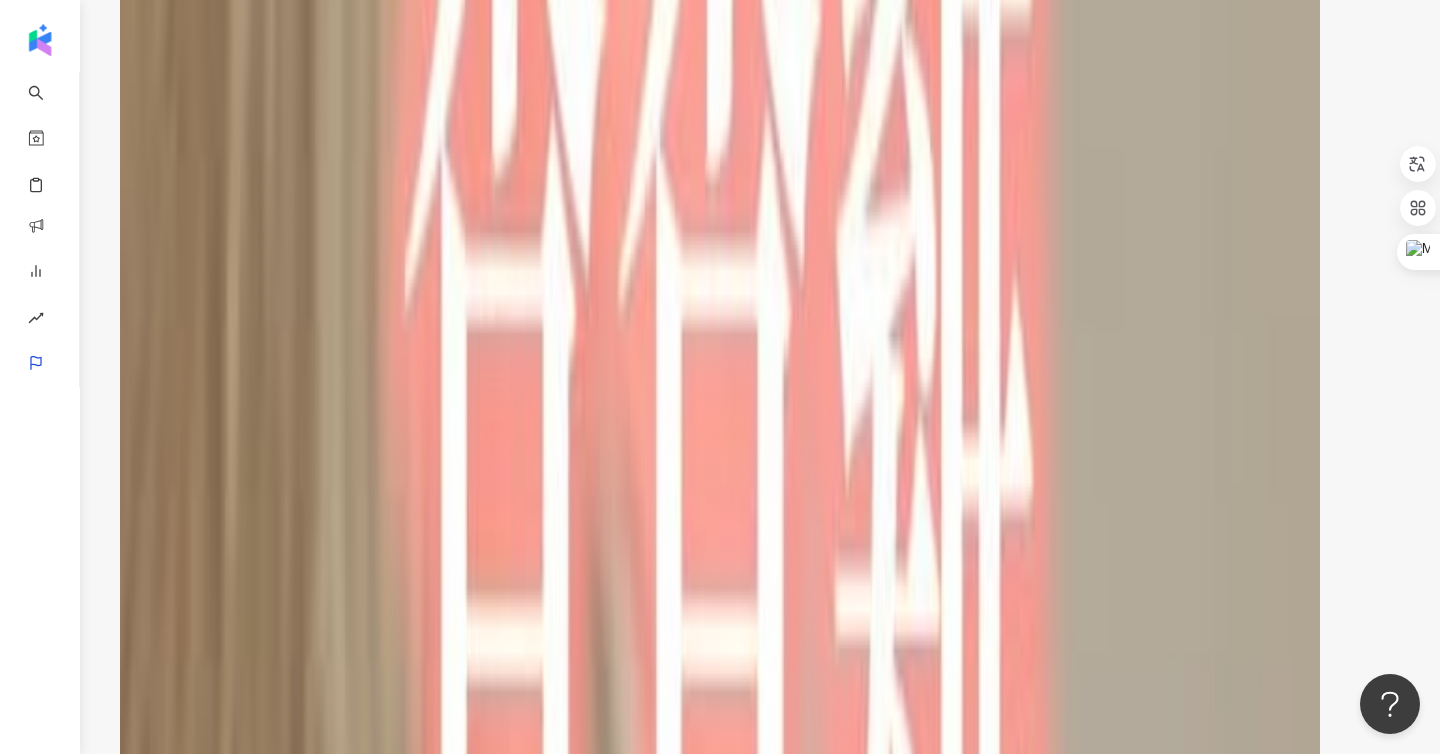 click at bounding box center (720, 6725) 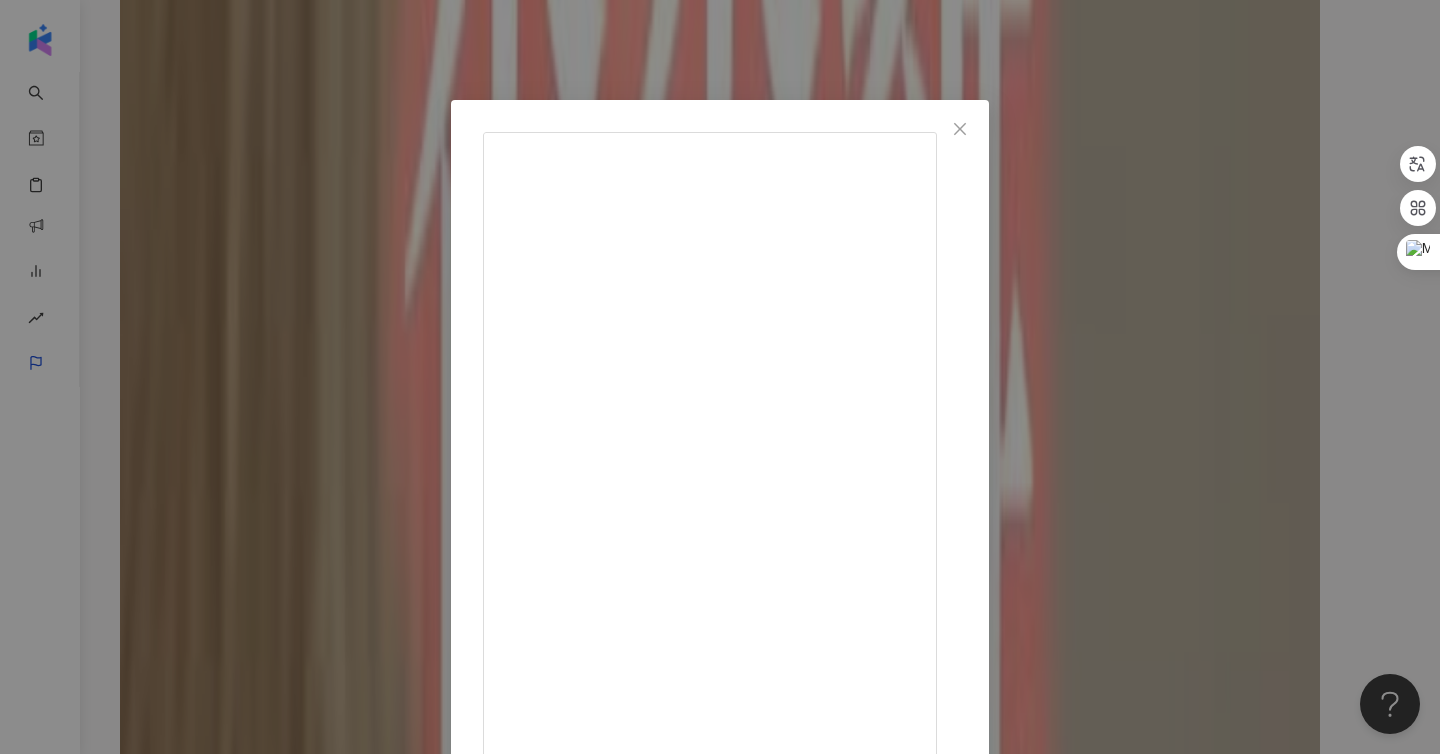 scroll, scrollTop: 15, scrollLeft: 0, axis: vertical 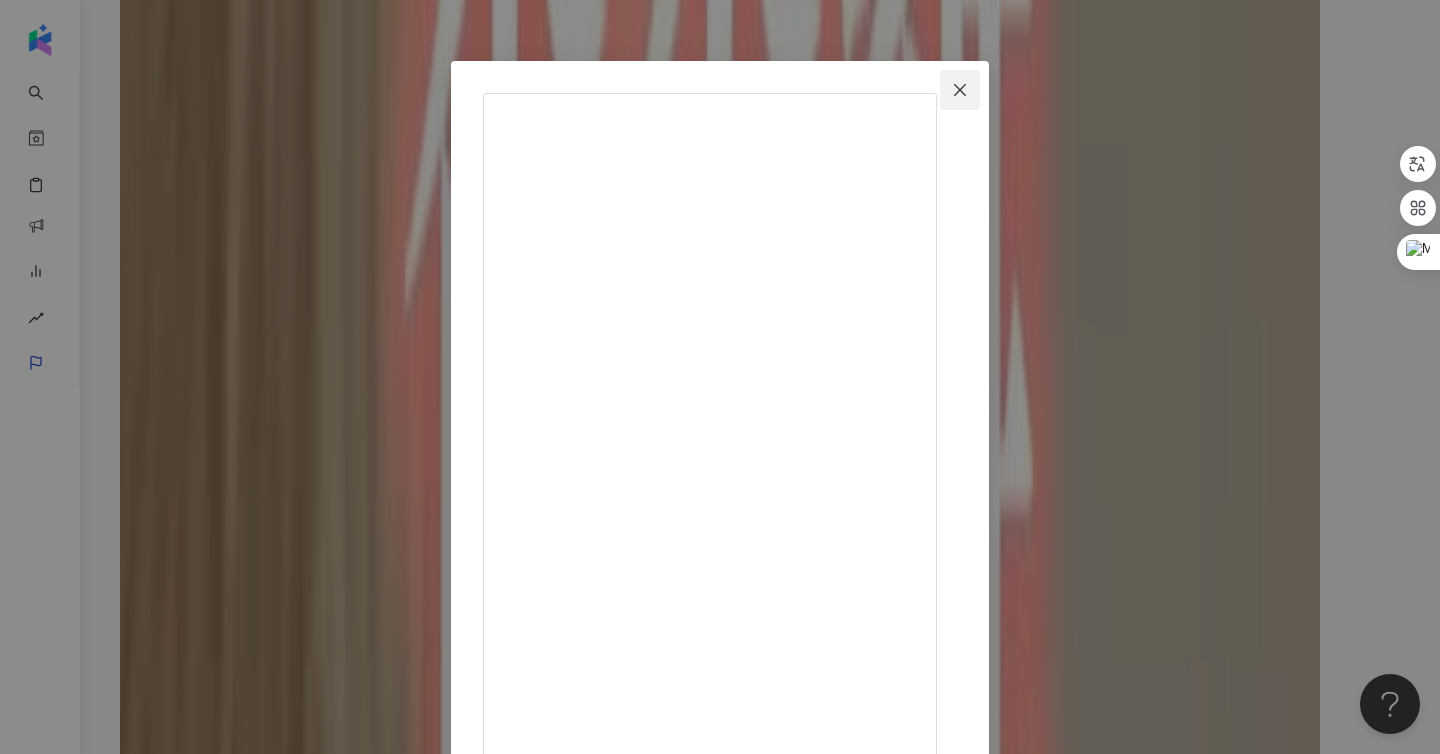 click 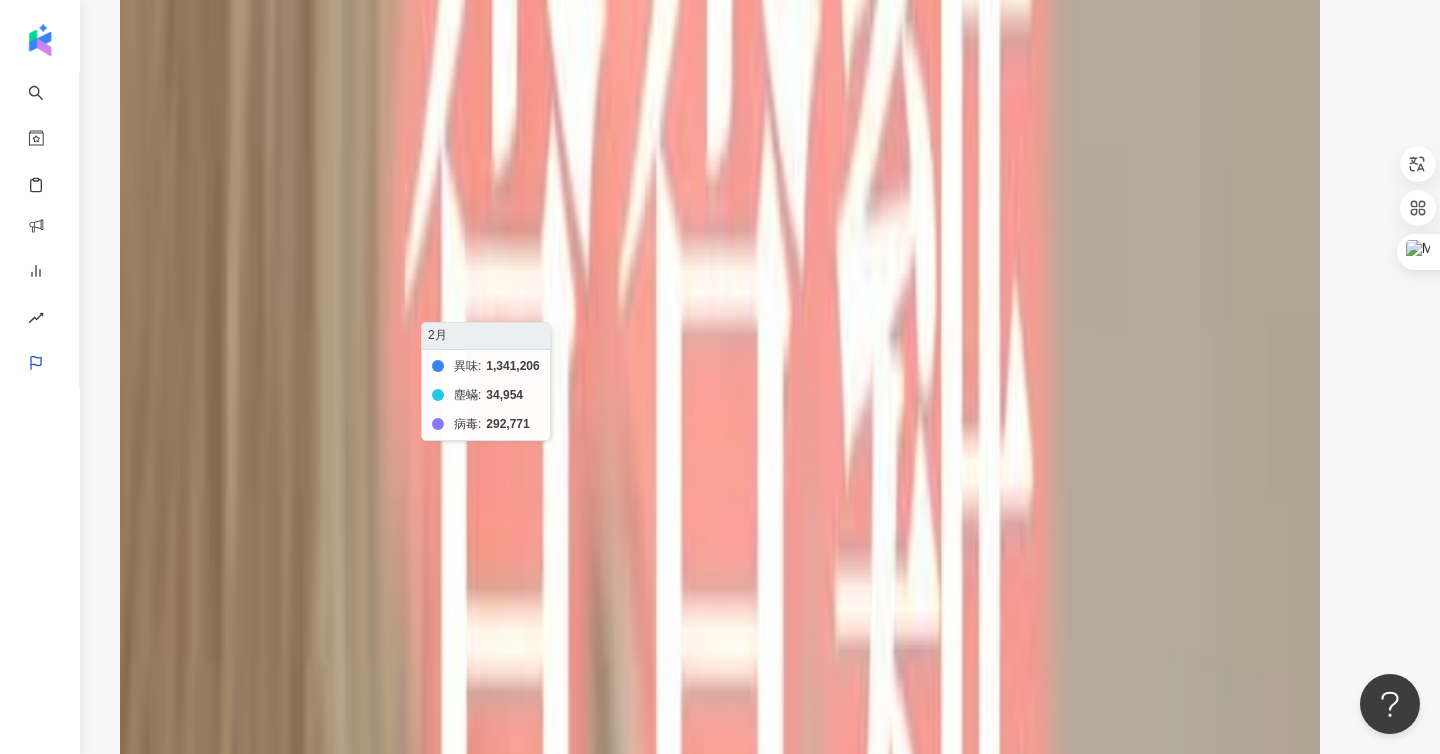 click on "異味 塵蟎 病毒" 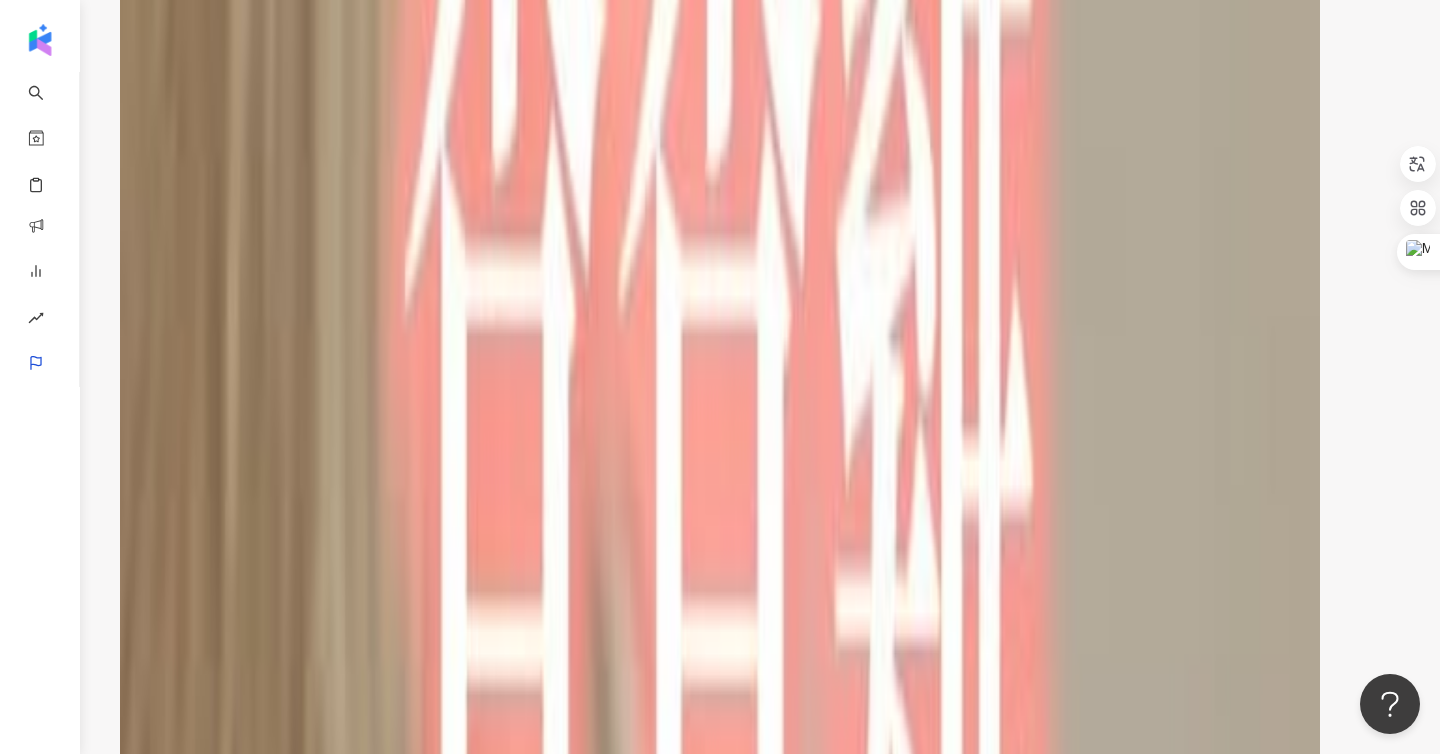 click at bounding box center (720, 6749) 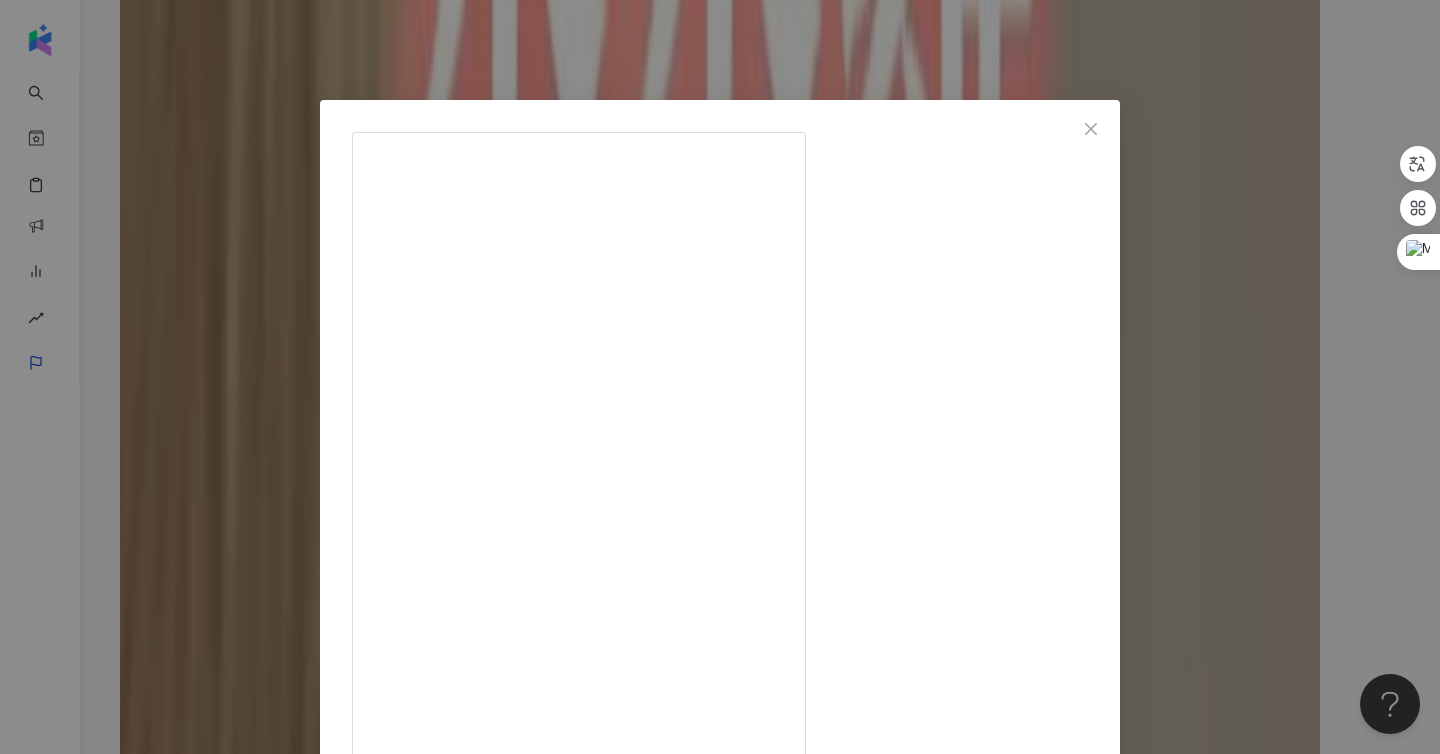 scroll, scrollTop: 59, scrollLeft: 0, axis: vertical 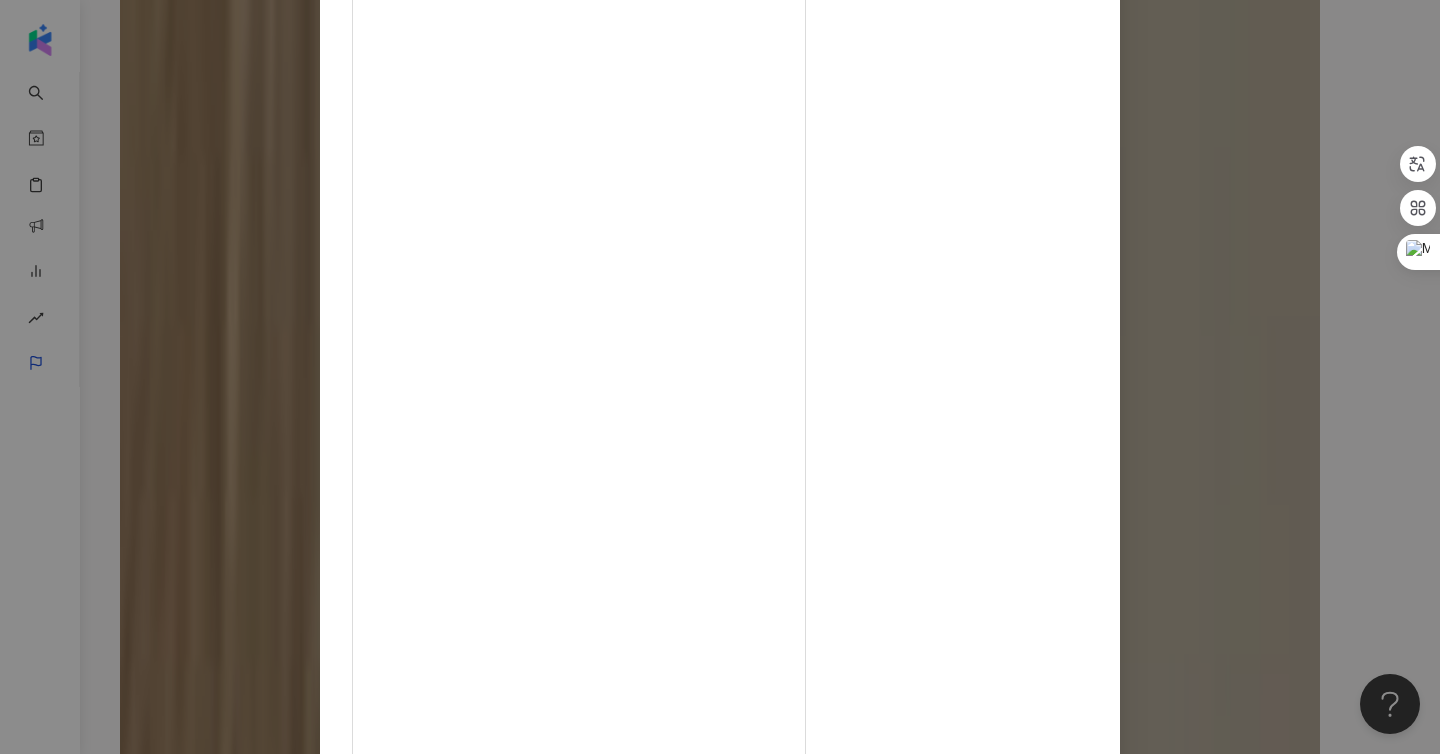 click on "異色檔案 2025/2/19 1.2萬 28 43.7萬 查看原始貼文" at bounding box center (720, 377) 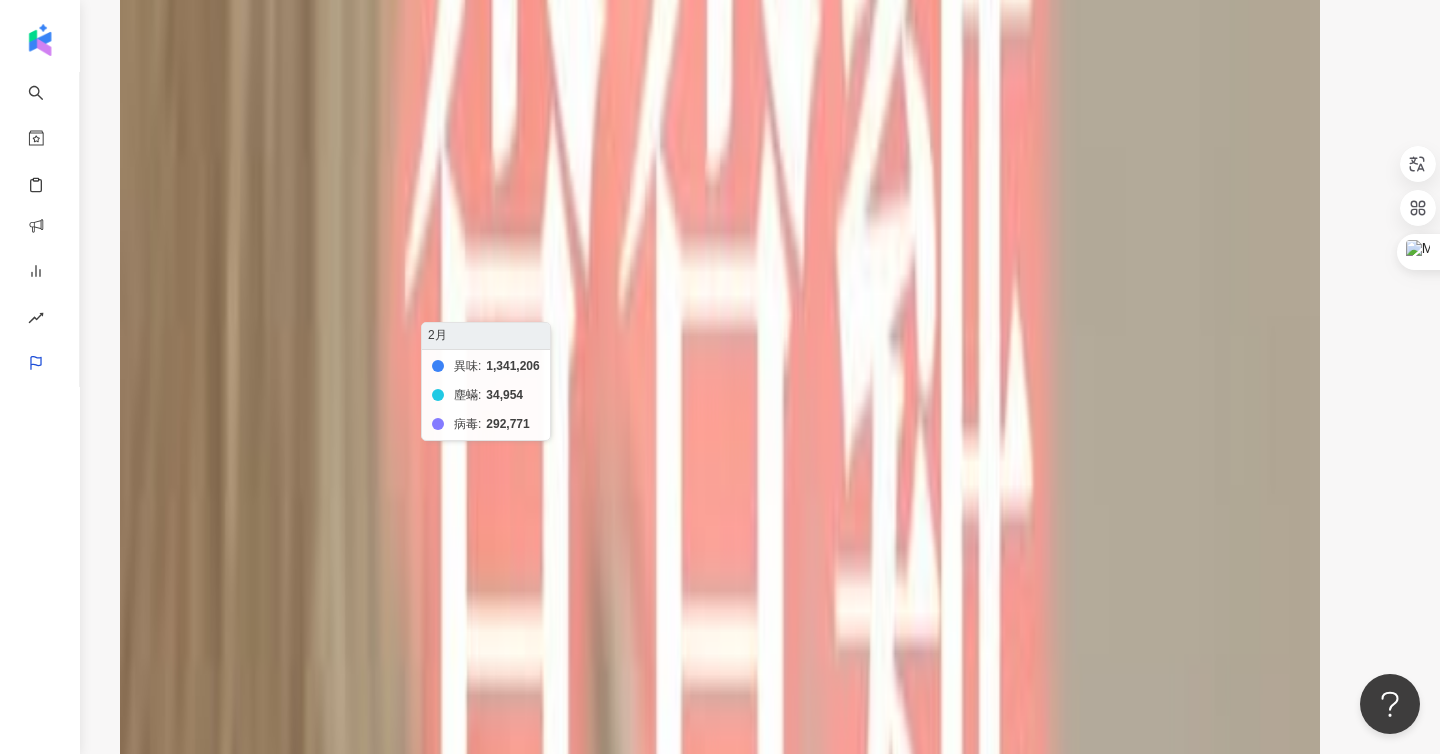 click on "異味 塵蟎 病毒" 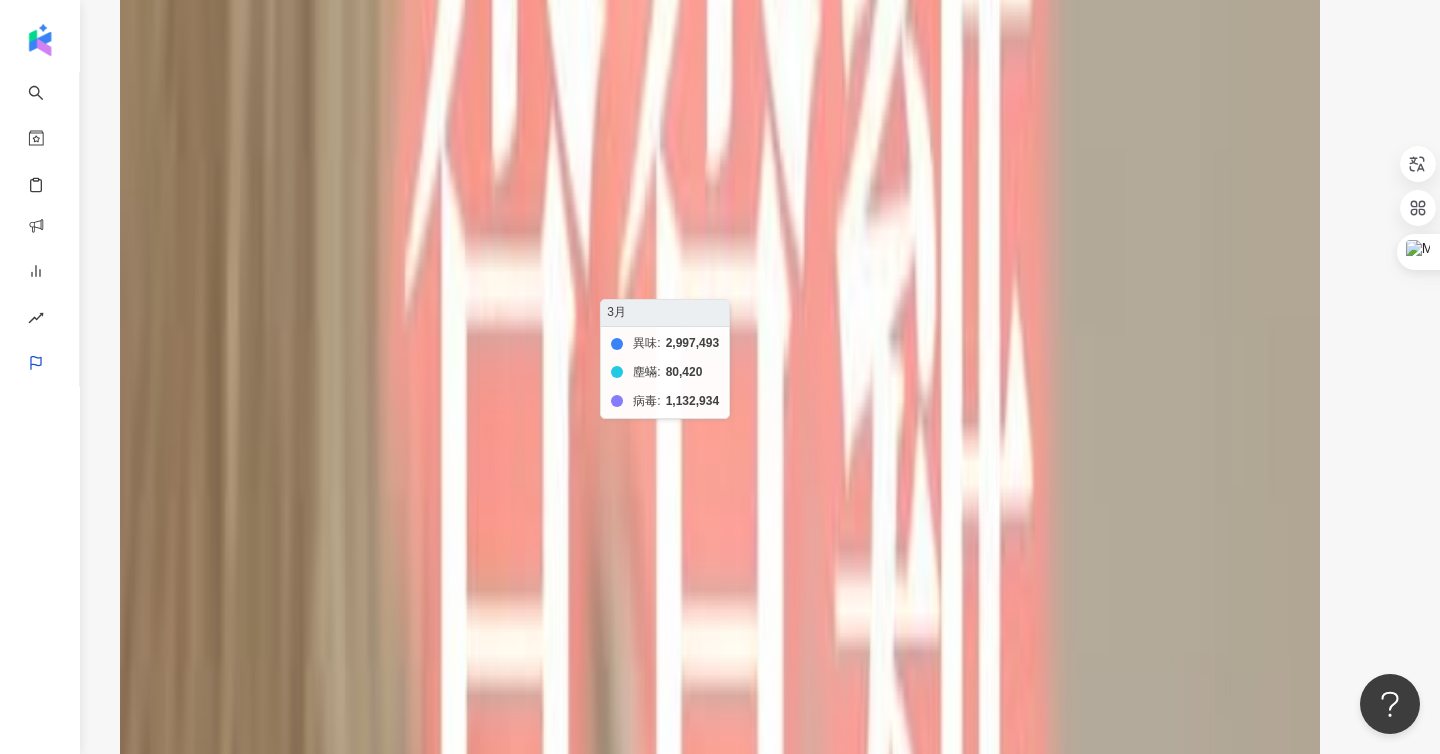 click on "異味 塵蟎 病毒" 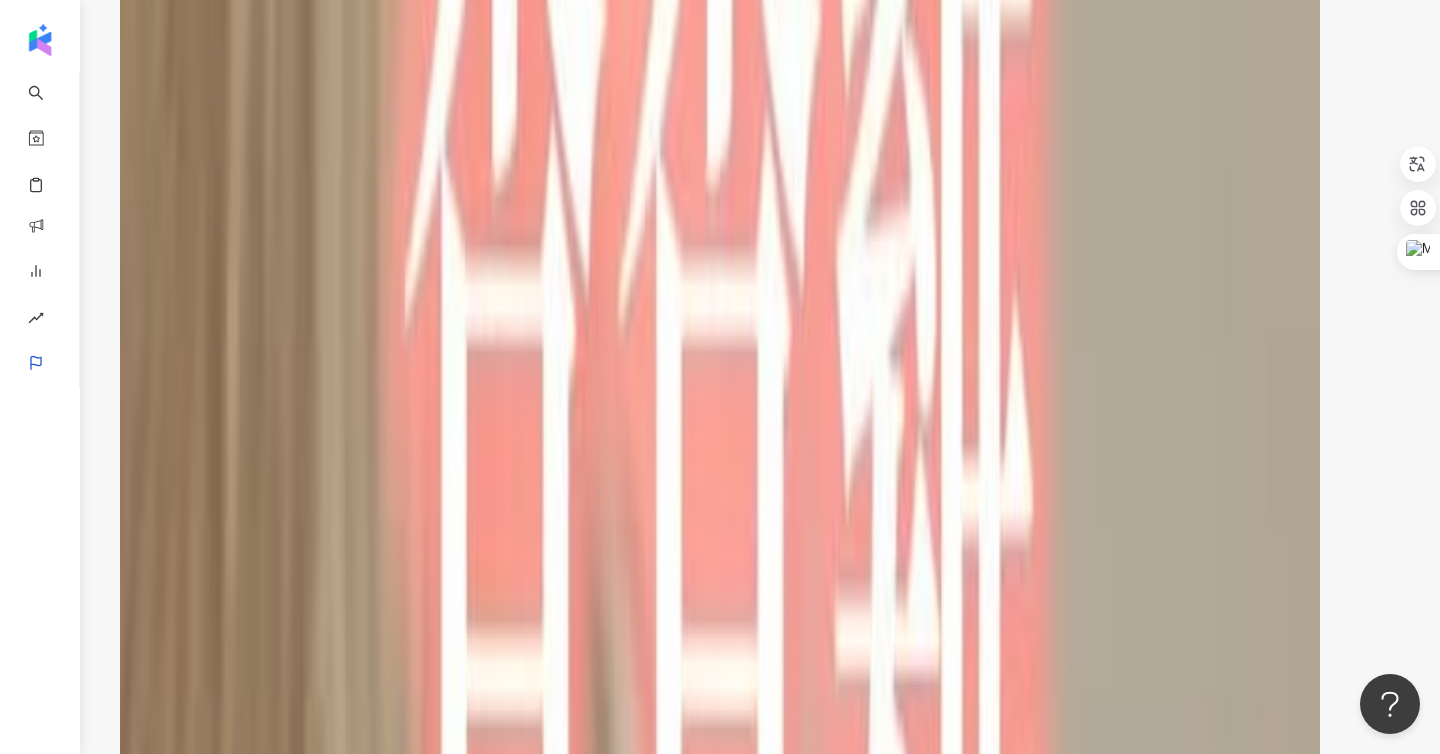 click at bounding box center (720, 7079) 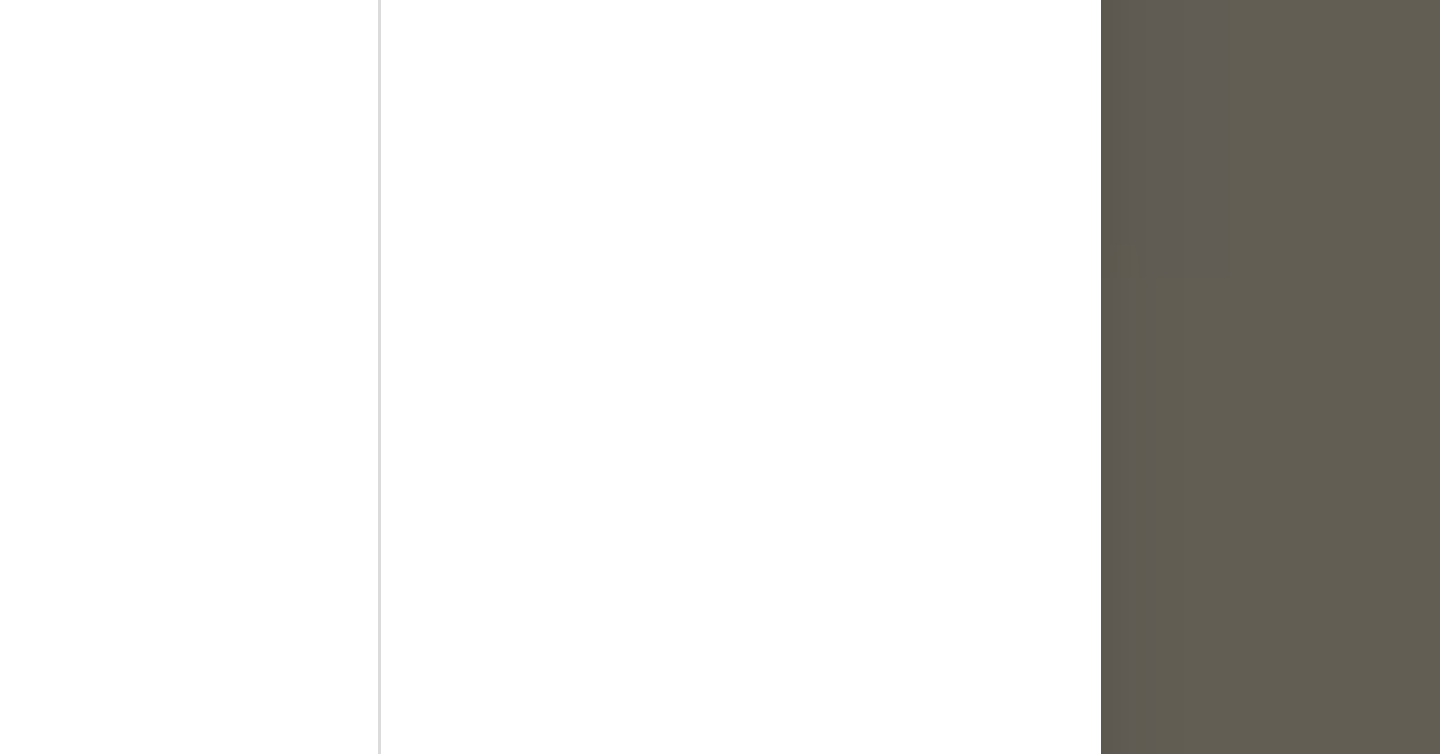 scroll, scrollTop: 81, scrollLeft: 0, axis: vertical 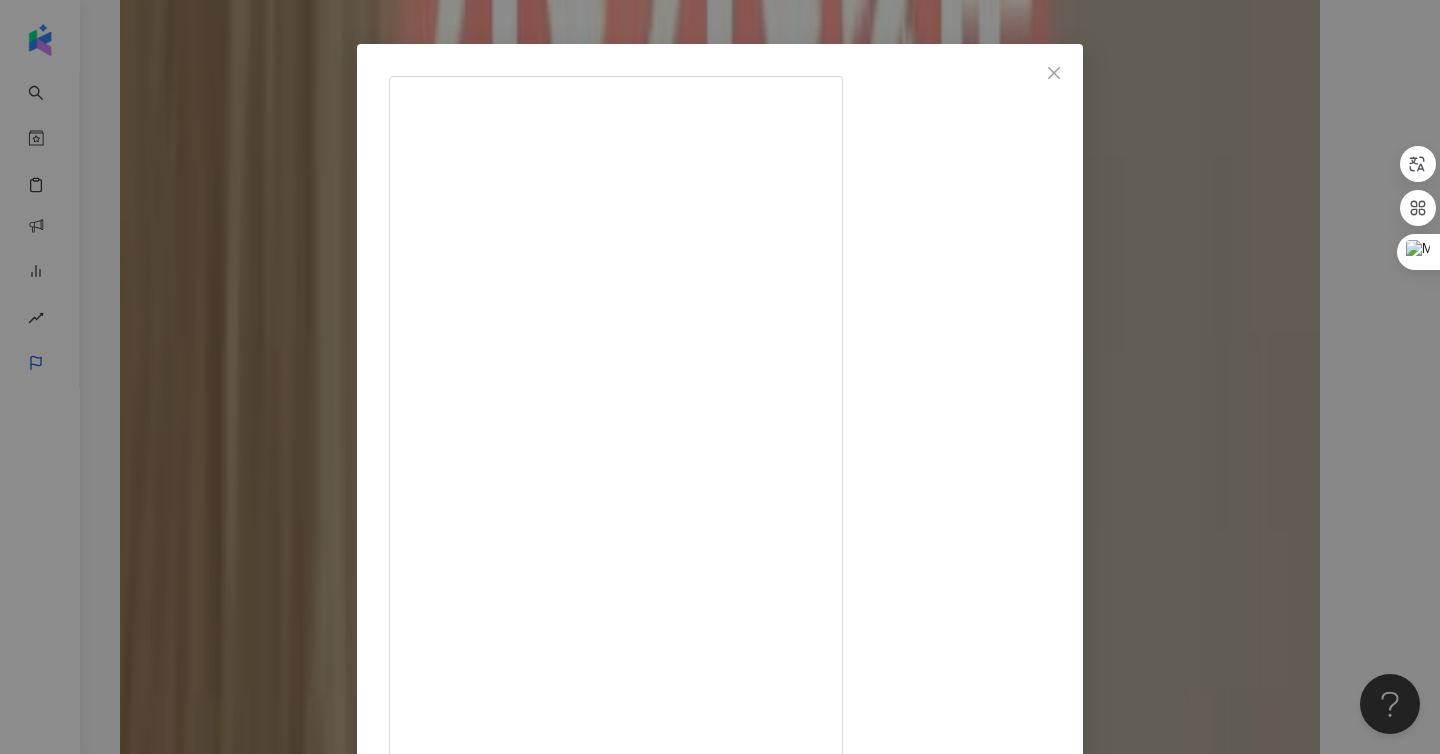 click on "Jojo的居家冒險 2025/3/13 7,209 104 69.5萬" at bounding box center [720, 1633] 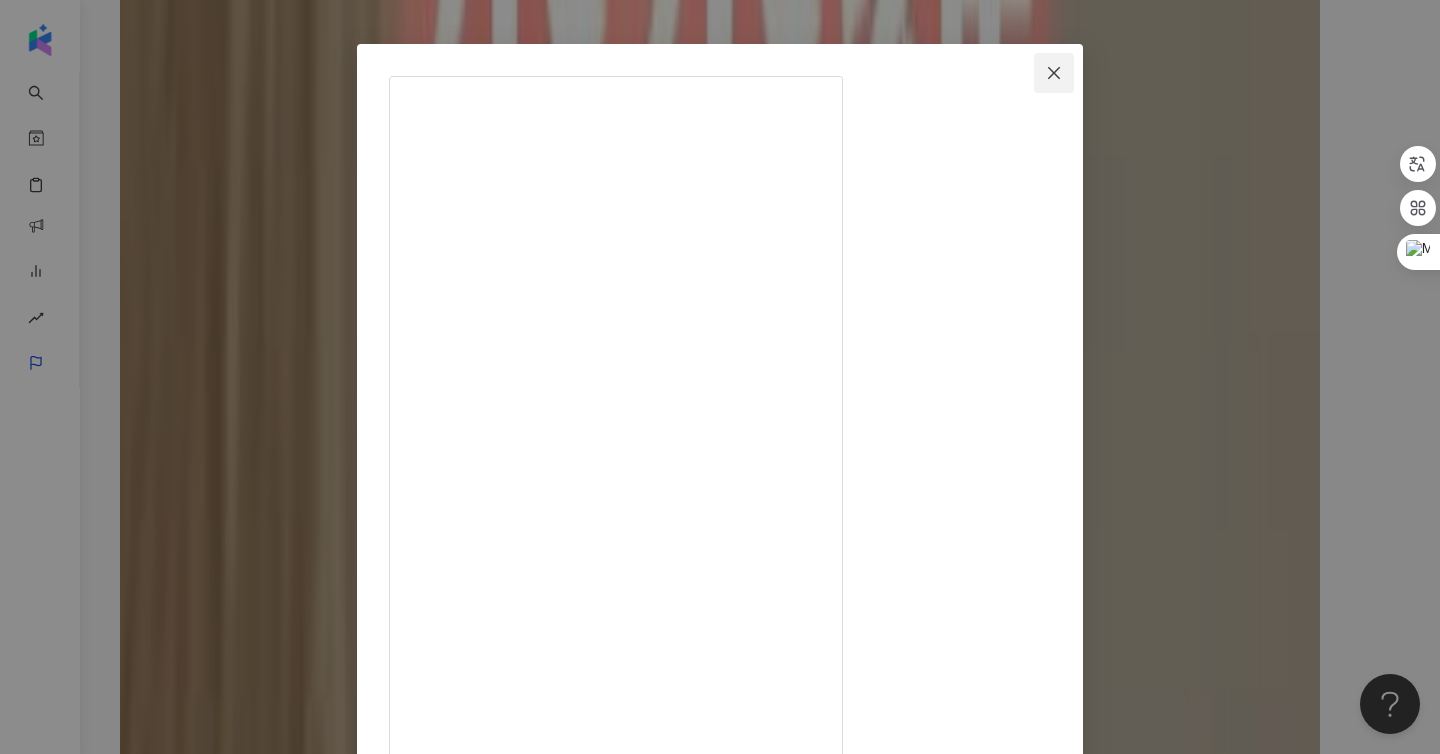 click at bounding box center [1054, 73] 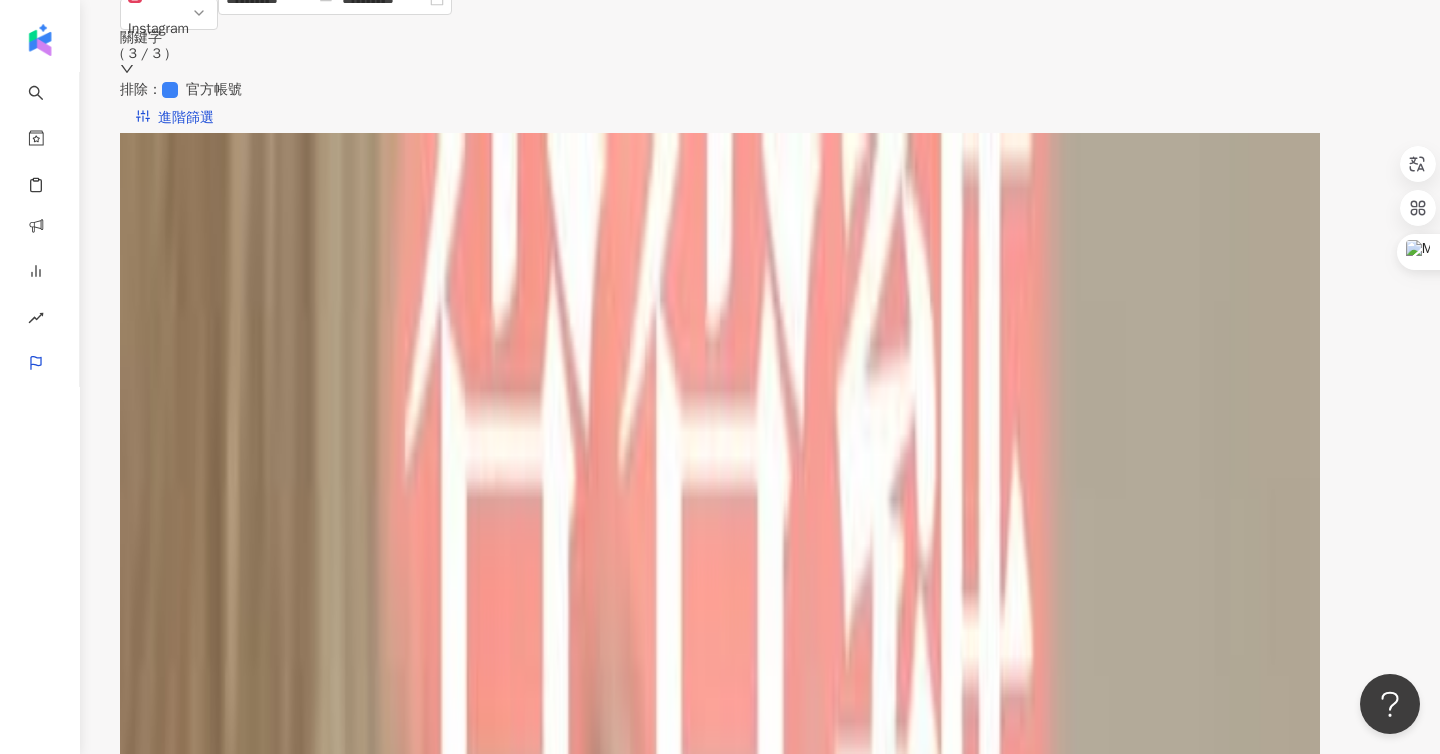 scroll, scrollTop: 259, scrollLeft: 0, axis: vertical 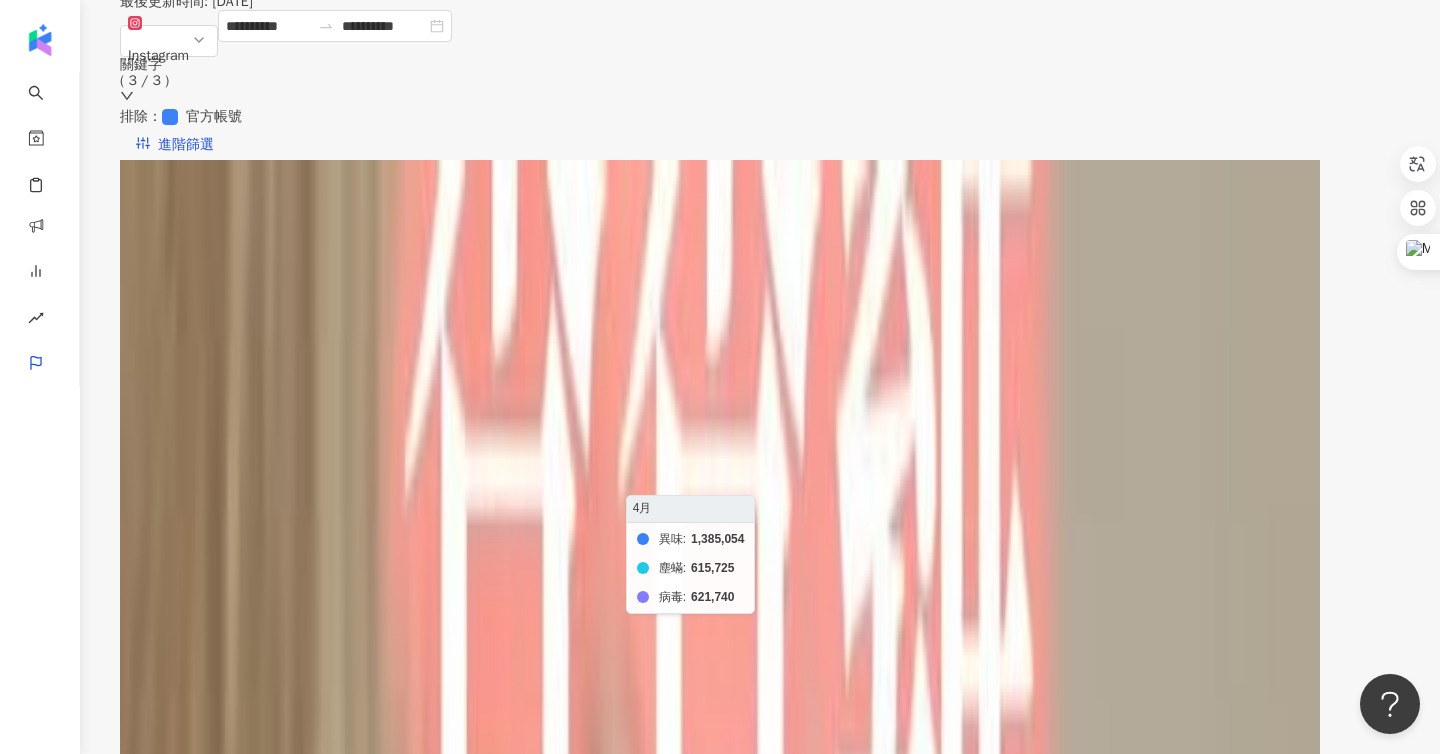 click on "異味 塵蟎 病毒" 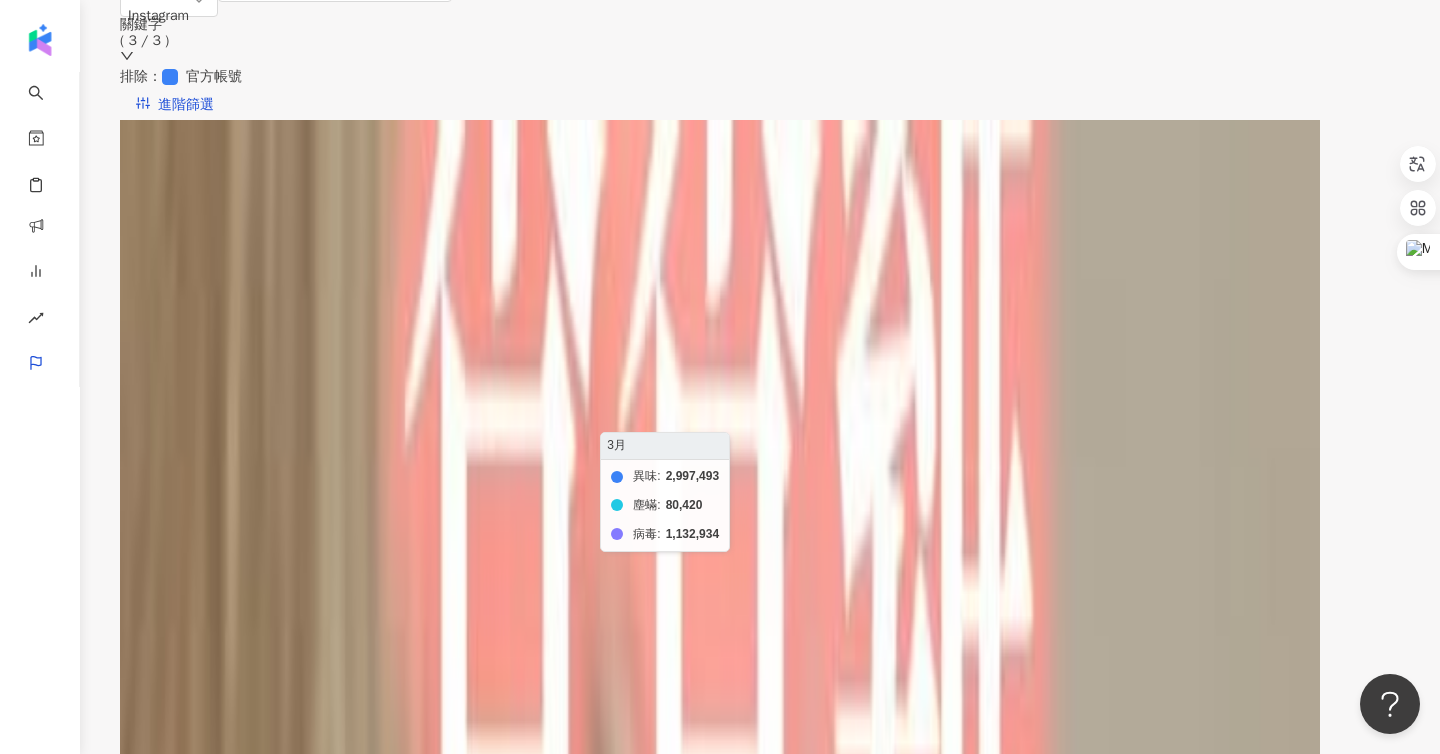 scroll, scrollTop: 332, scrollLeft: 0, axis: vertical 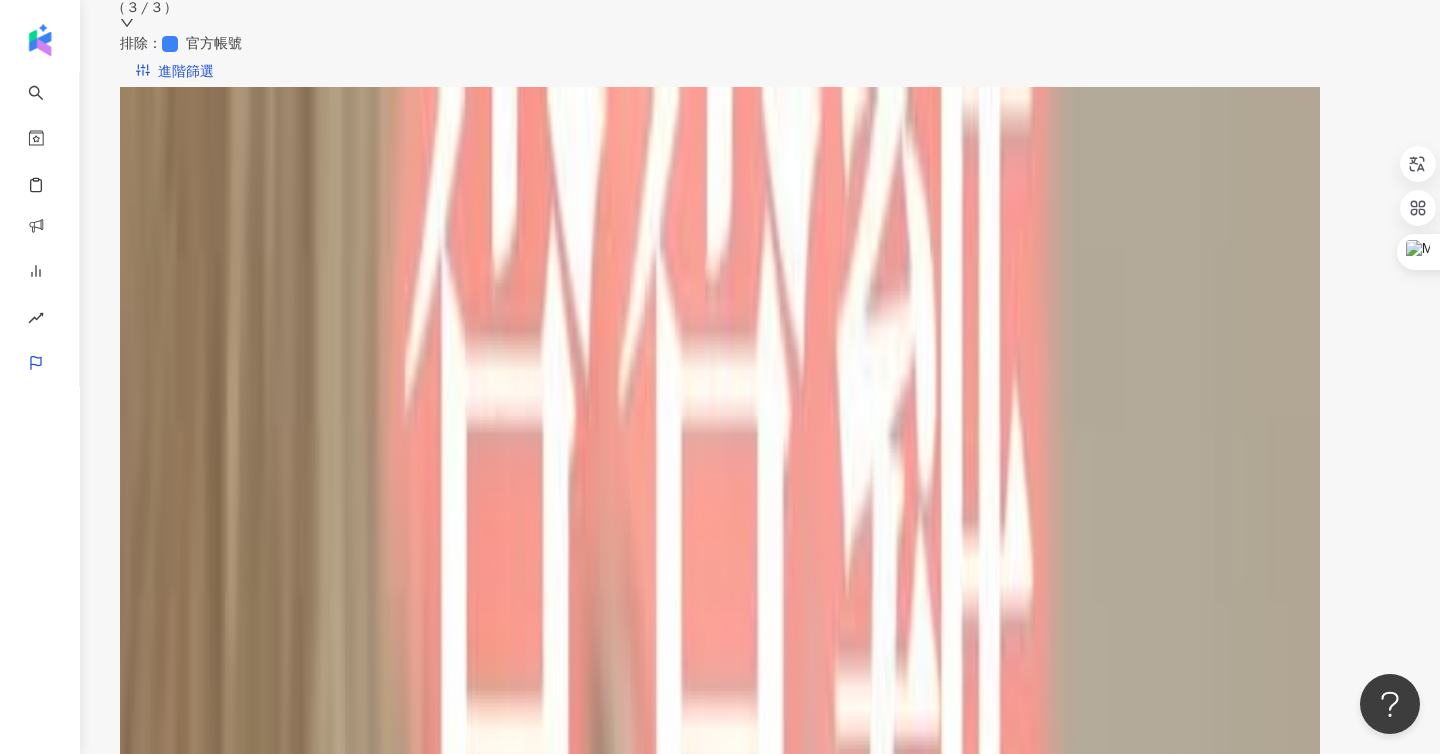 click at bounding box center [720, 6825] 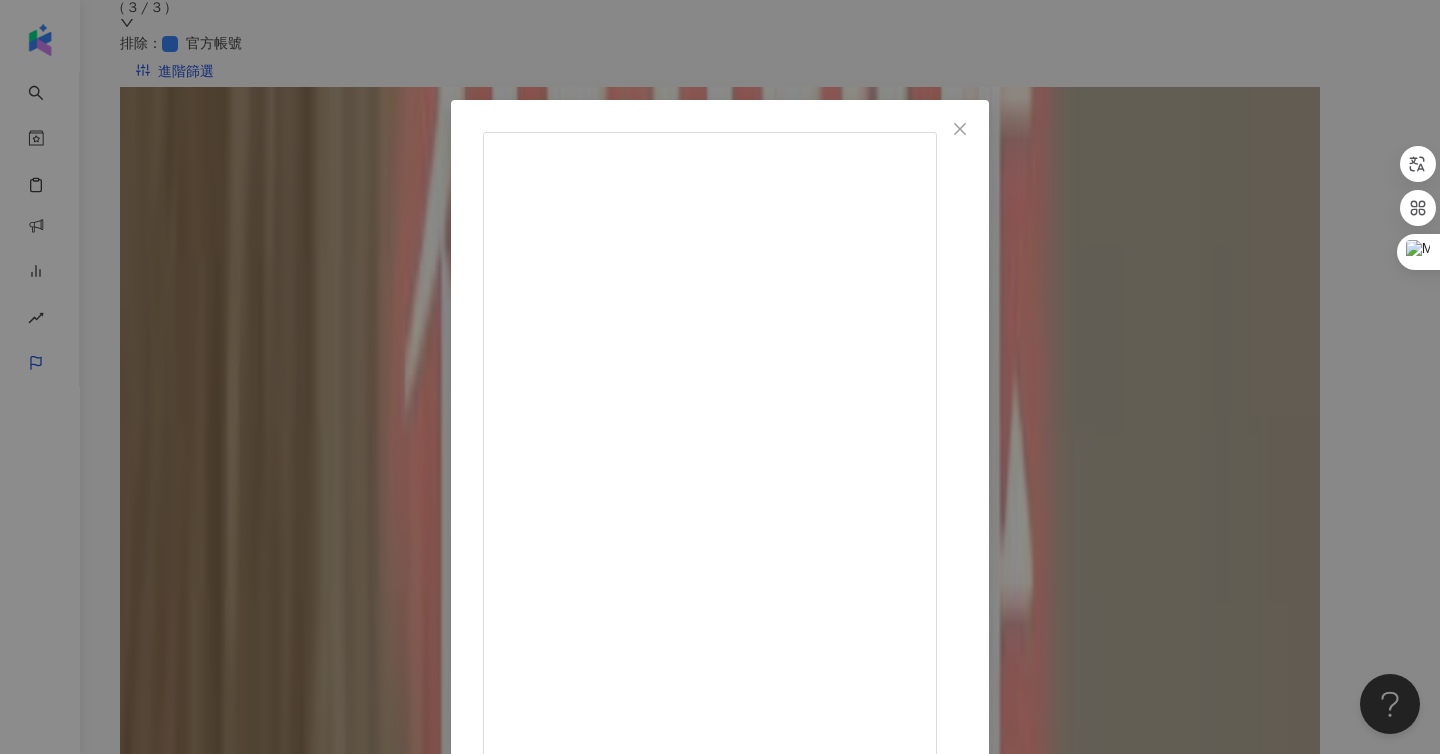 scroll, scrollTop: 15, scrollLeft: 0, axis: vertical 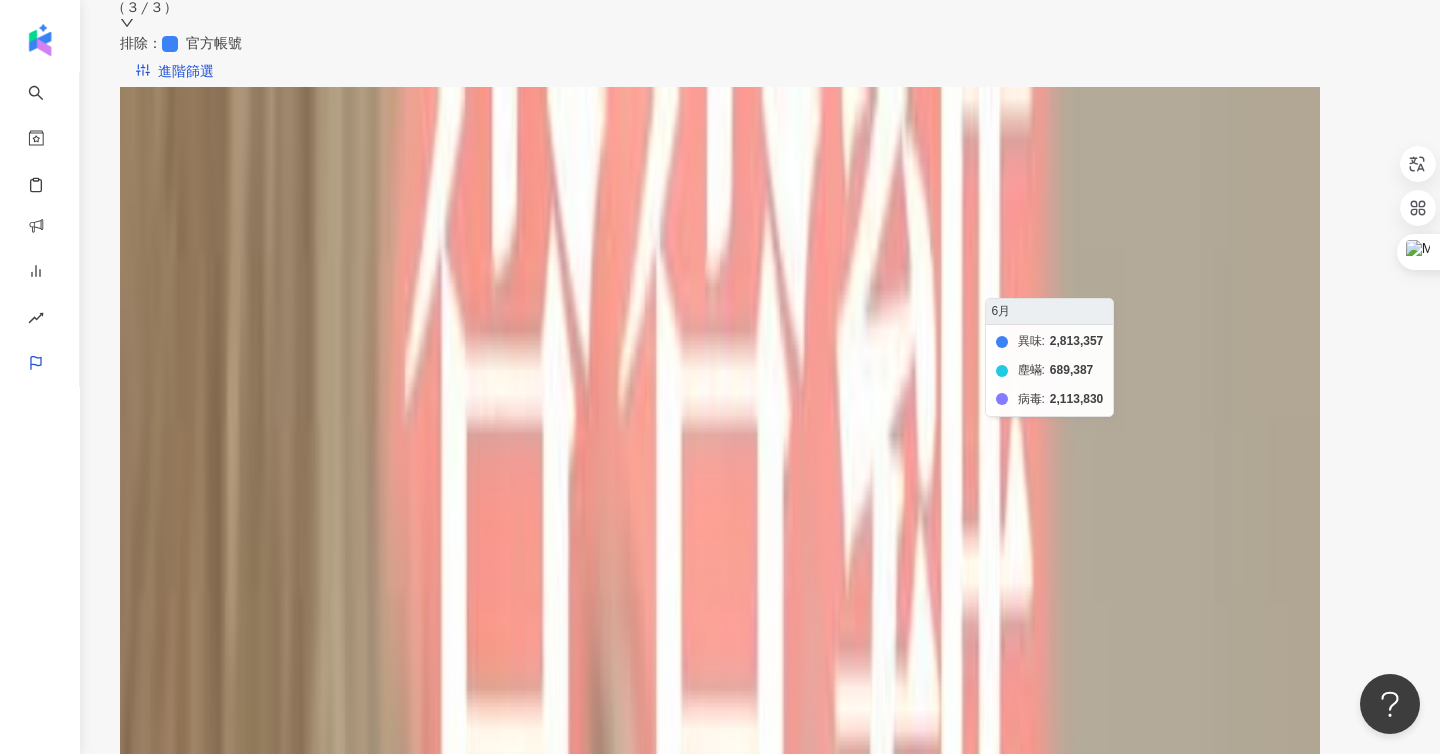 click on "異味 塵蟎 病毒" 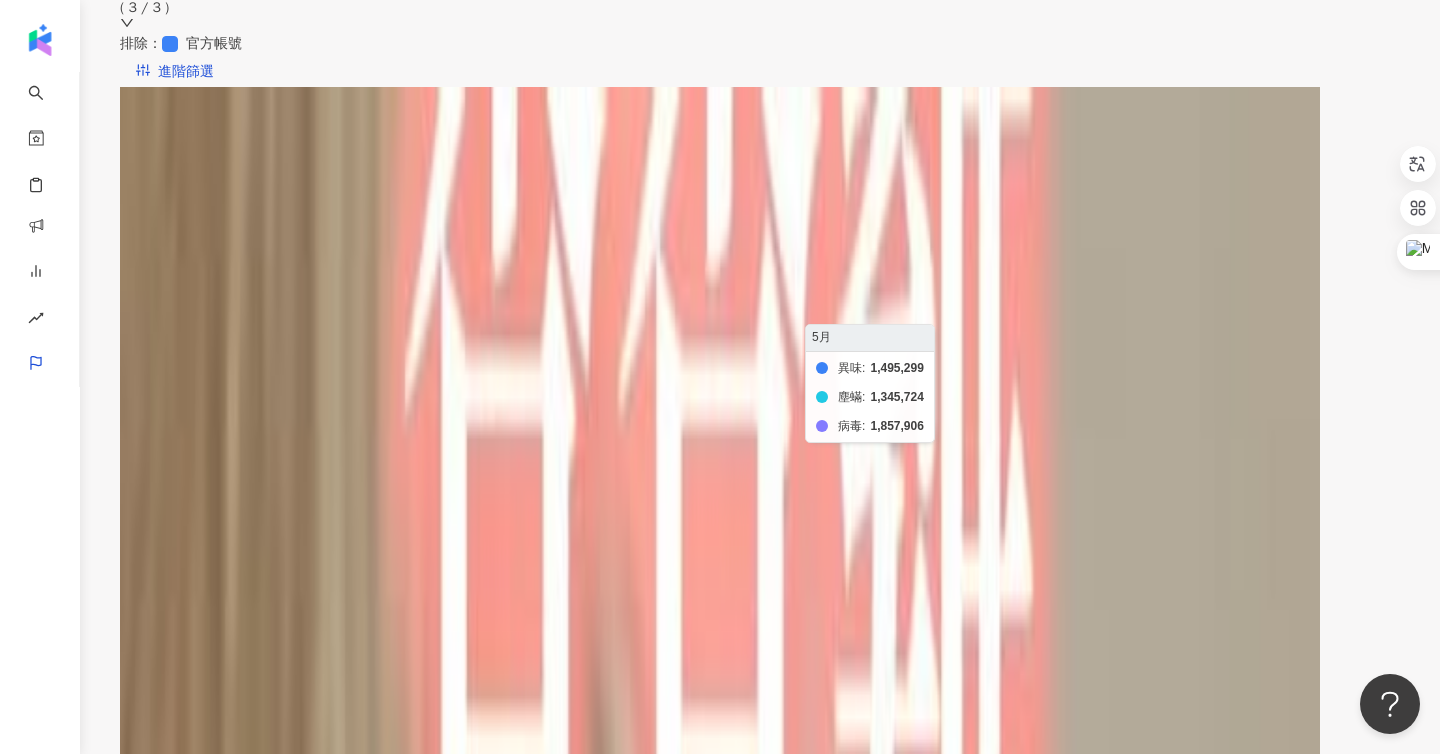 click on "異味 塵蟎 病毒" 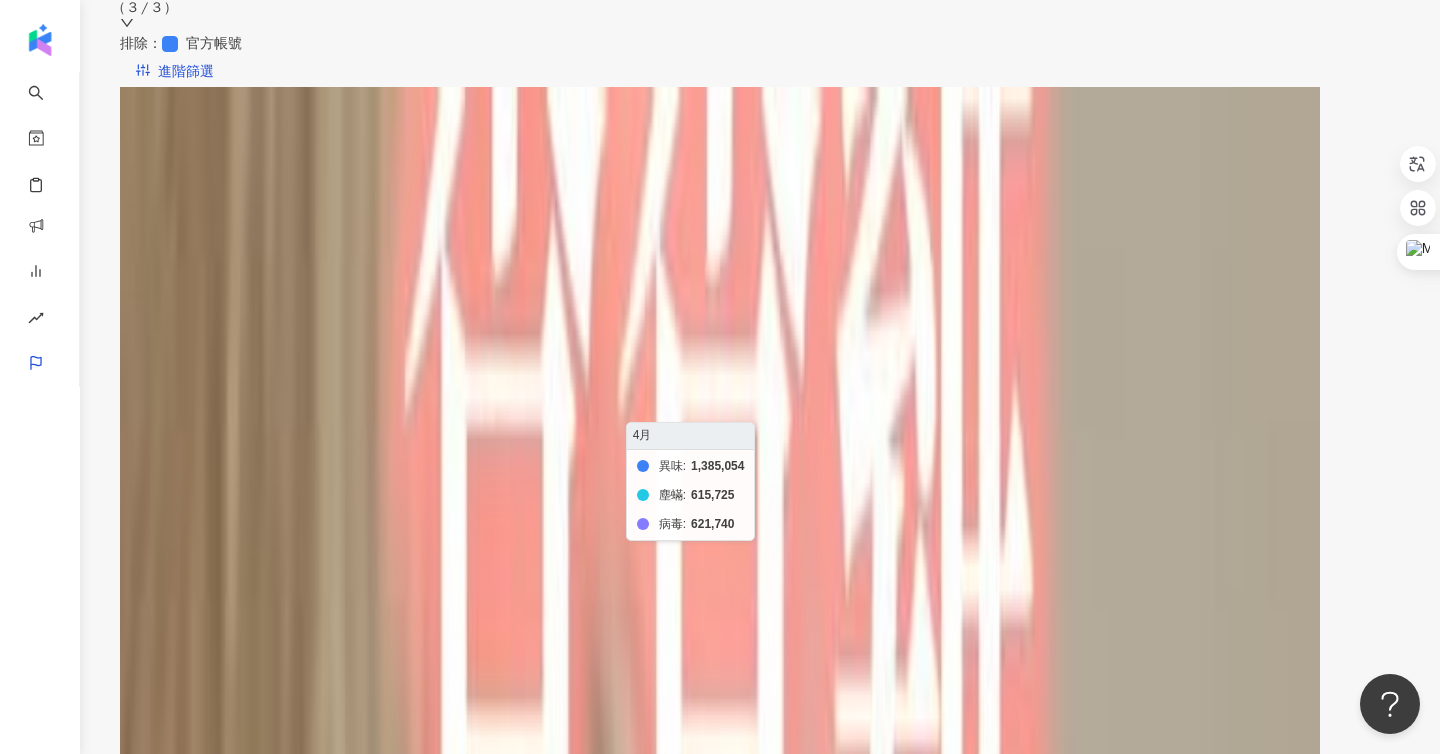 click on "異味 塵蟎 病毒" 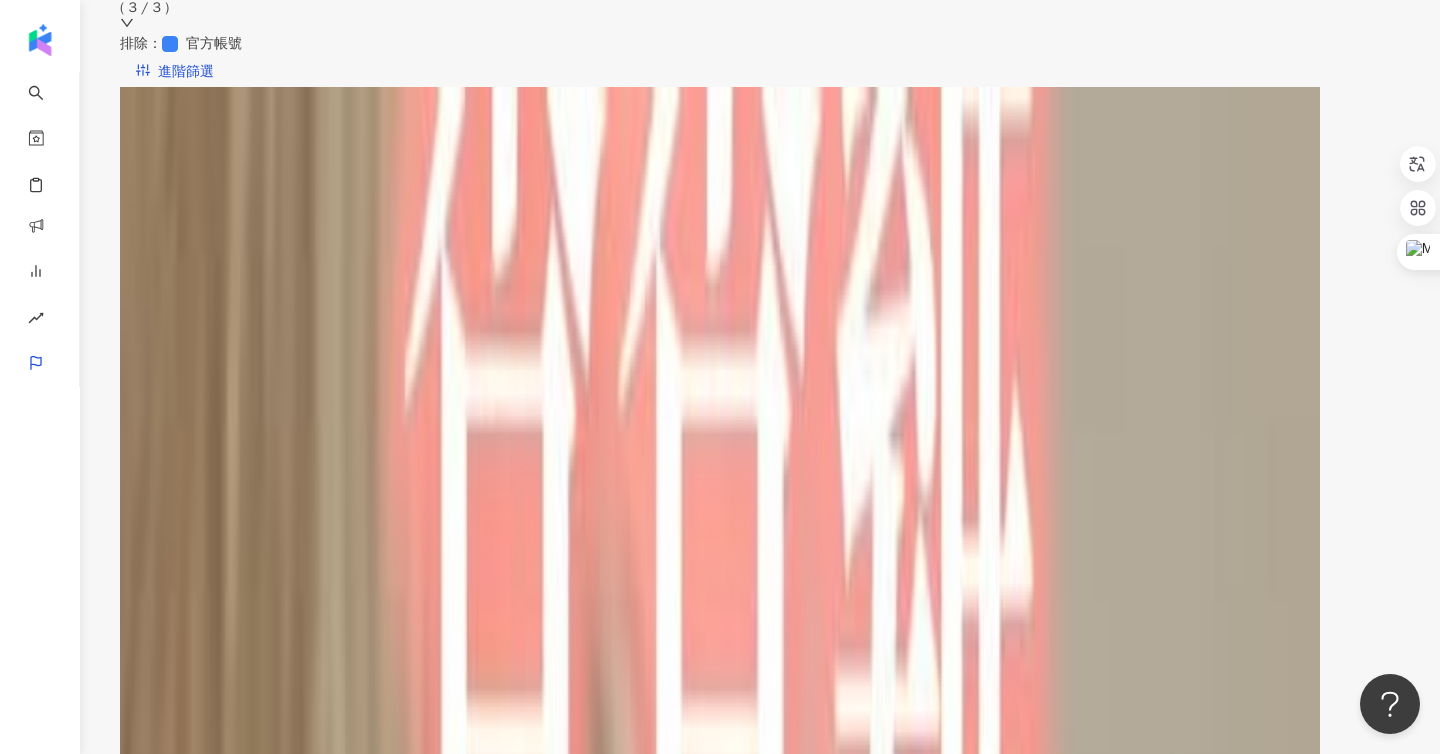 click on "異味 塵蟎 病毒" 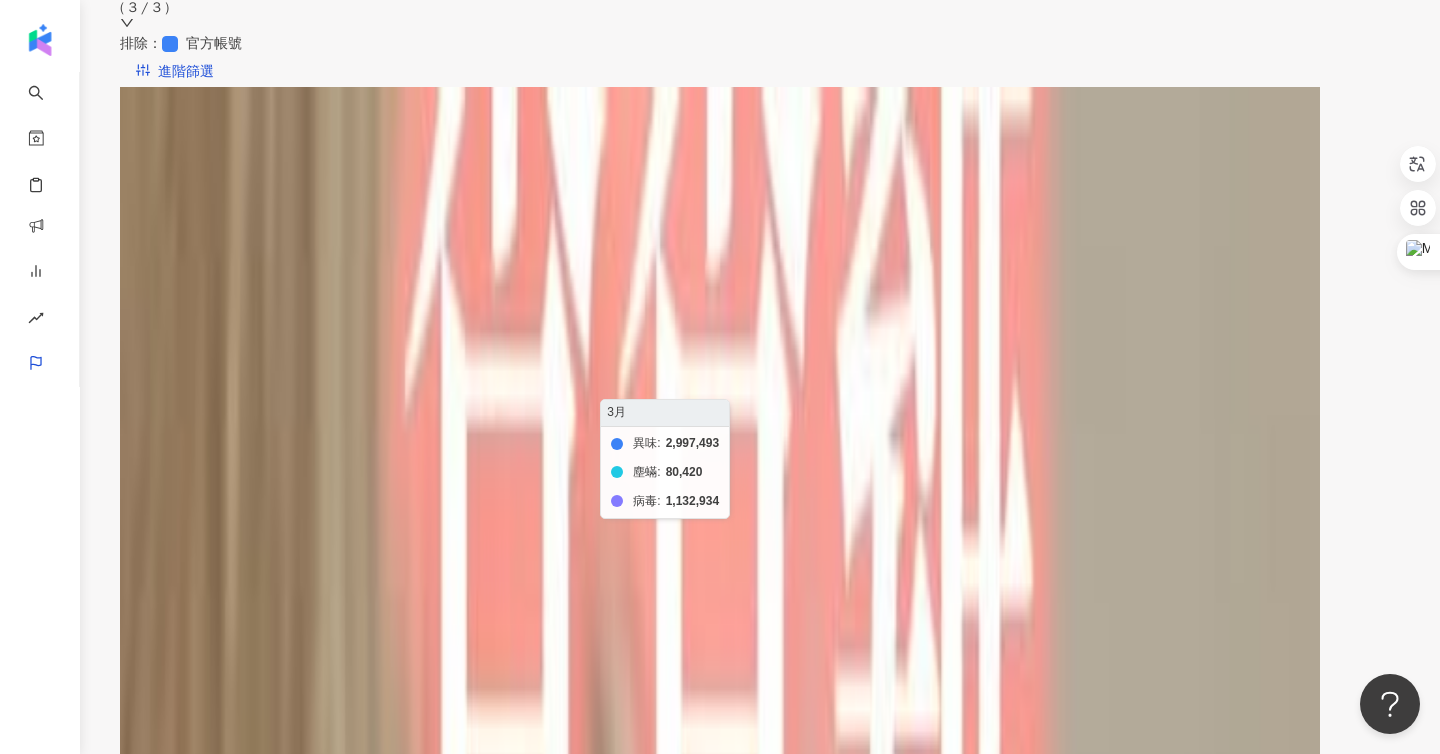 click on "異味 塵蟎 病毒" 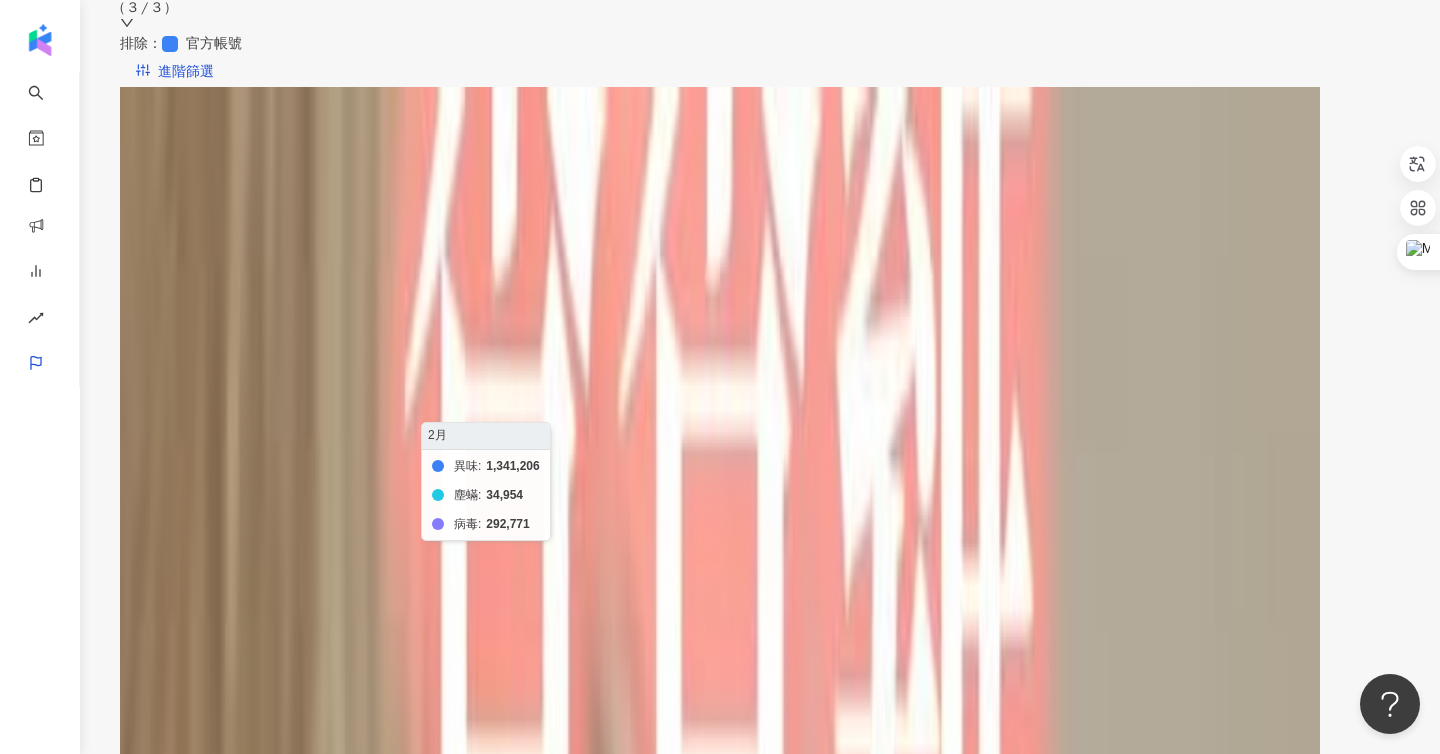 click on "異味 塵蟎 病毒" 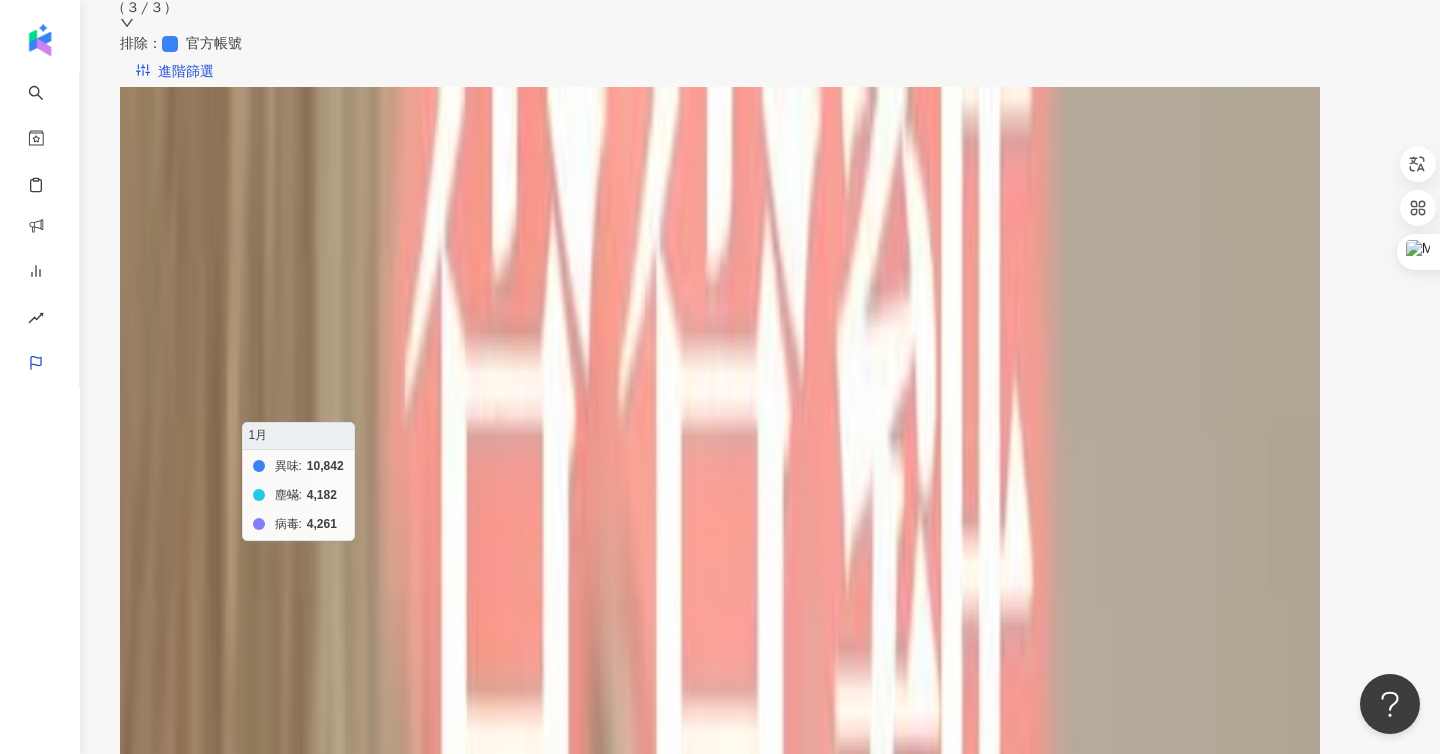 click on "異味 塵蟎 病毒" 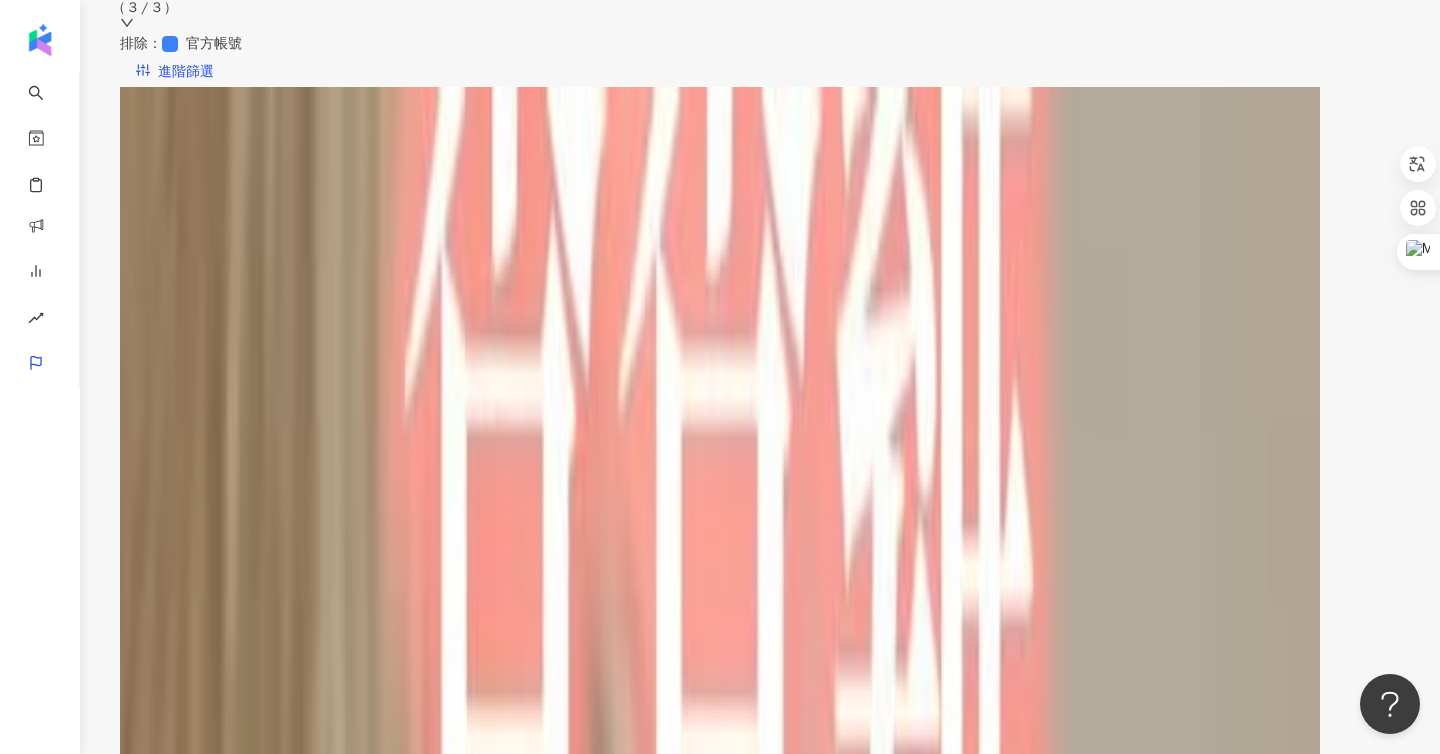 click at bounding box center [720, 6873] 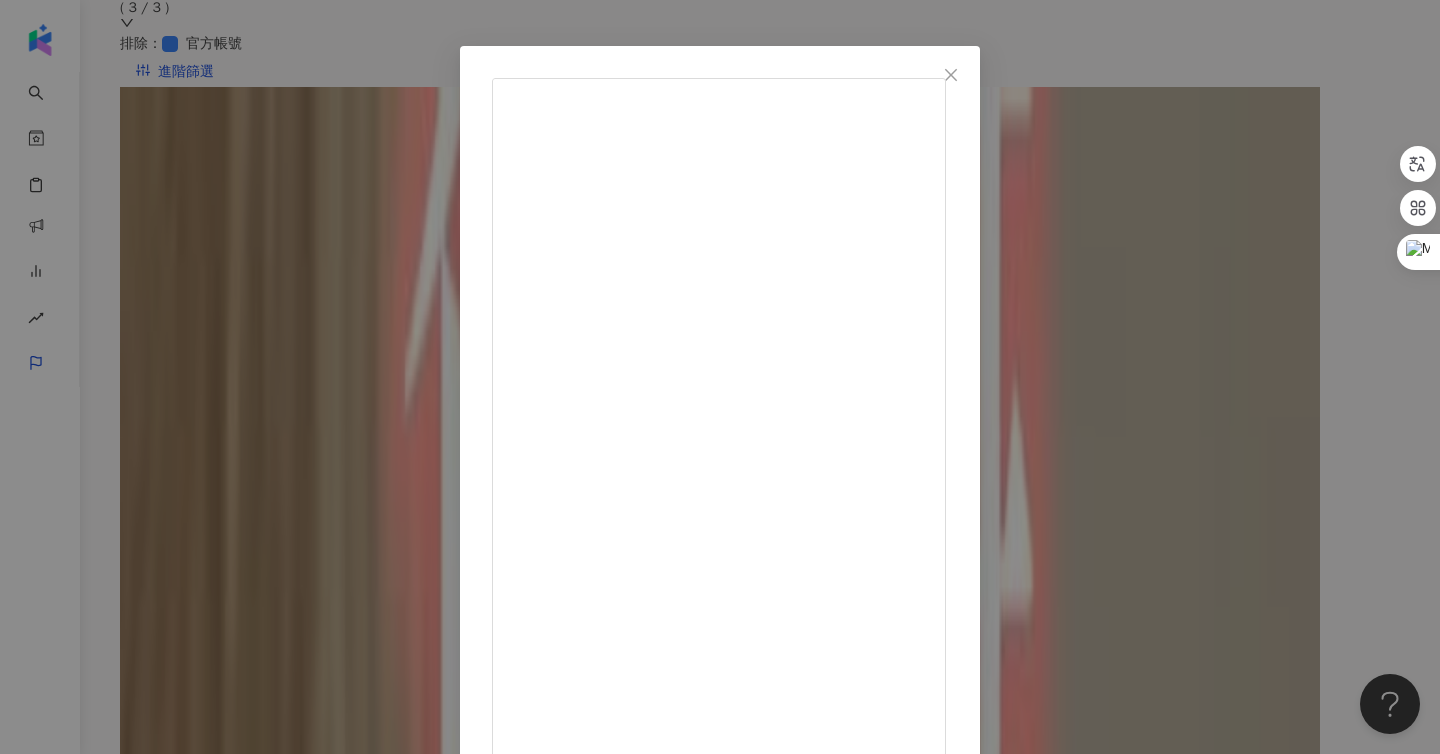 scroll, scrollTop: 51, scrollLeft: 0, axis: vertical 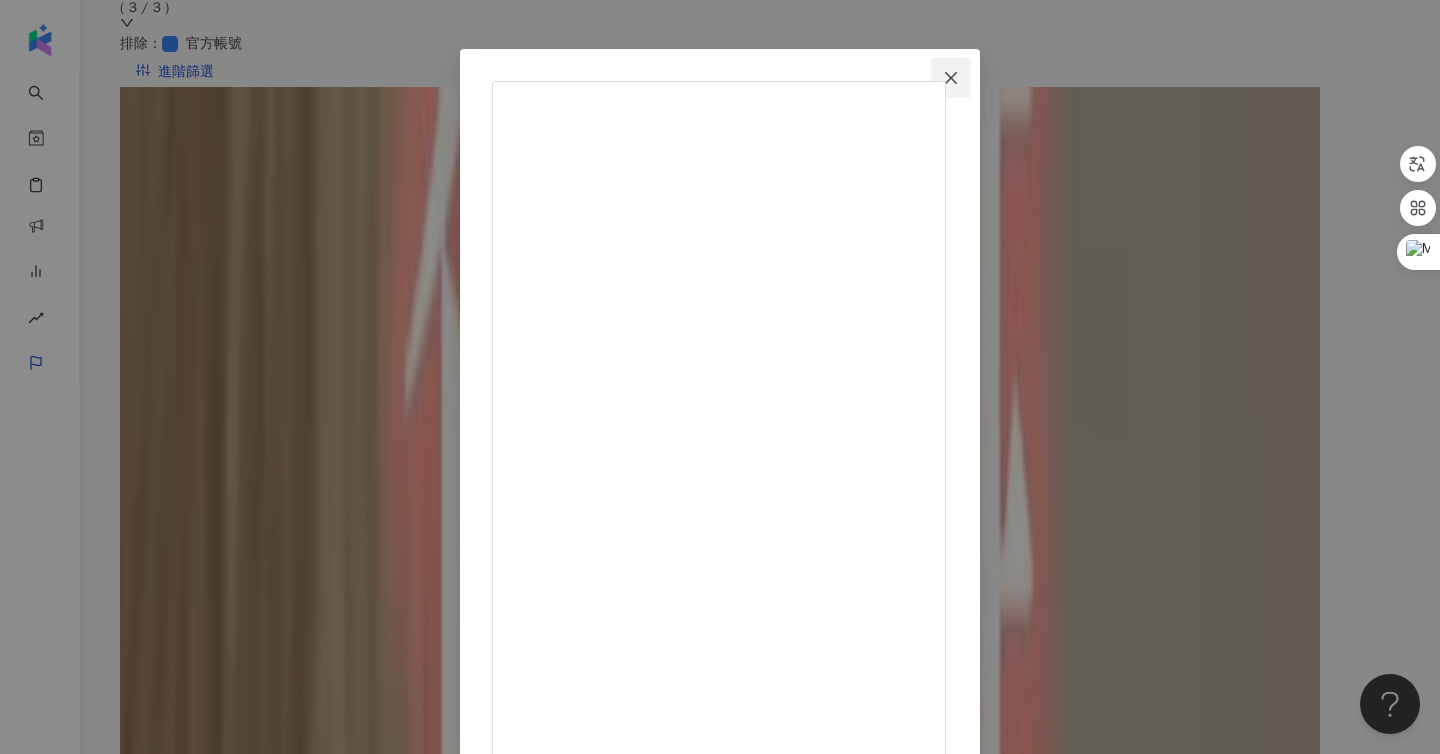 click at bounding box center [951, 78] 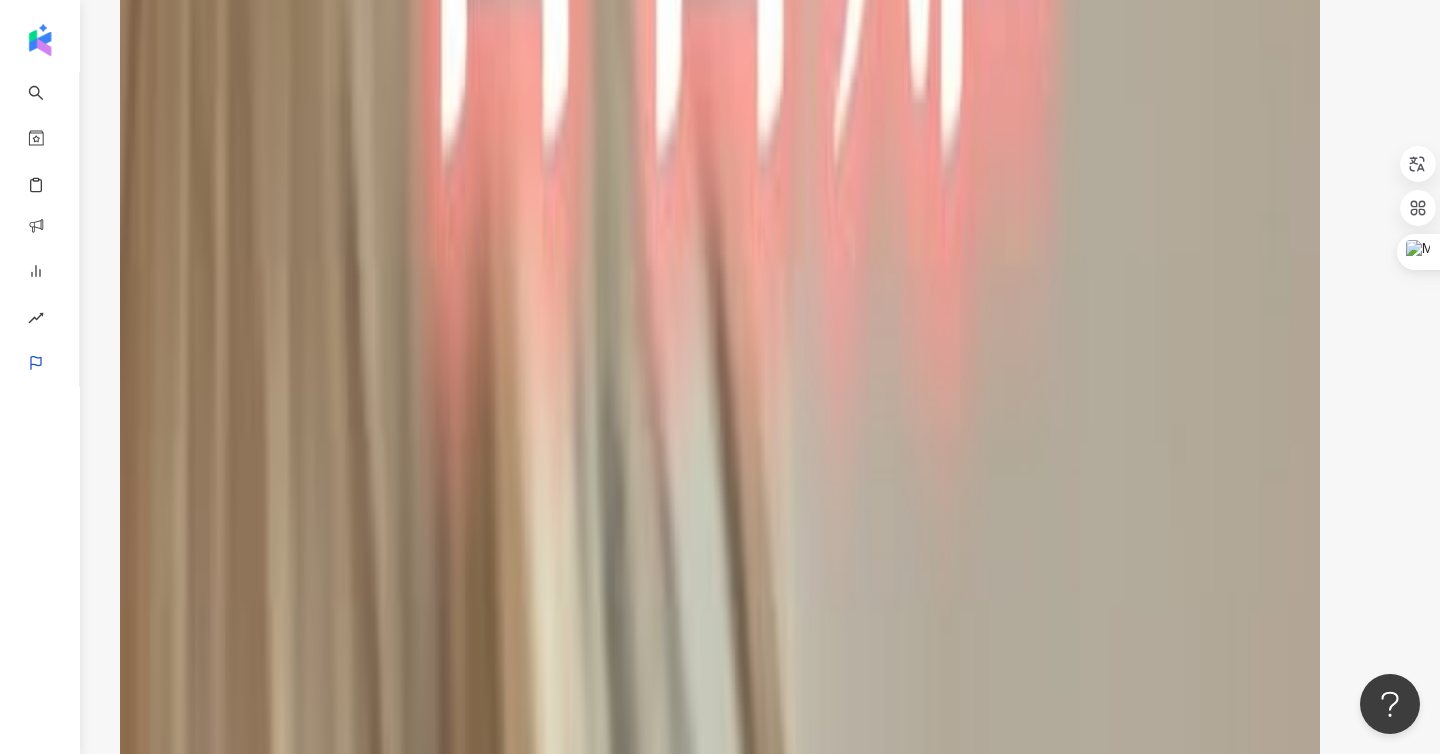 scroll, scrollTop: 0, scrollLeft: 0, axis: both 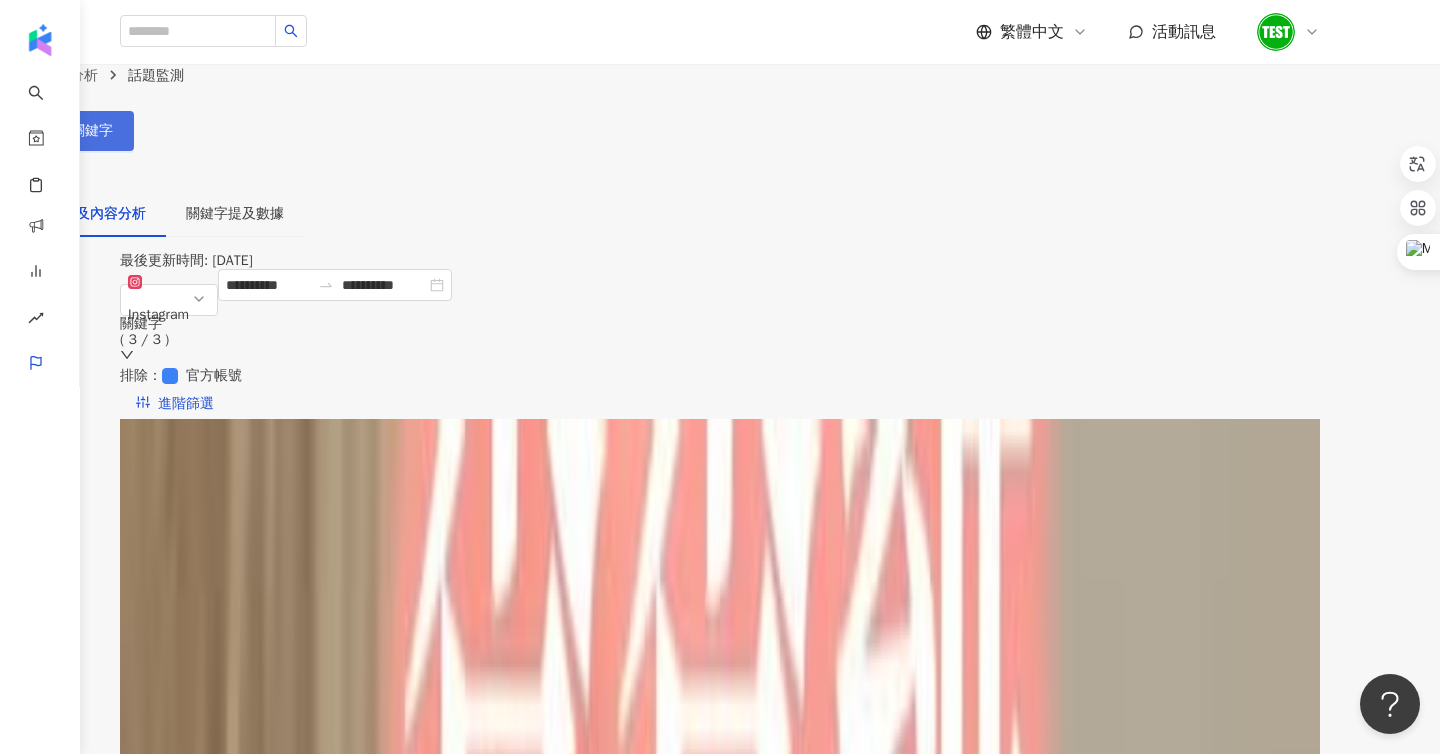 click on "設定關鍵字" at bounding box center (78, 131) 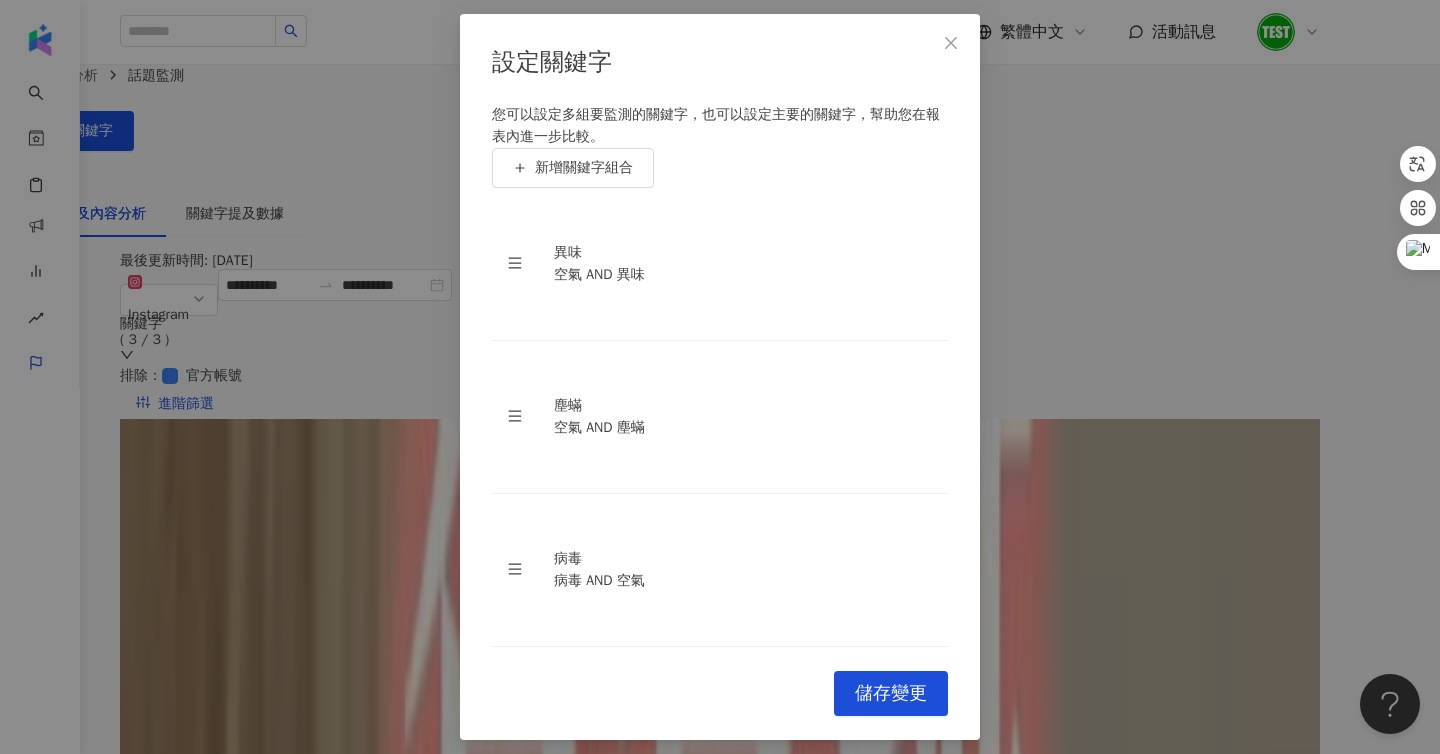 click on "設定關鍵字 您可以設定多組要監測的關鍵字，也可以設定主要的關鍵字，幫助您在報表內進一步比較。 新增關鍵字組合 異味 空氣 AND 異味 塵蟎 空氣 AND 塵蟎 病毒 病毒 AND 空氣
To pick up a draggable item, press the space bar.
While dragging, use the arrow keys to move the item.
Press space again to drop the item in its new position, or press escape to cancel.
Cancel 儲存變更" at bounding box center [720, 377] 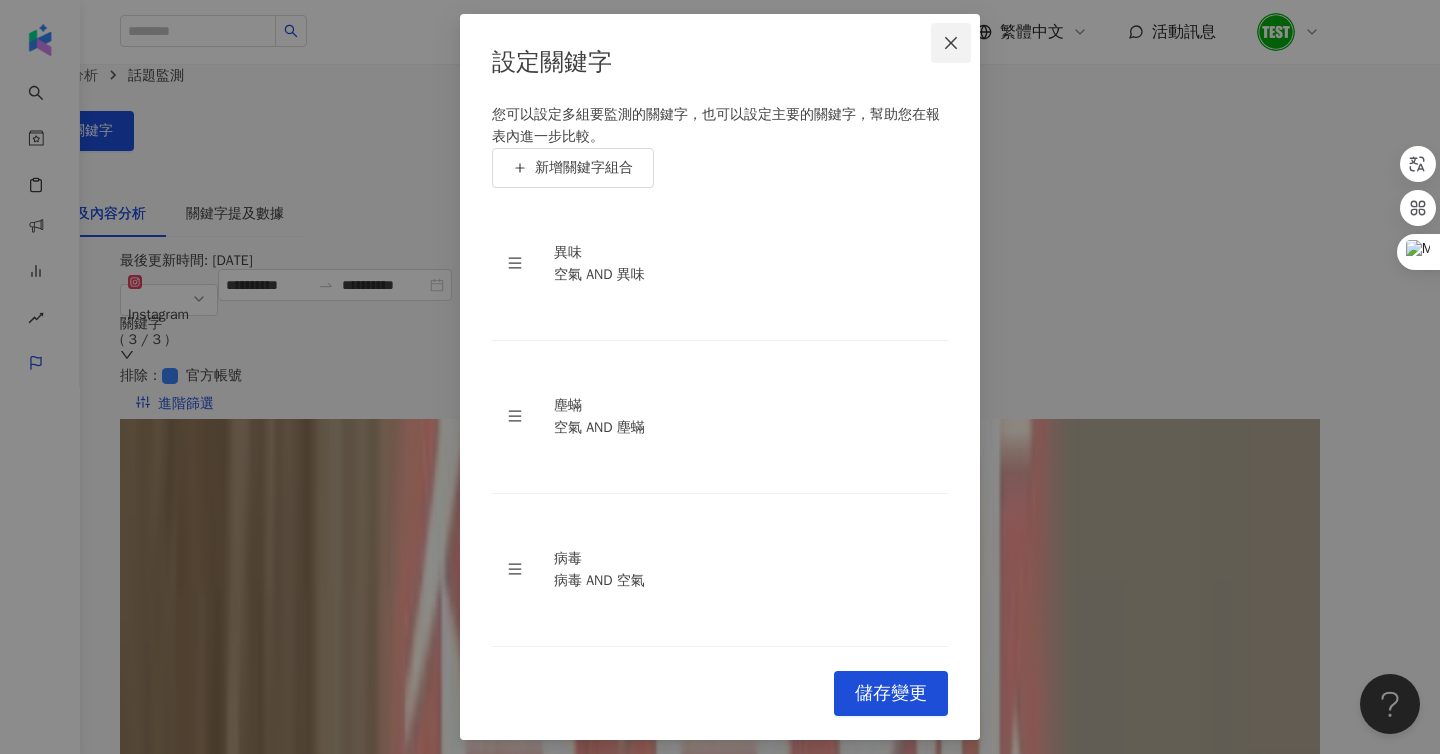 click at bounding box center [951, 43] 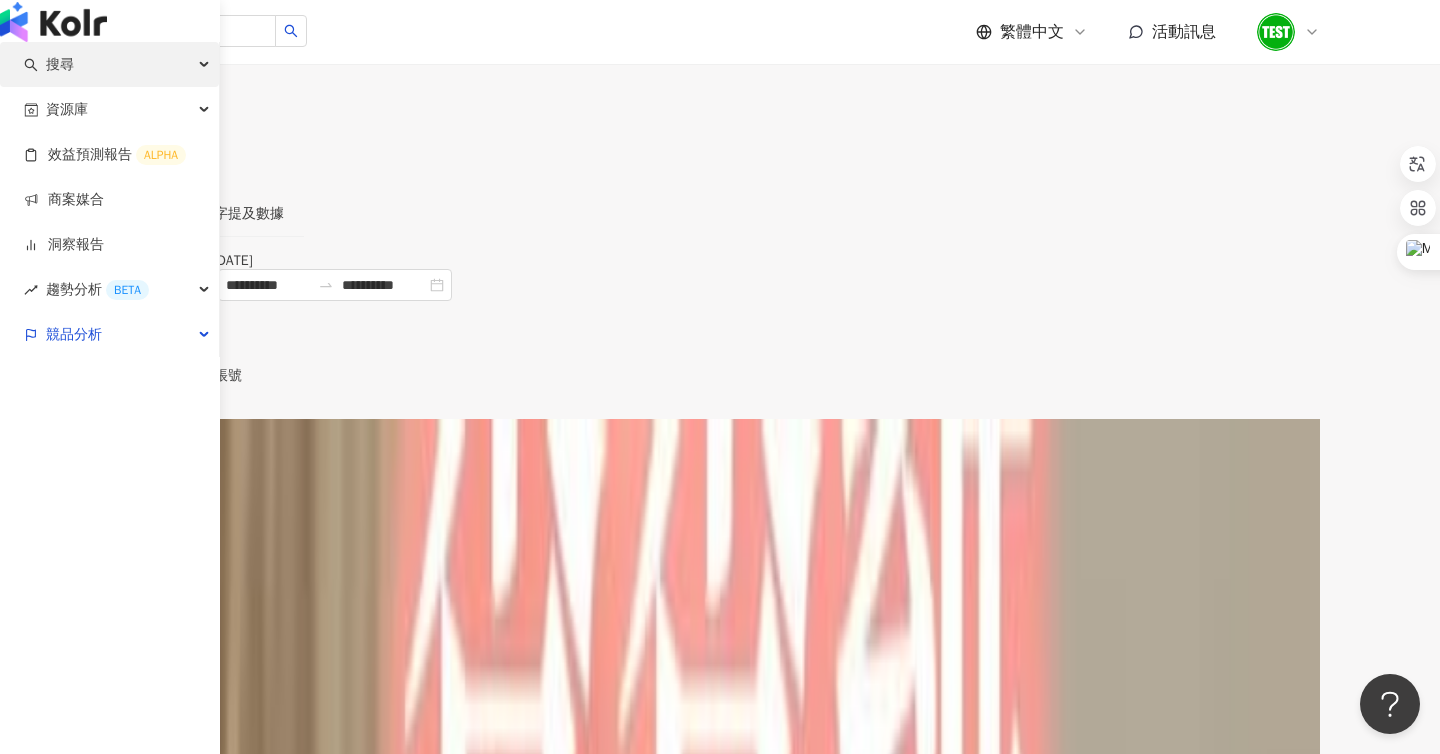 click on "搜尋" at bounding box center [60, 64] 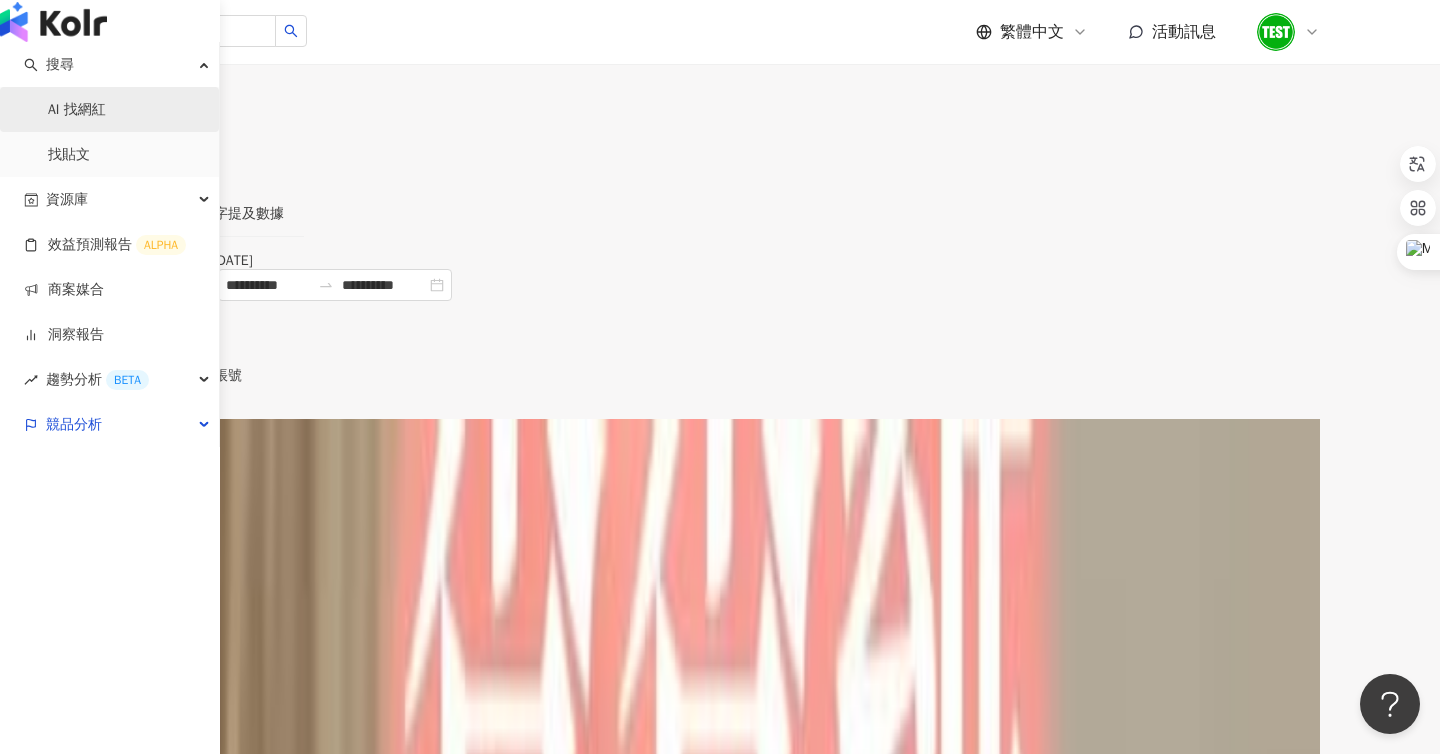 click on "AI 找網紅" at bounding box center (77, 110) 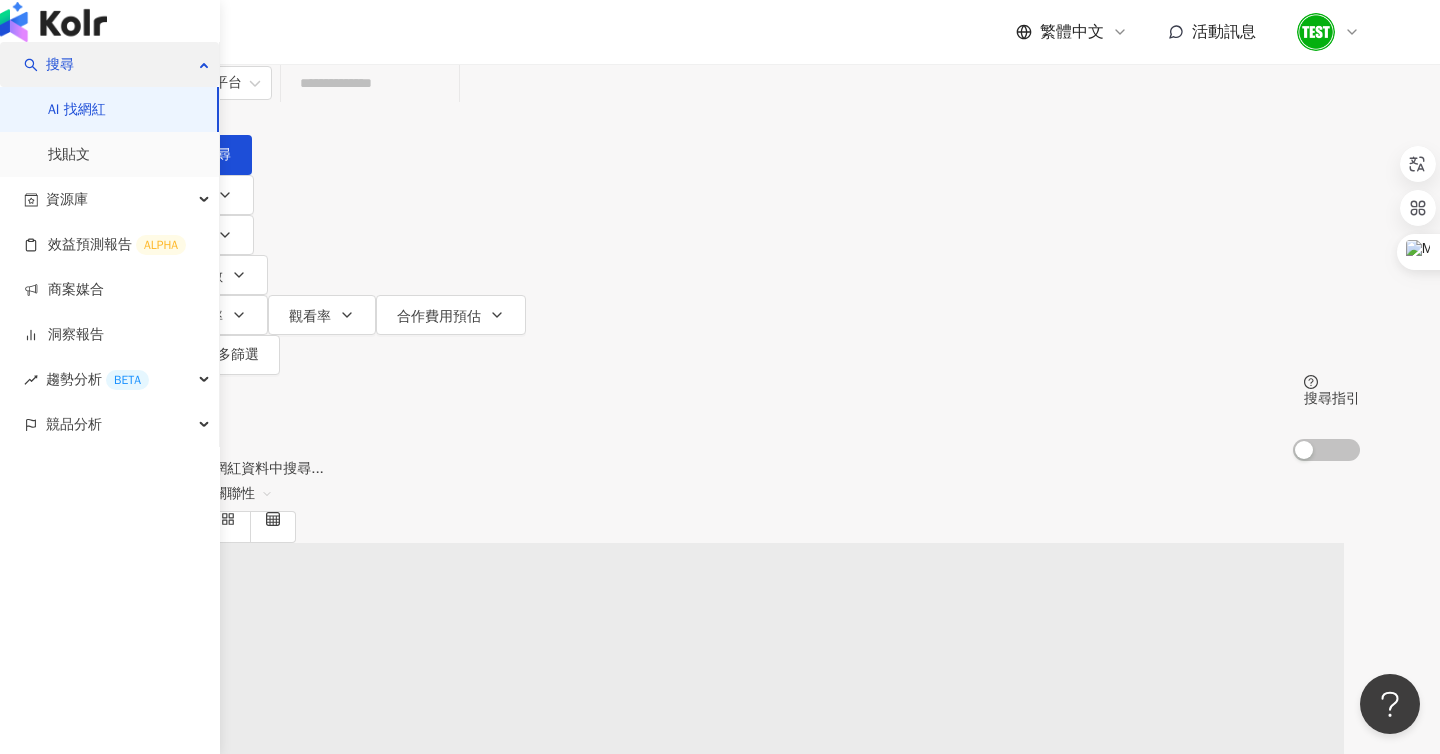 click on "搜尋" at bounding box center [60, 64] 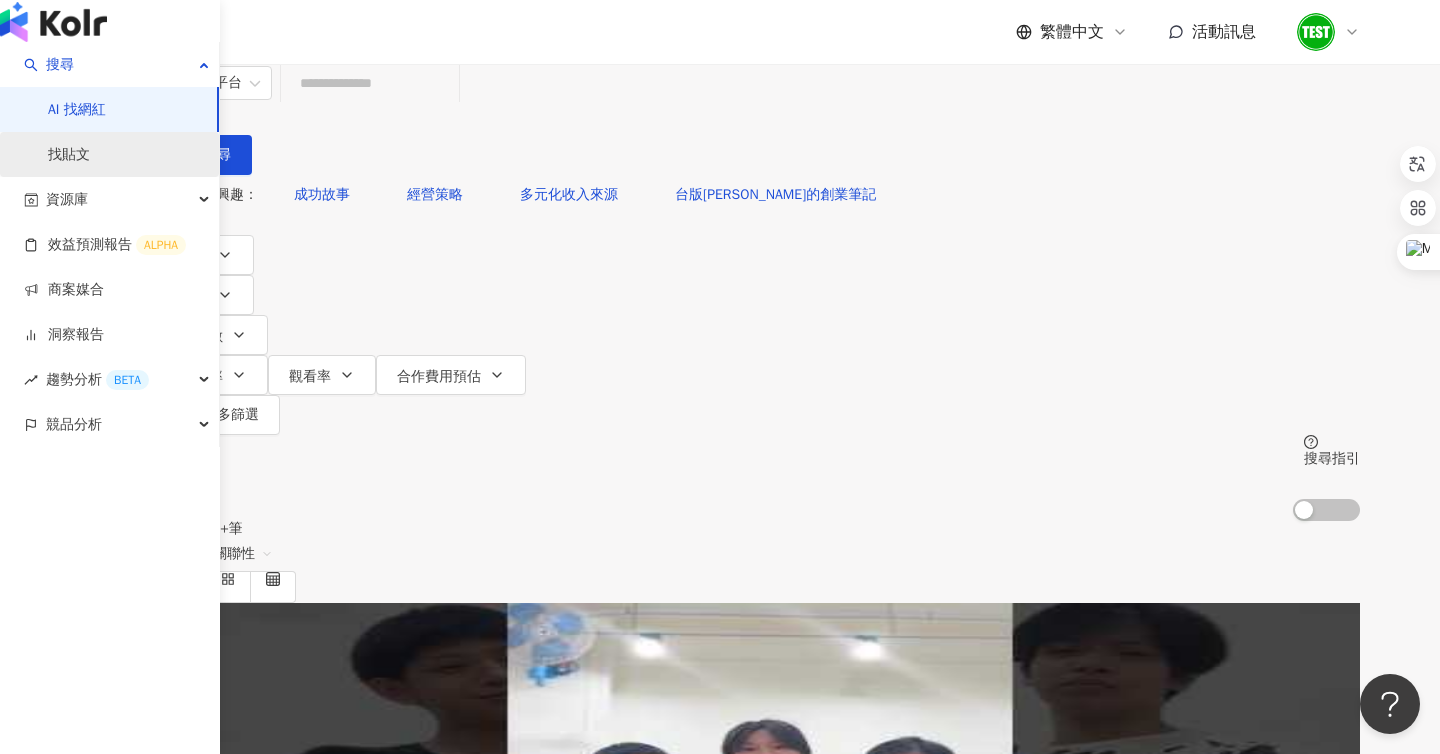click on "找貼文" at bounding box center (69, 155) 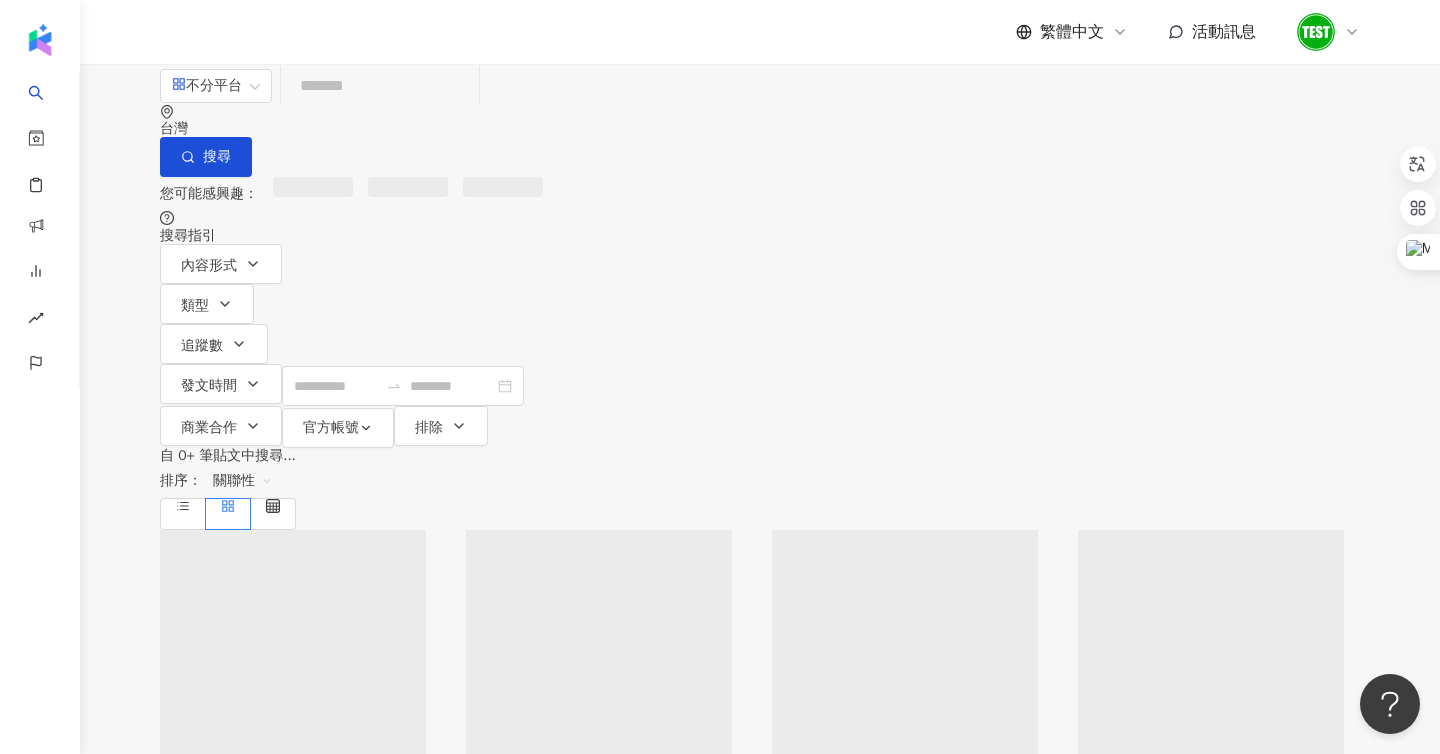 click at bounding box center (380, 85) 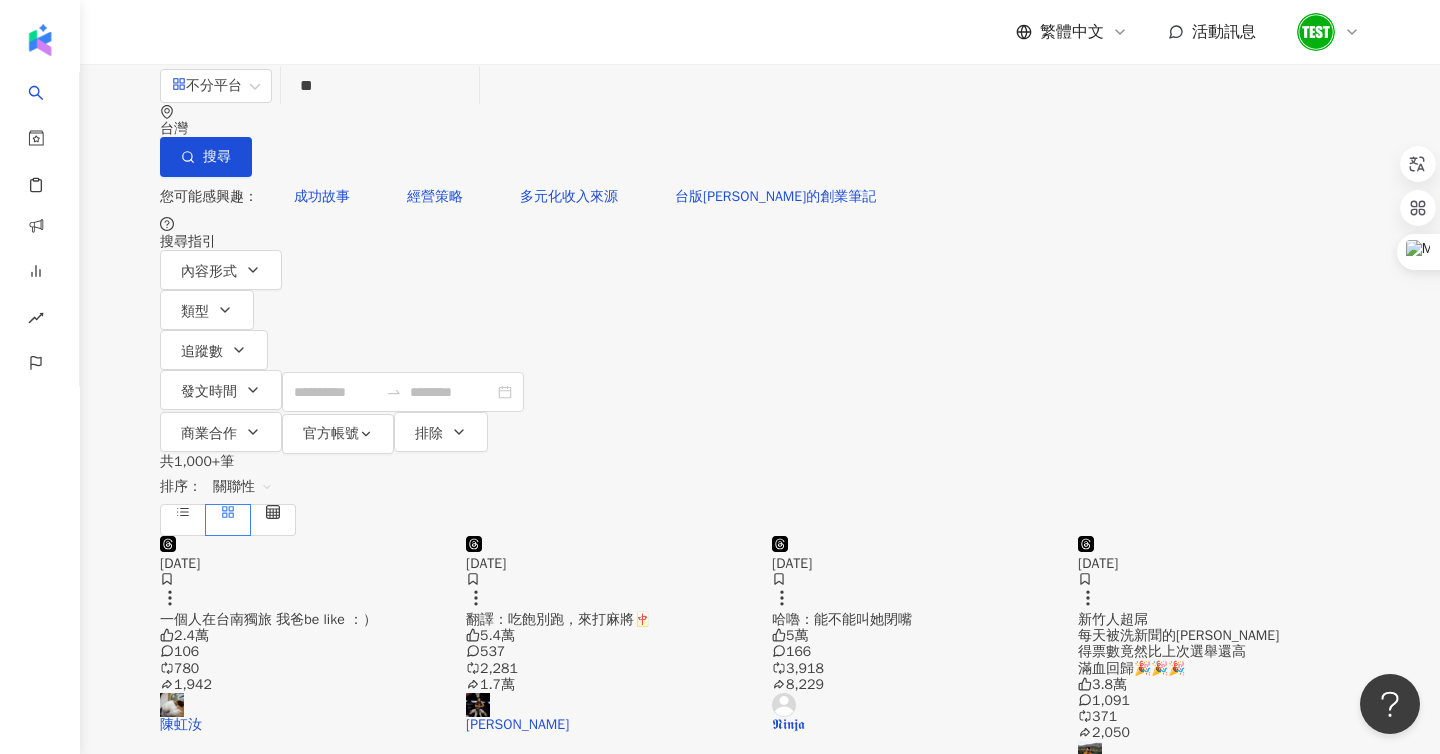type on "*" 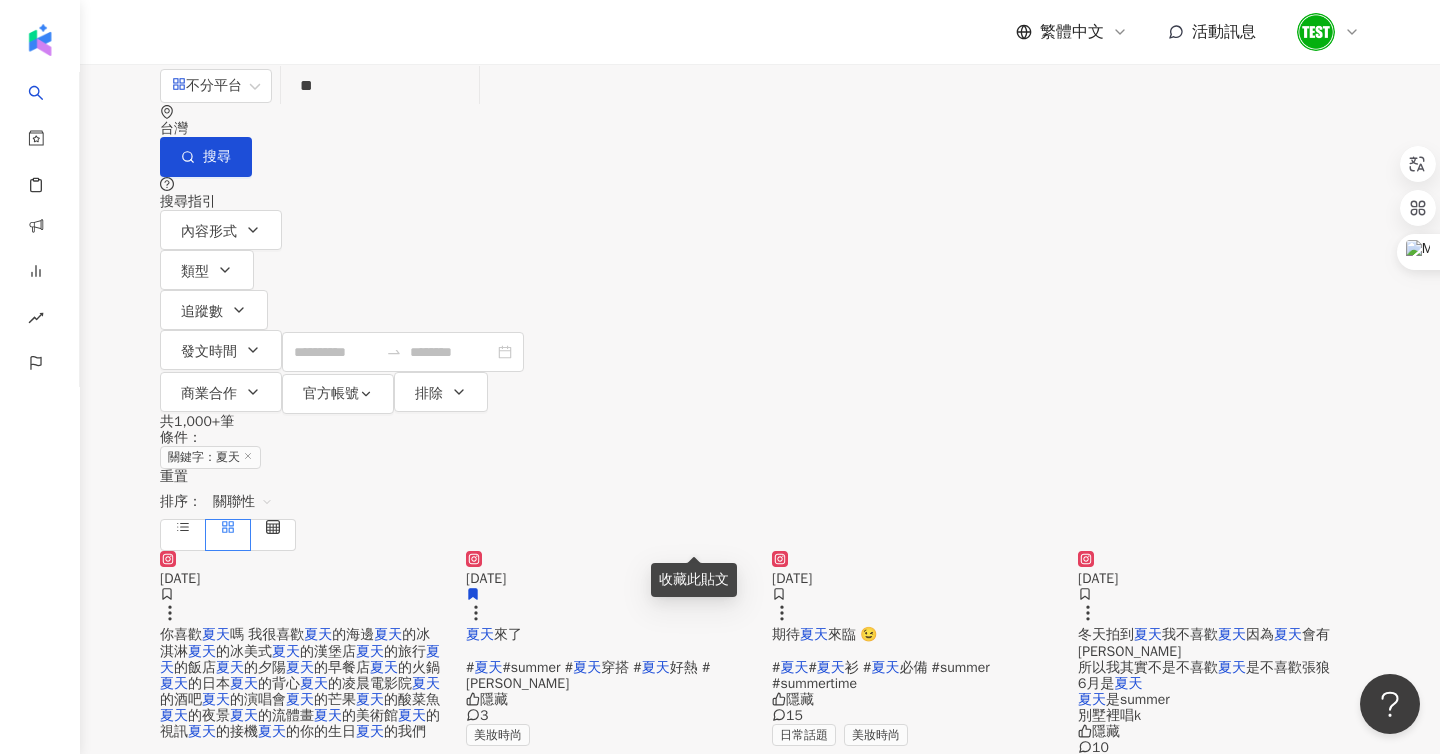 click on "關聯性" at bounding box center (243, 502) 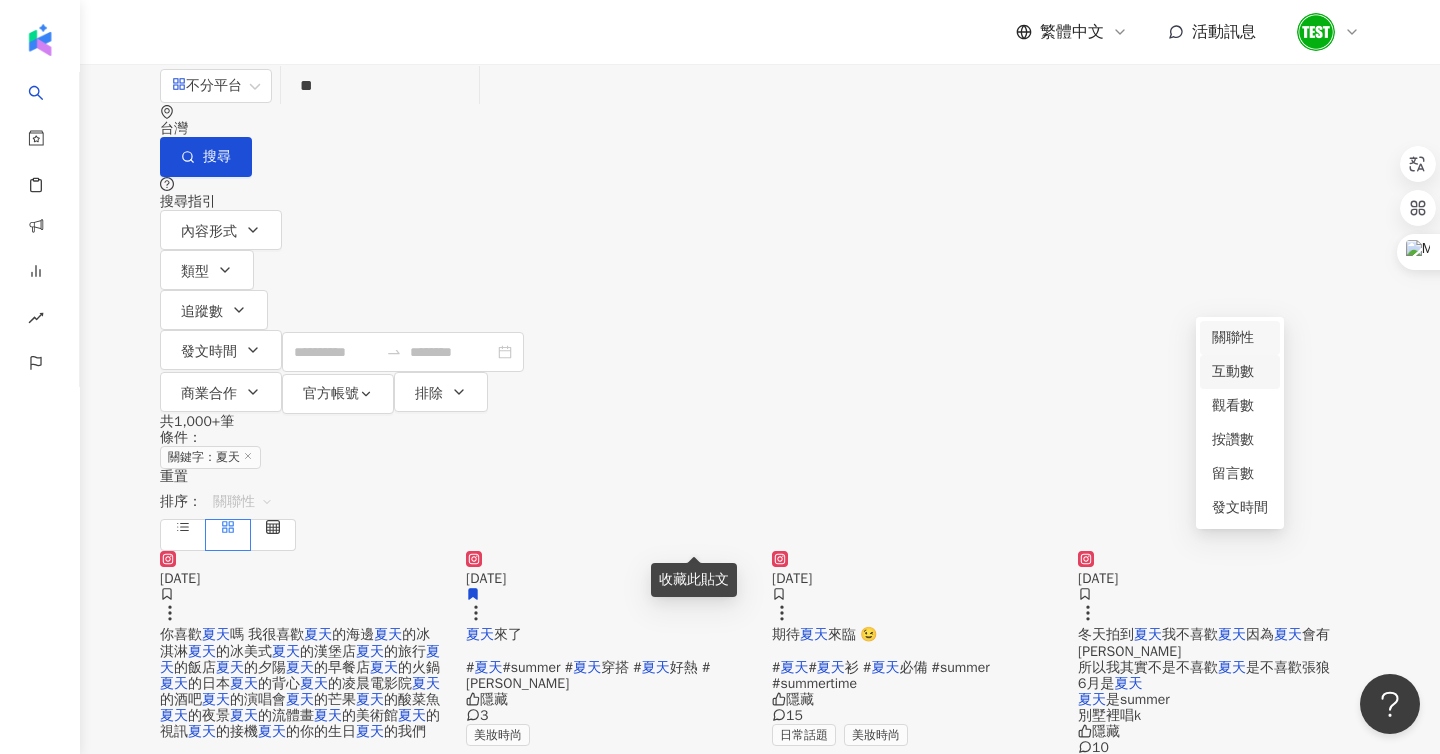 click on "互動數" at bounding box center (1240, 372) 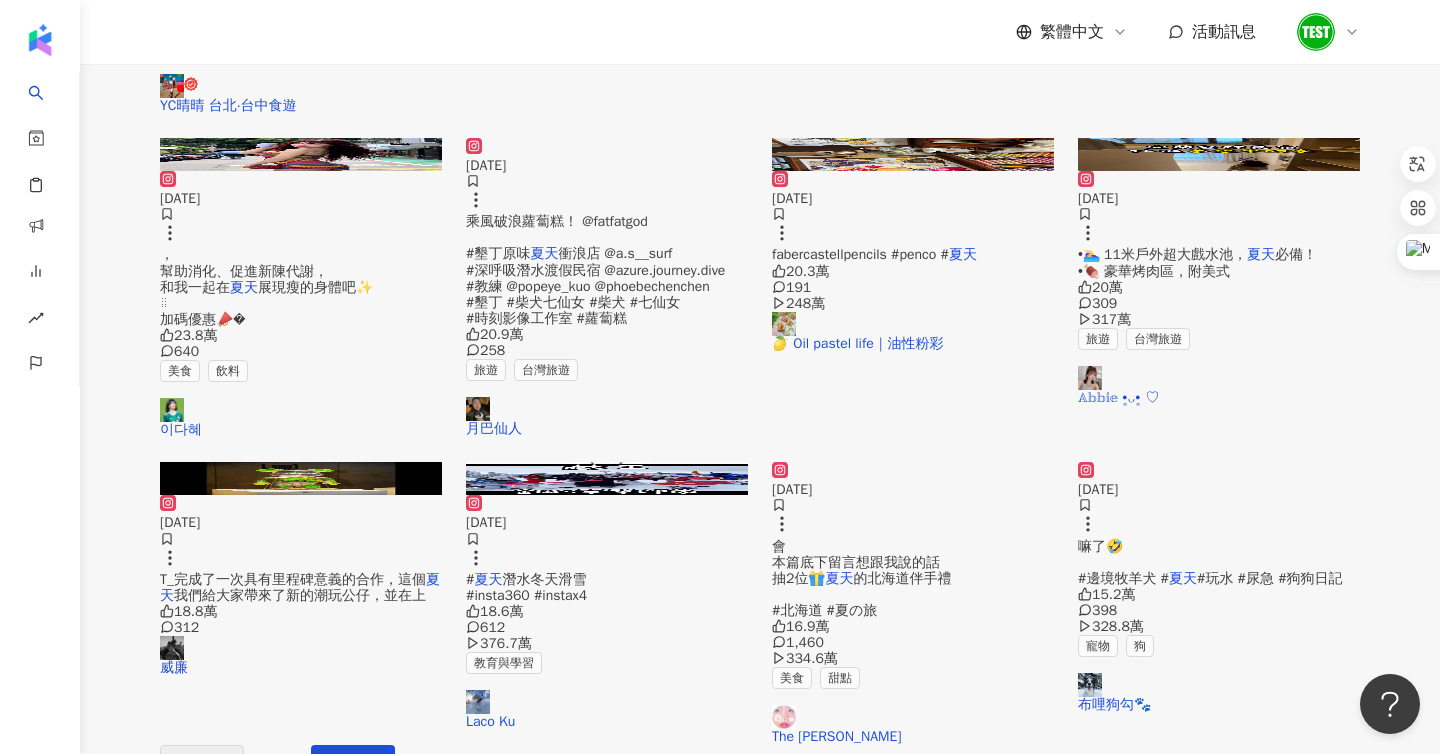 scroll, scrollTop: 963, scrollLeft: 0, axis: vertical 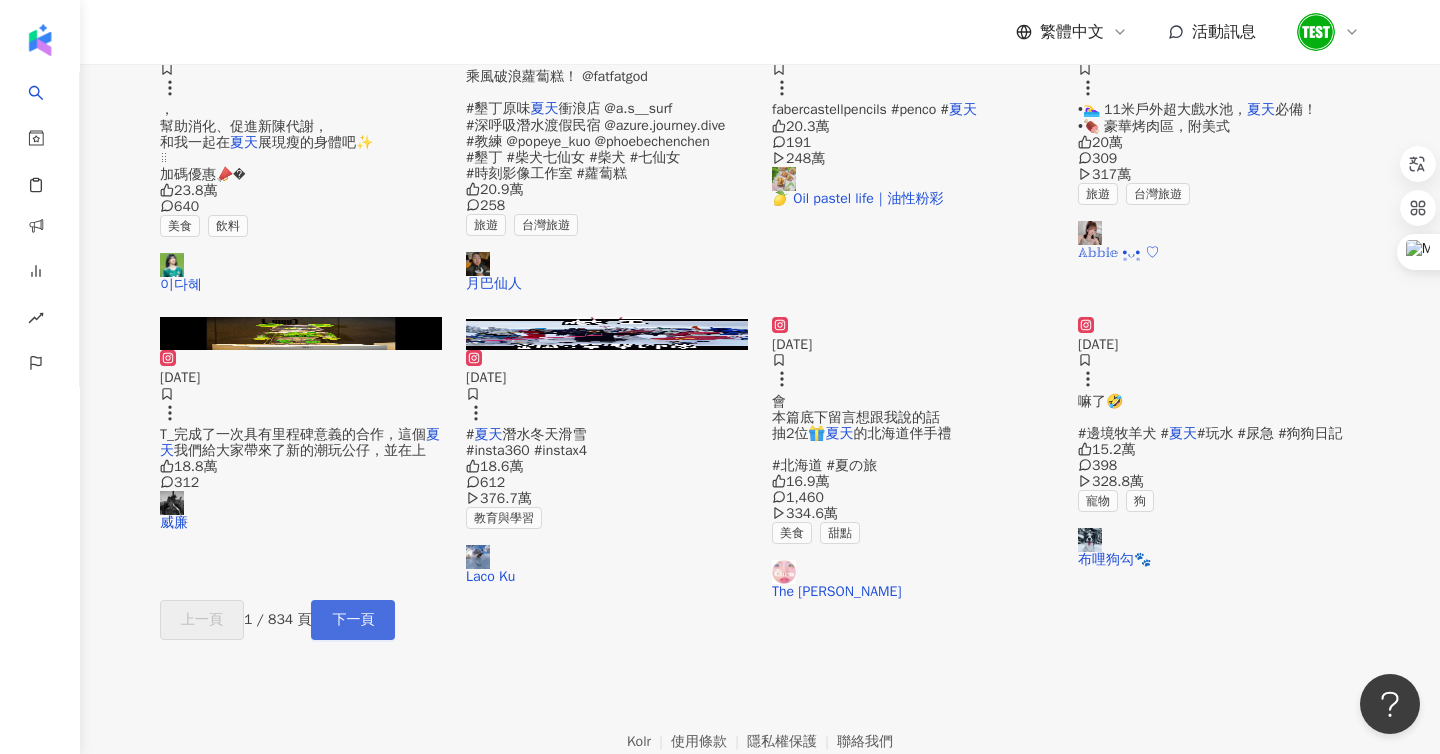 click on "下一頁" at bounding box center [353, 620] 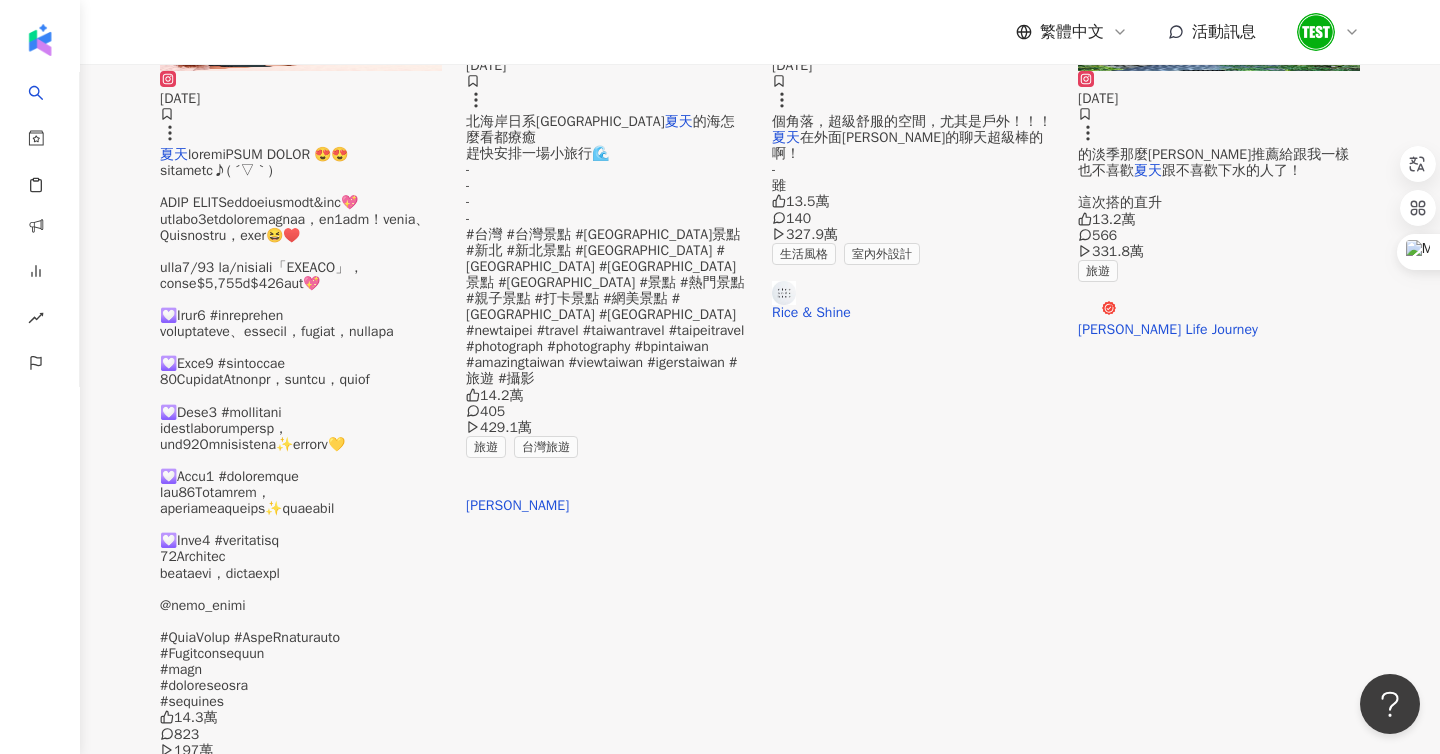 scroll, scrollTop: 900, scrollLeft: 0, axis: vertical 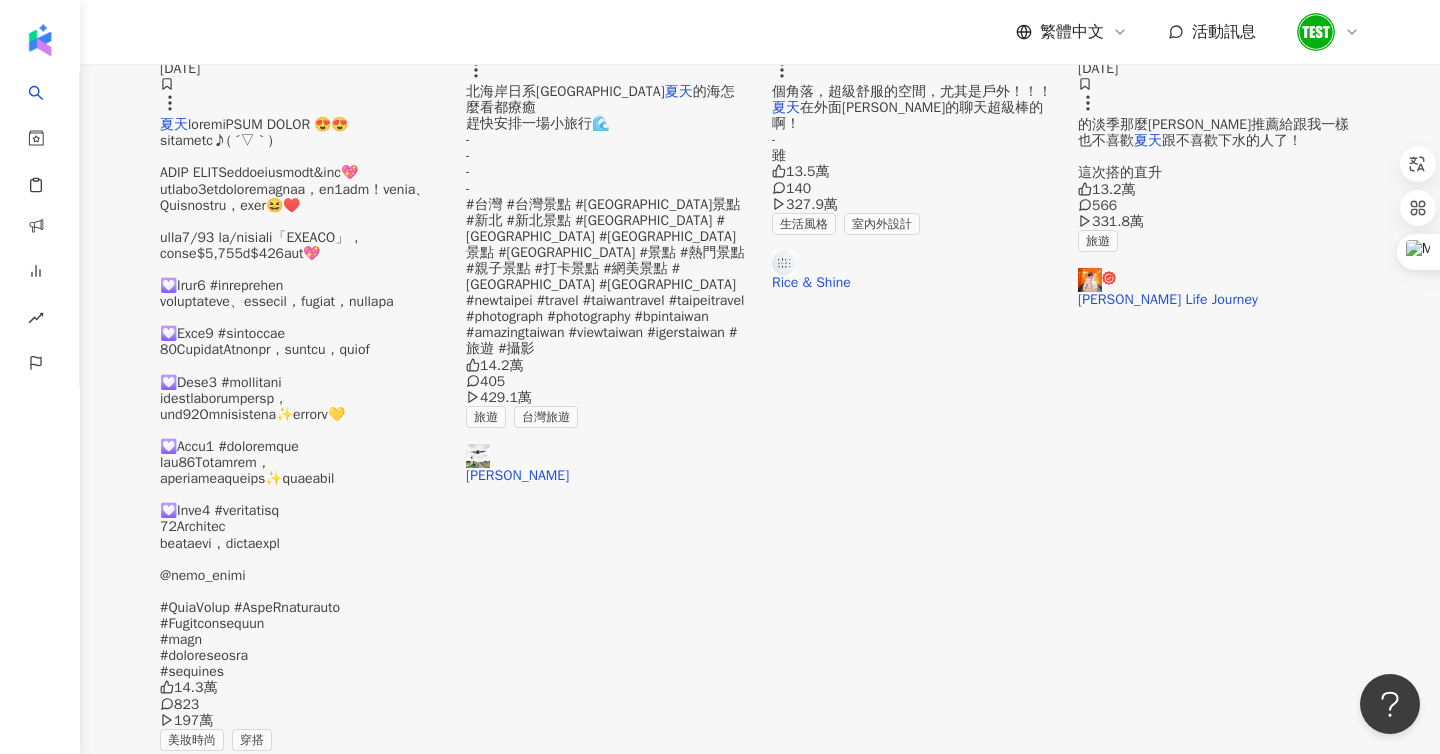 click on "下一頁" at bounding box center [353, 1150] 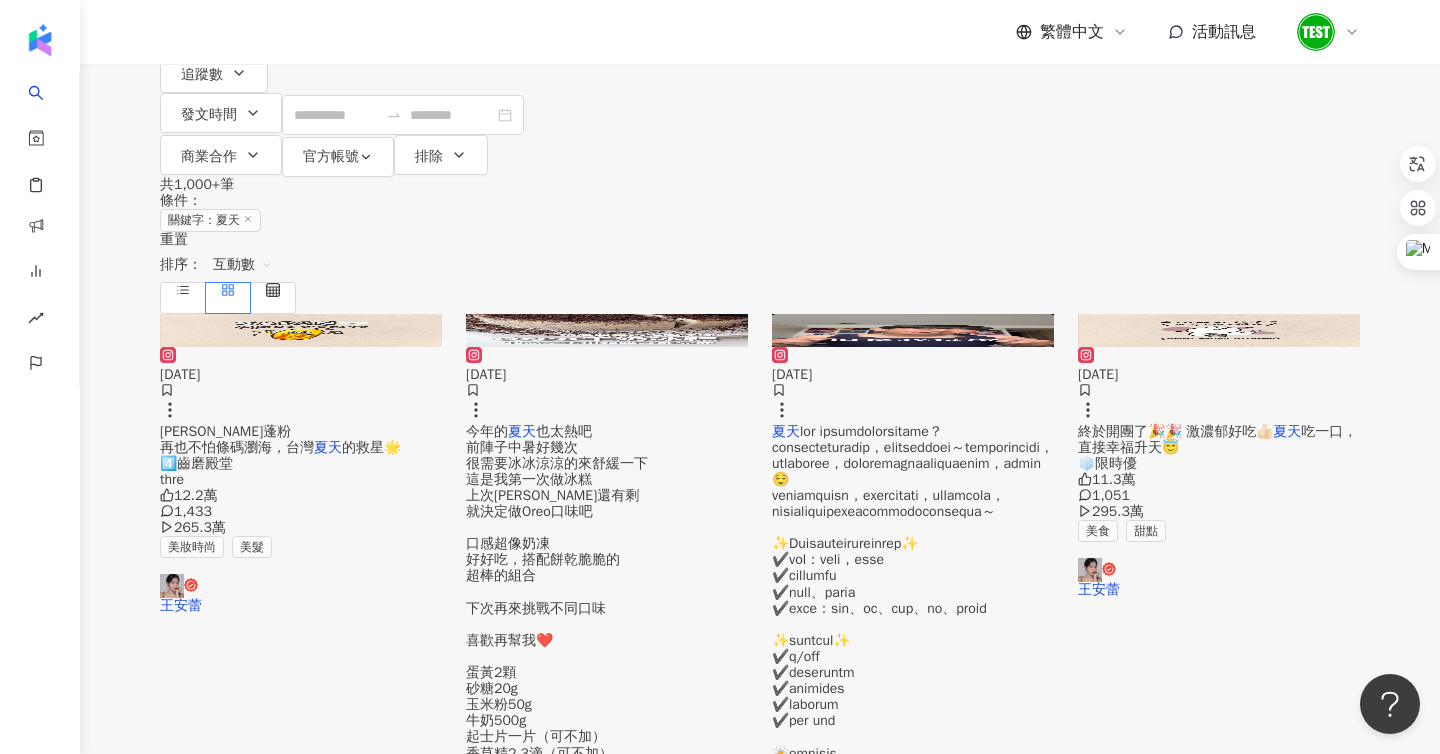 scroll, scrollTop: 16, scrollLeft: 0, axis: vertical 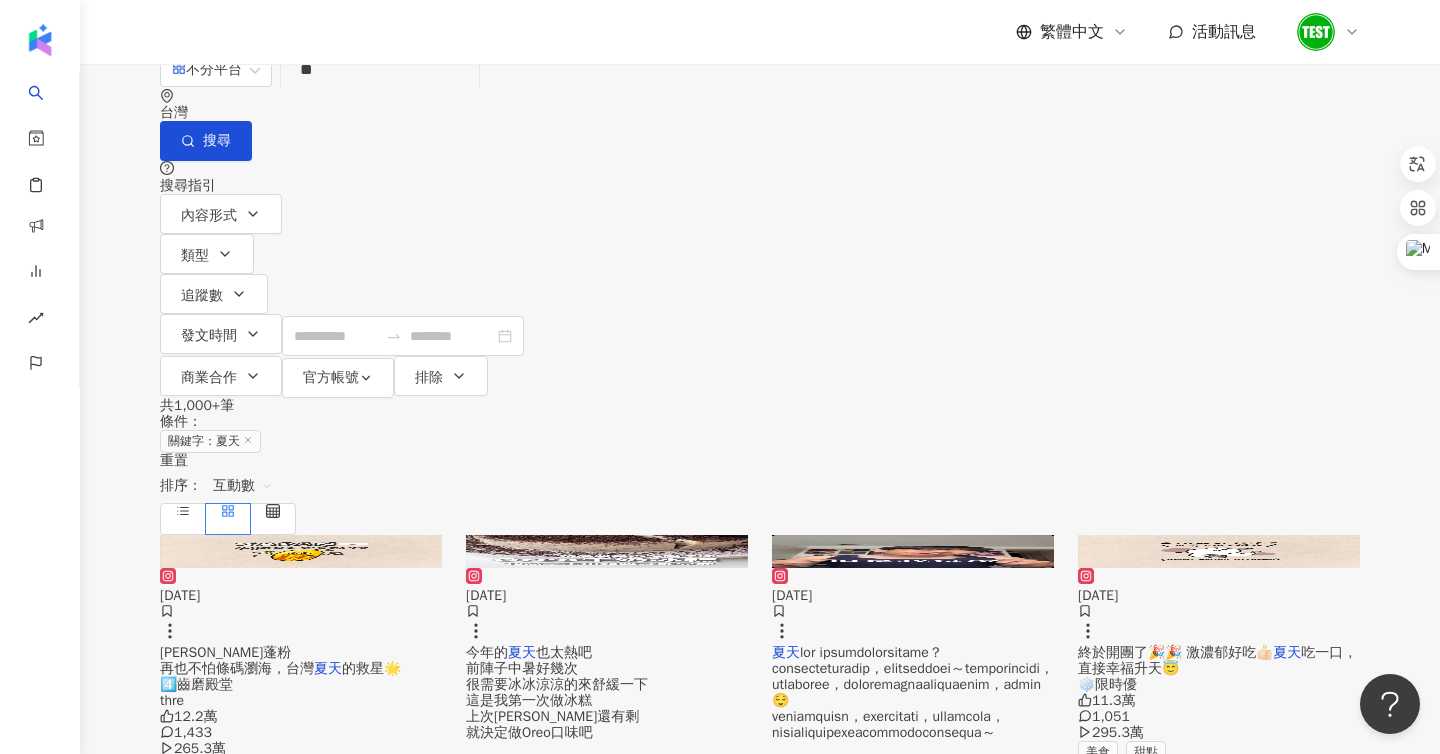click on "互動數" at bounding box center (243, 486) 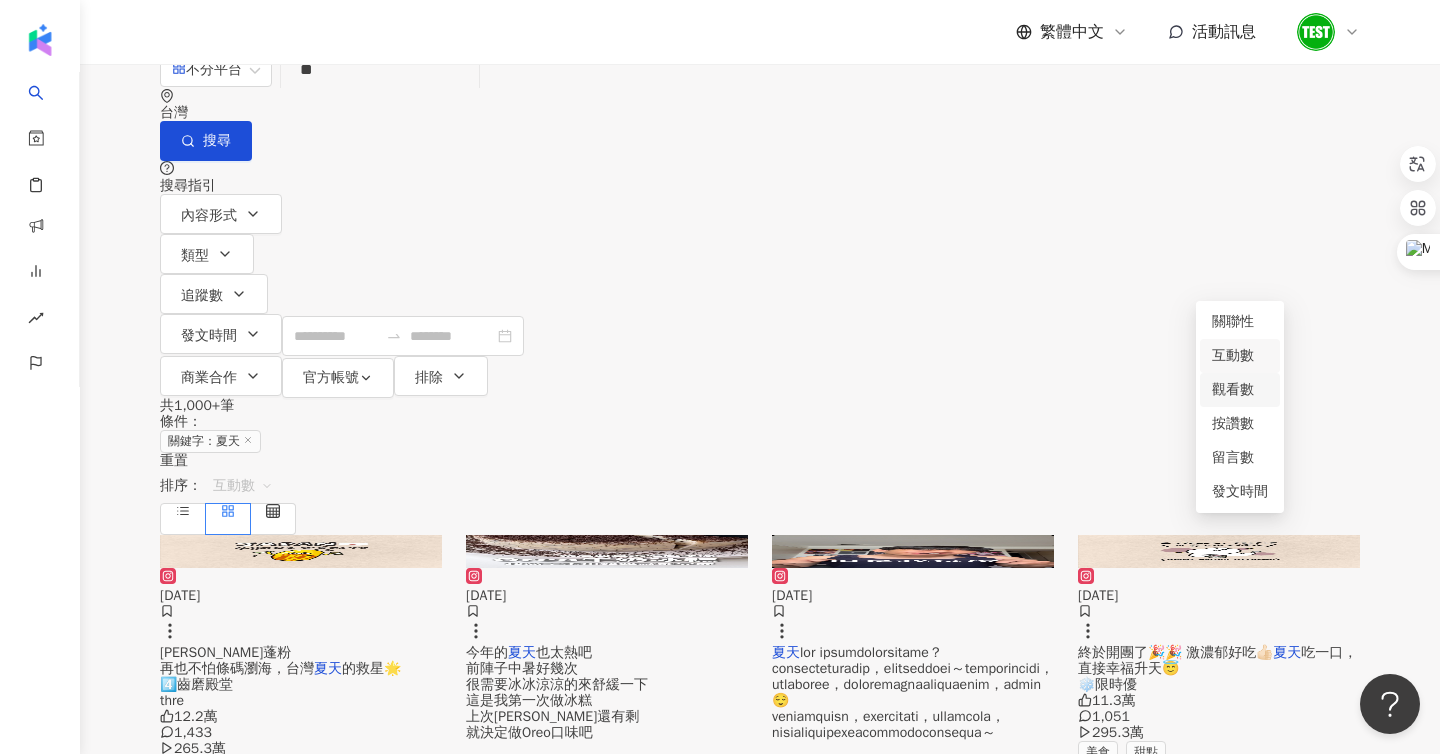 click on "觀看數" at bounding box center (1240, 390) 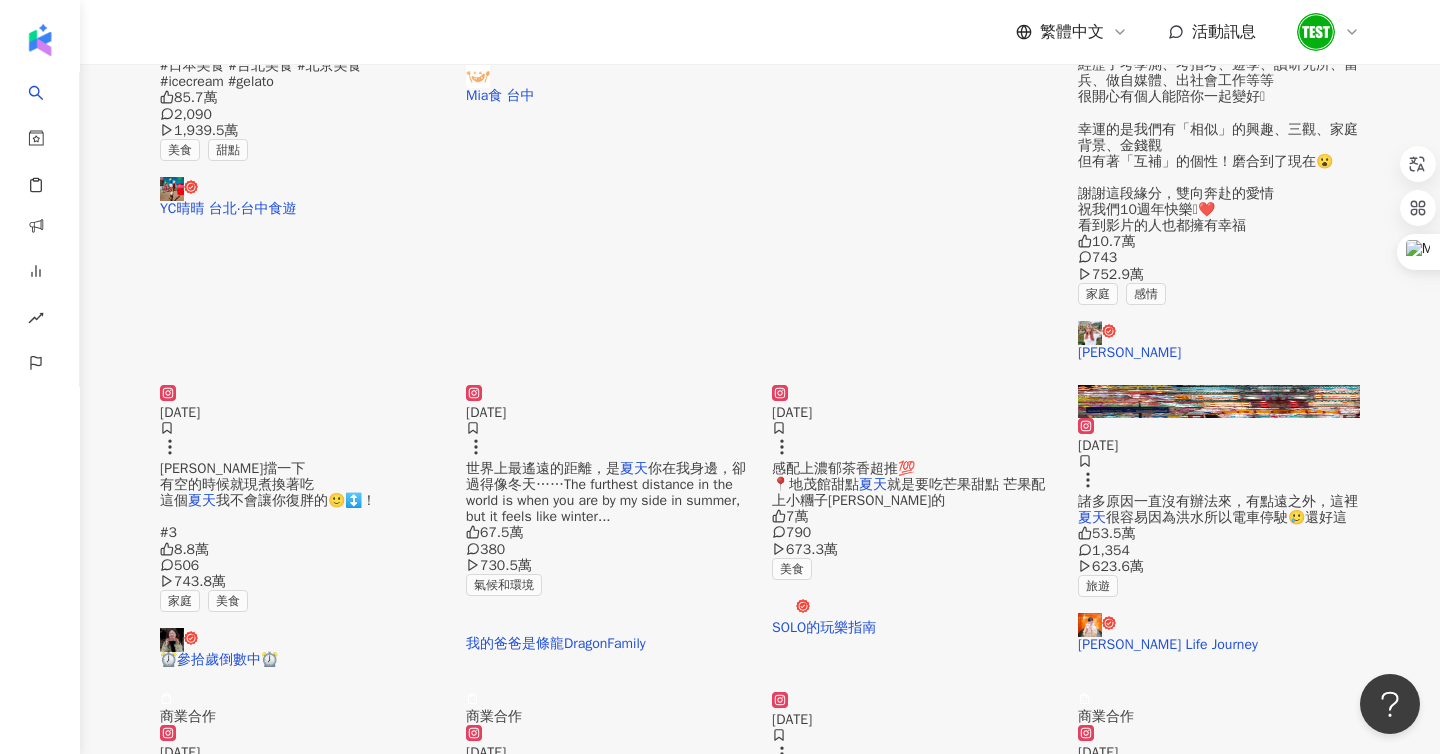 scroll, scrollTop: 911, scrollLeft: 0, axis: vertical 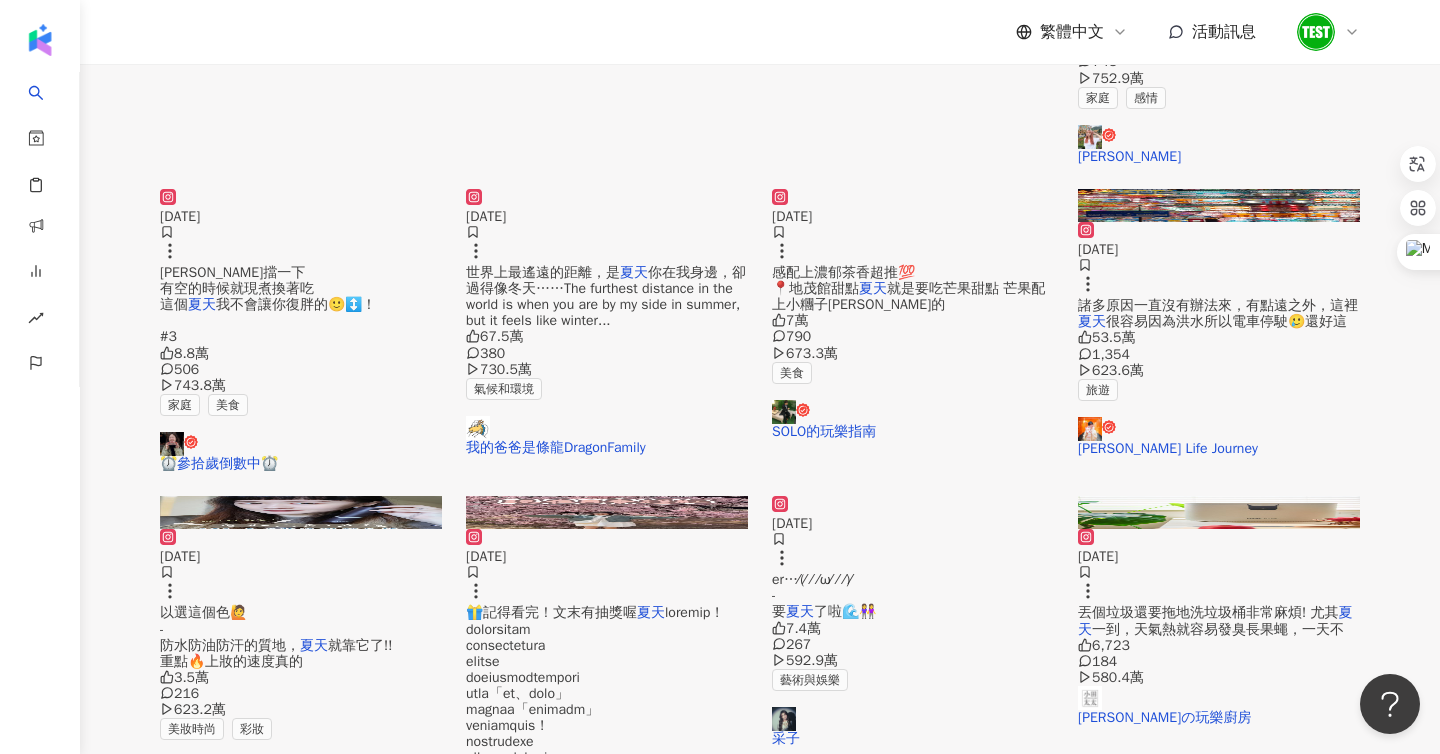 click on "下一頁" at bounding box center [353, 1476] 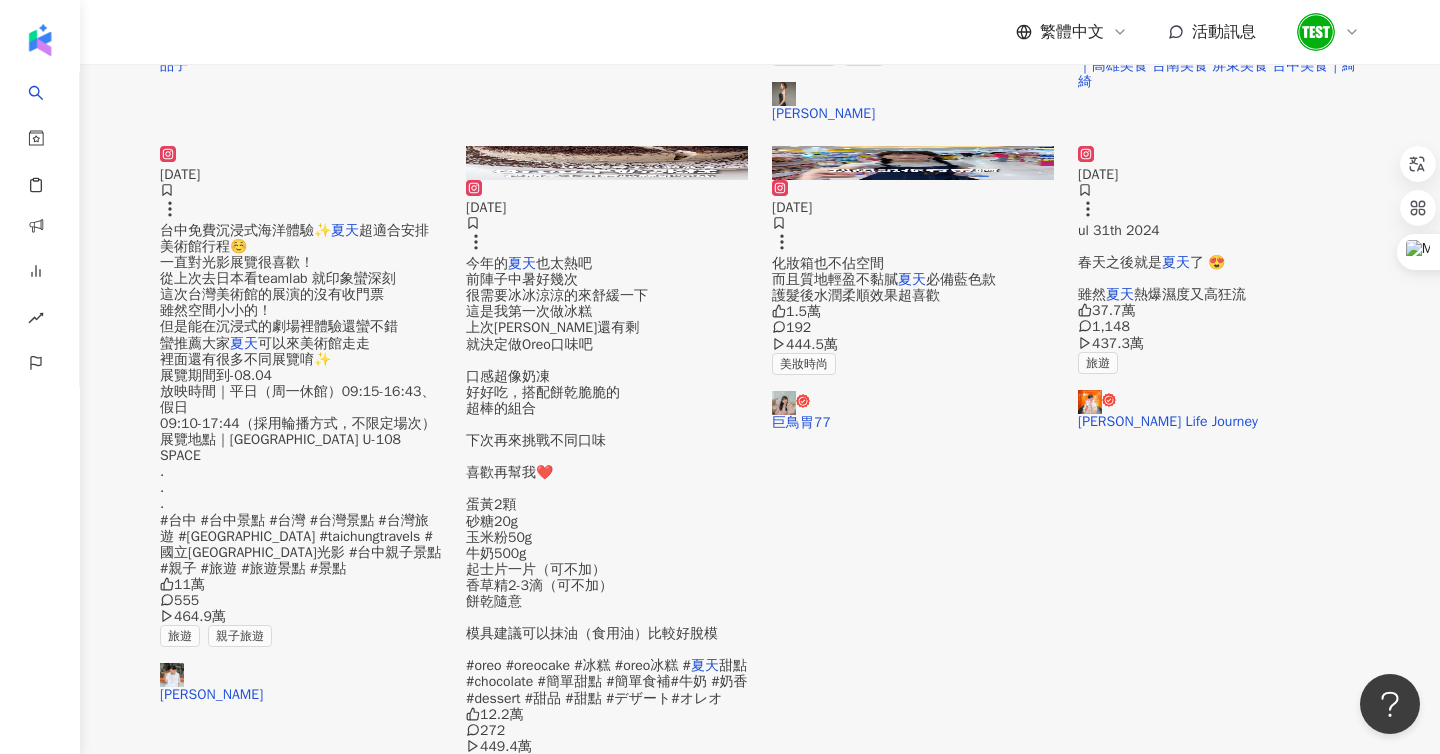 scroll, scrollTop: 1079, scrollLeft: 0, axis: vertical 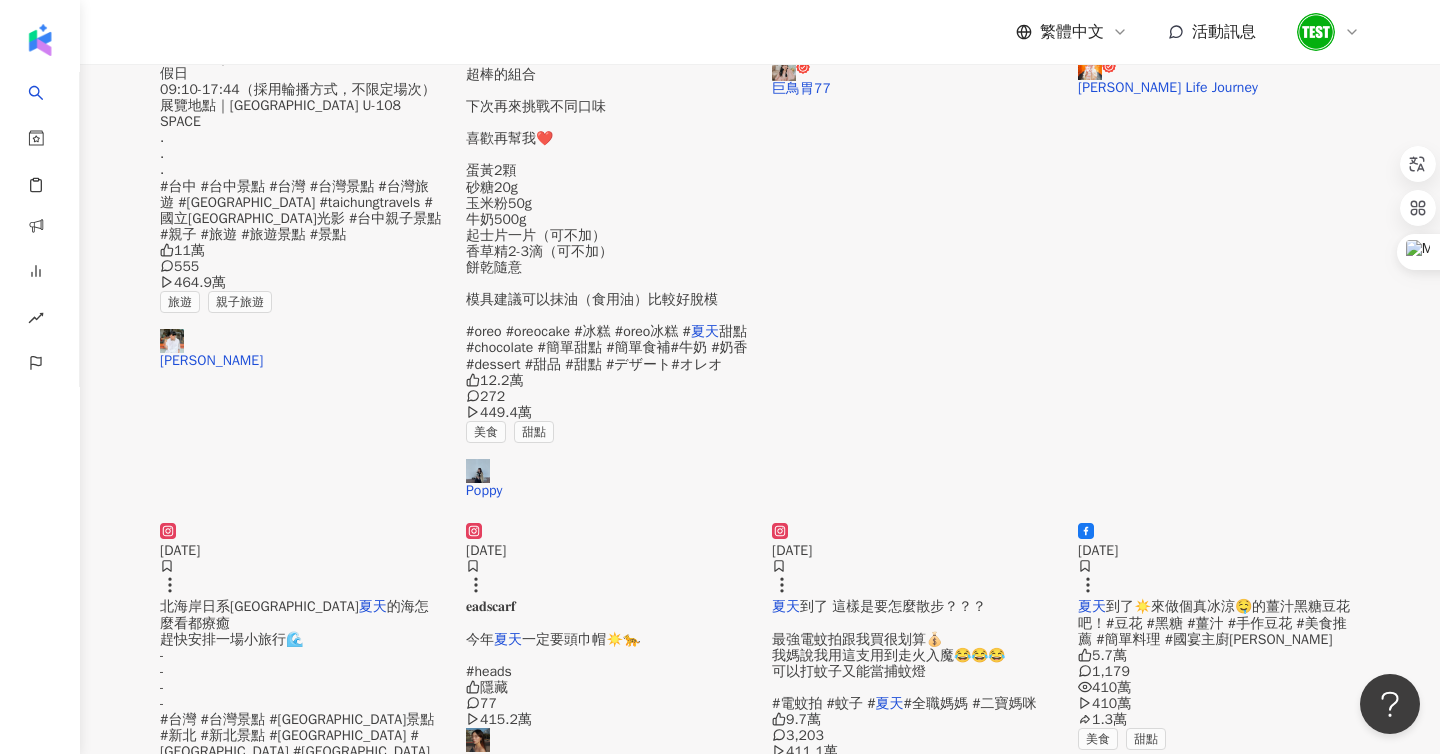 click on "下一頁" at bounding box center (353, 1019) 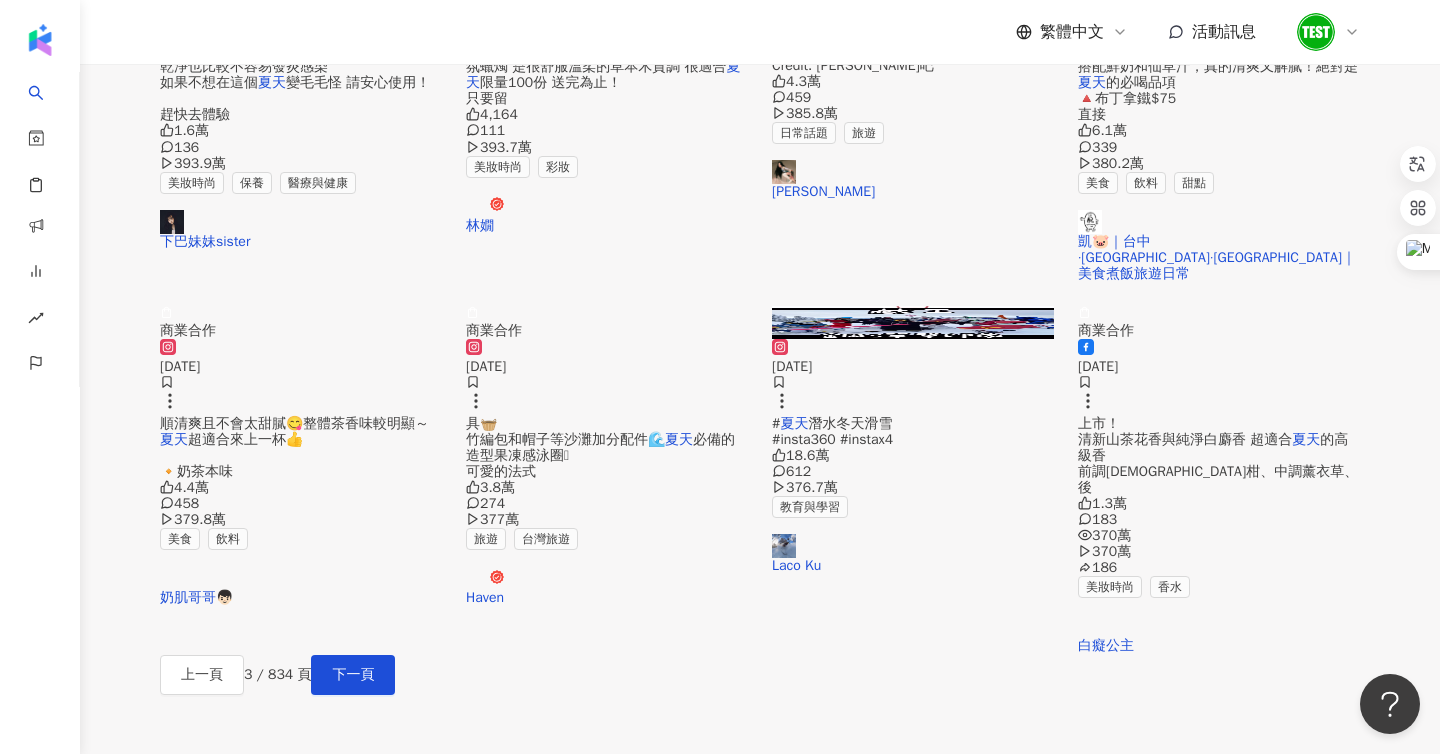 scroll, scrollTop: 960, scrollLeft: 0, axis: vertical 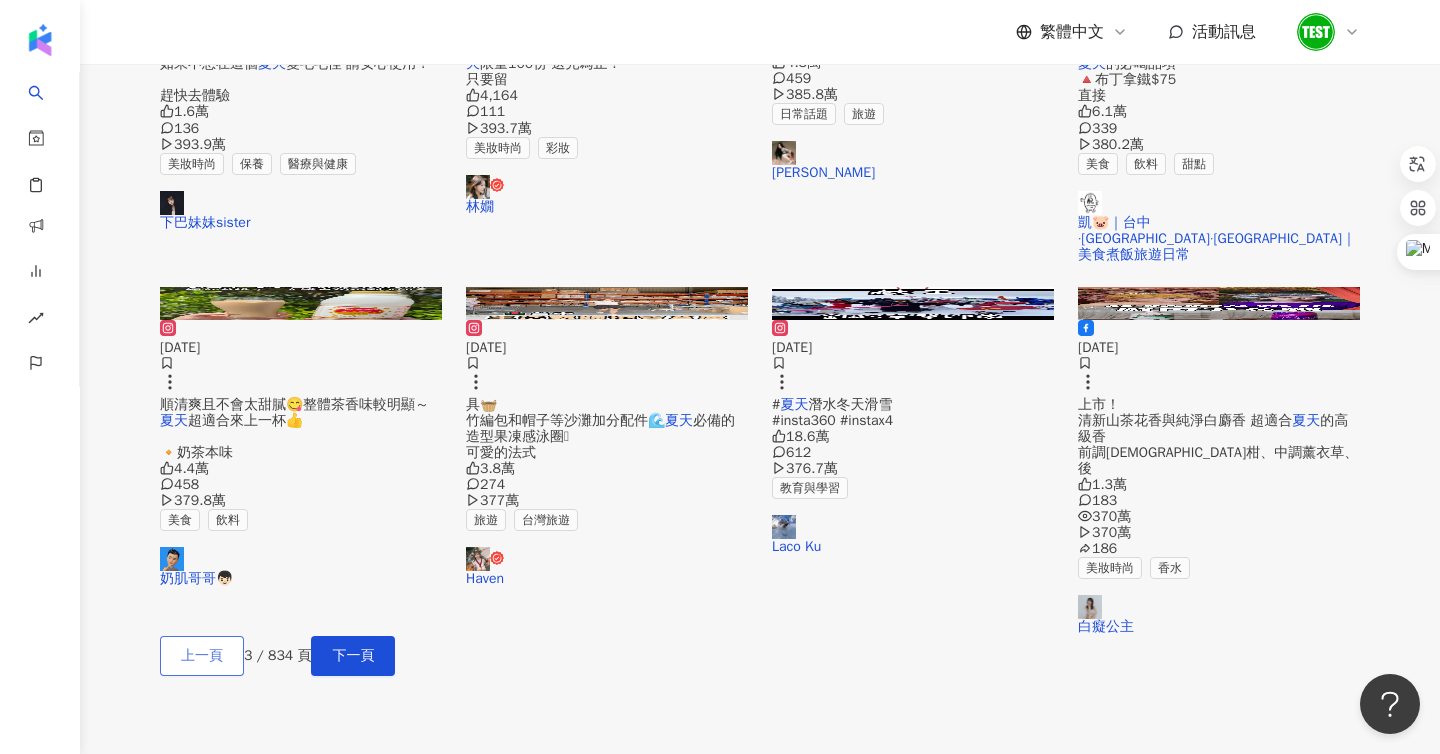 click on "上一頁" at bounding box center (202, 656) 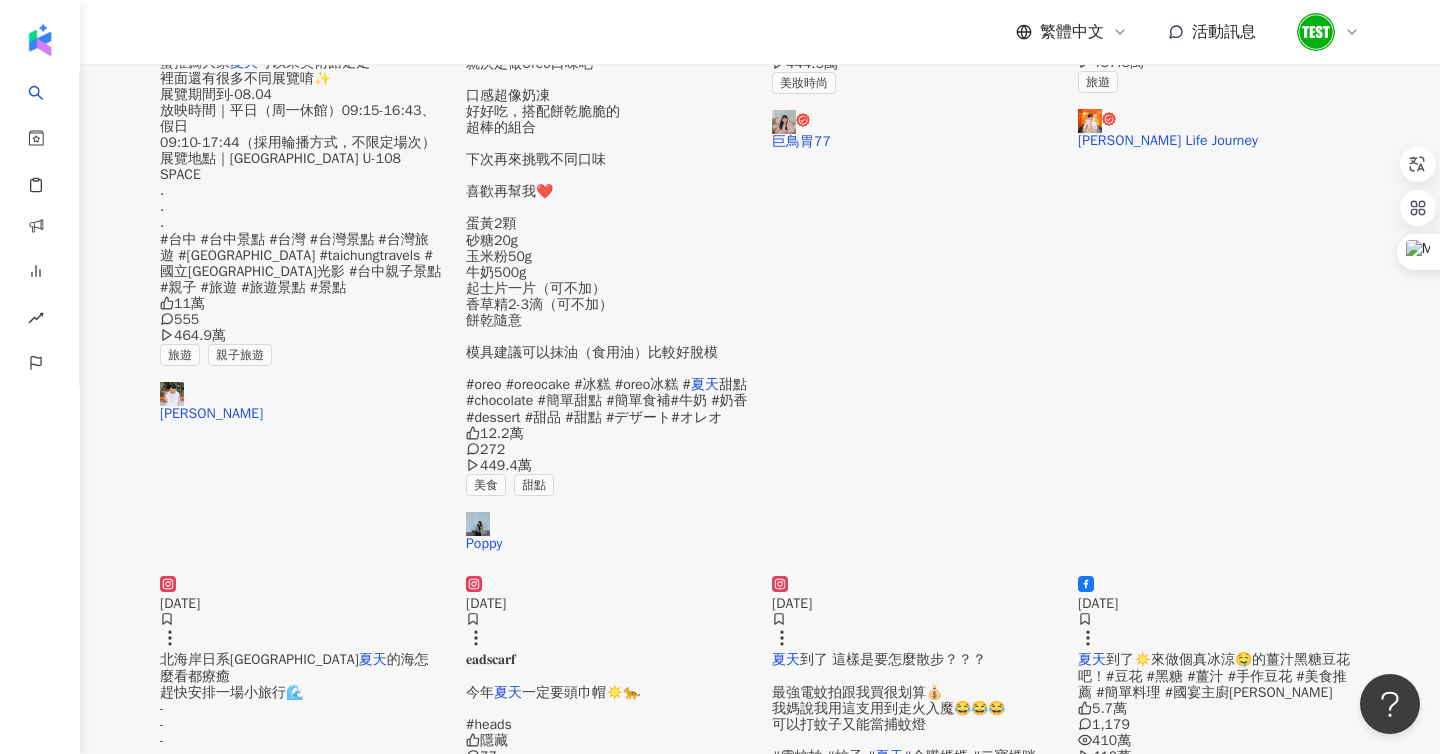 scroll, scrollTop: 1147, scrollLeft: 0, axis: vertical 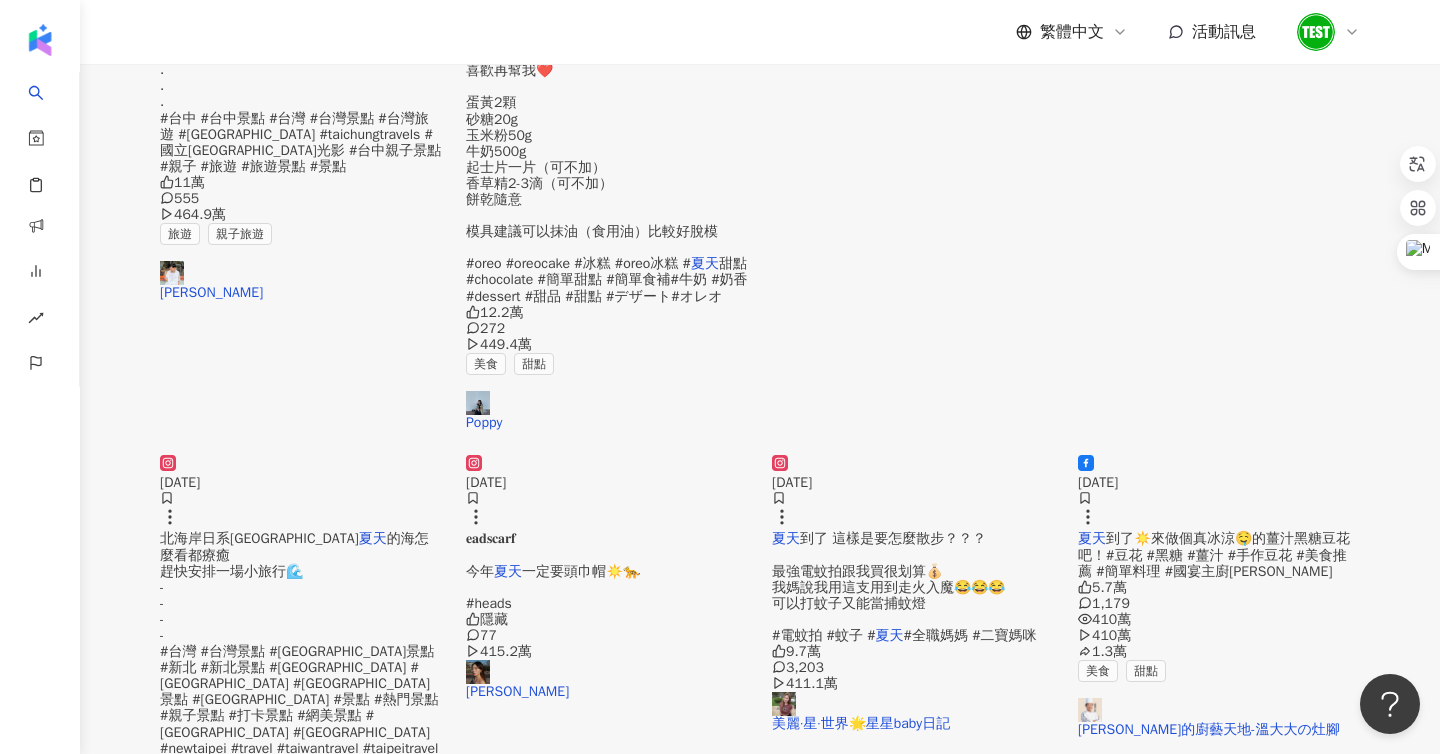 click on "上一頁" at bounding box center (202, 951) 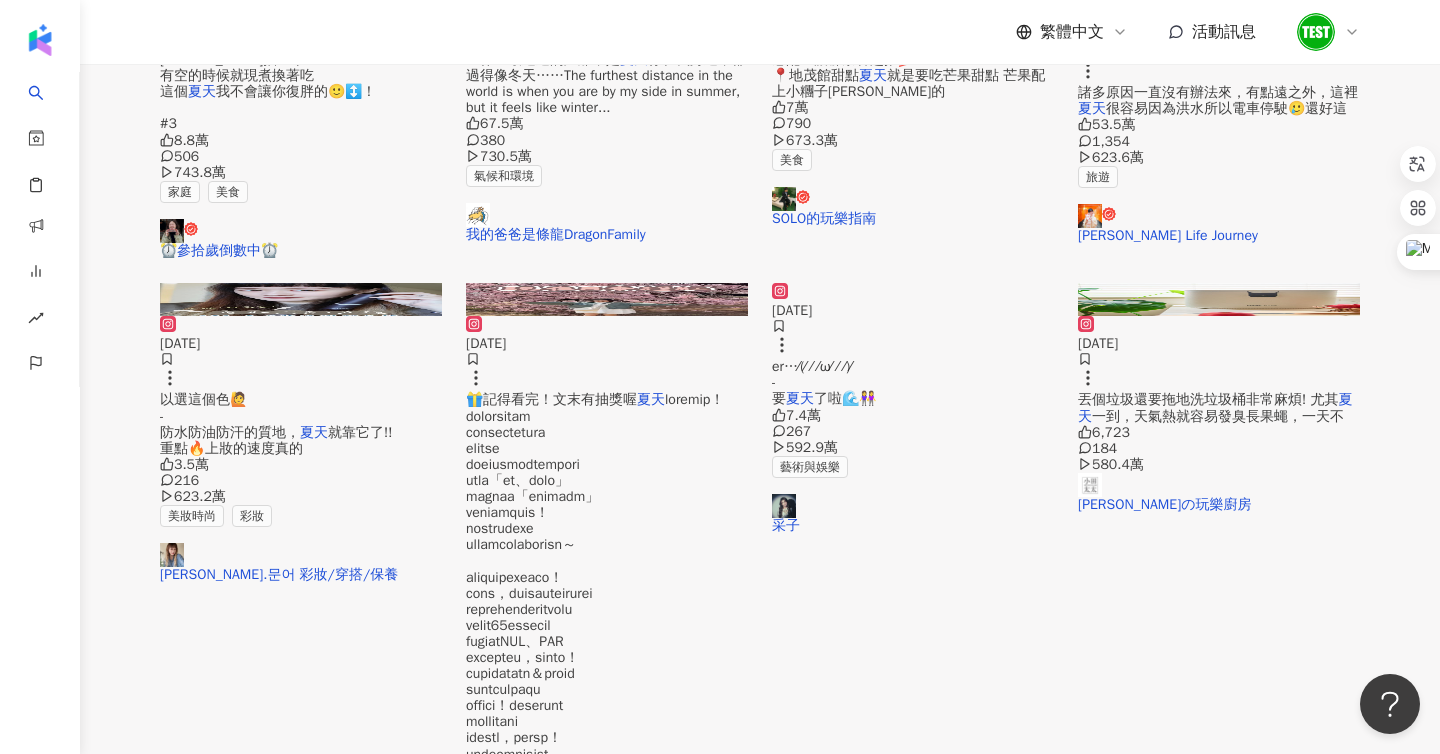 scroll, scrollTop: 641, scrollLeft: 0, axis: vertical 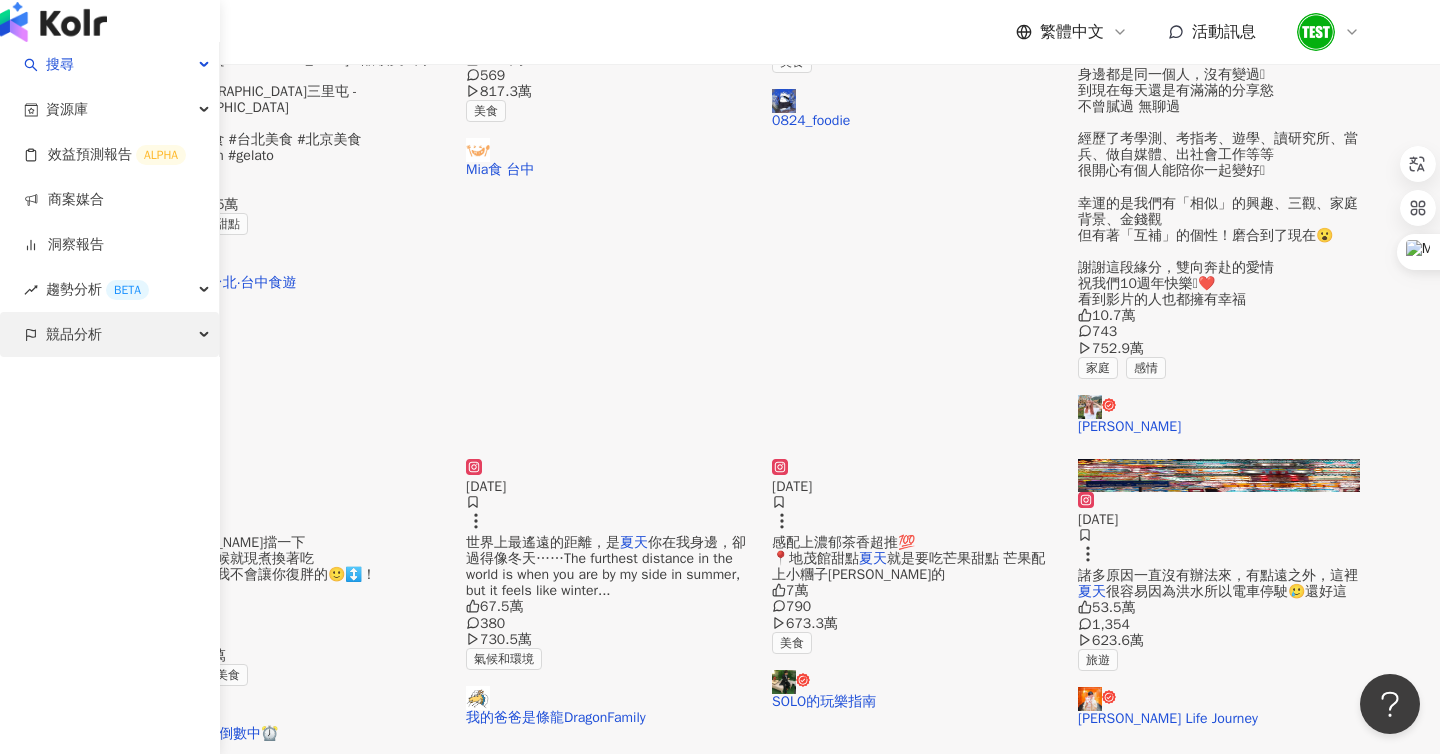 click on "競品分析" at bounding box center [74, 334] 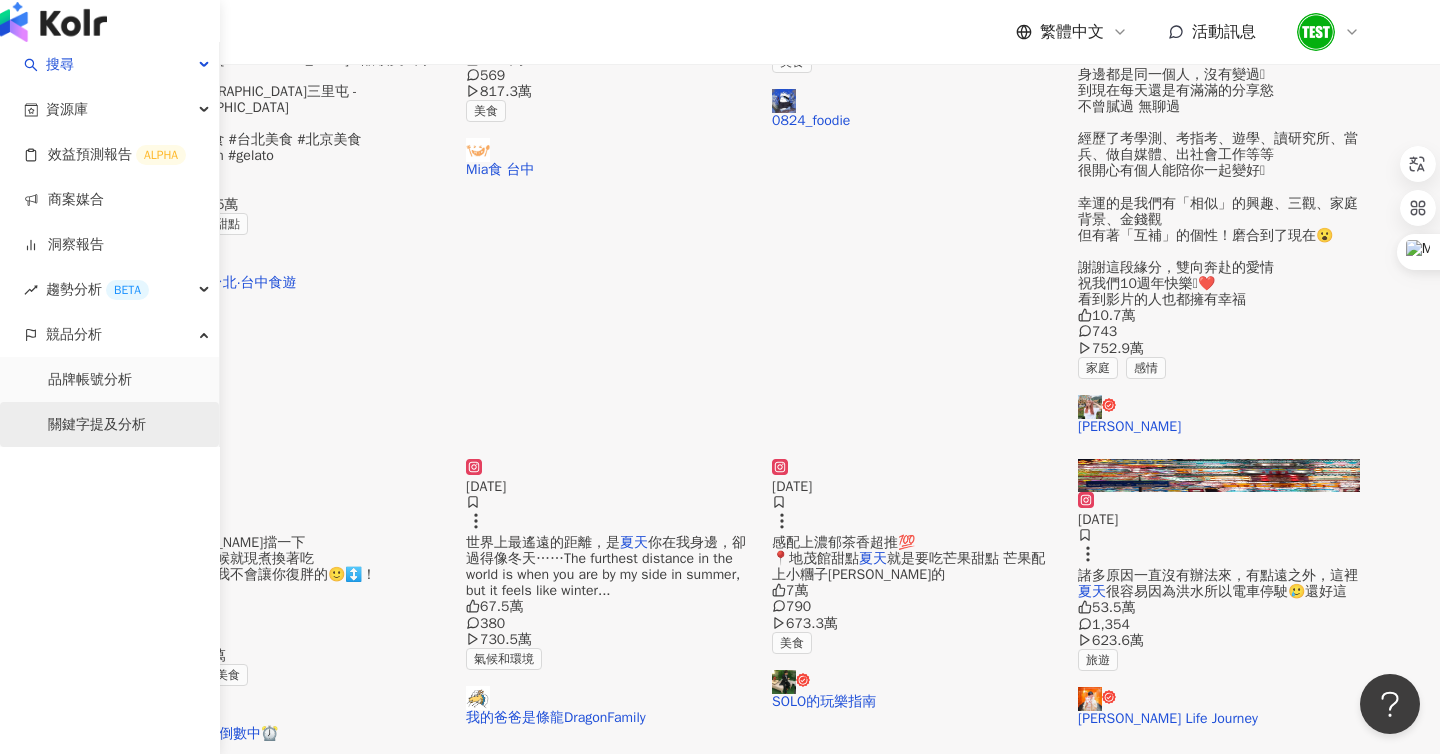 click on "關鍵字提及分析" at bounding box center (97, 425) 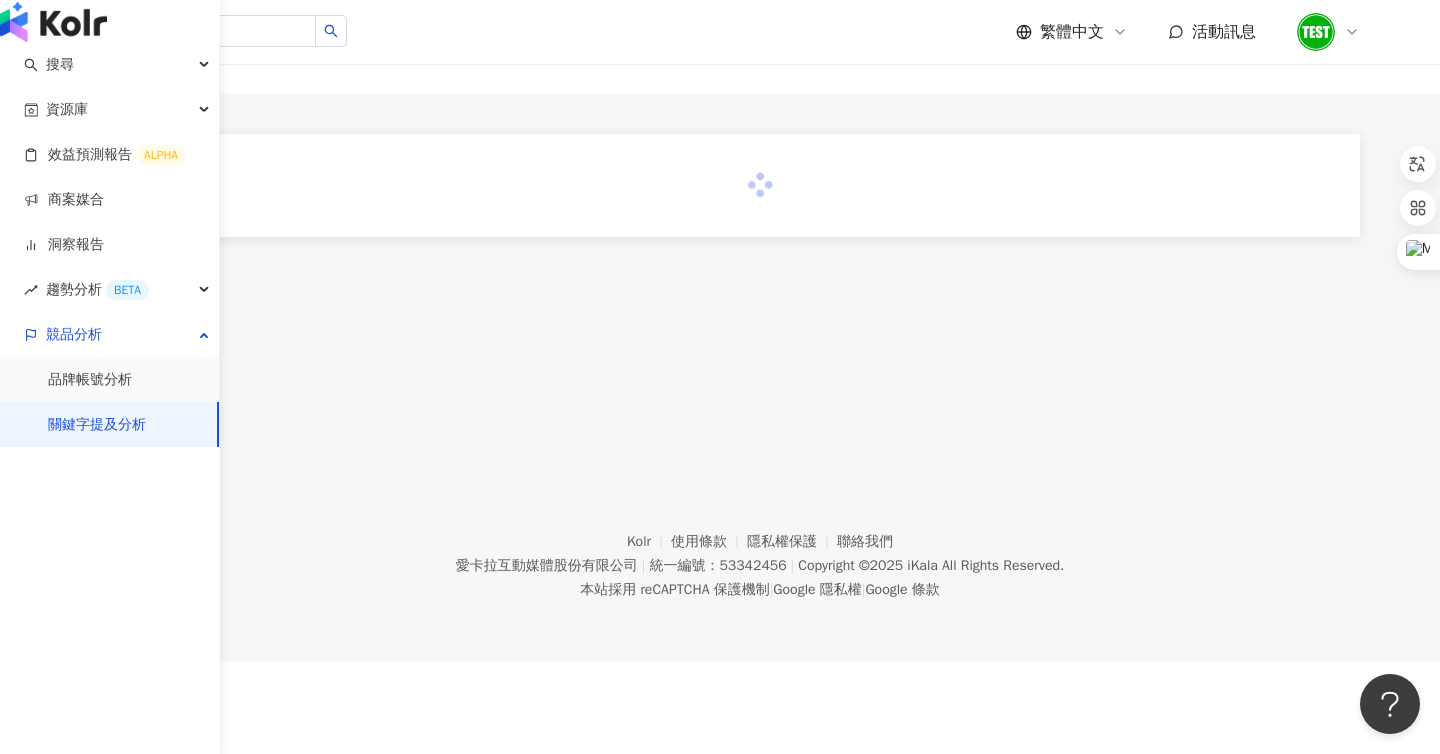 scroll, scrollTop: 0, scrollLeft: 0, axis: both 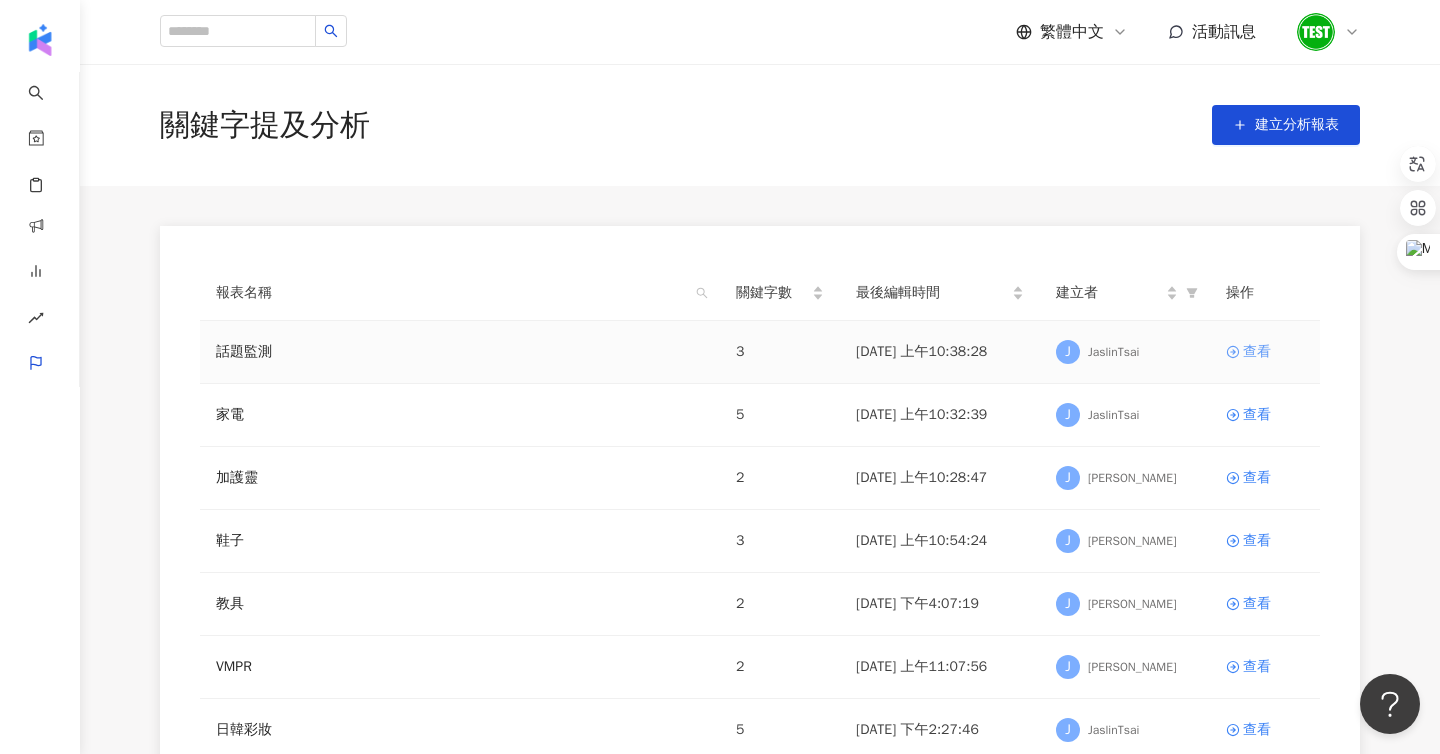 click on "查看" at bounding box center [1265, 352] 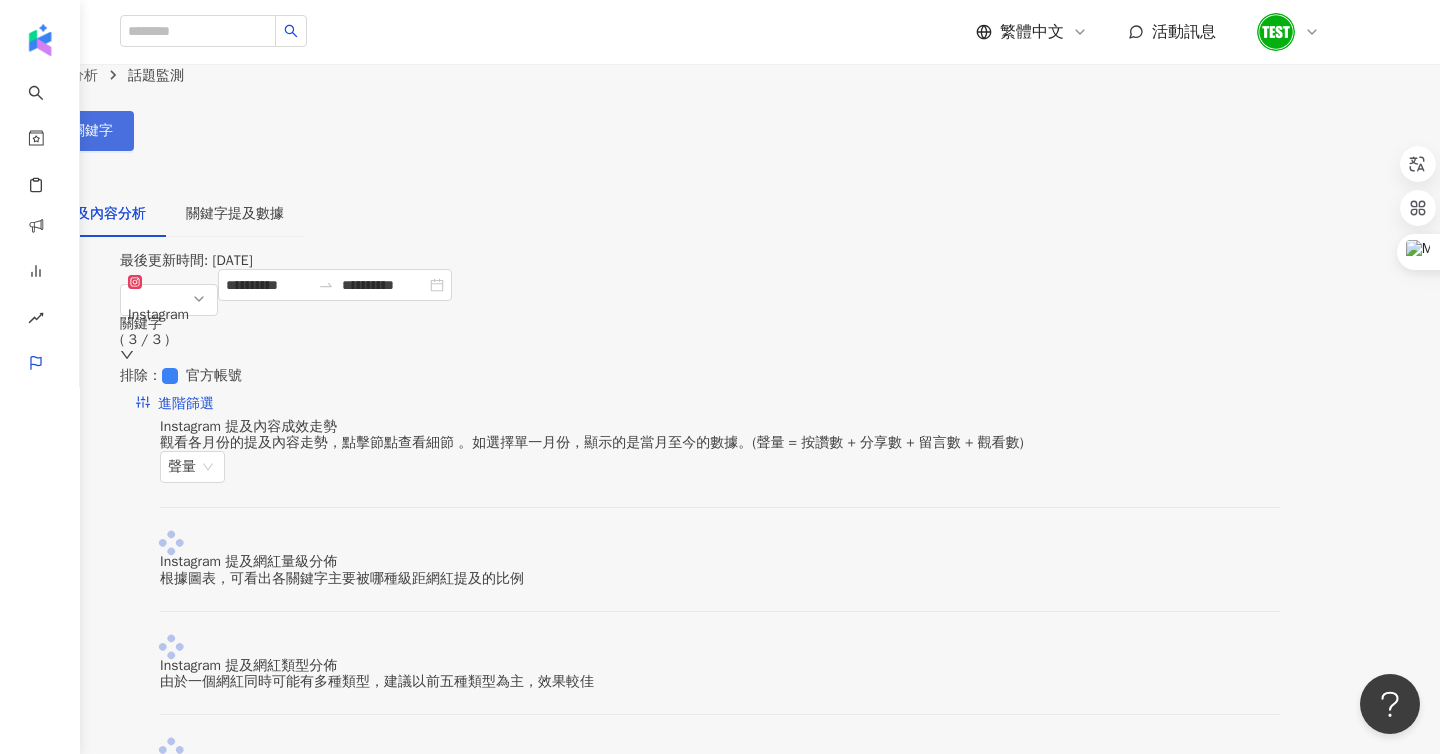 click 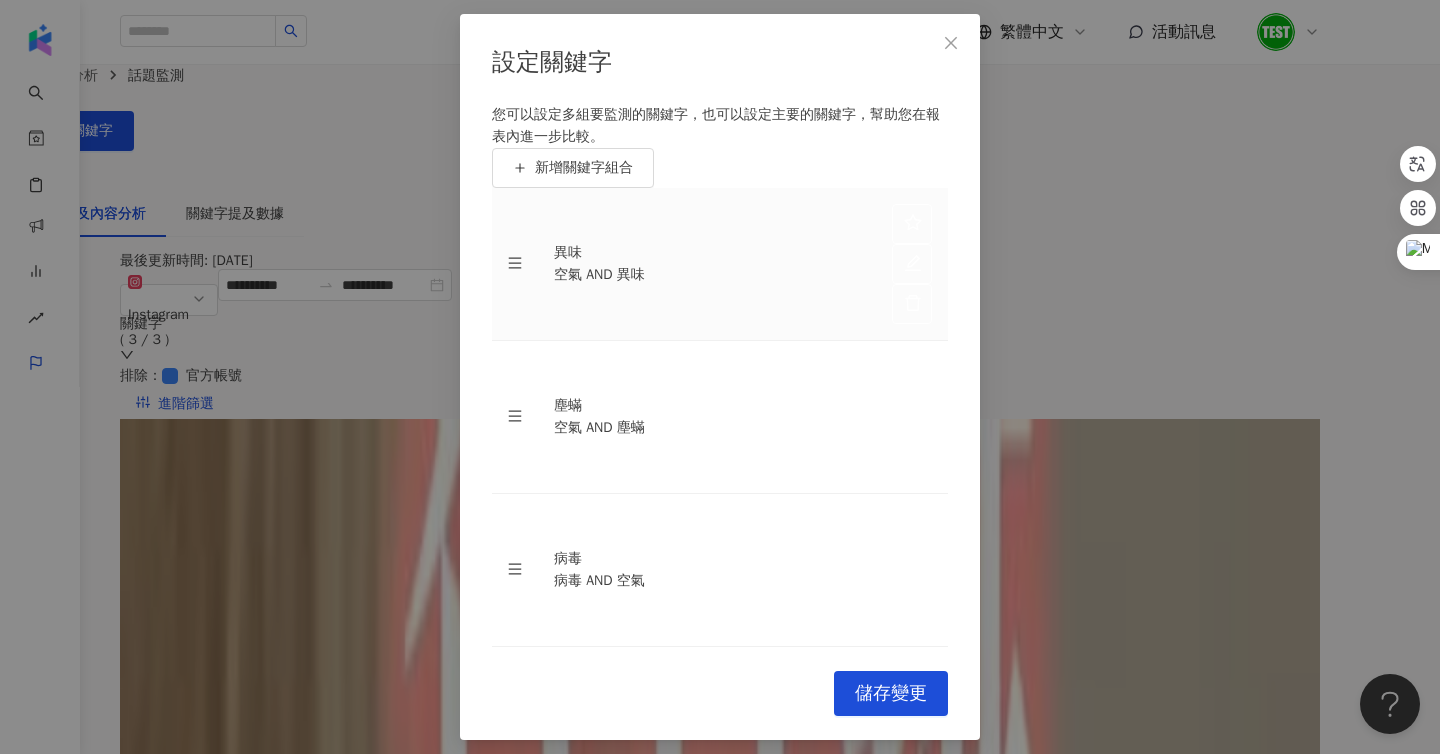click at bounding box center [912, 264] 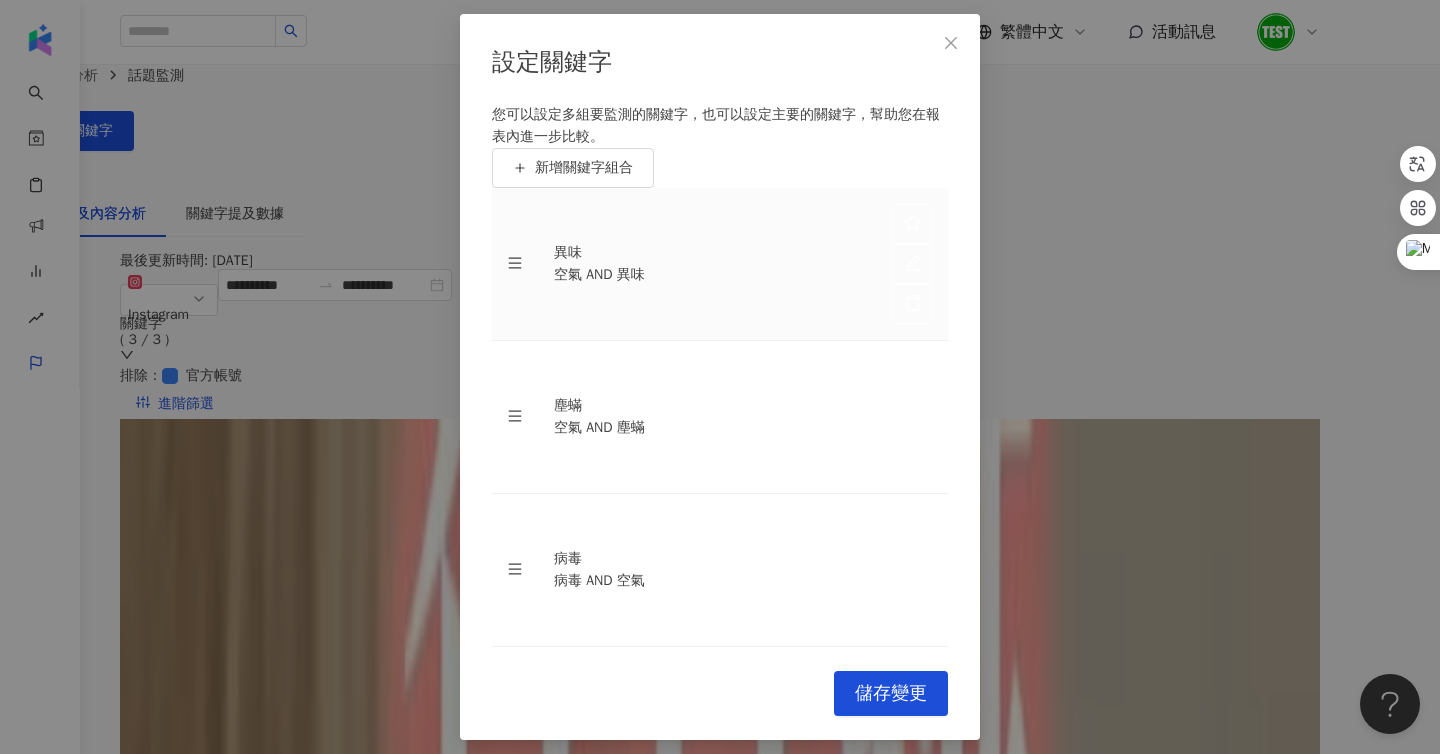 click at bounding box center (912, 264) 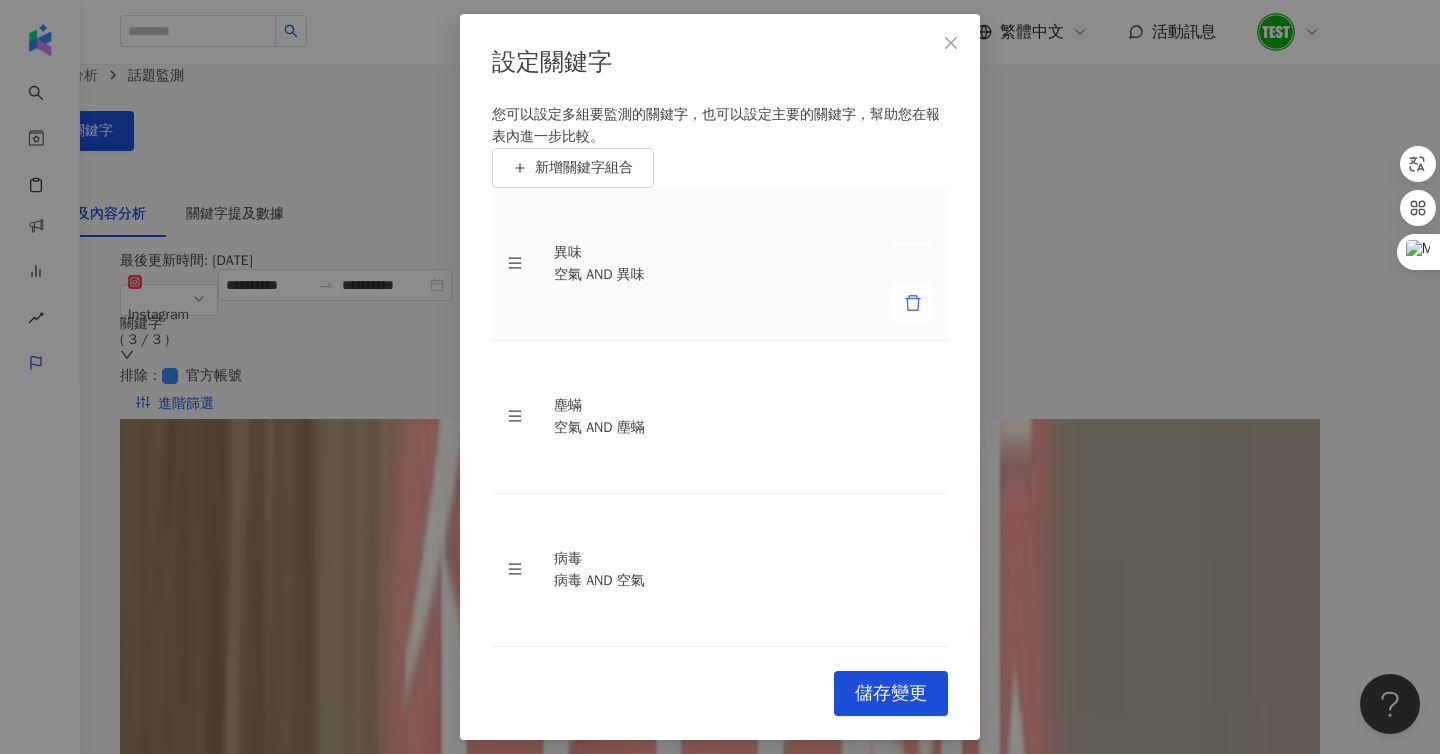 click 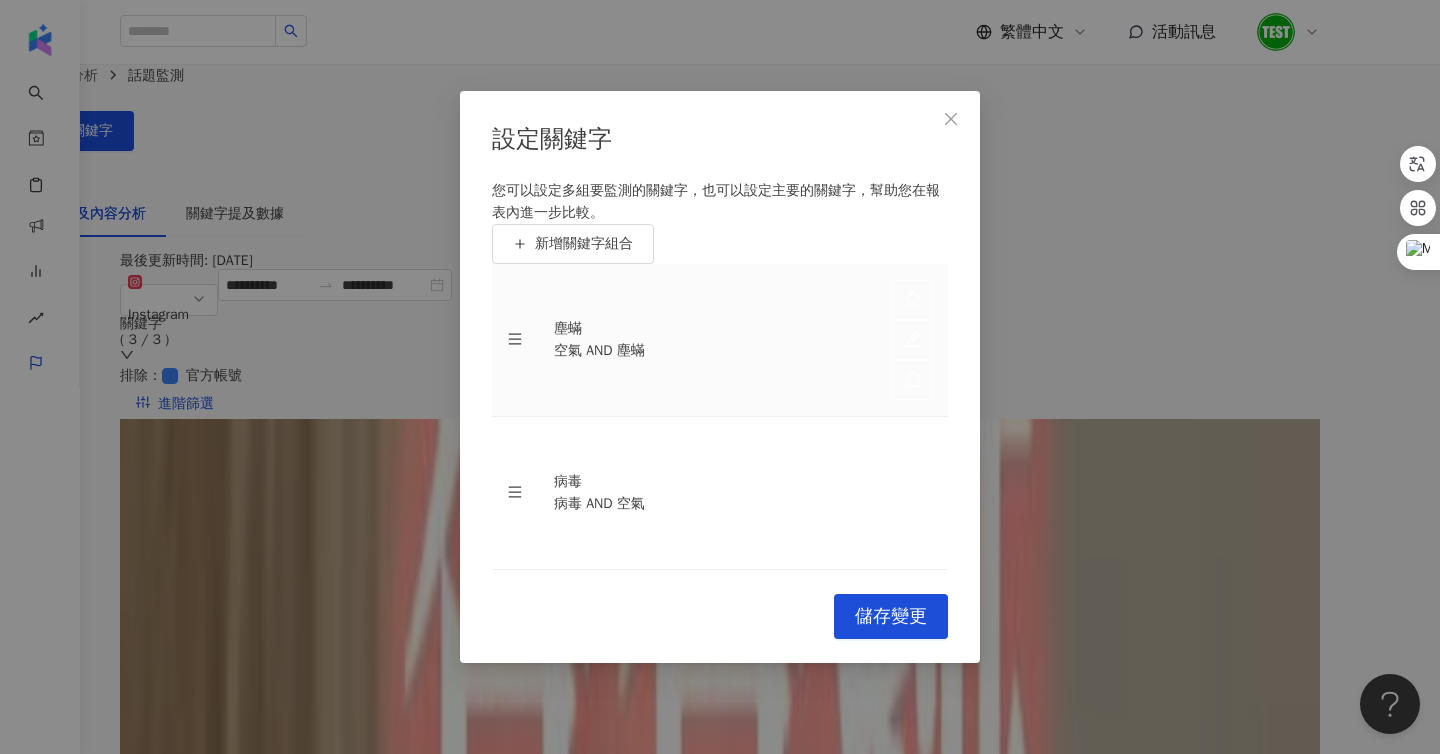 click 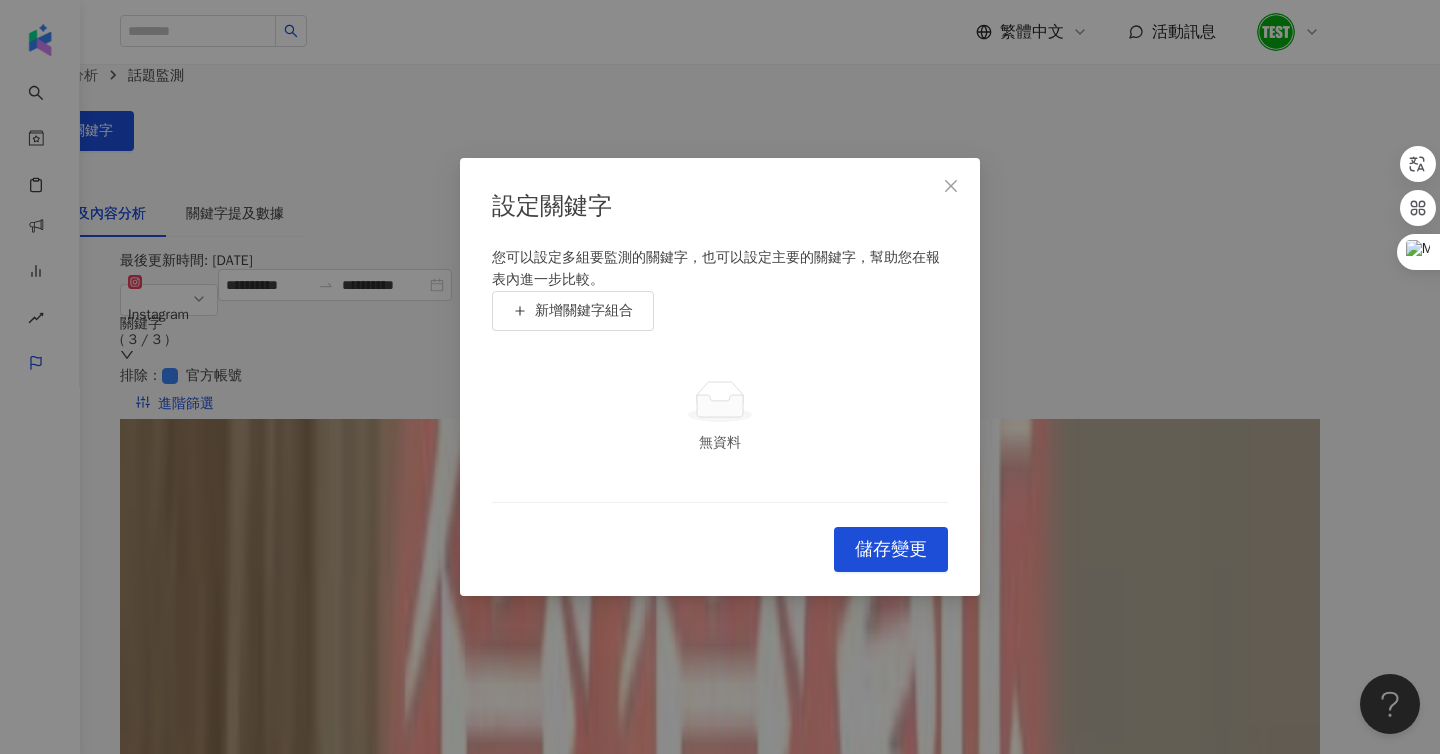 click on "您可以設定多組要監測的關鍵字，也可以設定主要的關鍵字，幫助您在報表內進一步比較。 新增關鍵字組合 無資料
To pick up a draggable item, press the space bar.
While dragging, use the arrow keys to move the item.
Press space again to drop the item in its new position, or press escape to cancel." at bounding box center (720, 375) 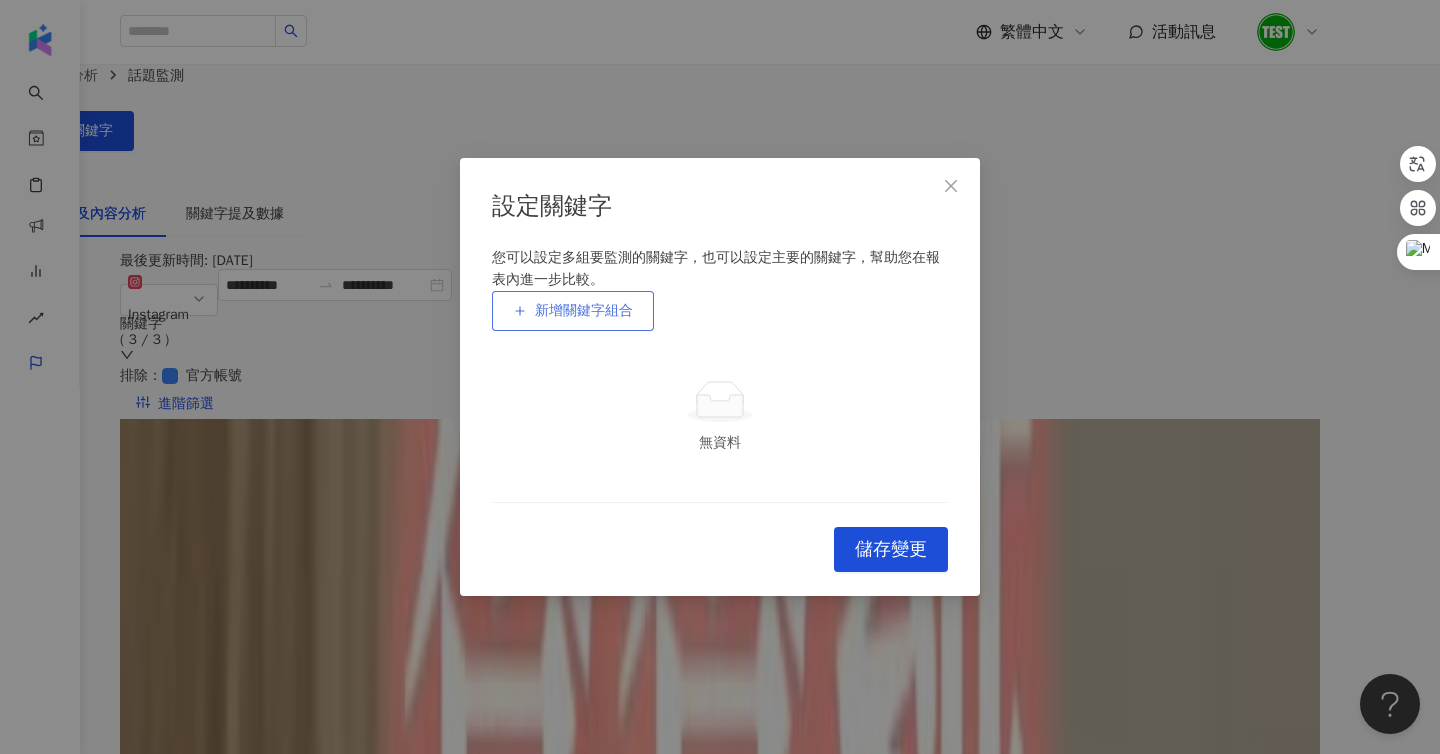 click on "新增關鍵字組合" at bounding box center [573, 311] 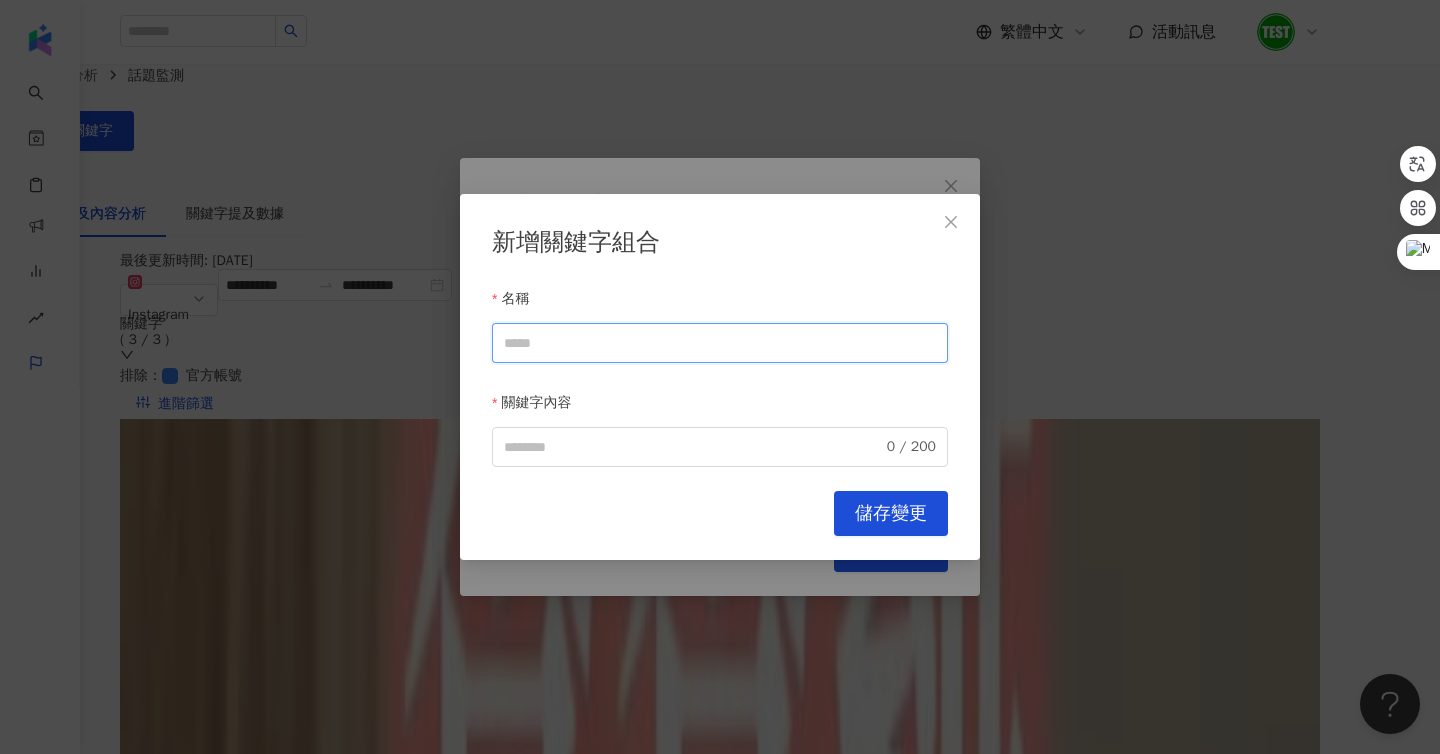 click on "名稱" at bounding box center [720, 343] 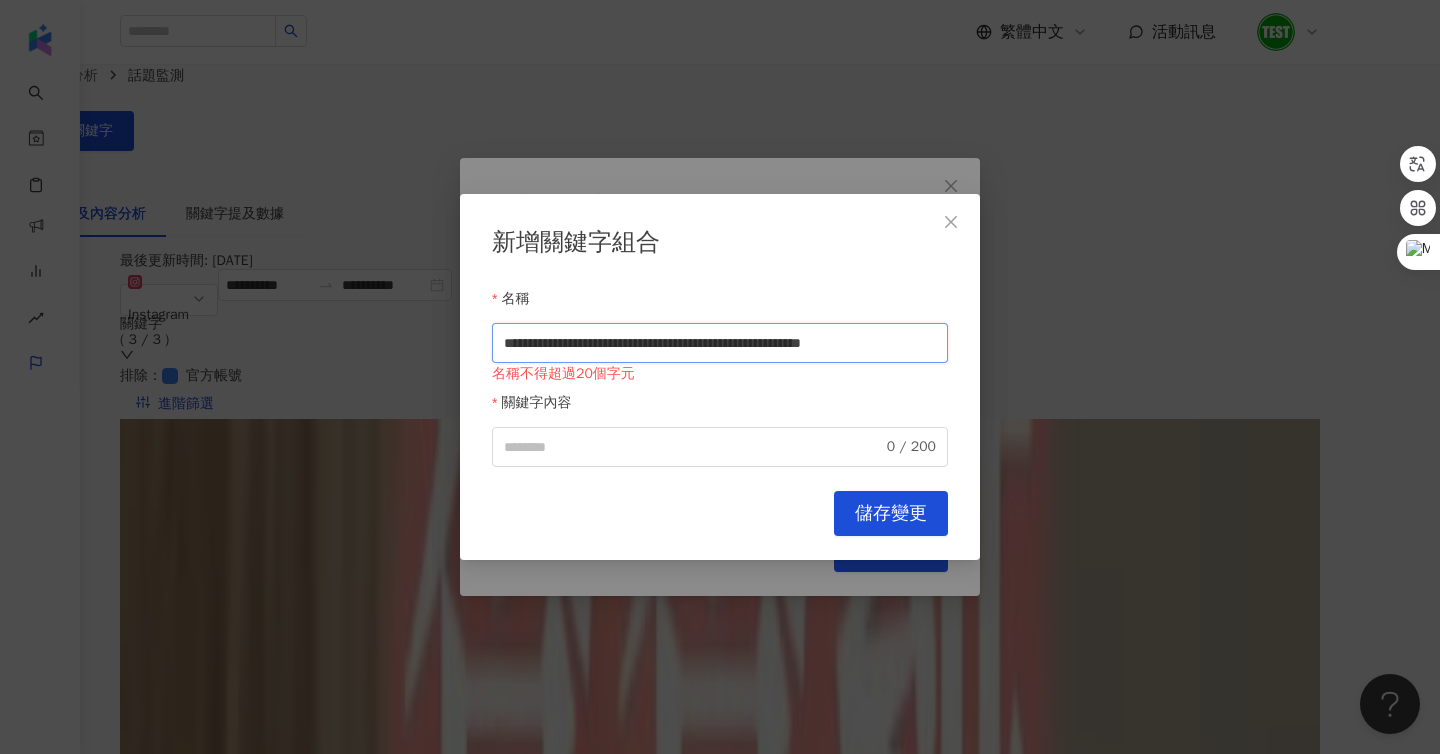 scroll, scrollTop: 0, scrollLeft: 110, axis: horizontal 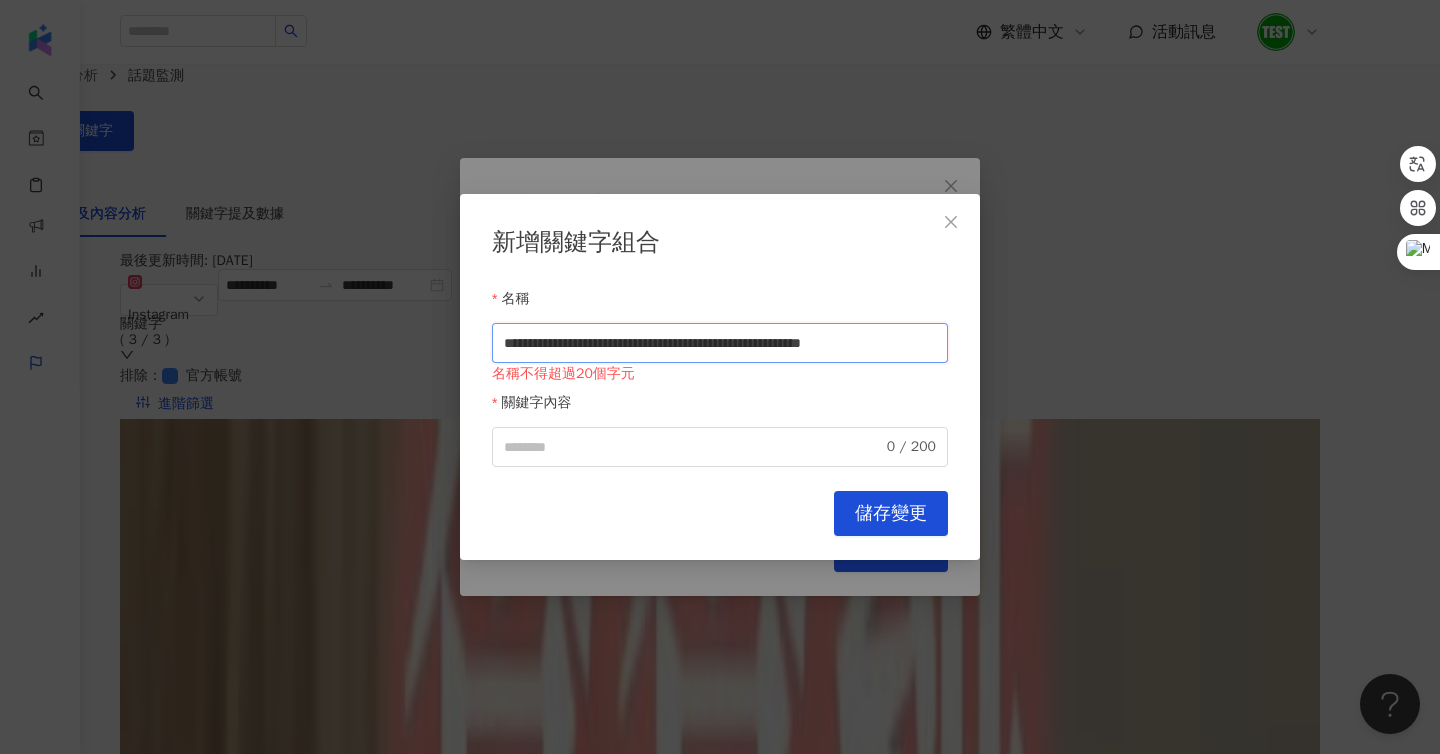 type 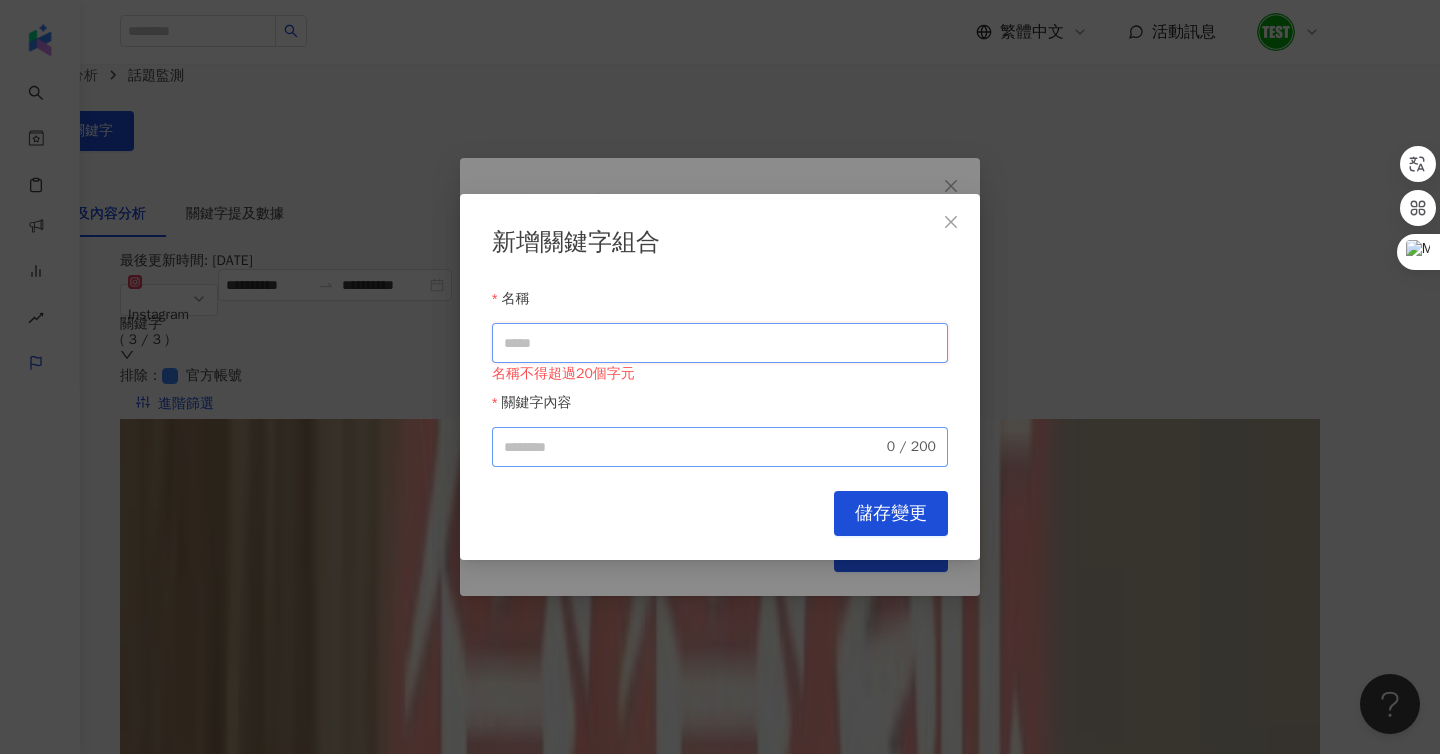 scroll, scrollTop: 0, scrollLeft: 0, axis: both 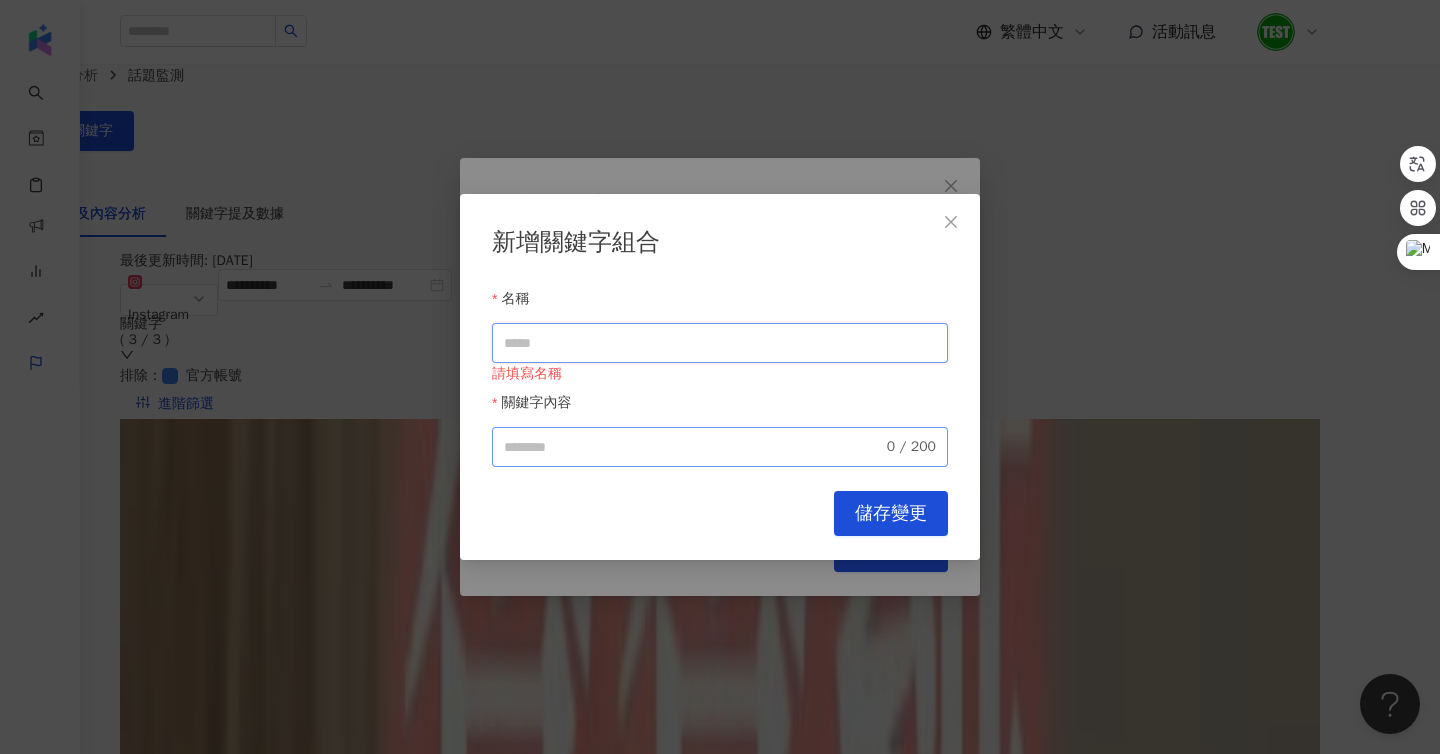 click on "0 / 200" at bounding box center [720, 447] 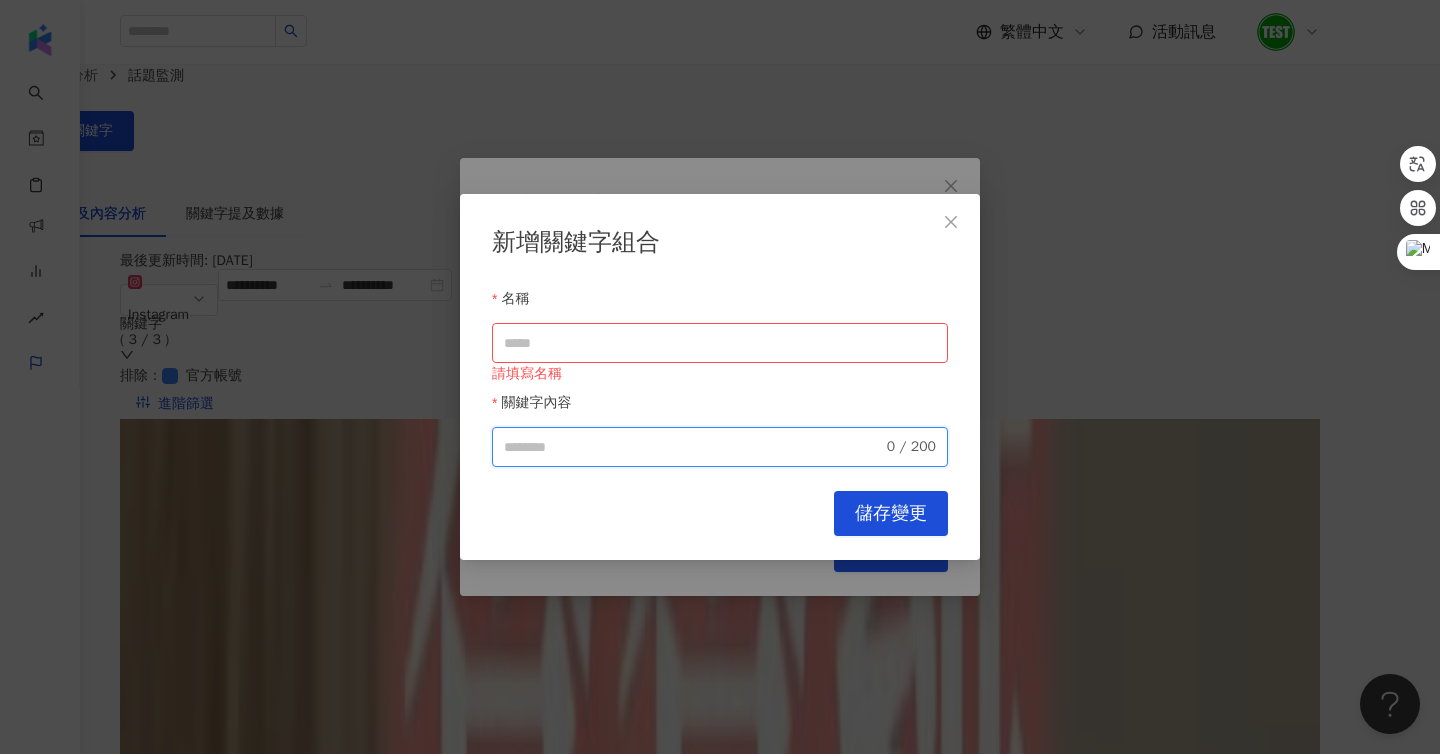 paste on "**********" 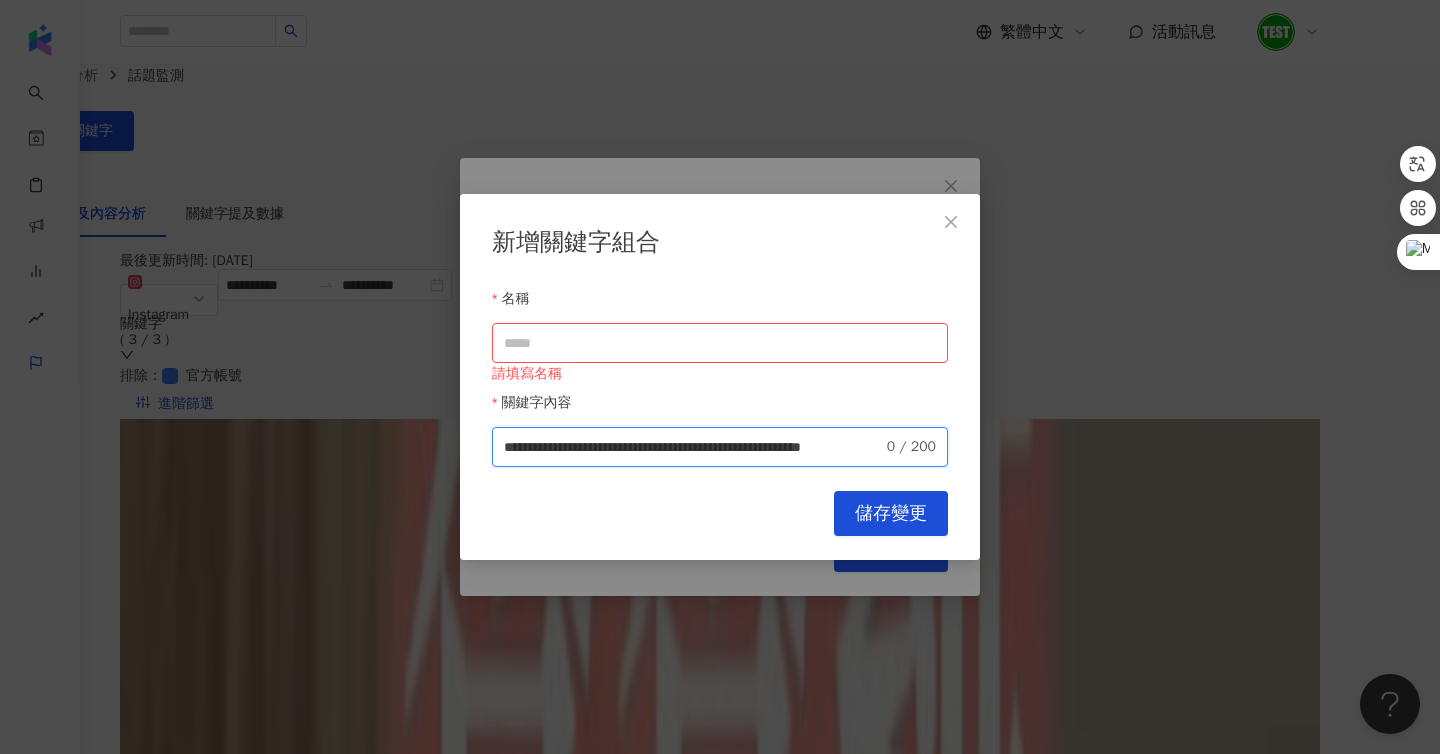 scroll, scrollTop: 0, scrollLeft: 172, axis: horizontal 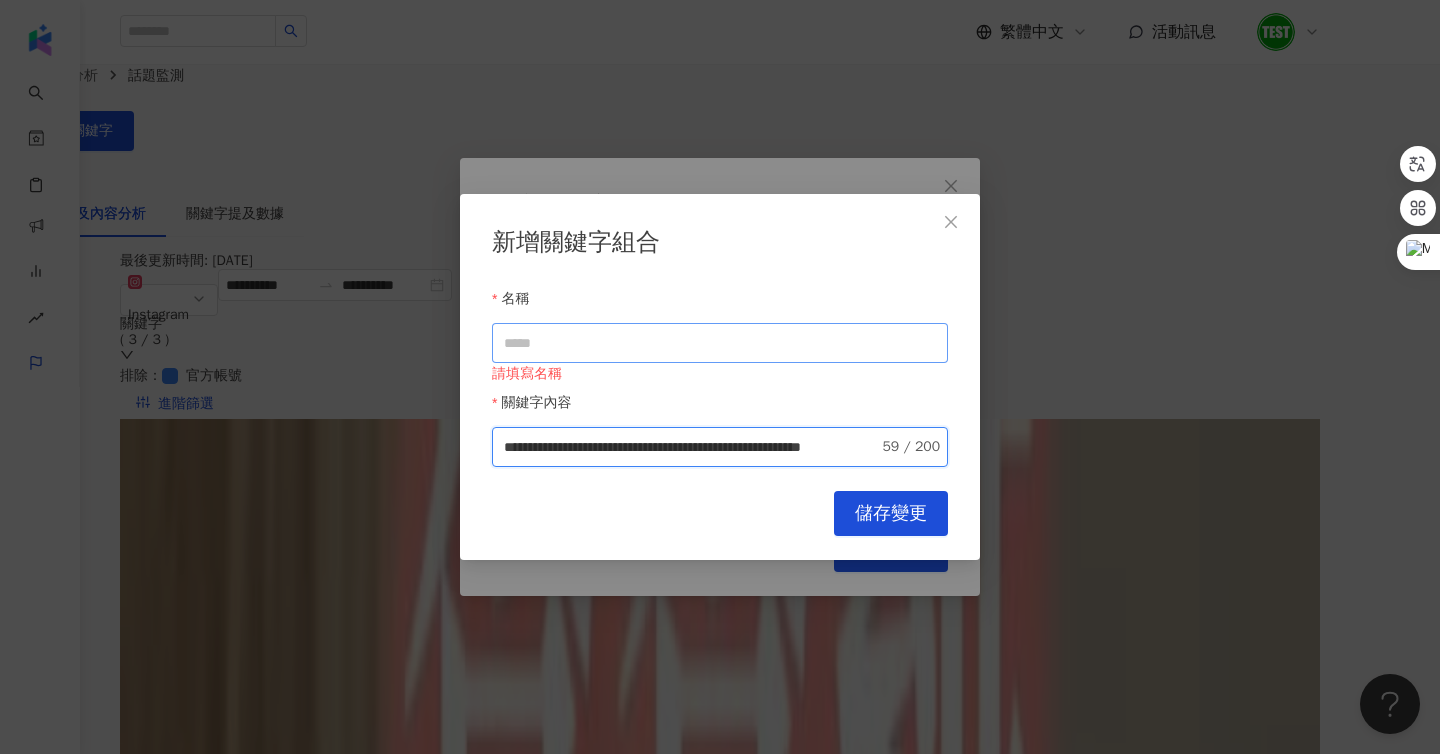 type on "**********" 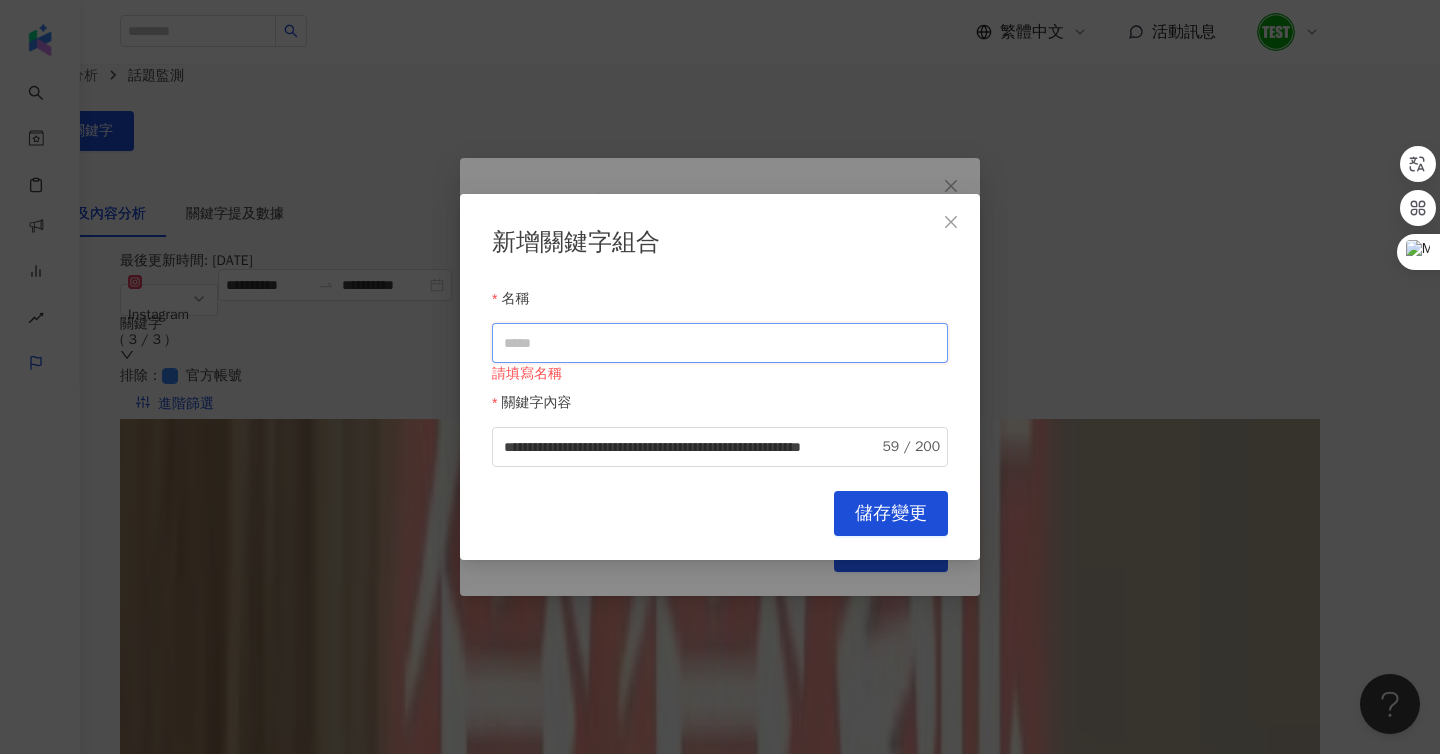 click on "名稱" at bounding box center [720, 343] 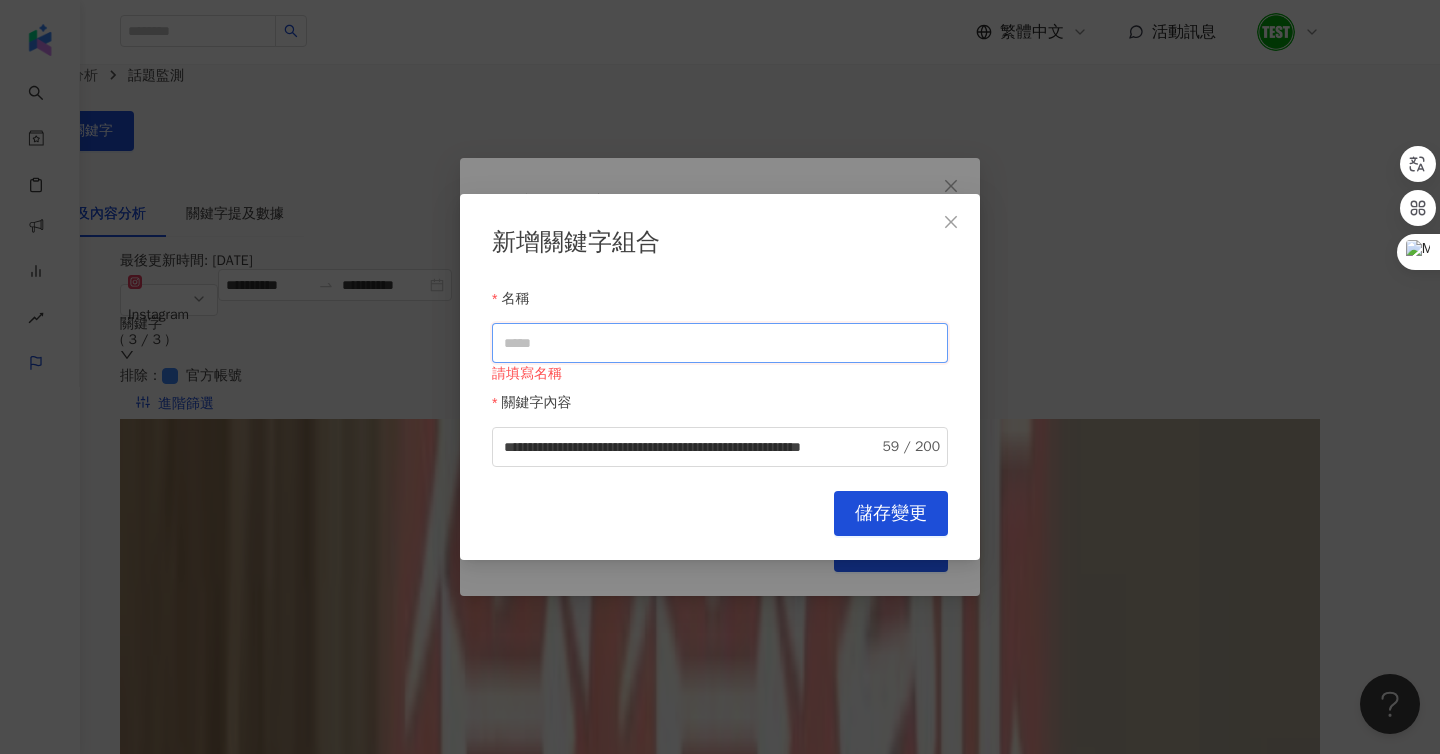 scroll, scrollTop: 0, scrollLeft: 0, axis: both 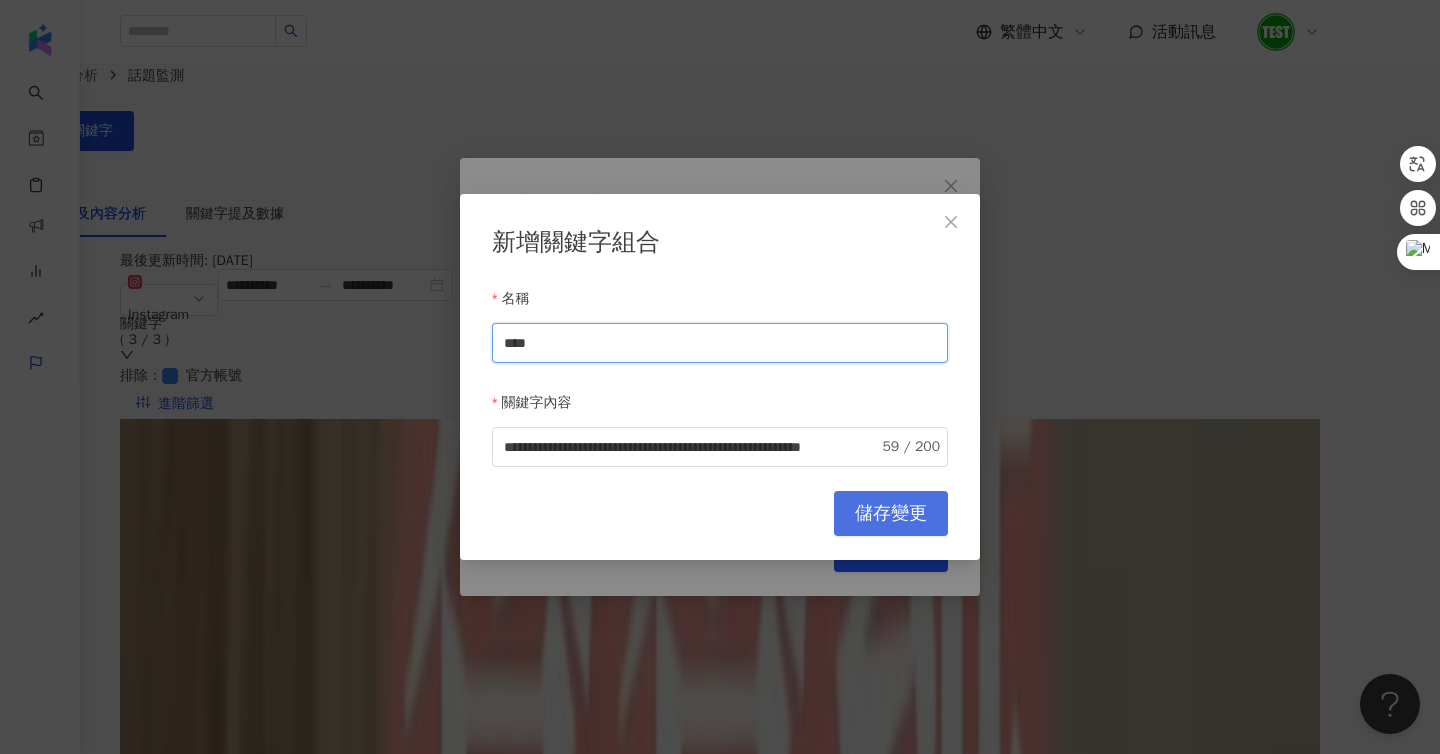 type on "****" 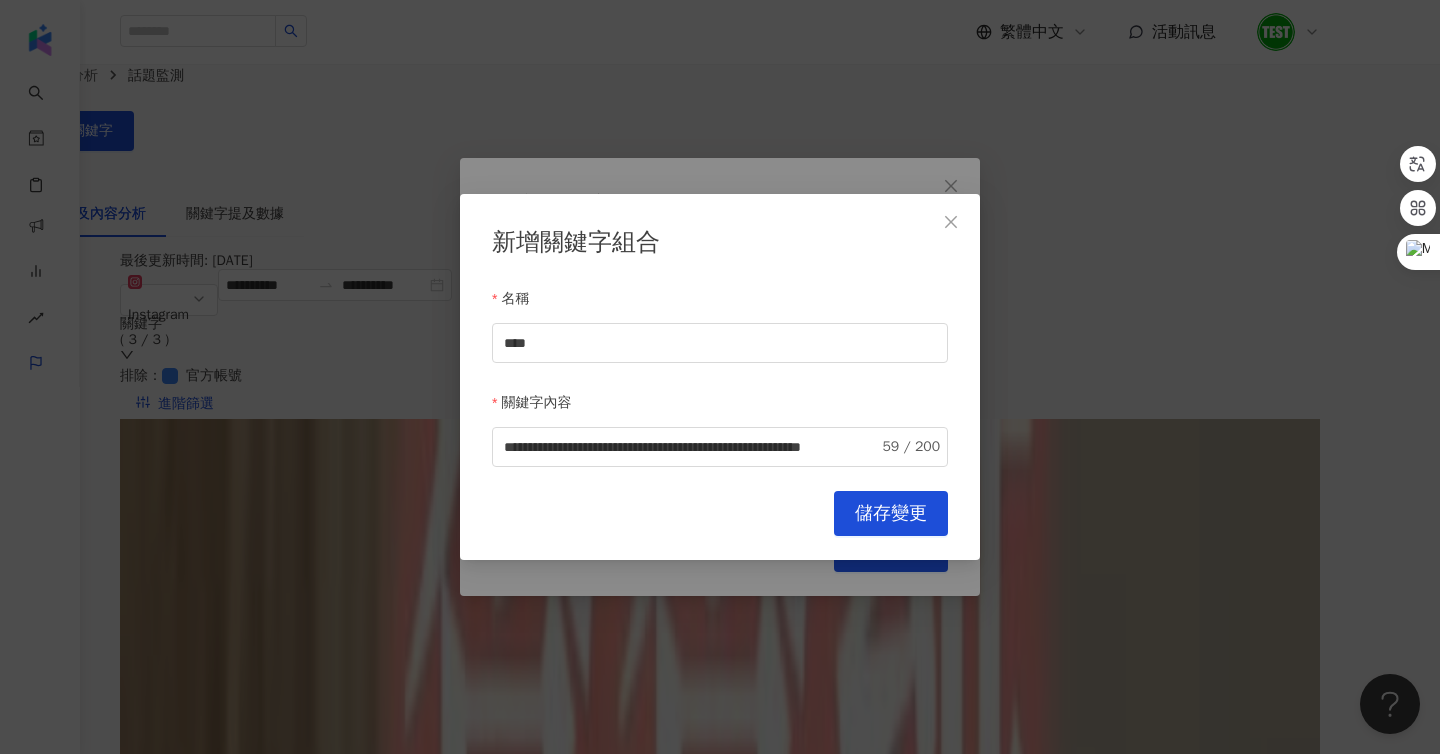 click on "儲存變更" at bounding box center (891, 513) 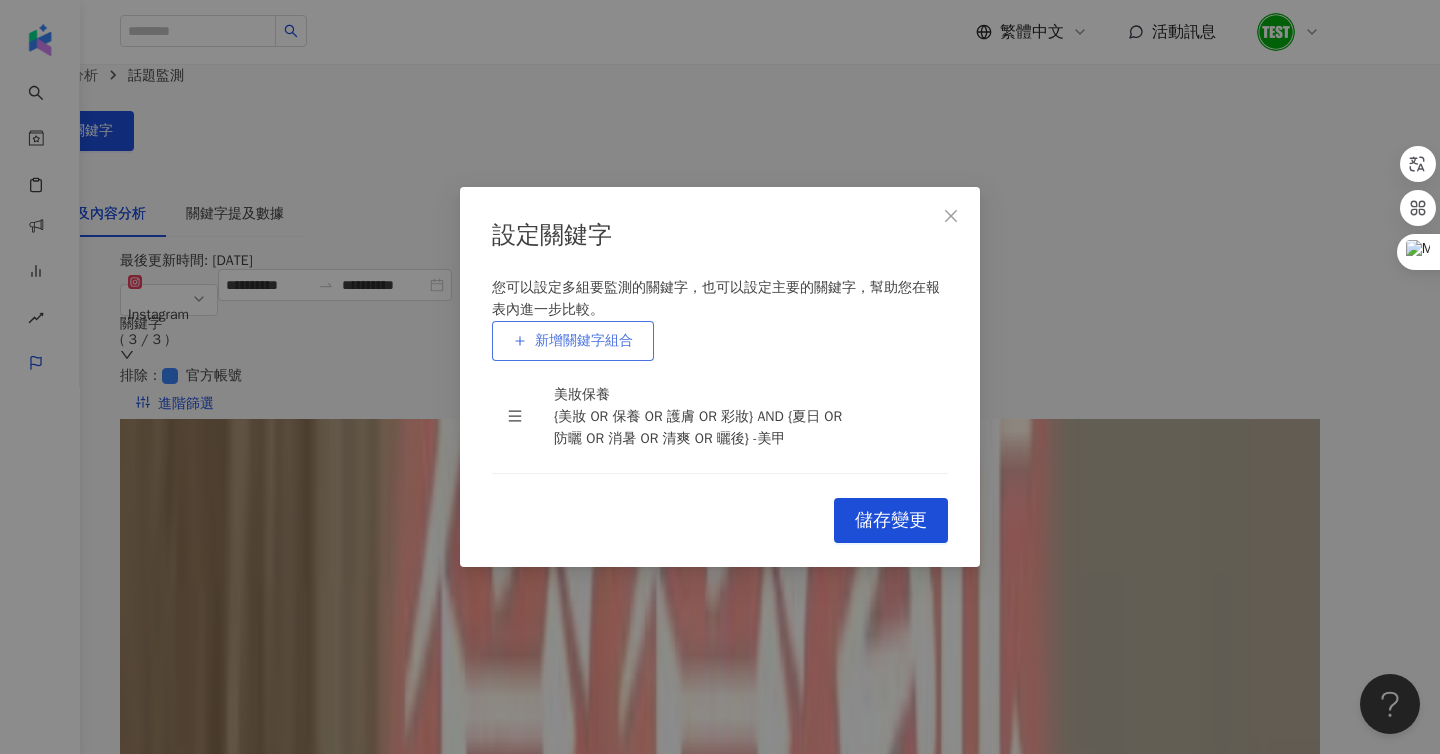click on "新增關鍵字組合" at bounding box center (573, 341) 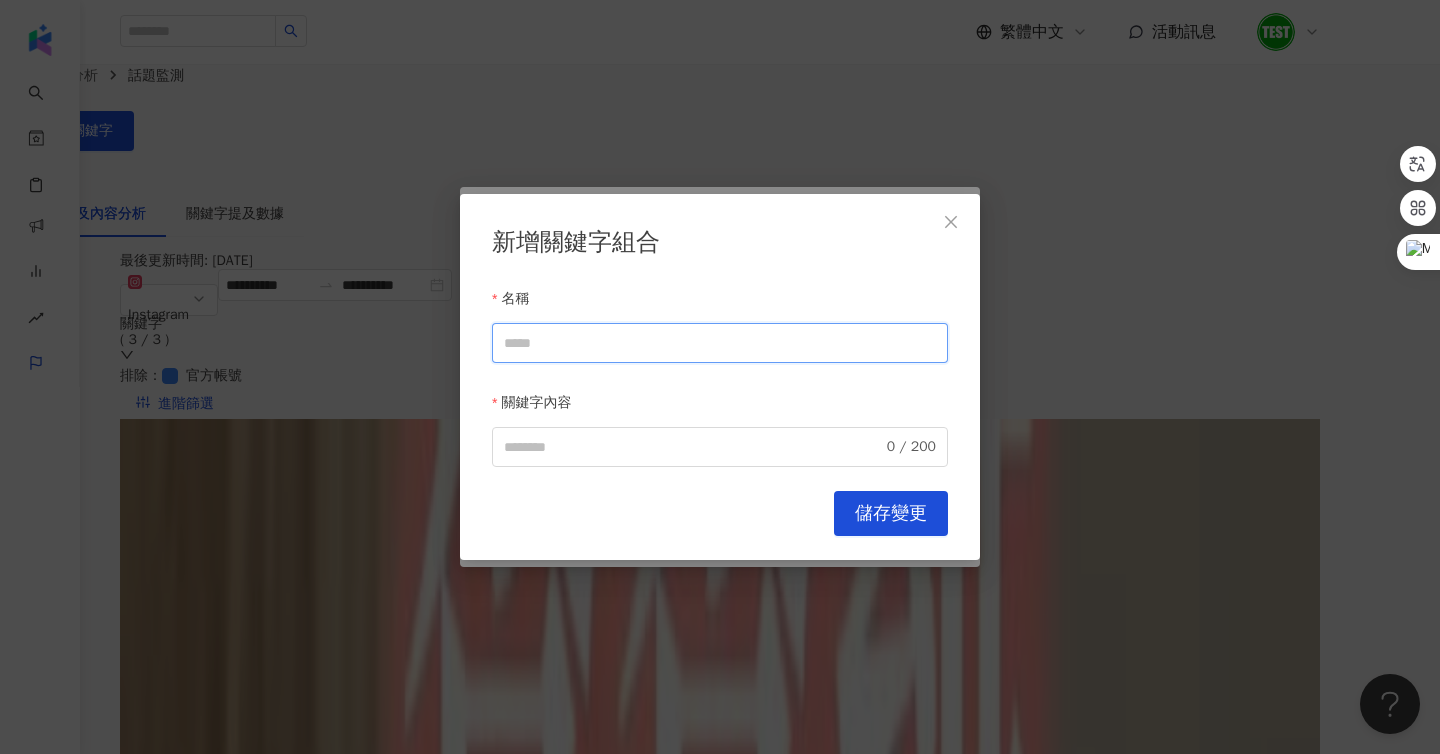 click on "名稱" at bounding box center (720, 343) 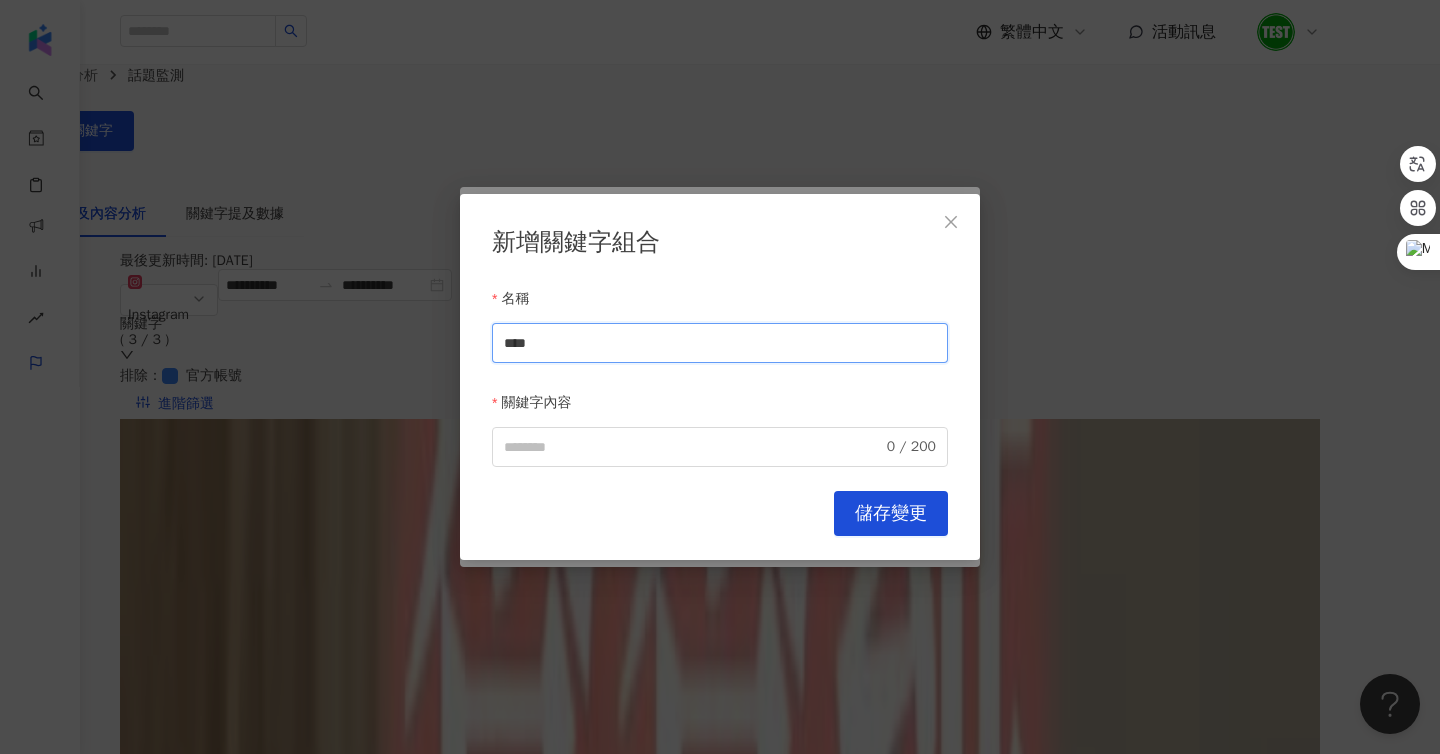 type on "****" 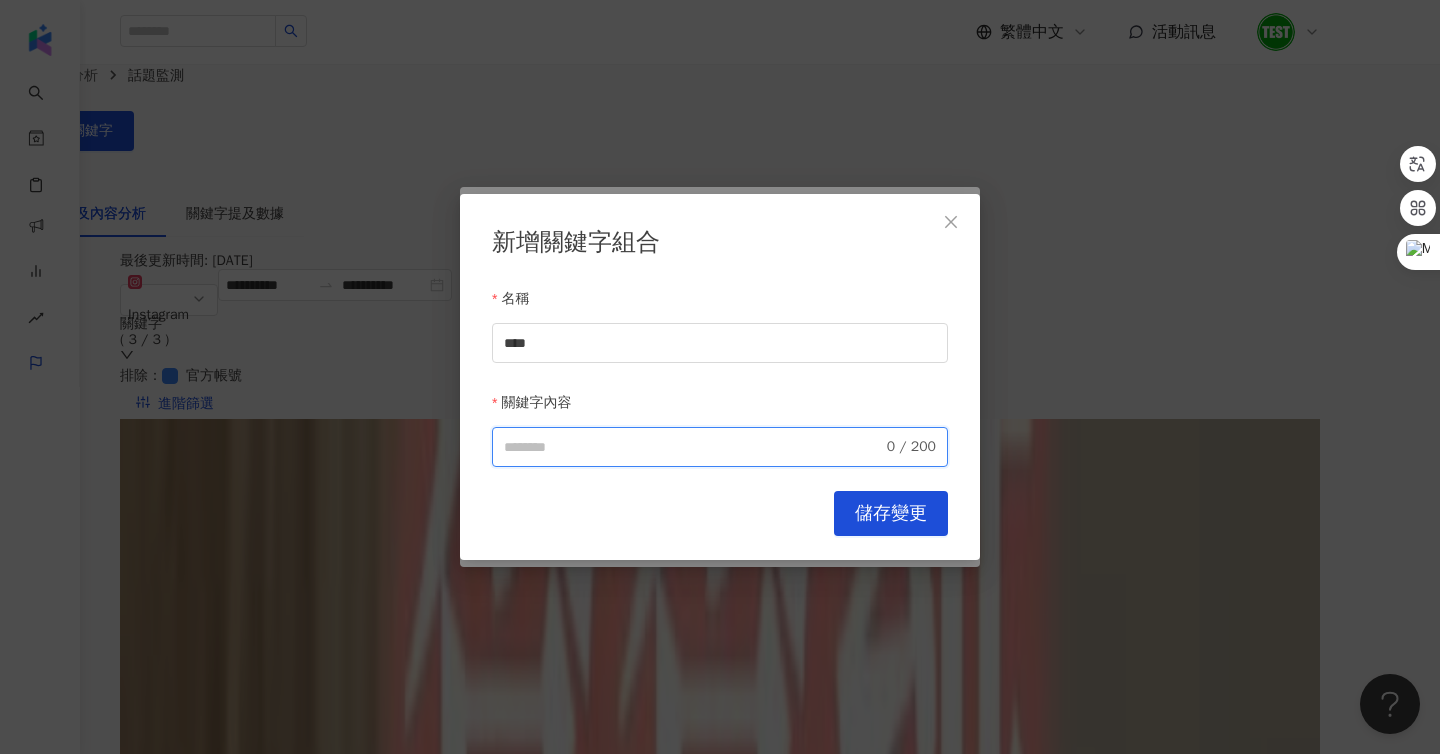 click on "關鍵字內容" at bounding box center (693, 447) 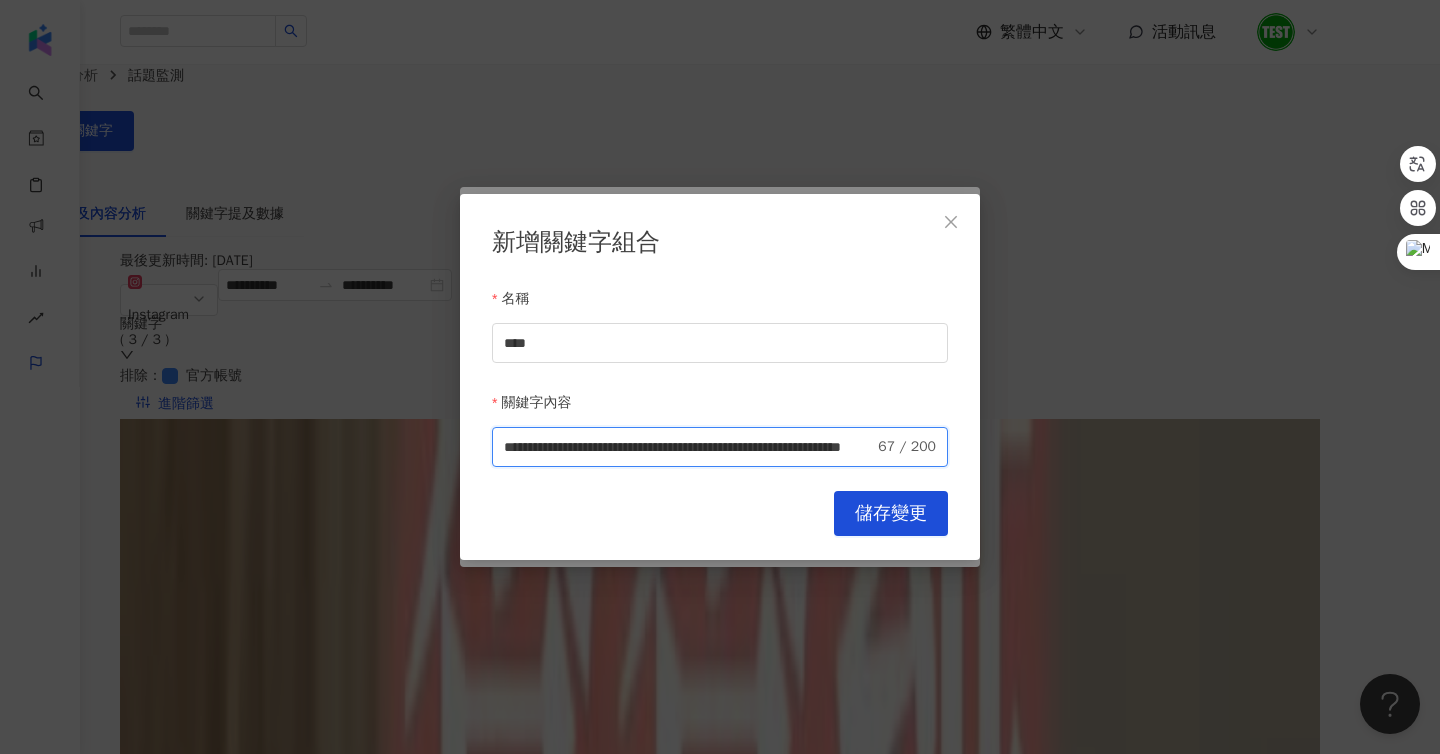 scroll, scrollTop: 0, scrollLeft: 245, axis: horizontal 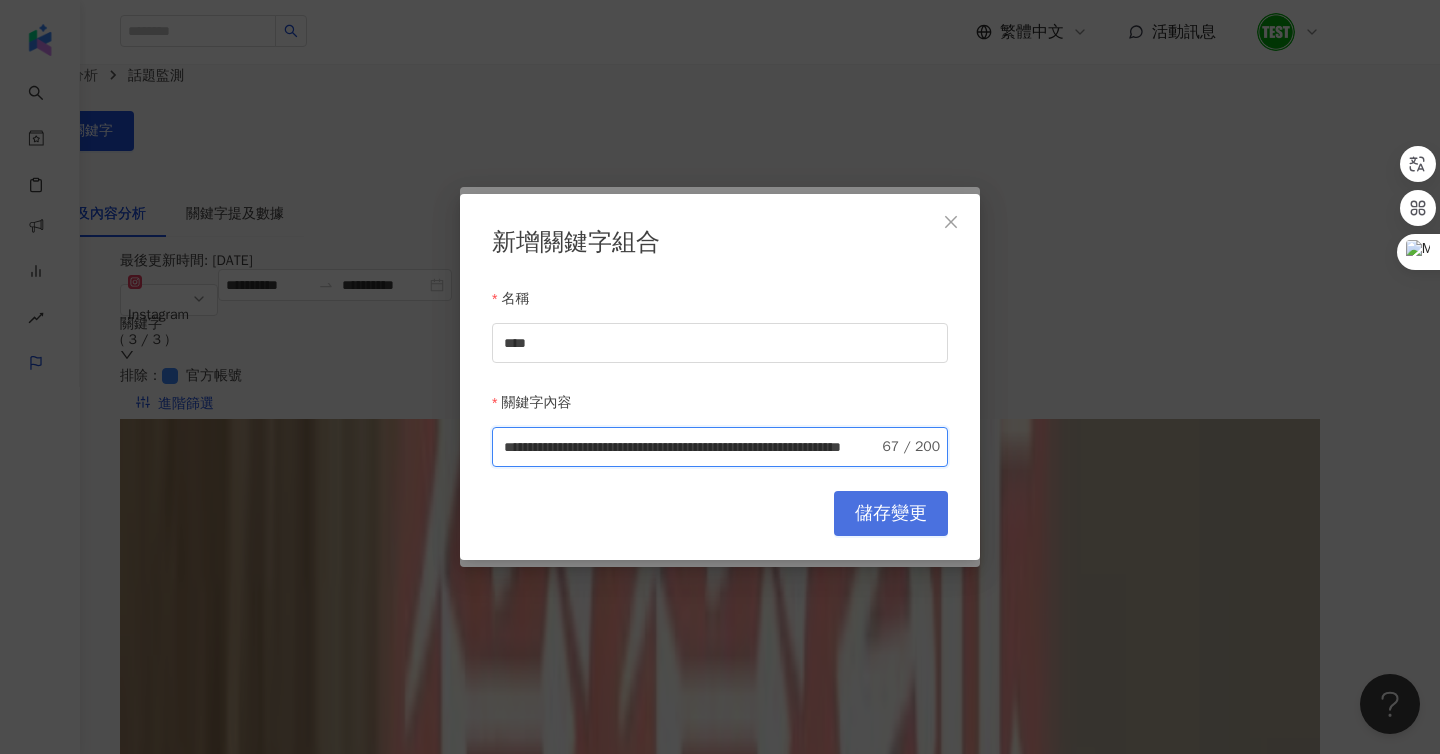 type on "**********" 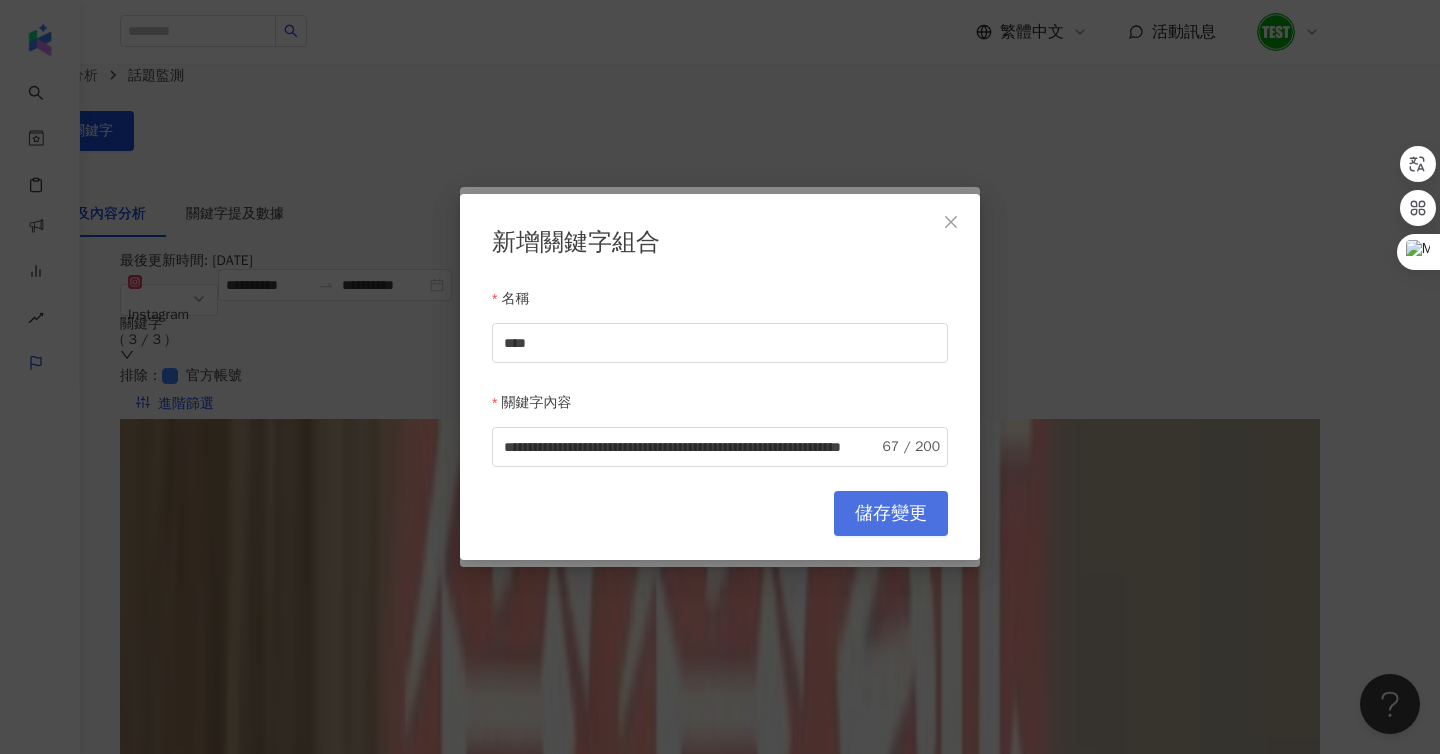 click on "儲存變更" at bounding box center (891, 514) 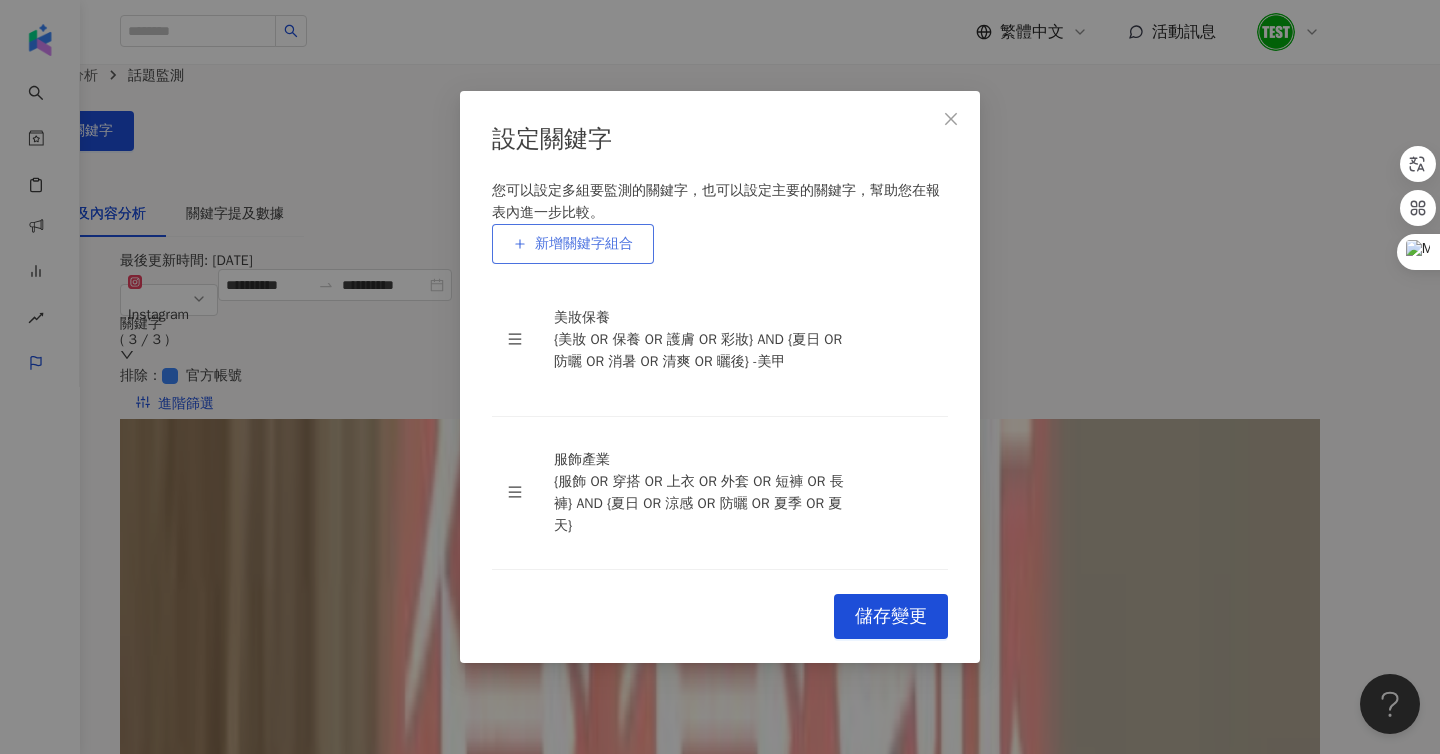 click on "新增關鍵字組合" at bounding box center (584, 244) 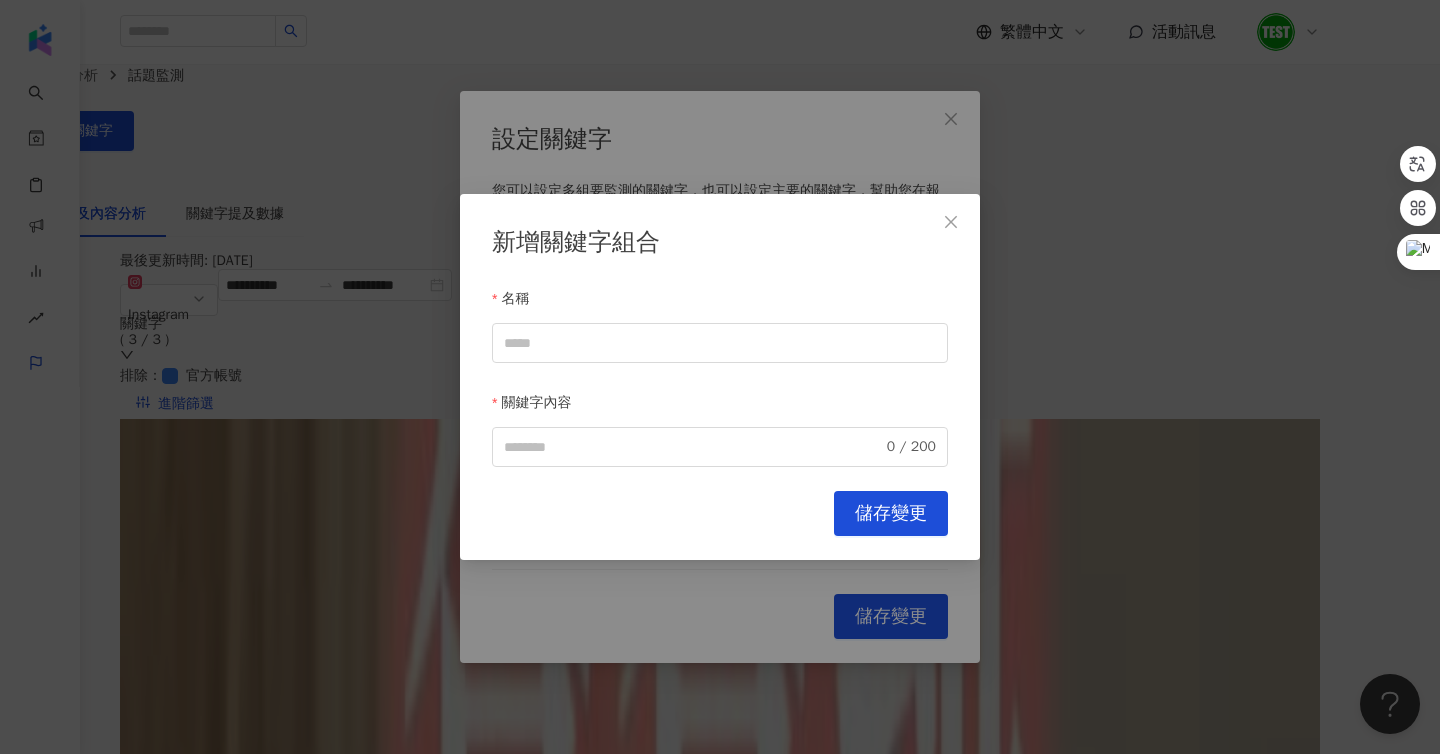 click on "名稱" at bounding box center [720, 303] 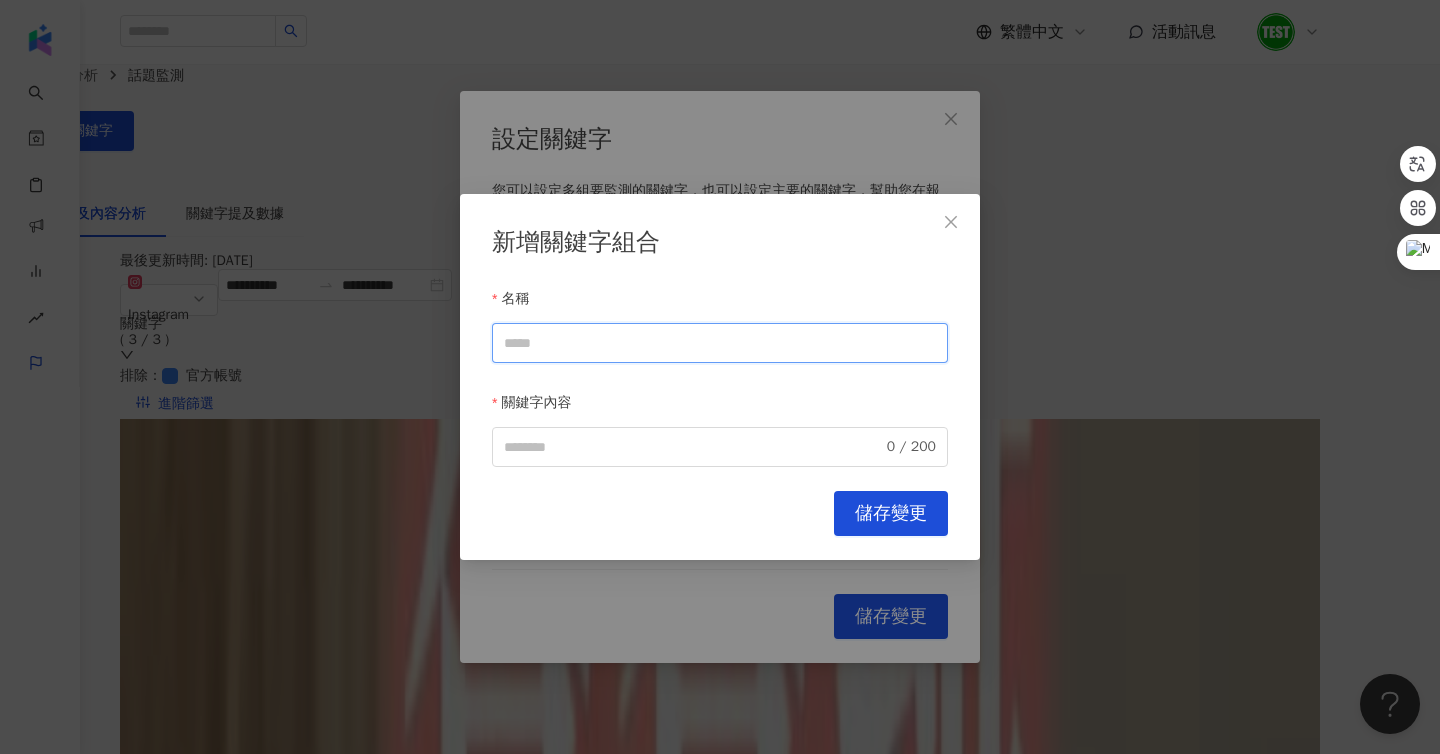 click on "名稱" at bounding box center (720, 343) 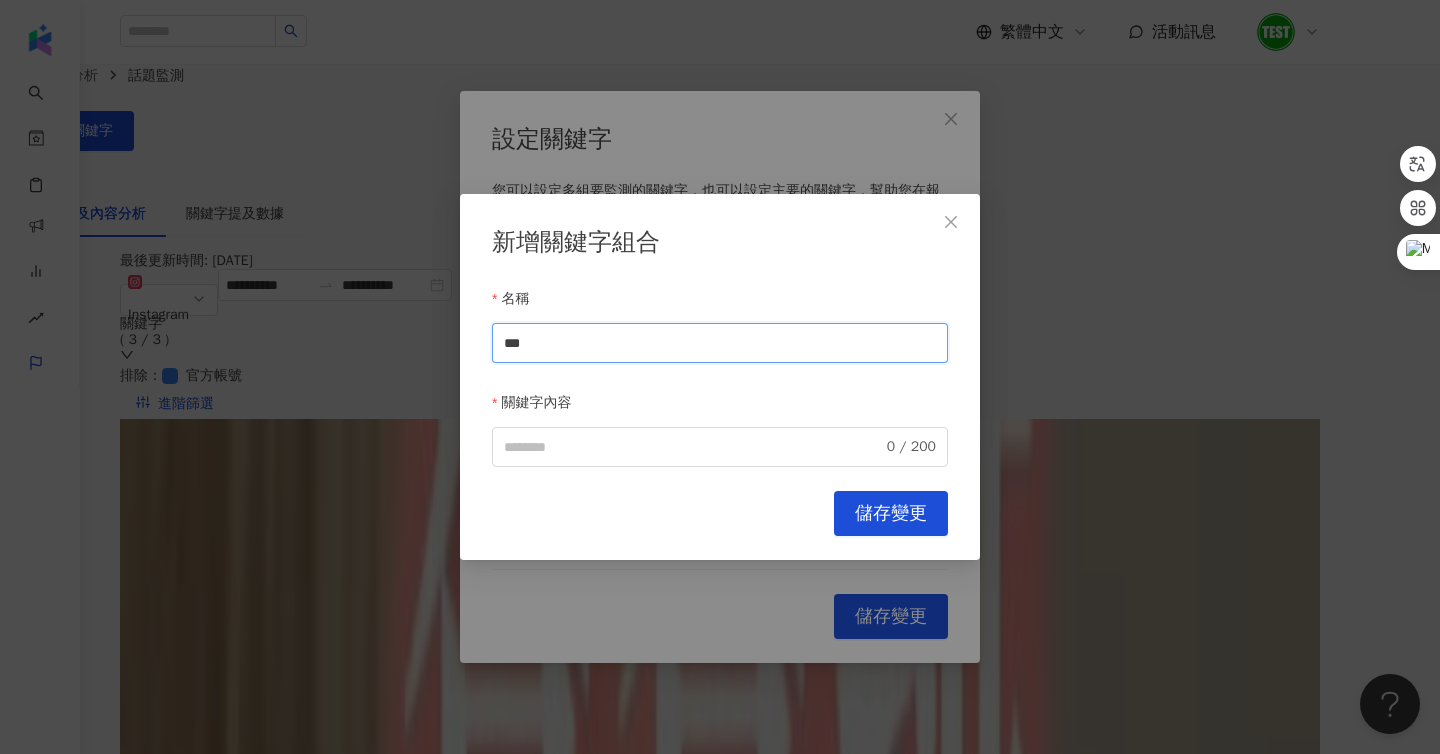 type on "***" 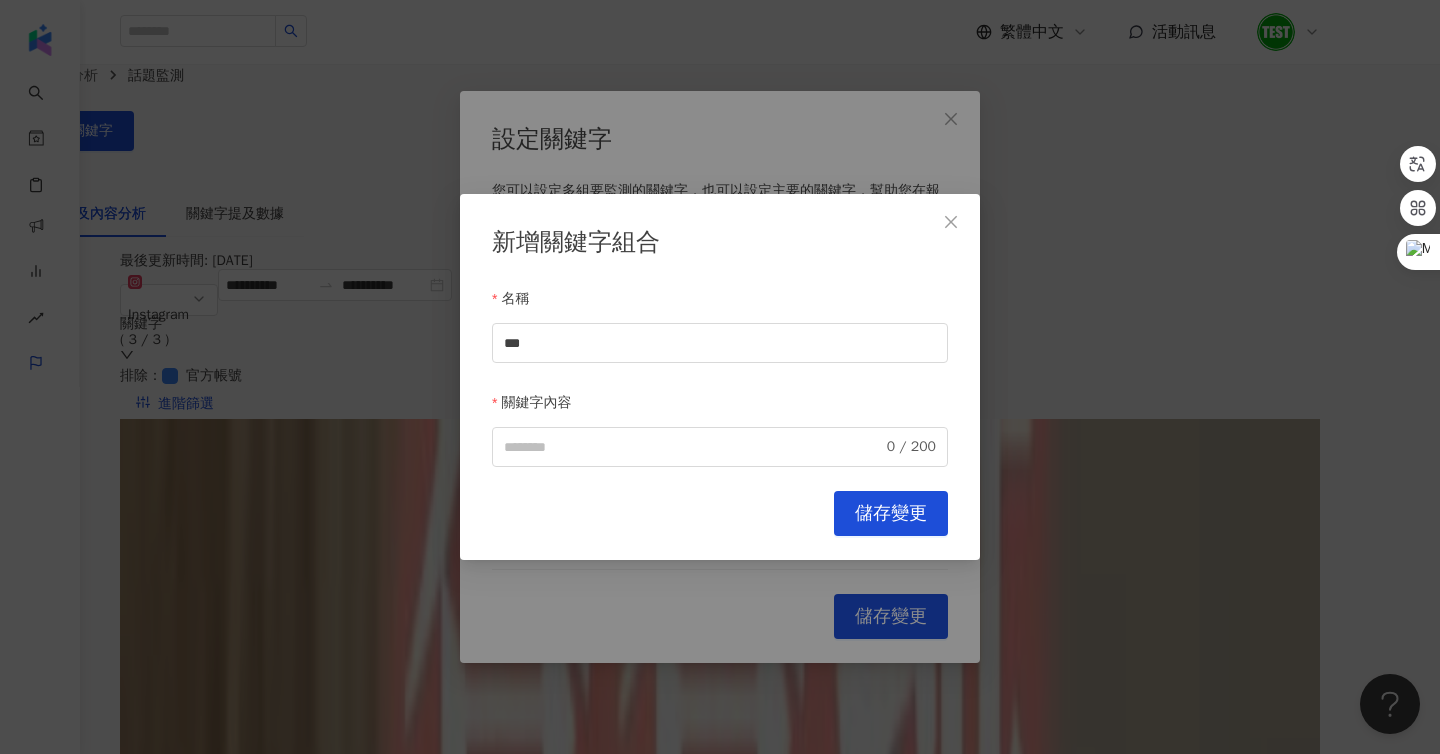 click on "新增關鍵字組合 名稱 *** 關鍵字內容 0 / 200 Cancel 儲存變更" at bounding box center (720, 377) 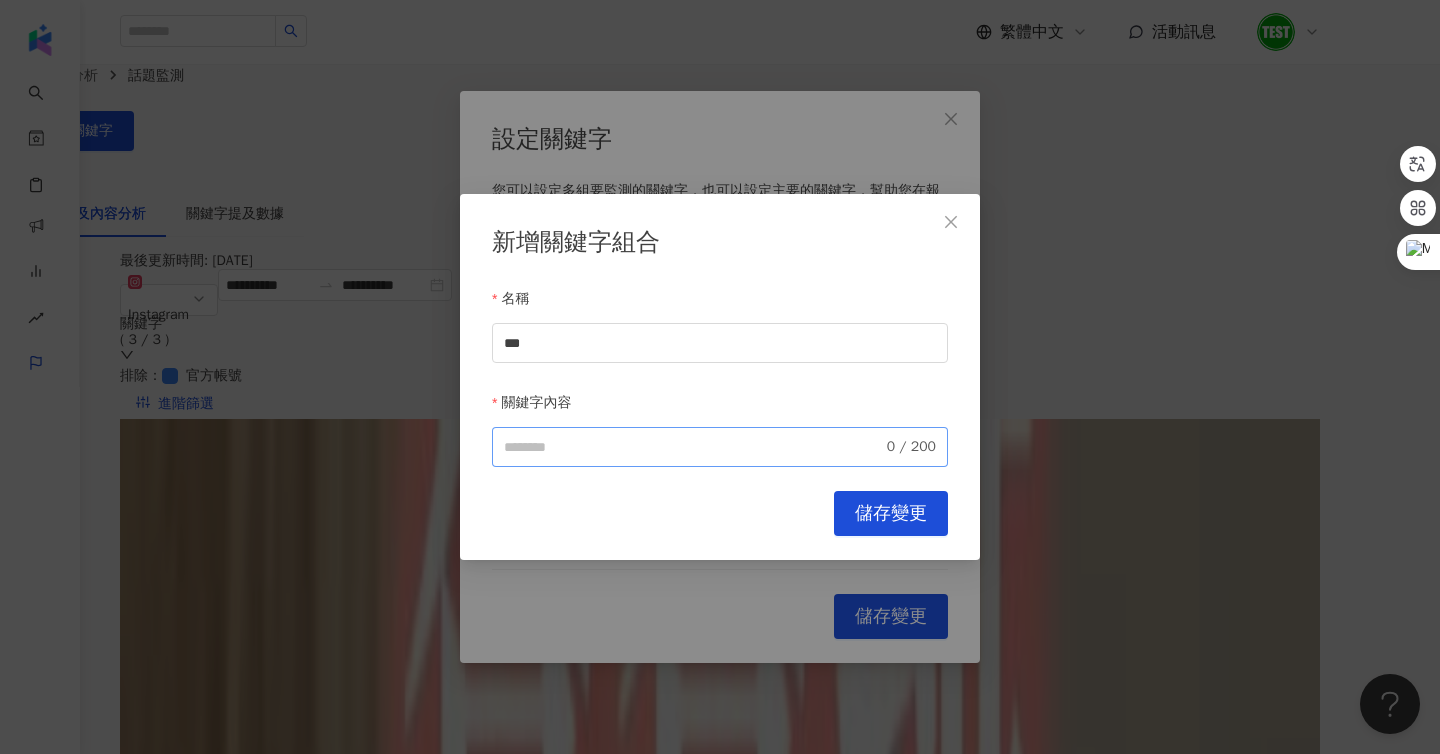 click on "0 / 200" at bounding box center [720, 447] 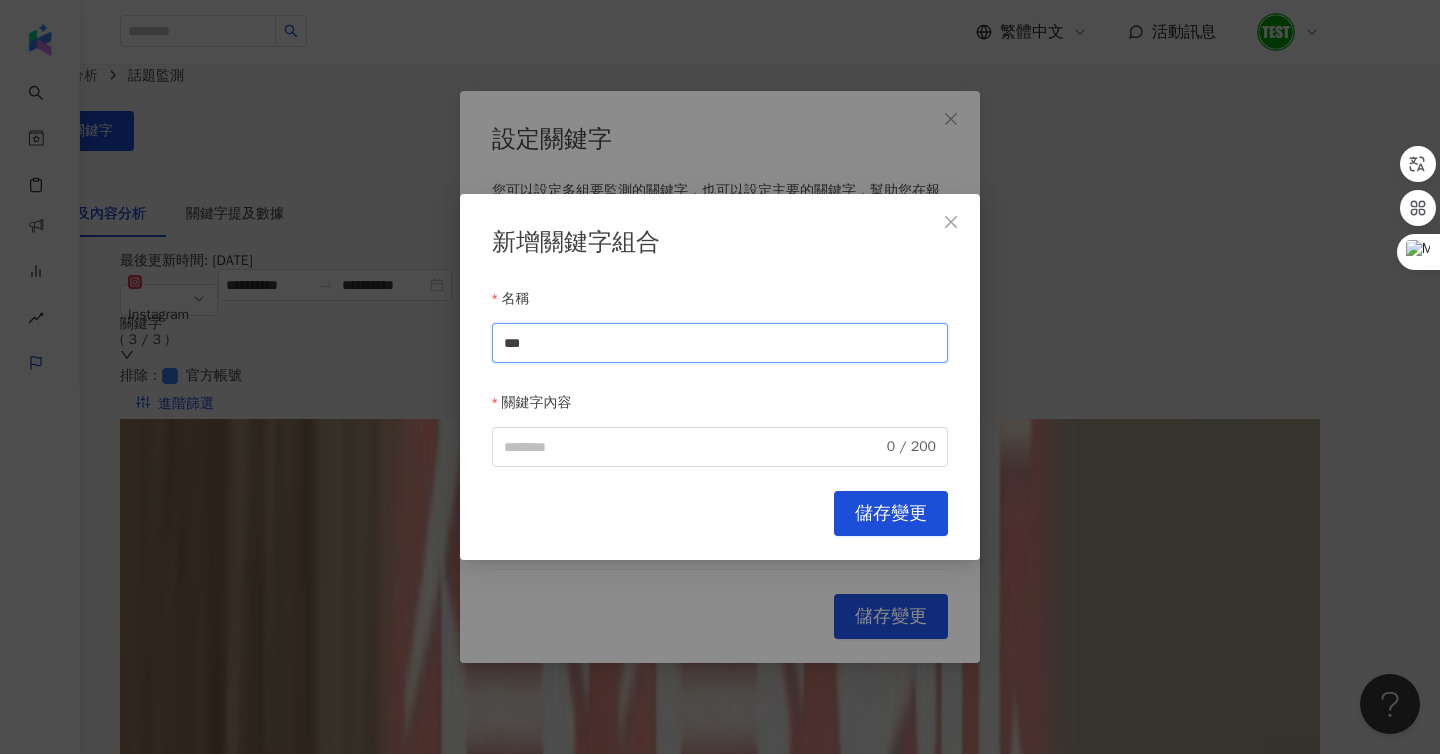 drag, startPoint x: 602, startPoint y: 341, endPoint x: 449, endPoint y: 346, distance: 153.08168 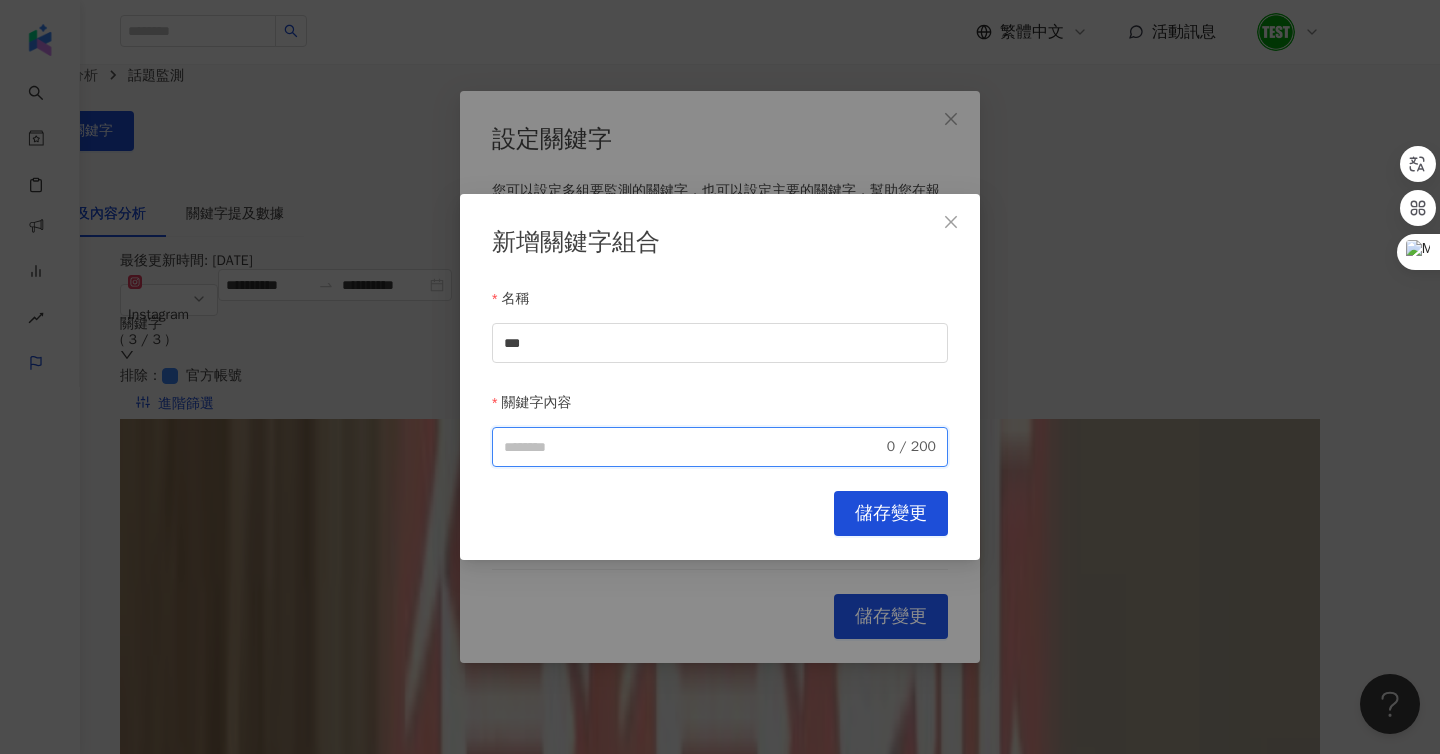 click on "關鍵字內容" at bounding box center [693, 447] 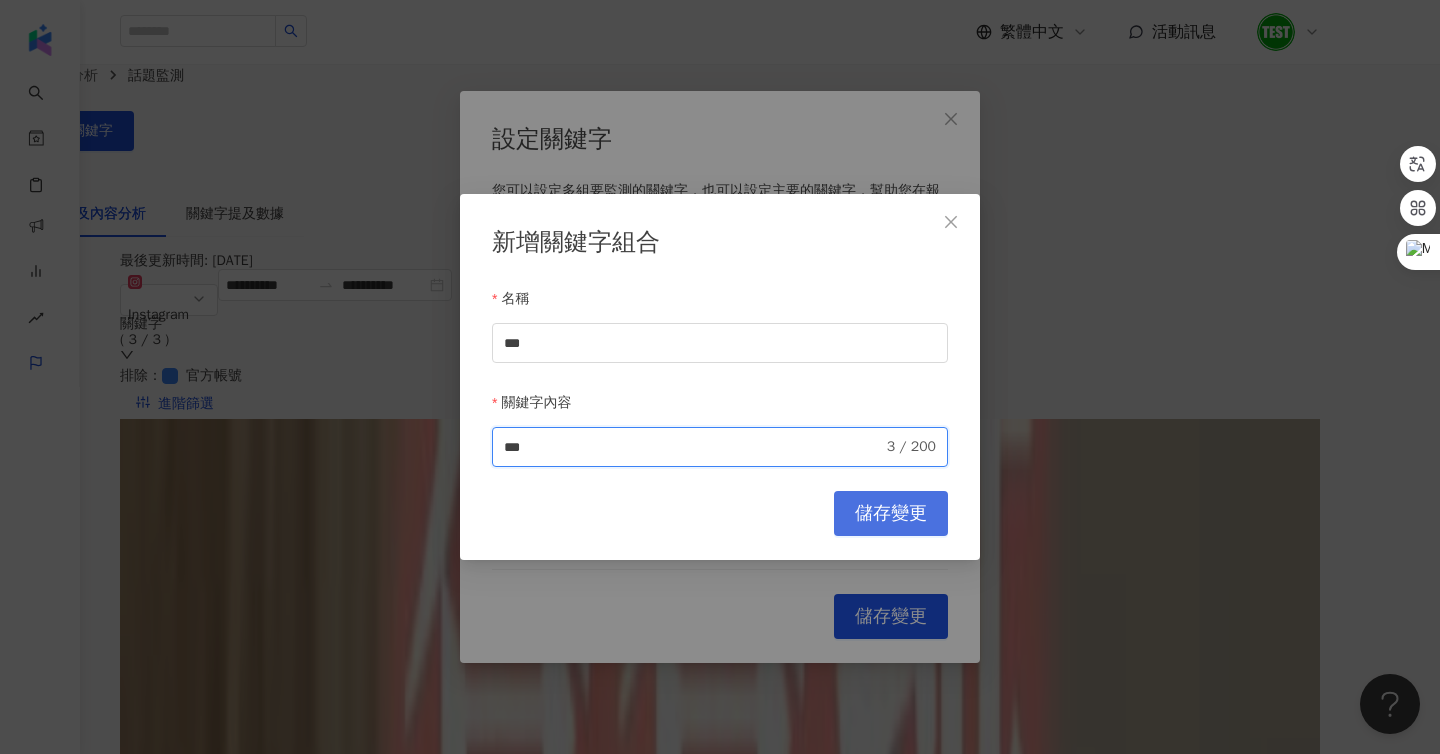 type on "***" 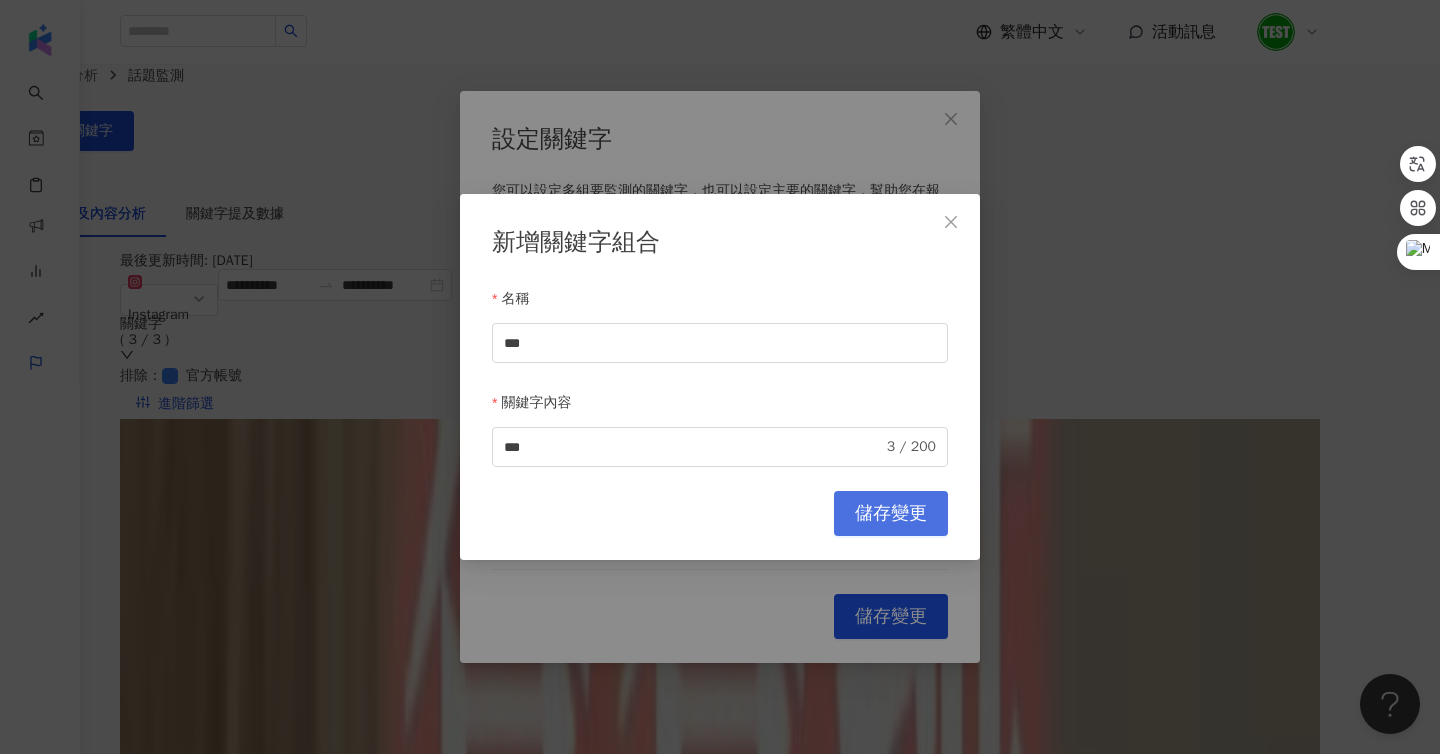 click on "儲存變更" at bounding box center (891, 514) 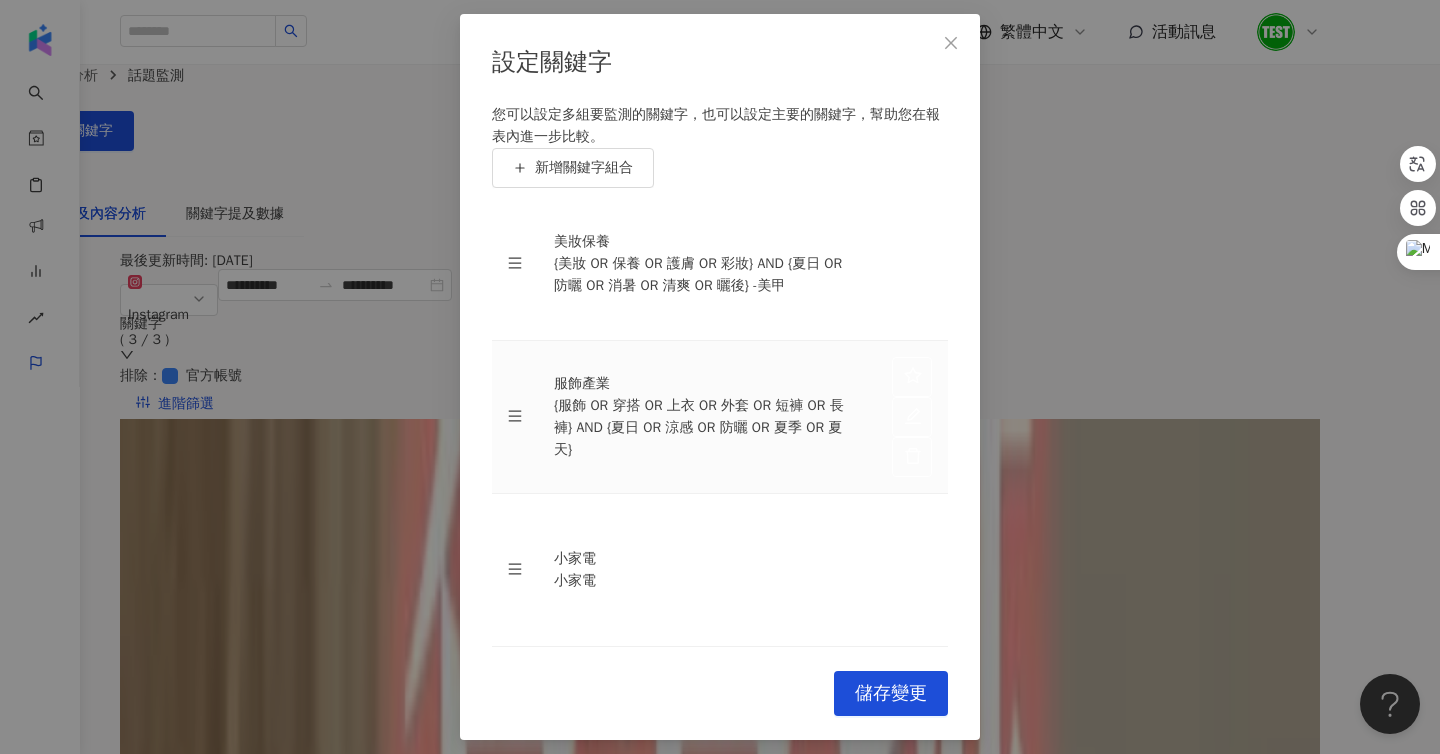 scroll, scrollTop: 62, scrollLeft: 0, axis: vertical 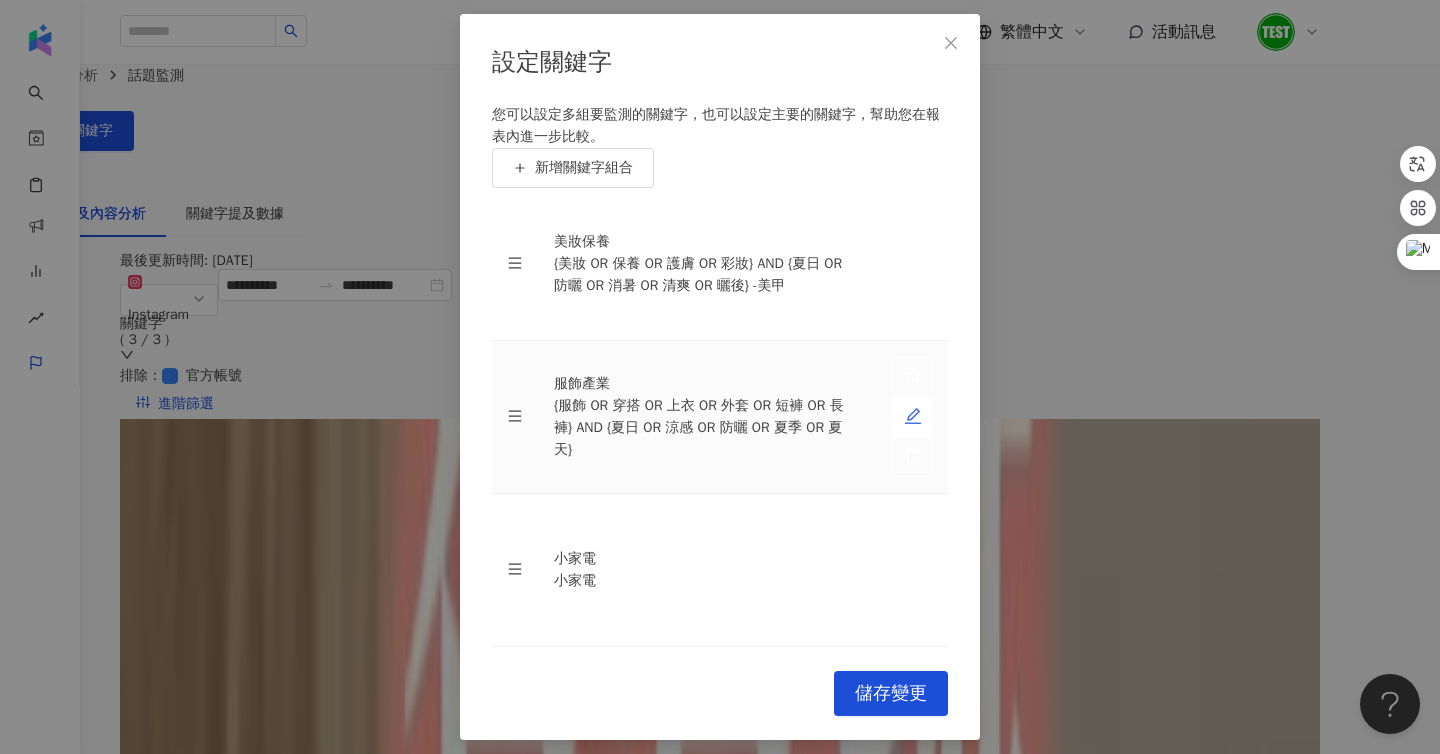 click 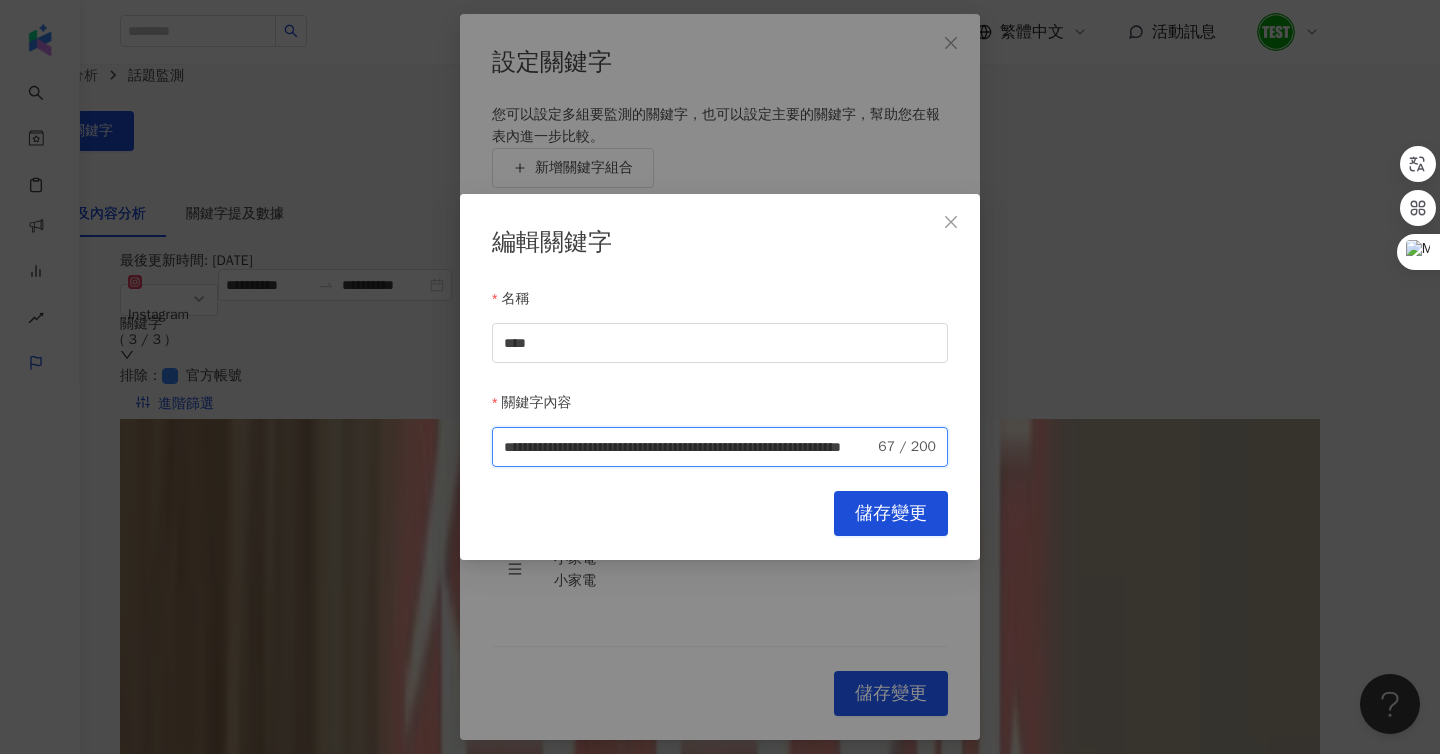 scroll, scrollTop: 0, scrollLeft: 245, axis: horizontal 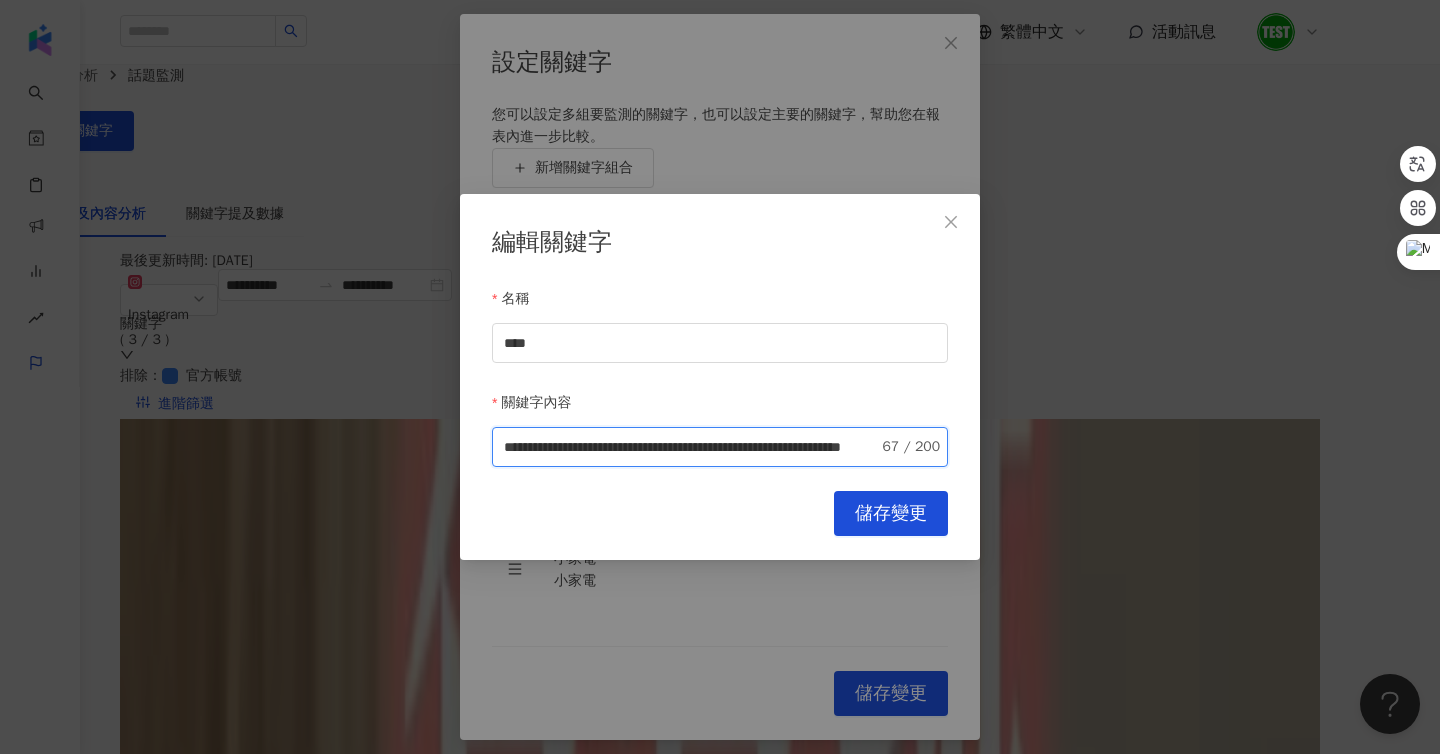 drag, startPoint x: 504, startPoint y: 437, endPoint x: 1050, endPoint y: 436, distance: 546.0009 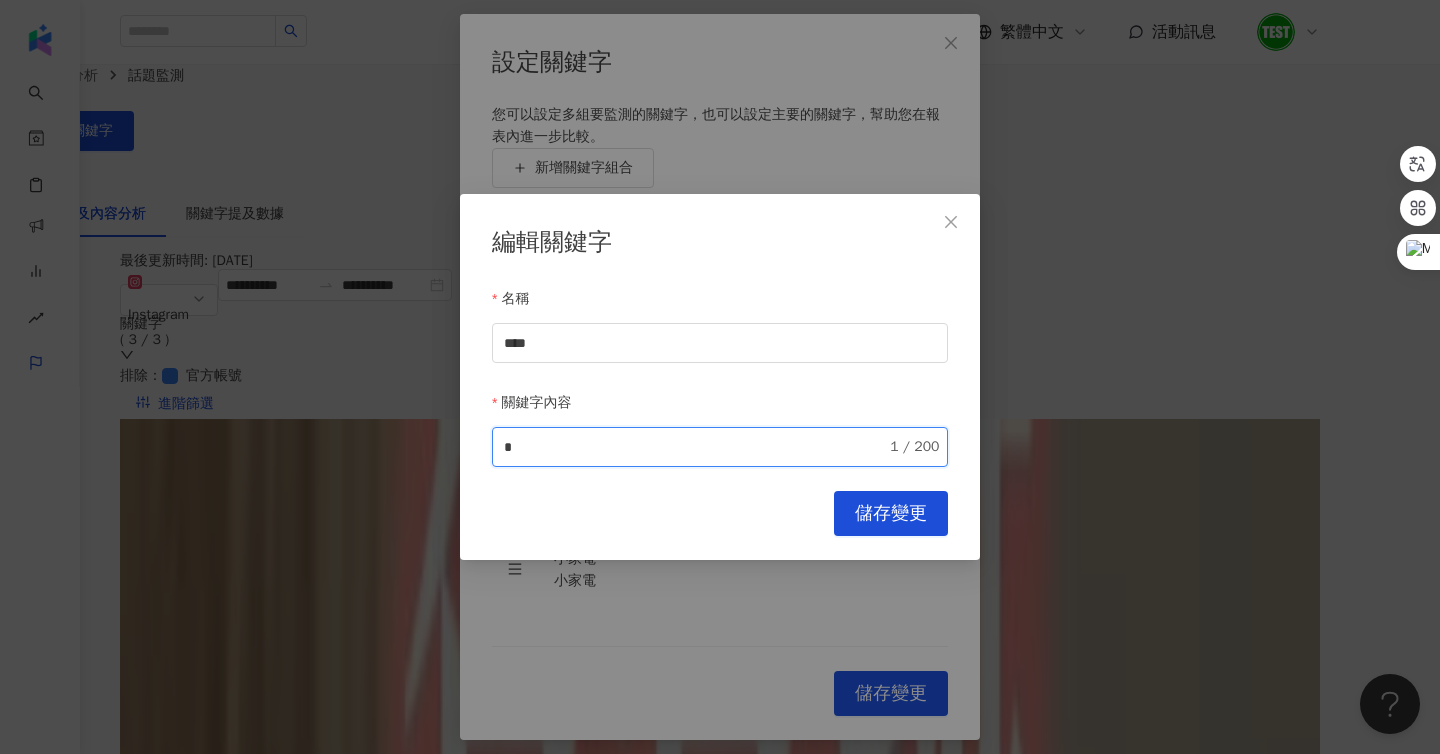 scroll, scrollTop: 0, scrollLeft: 0, axis: both 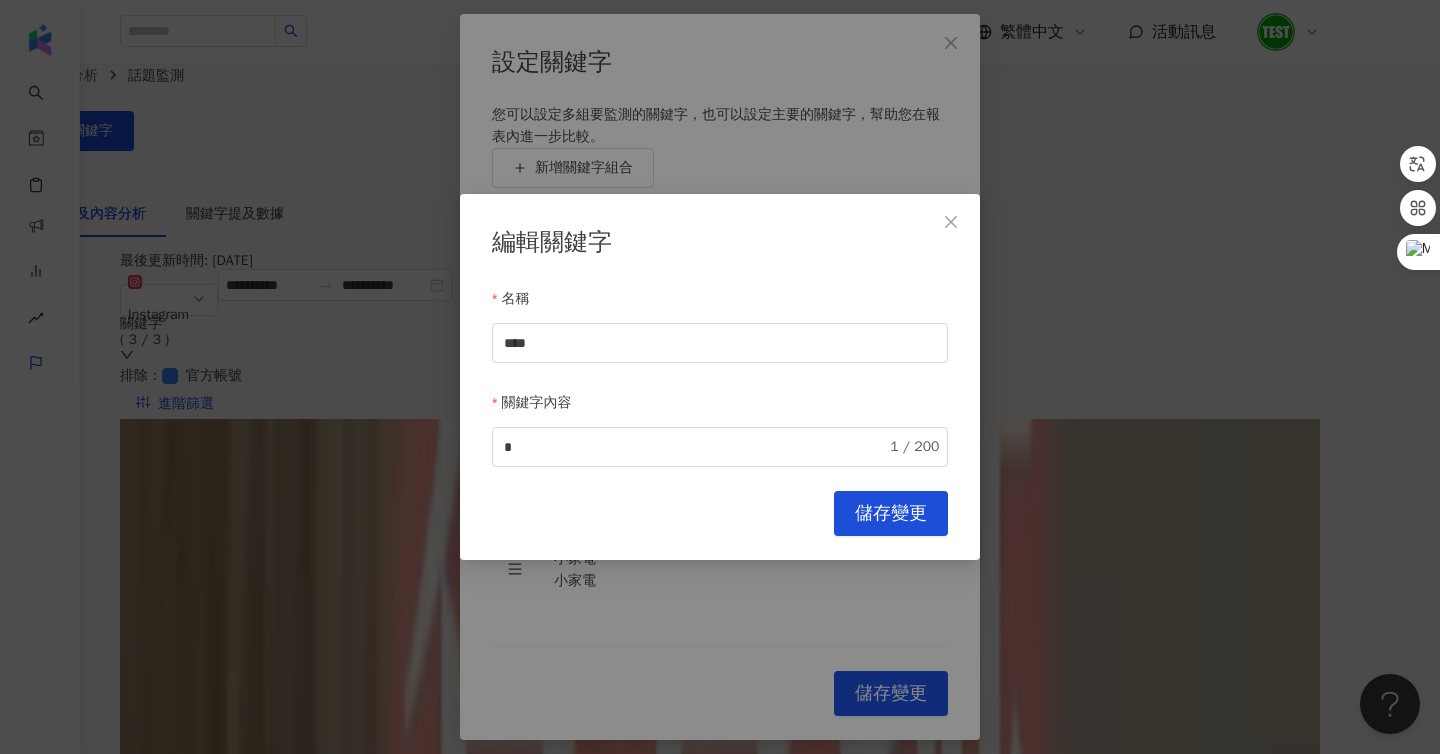 click 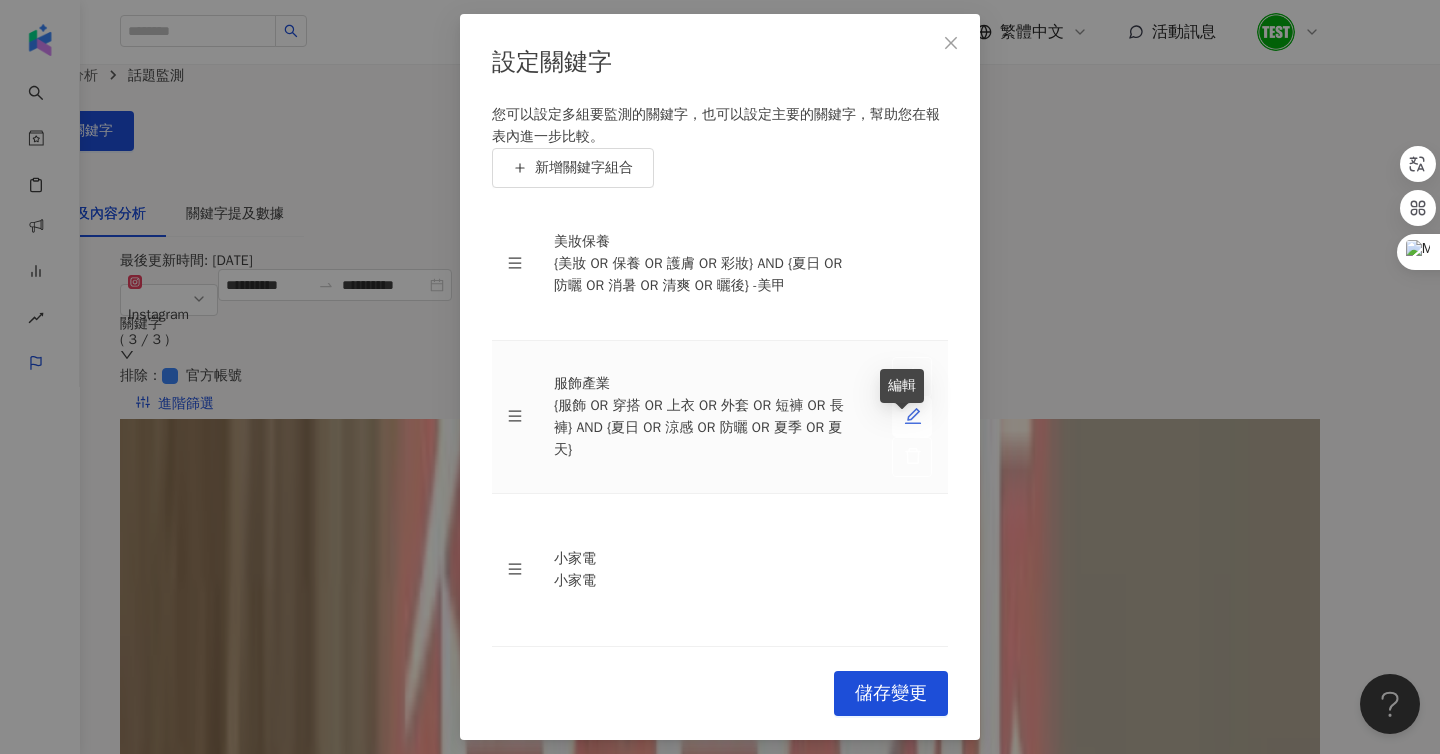 click 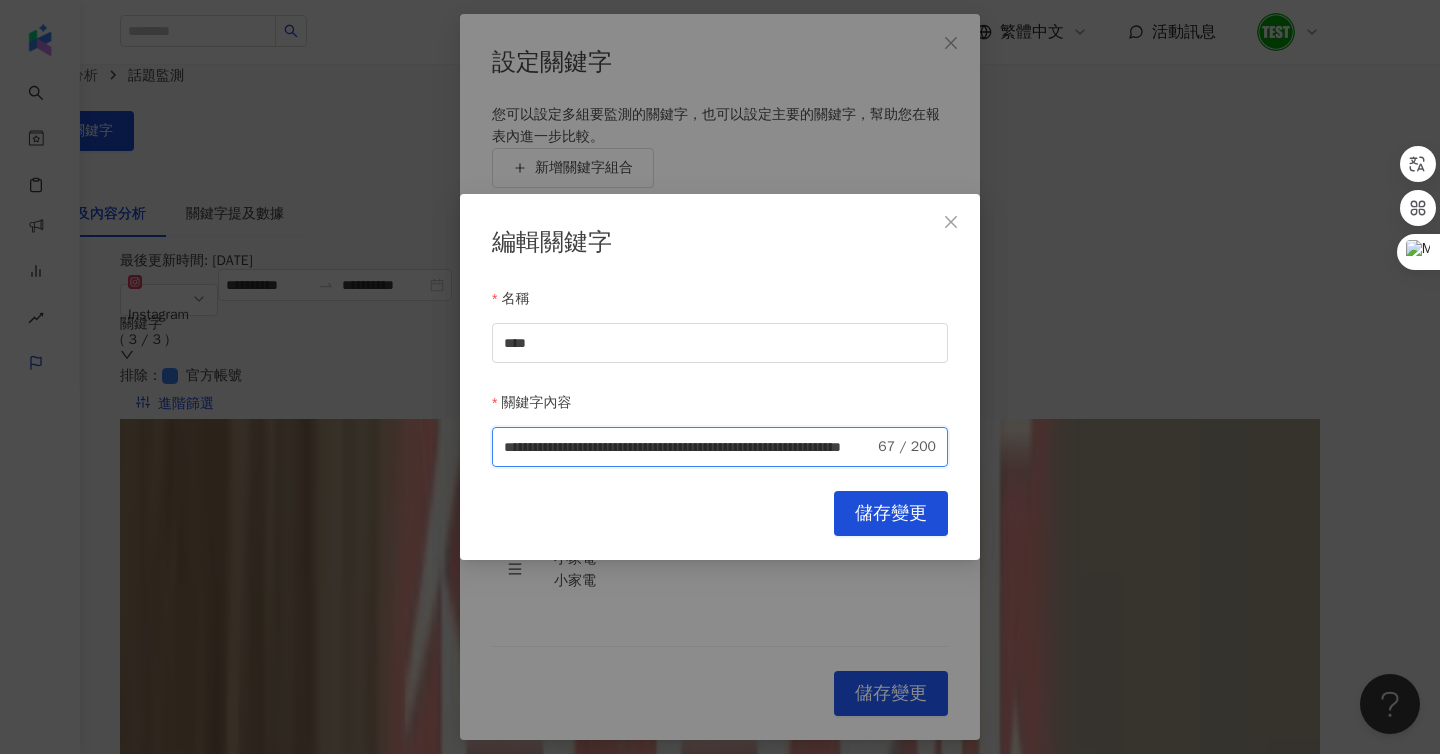 scroll, scrollTop: 0, scrollLeft: 245, axis: horizontal 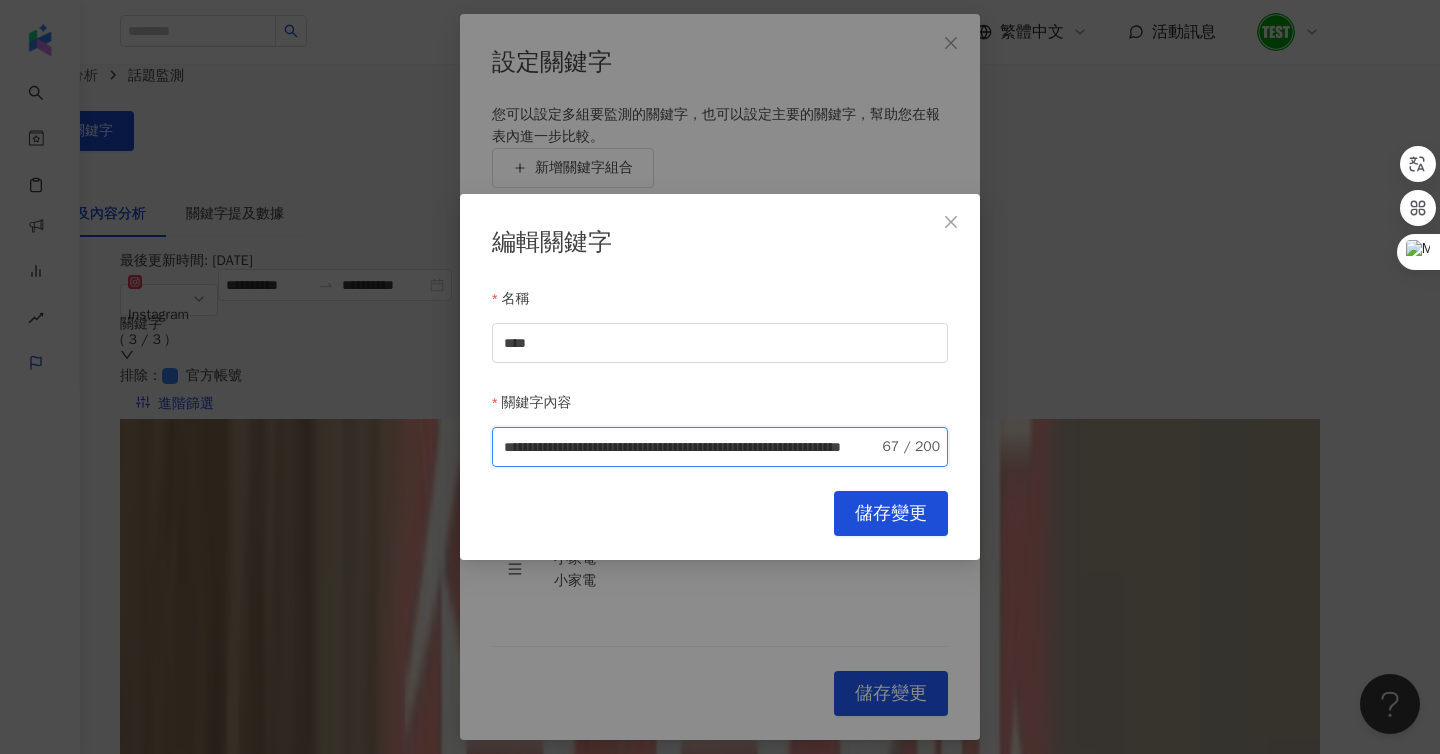 drag, startPoint x: 506, startPoint y: 438, endPoint x: 1093, endPoint y: 455, distance: 587.2461 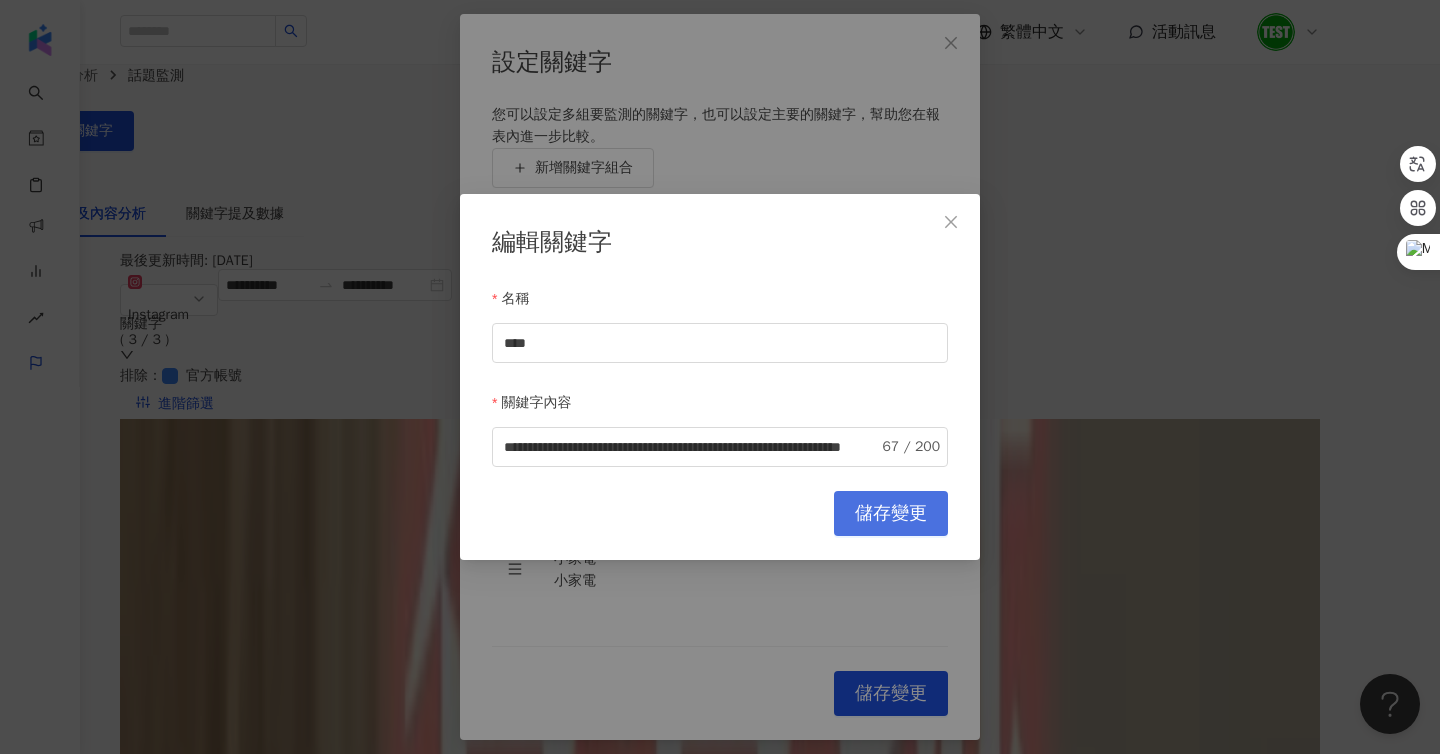 click on "儲存變更" at bounding box center [891, 513] 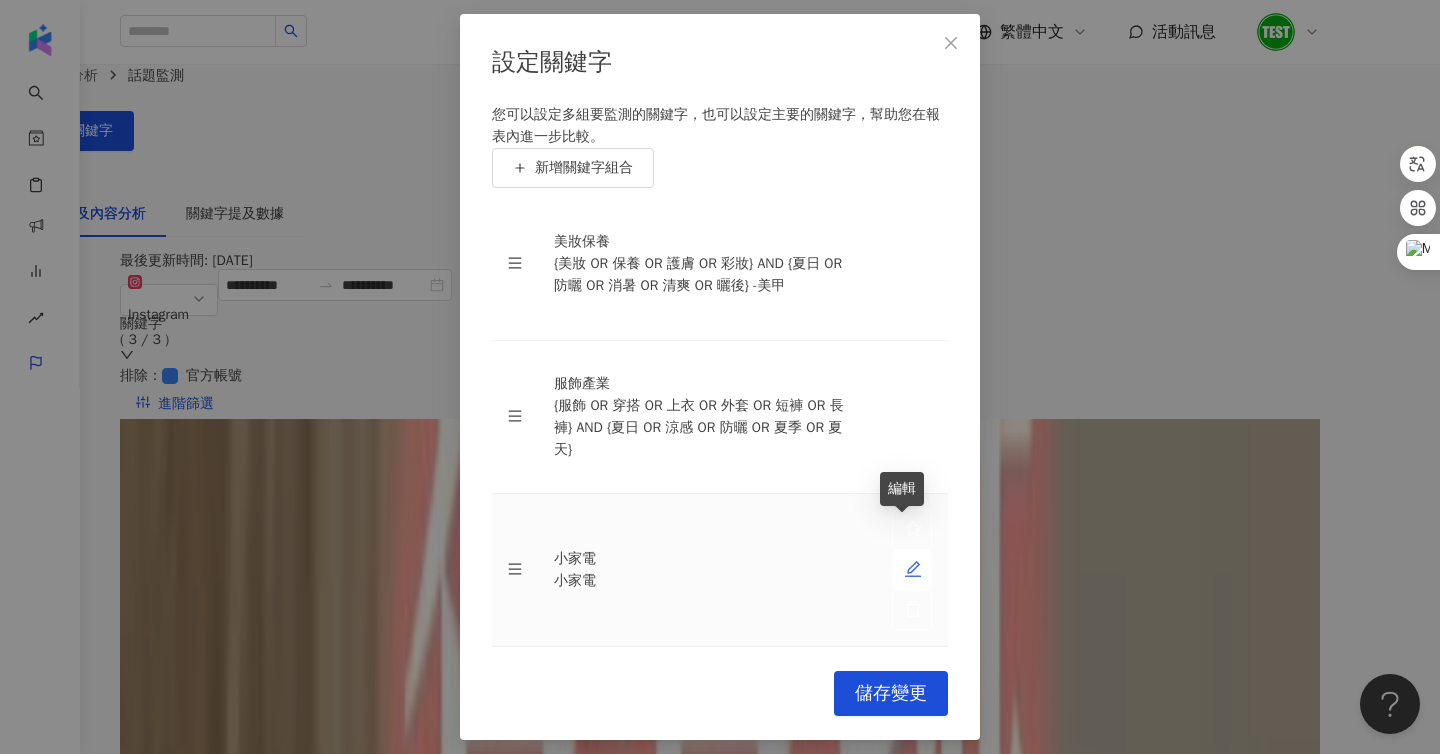 click 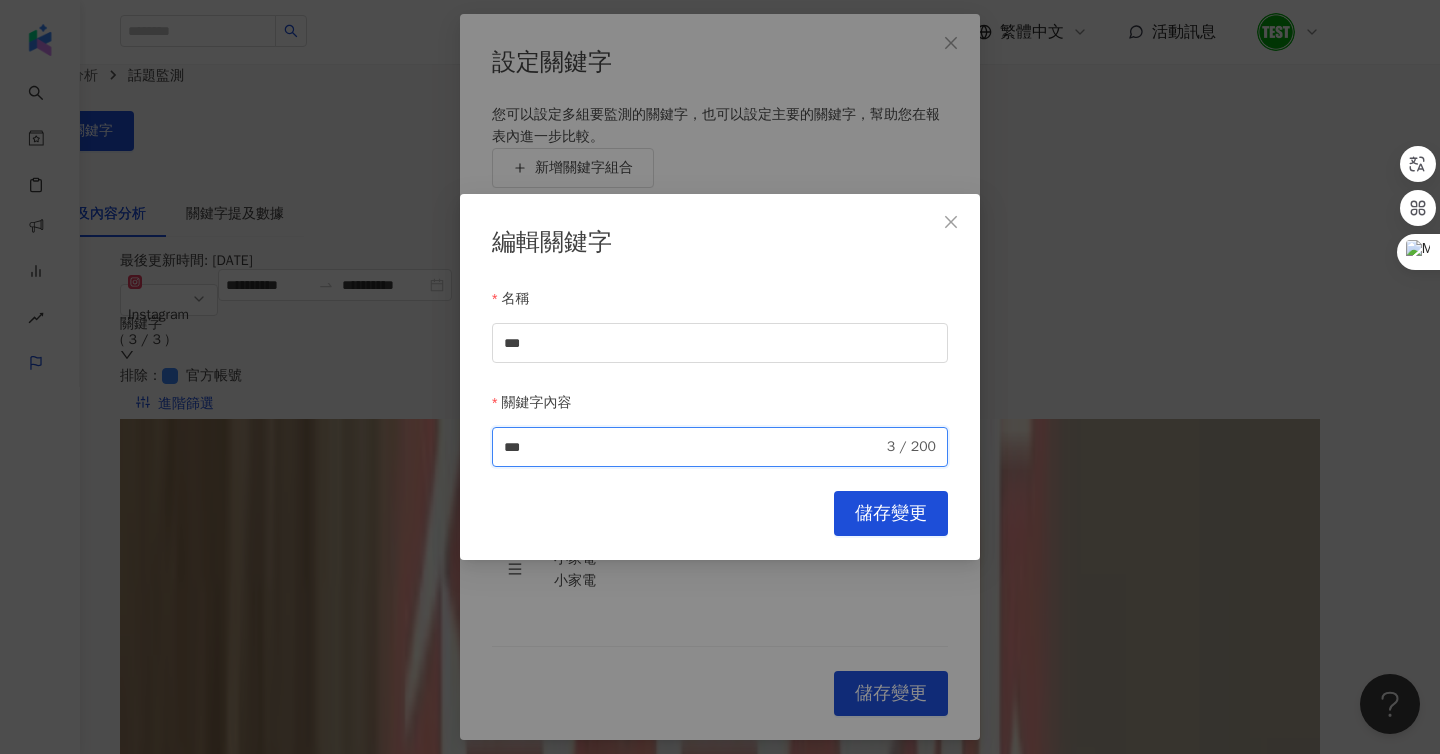 drag, startPoint x: 621, startPoint y: 434, endPoint x: 384, endPoint y: 432, distance: 237.00844 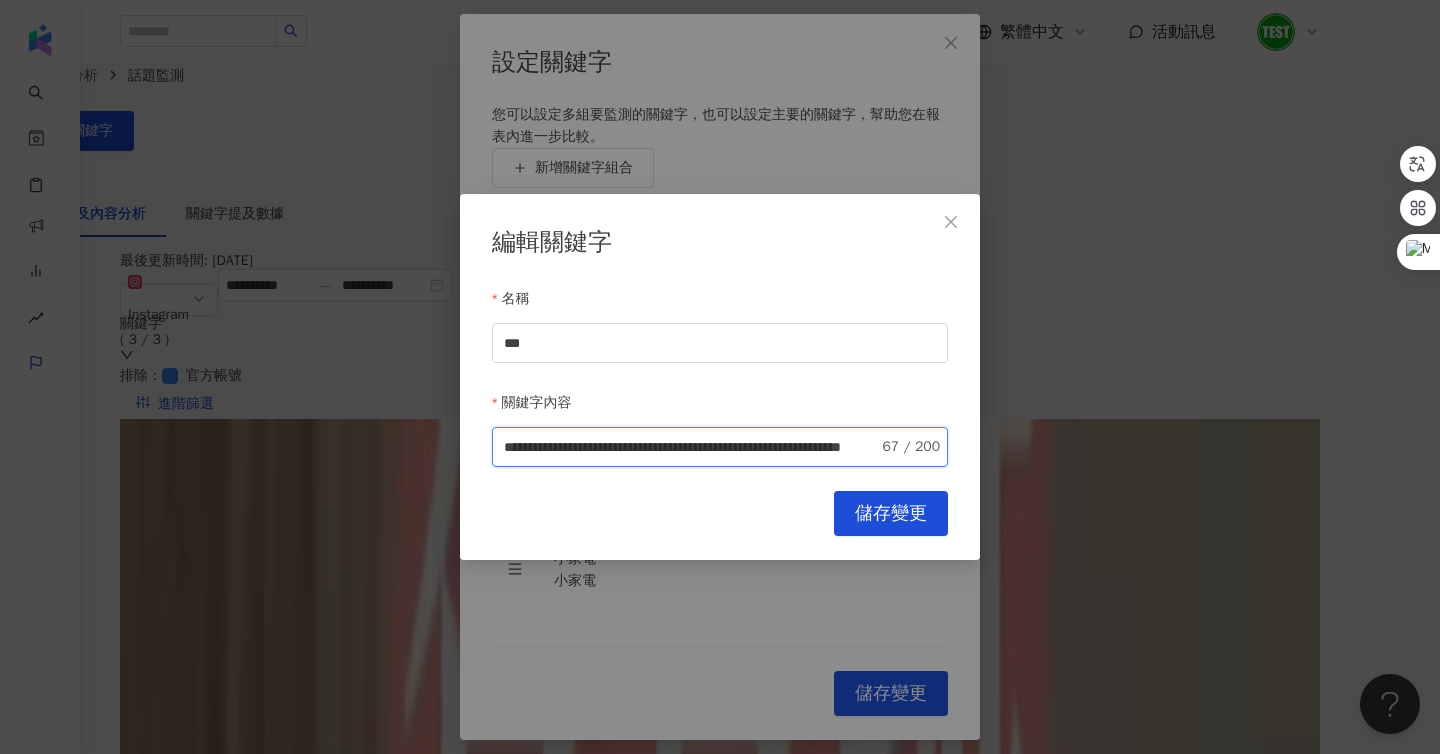 scroll, scrollTop: 0, scrollLeft: 0, axis: both 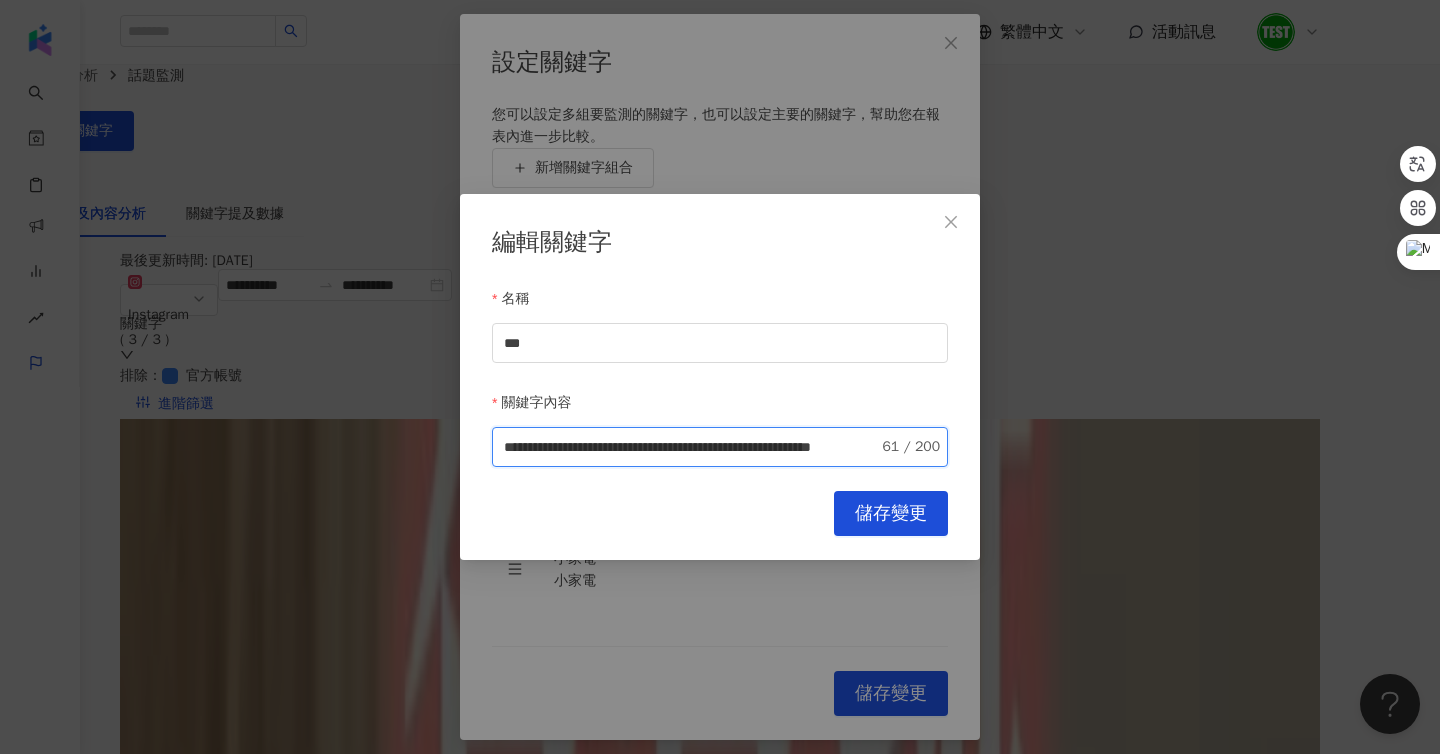 drag, startPoint x: 729, startPoint y: 442, endPoint x: 931, endPoint y: 443, distance: 202.00247 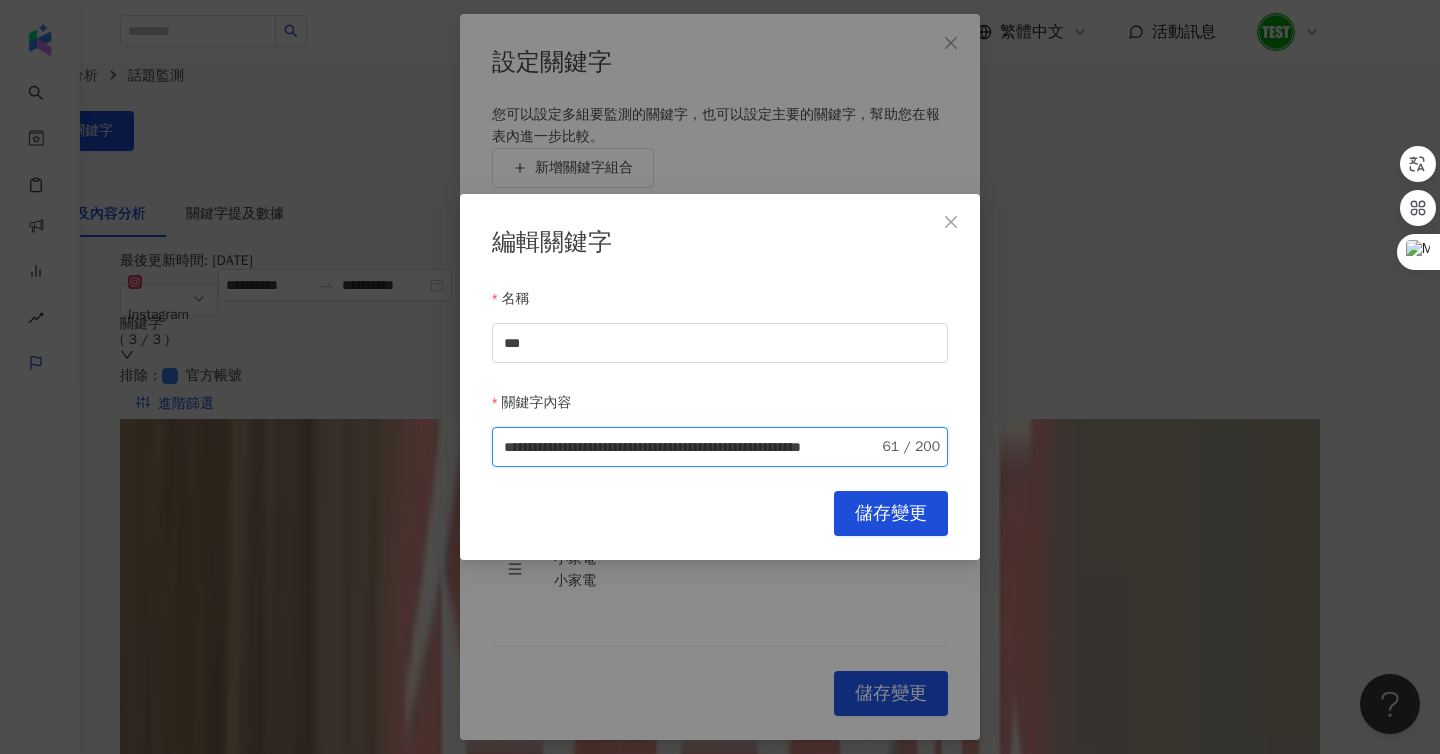 scroll, scrollTop: 0, scrollLeft: 151, axis: horizontal 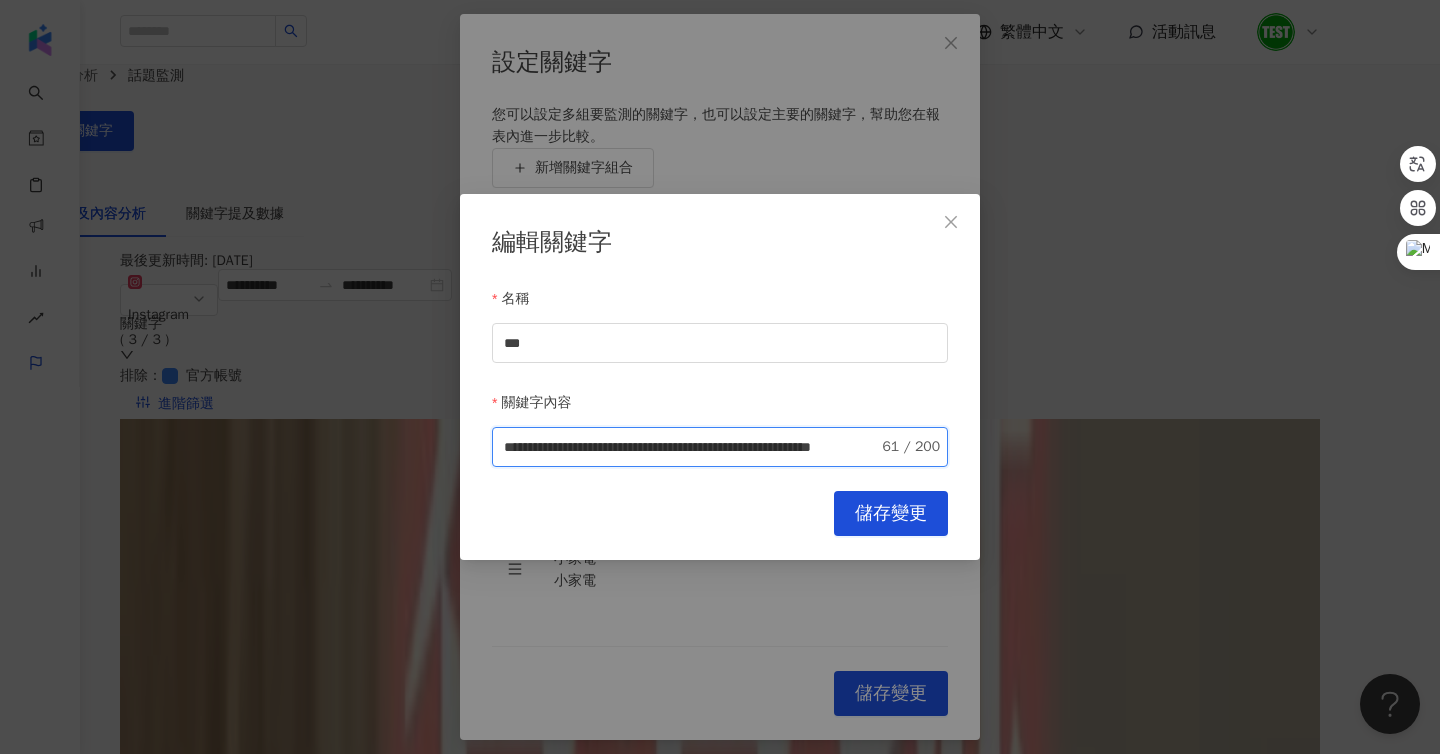 drag, startPoint x: 813, startPoint y: 444, endPoint x: 844, endPoint y: 445, distance: 31.016125 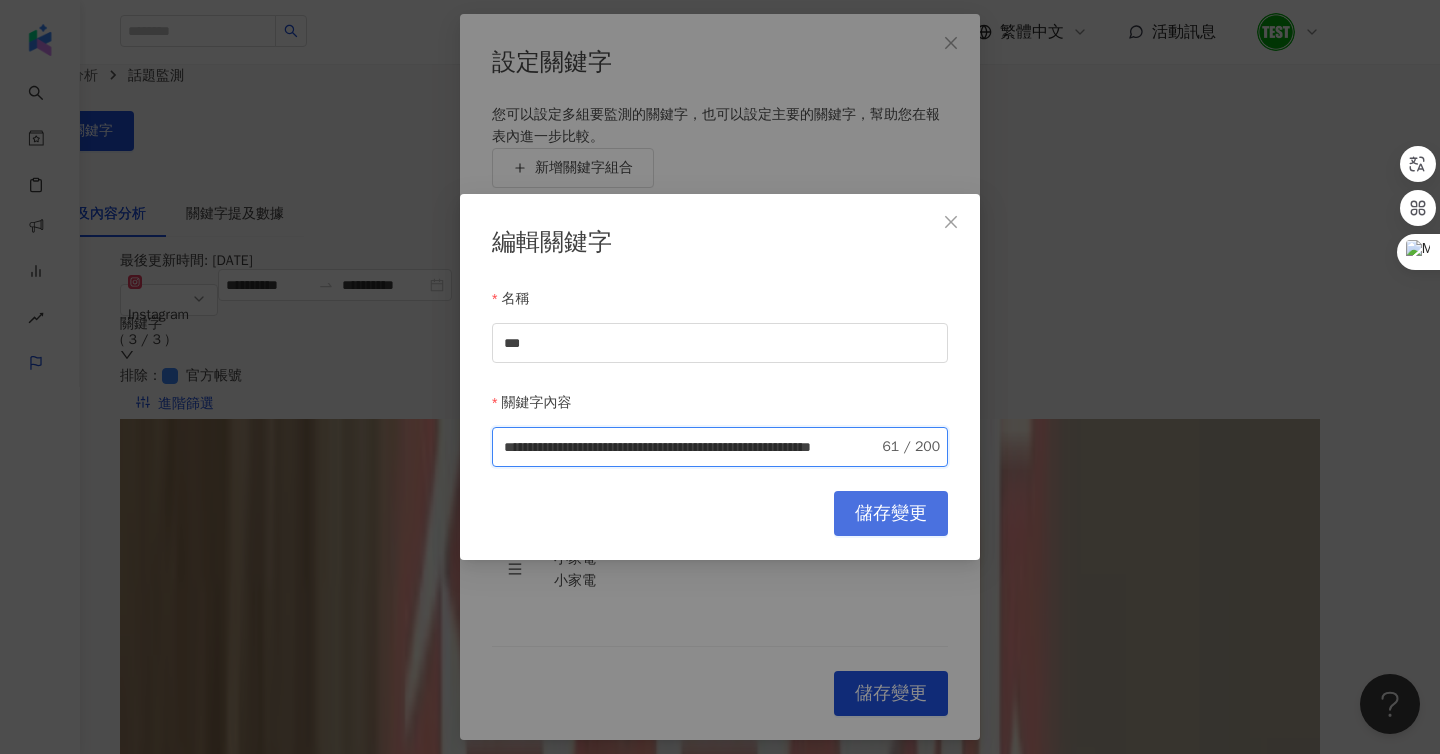 type on "**********" 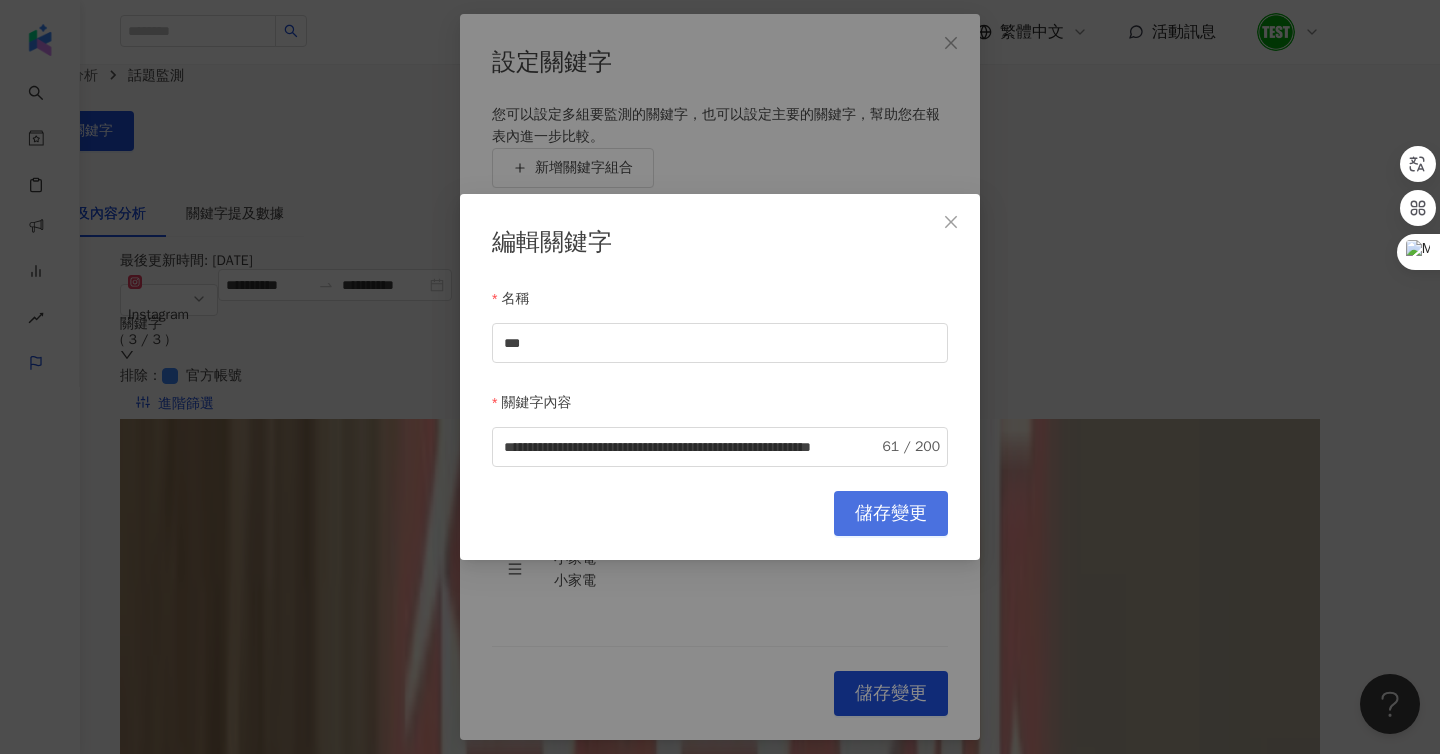 scroll, scrollTop: 0, scrollLeft: 0, axis: both 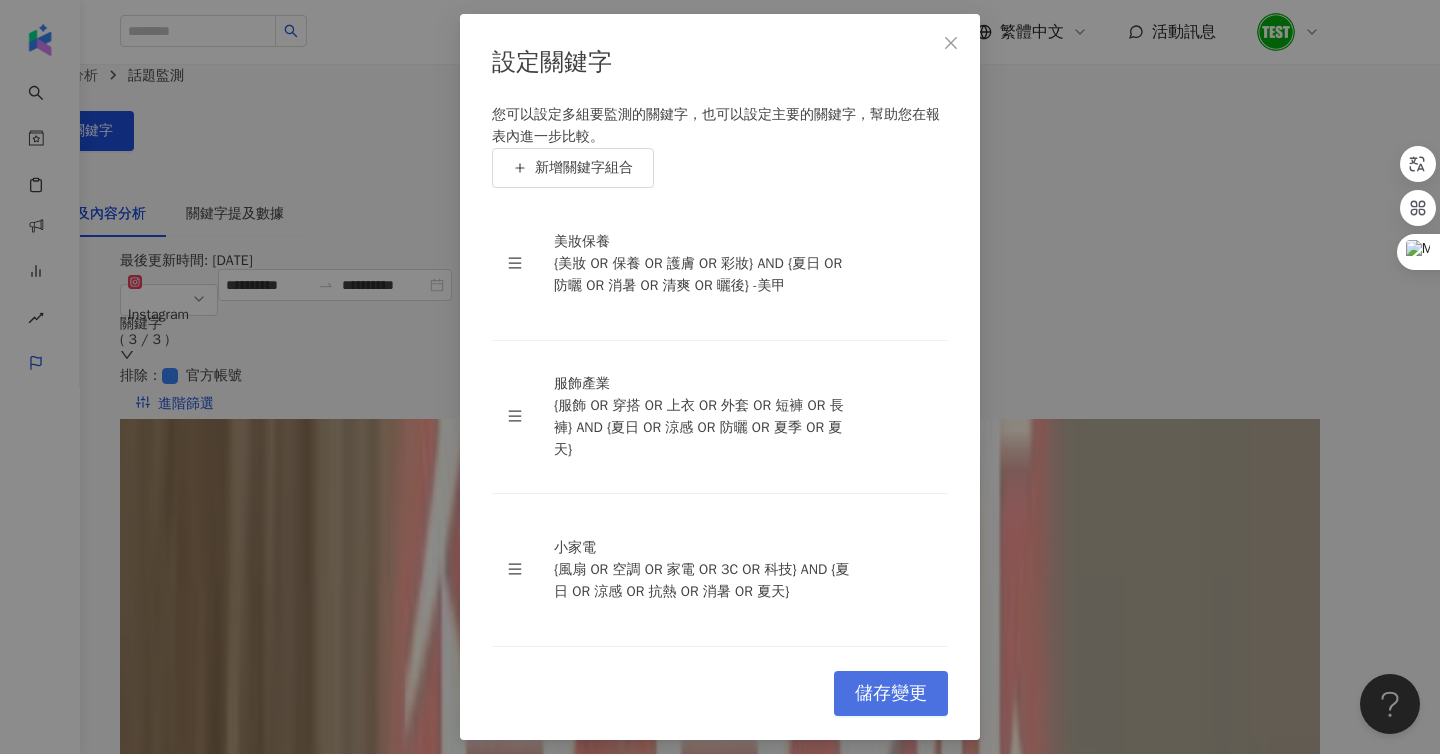 click on "儲存變更" at bounding box center [891, 694] 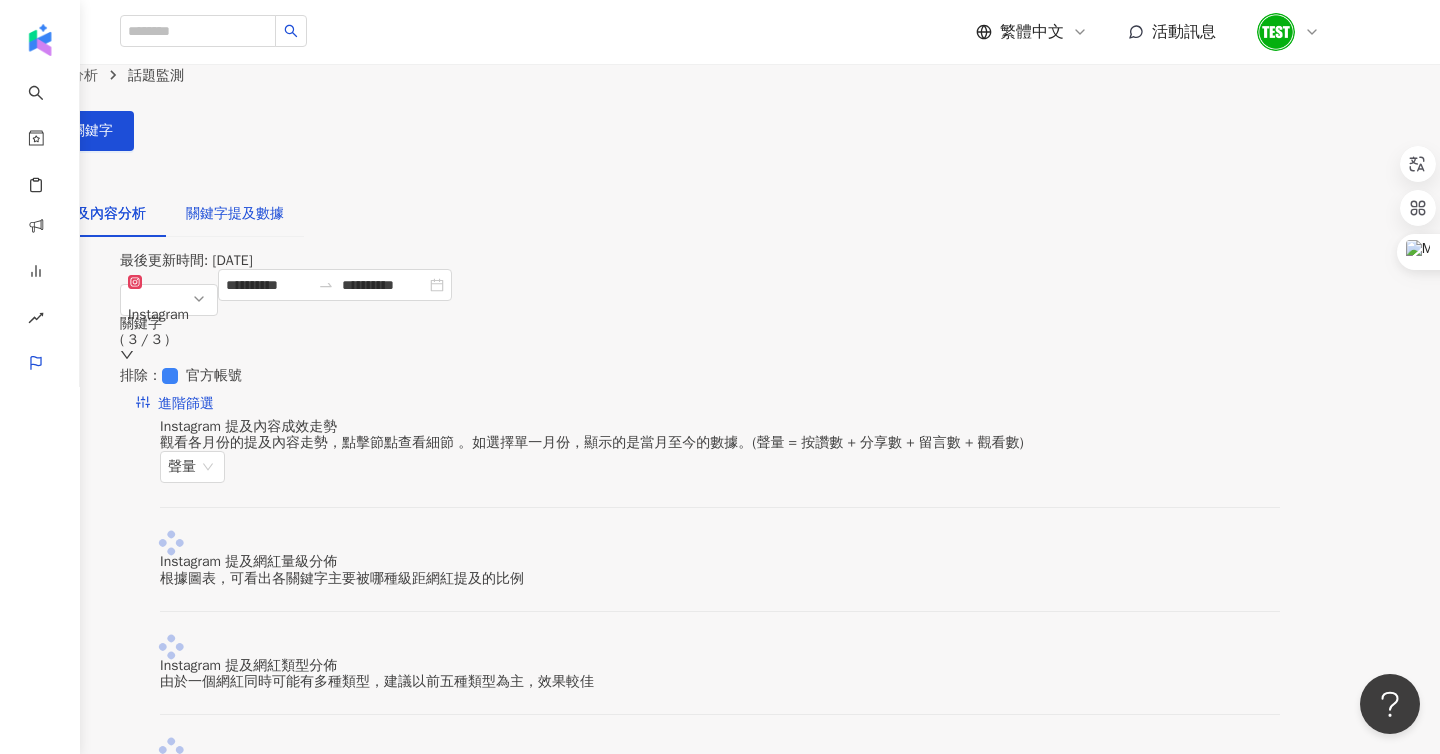 click on "關鍵字提及數據" at bounding box center (235, 214) 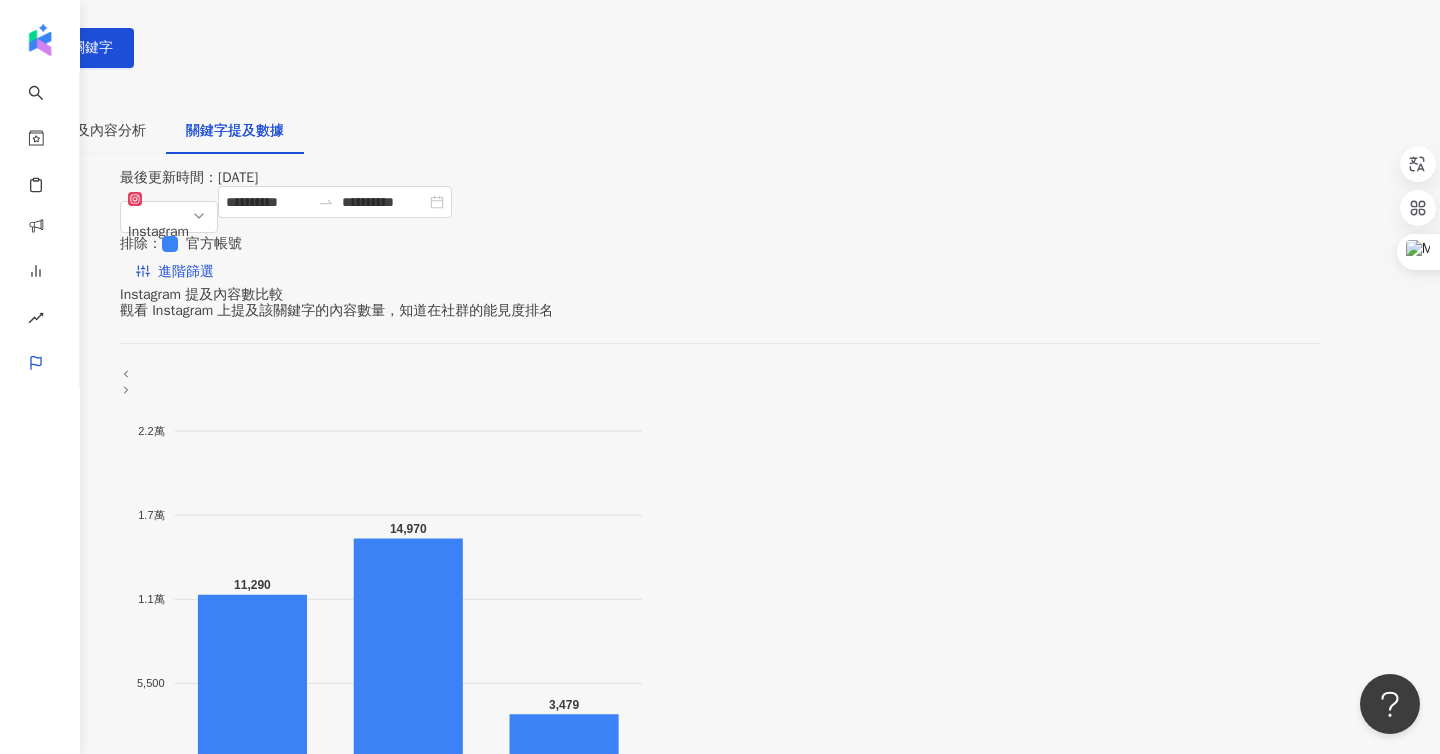 scroll, scrollTop: 0, scrollLeft: 0, axis: both 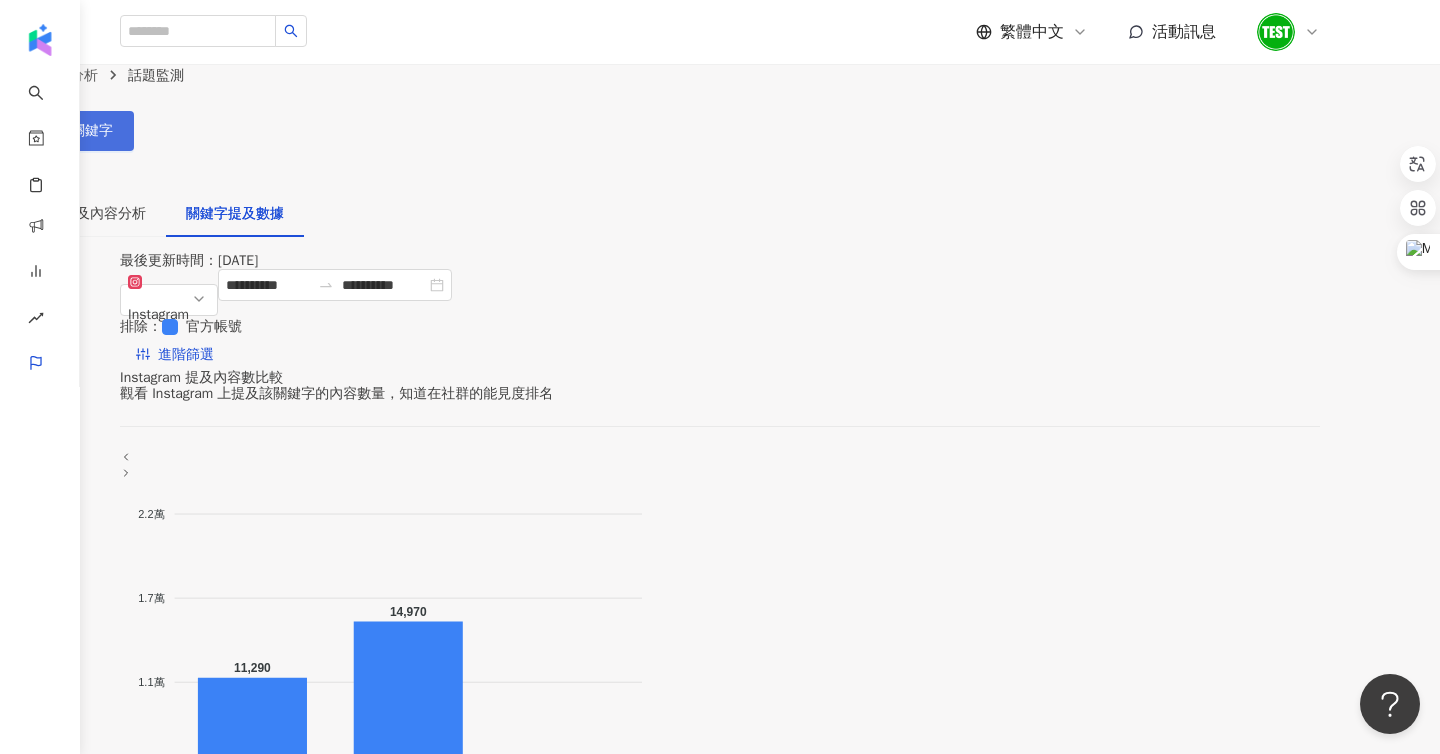 click on "設定關鍵字" at bounding box center [67, 131] 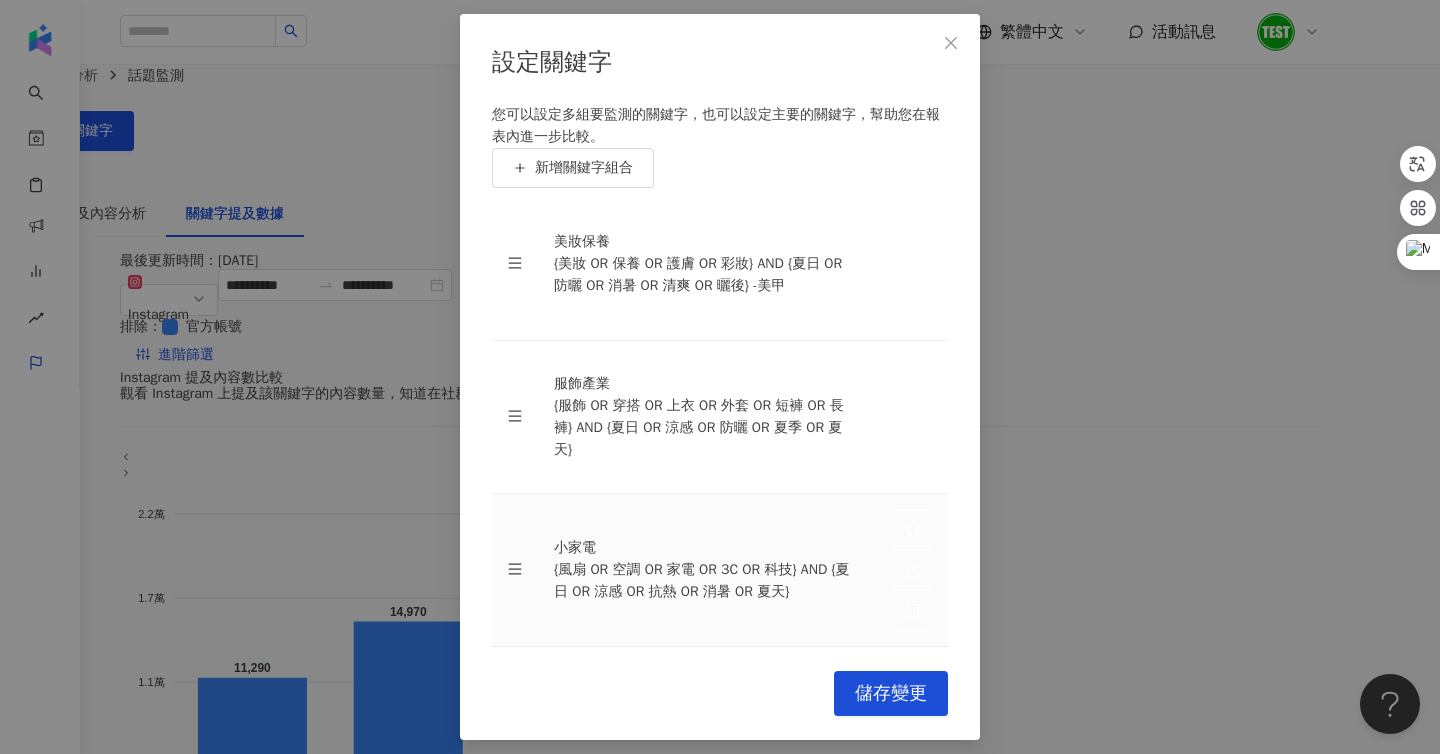 scroll, scrollTop: 22, scrollLeft: 0, axis: vertical 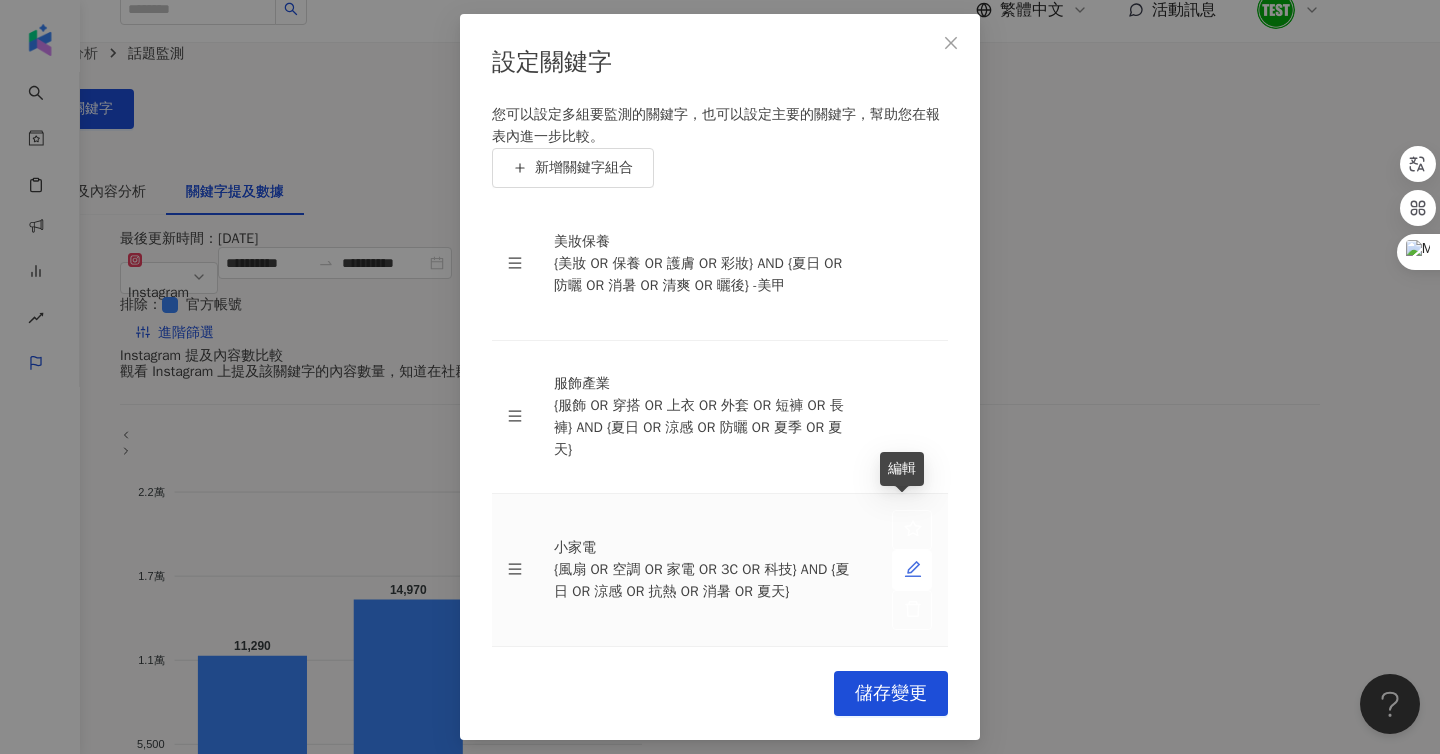 click 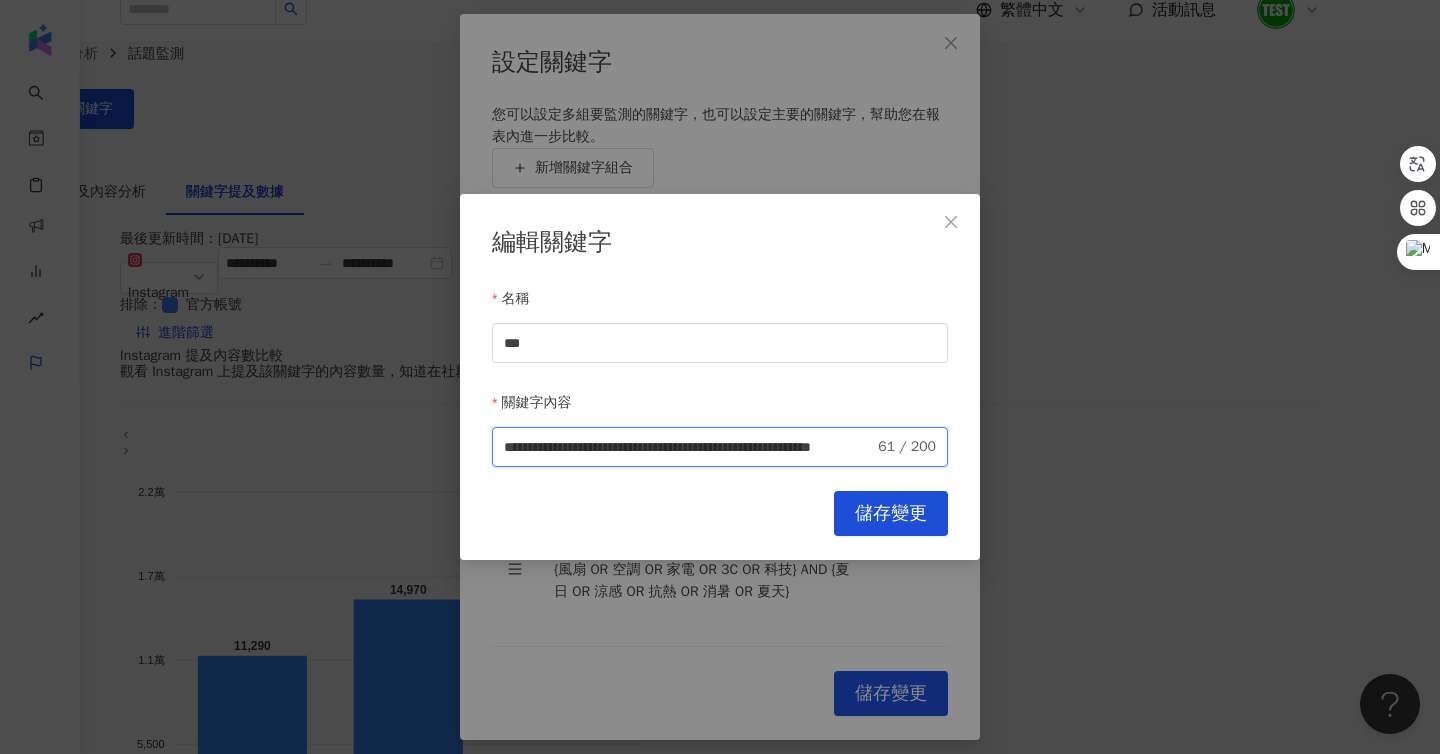scroll, scrollTop: 0, scrollLeft: 179, axis: horizontal 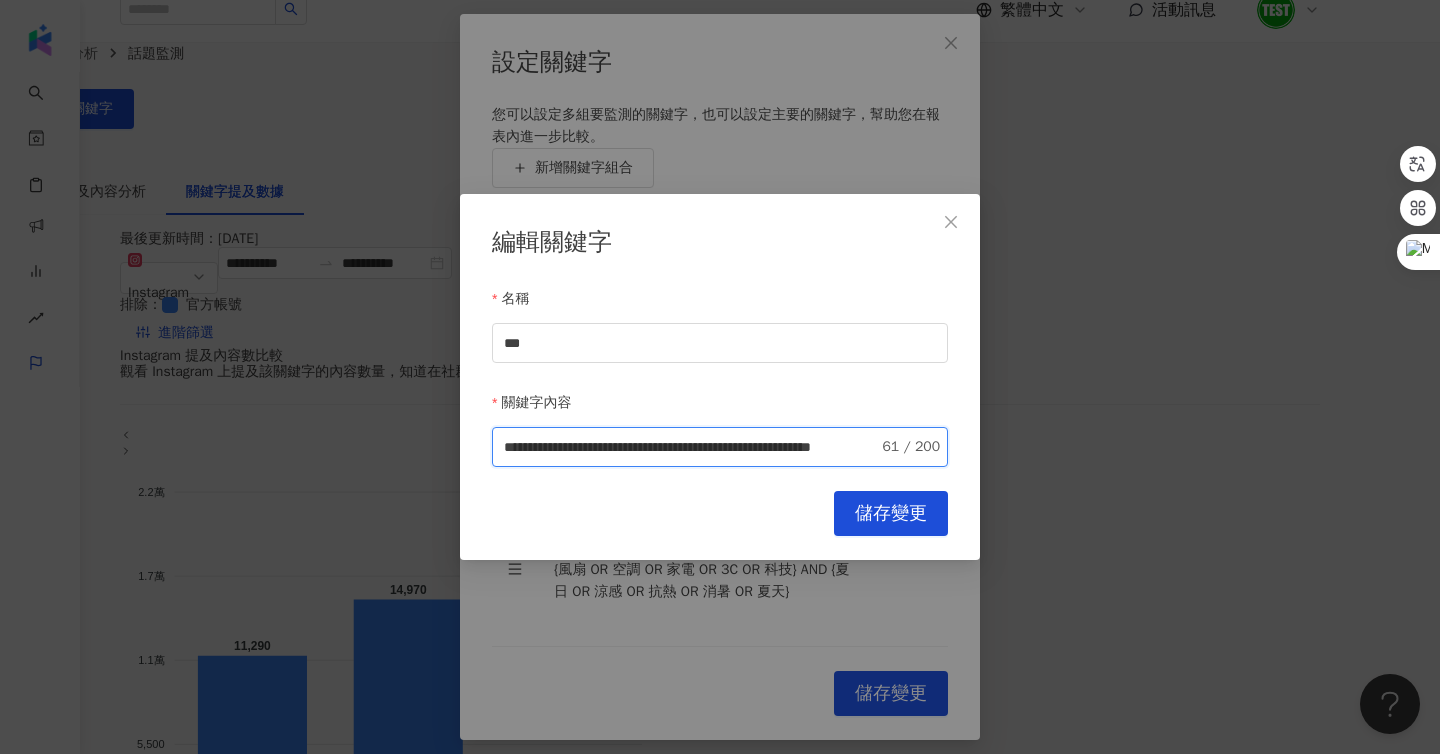 drag, startPoint x: 766, startPoint y: 448, endPoint x: 1002, endPoint y: 448, distance: 236 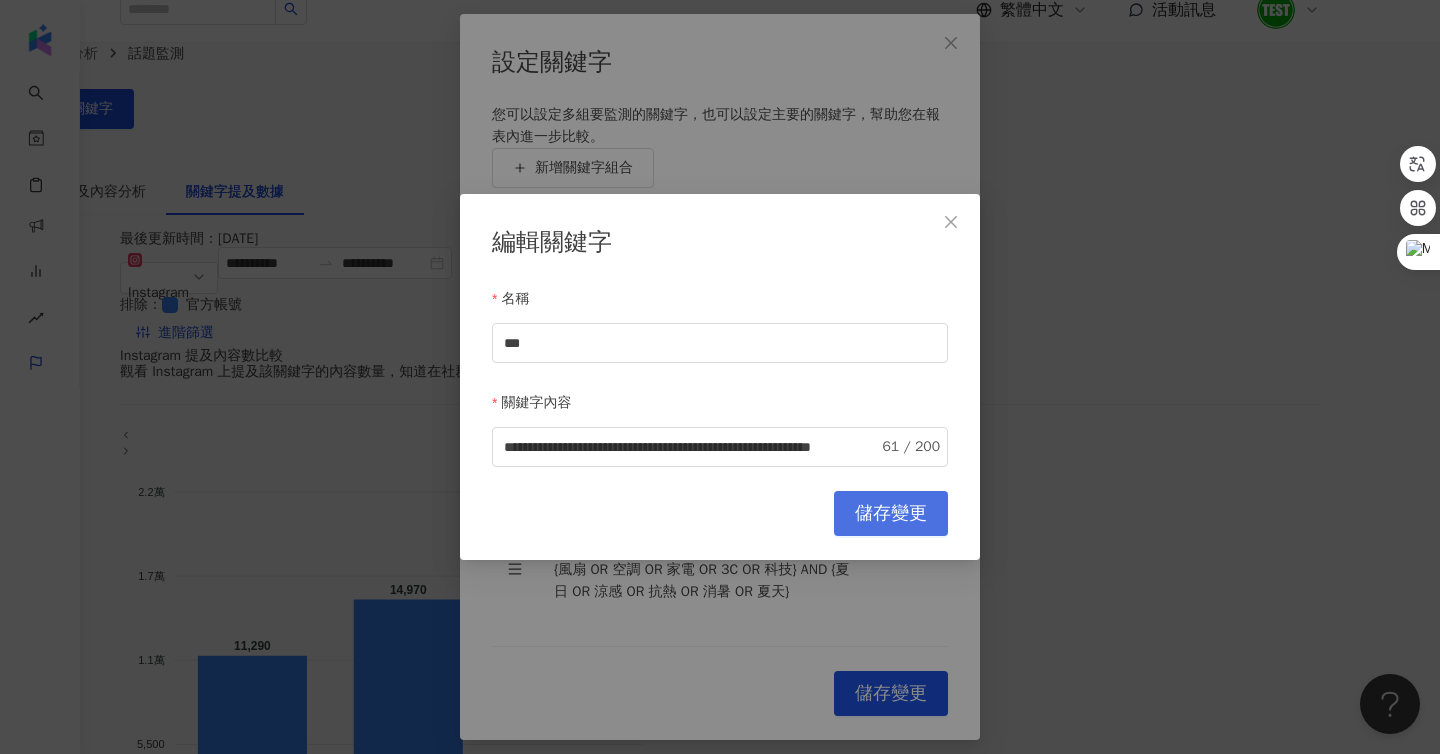 click on "儲存變更" at bounding box center [891, 513] 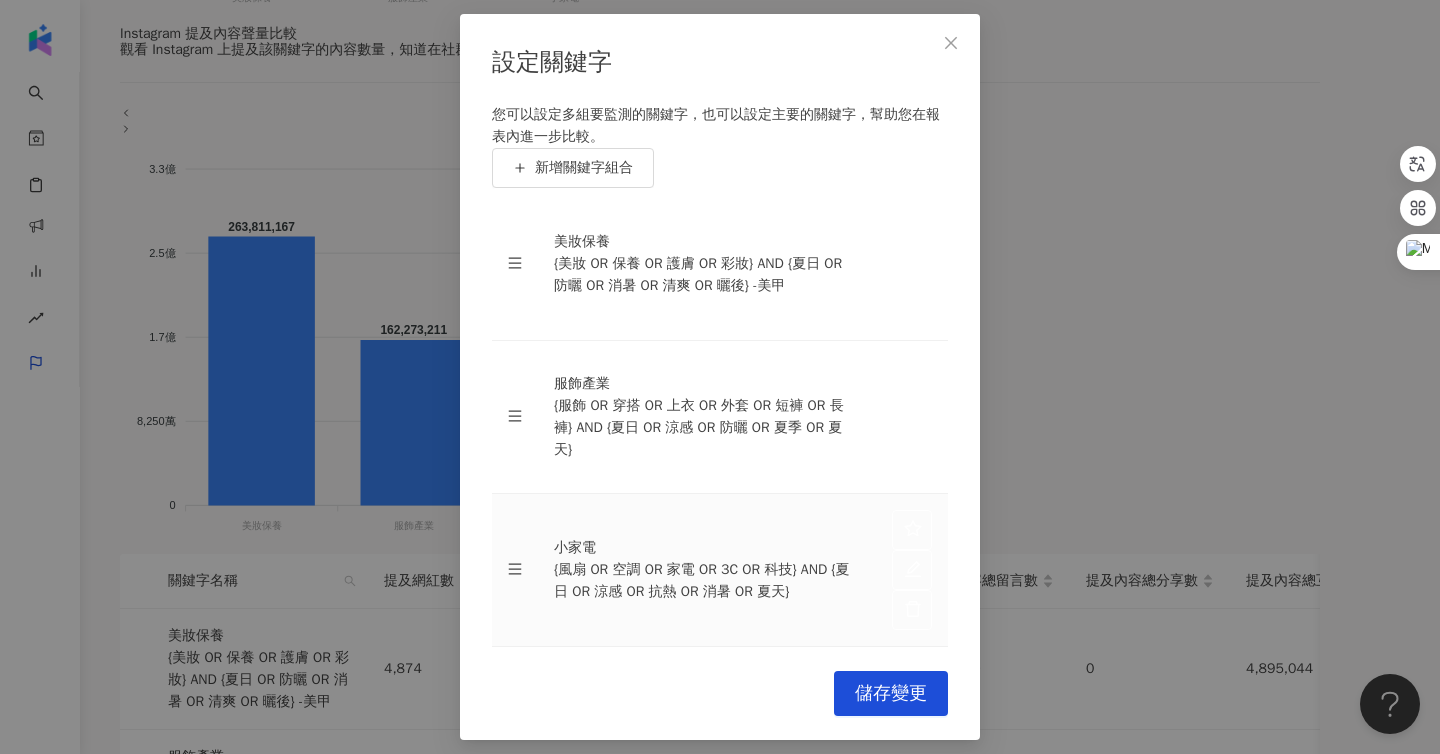scroll, scrollTop: 874, scrollLeft: 0, axis: vertical 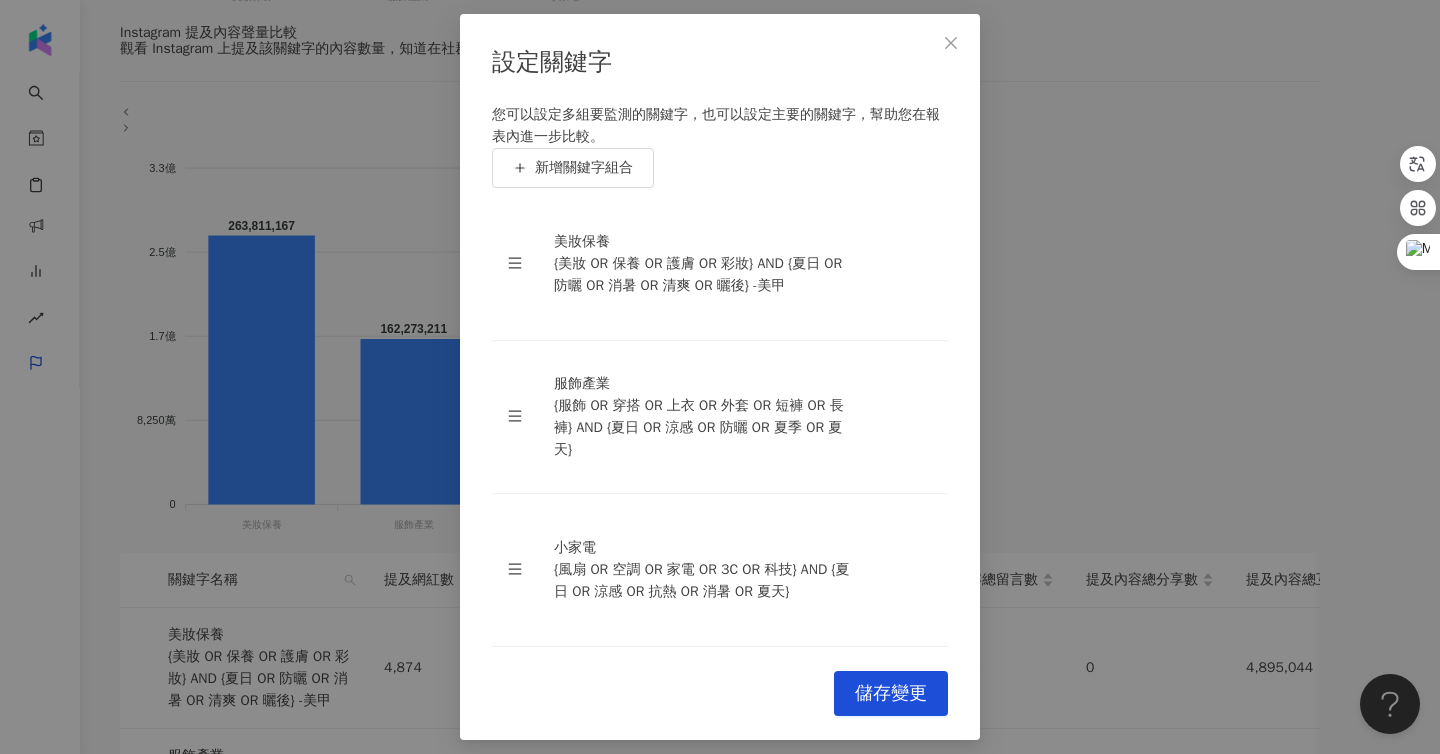 click on "設定關鍵字 您可以設定多組要監測的關鍵字，也可以設定主要的關鍵字，幫助您在報表內進一步比較。 新增關鍵字組合 美妝保養 {美妝 OR 保養 OR 護膚 OR 彩妝} AND {夏日 OR 防曬 OR 消暑 OR 清爽 OR 曬後} -美甲 服飾產業 {服飾 OR 穿搭 OR 上衣 OR 外套 OR 短褲 OR 長褲} AND {夏日 OR 涼感 OR 防曬 OR 夏季 OR 夏天} 小家電 {風扇 OR 空調 OR 家電 OR 3C OR 科技} AND {夏日 OR 涼感 OR 抗熱 OR 消暑 OR 夏天}
To pick up a draggable item, press the space bar.
While dragging, use the arrow keys to move the item.
Press space again to drop the item in its new position, or press escape to cancel.
Cancel 儲存變更" at bounding box center [720, 377] 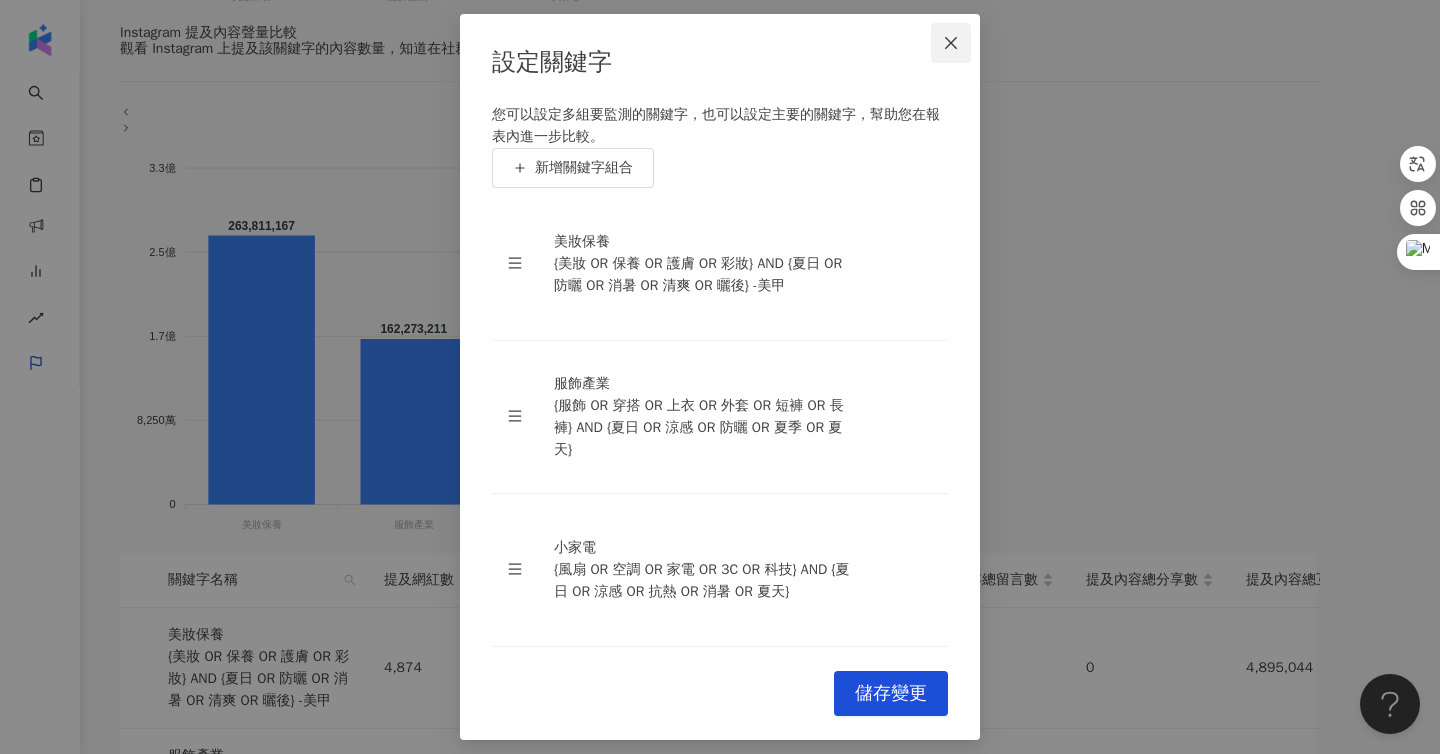 click at bounding box center [951, 43] 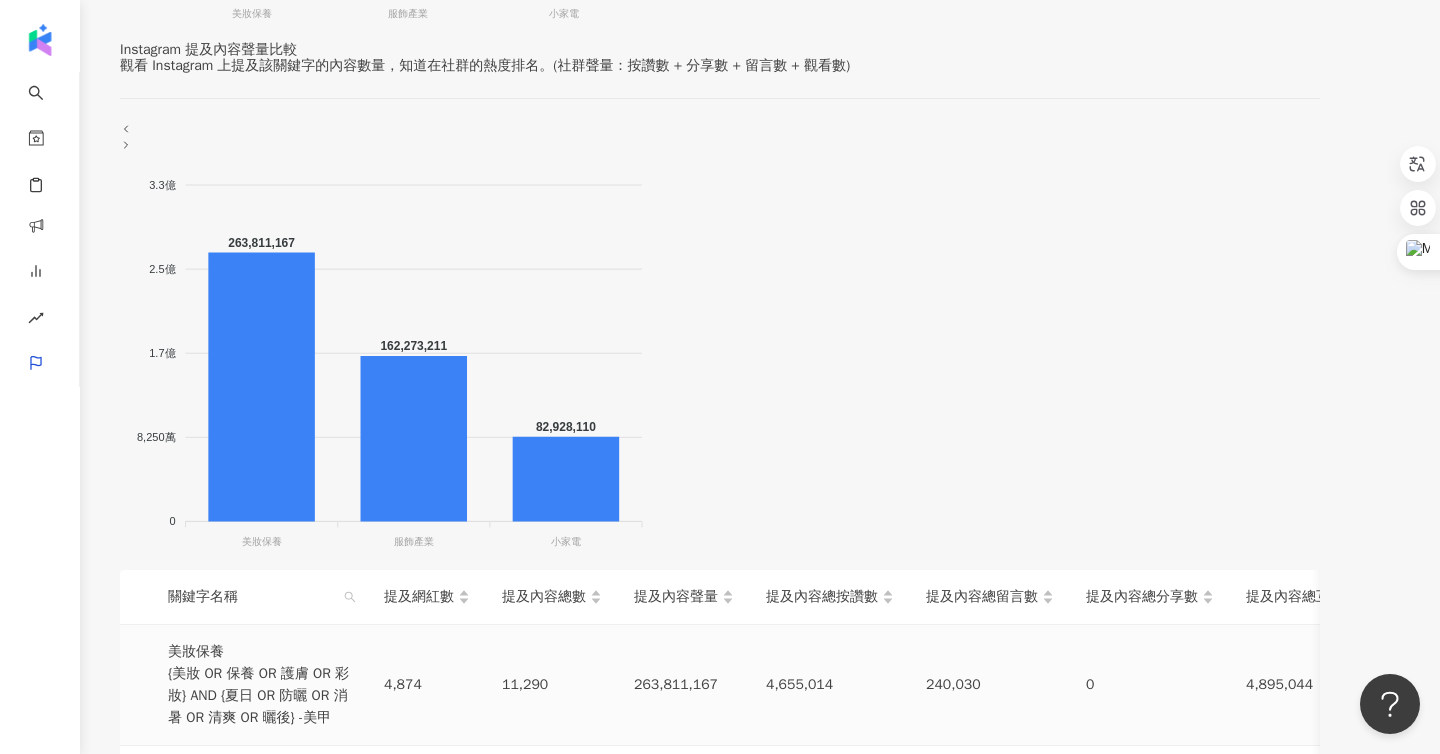 scroll, scrollTop: 856, scrollLeft: 0, axis: vertical 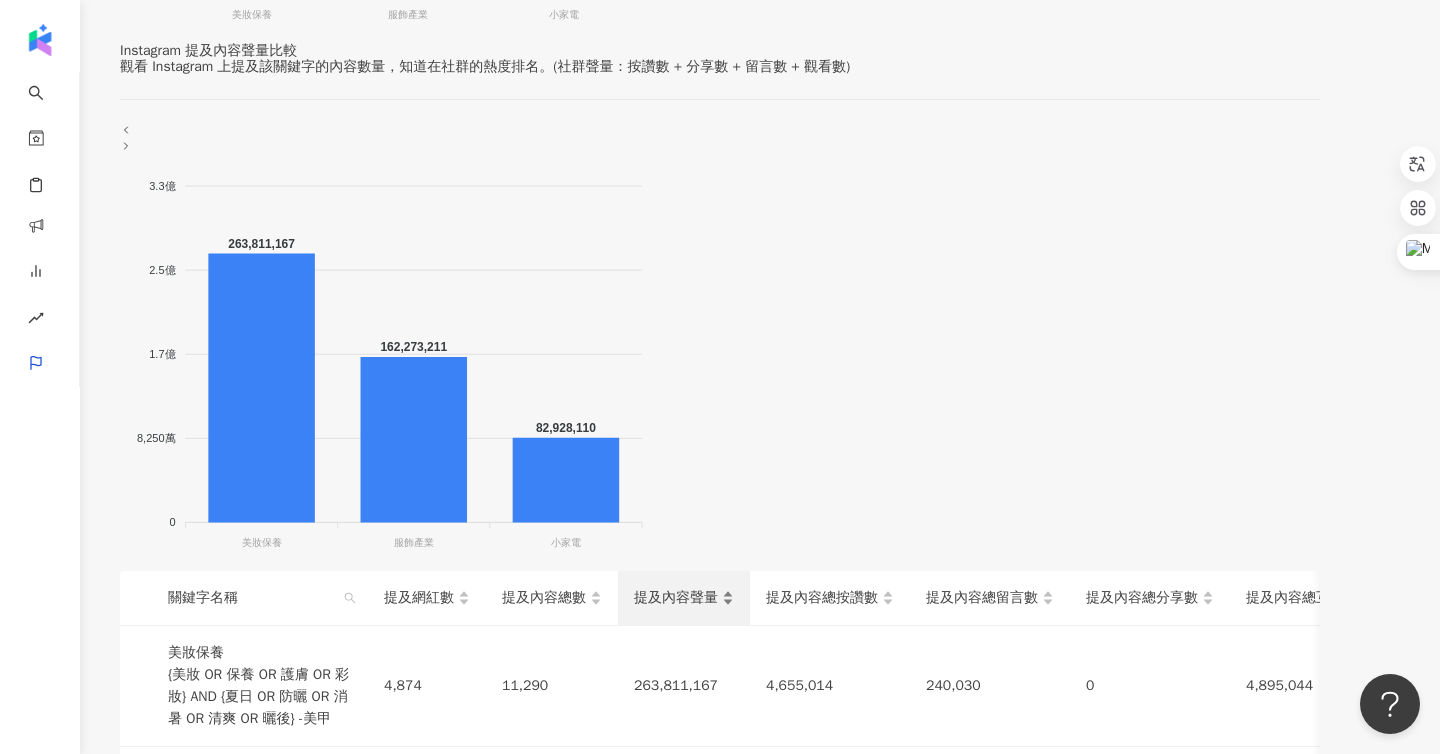 click on "提及內容聲量" at bounding box center (676, 598) 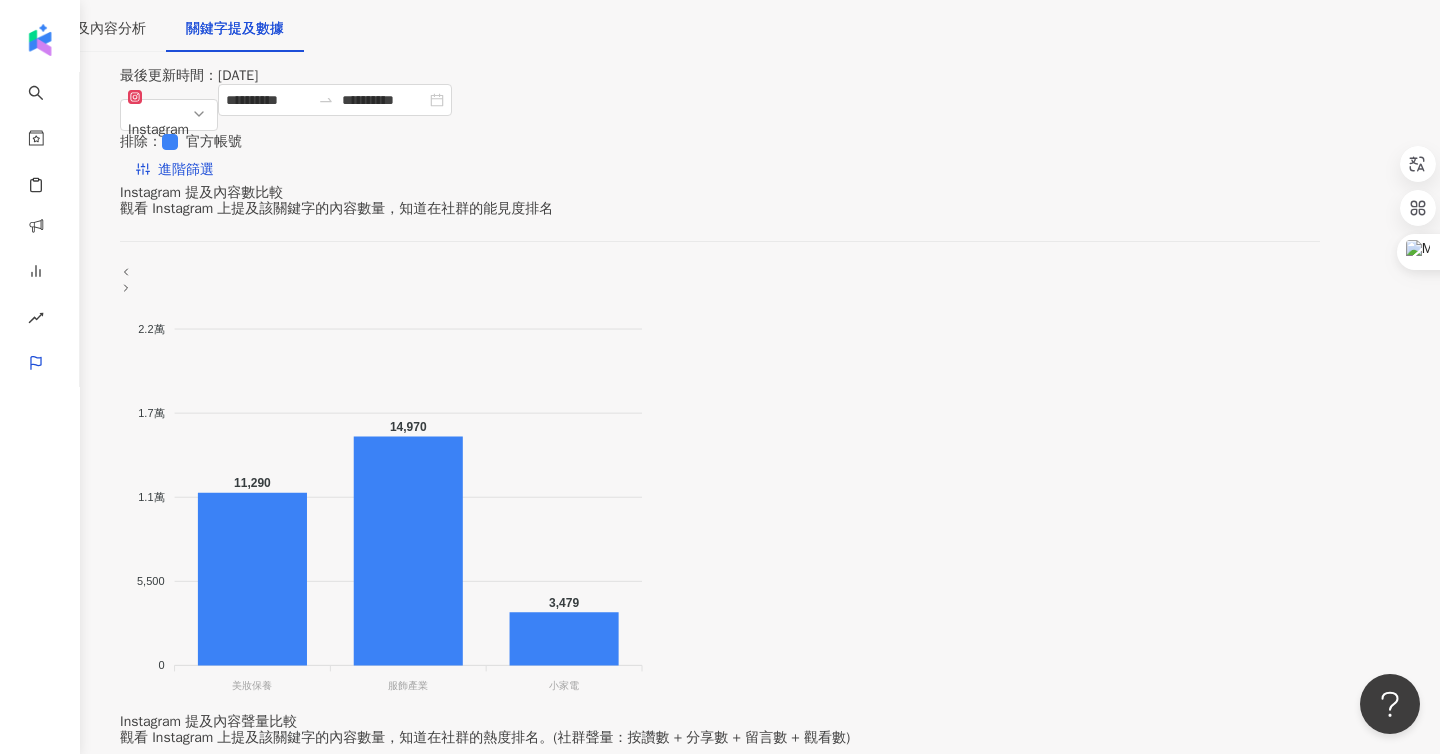 scroll, scrollTop: 0, scrollLeft: 0, axis: both 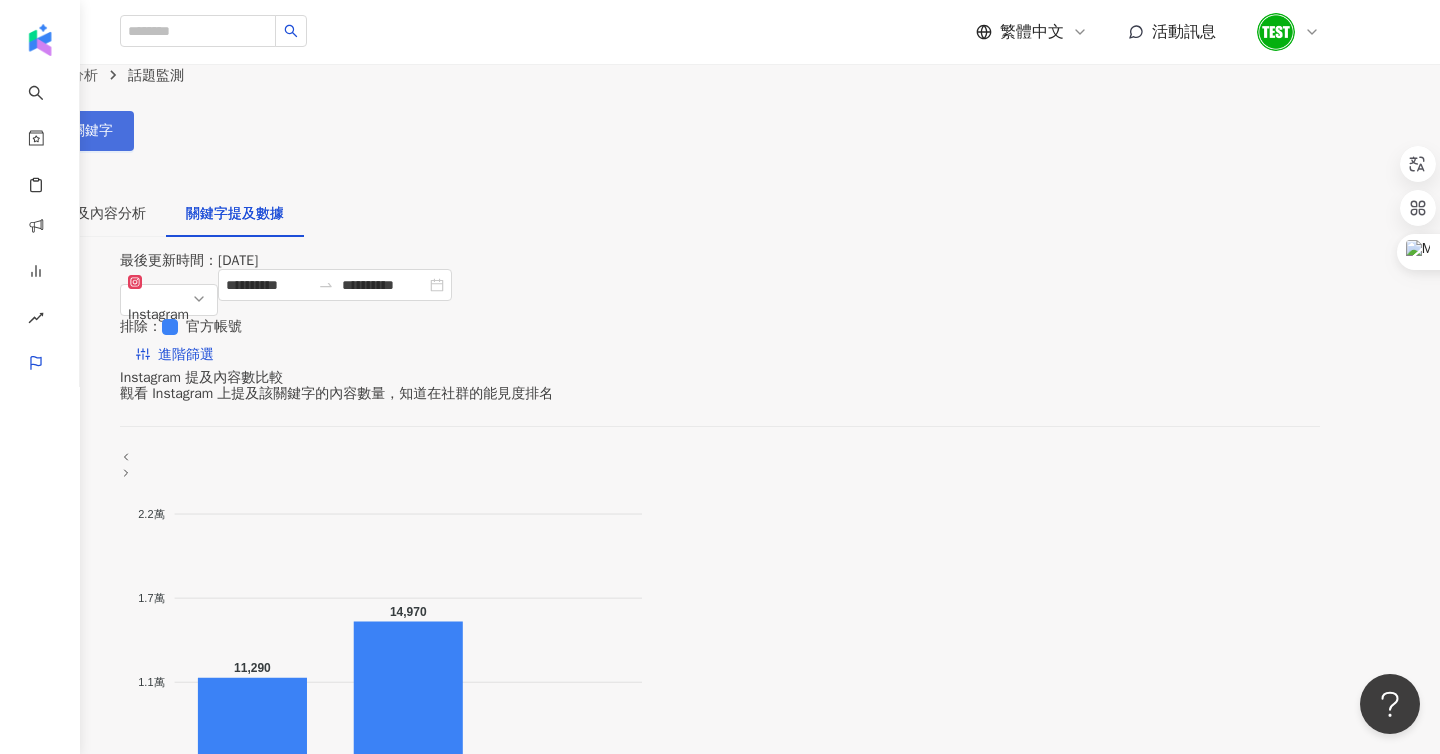 click on "設定關鍵字" at bounding box center [67, 131] 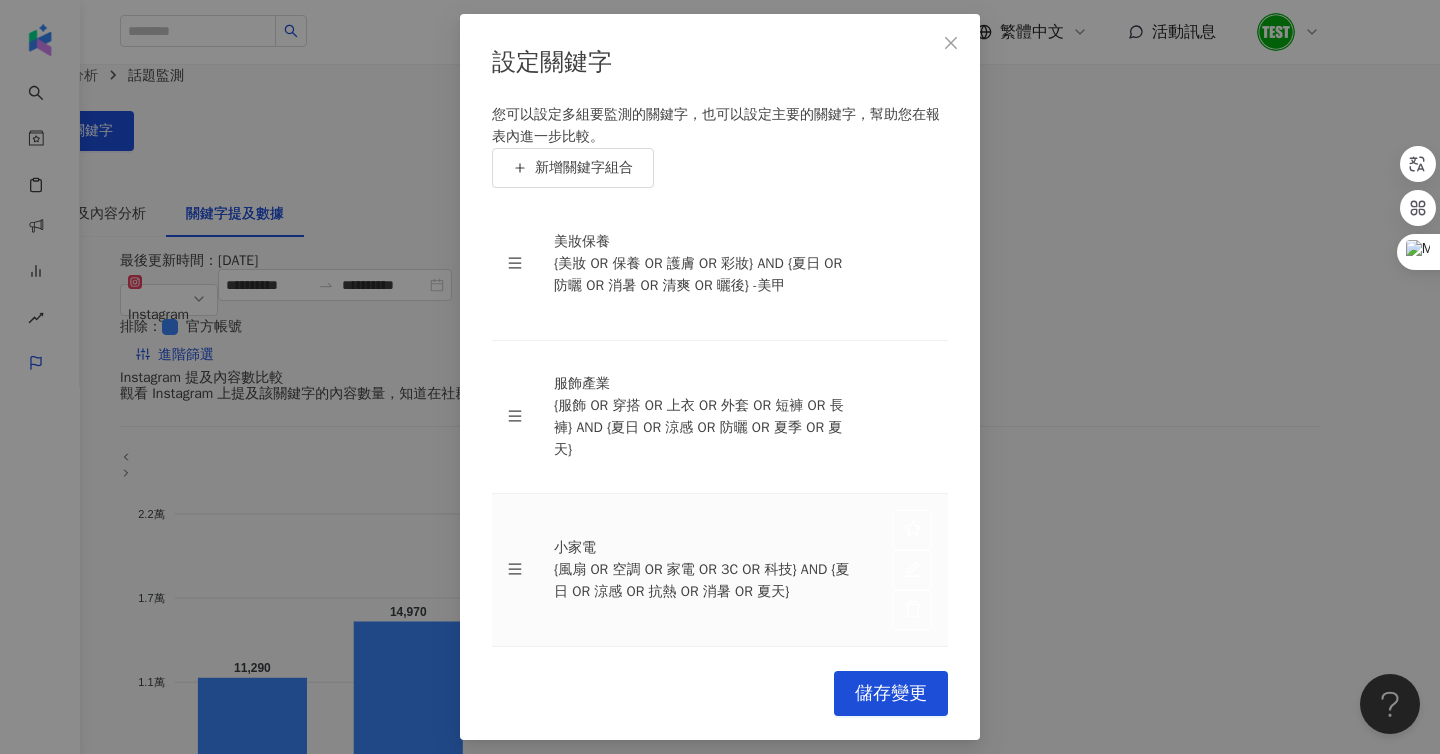 scroll, scrollTop: 26, scrollLeft: 0, axis: vertical 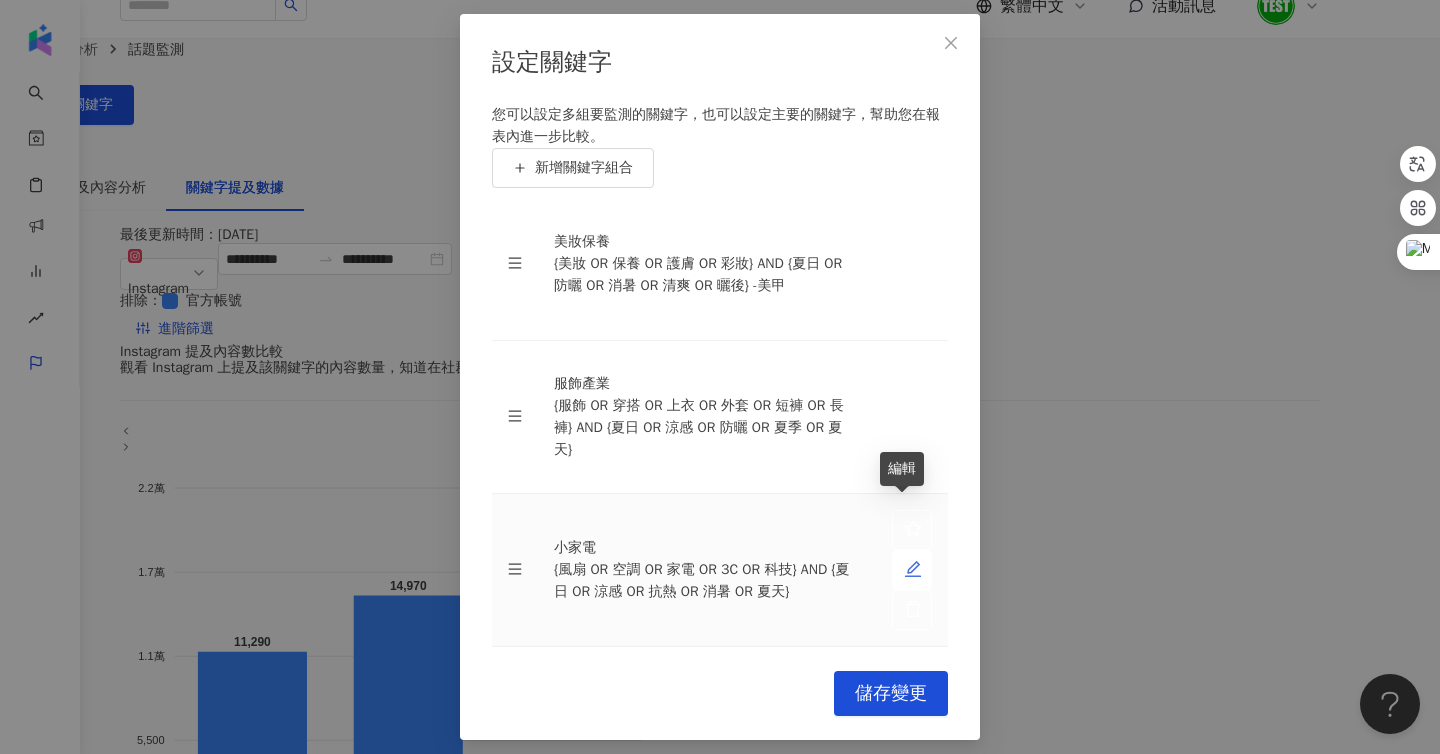 click 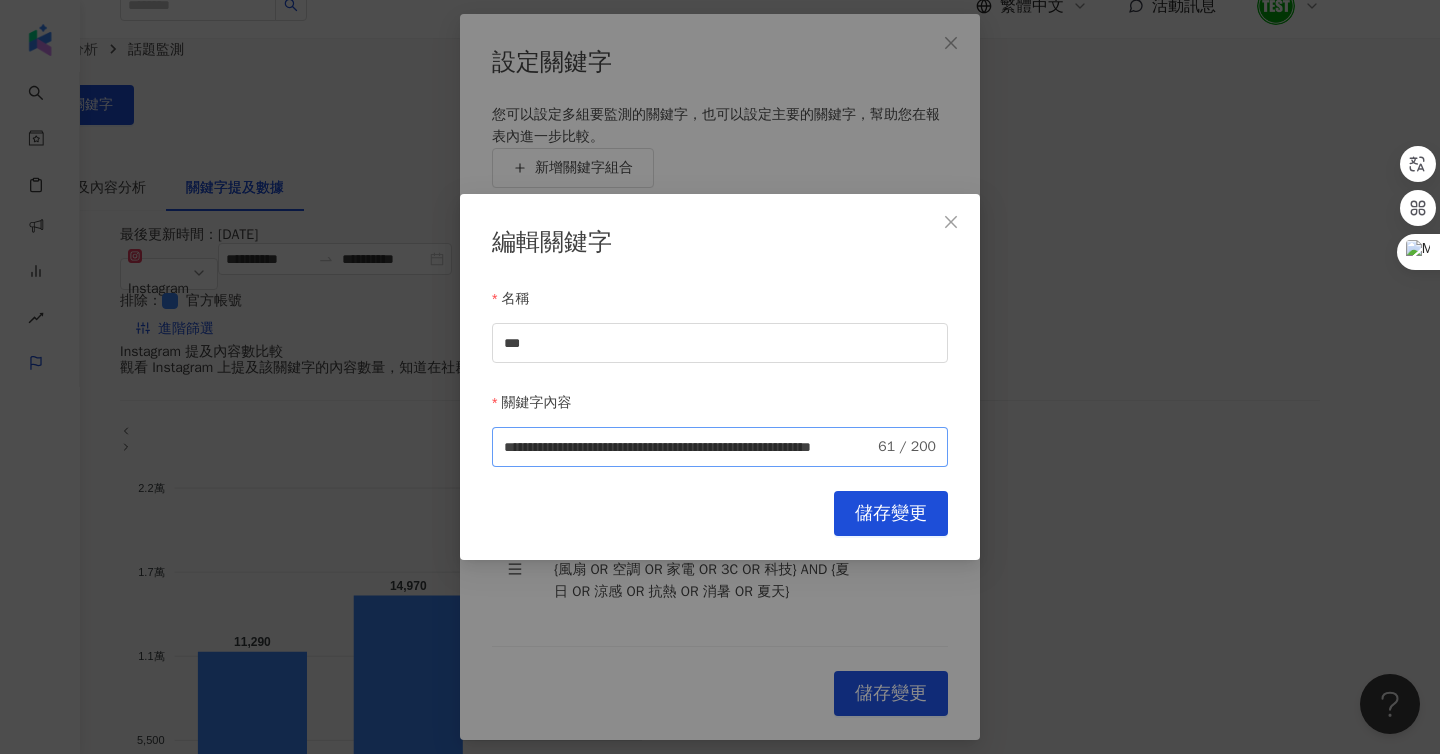 click on "**********" at bounding box center (720, 447) 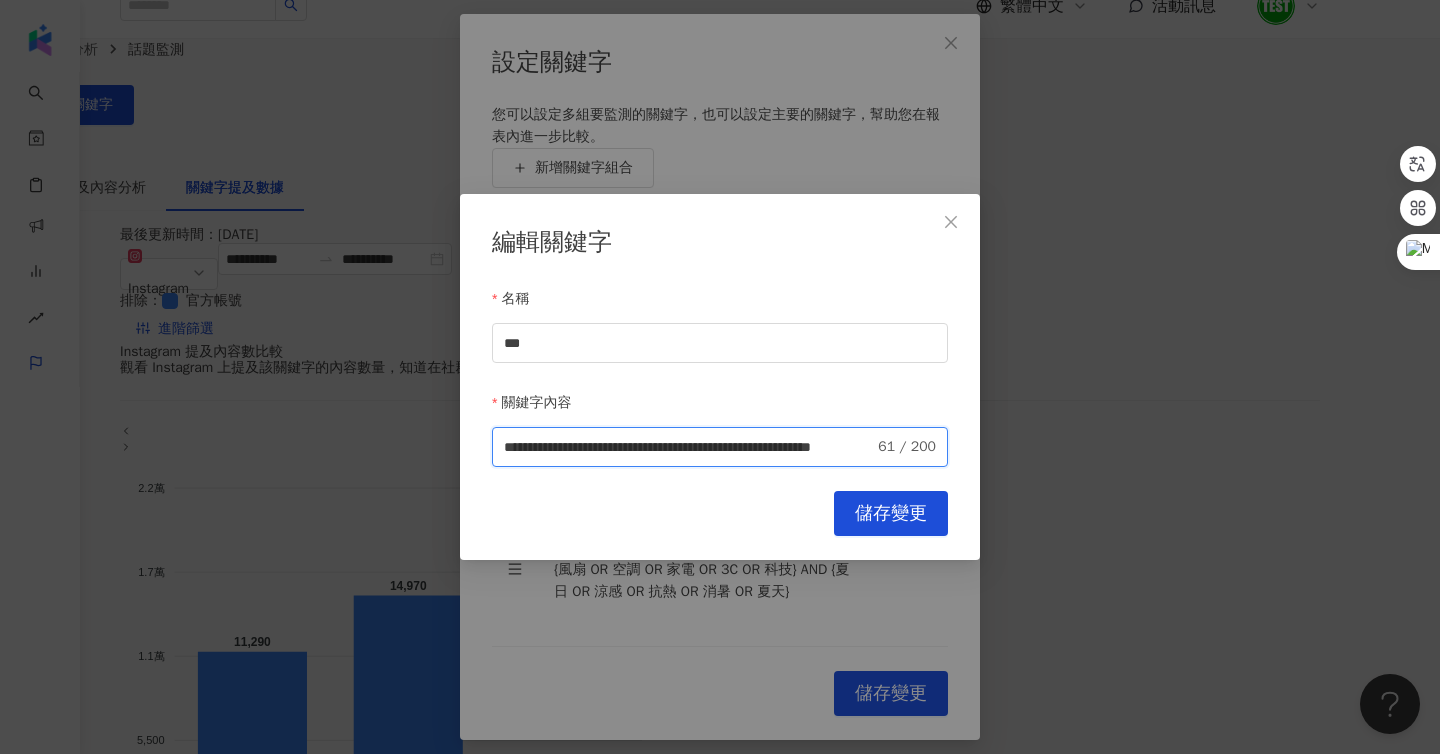 scroll, scrollTop: 0, scrollLeft: 179, axis: horizontal 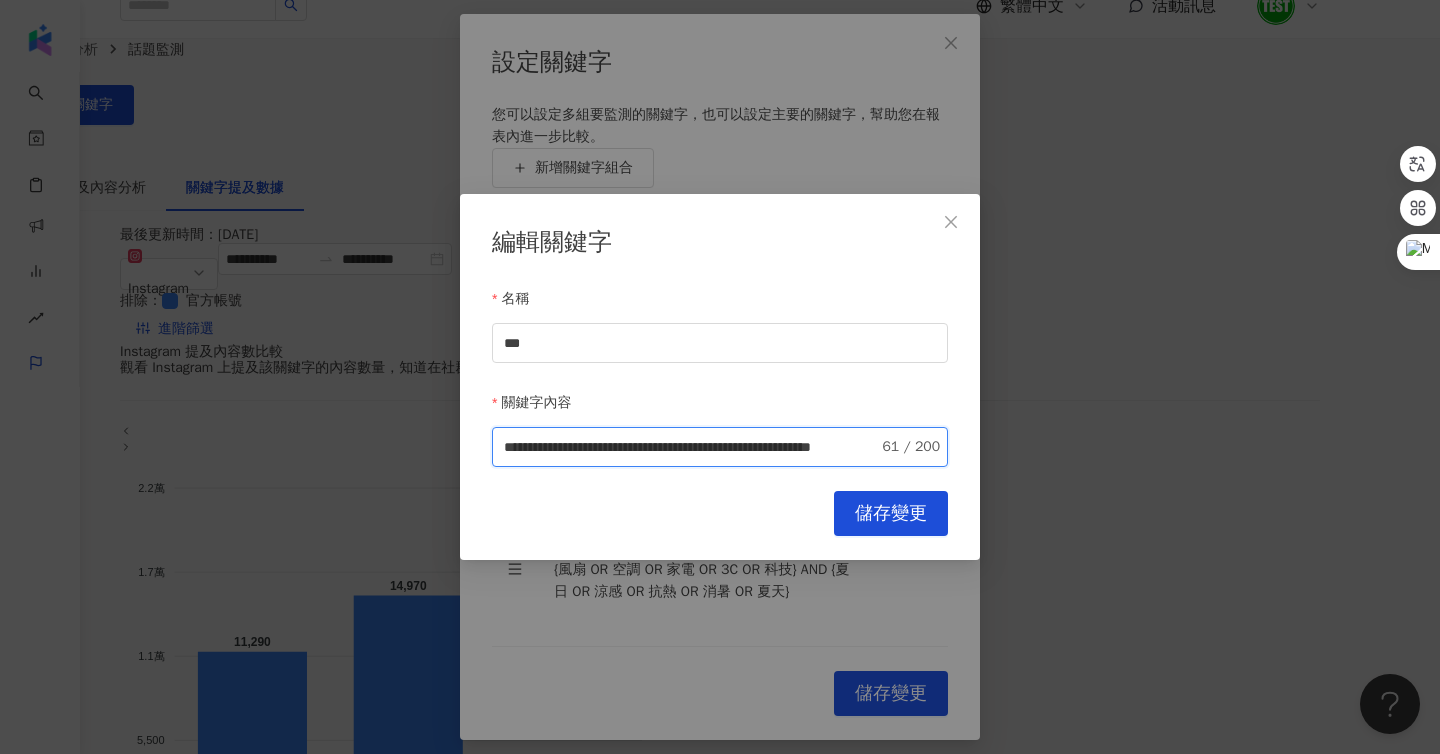 drag, startPoint x: 515, startPoint y: 442, endPoint x: 883, endPoint y: 461, distance: 368.49017 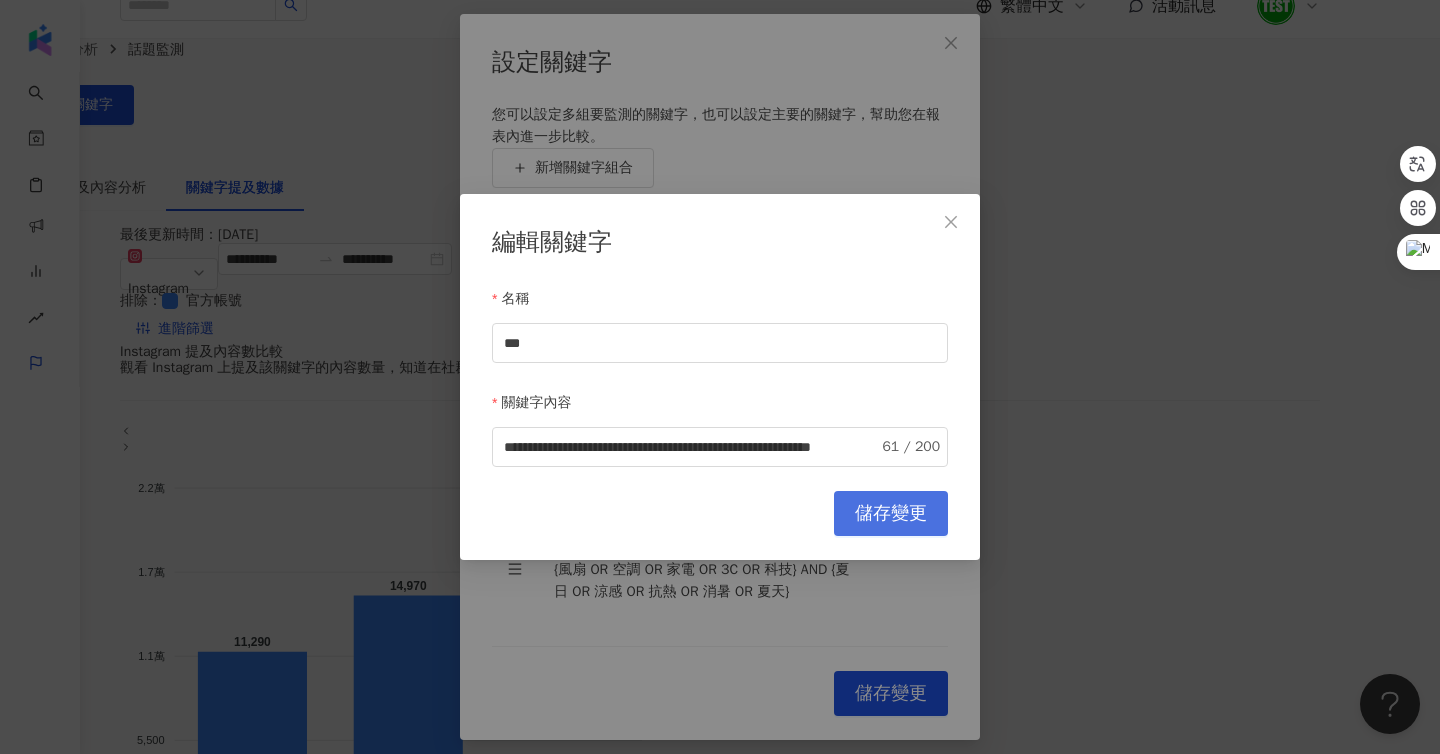 click on "儲存變更" at bounding box center [891, 513] 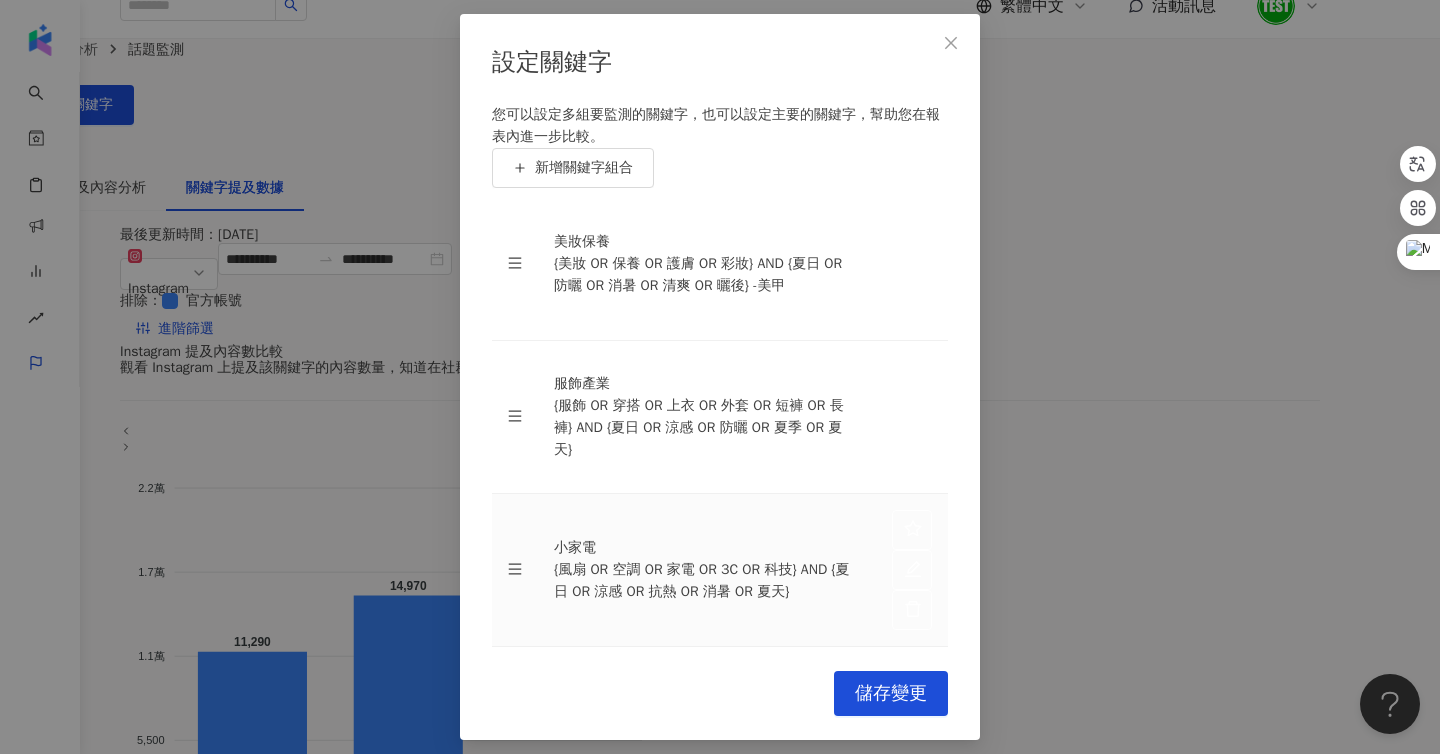scroll, scrollTop: 635, scrollLeft: 0, axis: vertical 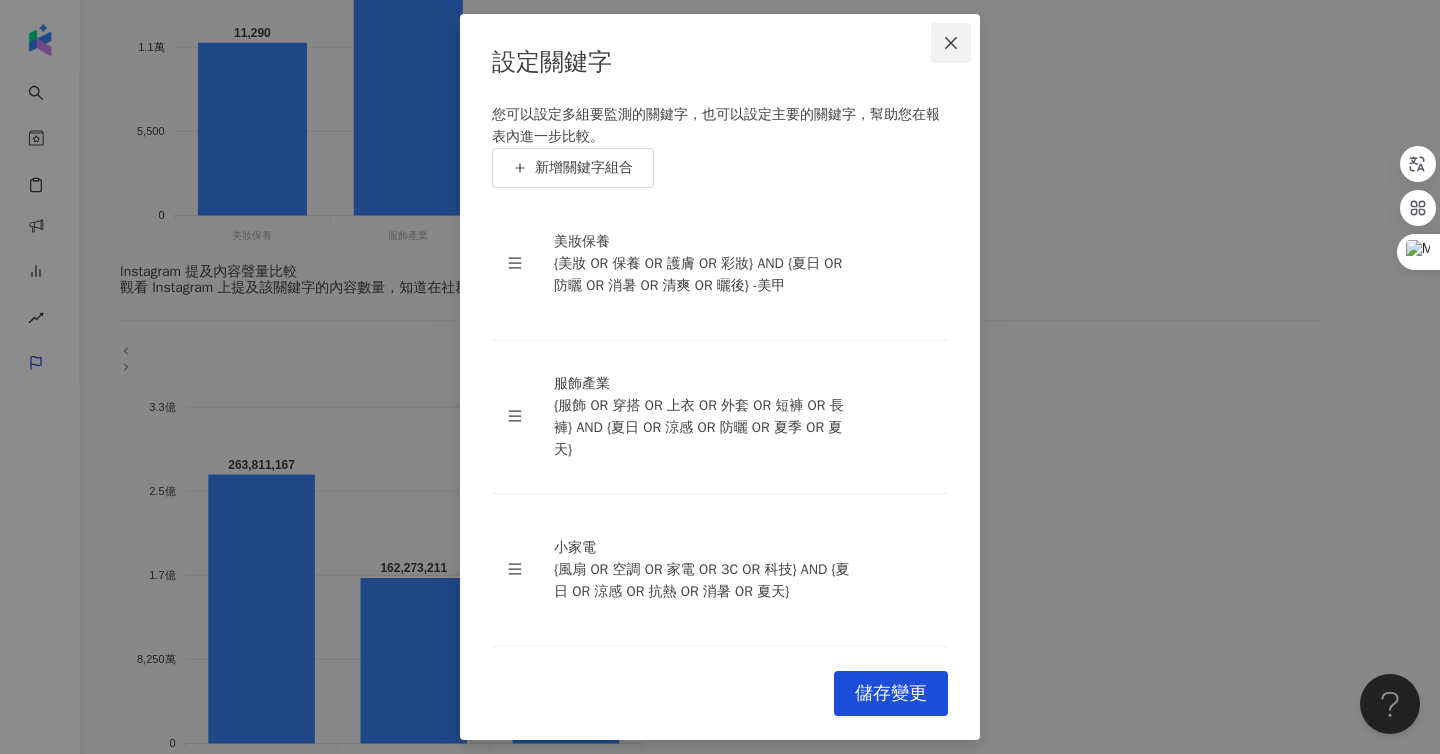 click at bounding box center (951, 43) 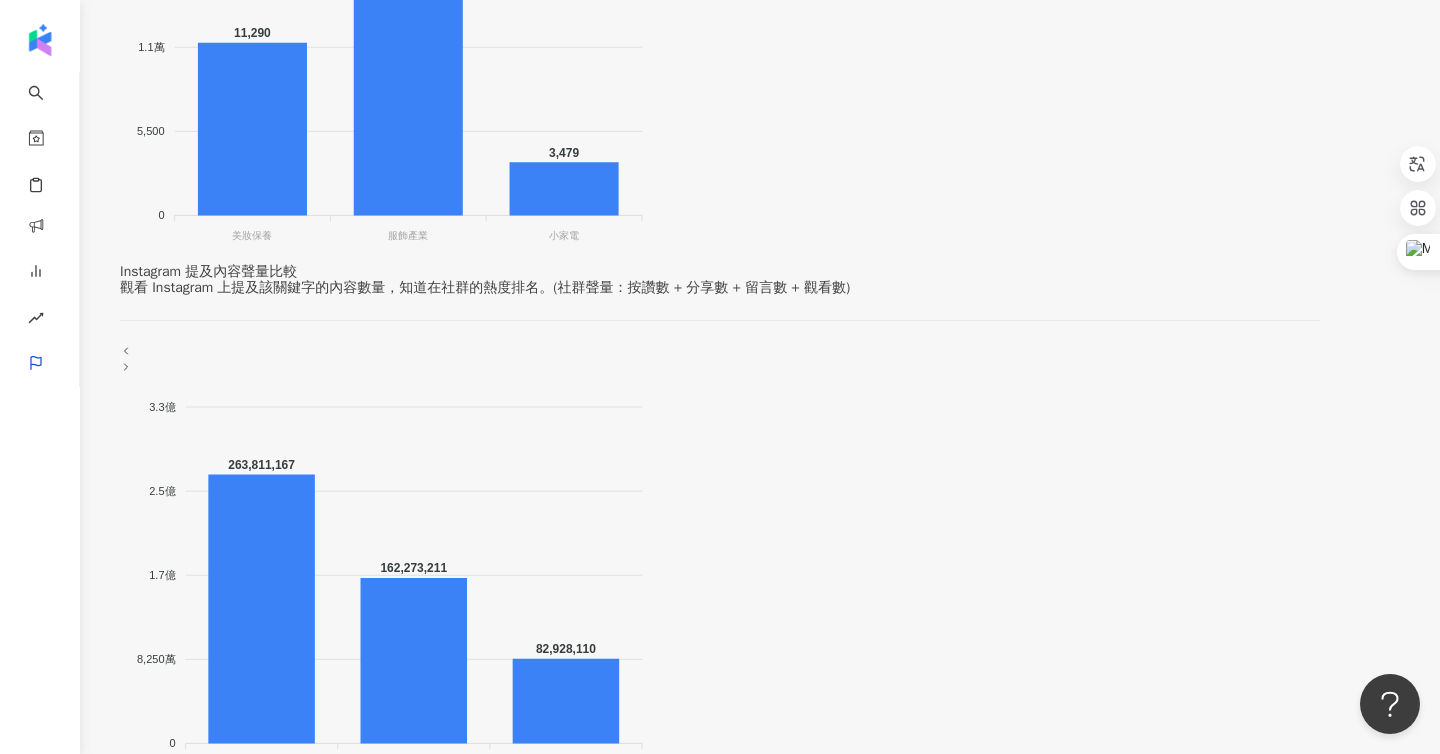 click on "**********" at bounding box center (720, 383) 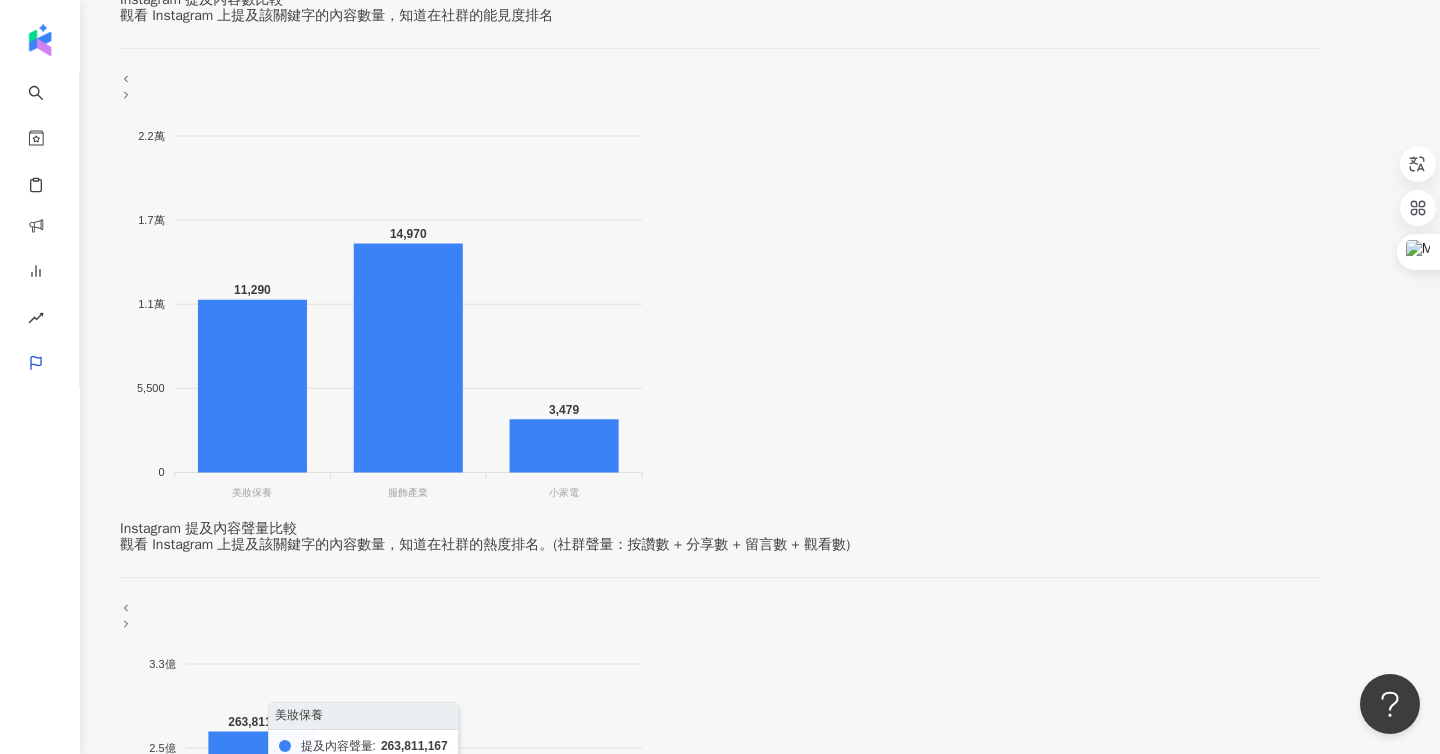 scroll, scrollTop: 0, scrollLeft: 0, axis: both 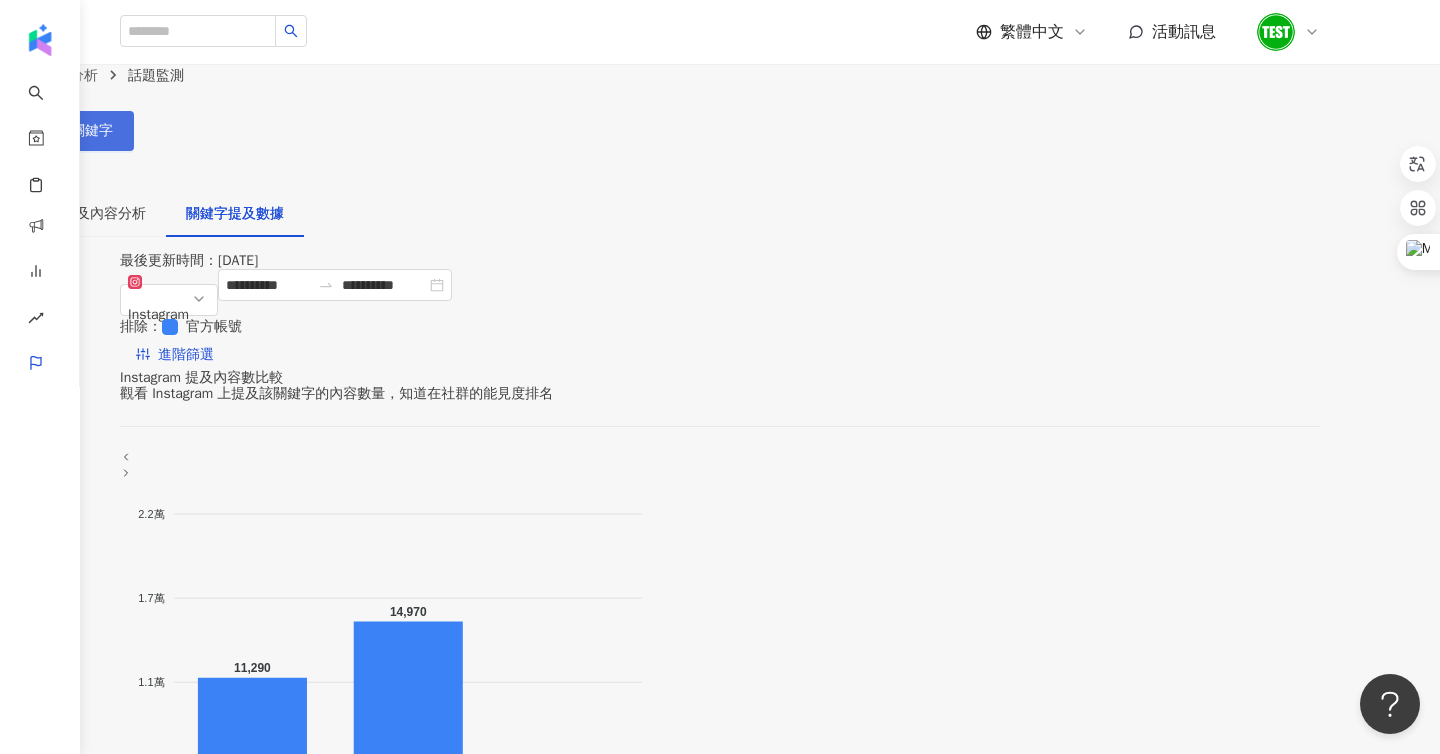 click on "設定關鍵字" at bounding box center [67, 131] 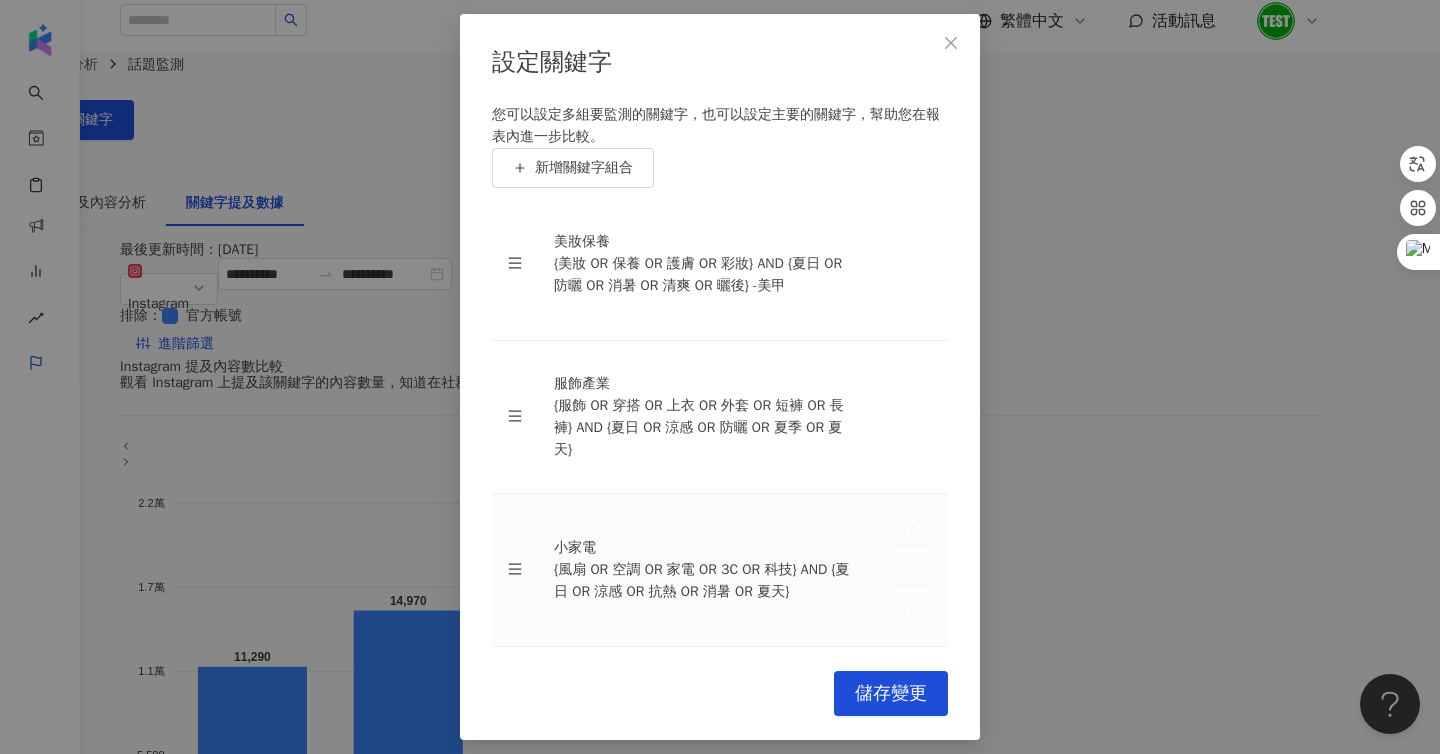 scroll, scrollTop: 15, scrollLeft: 0, axis: vertical 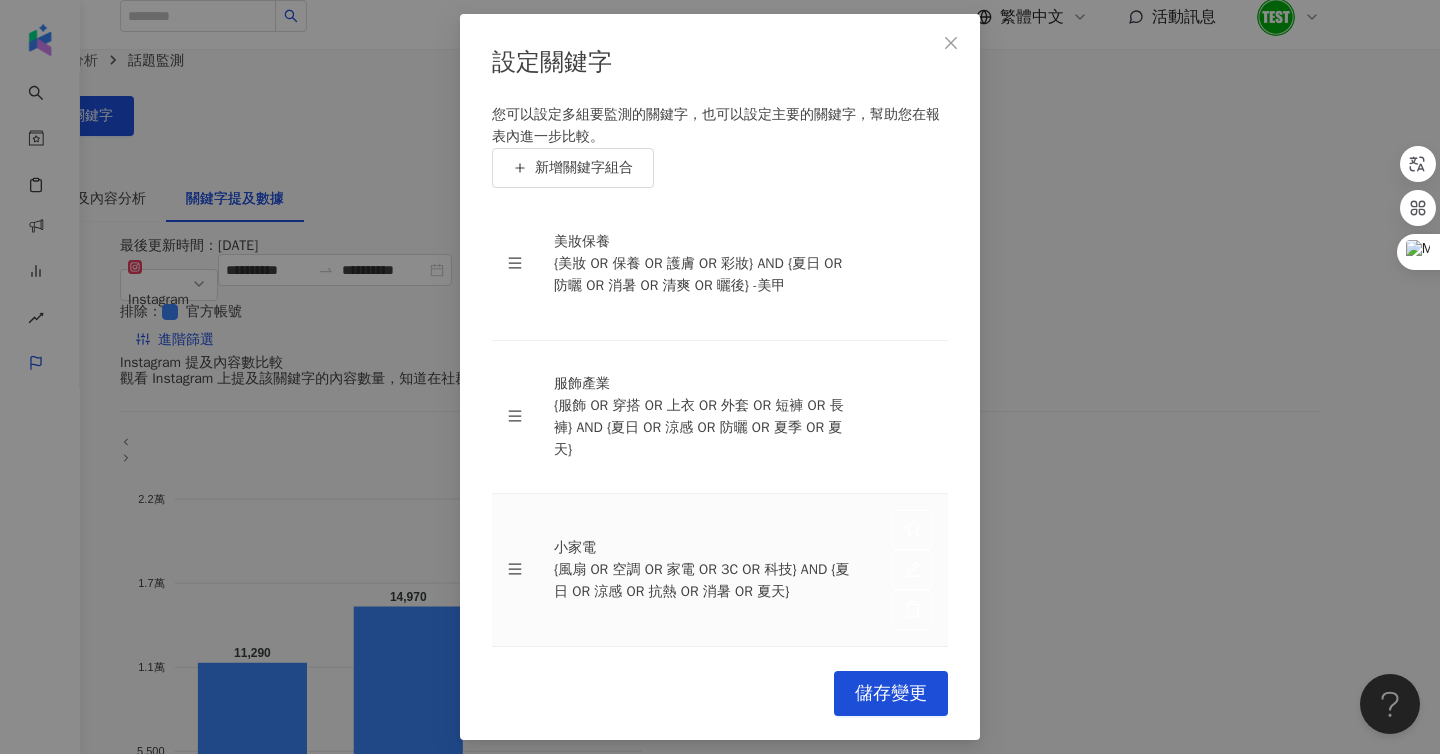 click at bounding box center [912, 570] 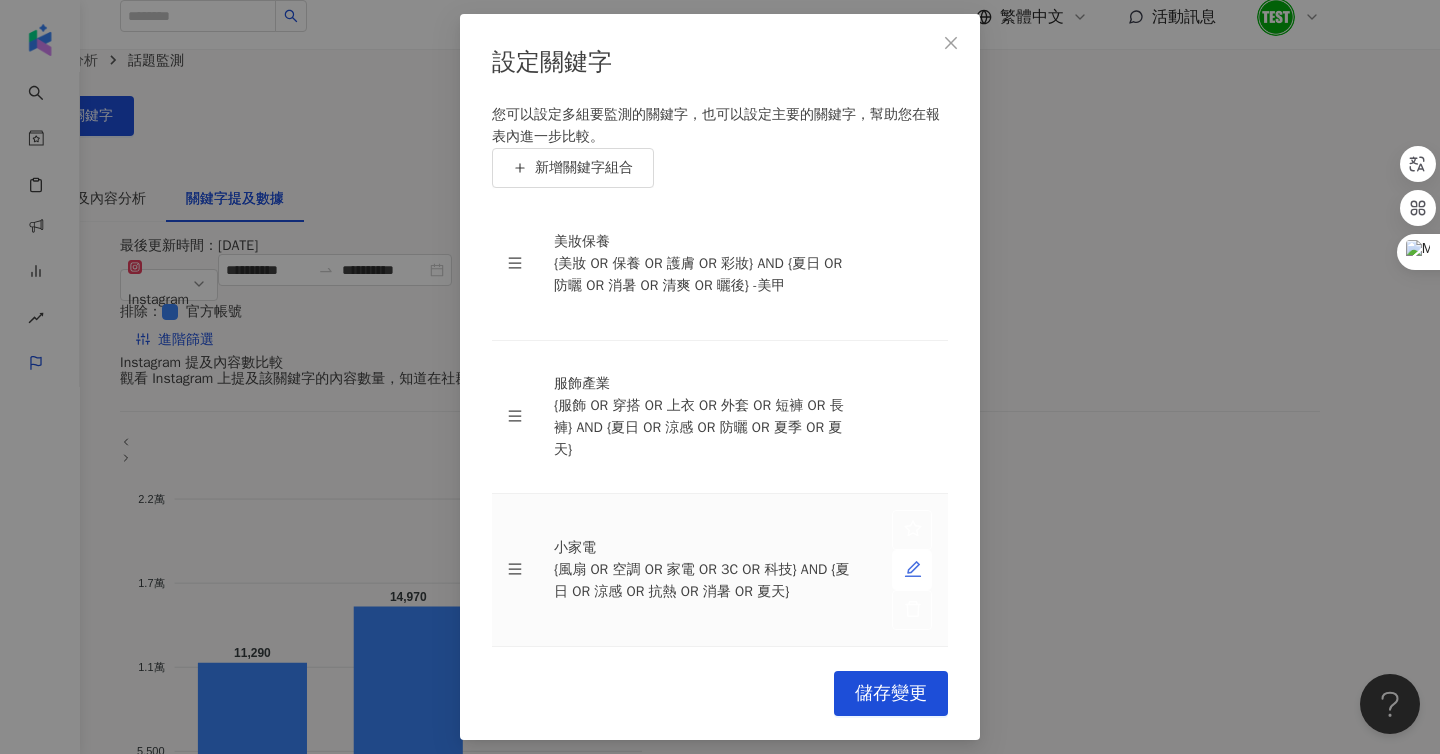 click 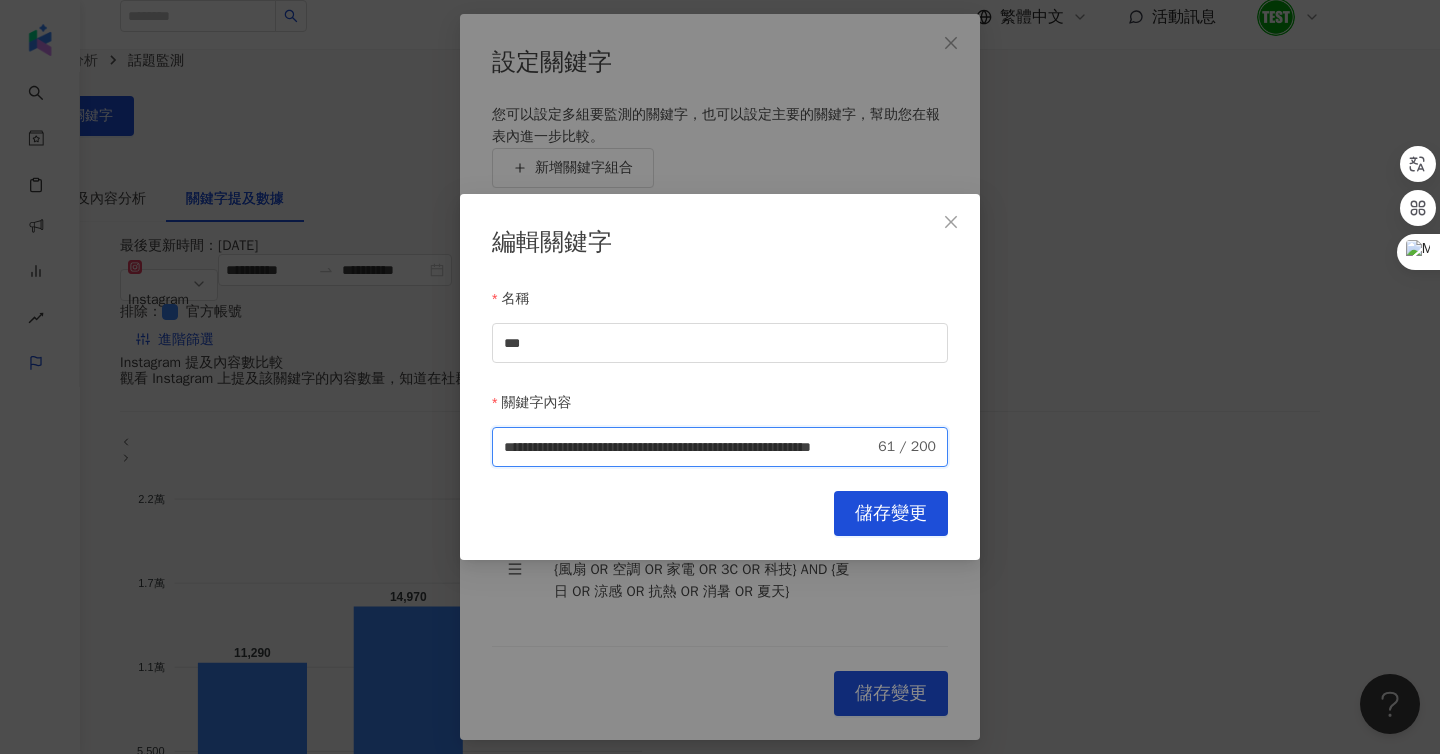 click on "**********" at bounding box center [689, 447] 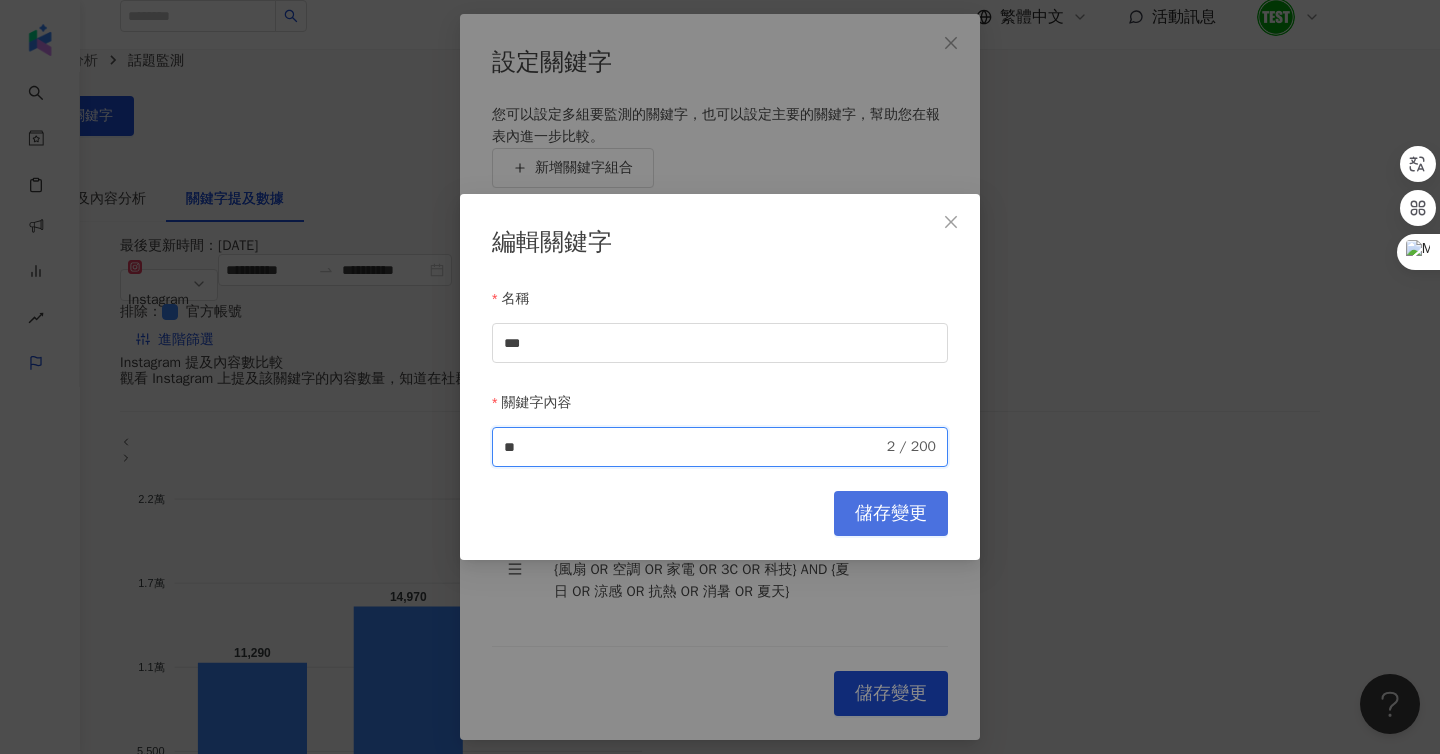 type on "**" 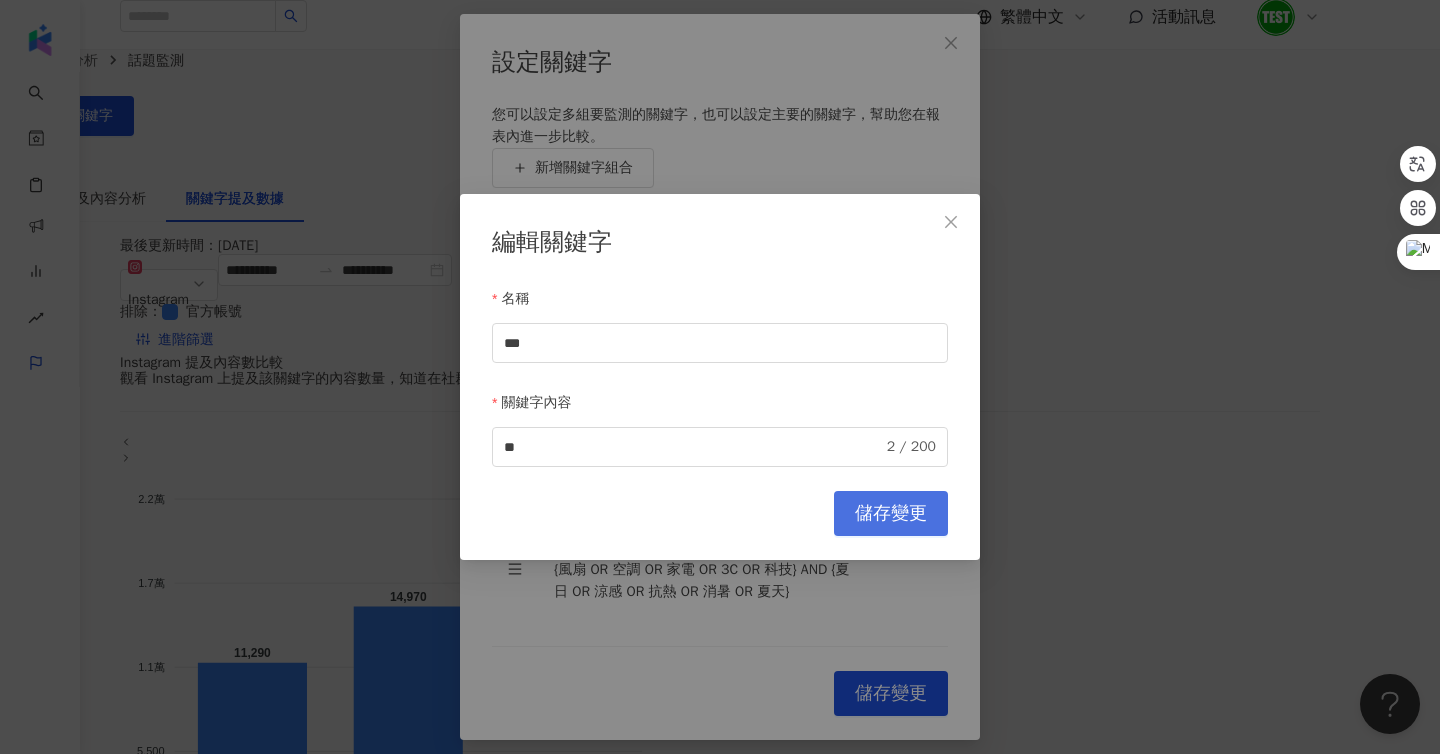 click on "儲存變更" at bounding box center [891, 514] 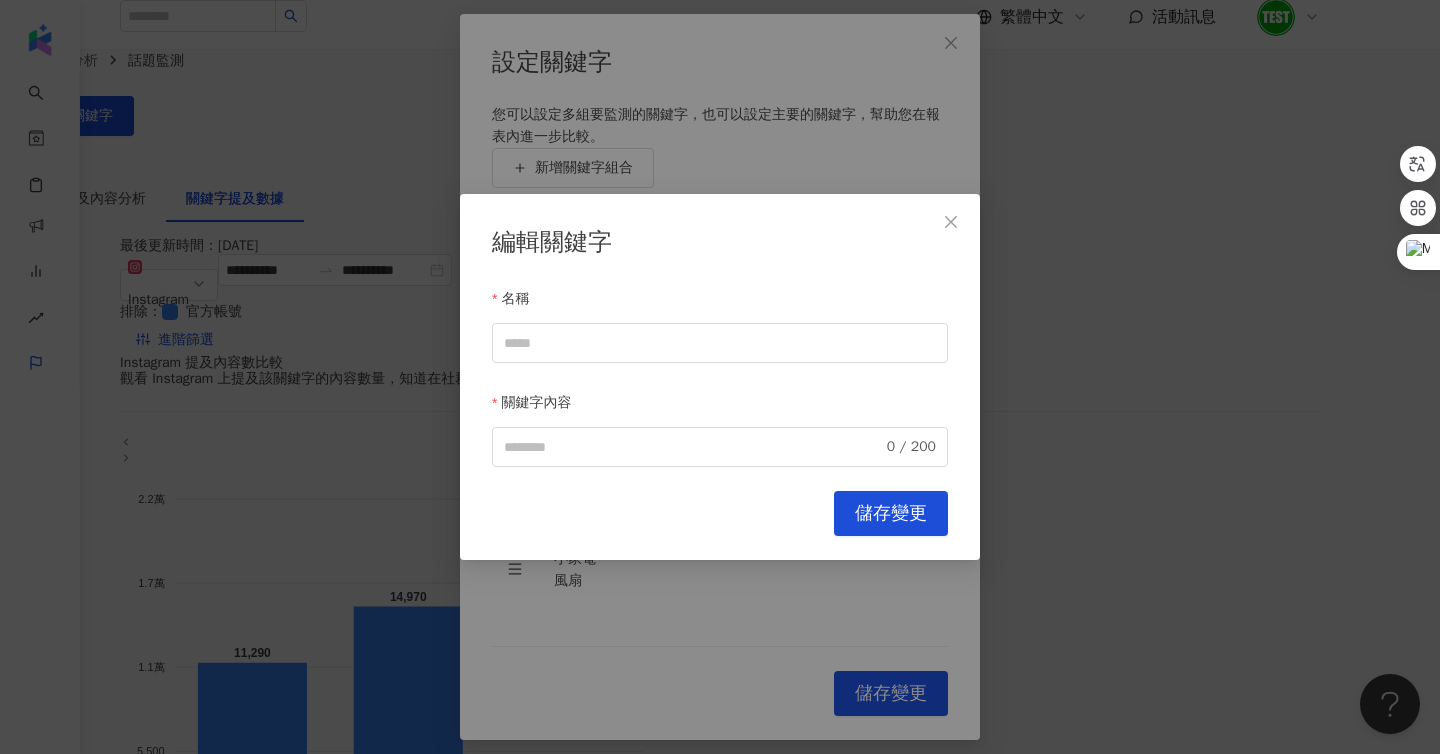 scroll, scrollTop: 62, scrollLeft: 0, axis: vertical 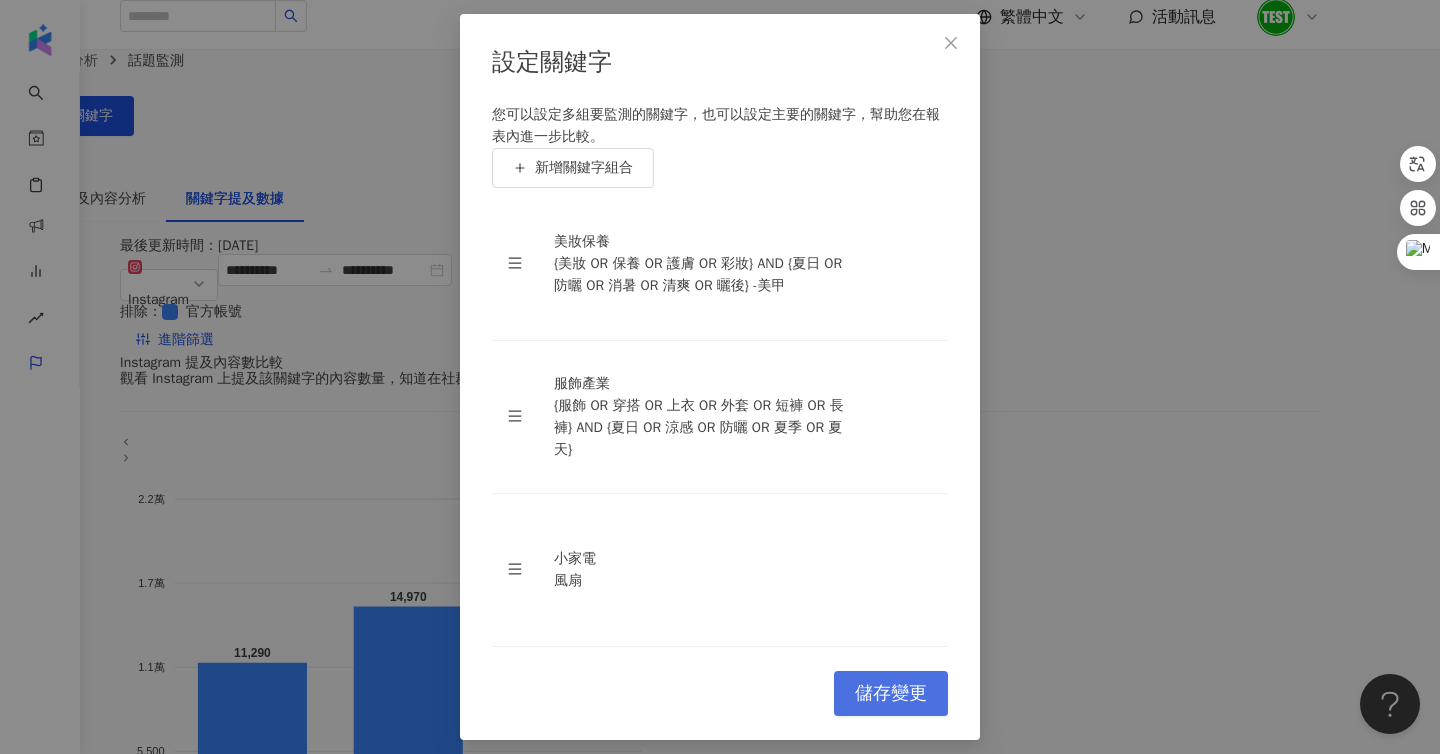 click on "儲存變更" at bounding box center (891, 693) 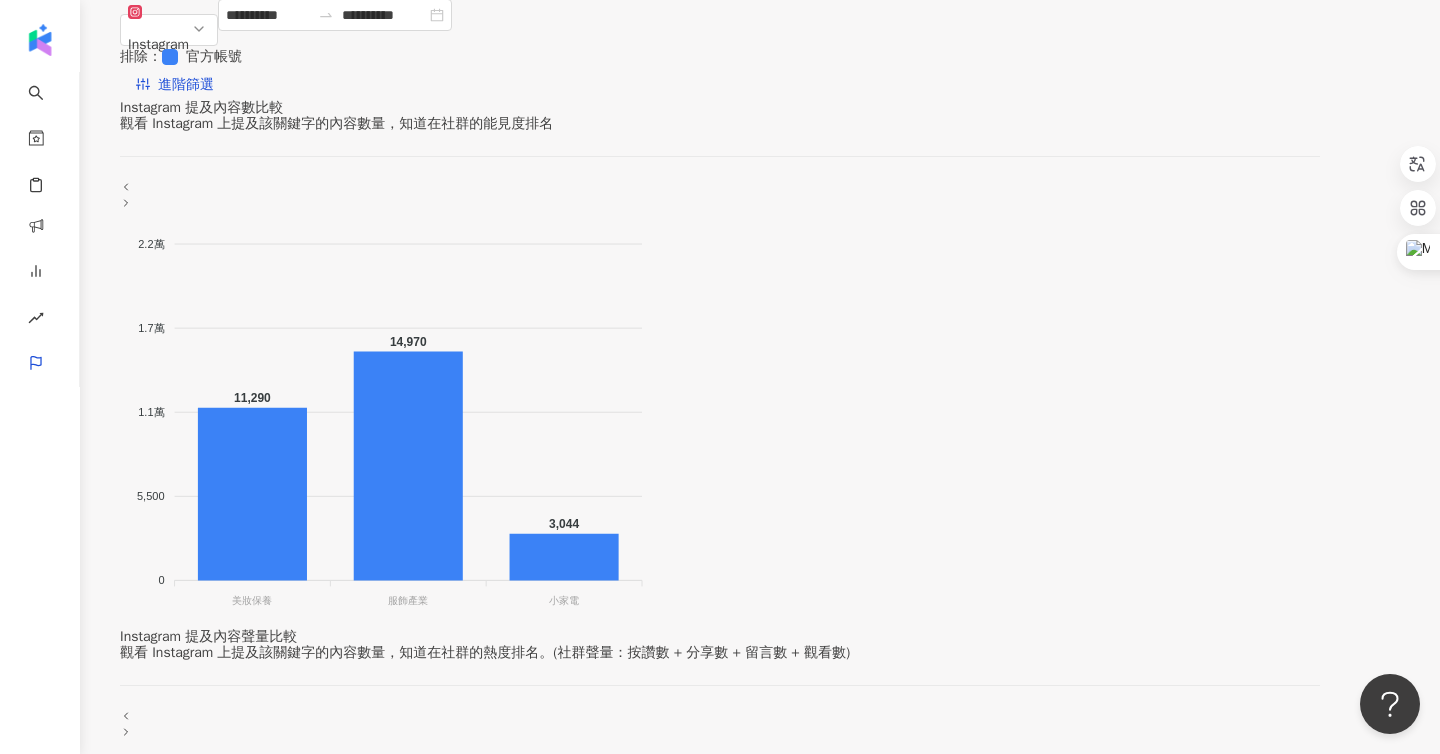 scroll, scrollTop: 0, scrollLeft: 0, axis: both 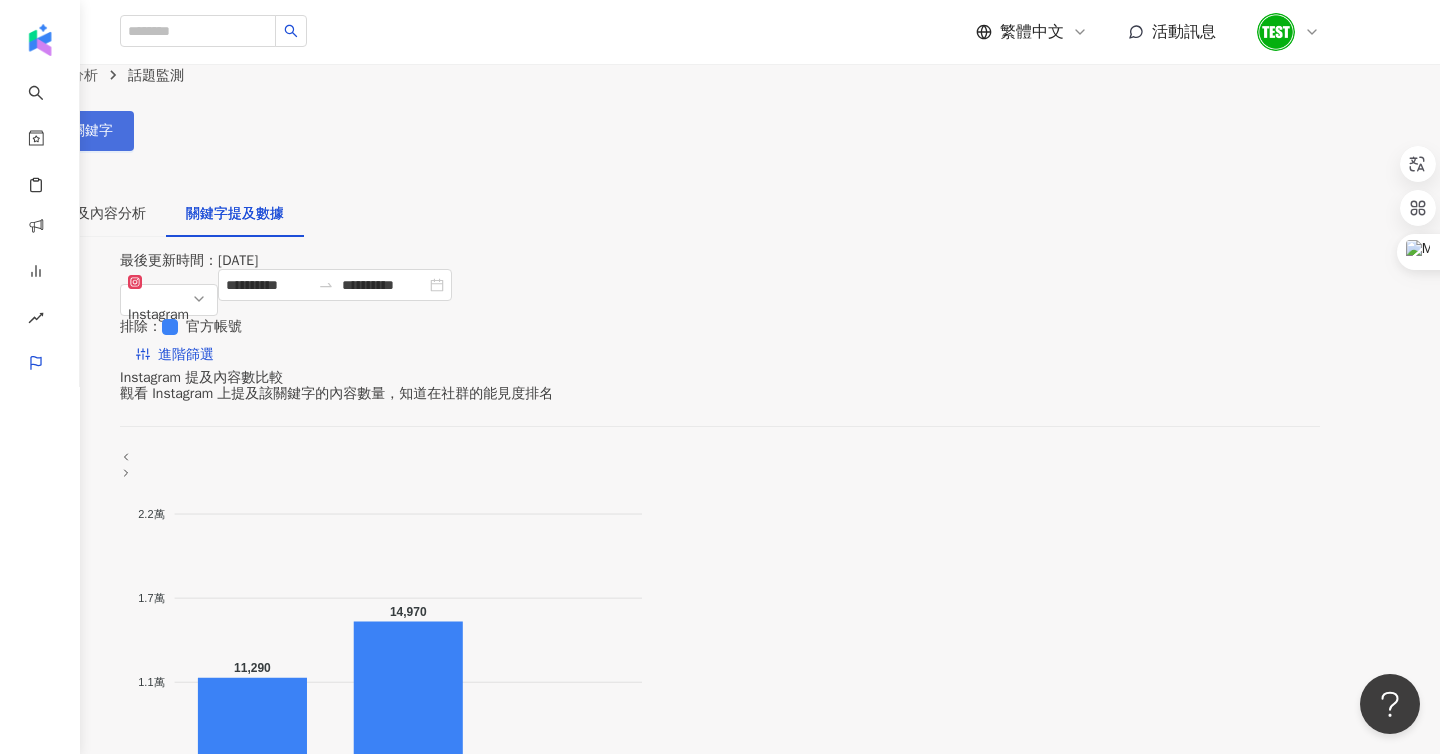 click on "設定關鍵字" at bounding box center [67, 131] 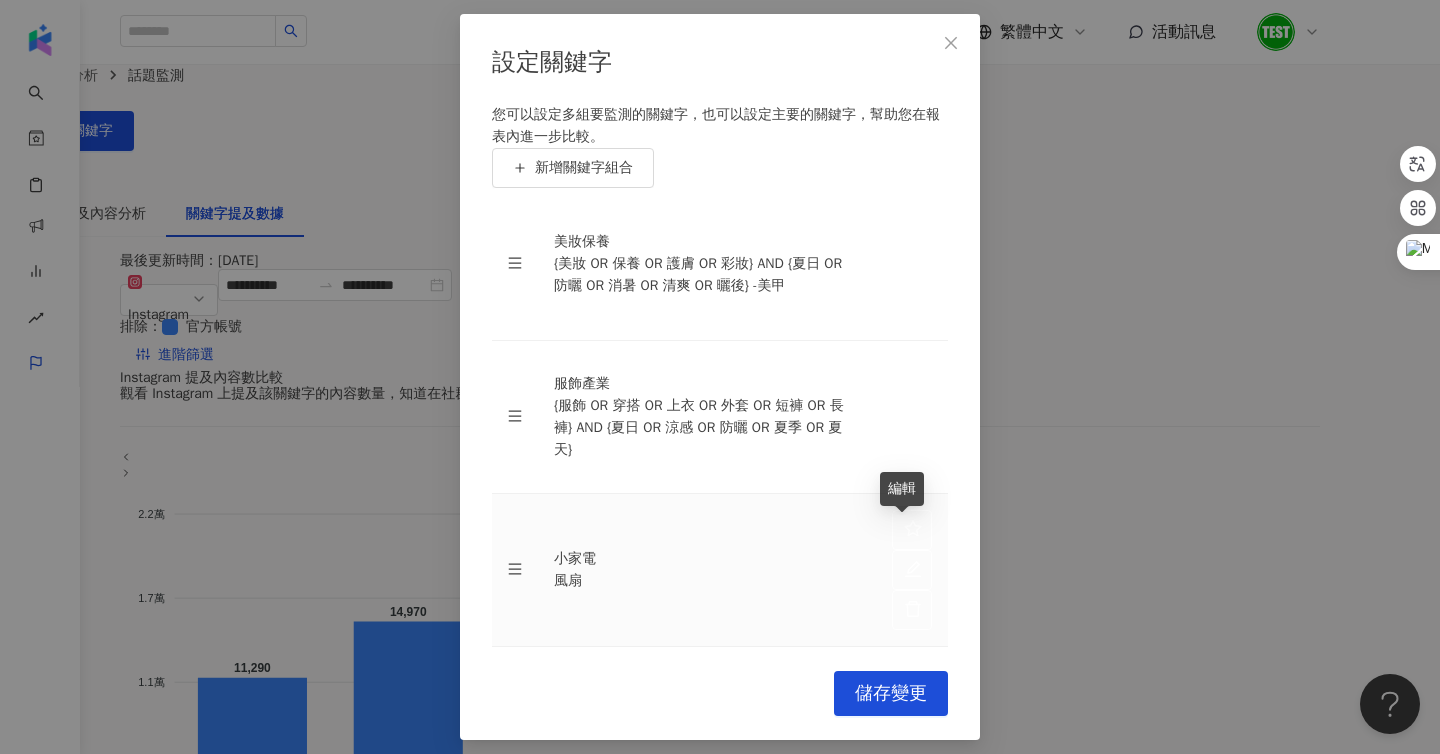 click 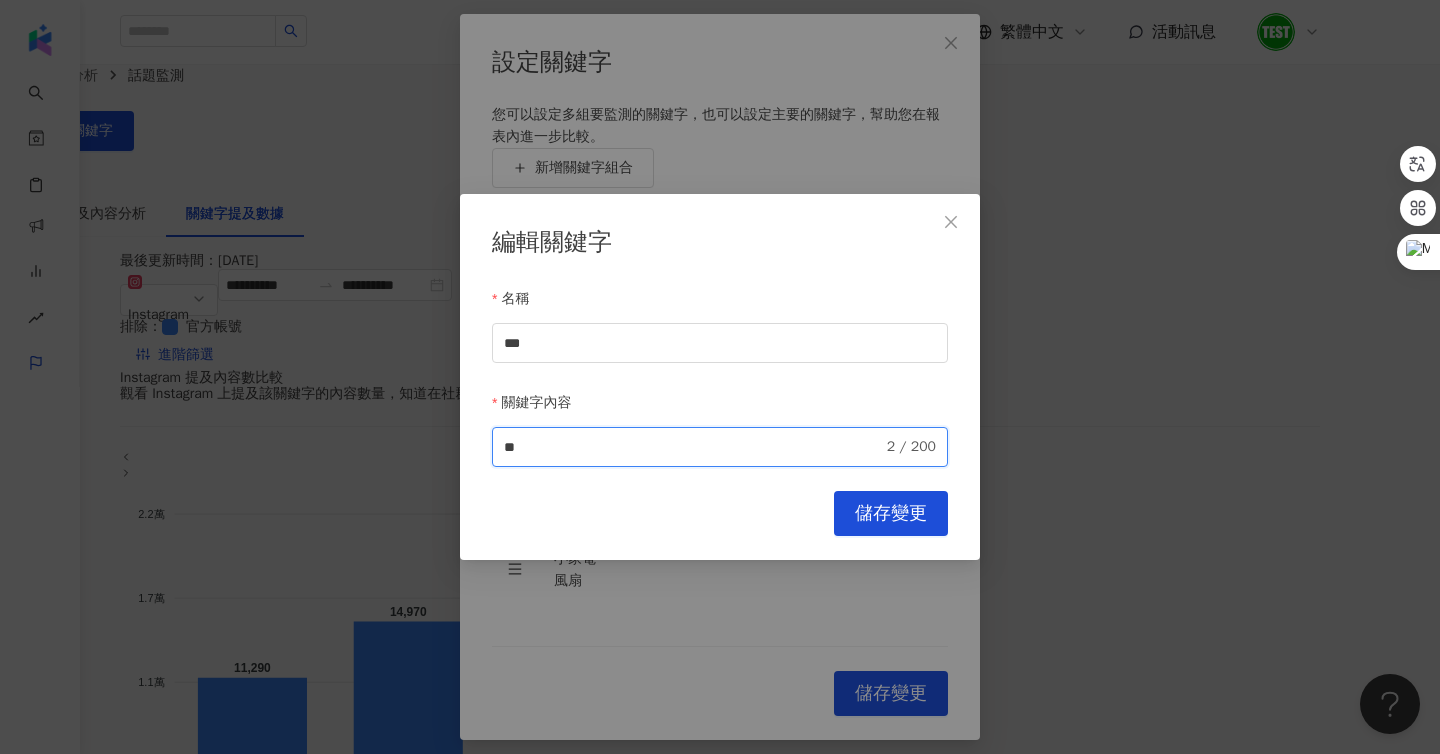 click on "**" at bounding box center (693, 447) 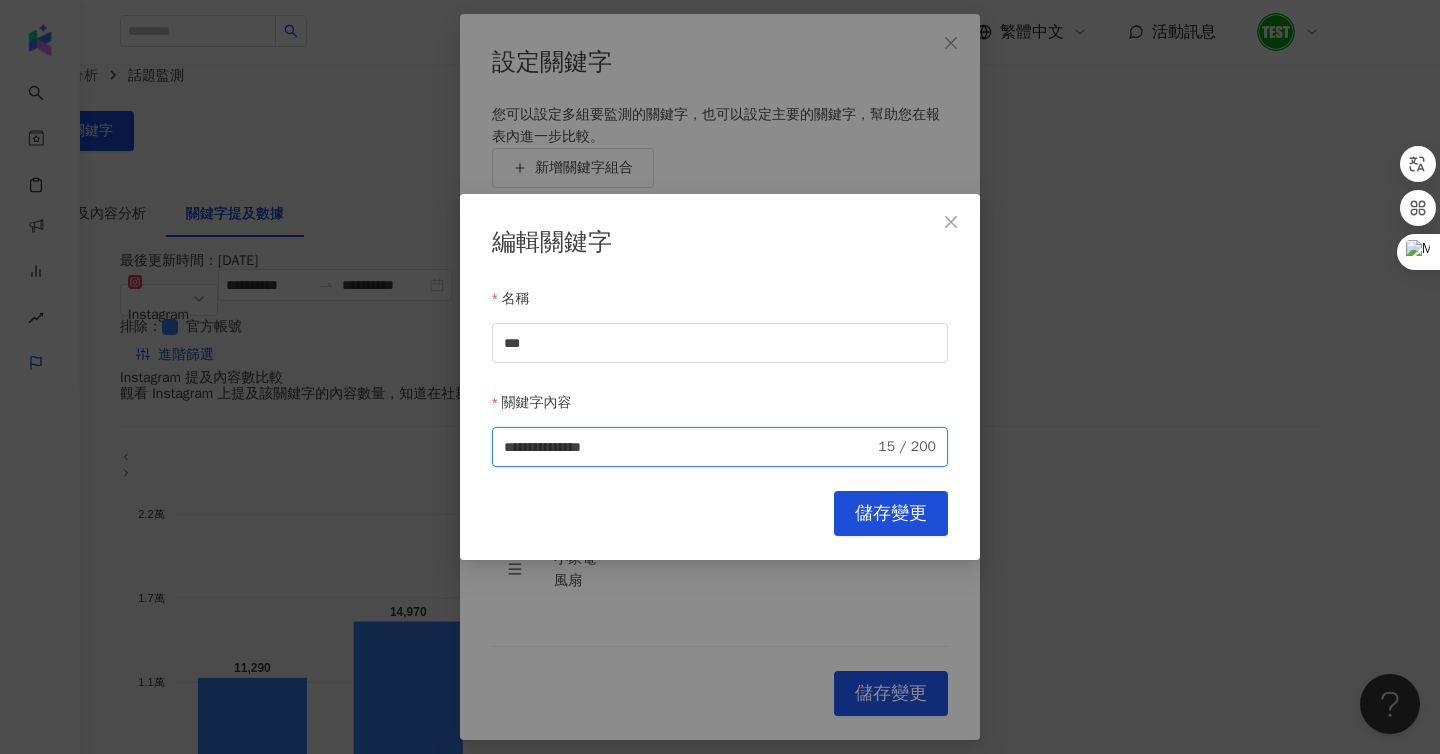click on "**********" at bounding box center (689, 447) 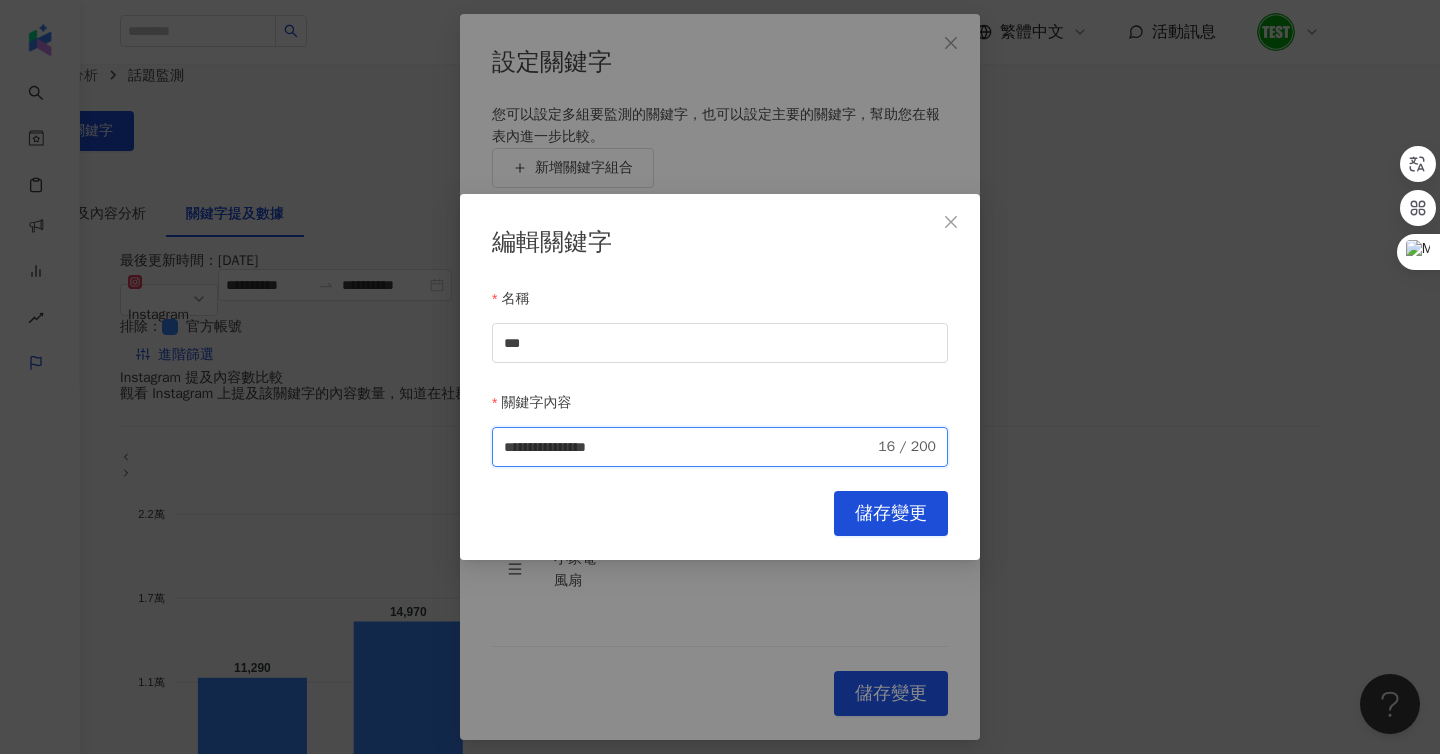 click on "**********" at bounding box center (689, 447) 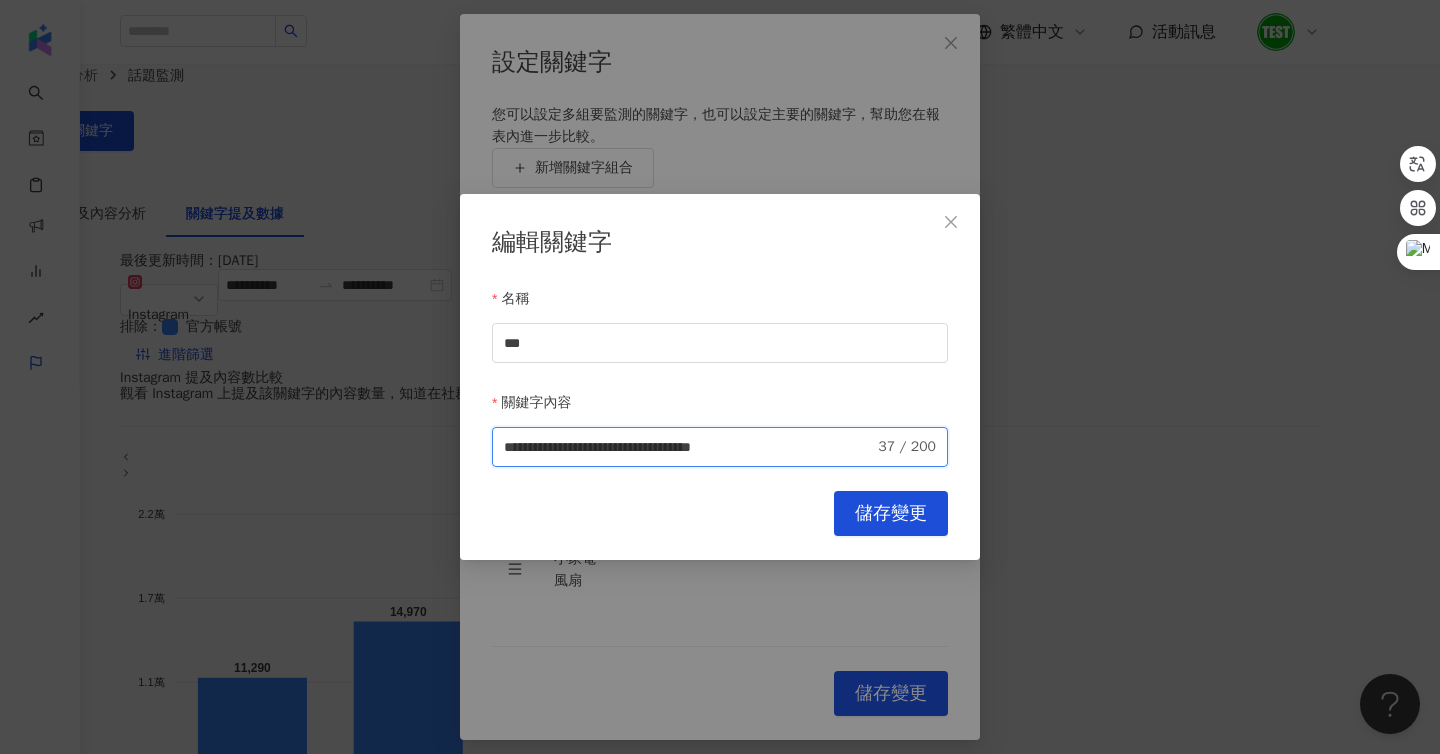 click on "**********" at bounding box center [689, 447] 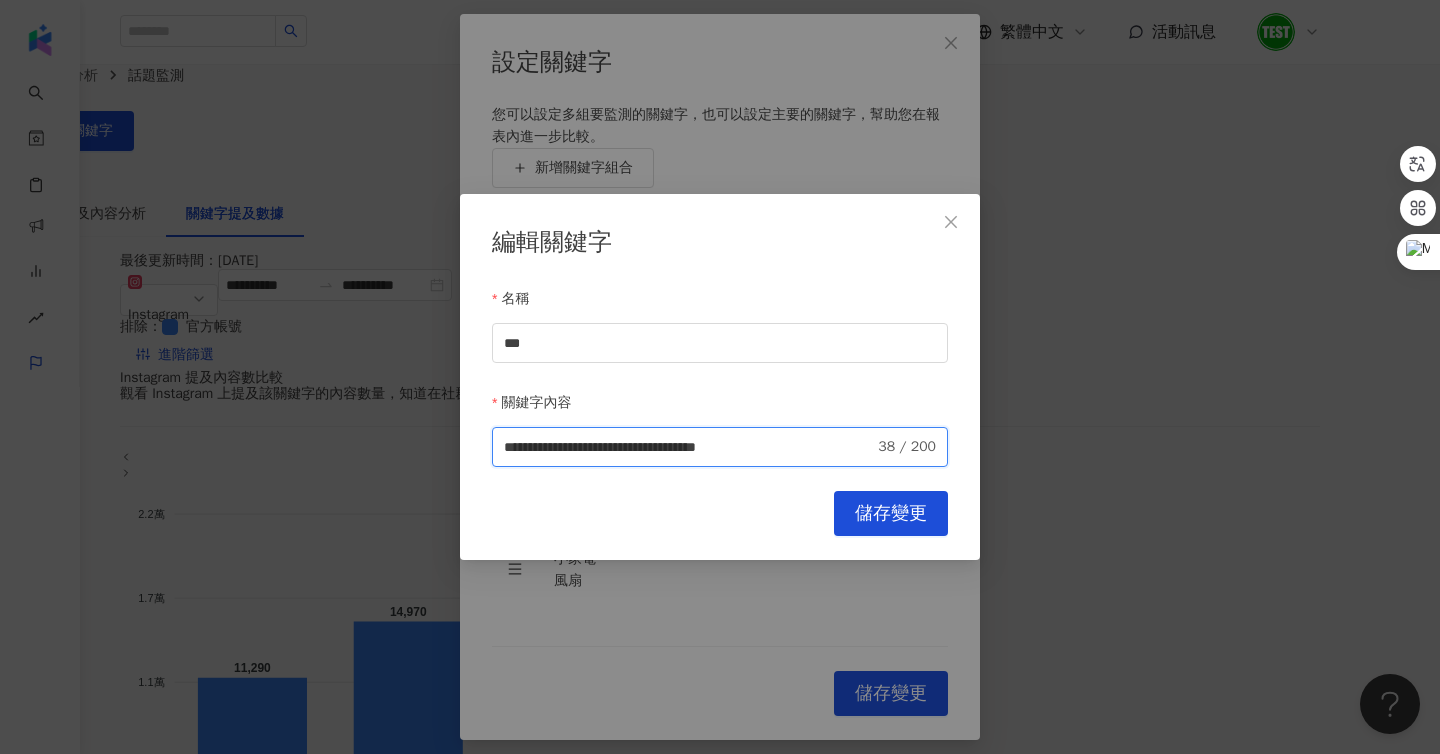 drag, startPoint x: 808, startPoint y: 434, endPoint x: 977, endPoint y: 435, distance: 169.00296 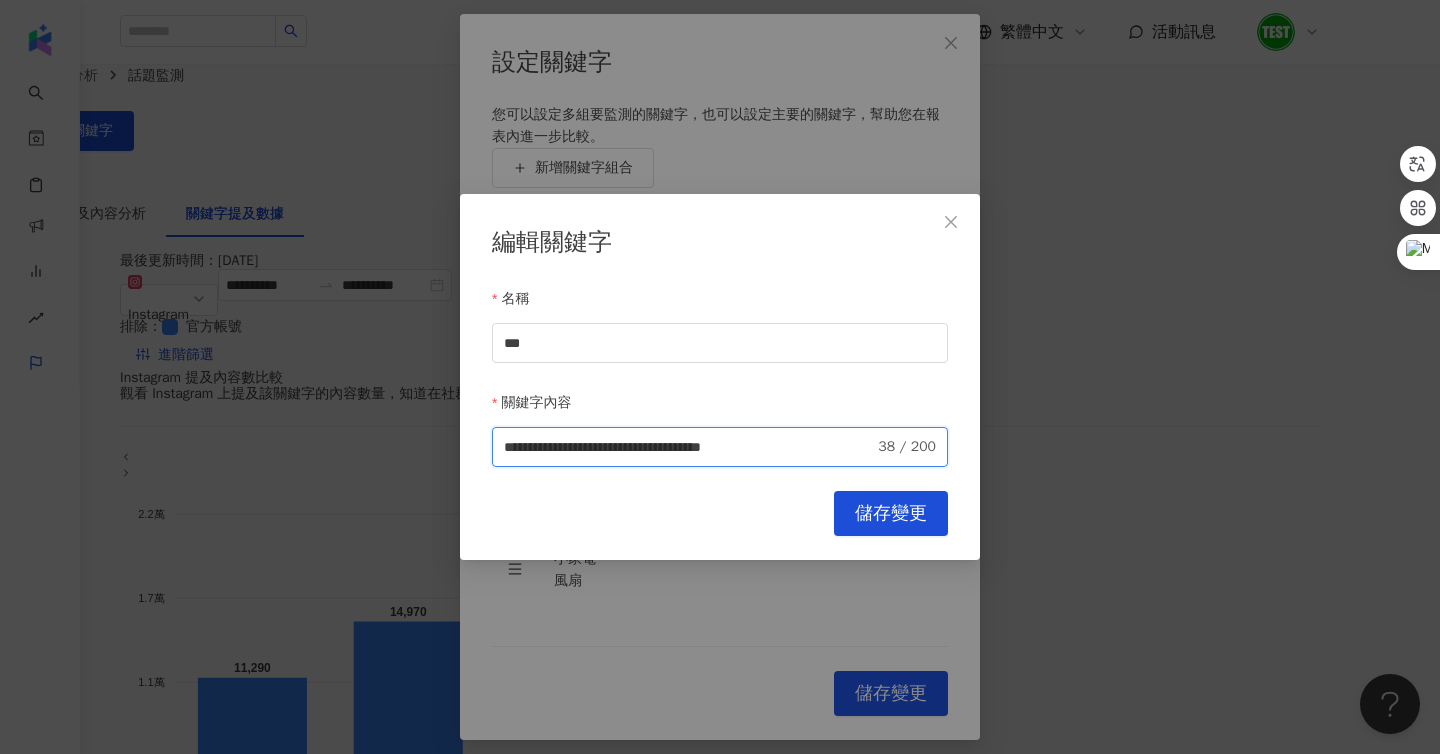 scroll, scrollTop: 0, scrollLeft: 1, axis: horizontal 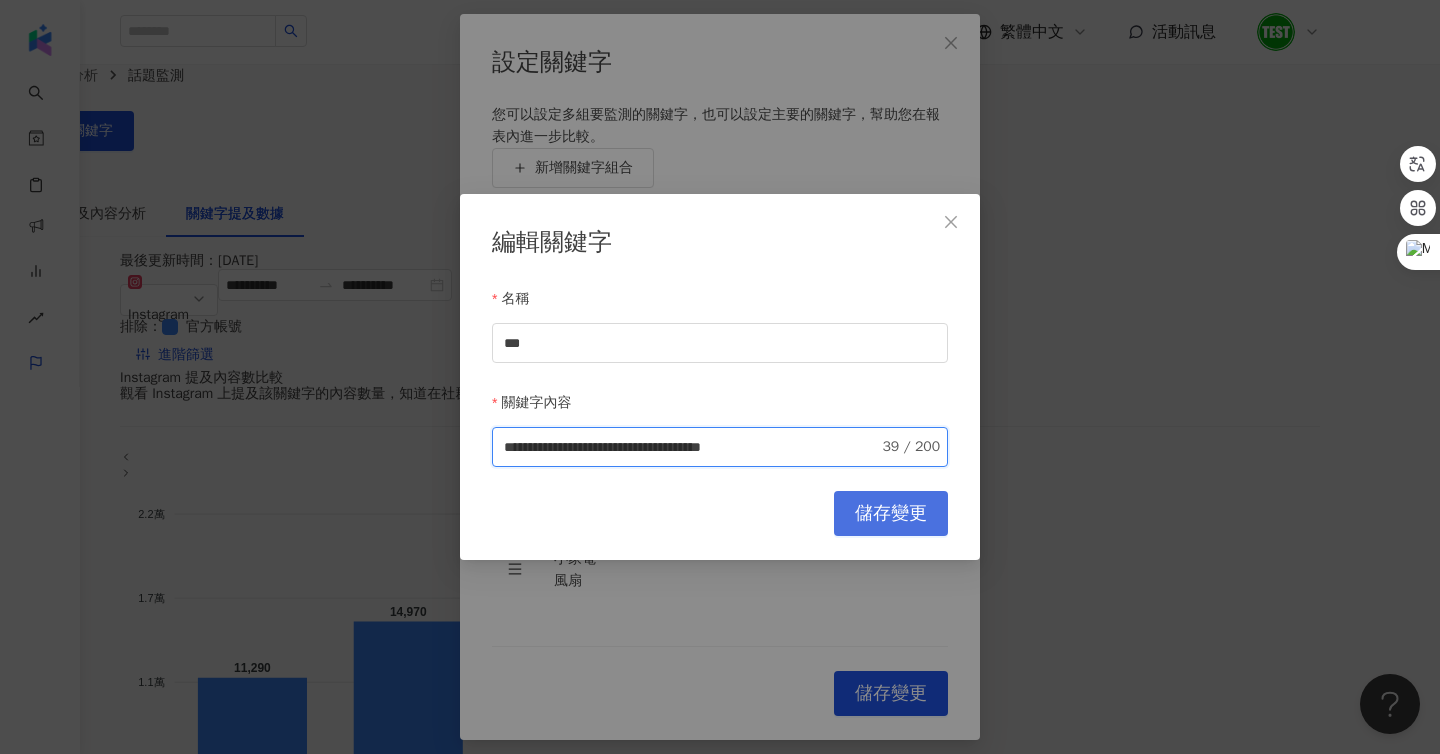 type on "**********" 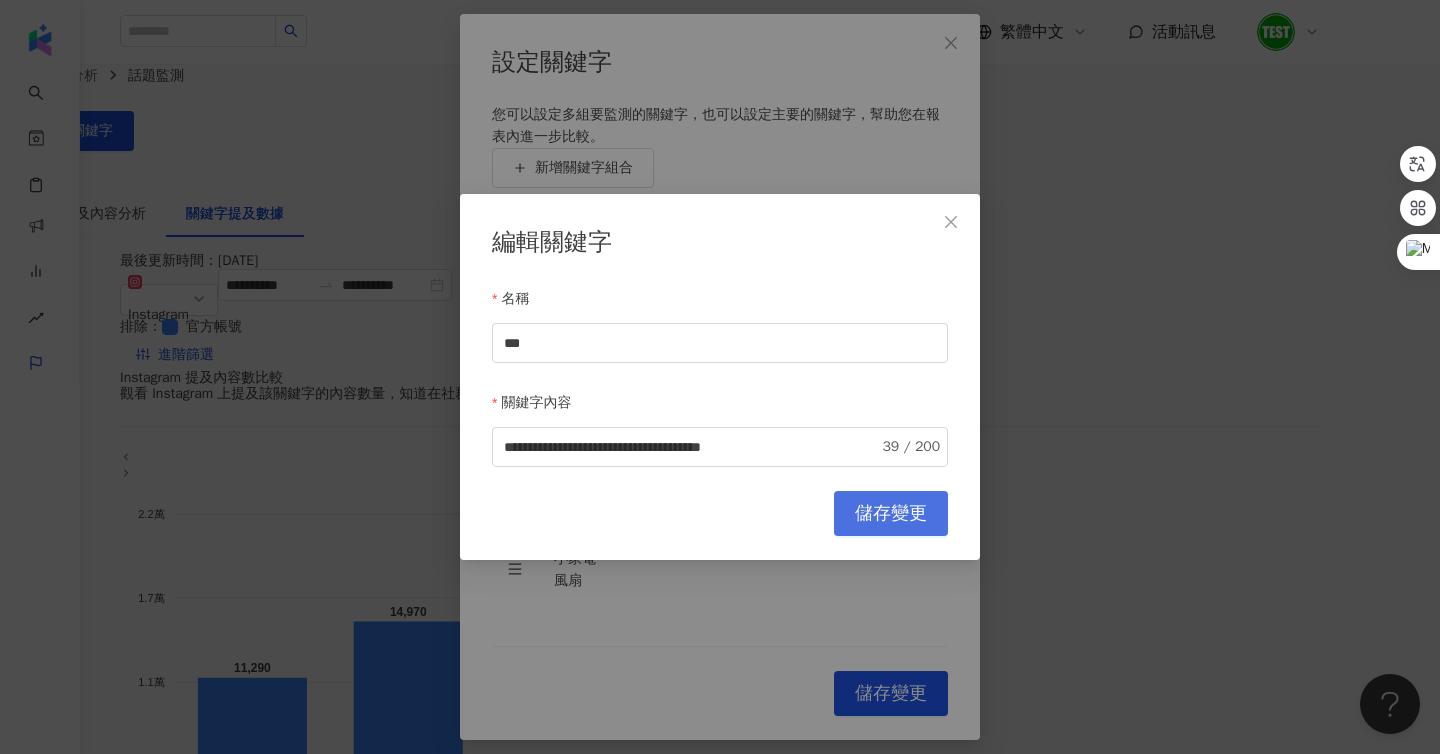 click on "儲存變更" at bounding box center [891, 514] 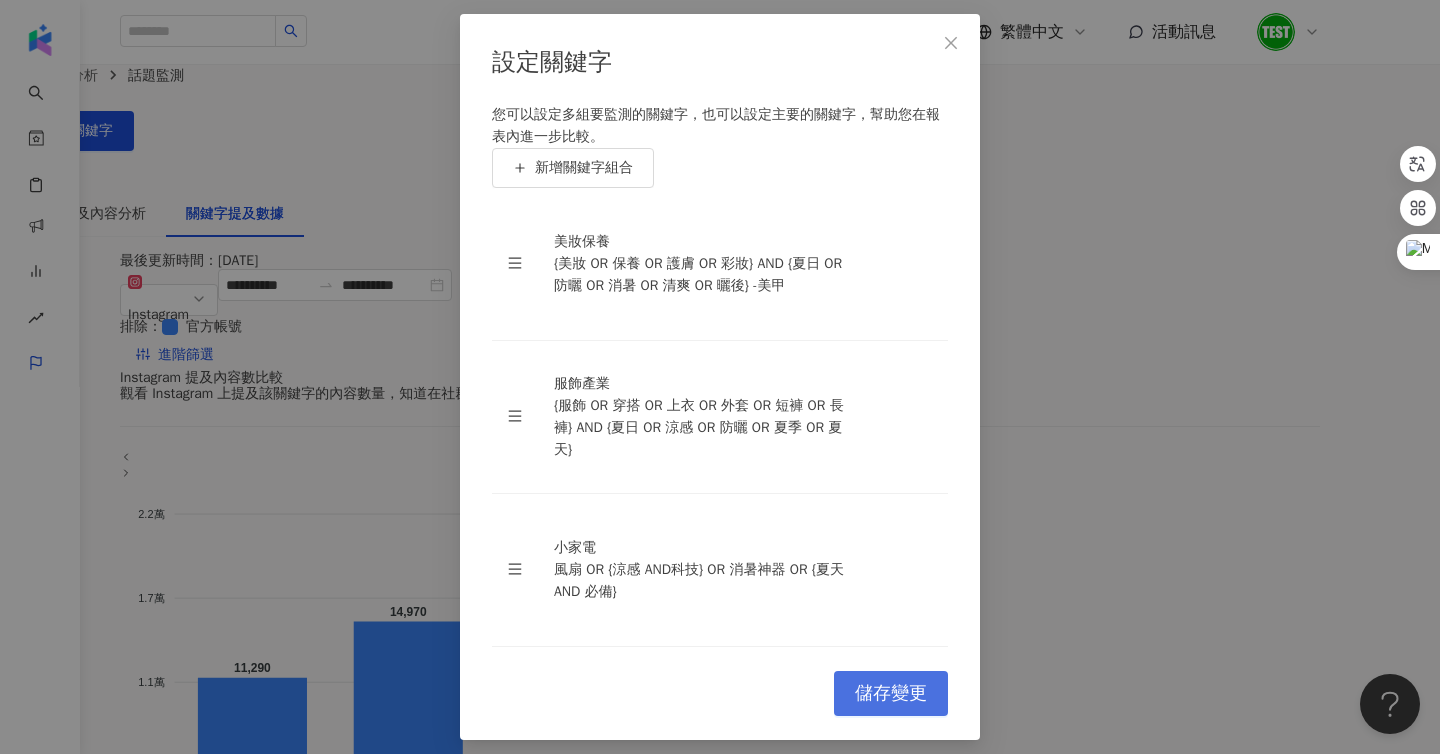 click on "儲存變更" at bounding box center (891, 694) 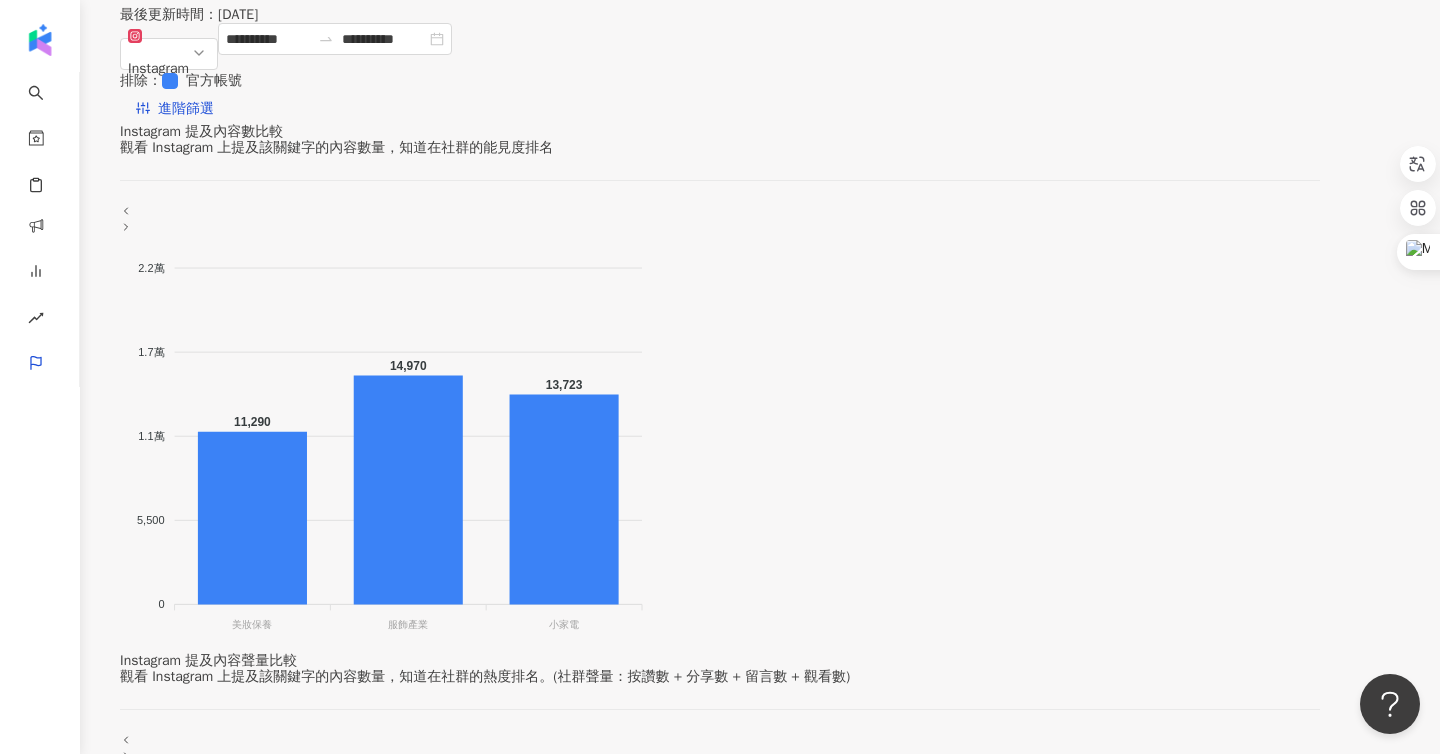 scroll, scrollTop: 0, scrollLeft: 0, axis: both 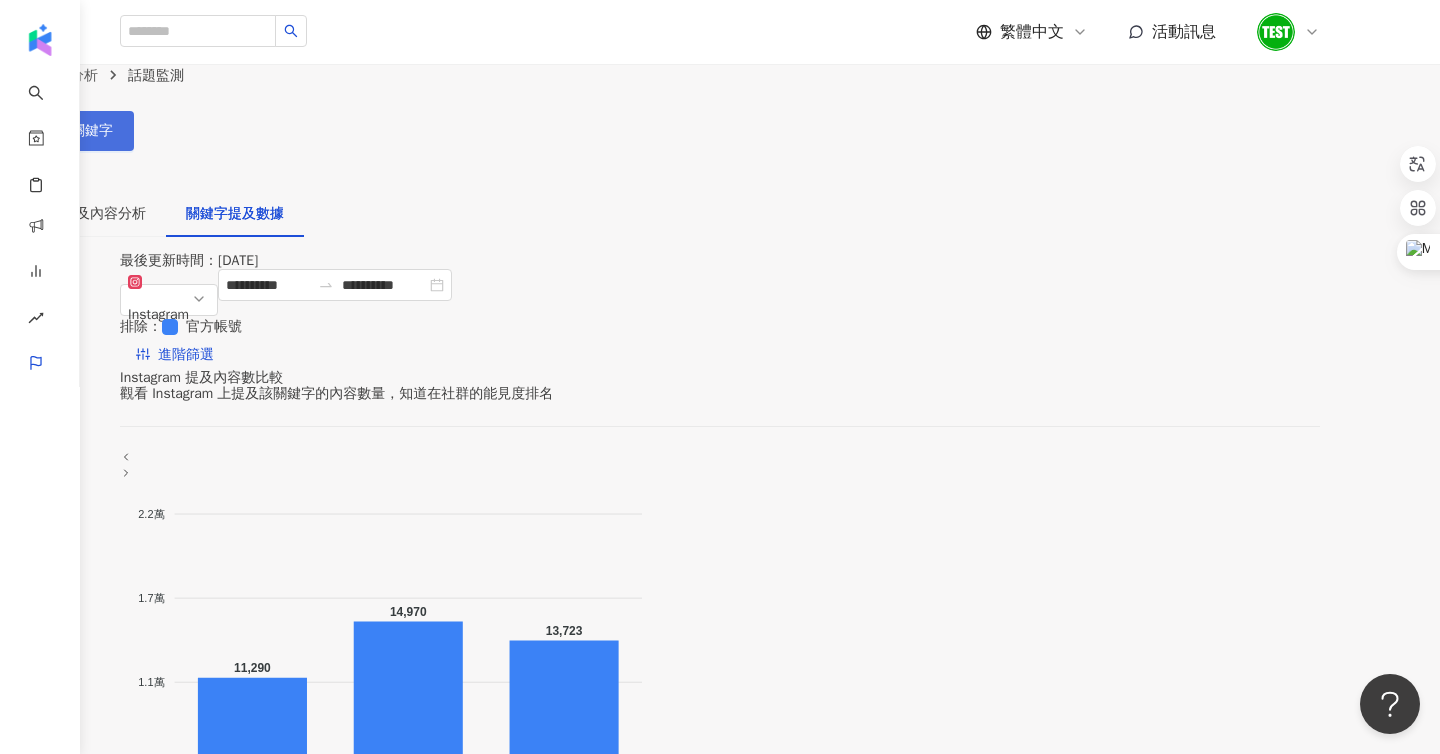 click on "設定關鍵字" at bounding box center (67, 131) 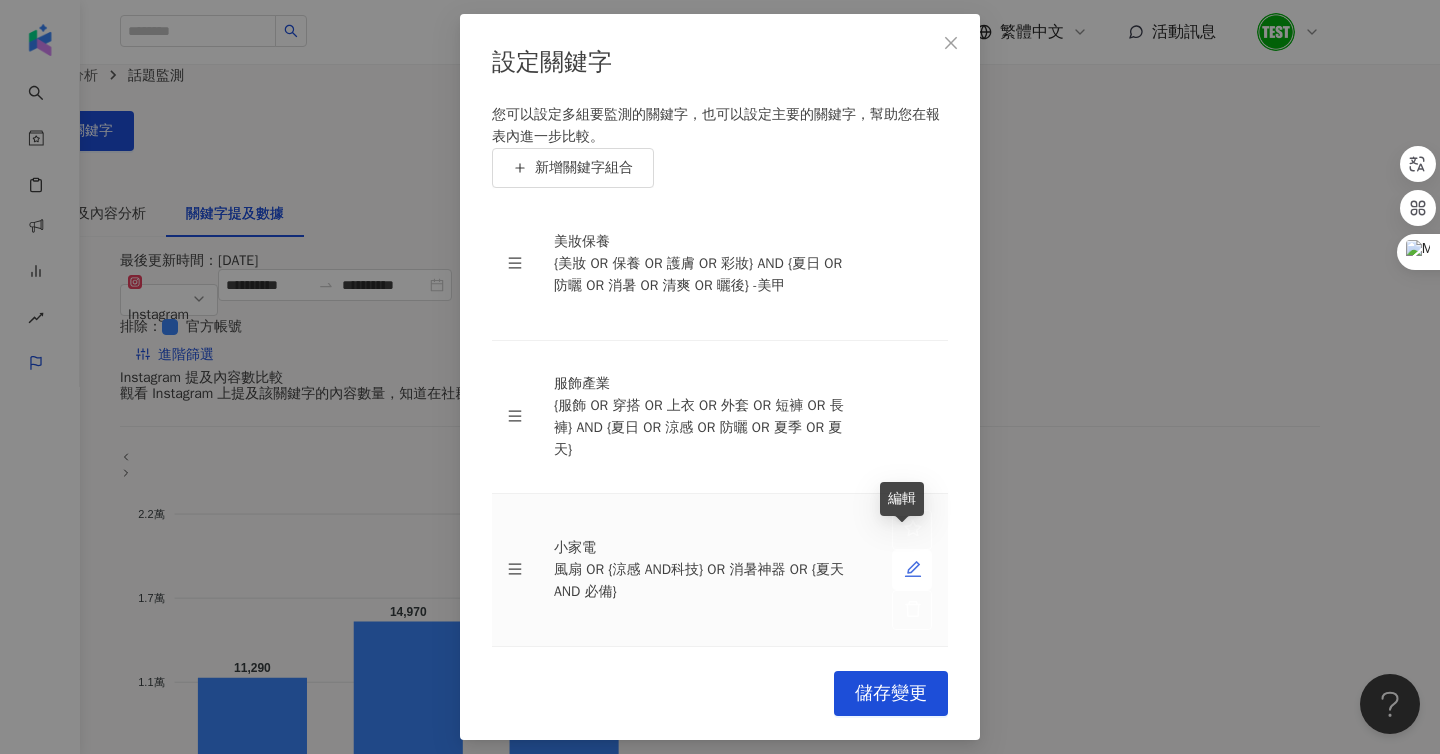 click 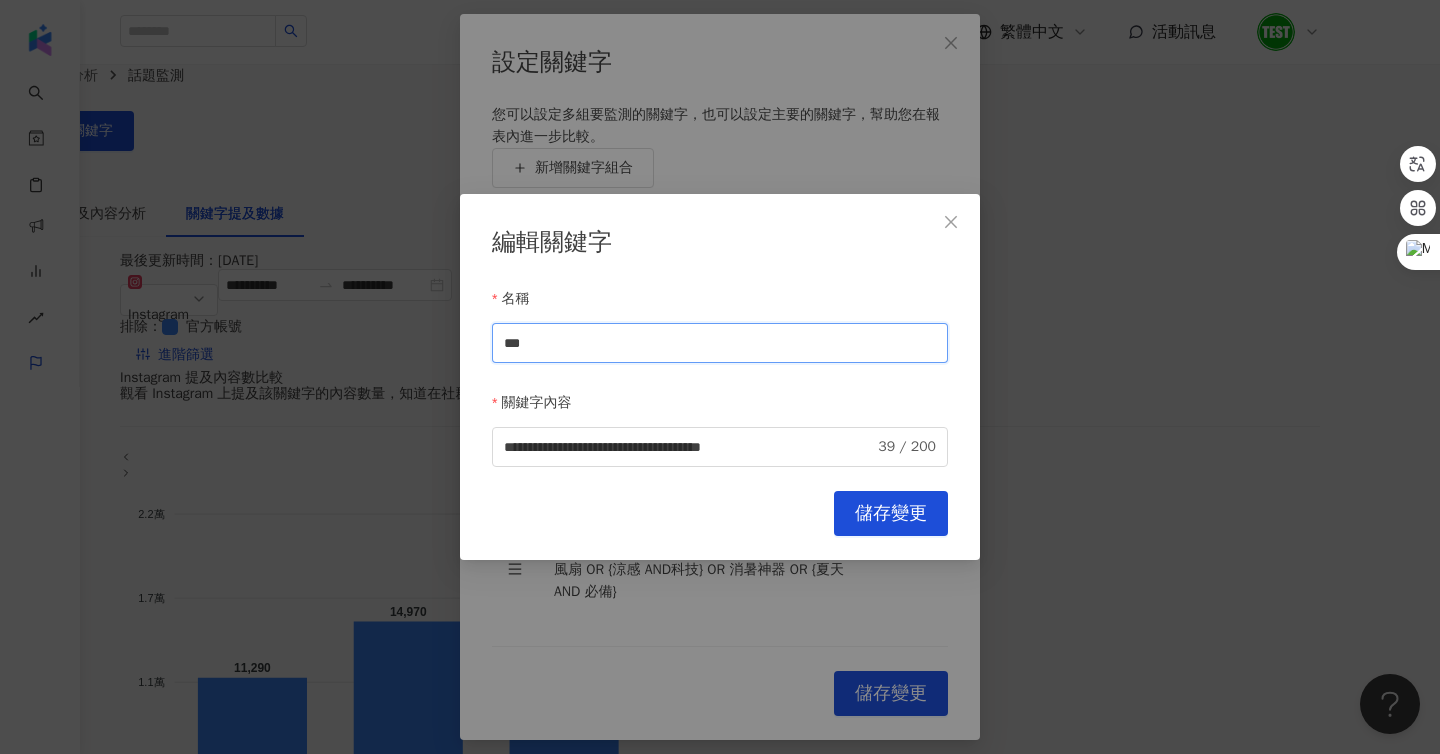 click on "***" at bounding box center (720, 343) 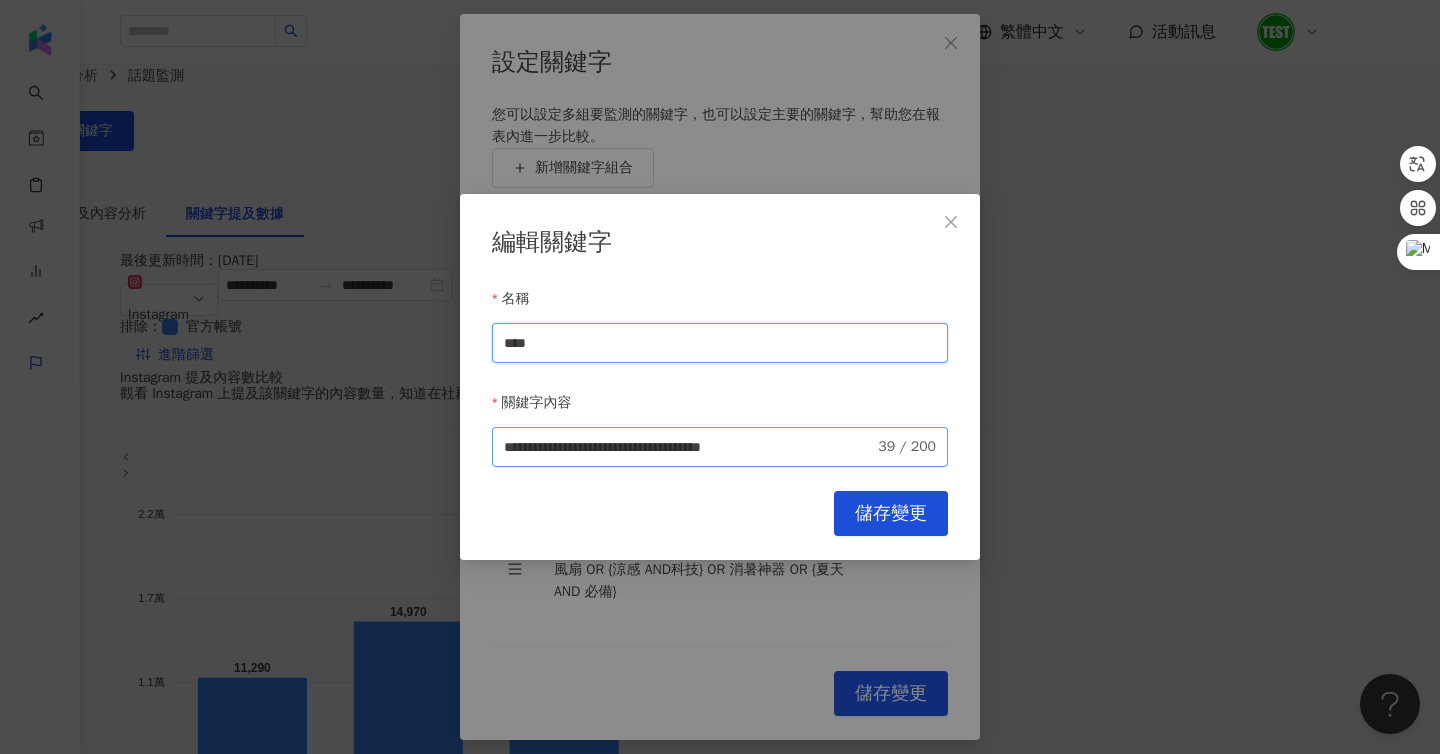 type on "****" 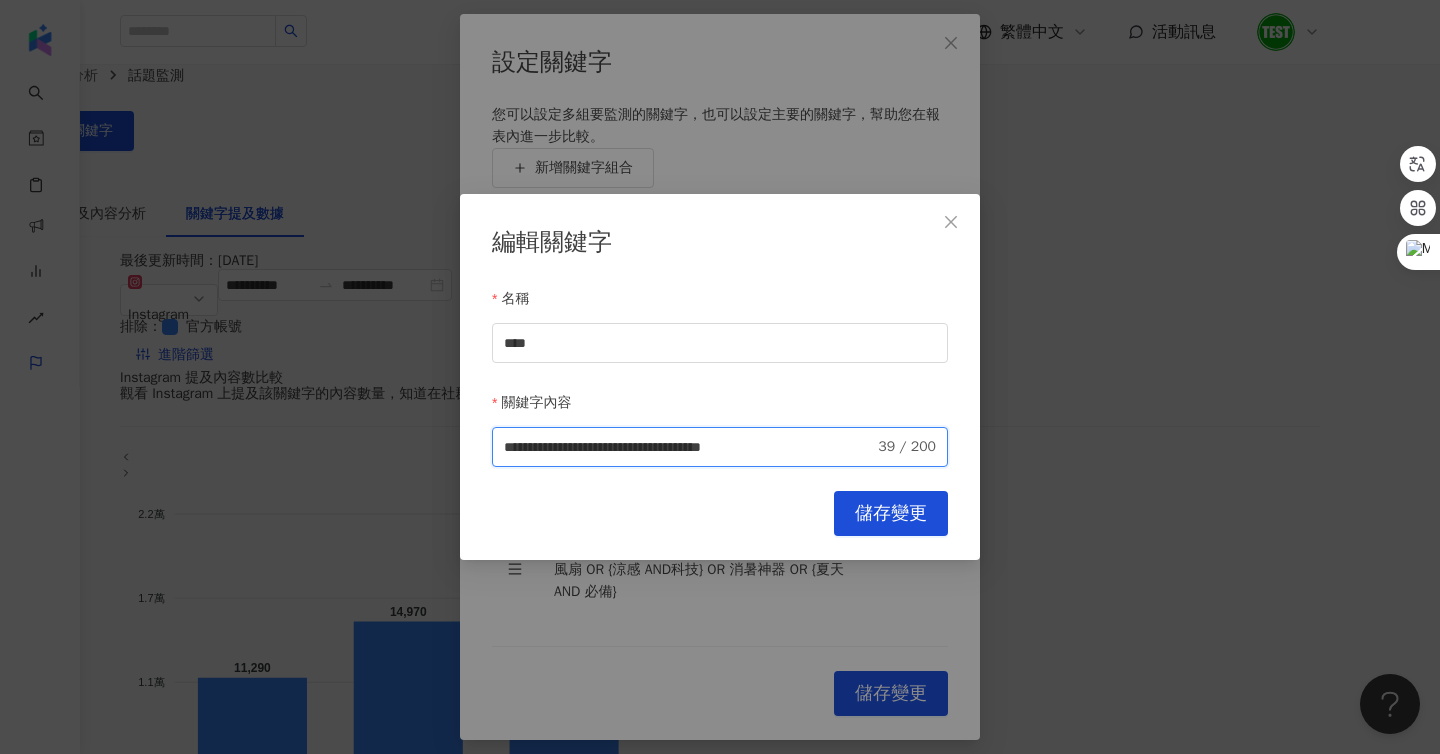 click on "**********" at bounding box center [689, 447] 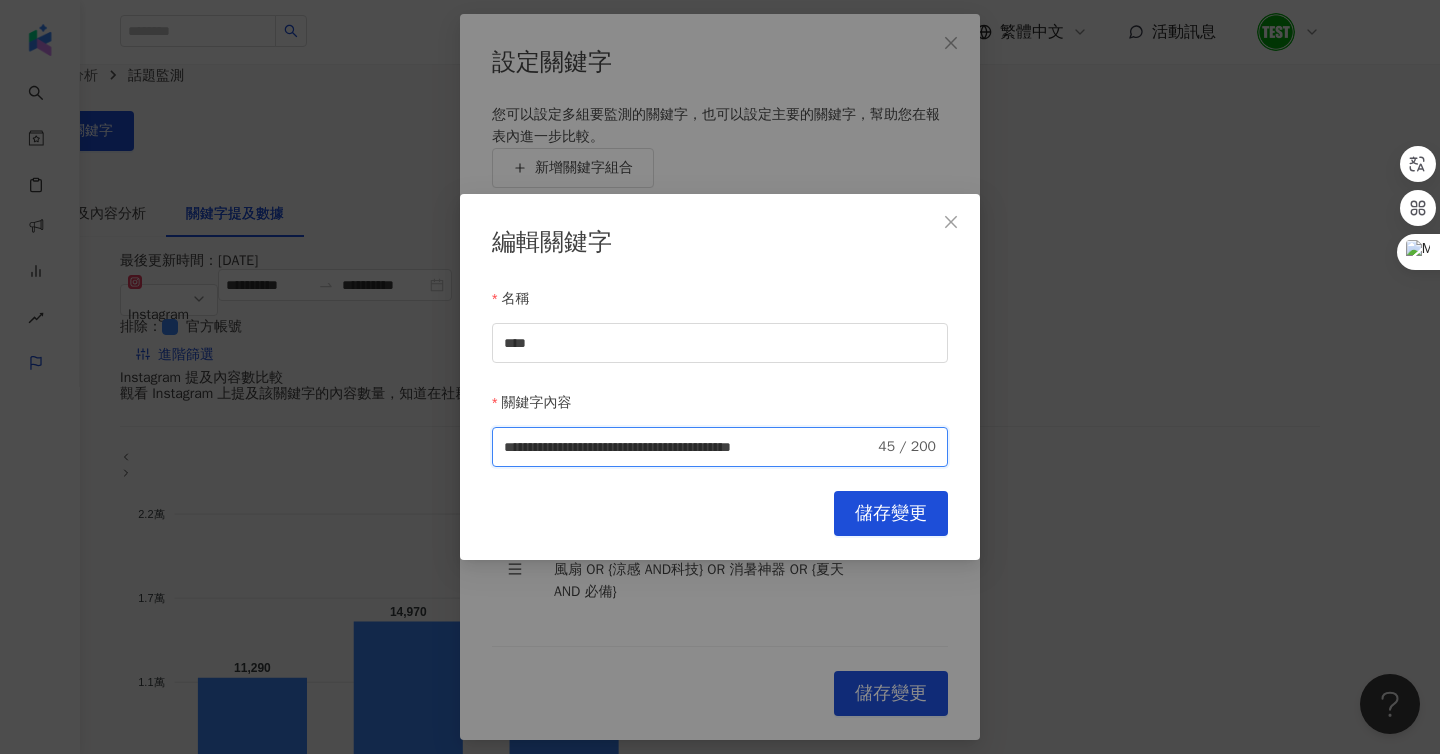click on "**********" at bounding box center [689, 447] 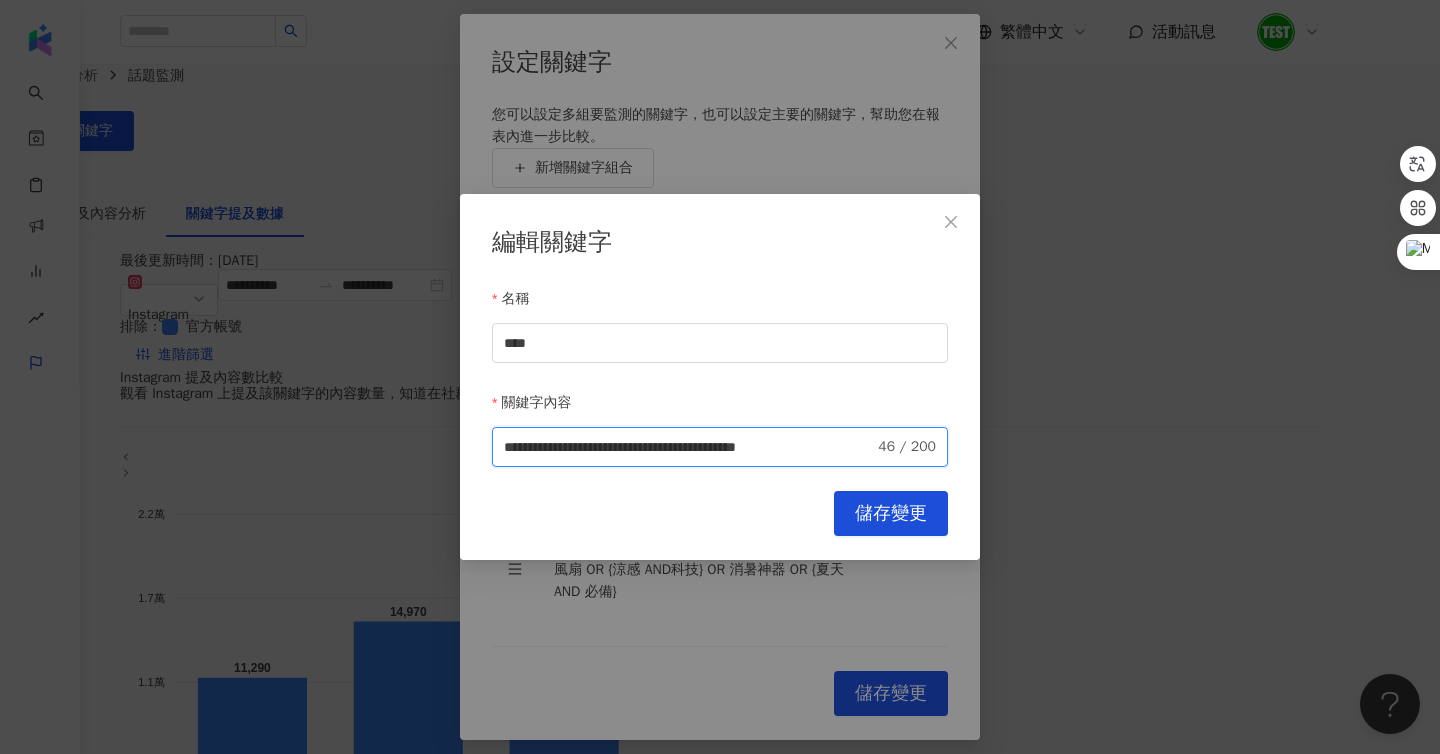 click on "**********" at bounding box center [689, 447] 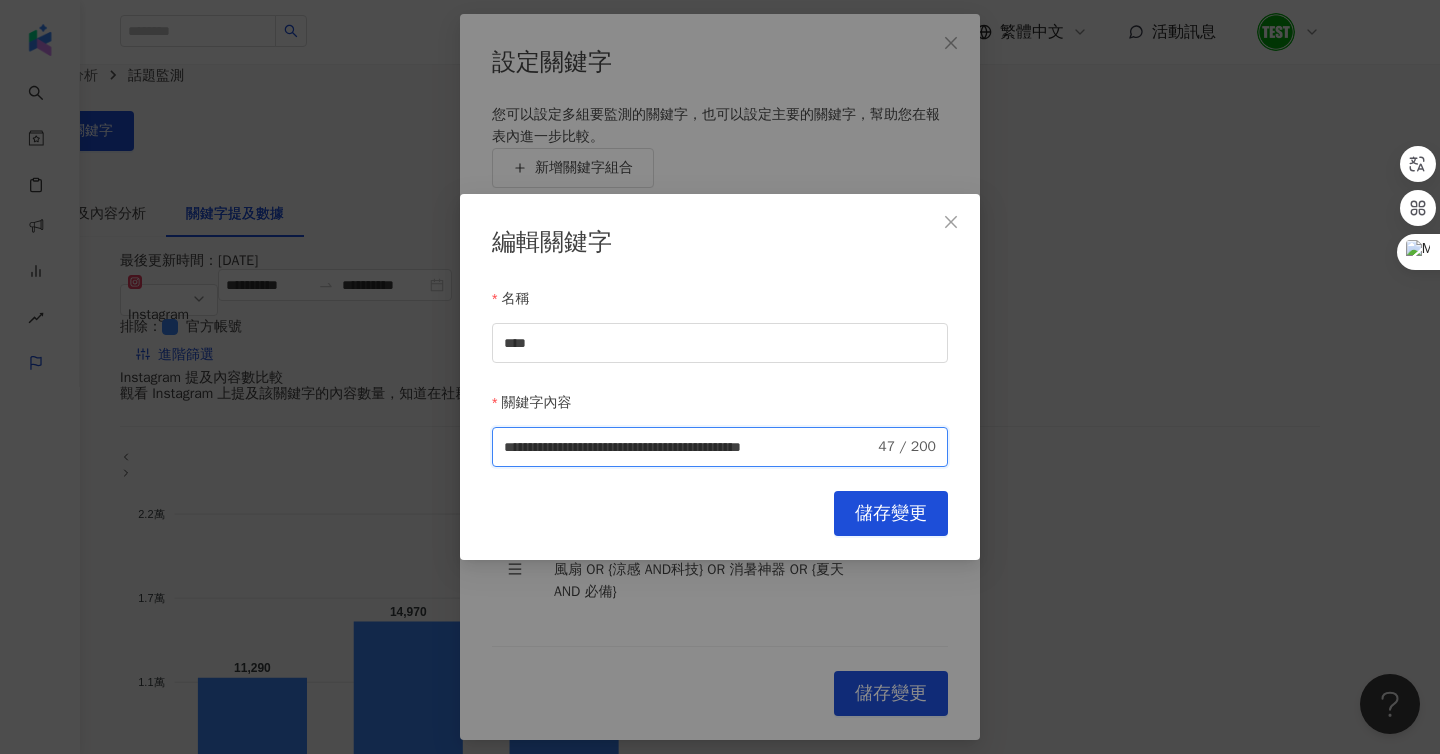 click on "**********" at bounding box center (689, 447) 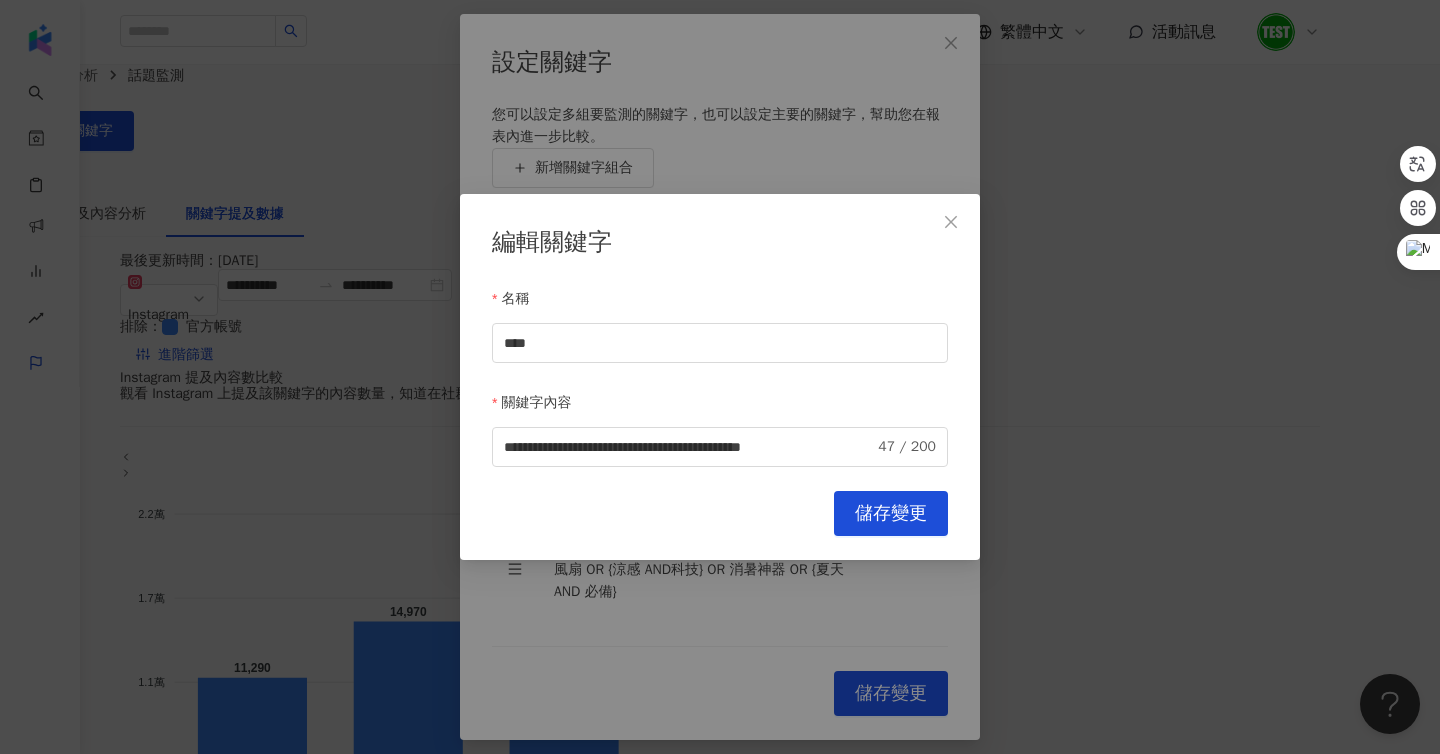 click on "**********" at bounding box center (720, 377) 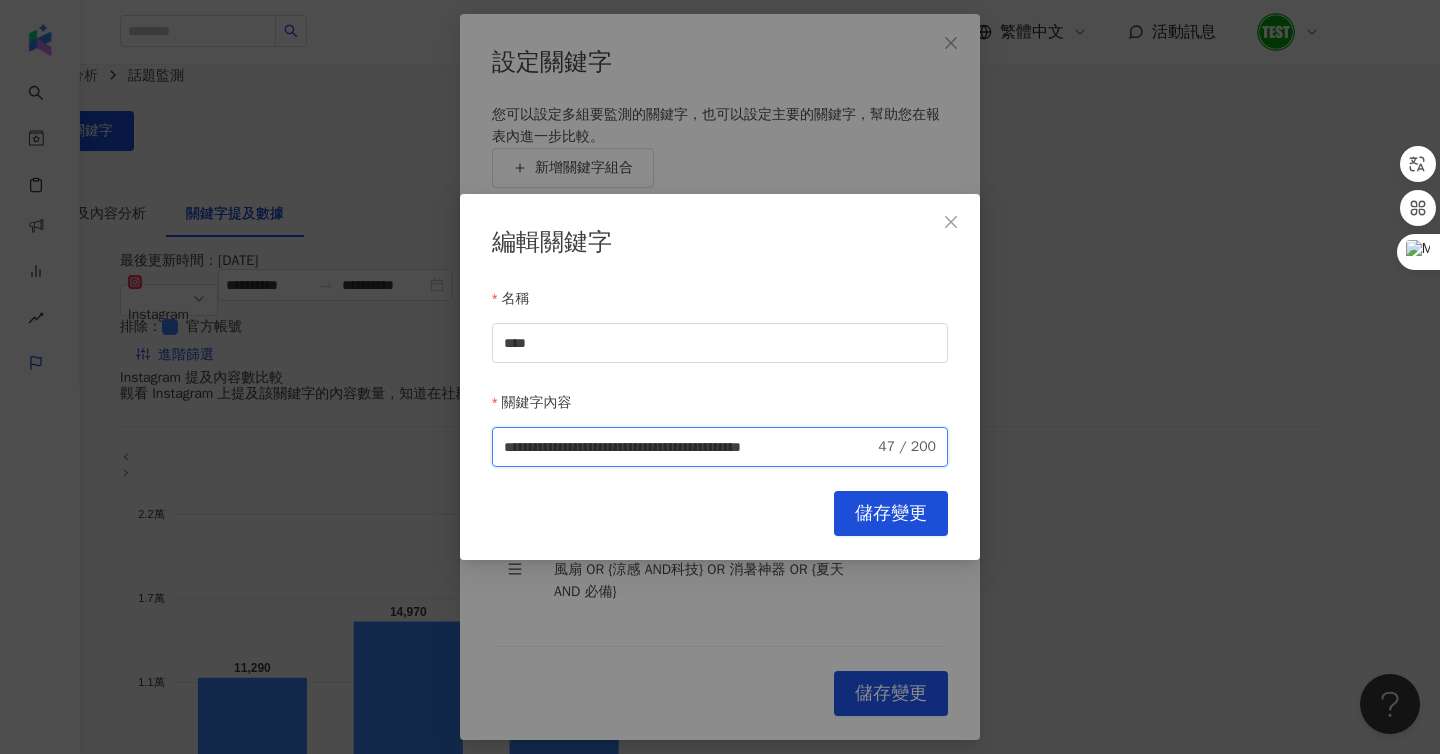 scroll, scrollTop: 0, scrollLeft: 54, axis: horizontal 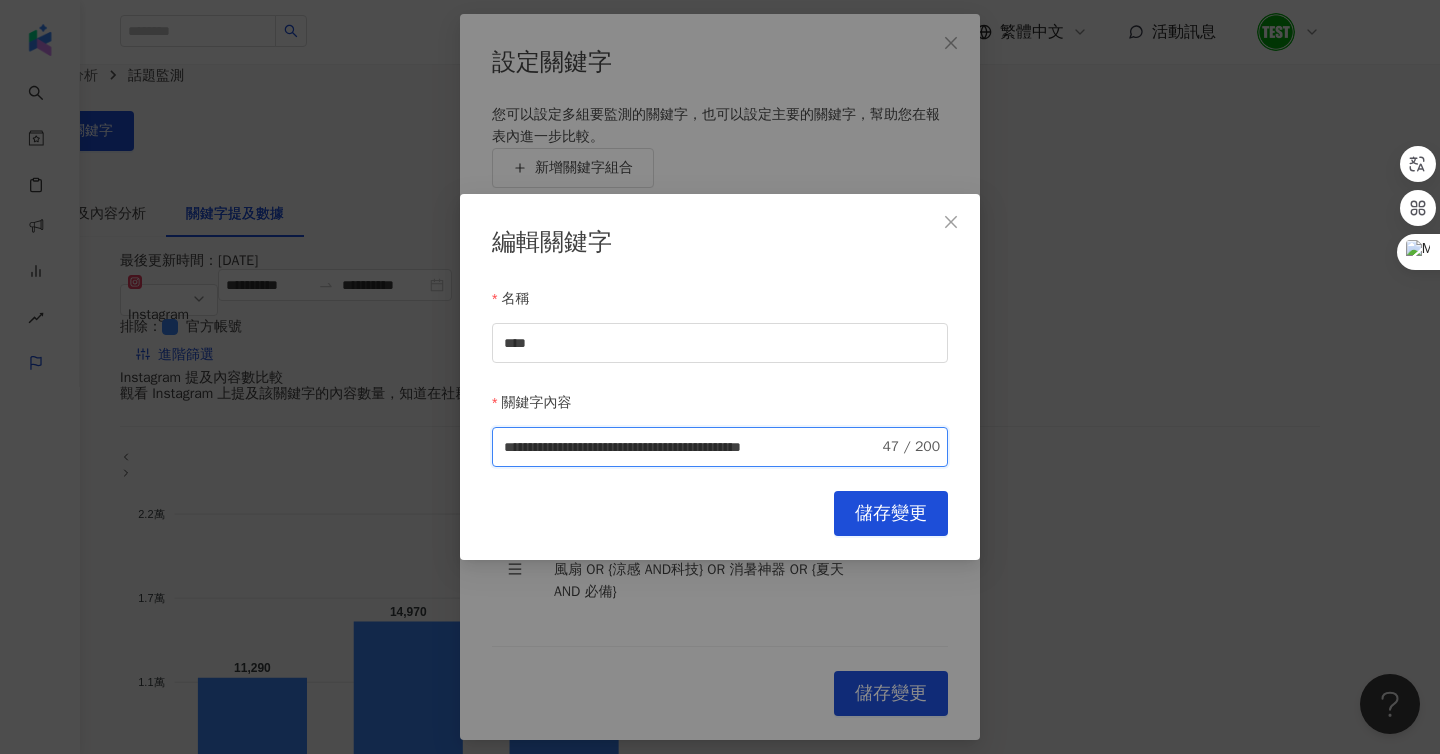 drag, startPoint x: 843, startPoint y: 440, endPoint x: 955, endPoint y: 441, distance: 112.00446 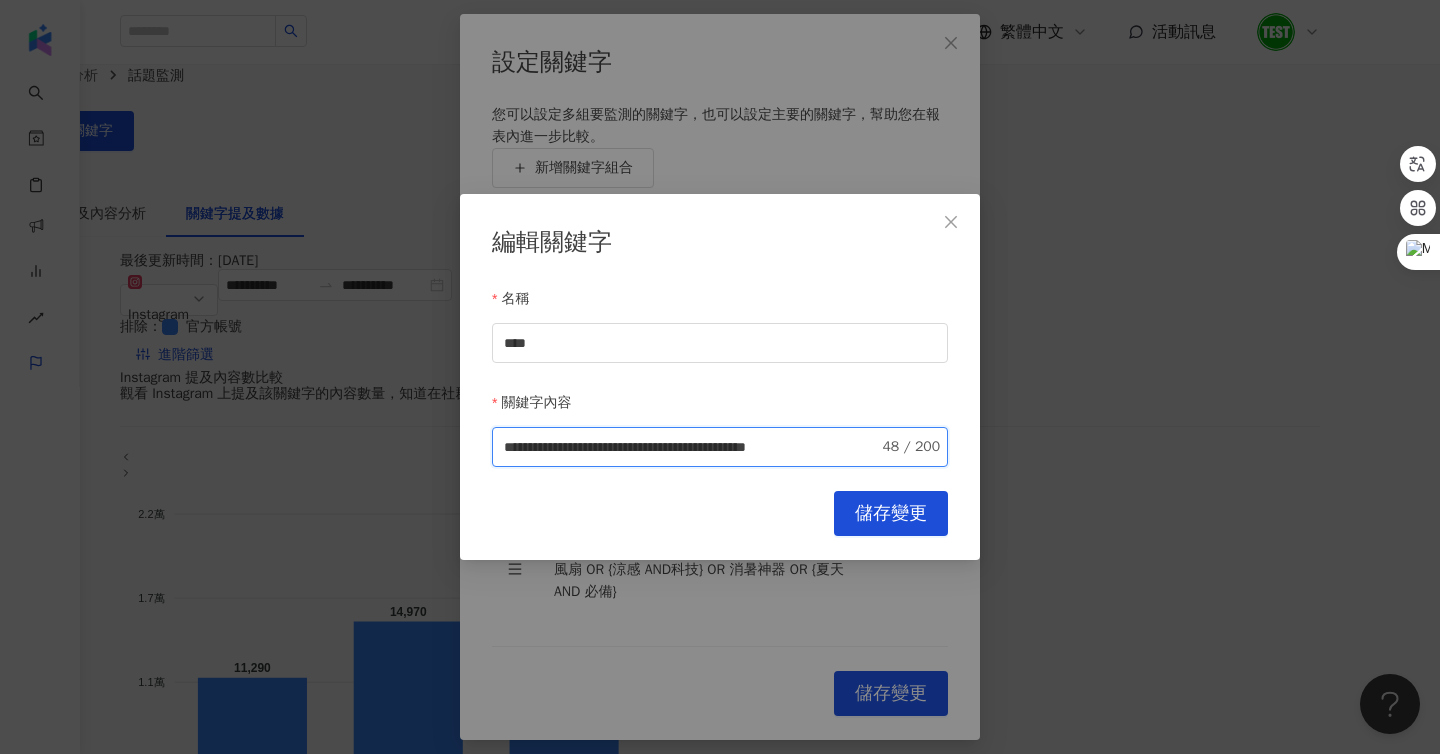 type on "**********" 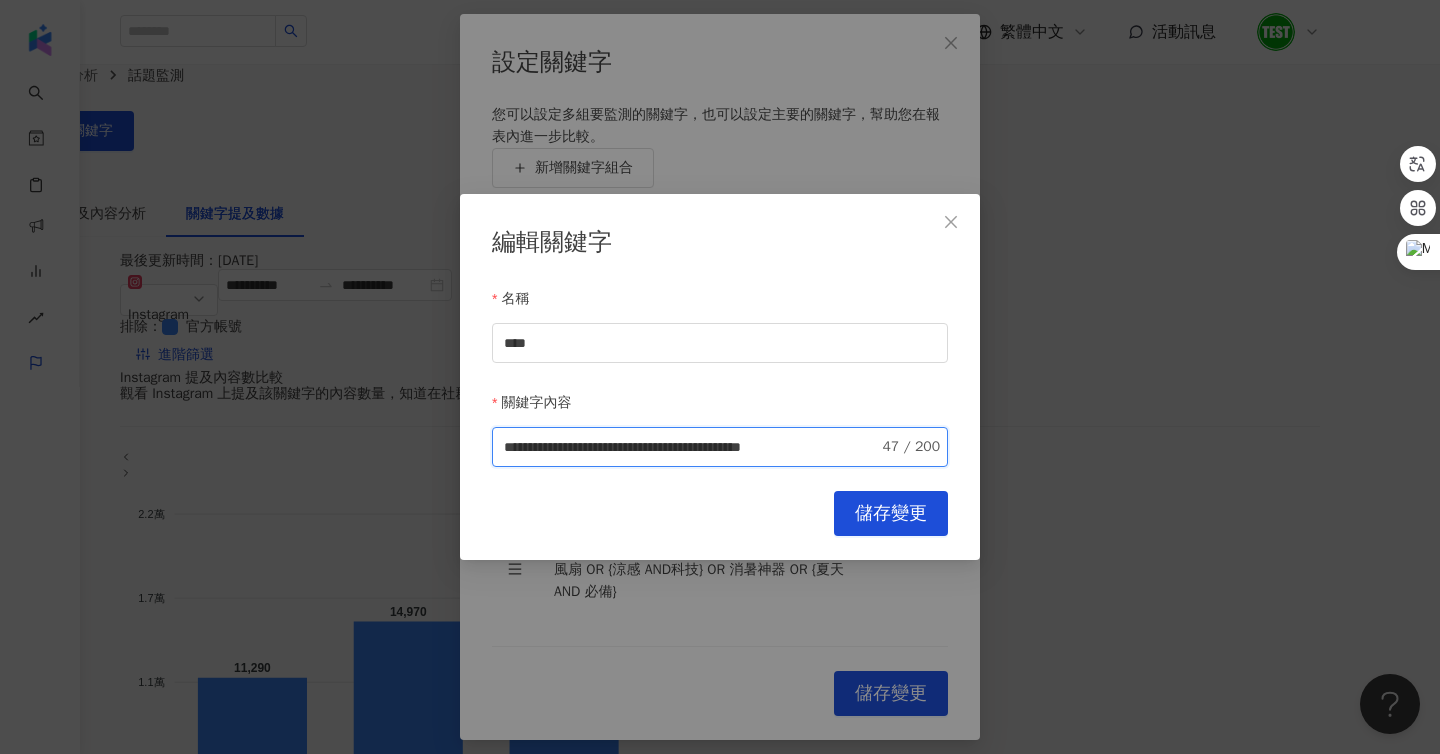 scroll, scrollTop: 0, scrollLeft: 54, axis: horizontal 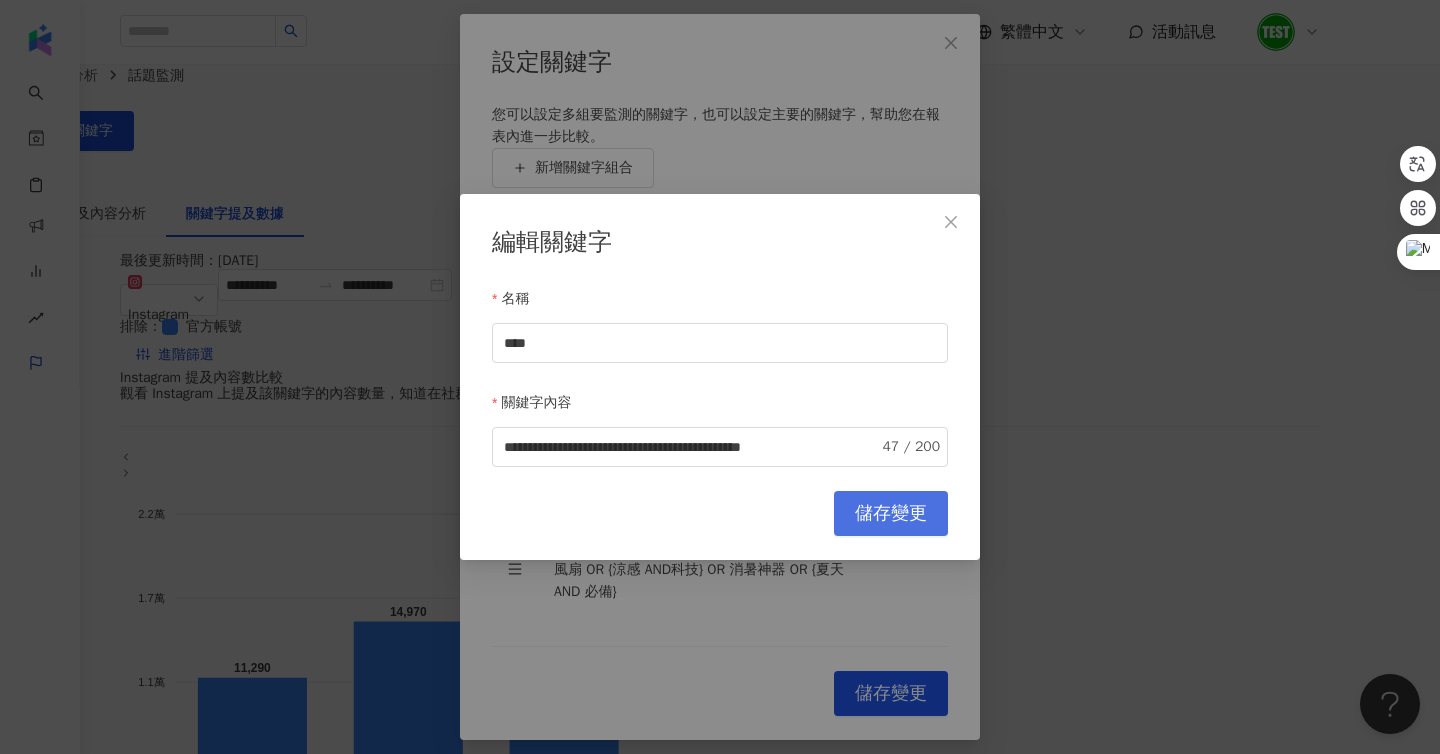 click on "儲存變更" at bounding box center [891, 514] 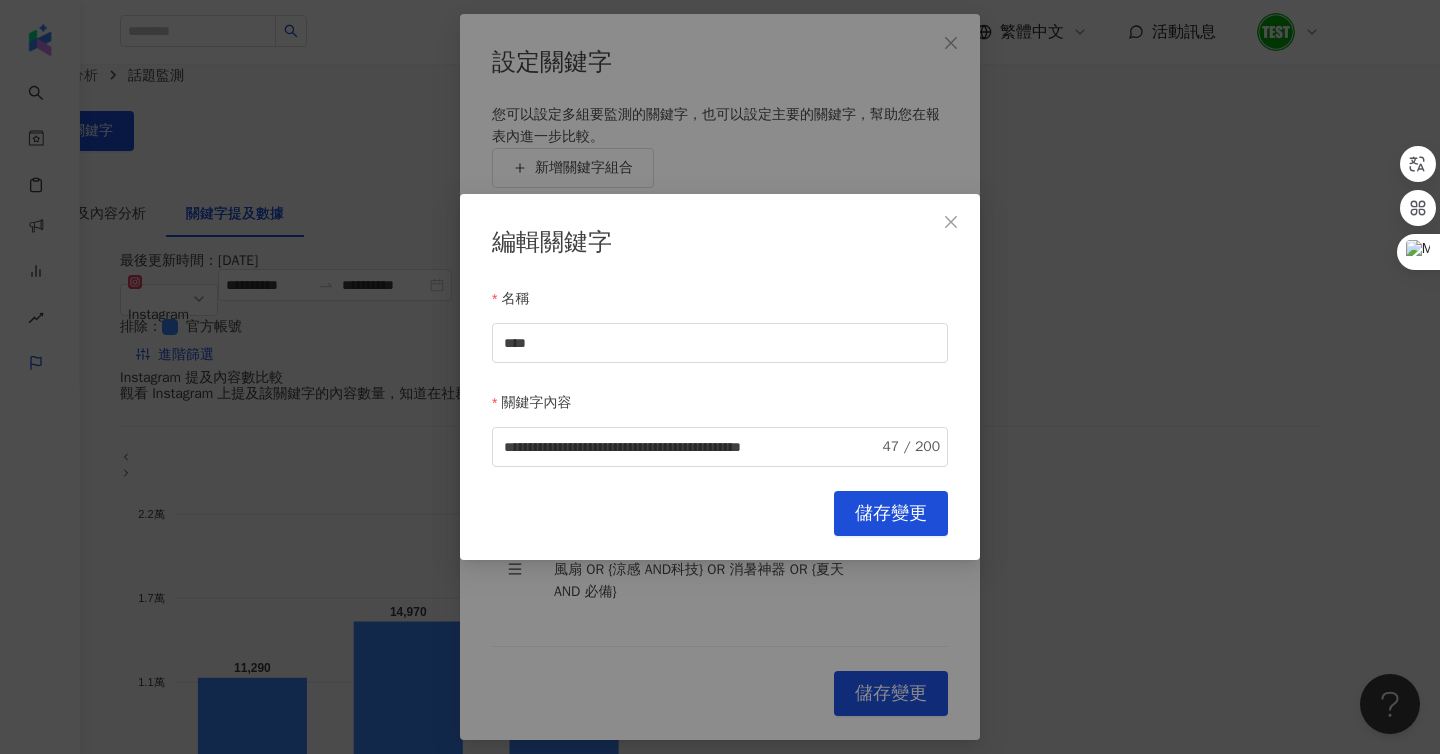 scroll, scrollTop: 0, scrollLeft: 0, axis: both 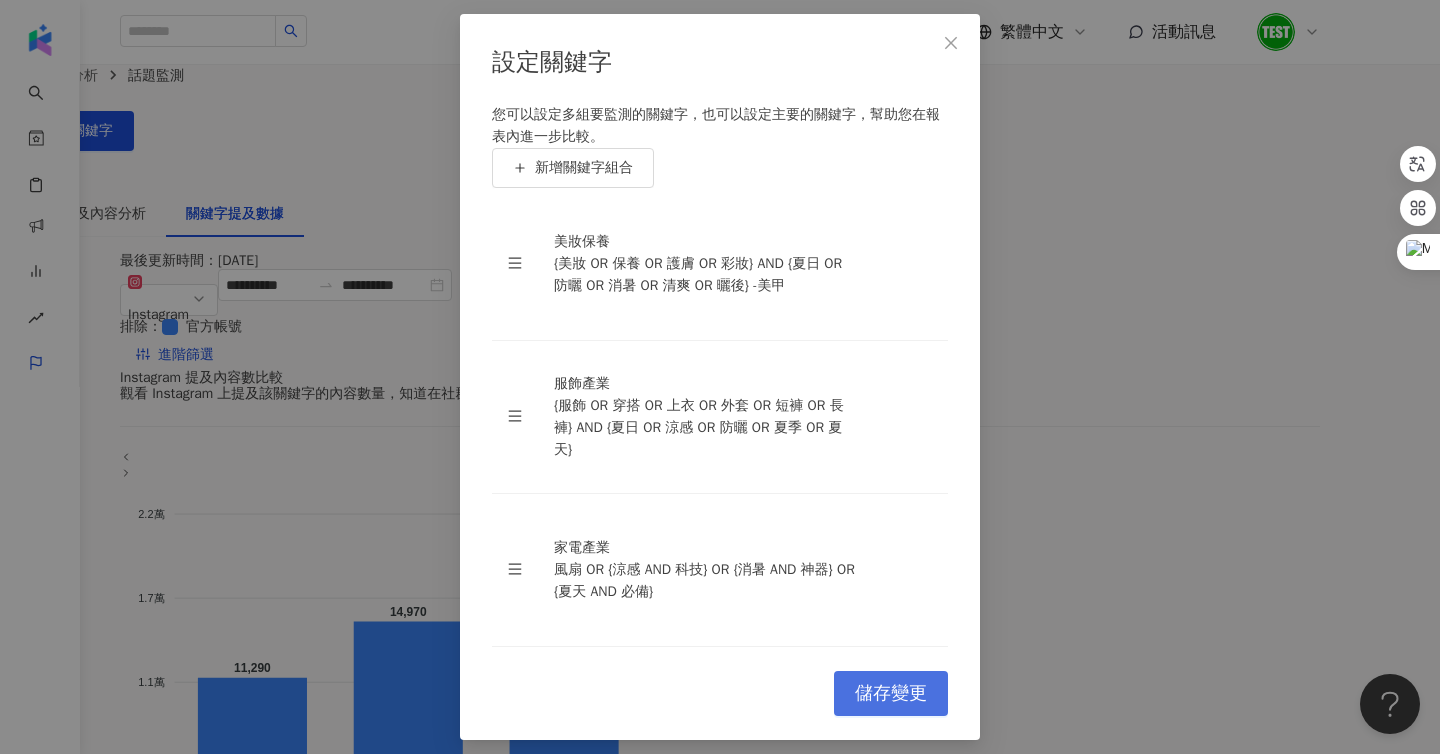click on "儲存變更" at bounding box center [891, 694] 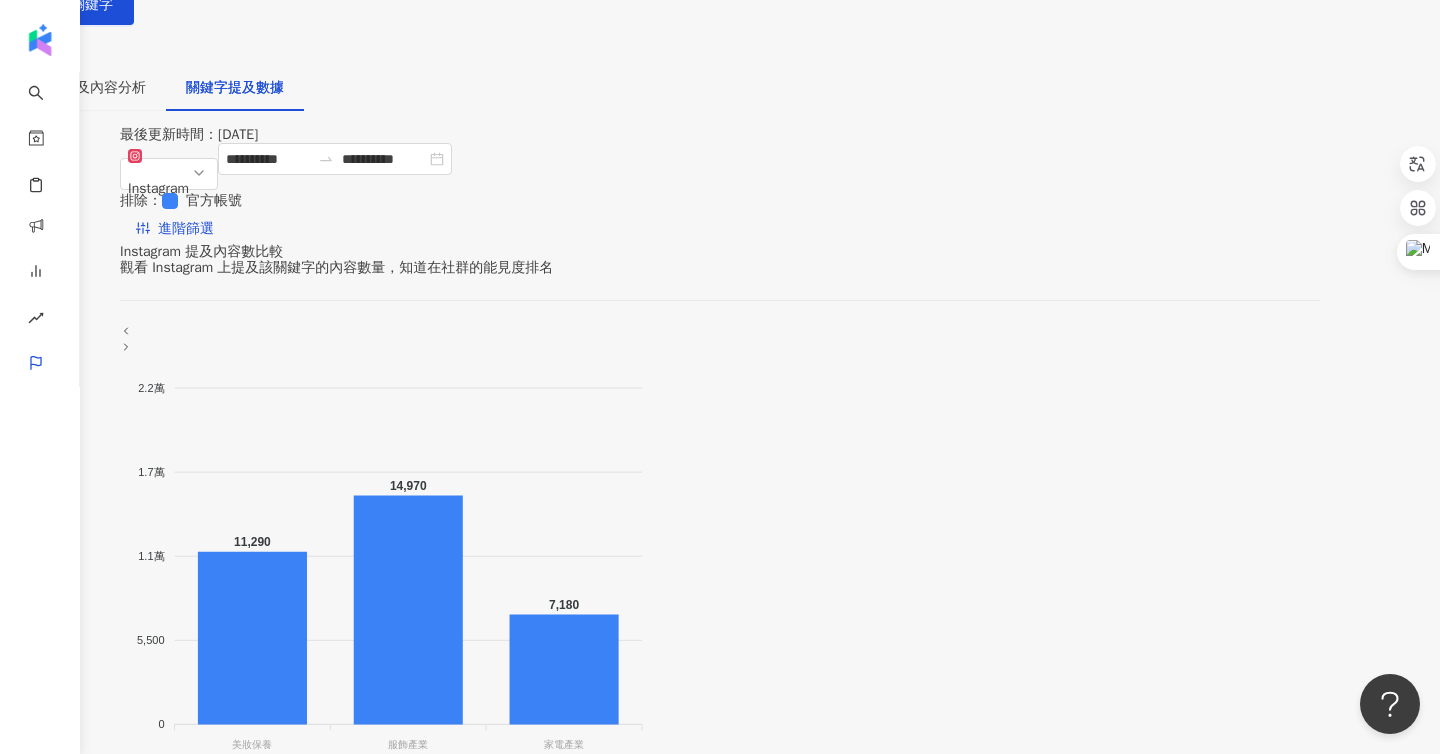 scroll, scrollTop: 0, scrollLeft: 0, axis: both 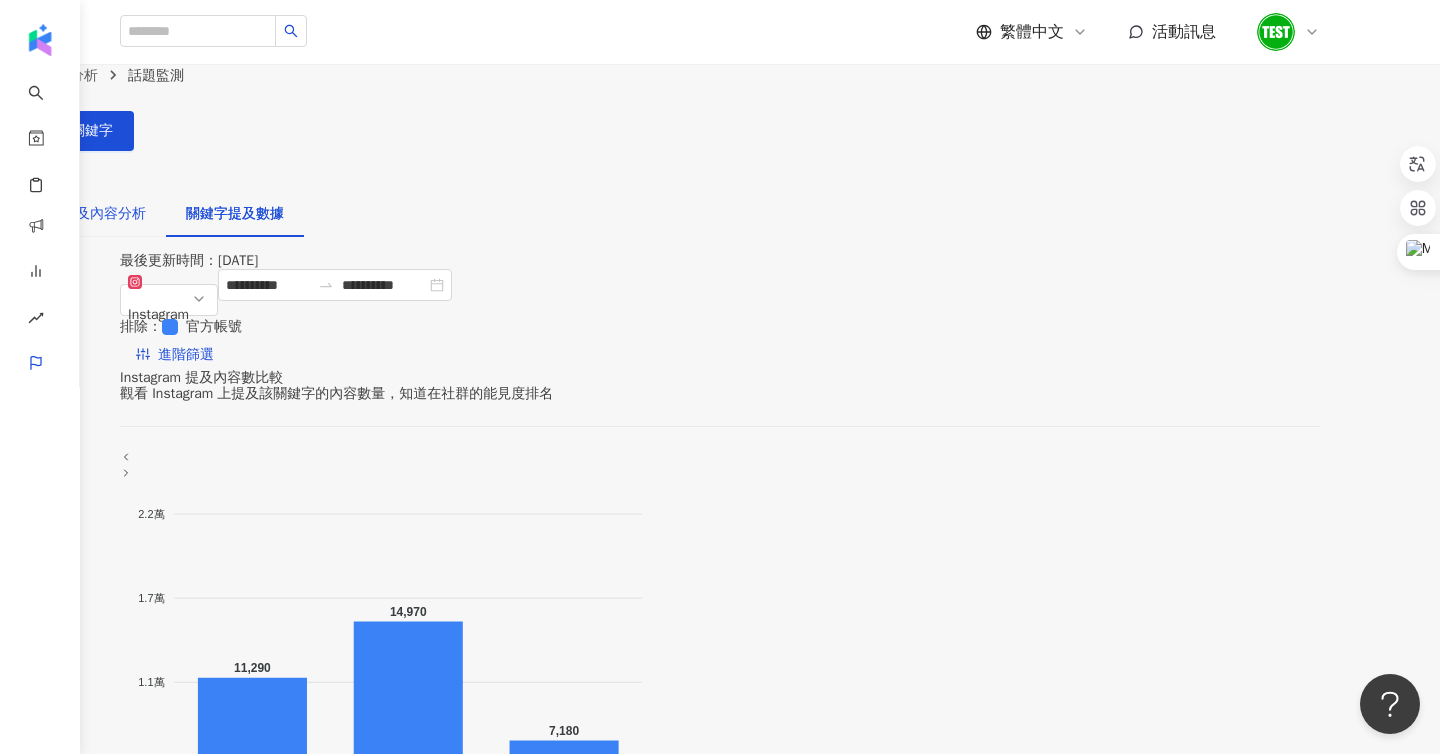 click on "關鍵字提及內容分析" at bounding box center (83, 214) 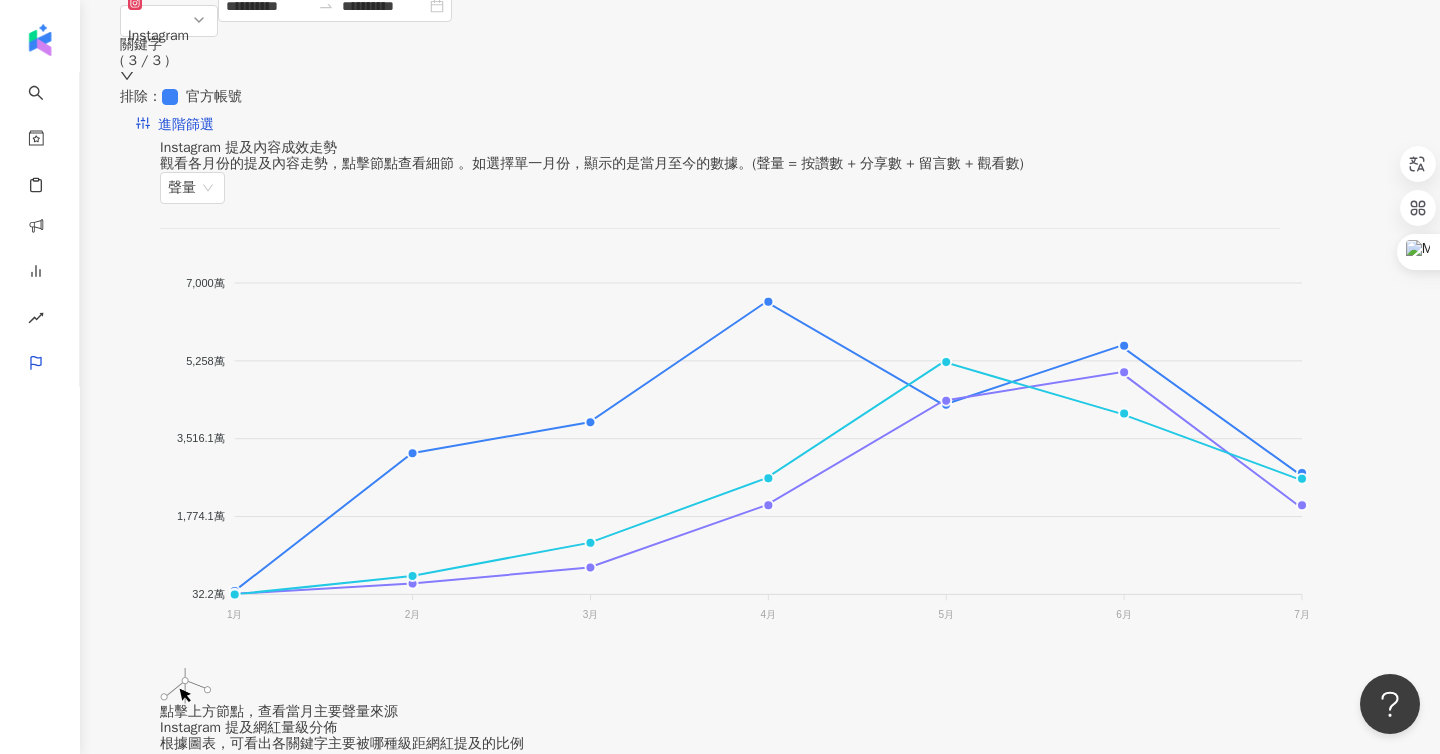 scroll, scrollTop: 298, scrollLeft: 0, axis: vertical 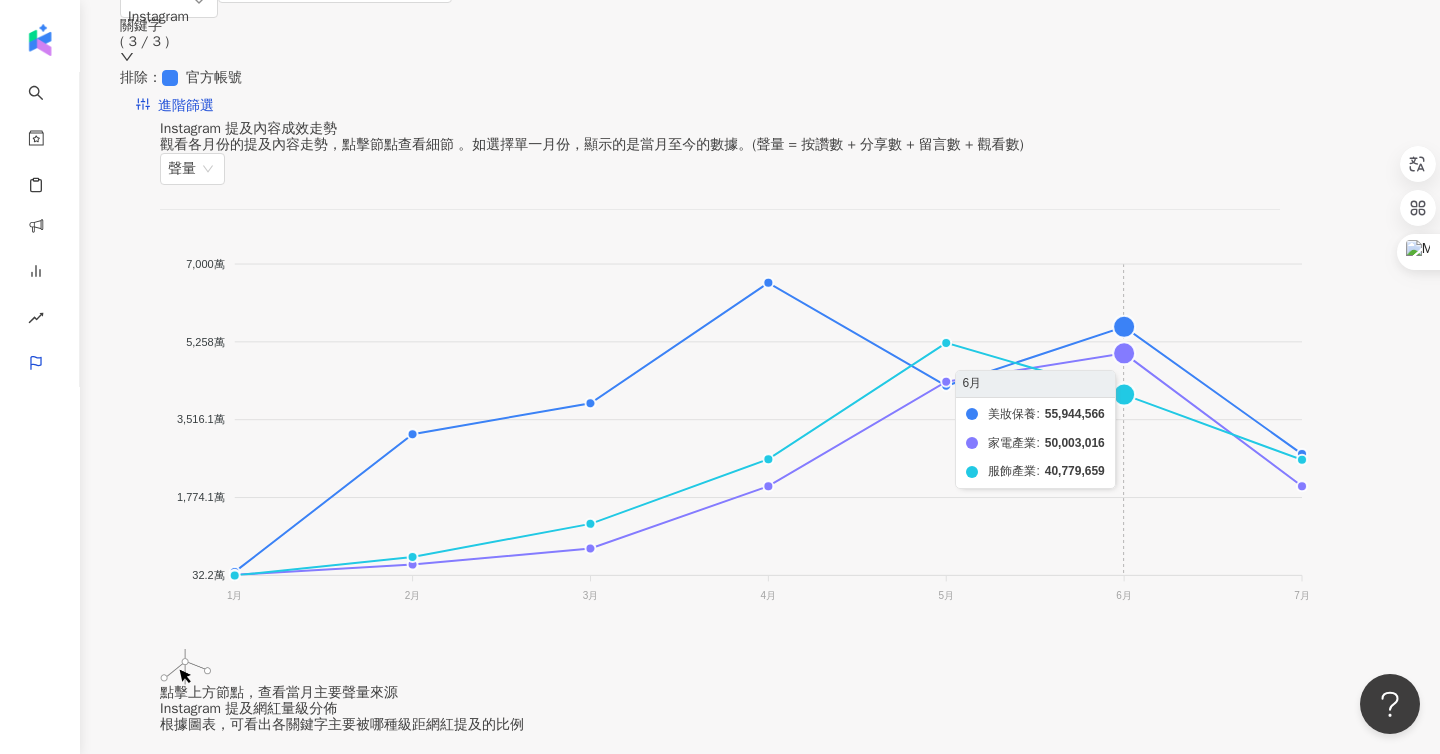 click on "美妝保養 家電產業 服飾產業" 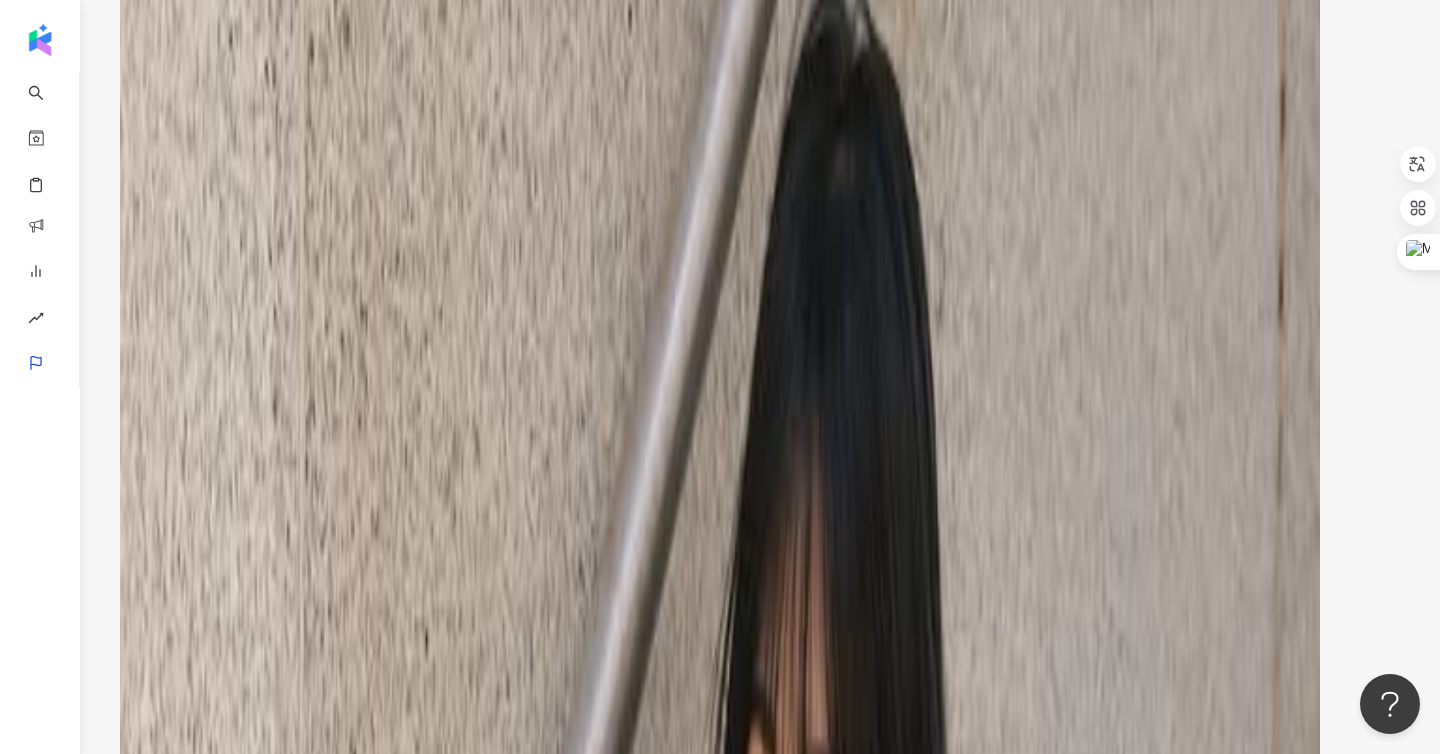 scroll, scrollTop: 454, scrollLeft: 0, axis: vertical 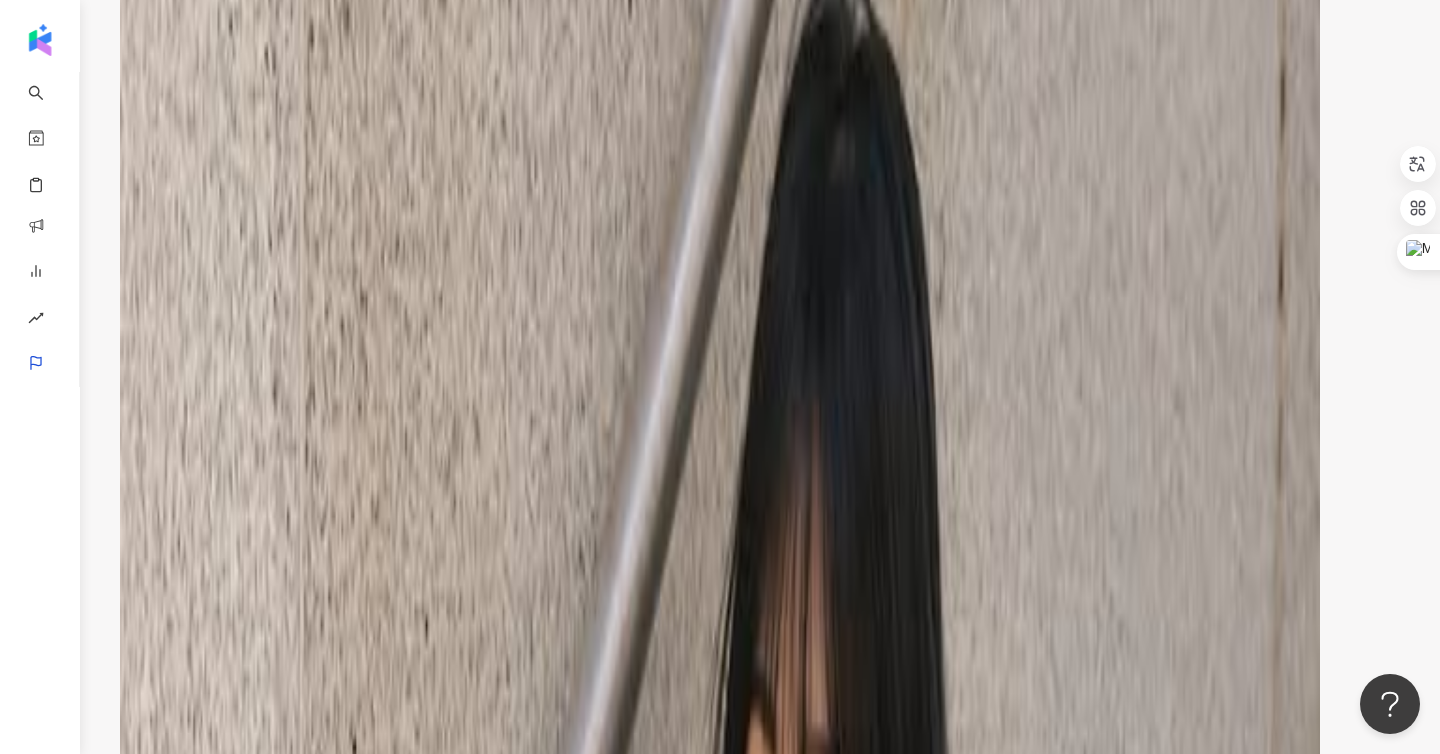 click at bounding box center [720, 4317] 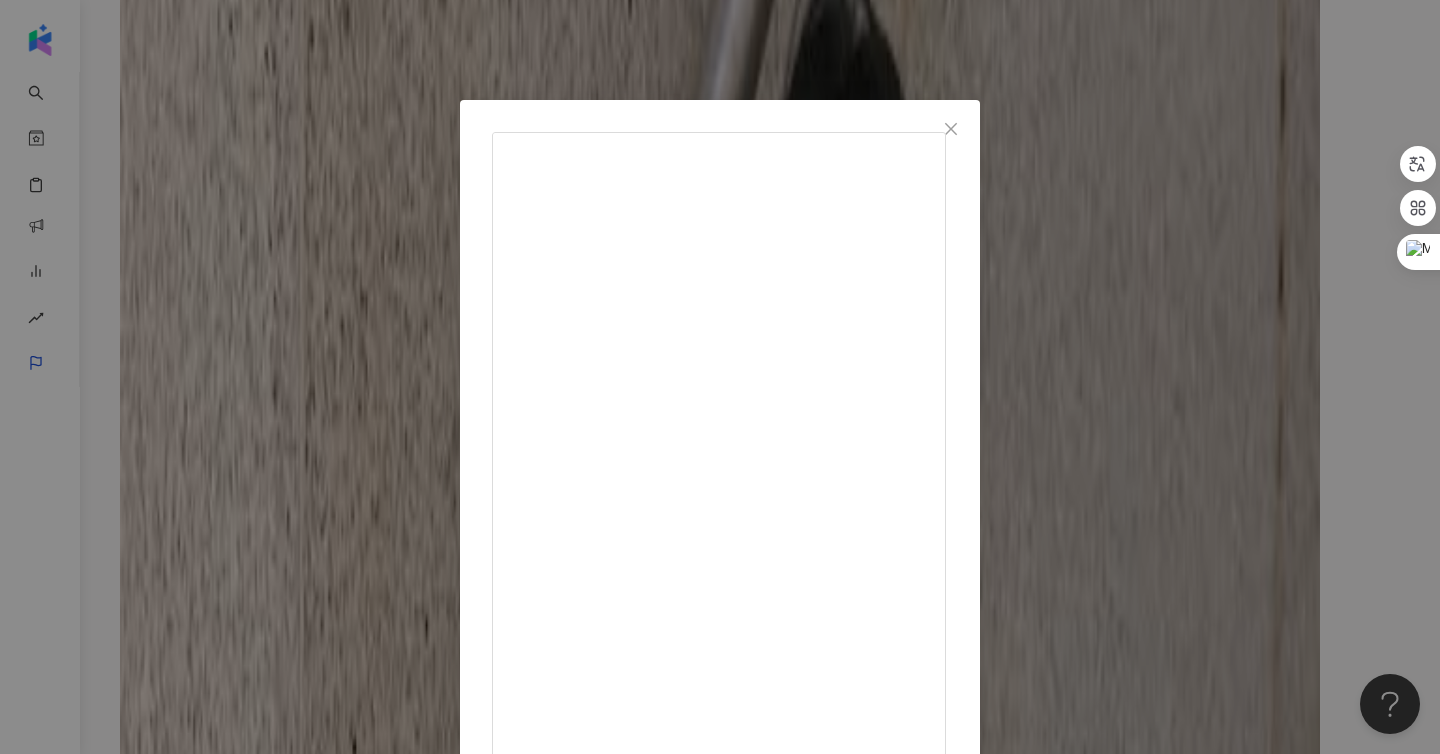 scroll, scrollTop: 59, scrollLeft: 0, axis: vertical 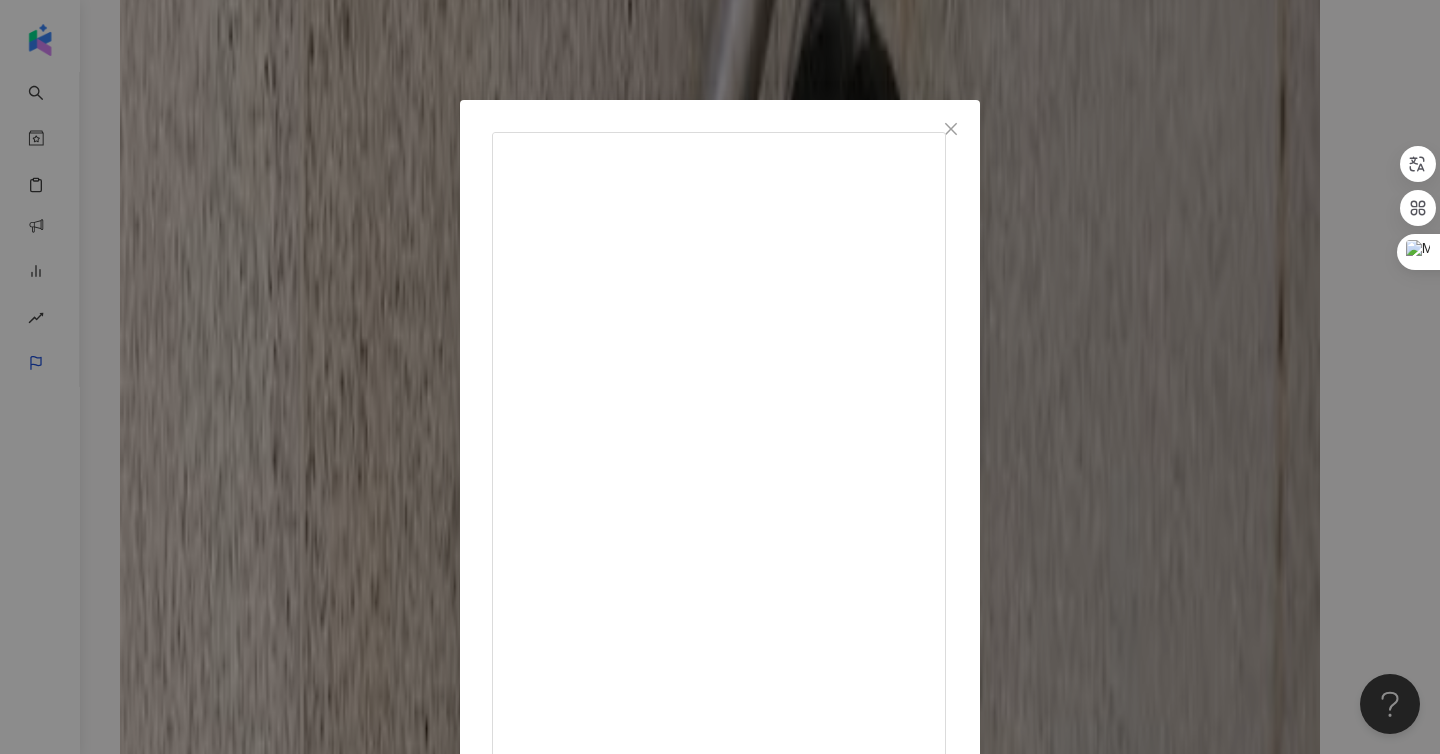 click at bounding box center [720, 1328] 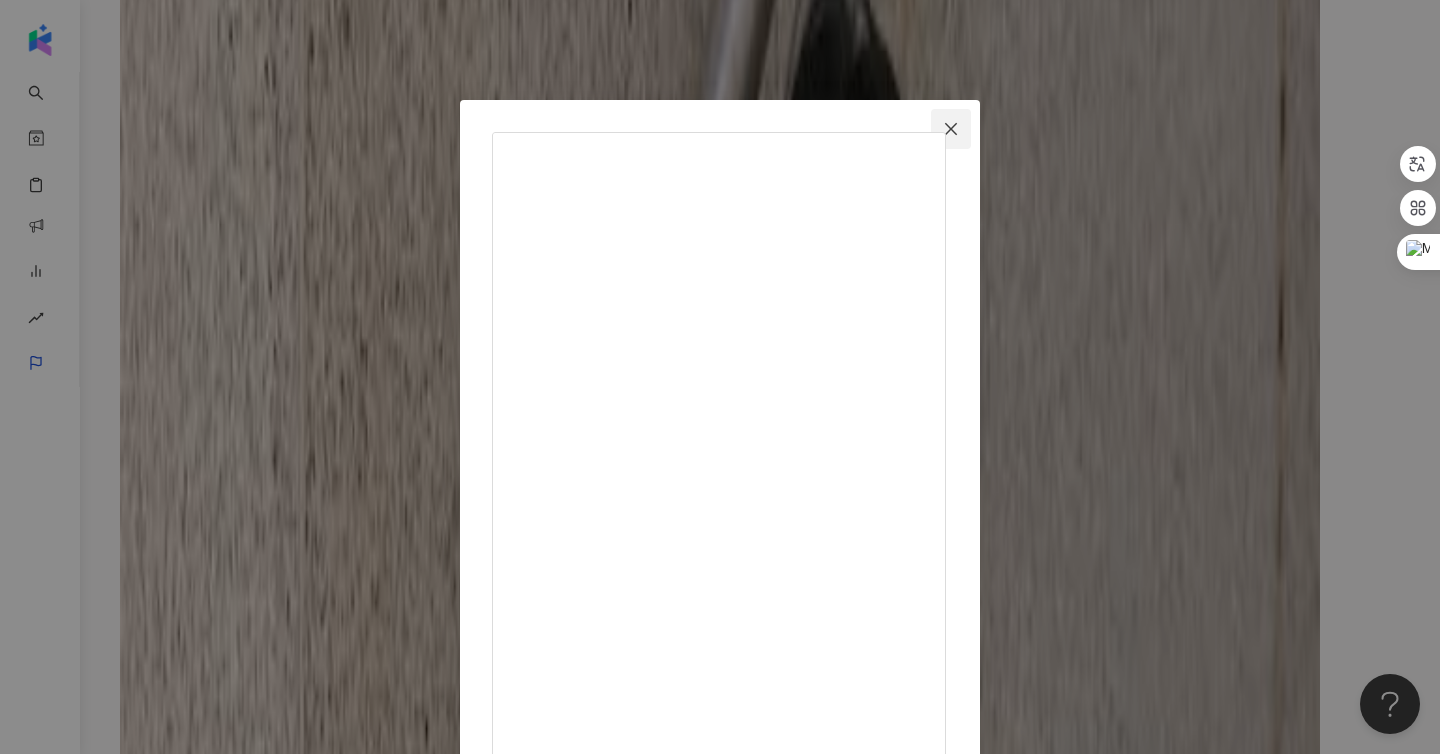 click 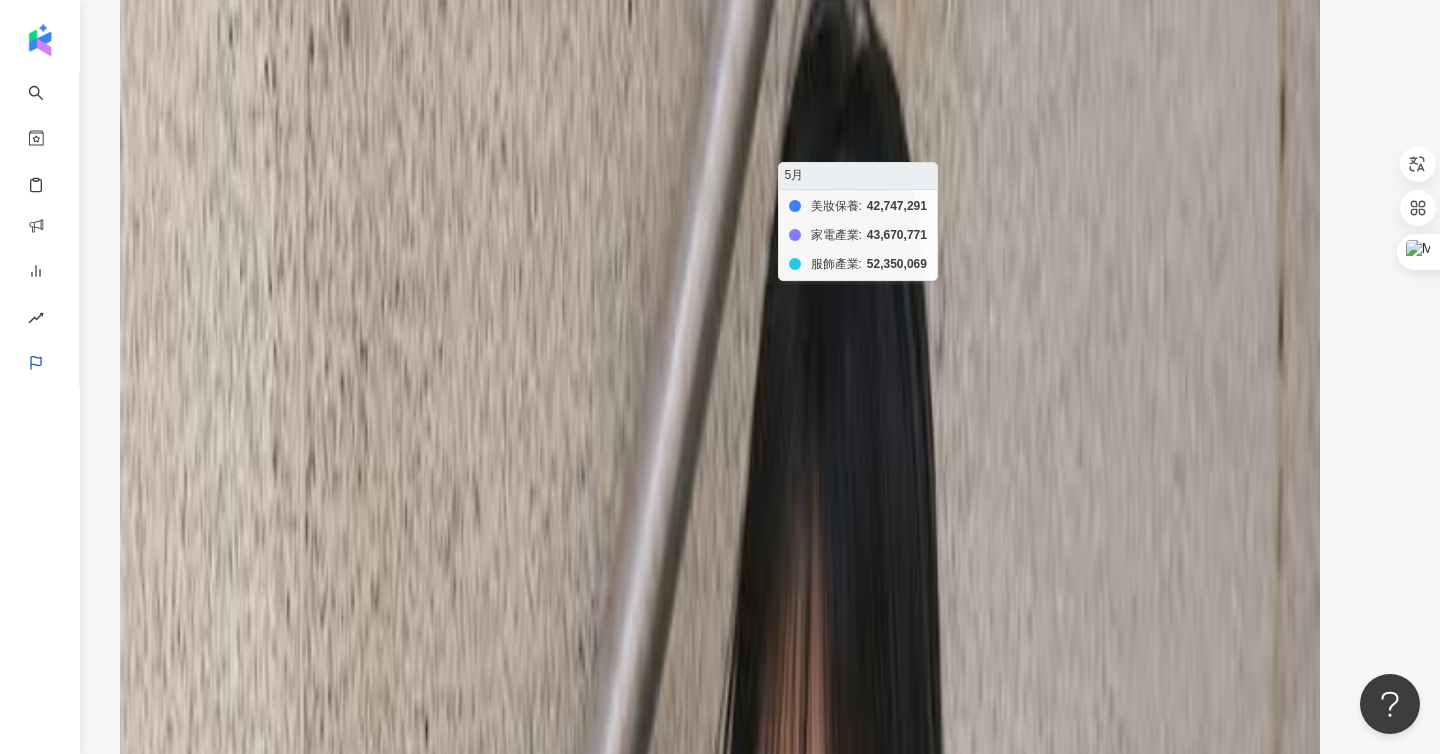 click on "美妝保養 家電產業 服飾產業" 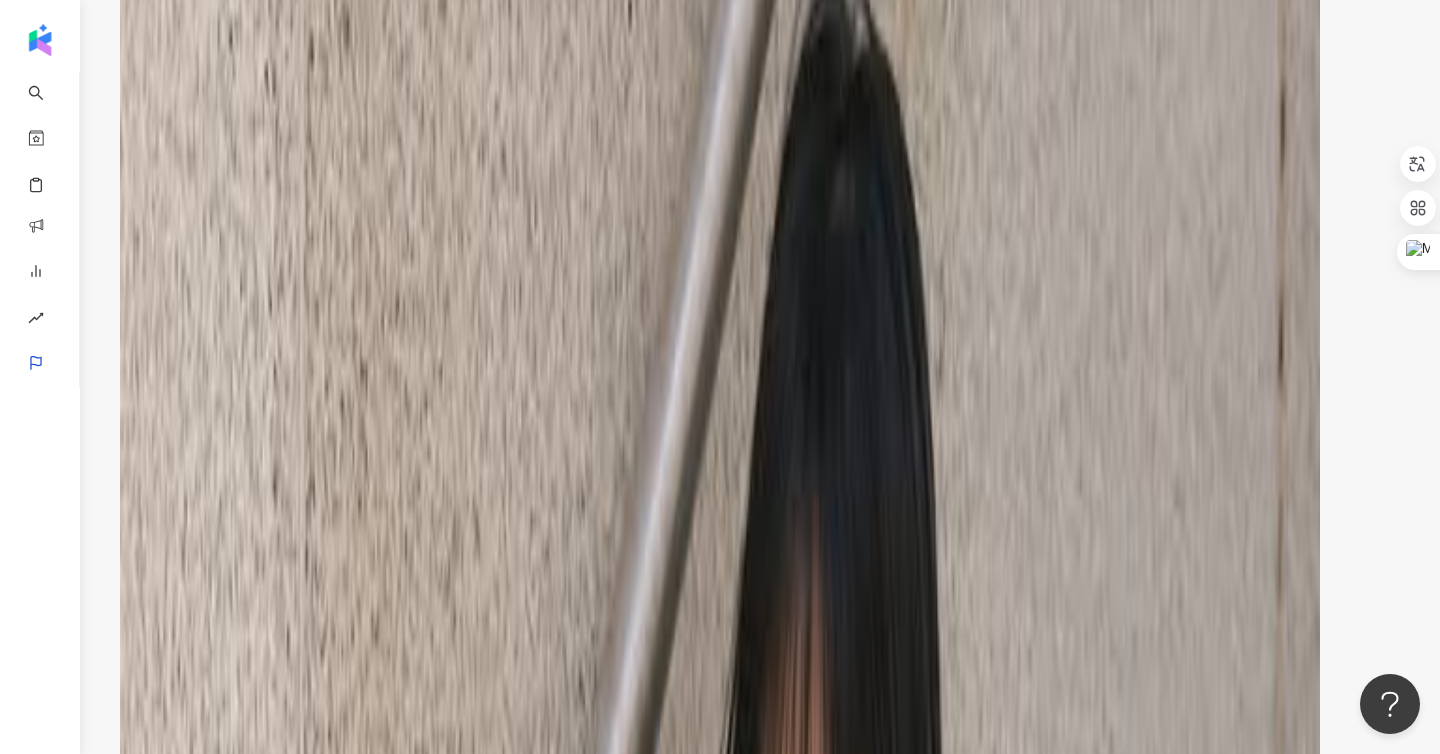 click at bounding box center [720, 5263] 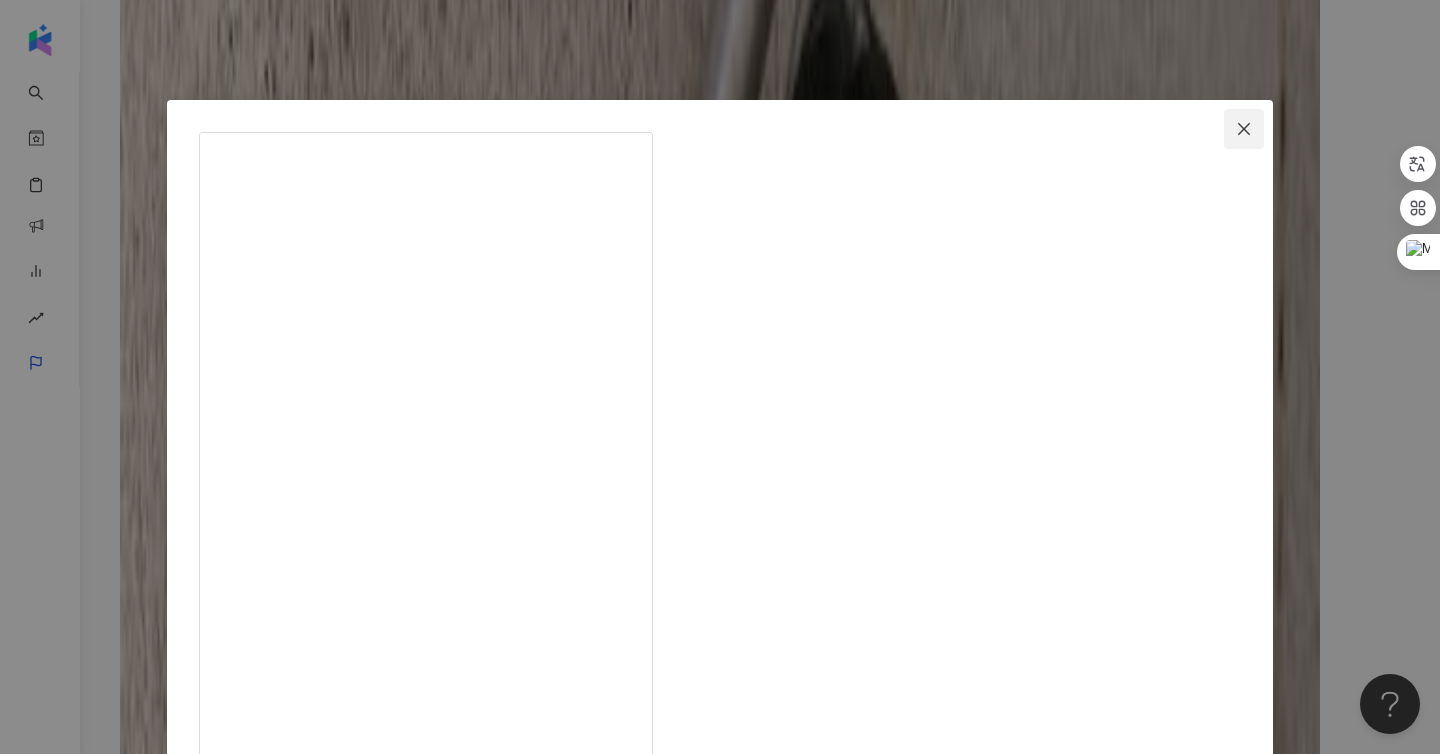 click 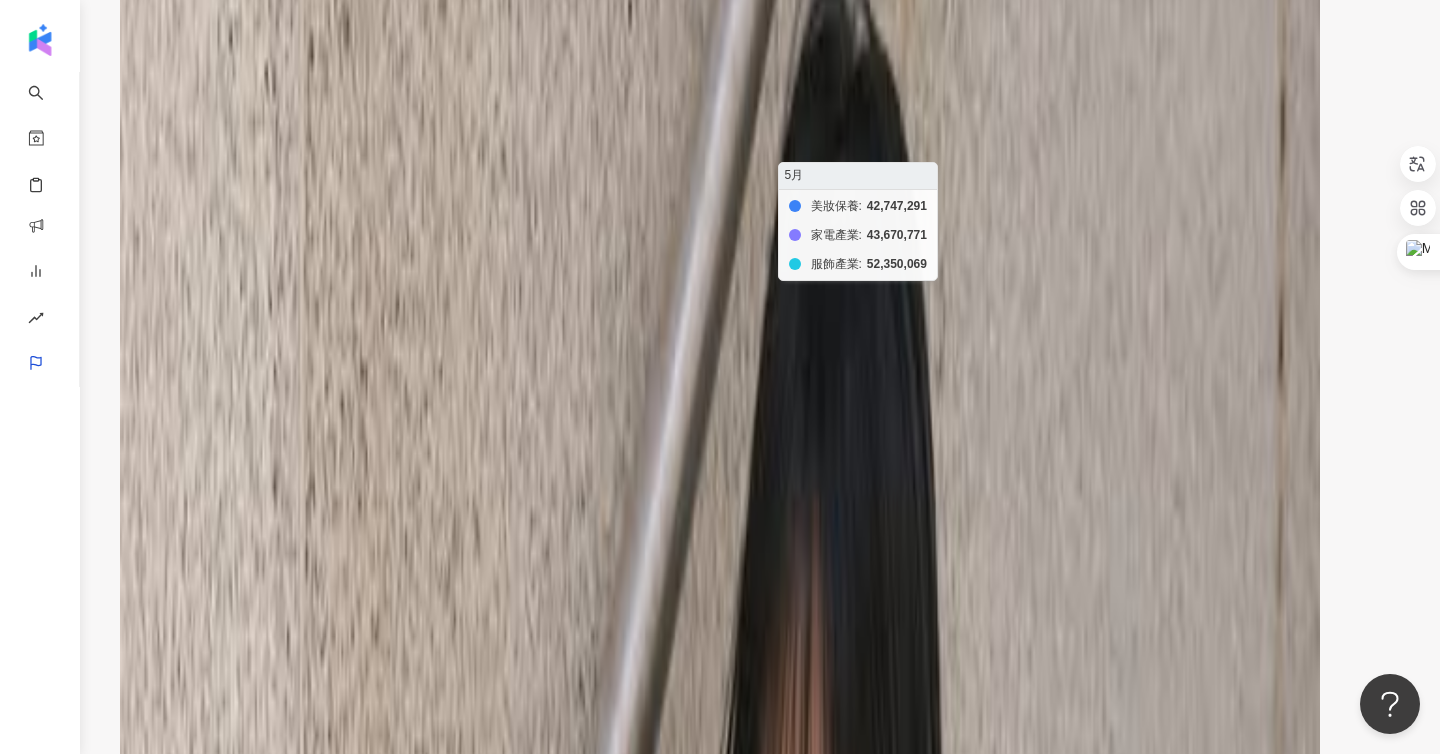 click on "美妝保養 家電產業 服飾產業" 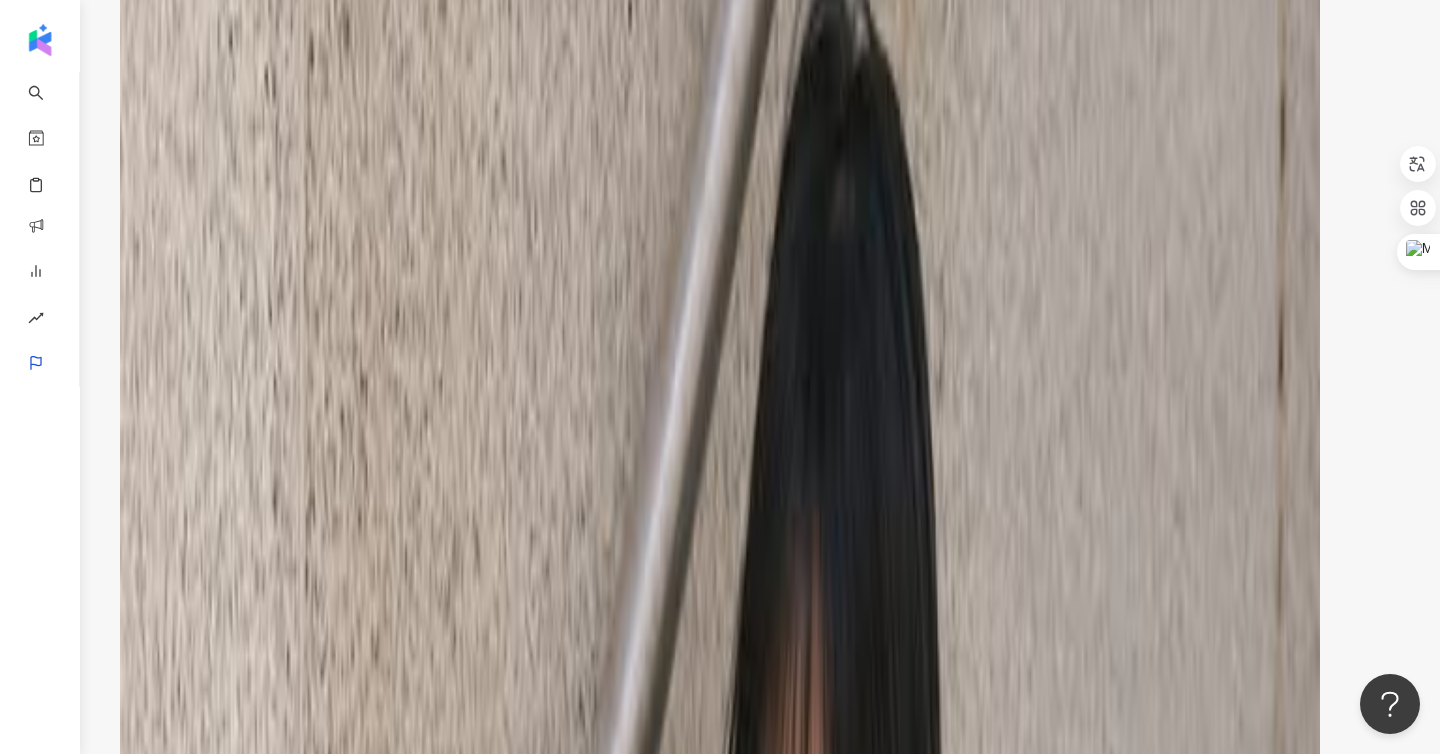 click at bounding box center (720, 5416) 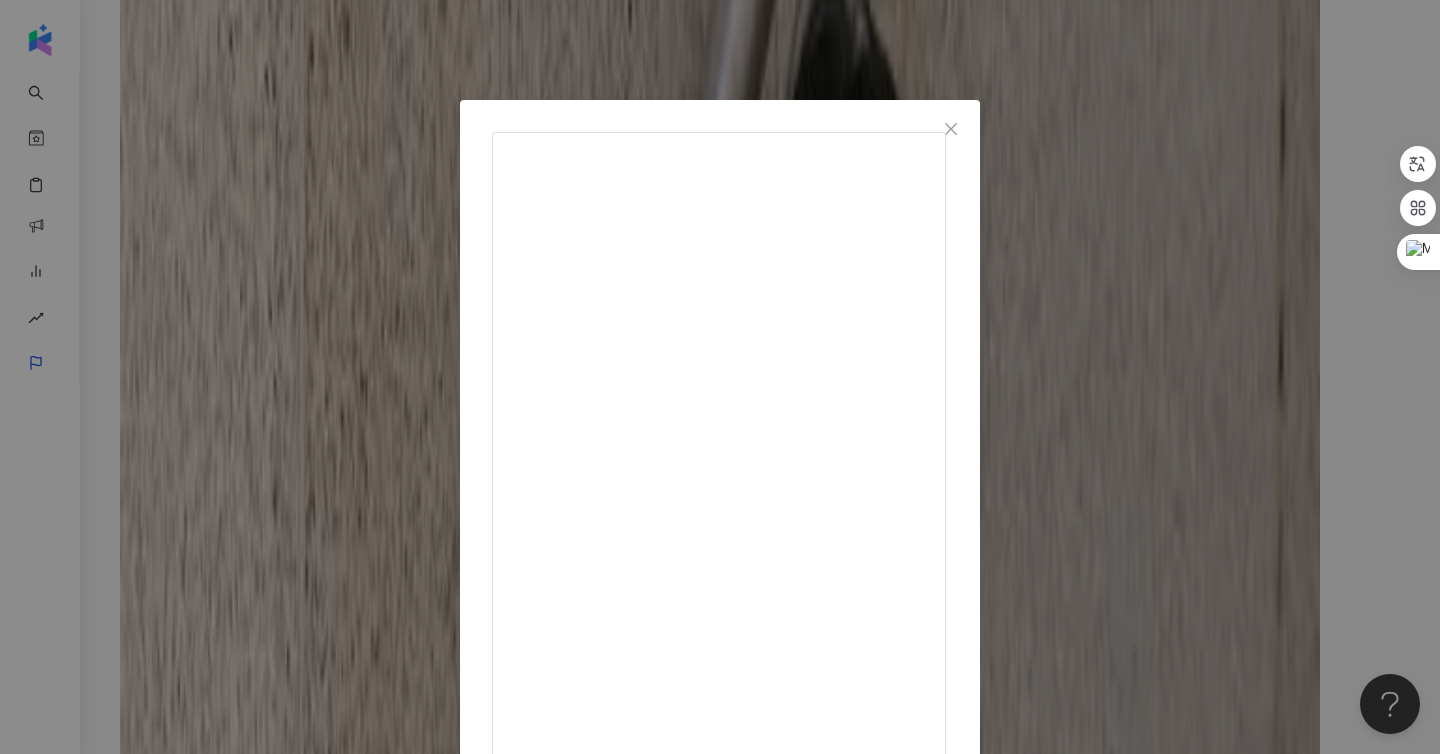 scroll, scrollTop: 455, scrollLeft: 0, axis: vertical 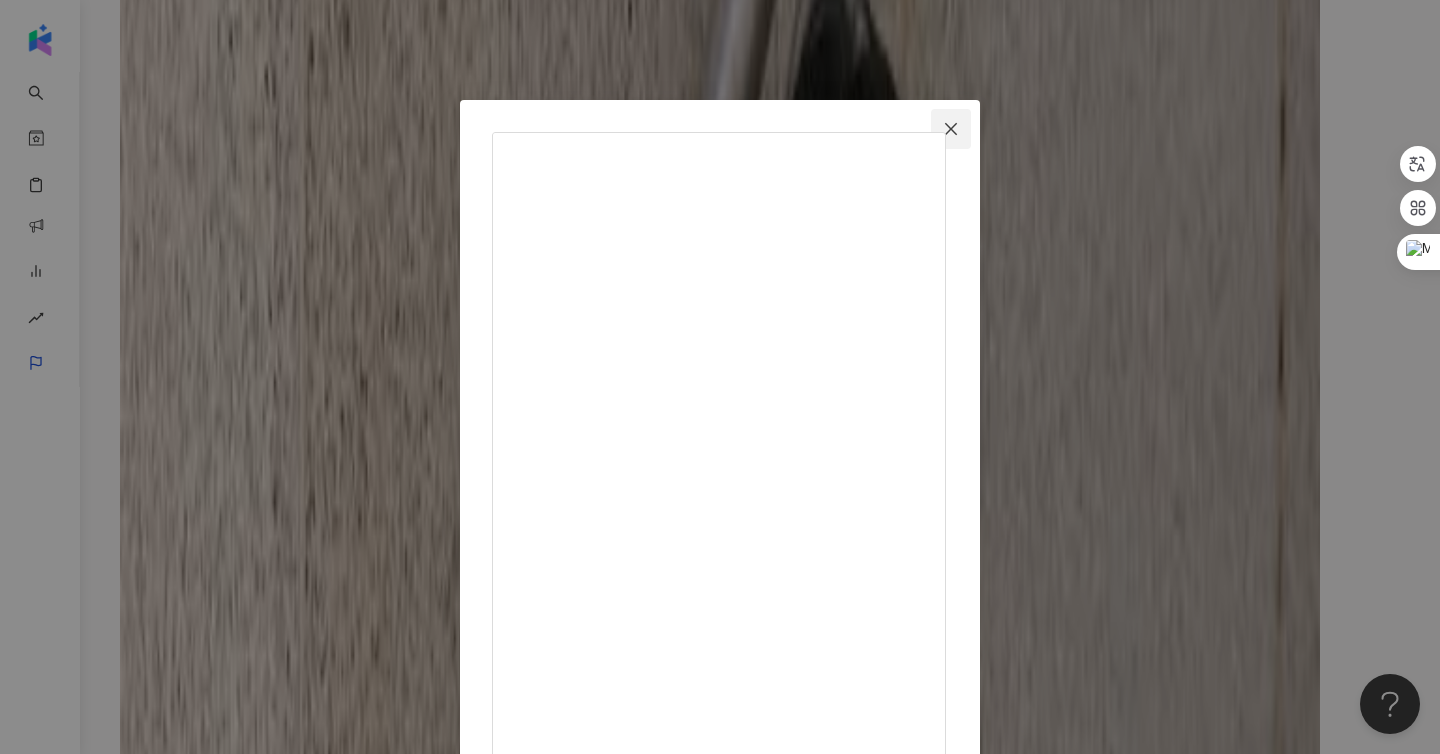 click at bounding box center [951, 129] 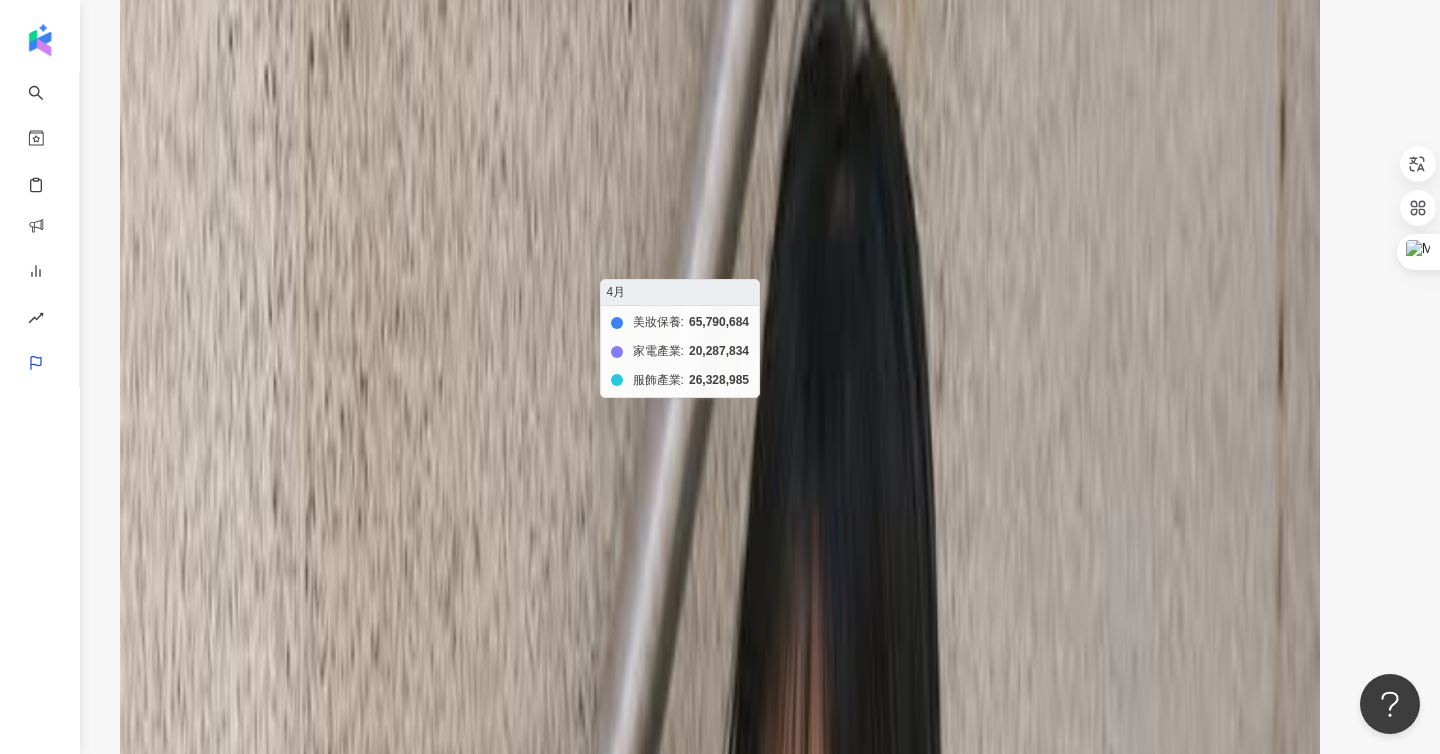 click on "美妝保養 家電產業 服飾產業" 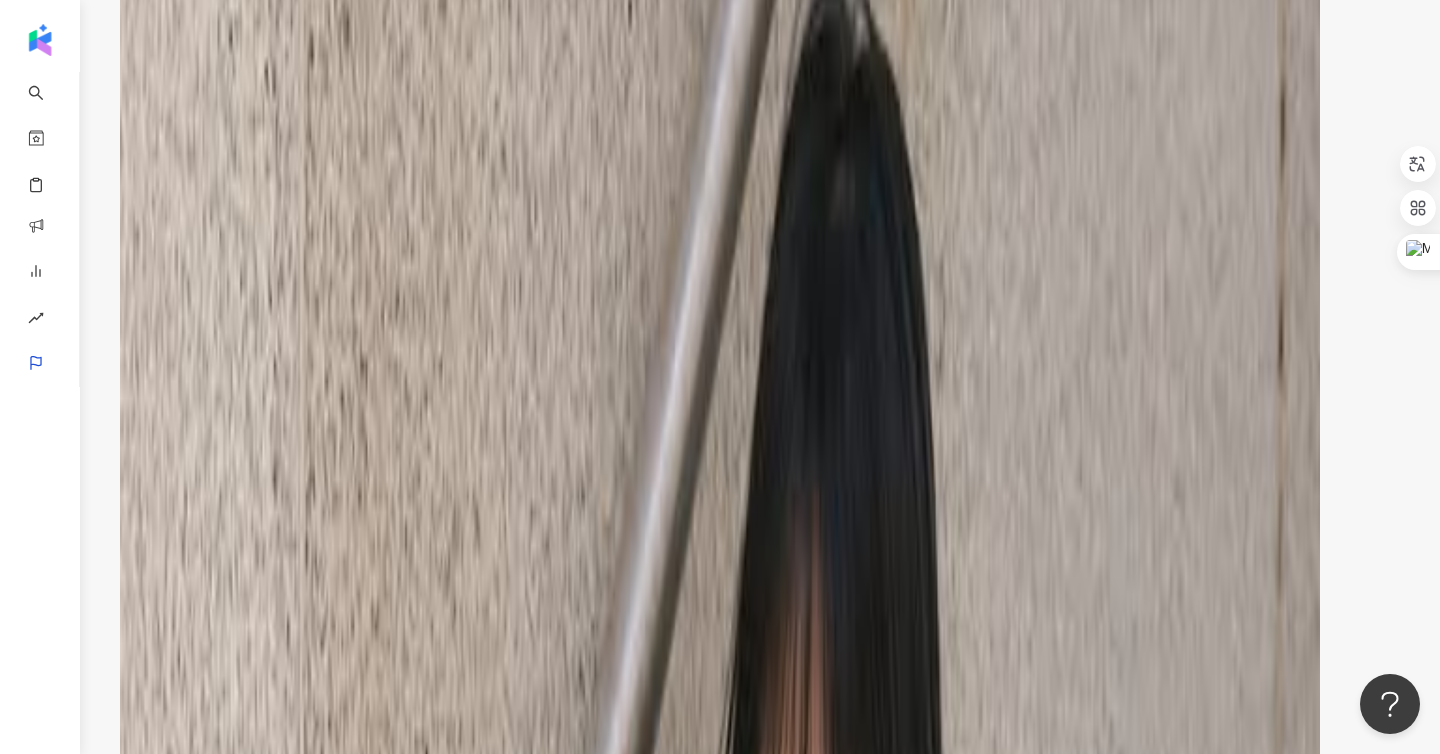 click at bounding box center (720, 5190) 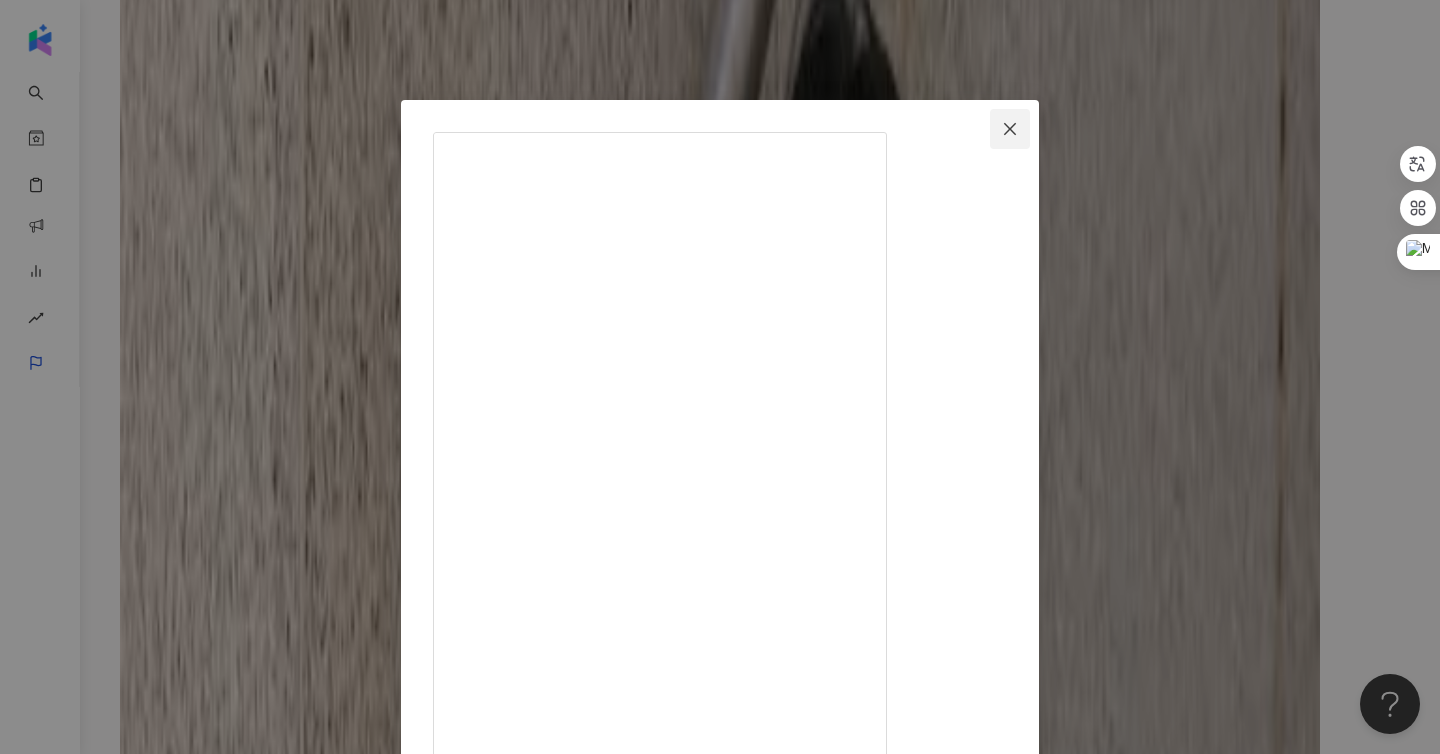 click at bounding box center (1010, 129) 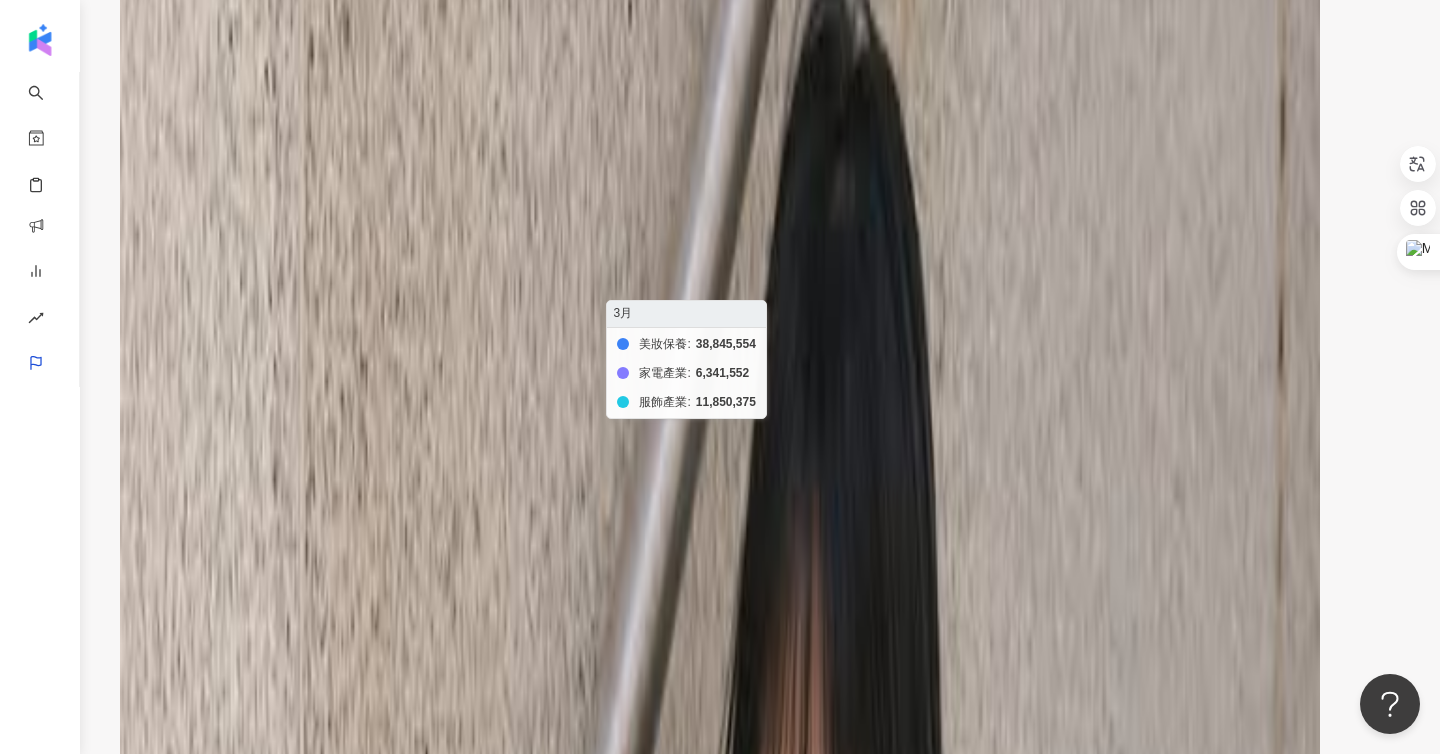 click on "美妝保養 家電產業 服飾產業" 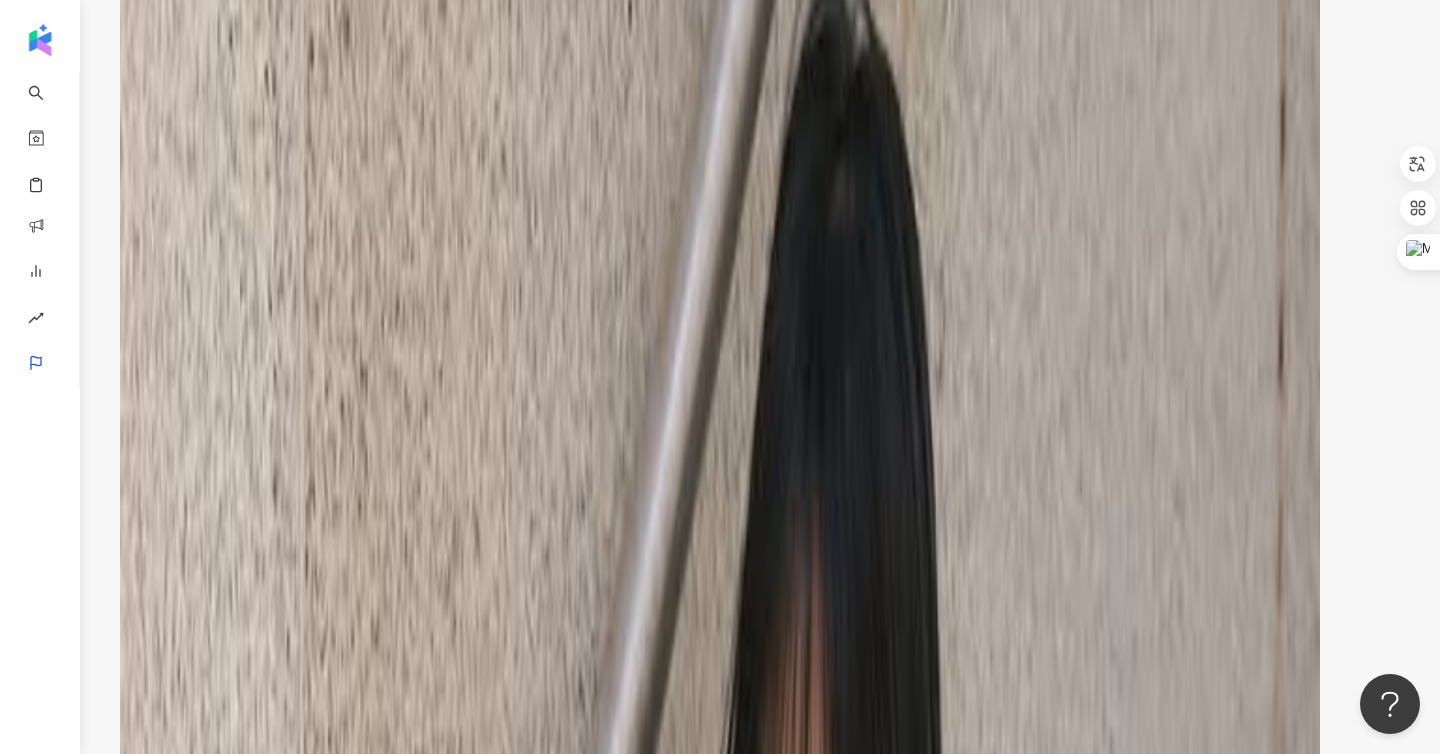 click at bounding box center [720, 5295] 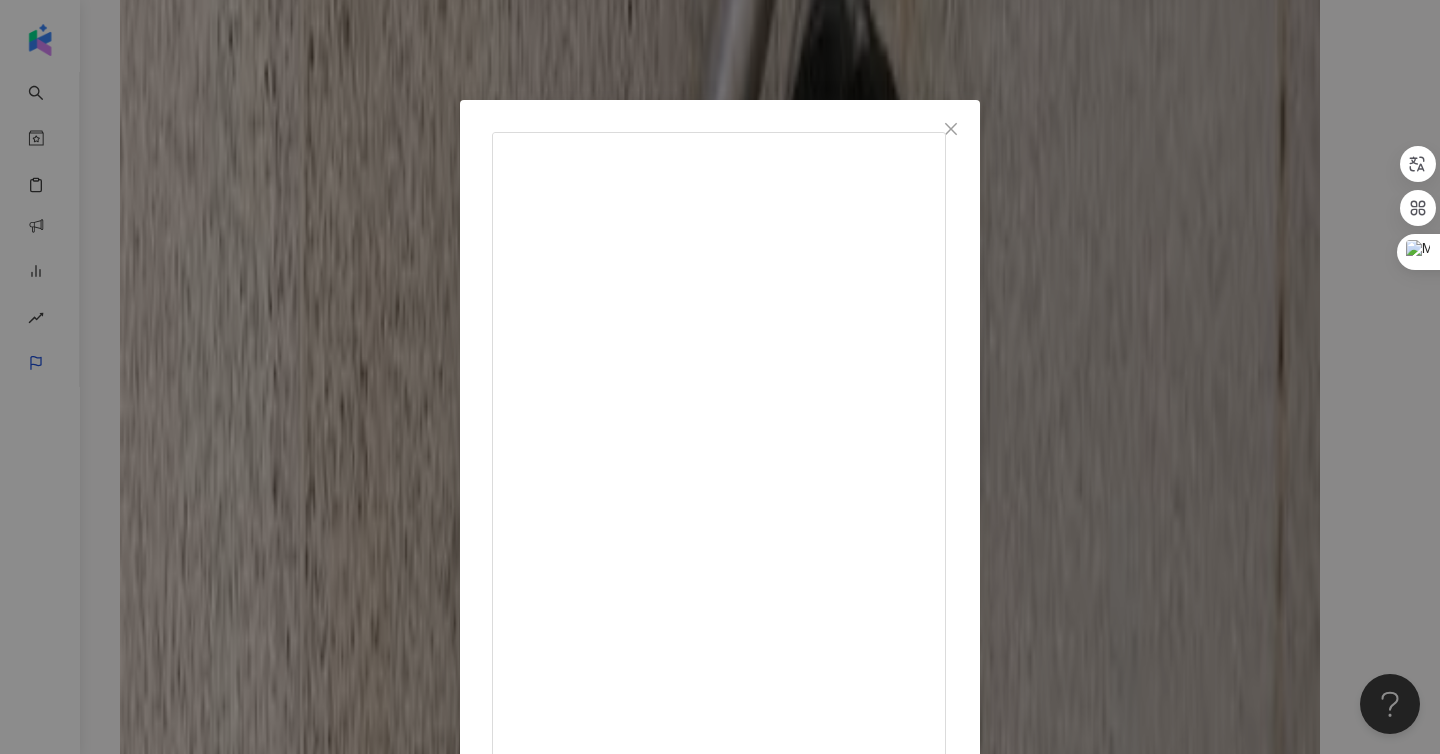 scroll, scrollTop: 169, scrollLeft: 0, axis: vertical 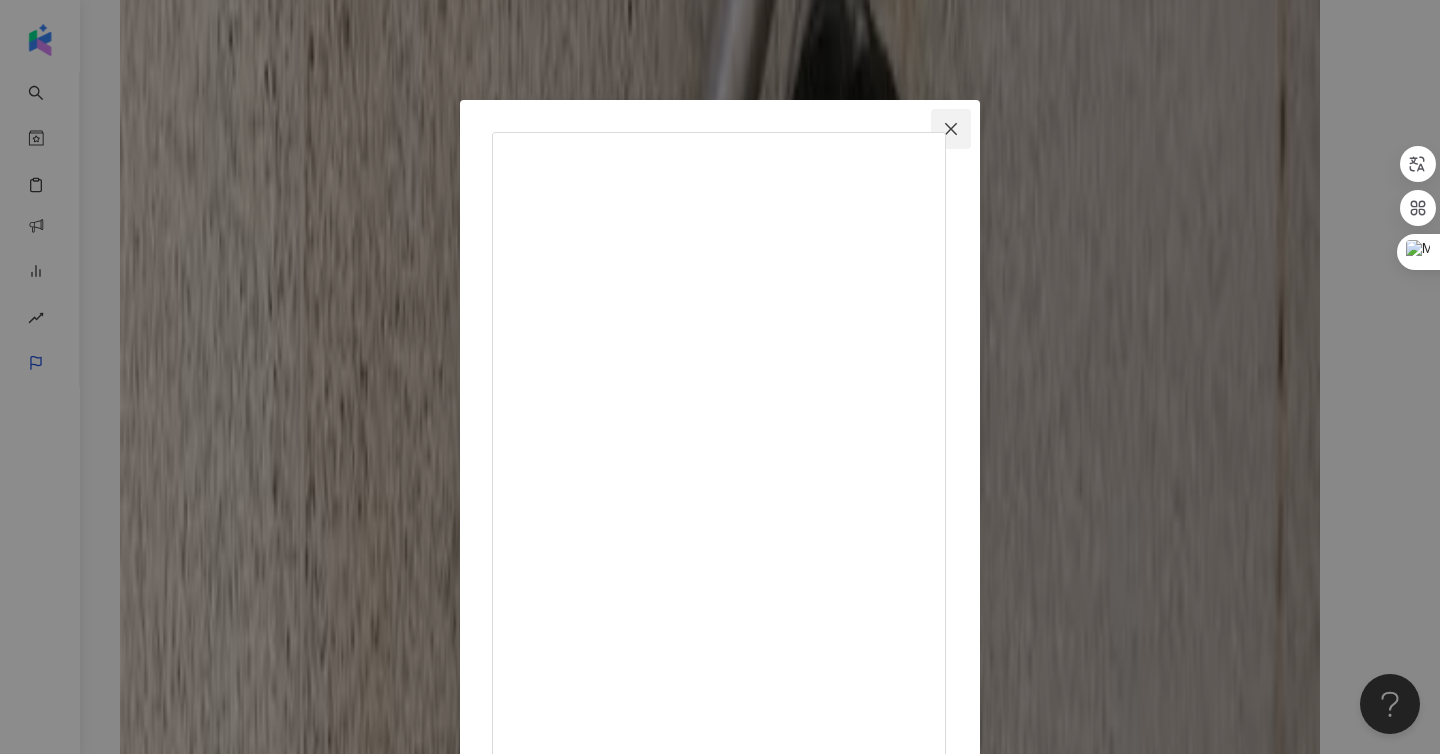 click 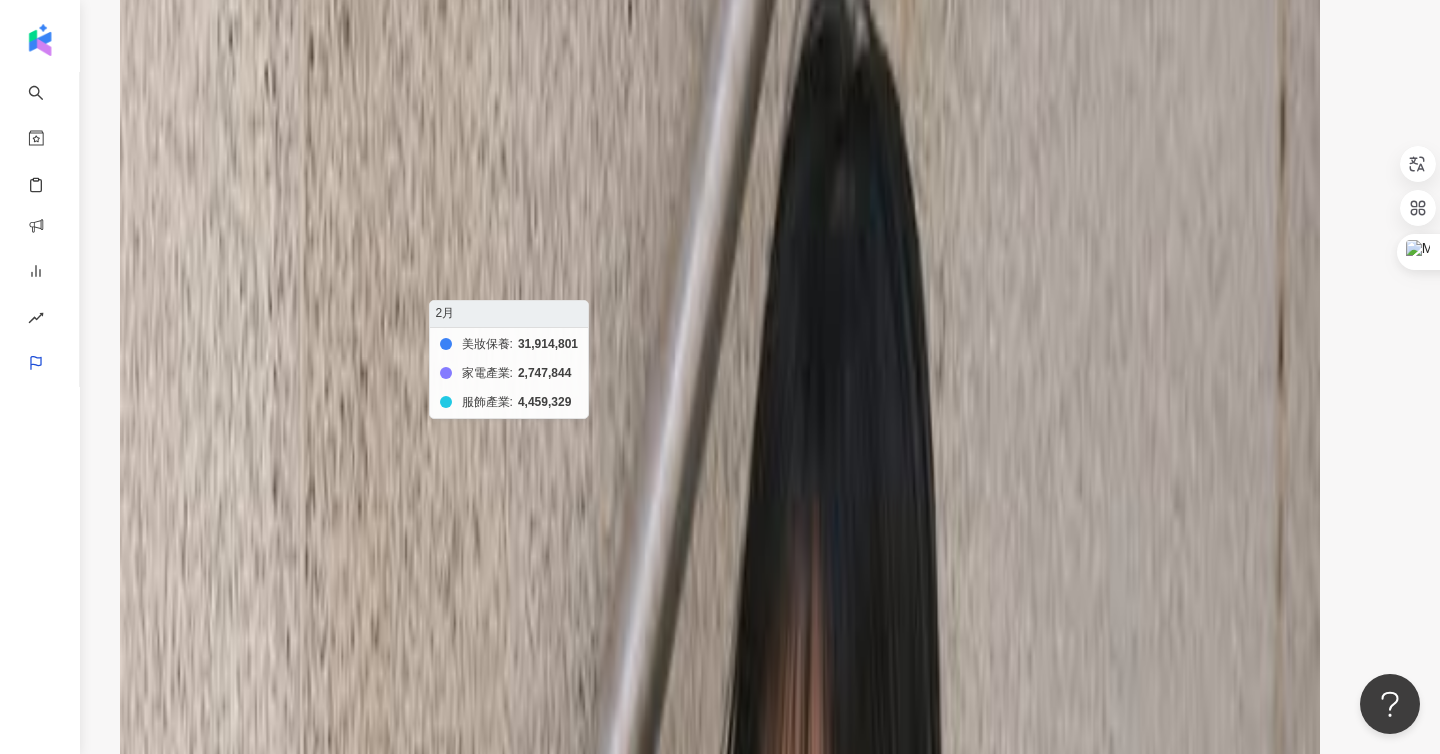 click on "美妝保養 家電產業 服飾產業" 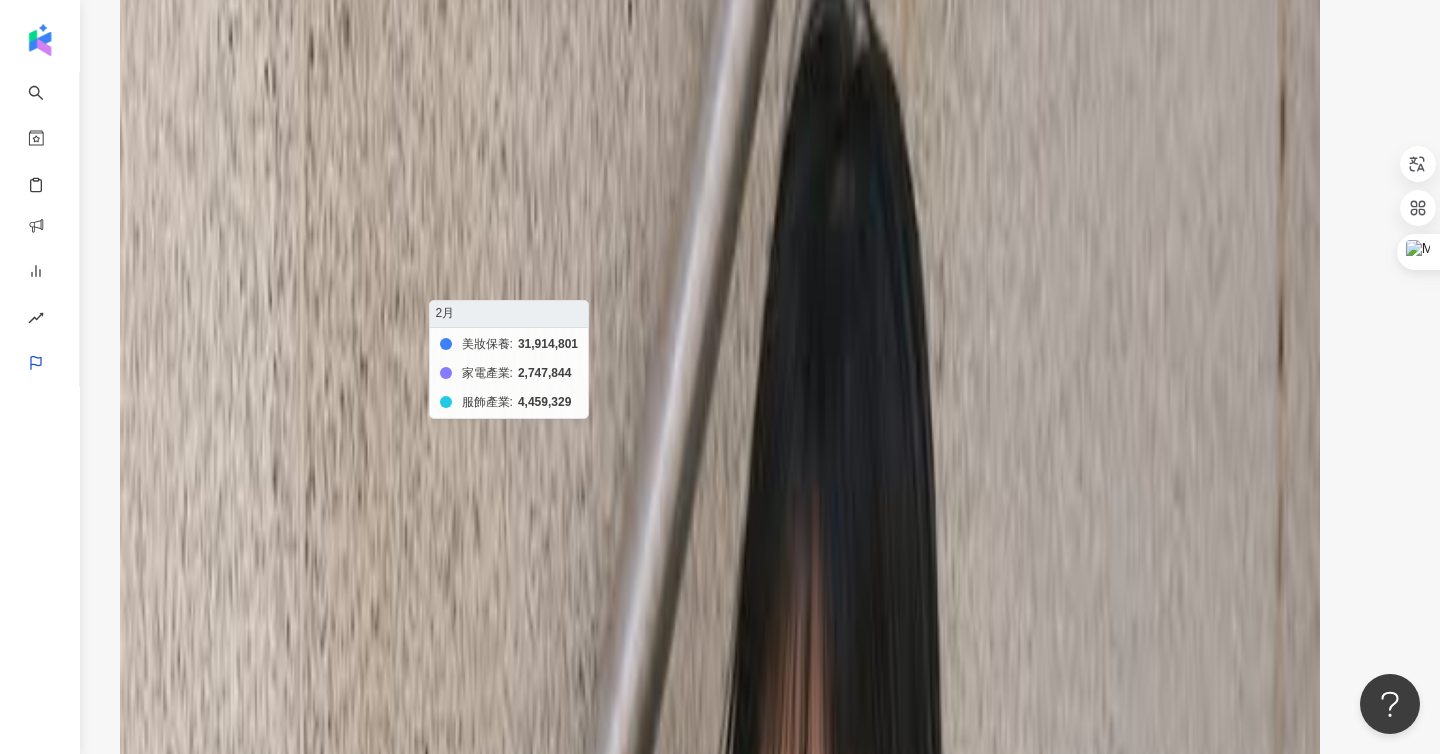 click on "美妝保養 家電產業 服飾產業" 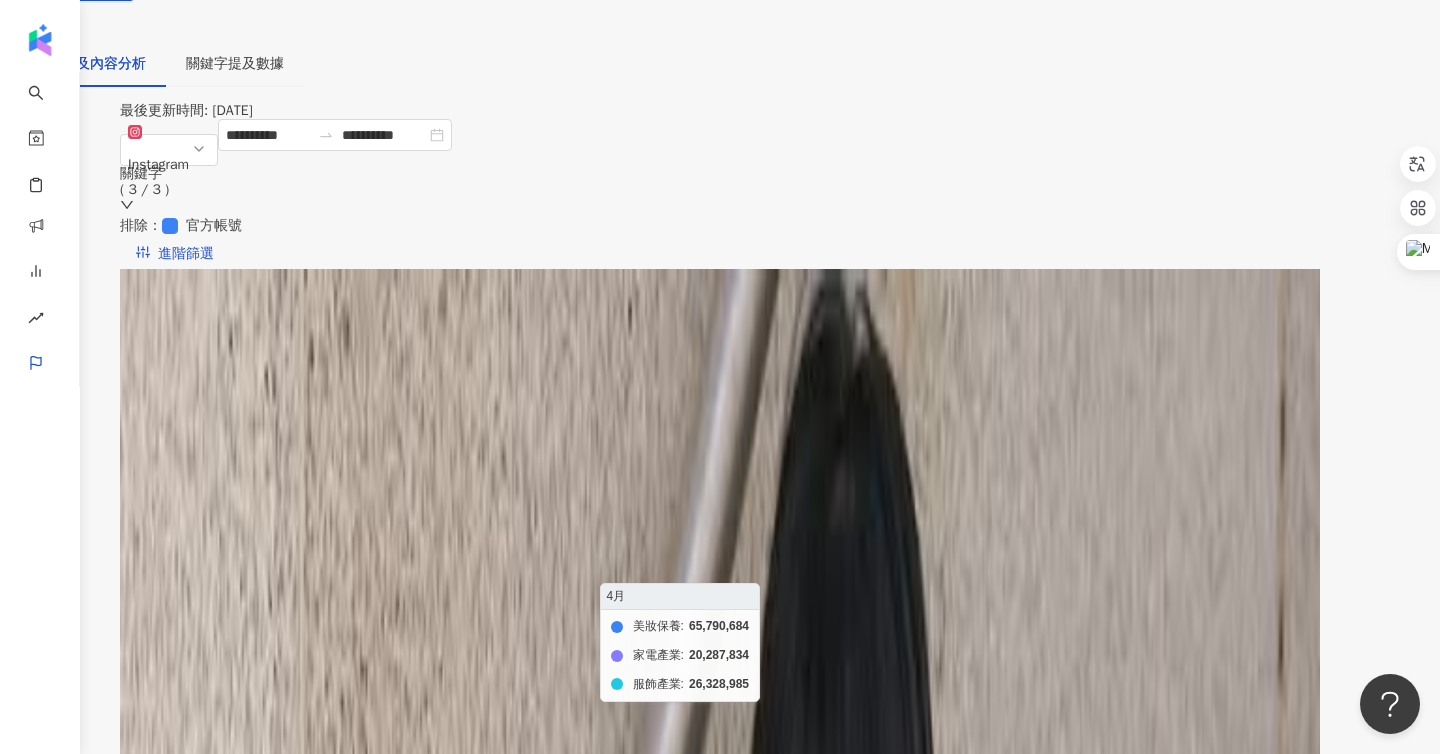 scroll, scrollTop: 0, scrollLeft: 0, axis: both 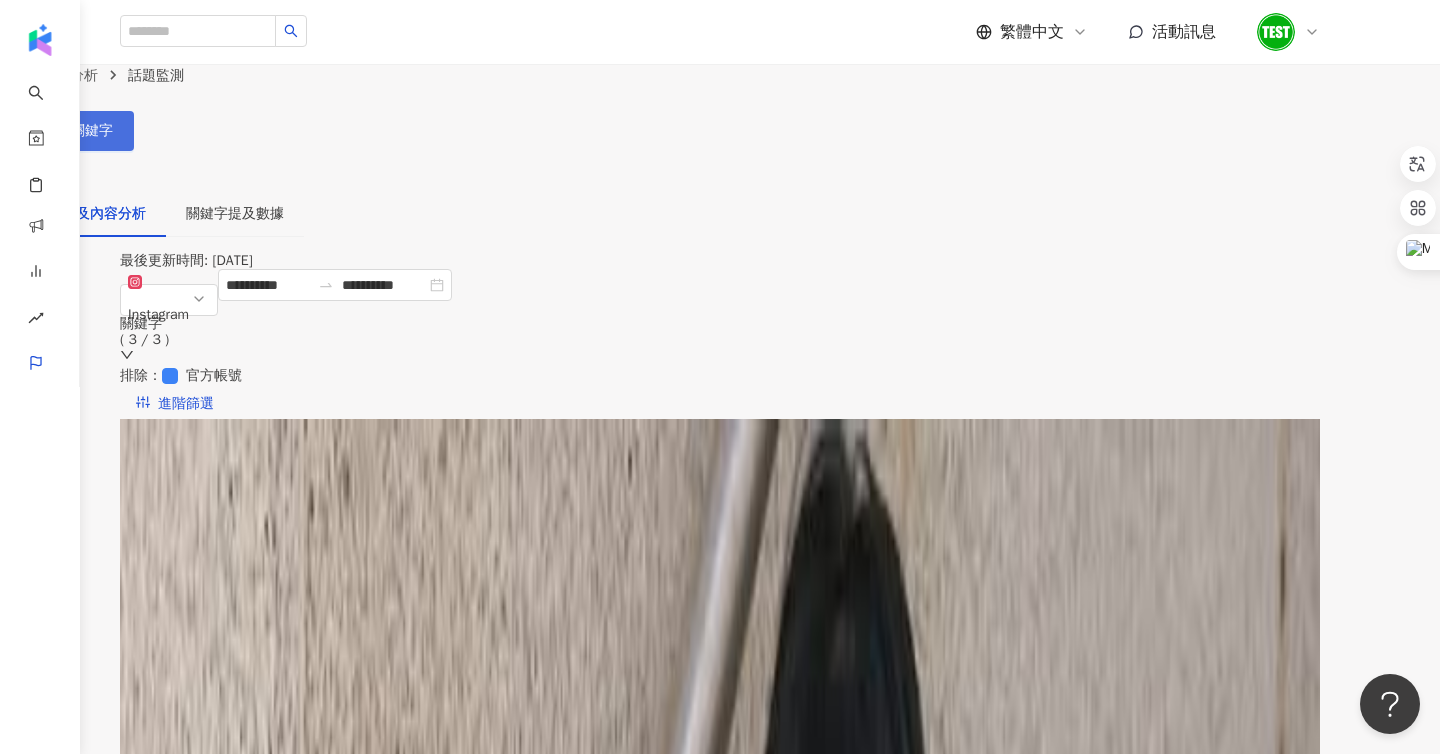 click on "設定關鍵字" at bounding box center (67, 131) 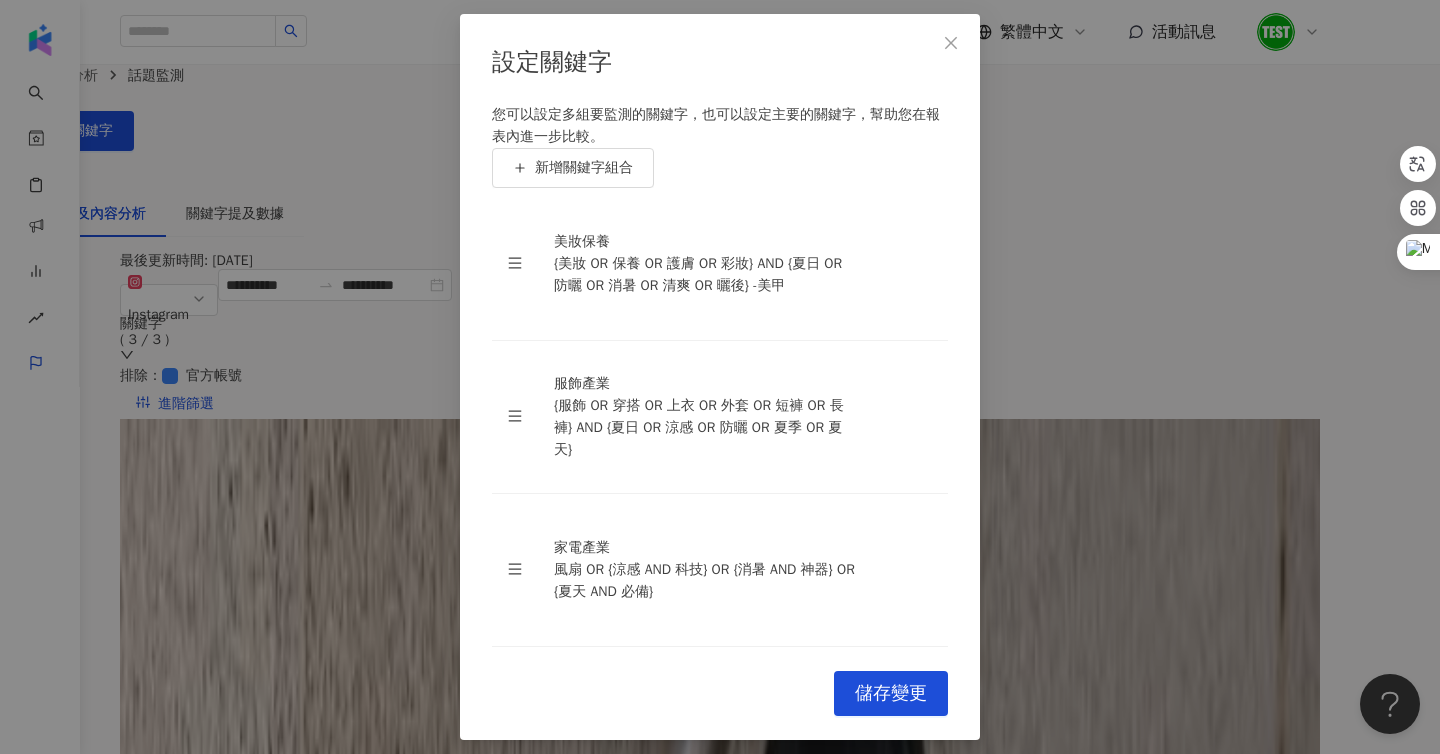 click at bounding box center [951, 43] 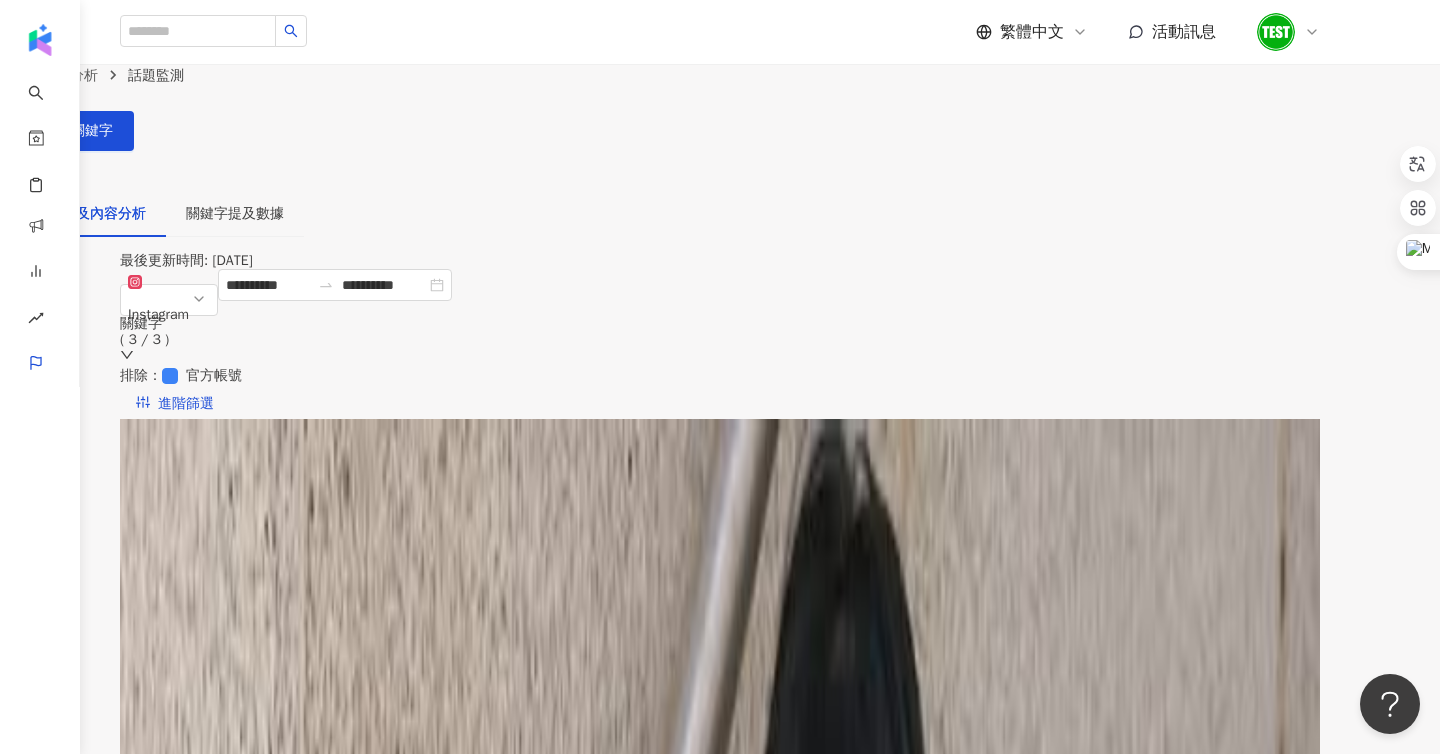 scroll, scrollTop: 791, scrollLeft: 0, axis: vertical 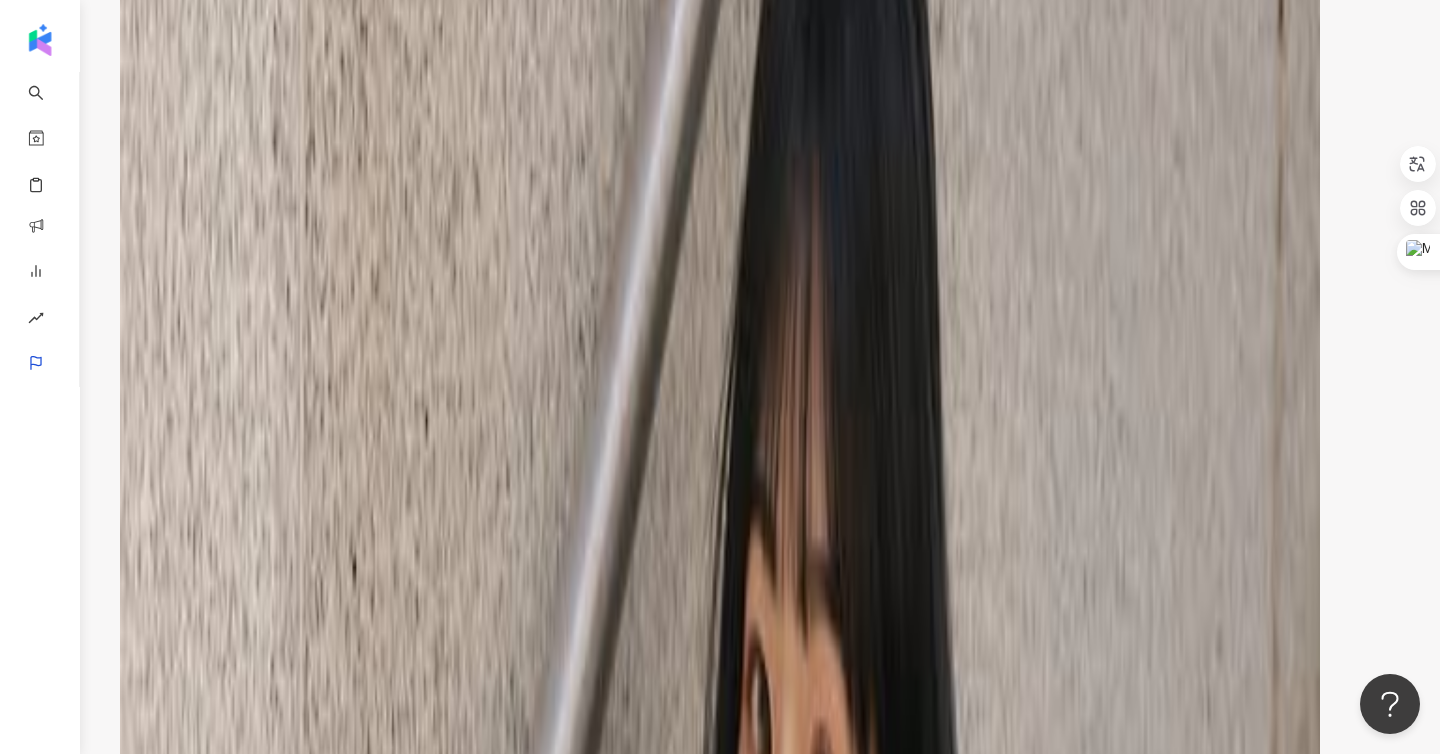 click at bounding box center (720, 4853) 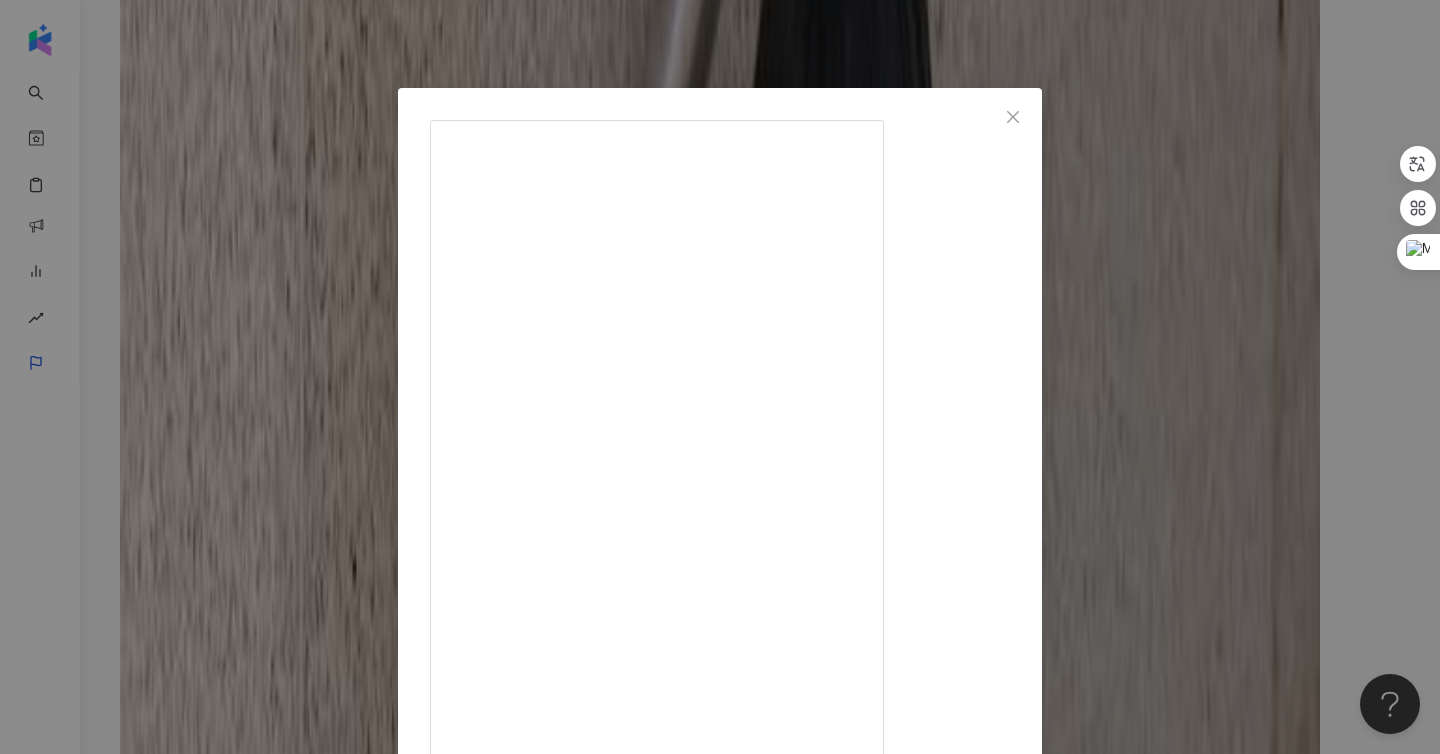 scroll, scrollTop: 0, scrollLeft: 0, axis: both 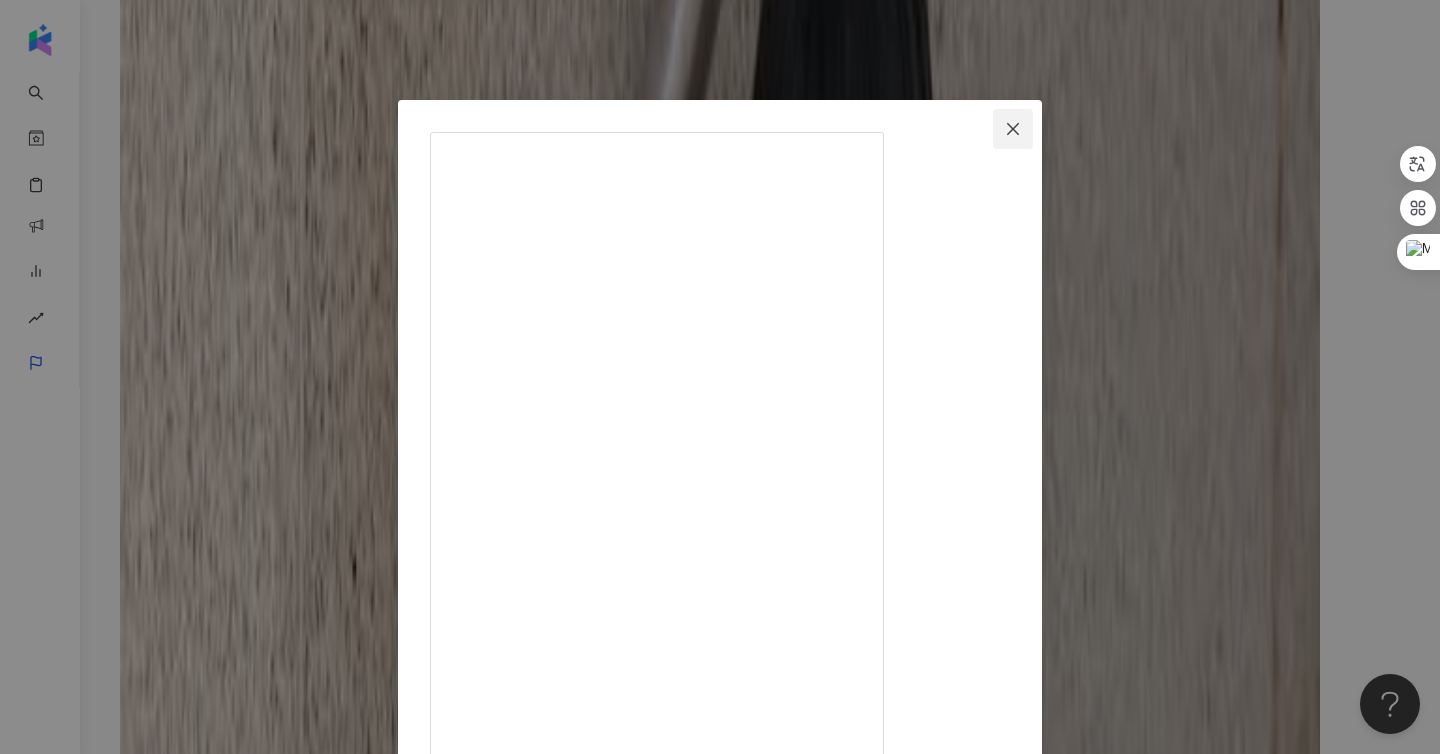 click at bounding box center [1013, 129] 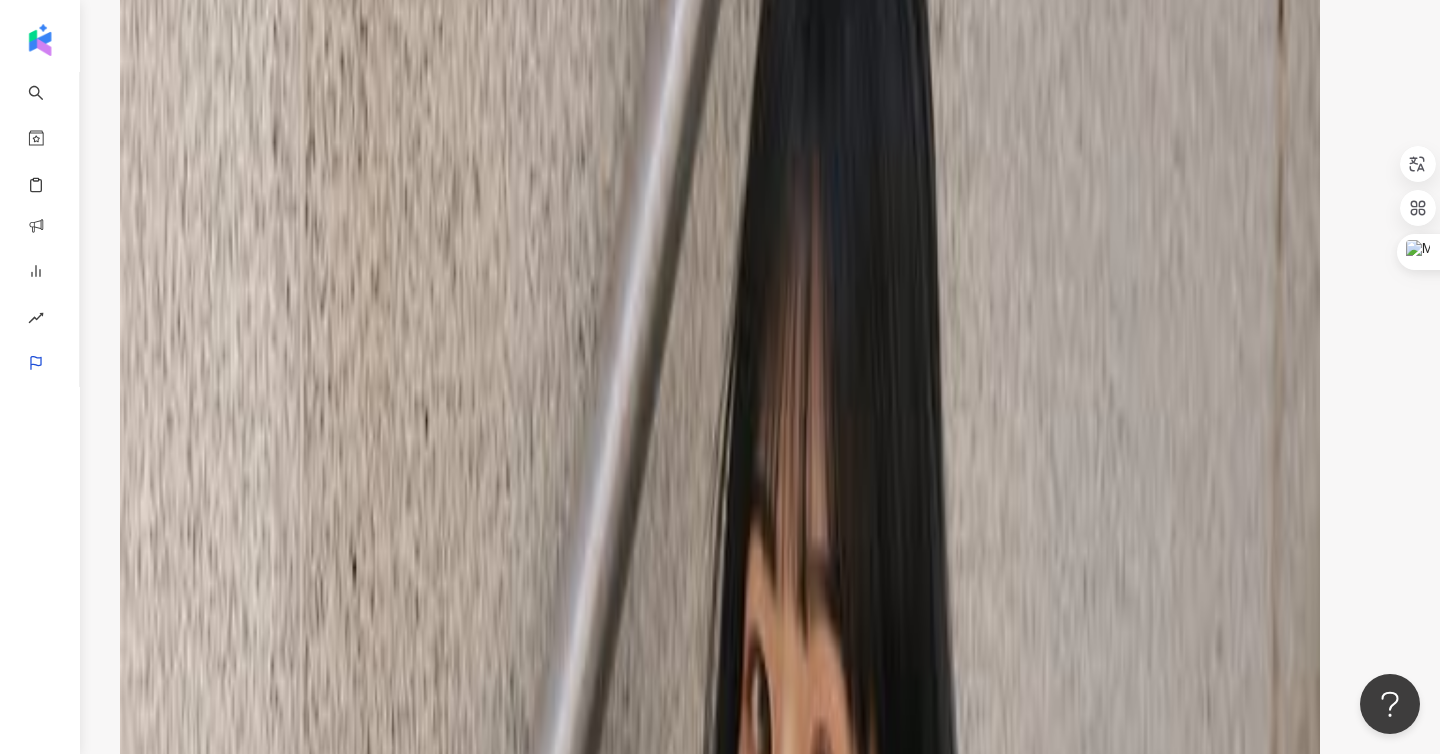 scroll, scrollTop: 0, scrollLeft: 0, axis: both 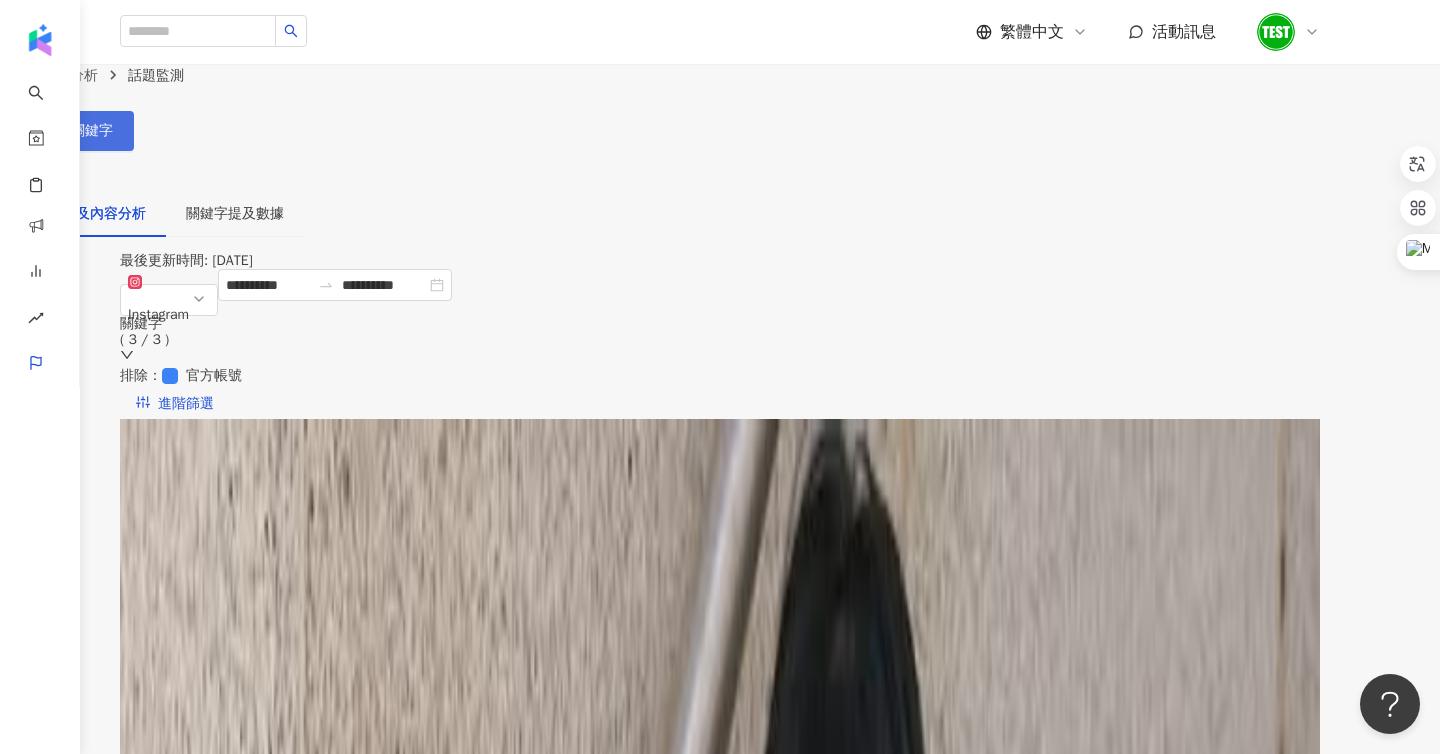 click on "設定關鍵字" at bounding box center (78, 131) 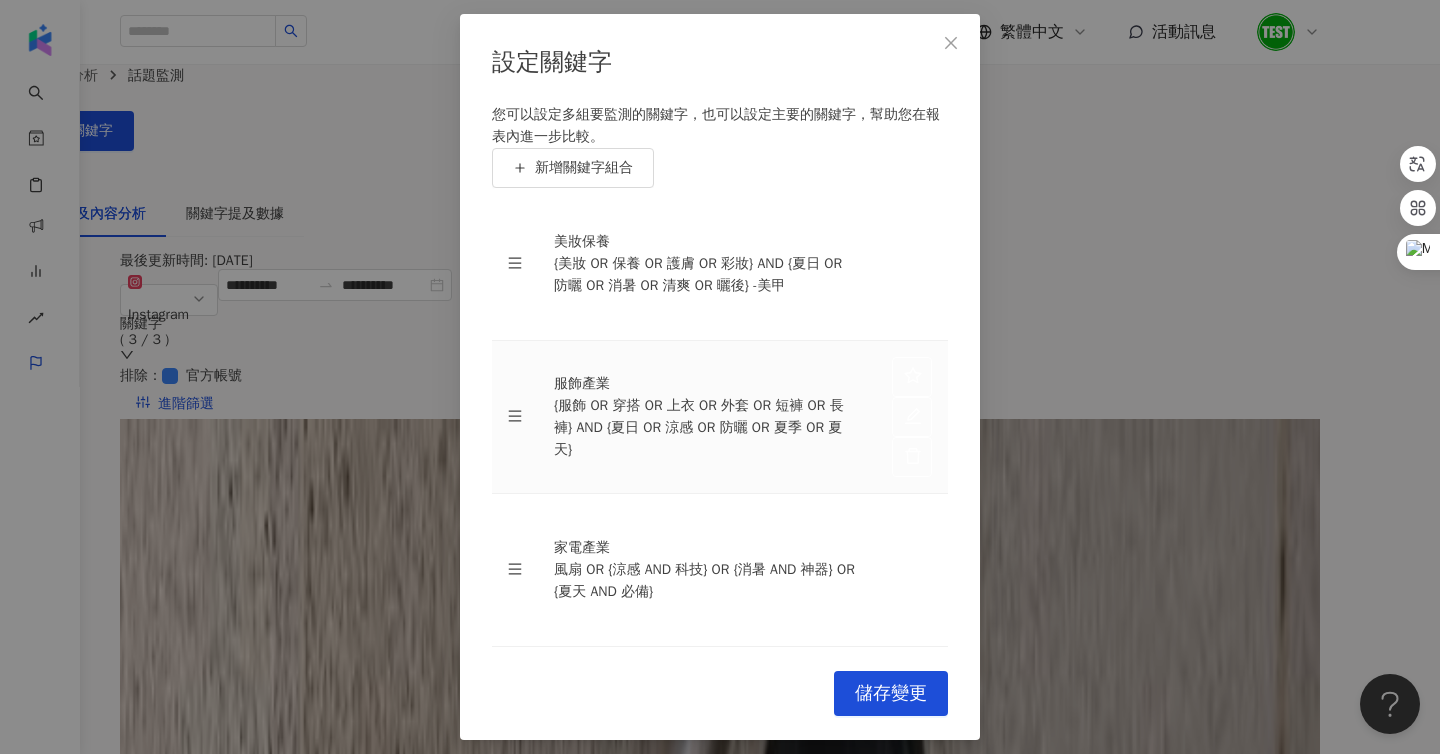 scroll, scrollTop: 82, scrollLeft: 0, axis: vertical 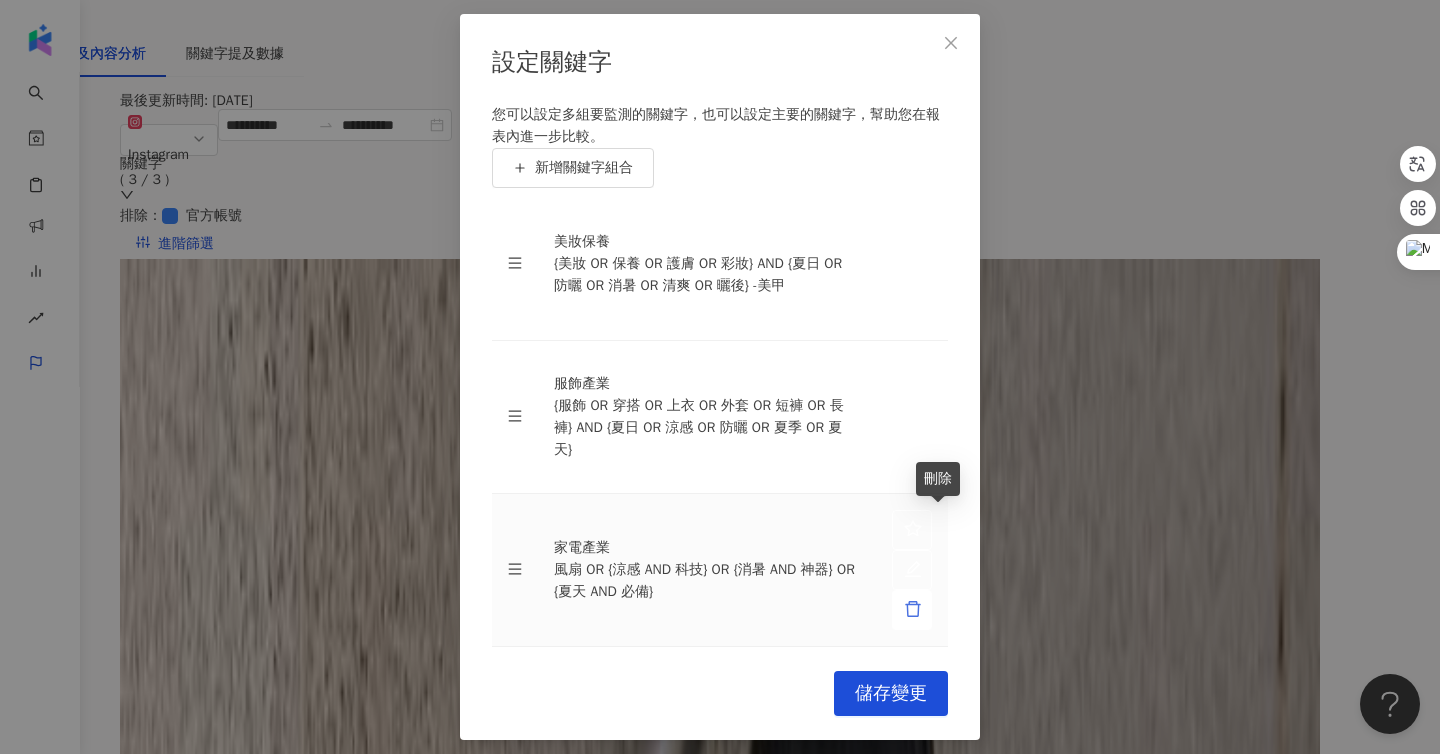 click 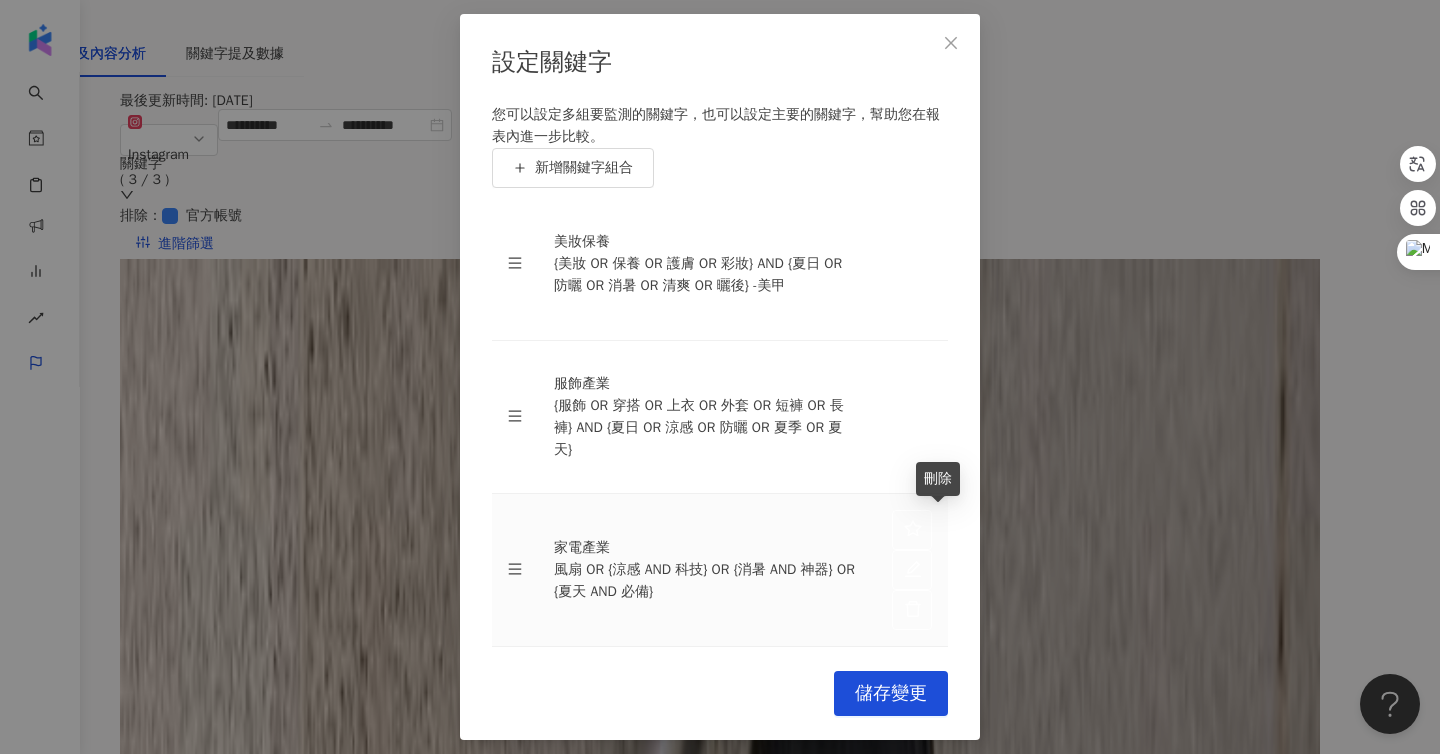 scroll, scrollTop: 0, scrollLeft: 0, axis: both 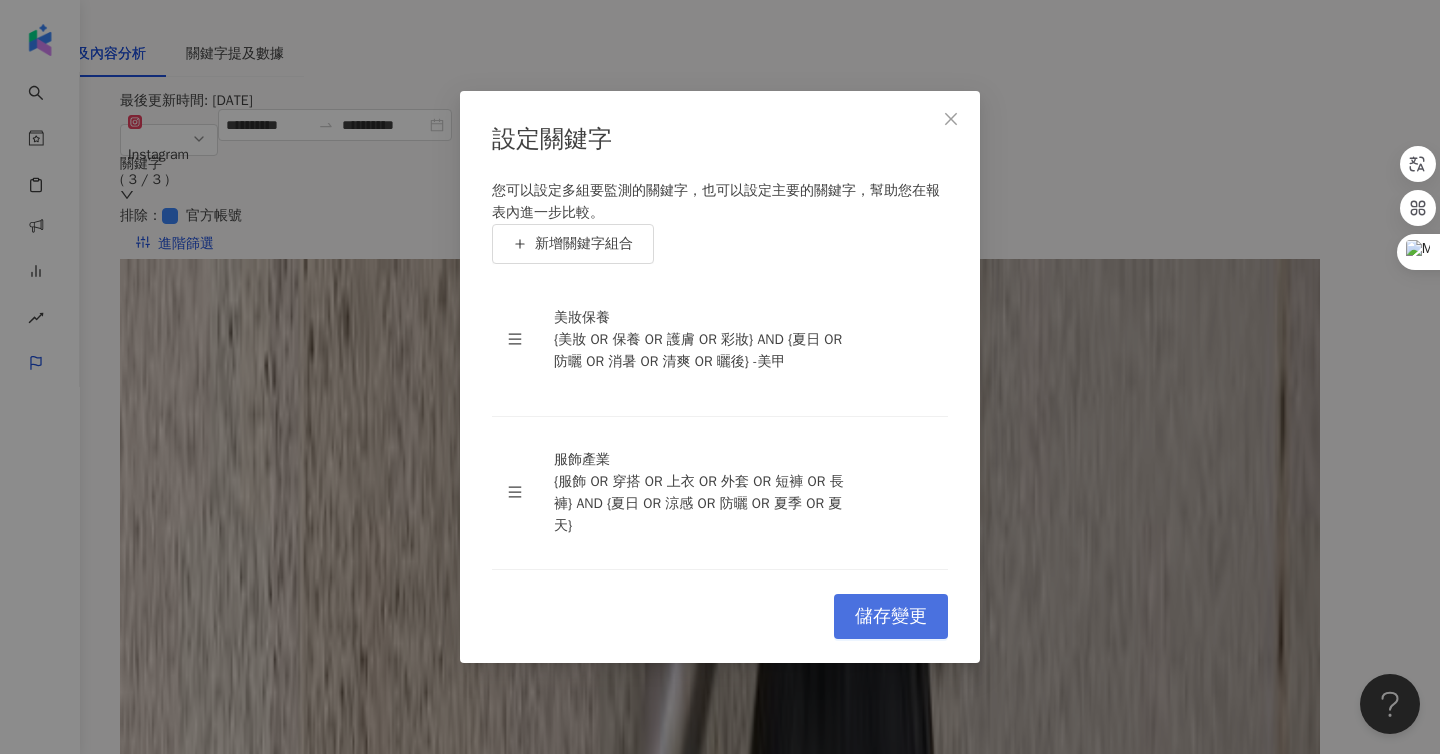 click on "儲存變更" at bounding box center (891, 617) 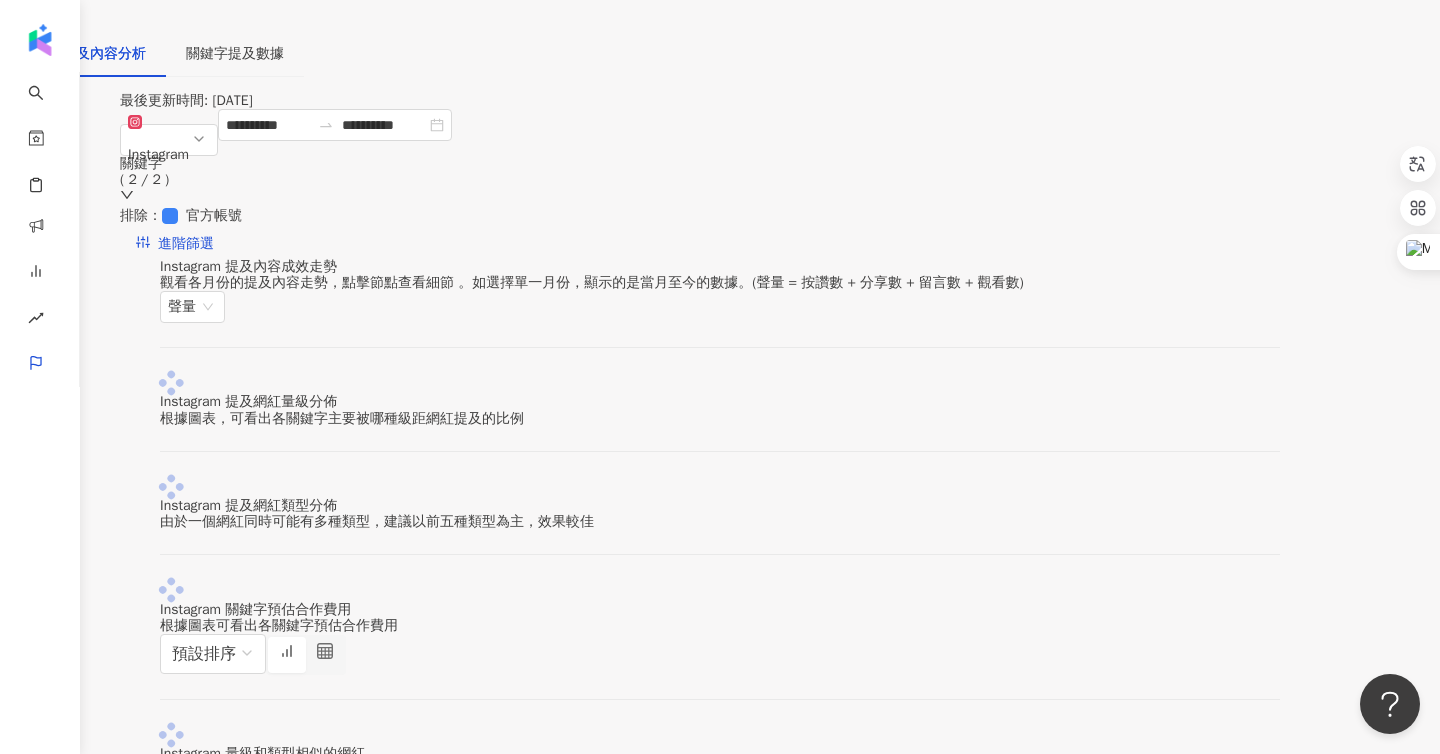 scroll, scrollTop: 0, scrollLeft: 0, axis: both 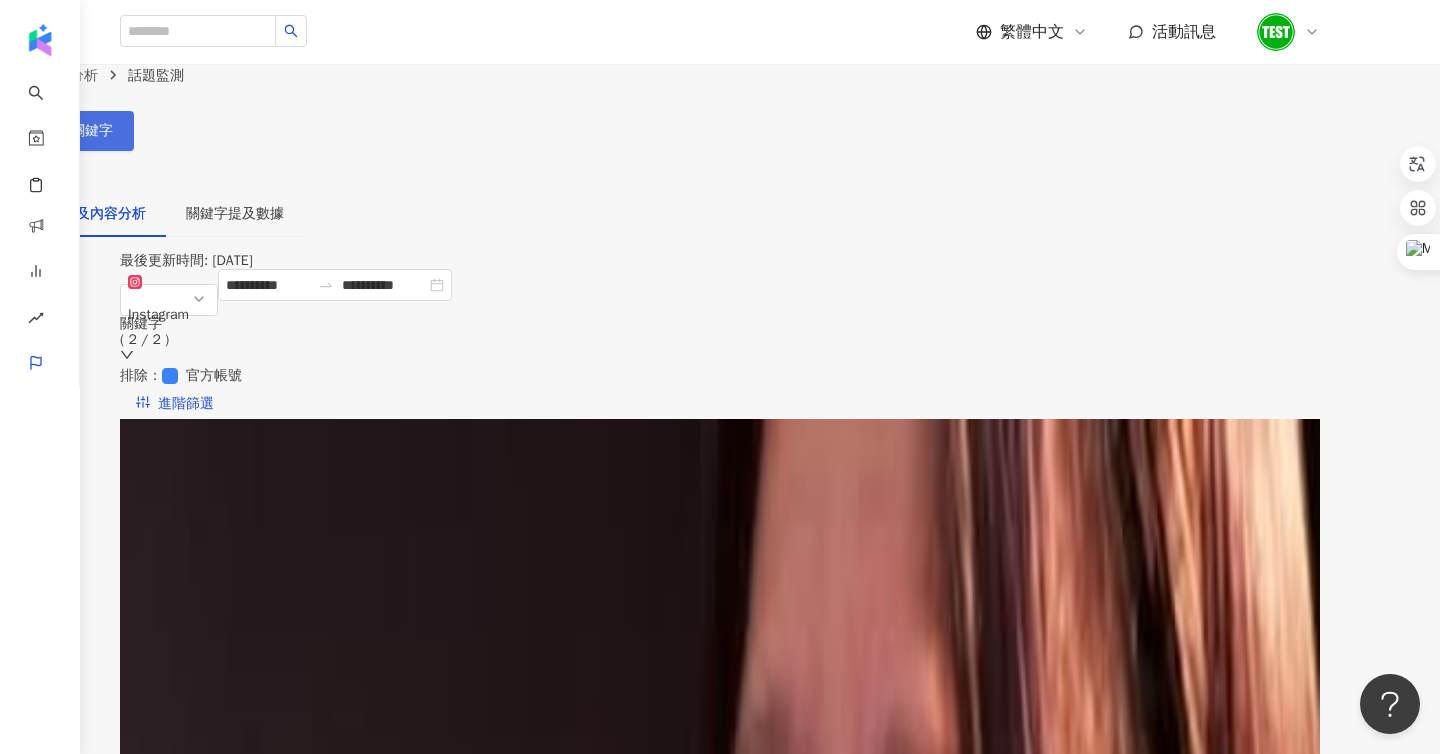 click on "設定關鍵字" at bounding box center [67, 131] 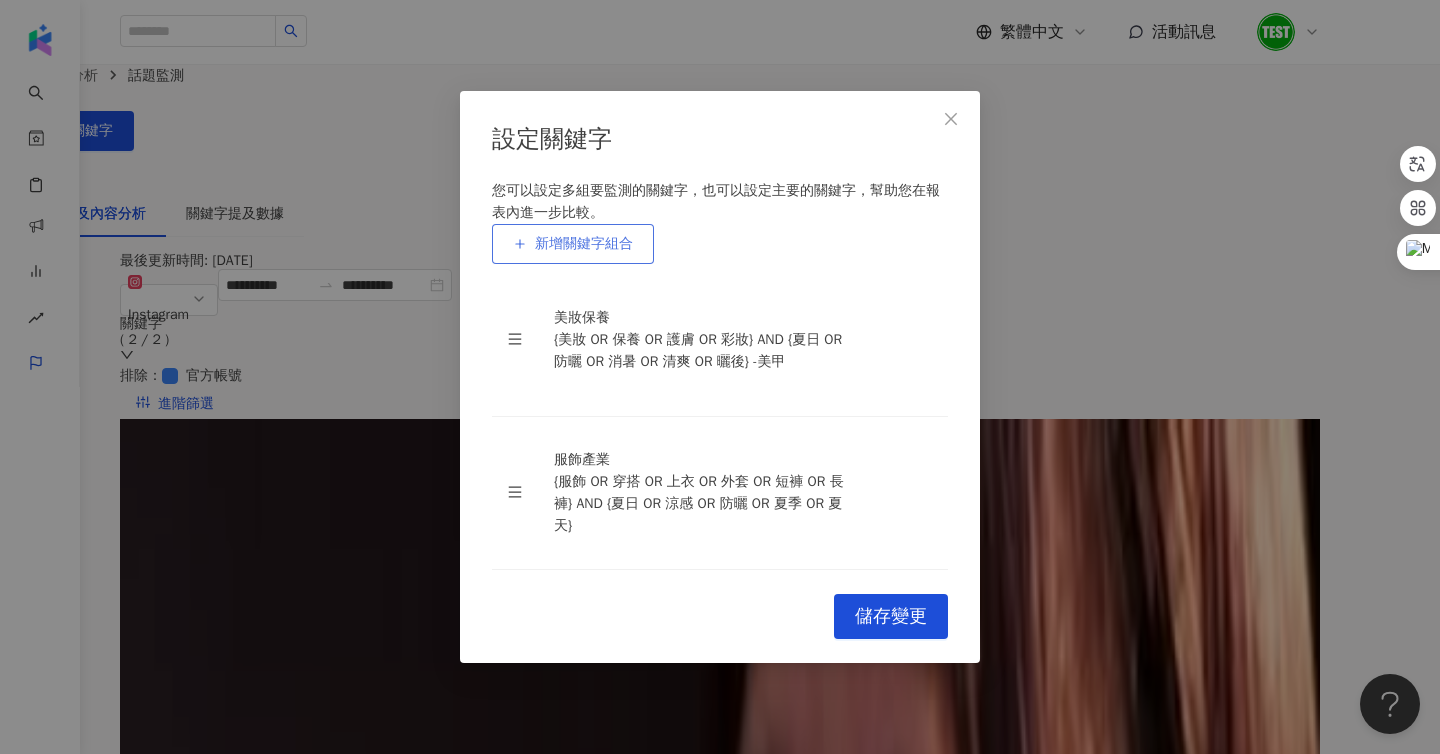 click on "新增關鍵字組合" at bounding box center [584, 244] 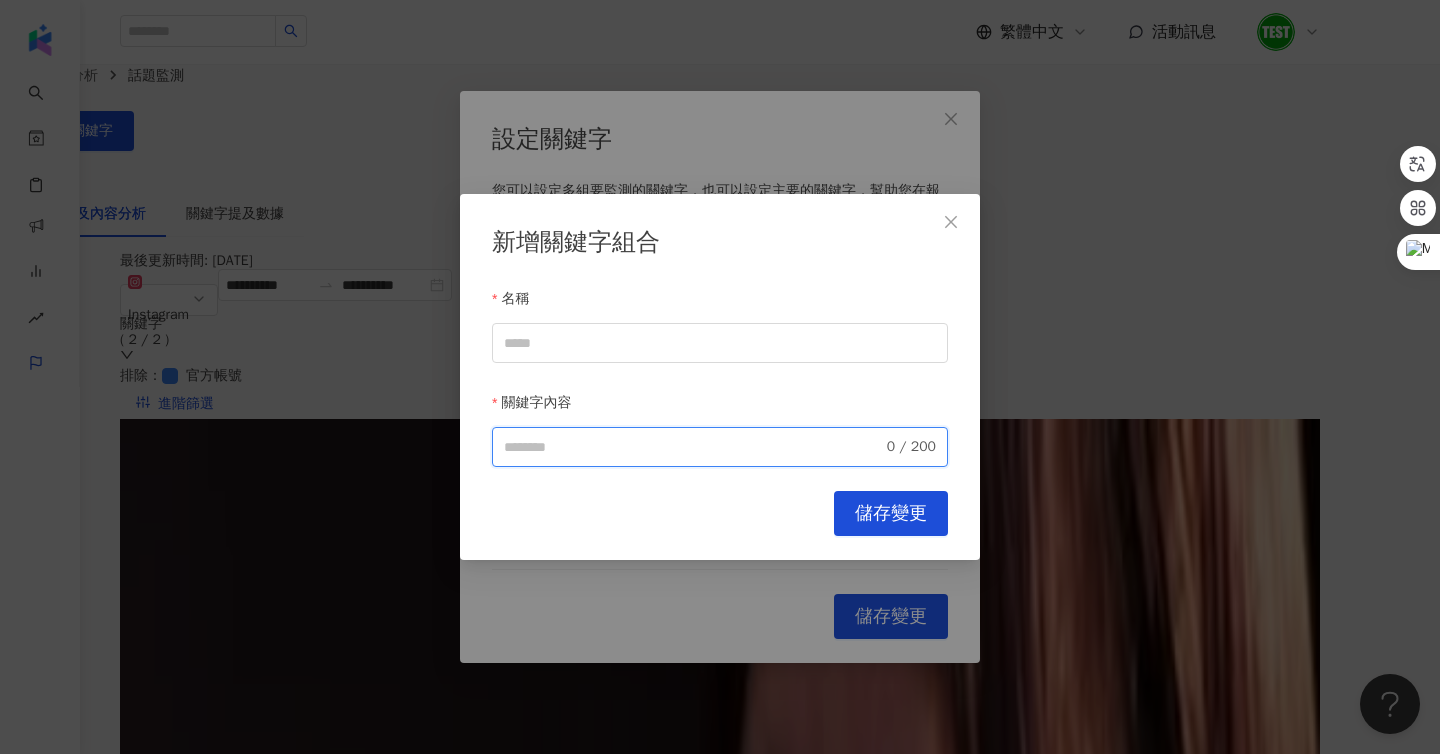 click on "關鍵字內容" at bounding box center (693, 447) 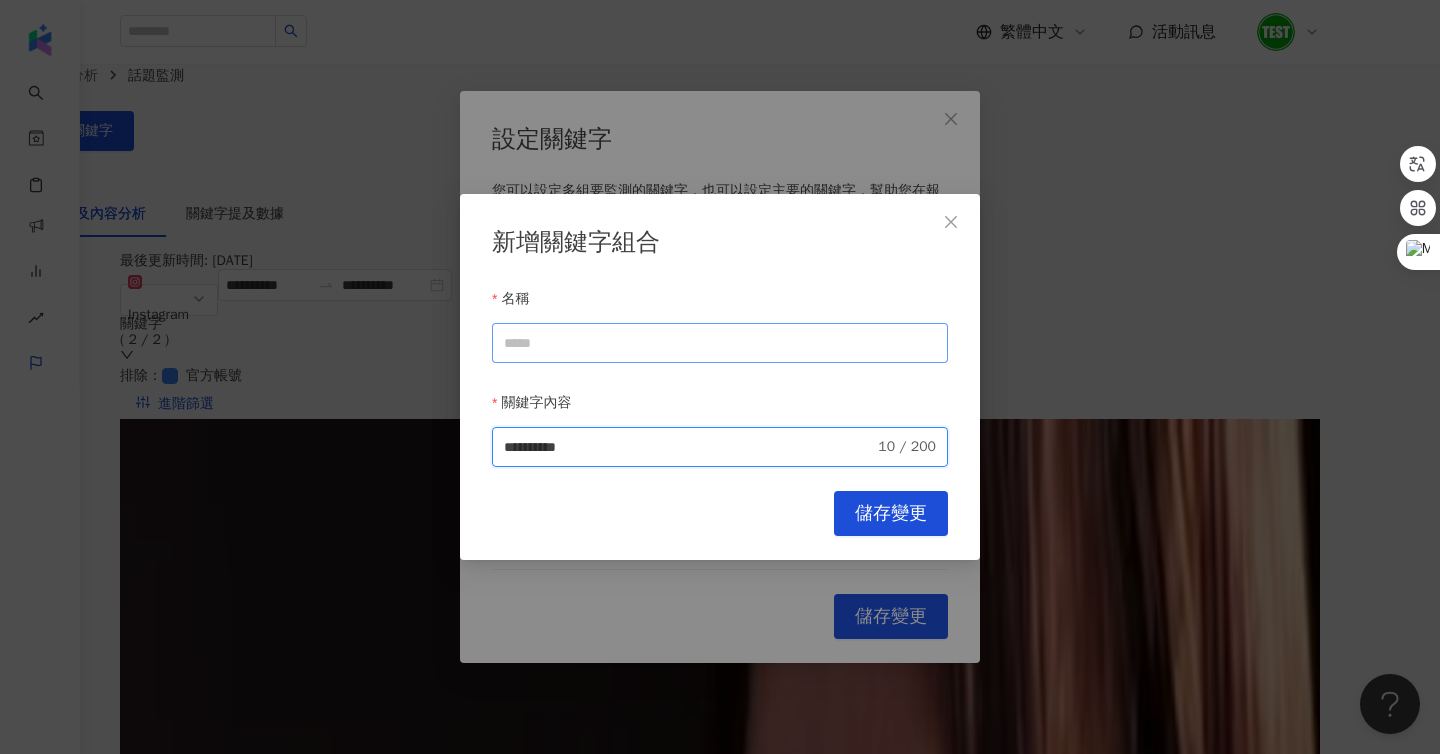 type on "**********" 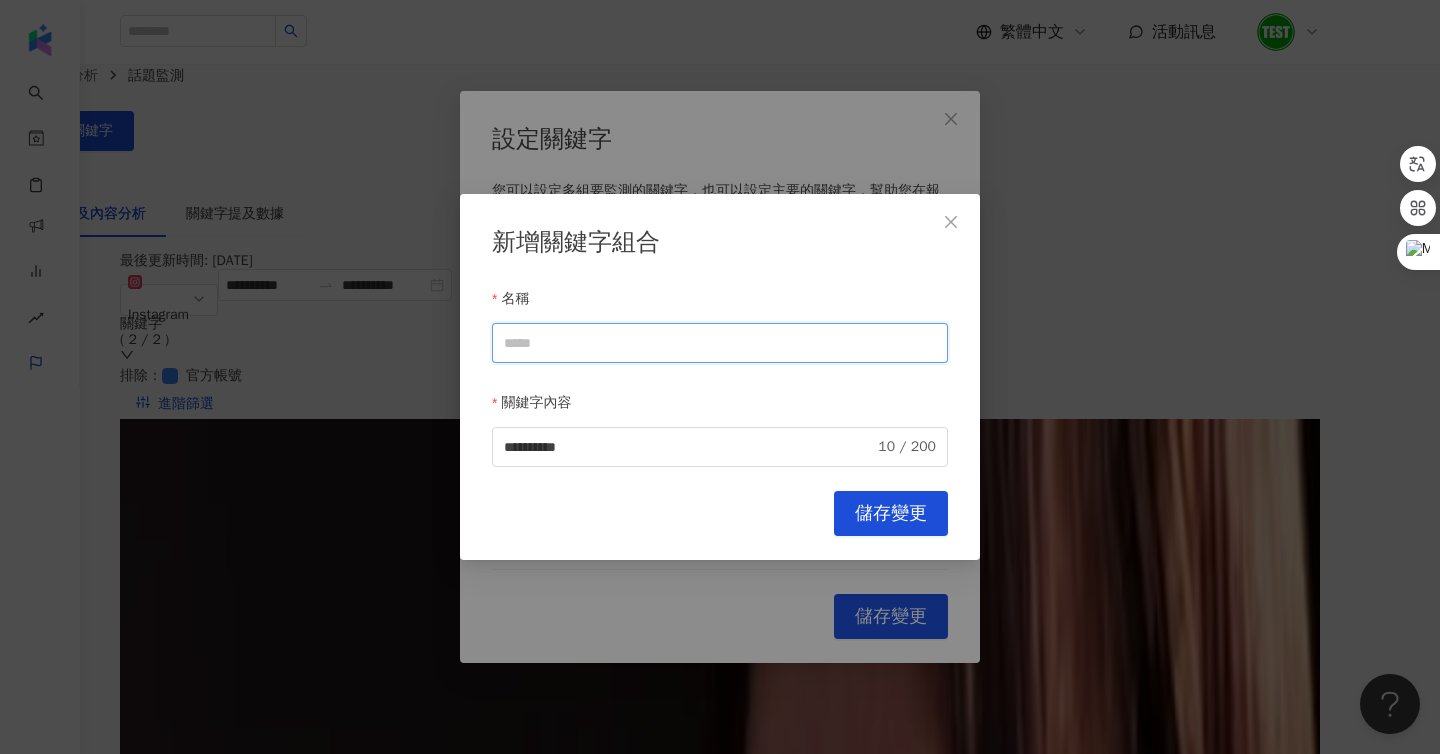 click on "名稱" at bounding box center (720, 343) 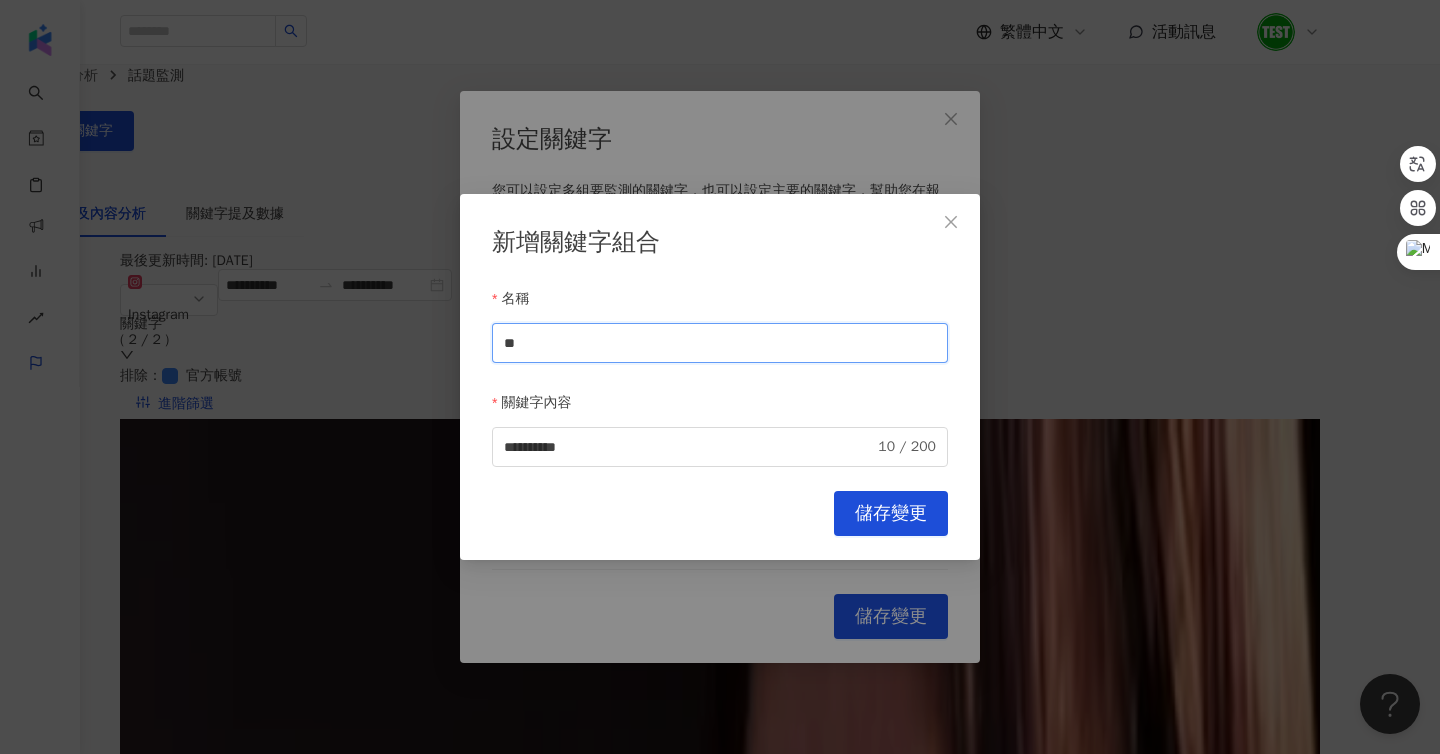 type on "*" 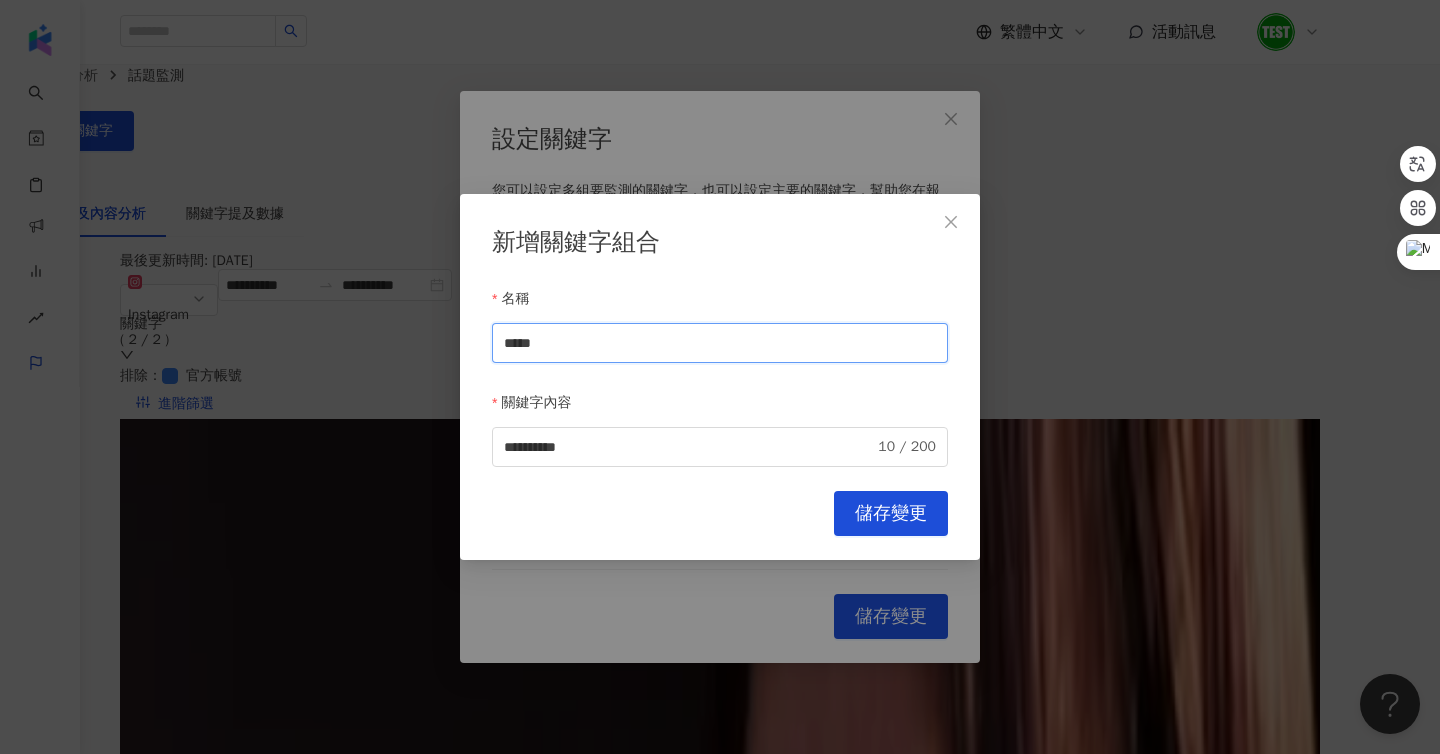 type on "****" 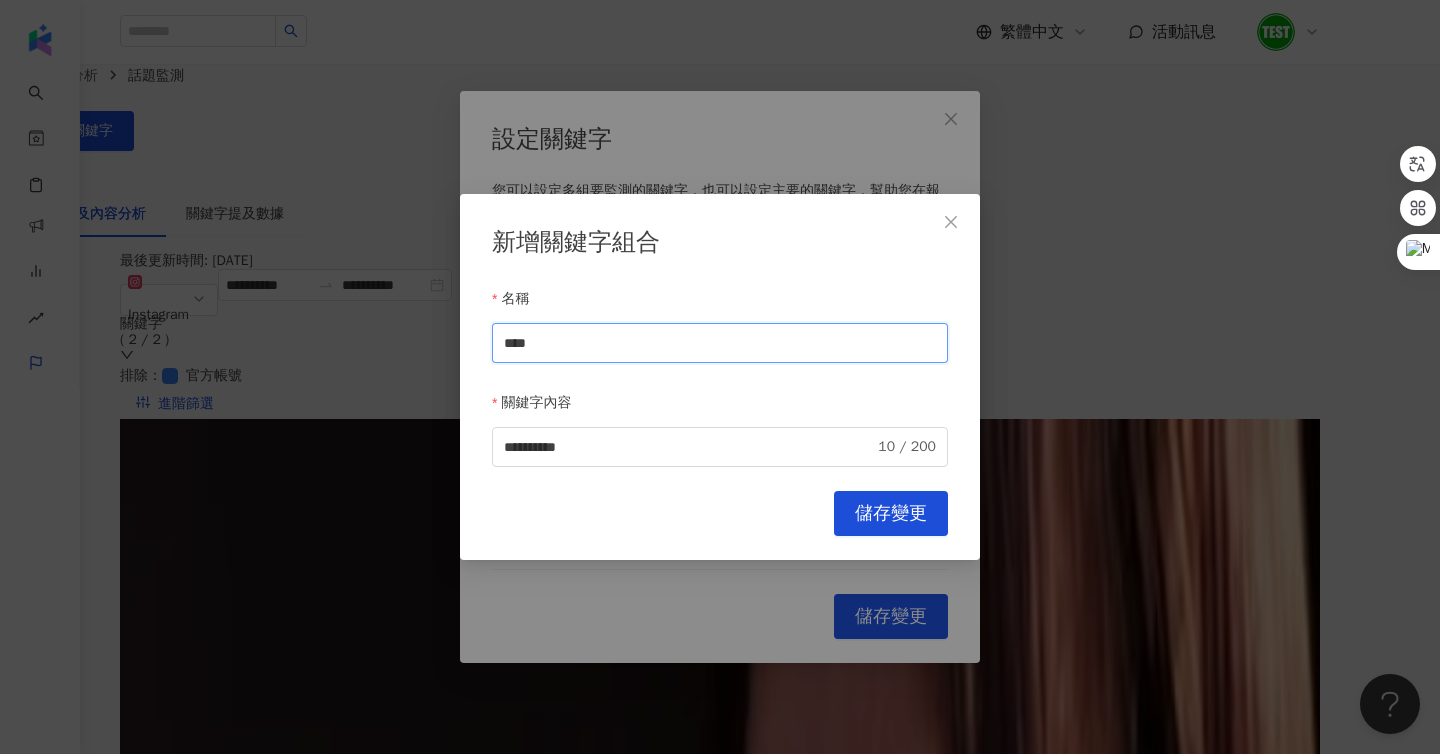 drag, startPoint x: 591, startPoint y: 344, endPoint x: 363, endPoint y: 321, distance: 229.15715 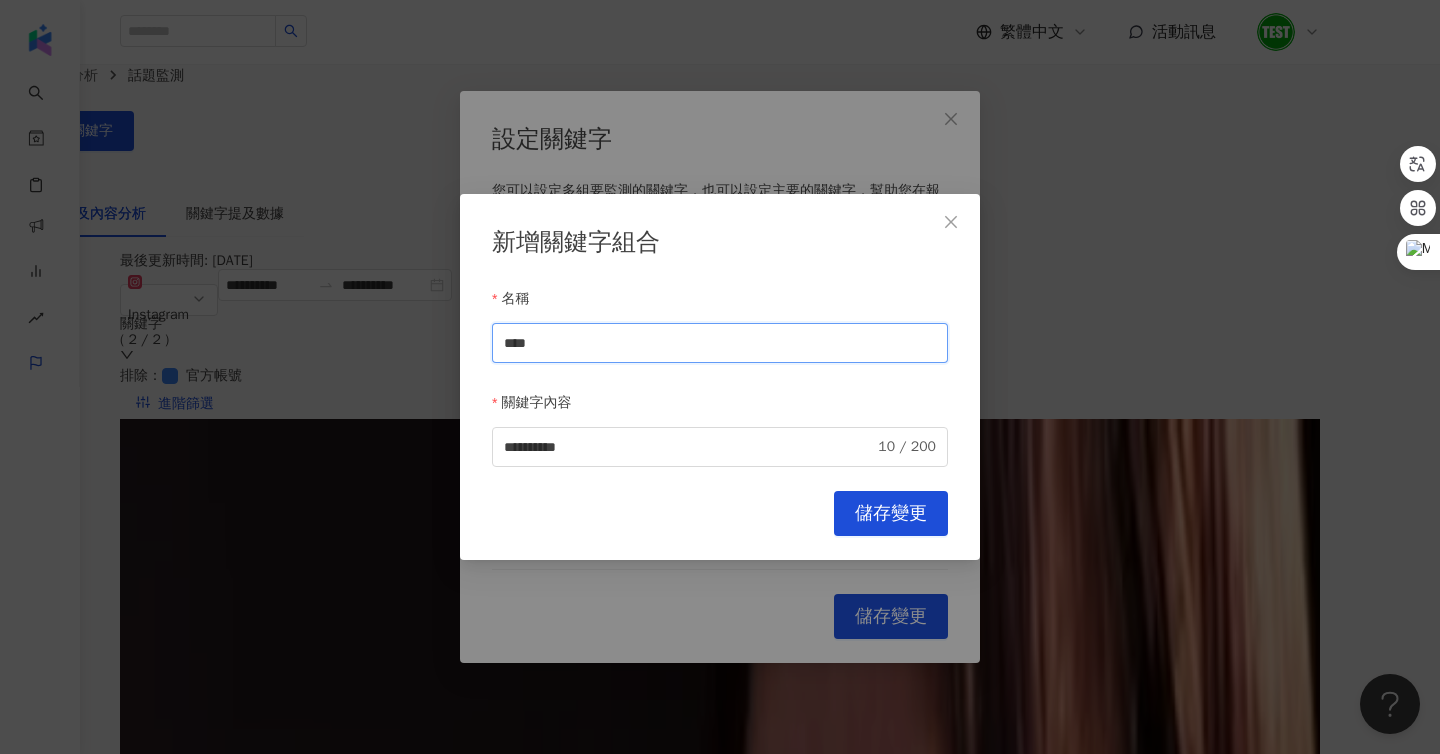 drag, startPoint x: 530, startPoint y: 345, endPoint x: 438, endPoint y: 345, distance: 92 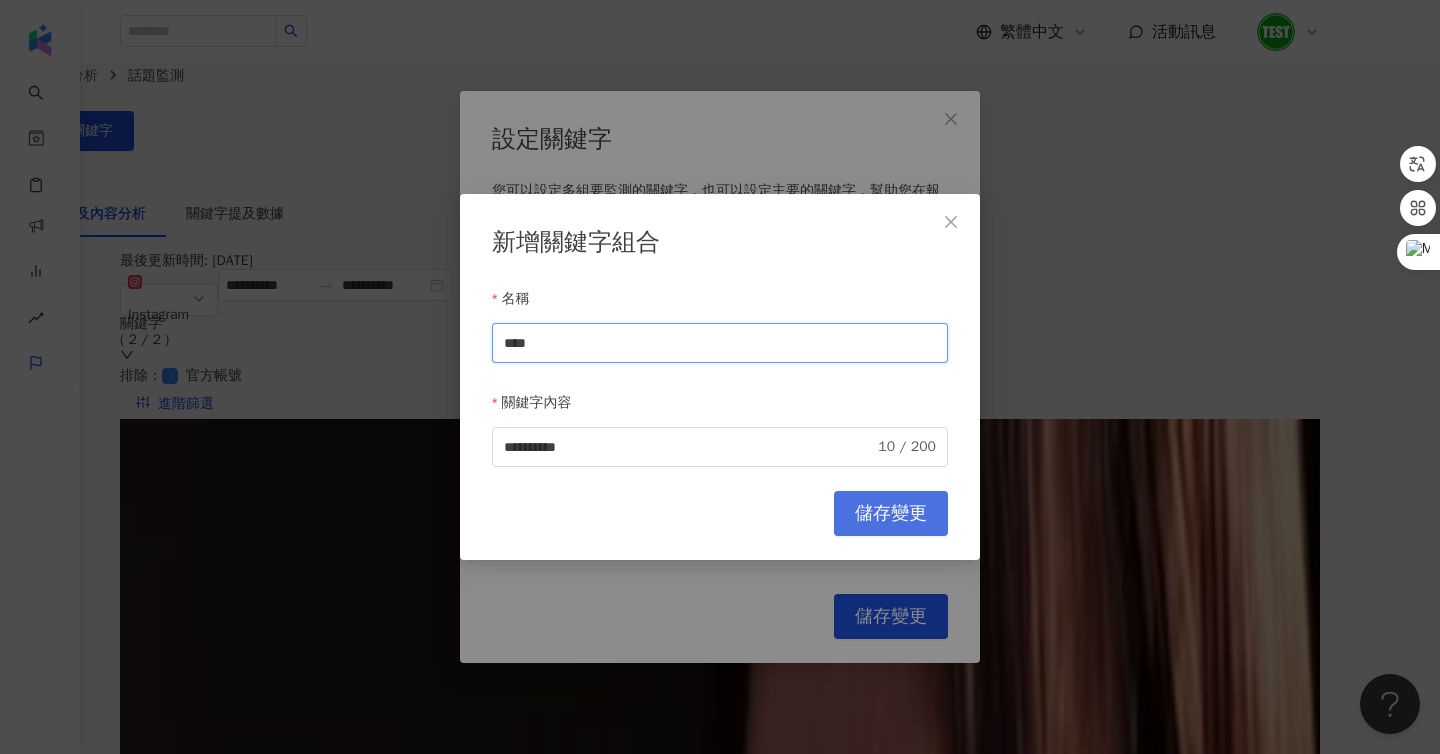 type on "****" 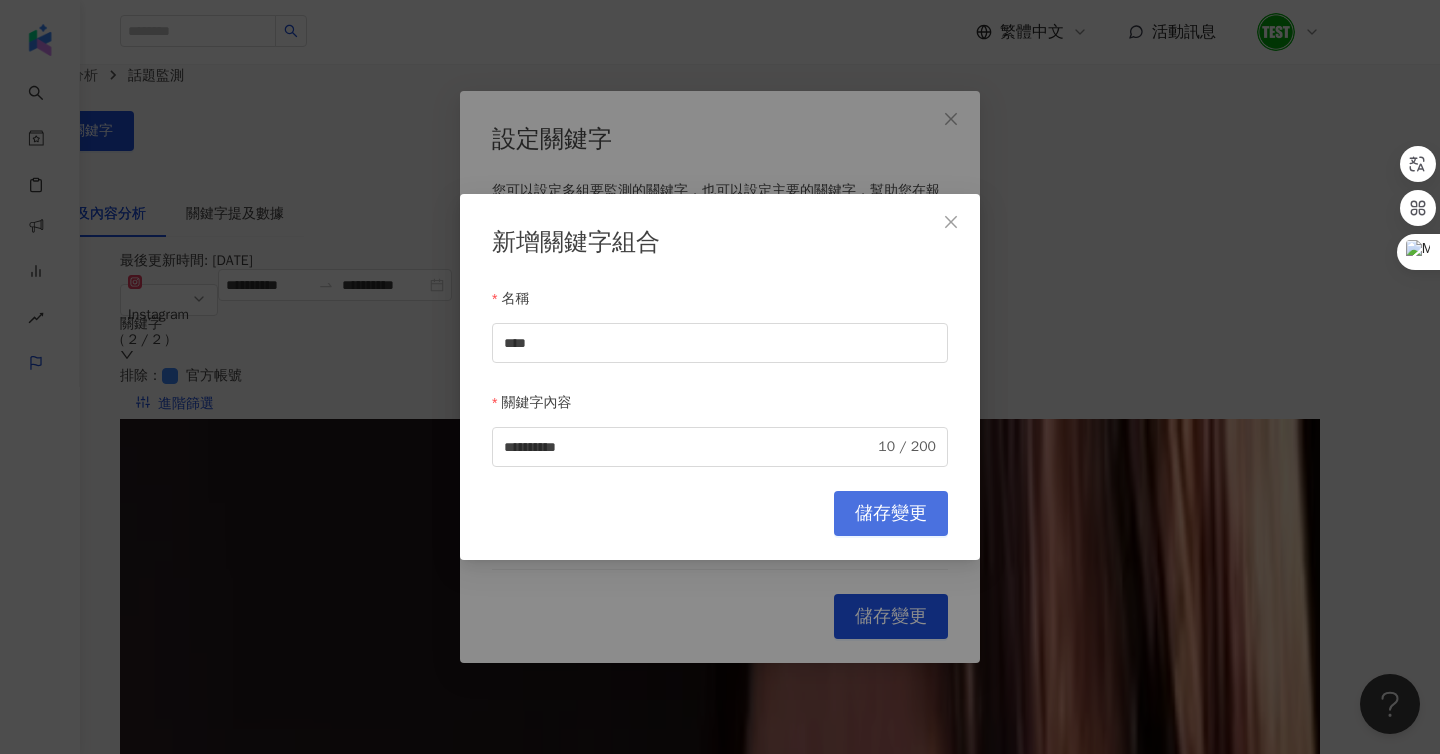 click on "儲存變更" at bounding box center [891, 514] 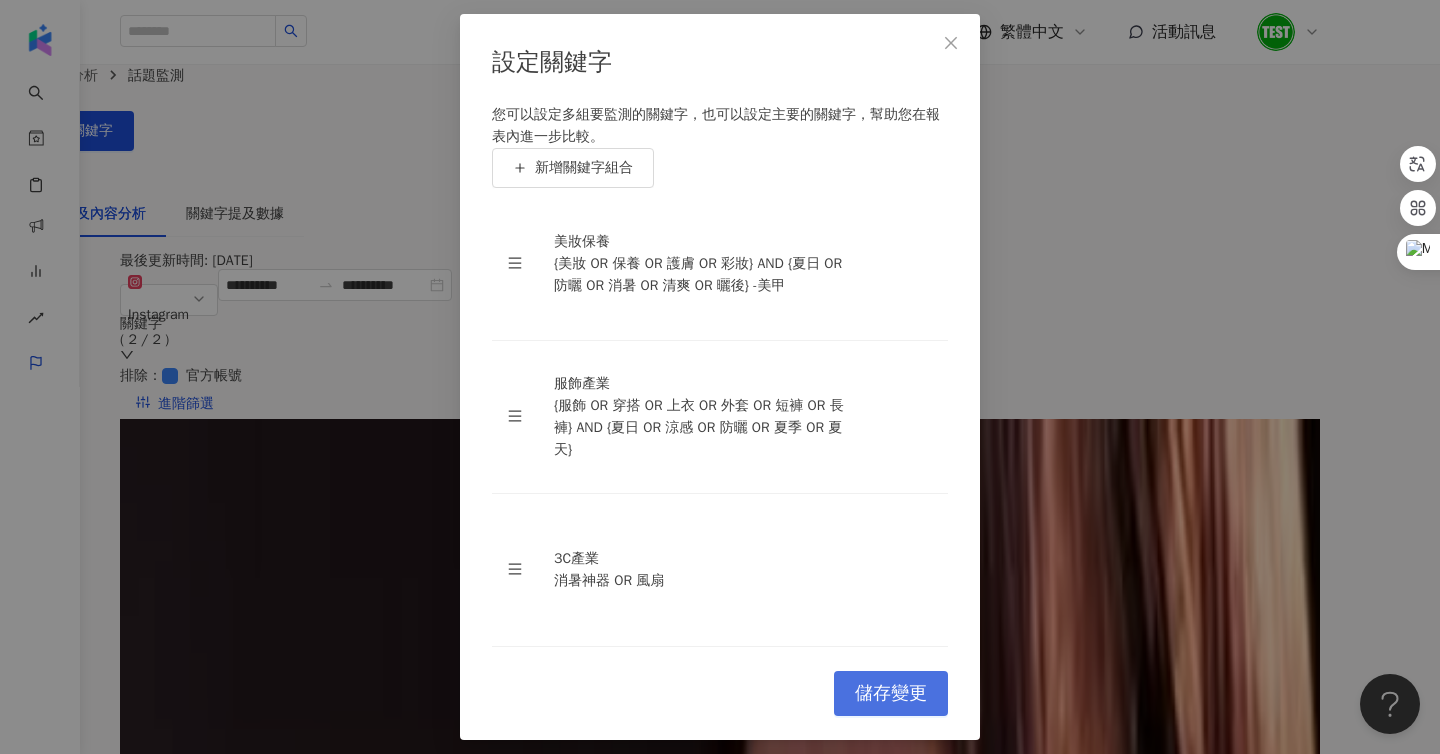 click on "儲存變更" at bounding box center [891, 693] 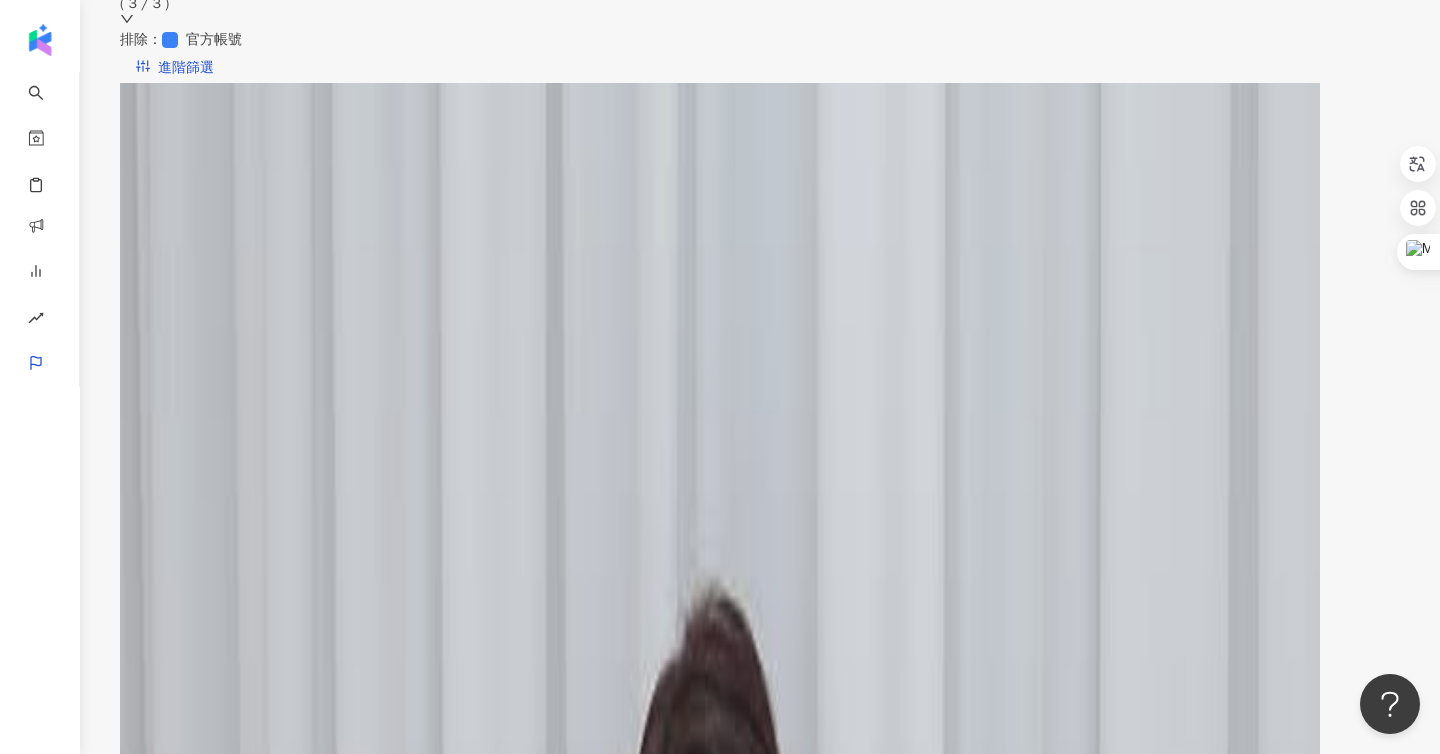 scroll, scrollTop: 279, scrollLeft: 0, axis: vertical 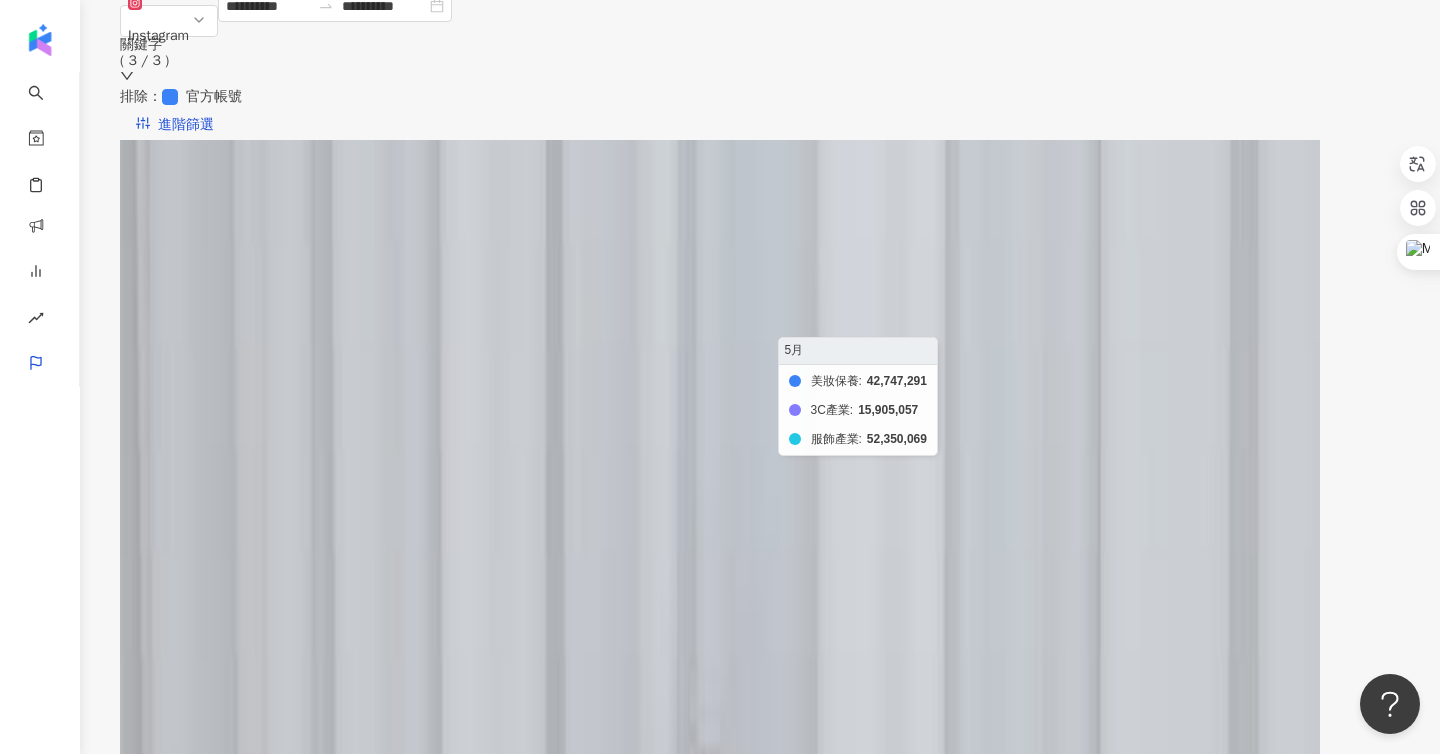 click on "美妝保養 3C產業 服飾產業" 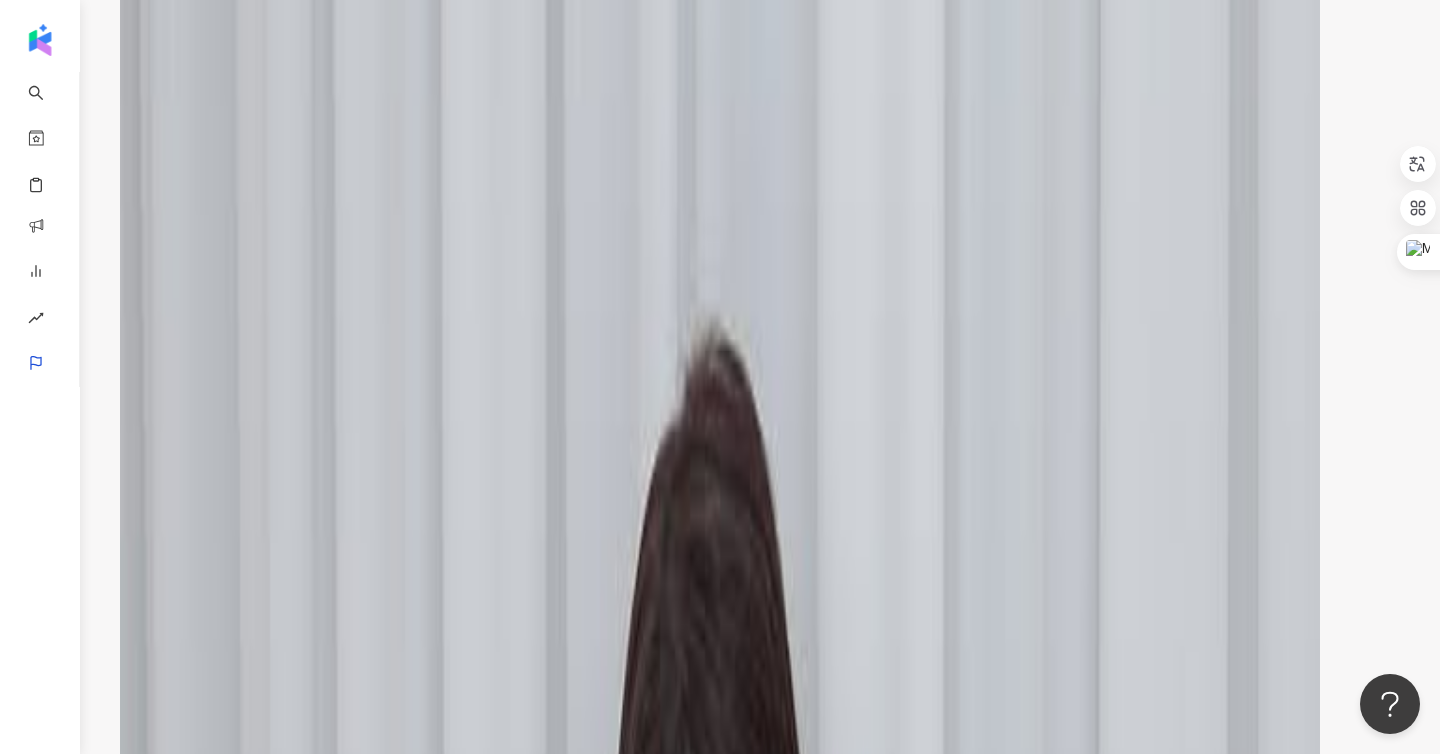 scroll, scrollTop: 743, scrollLeft: 0, axis: vertical 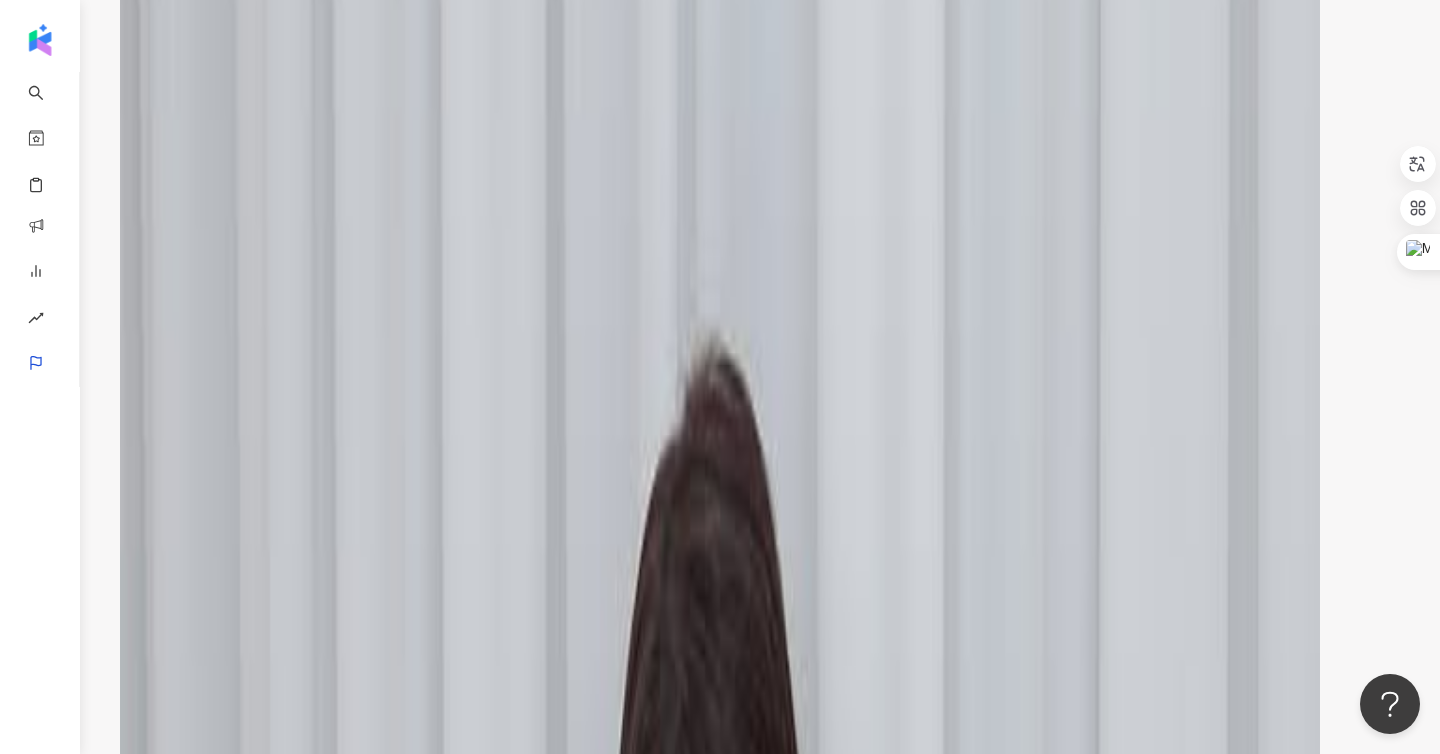 click at bounding box center (720, 4045) 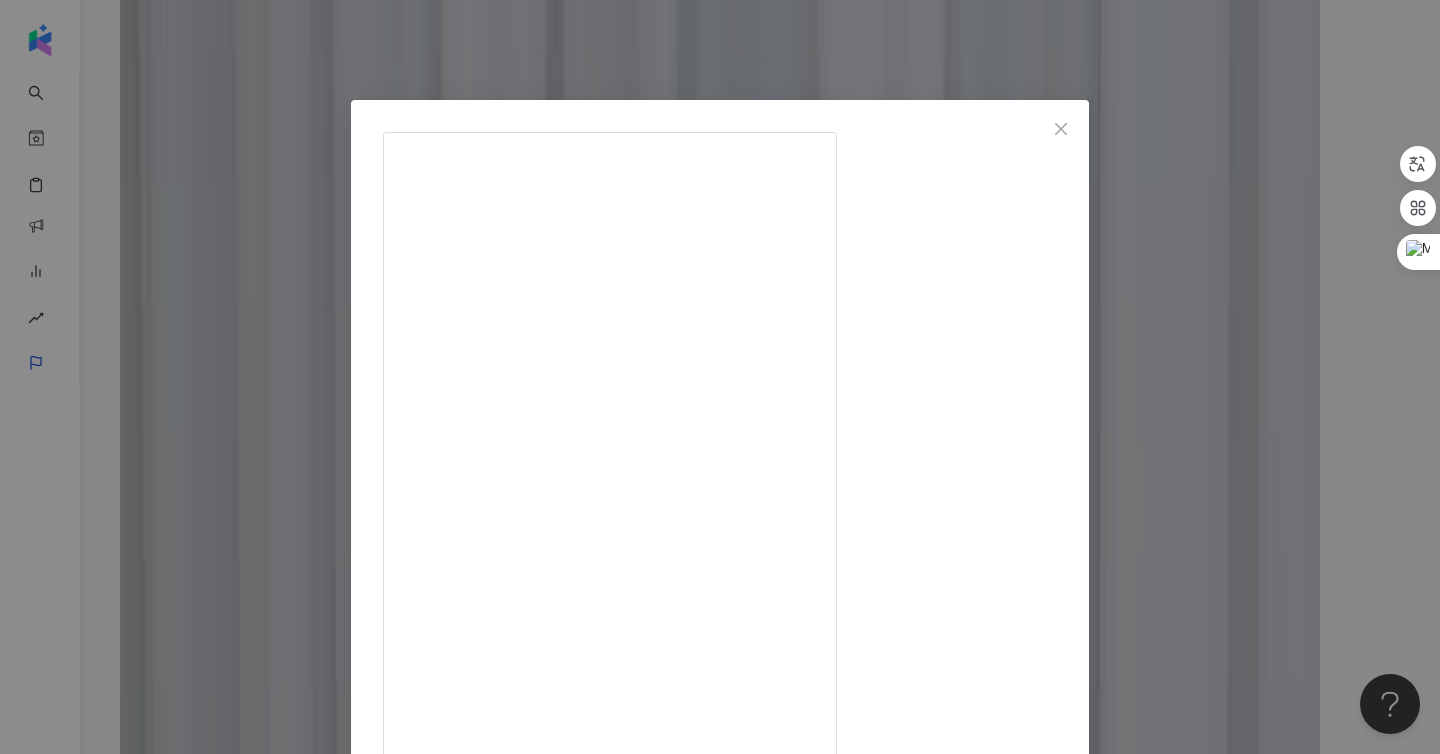 scroll, scrollTop: 45, scrollLeft: 0, axis: vertical 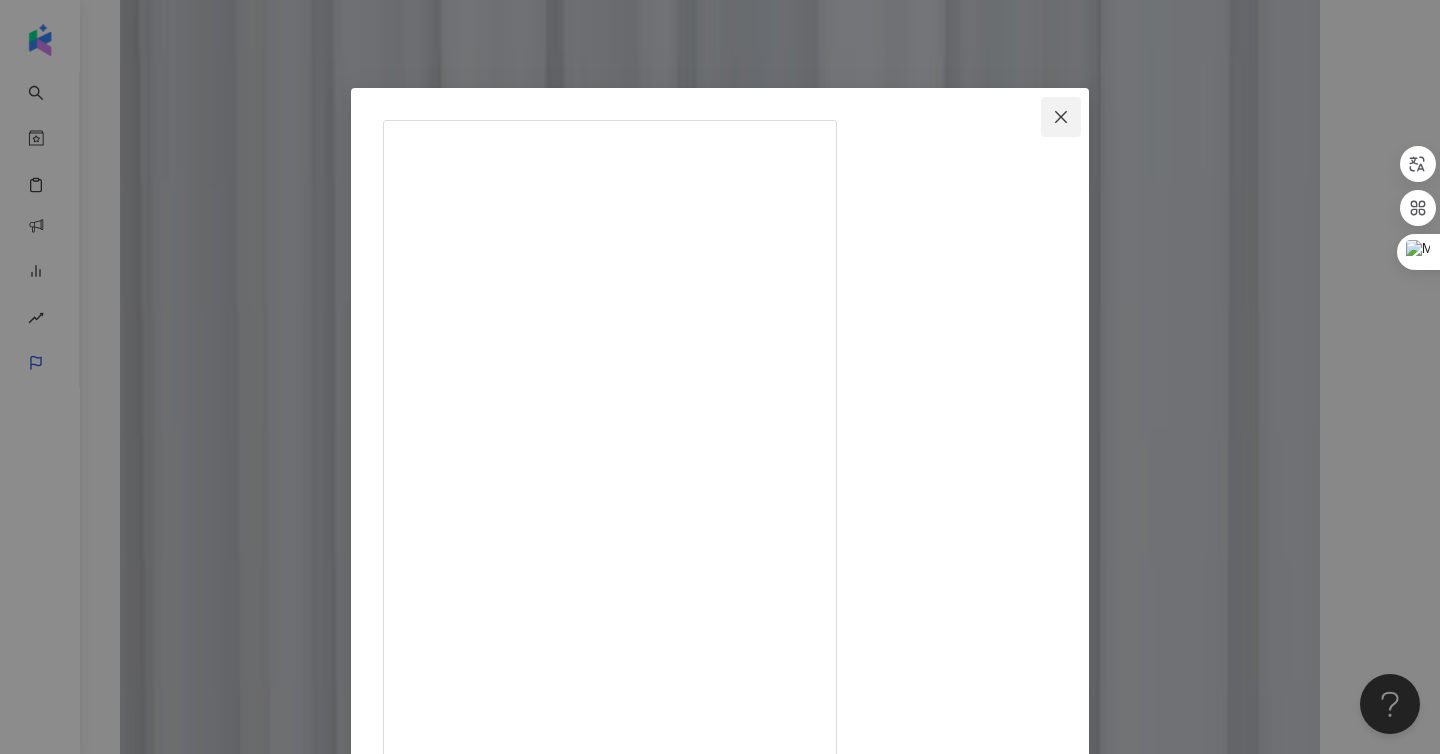 click 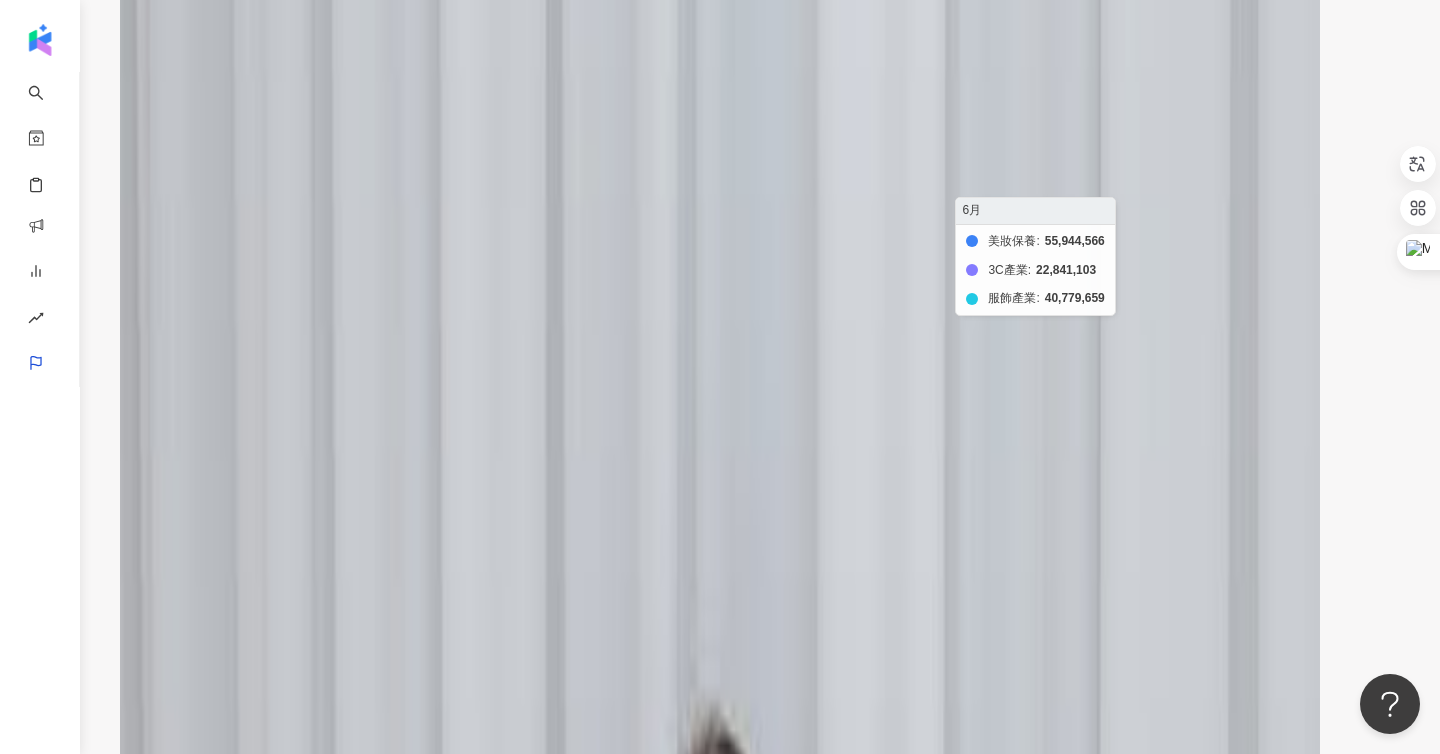 scroll, scrollTop: 446, scrollLeft: 0, axis: vertical 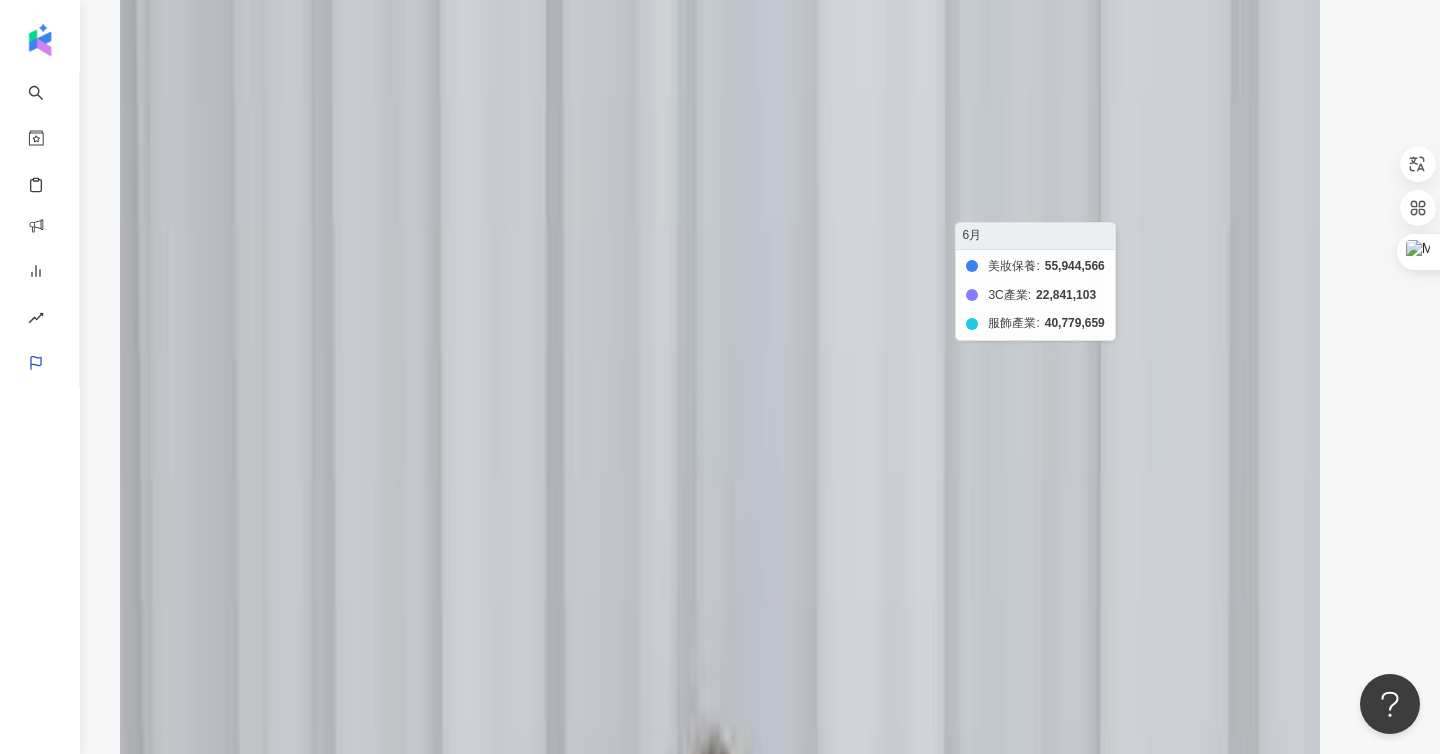 click on "美妝保養 3C產業 服飾產業" 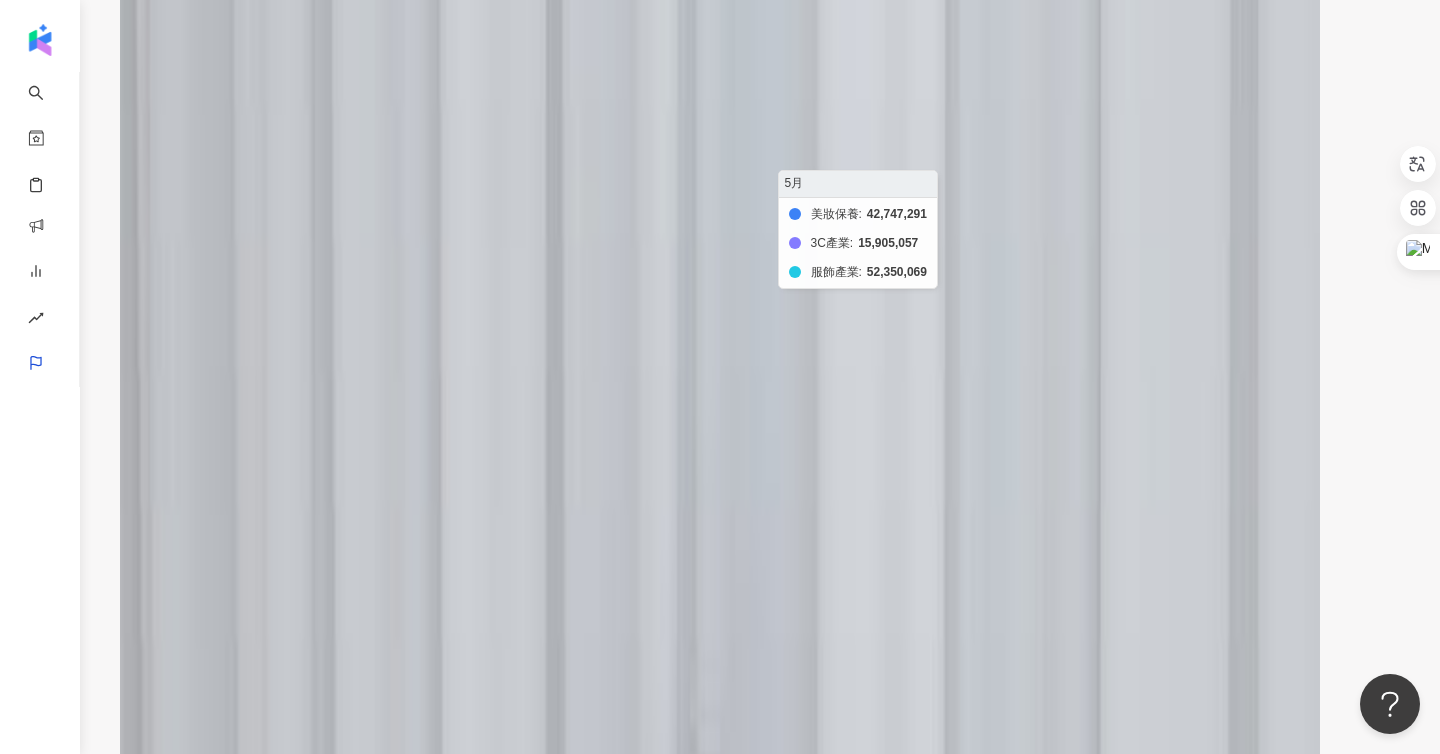 click on "美妝保養 3C產業 服飾產業" 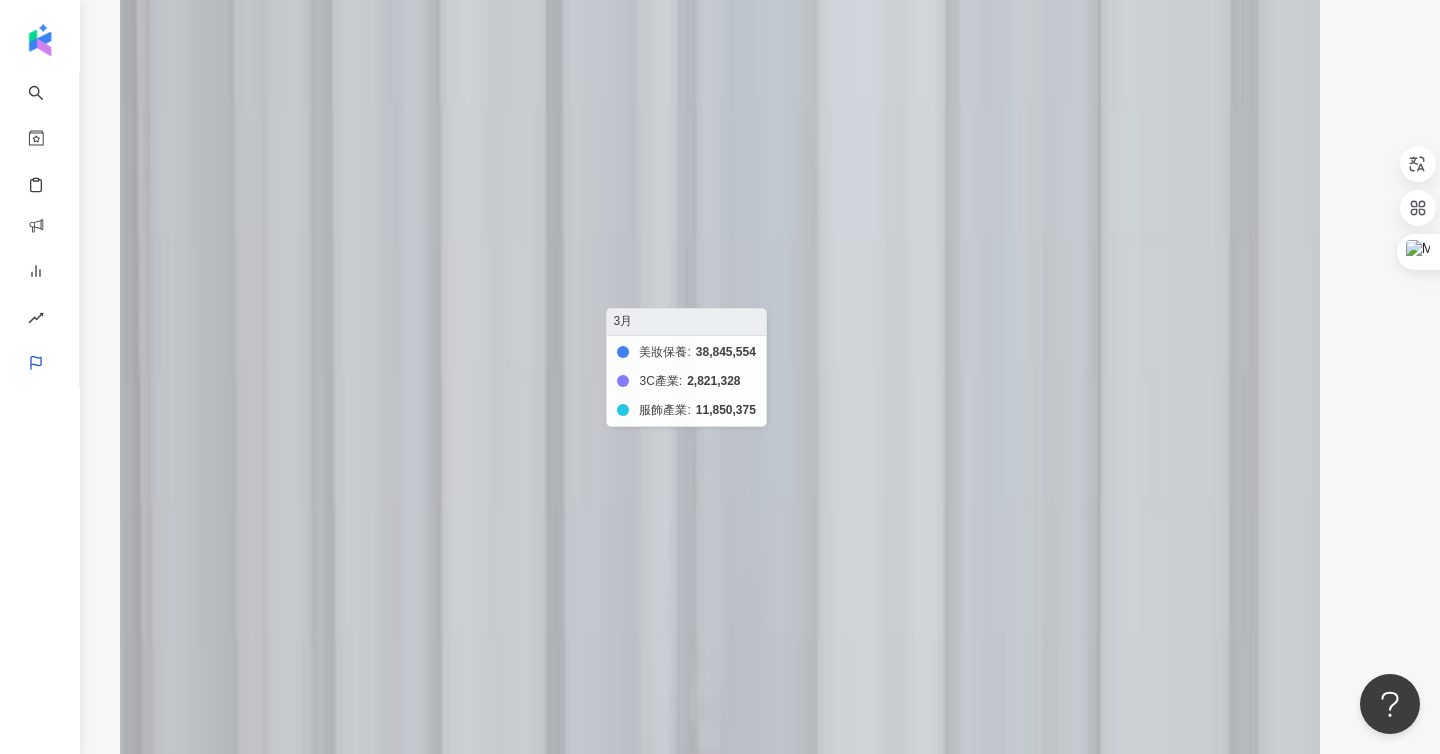 click on "美妝保養 3C產業 服飾產業" 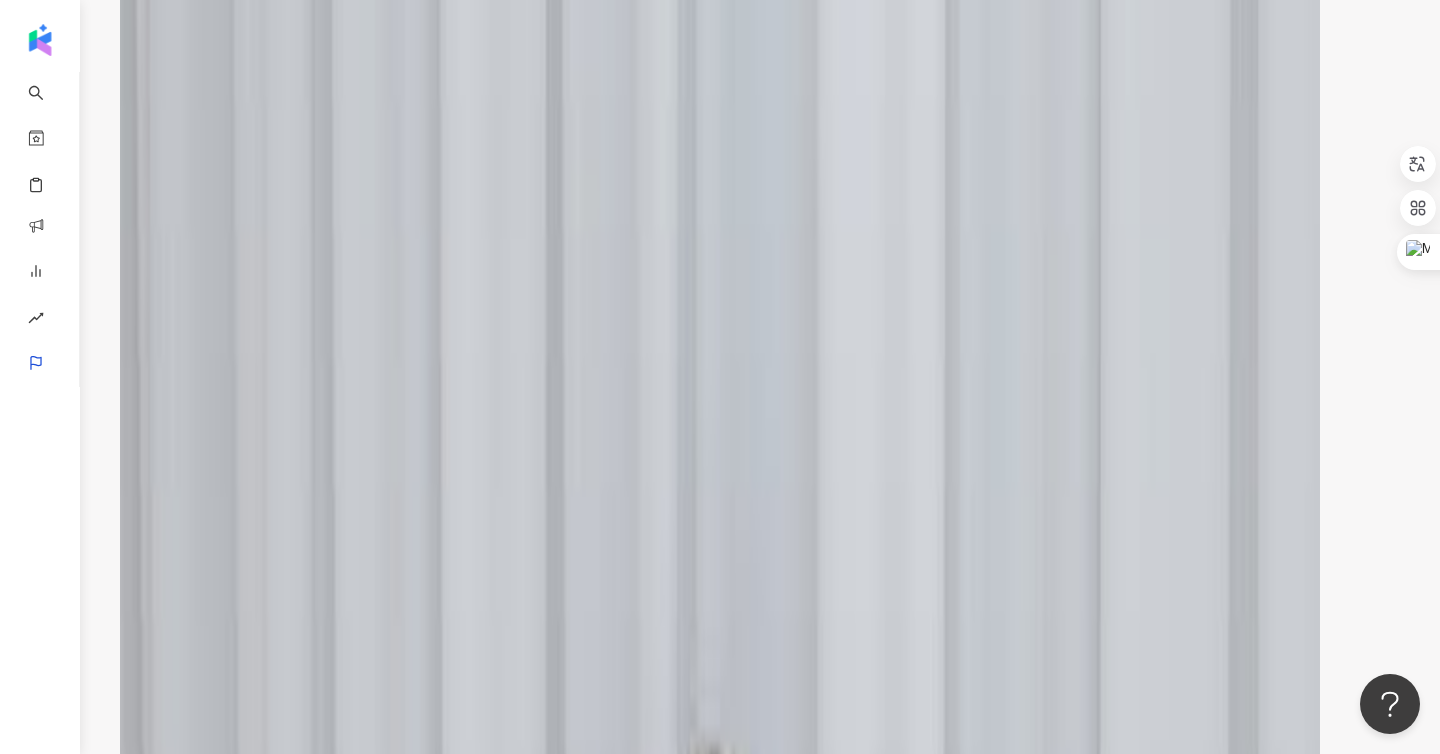 click at bounding box center [720, 5134] 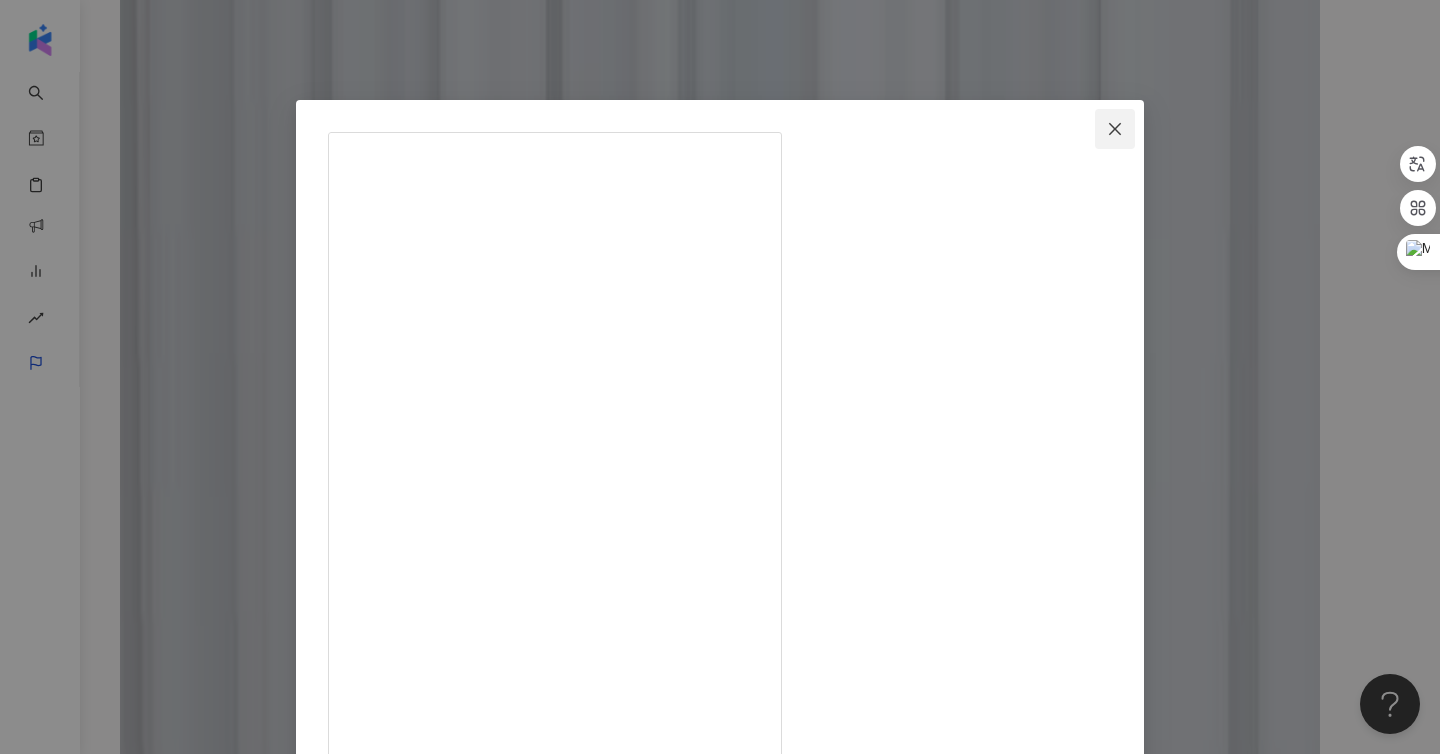 click 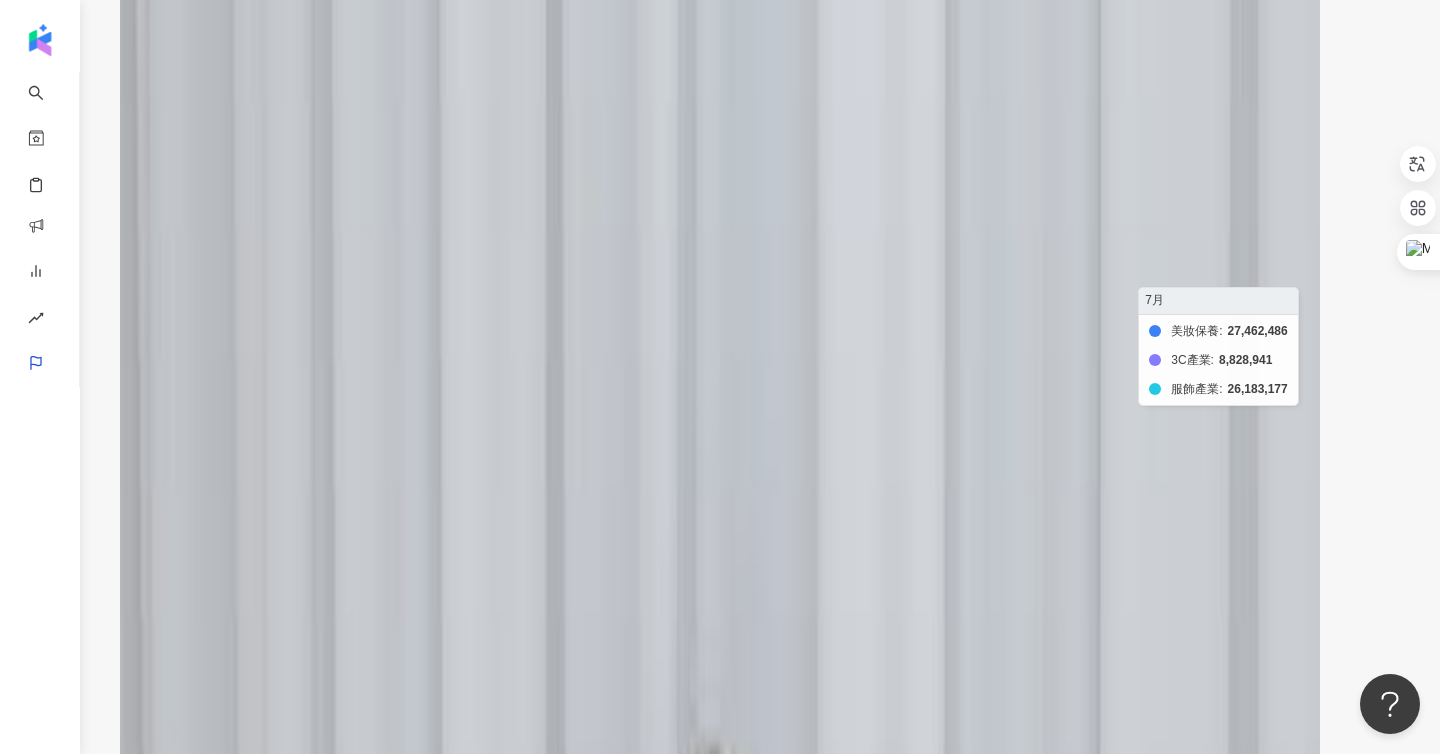 click on "美妝保養 3C產業 服飾產業" 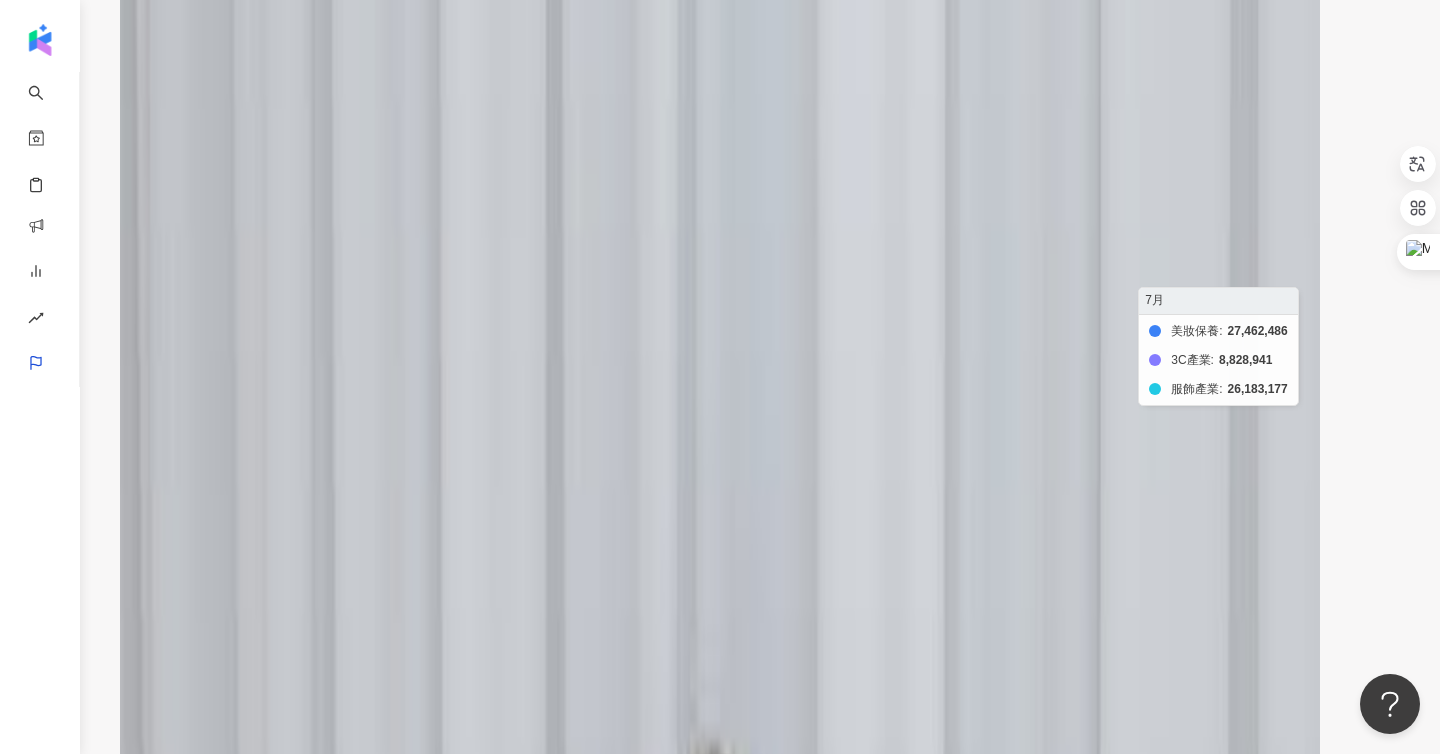 click on "美妝保養 3C產業 服飾產業" 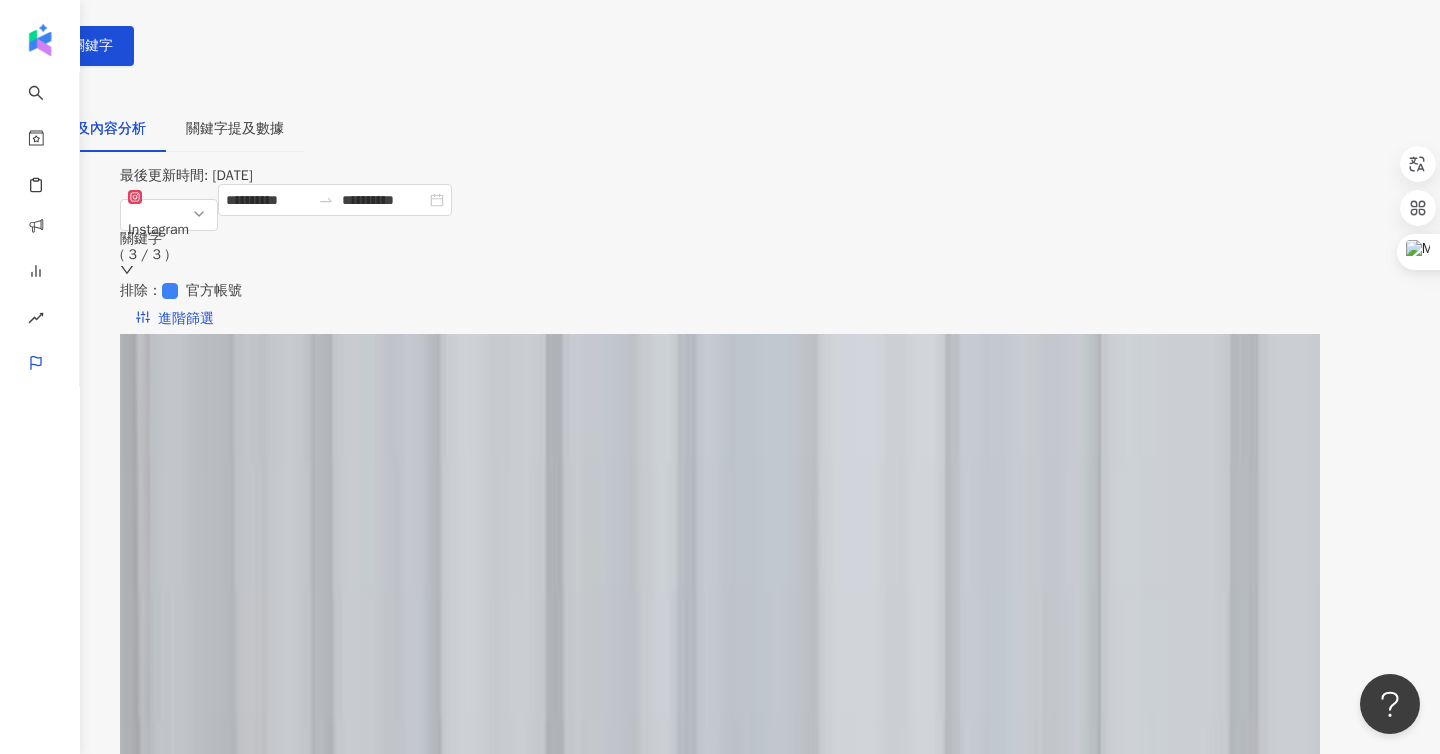 scroll, scrollTop: 0, scrollLeft: 0, axis: both 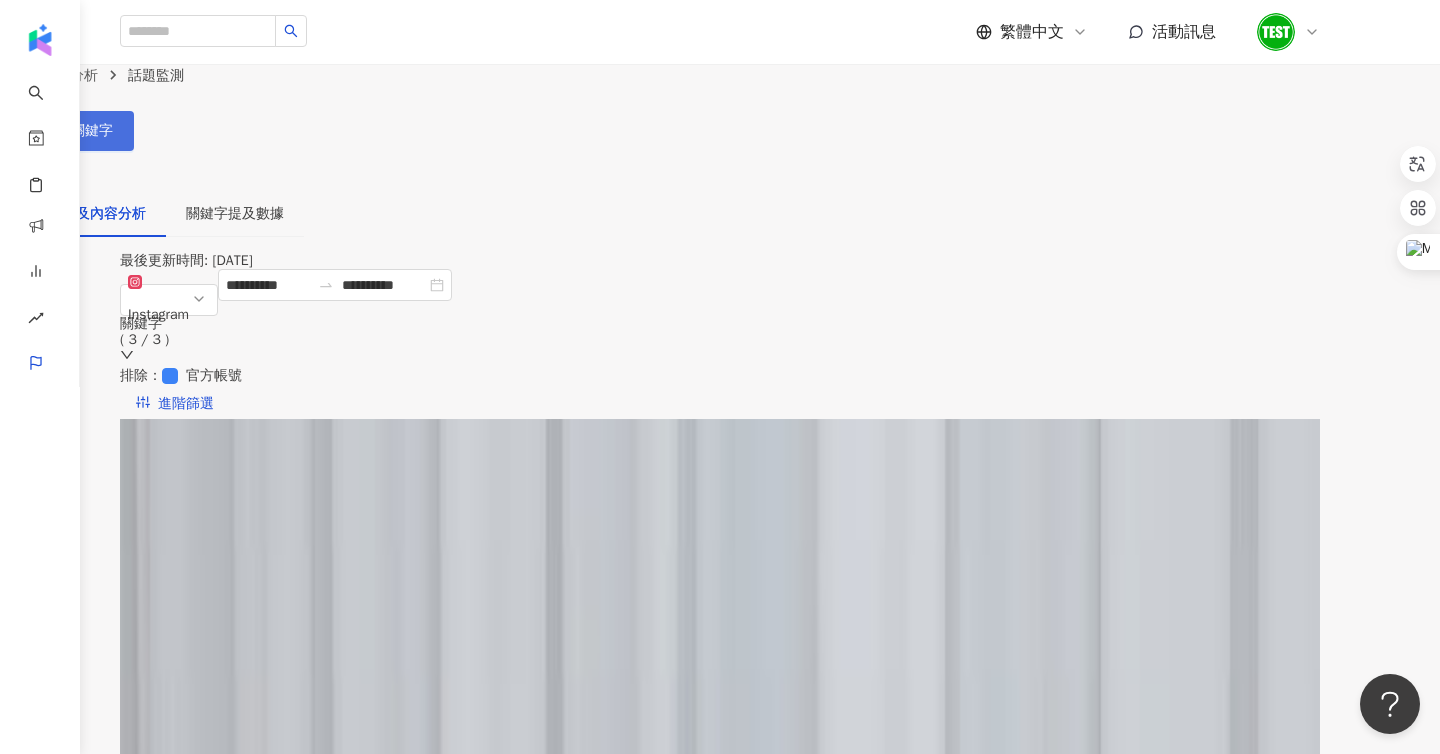 click on "設定關鍵字" at bounding box center (67, 131) 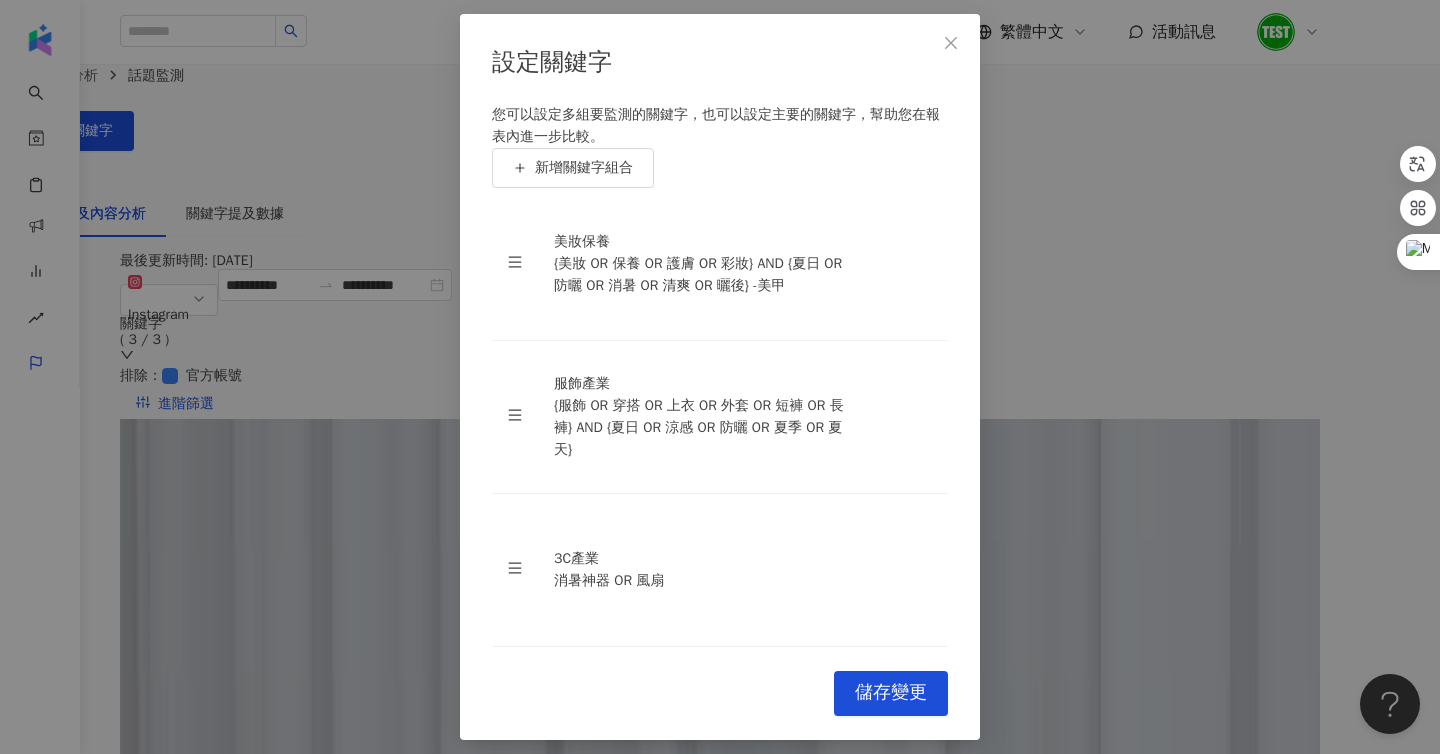 click on "設定關鍵字 您可以設定多組要監測的關鍵字，也可以設定主要的關鍵字，幫助您在報表內進一步比較。 新增關鍵字組合 美妝保養 {美妝 OR 保養 OR 護膚 OR 彩妝} AND {夏日 OR 防曬 OR 消暑 OR 清爽 OR 曬後} -美甲 服飾產業 {服飾 OR 穿搭 OR 上衣 OR 外套 OR 短褲 OR 長褲} AND {夏日 OR 涼感 OR 防曬 OR 夏季 OR 夏天} 3C產業 消暑神器 OR 風扇
To pick up a draggable item, press the space bar.
While dragging, use the arrow keys to move the item.
Press space again to drop the item in its new position, or press escape to cancel.
Cancel 儲存變更" at bounding box center [720, 377] 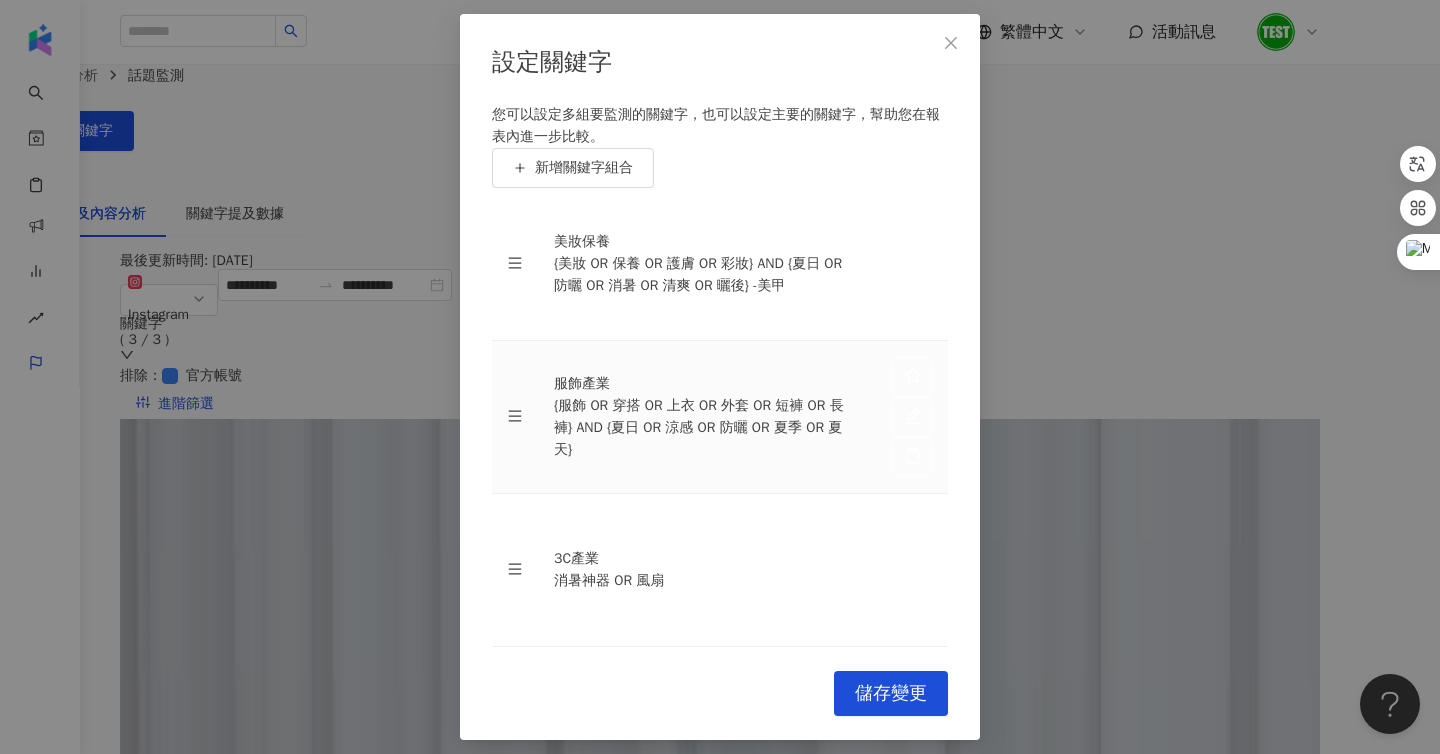 scroll, scrollTop: 62, scrollLeft: 0, axis: vertical 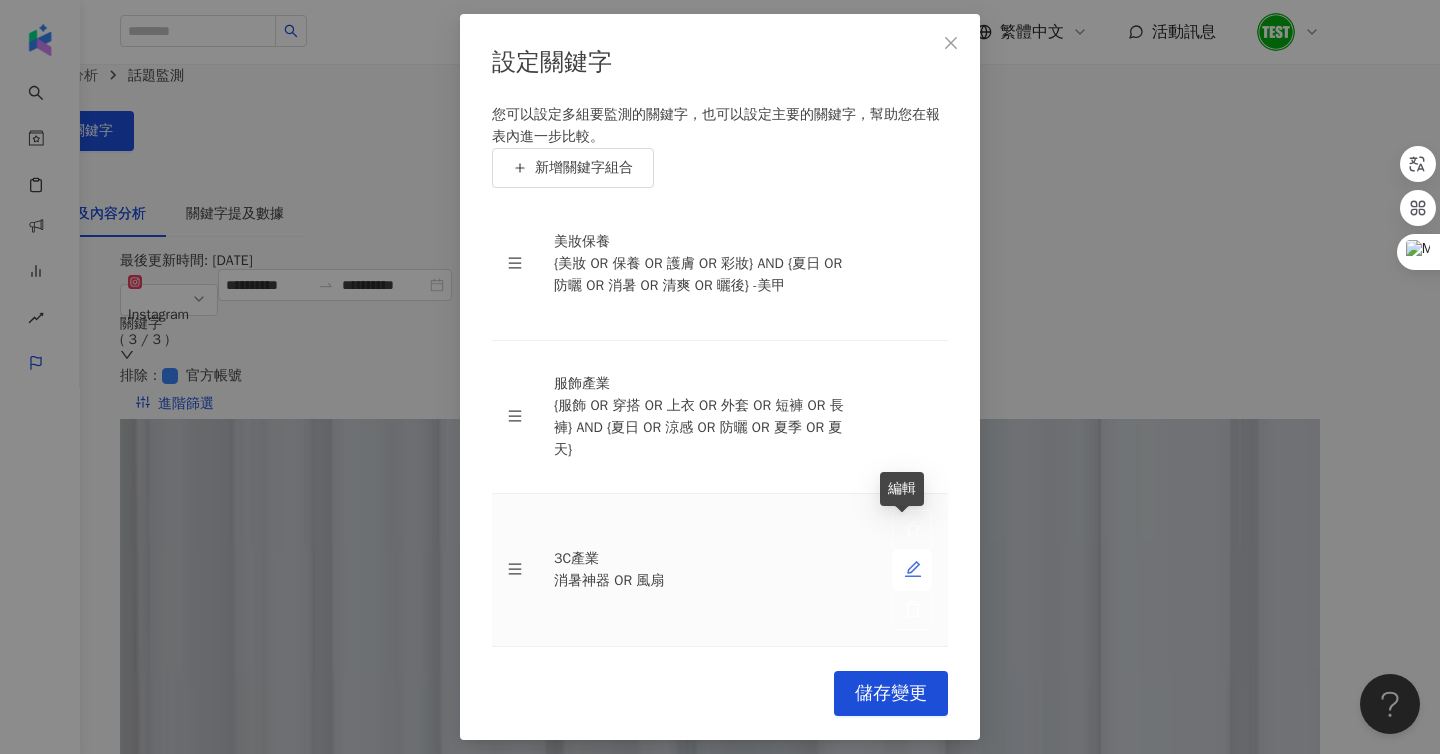 click 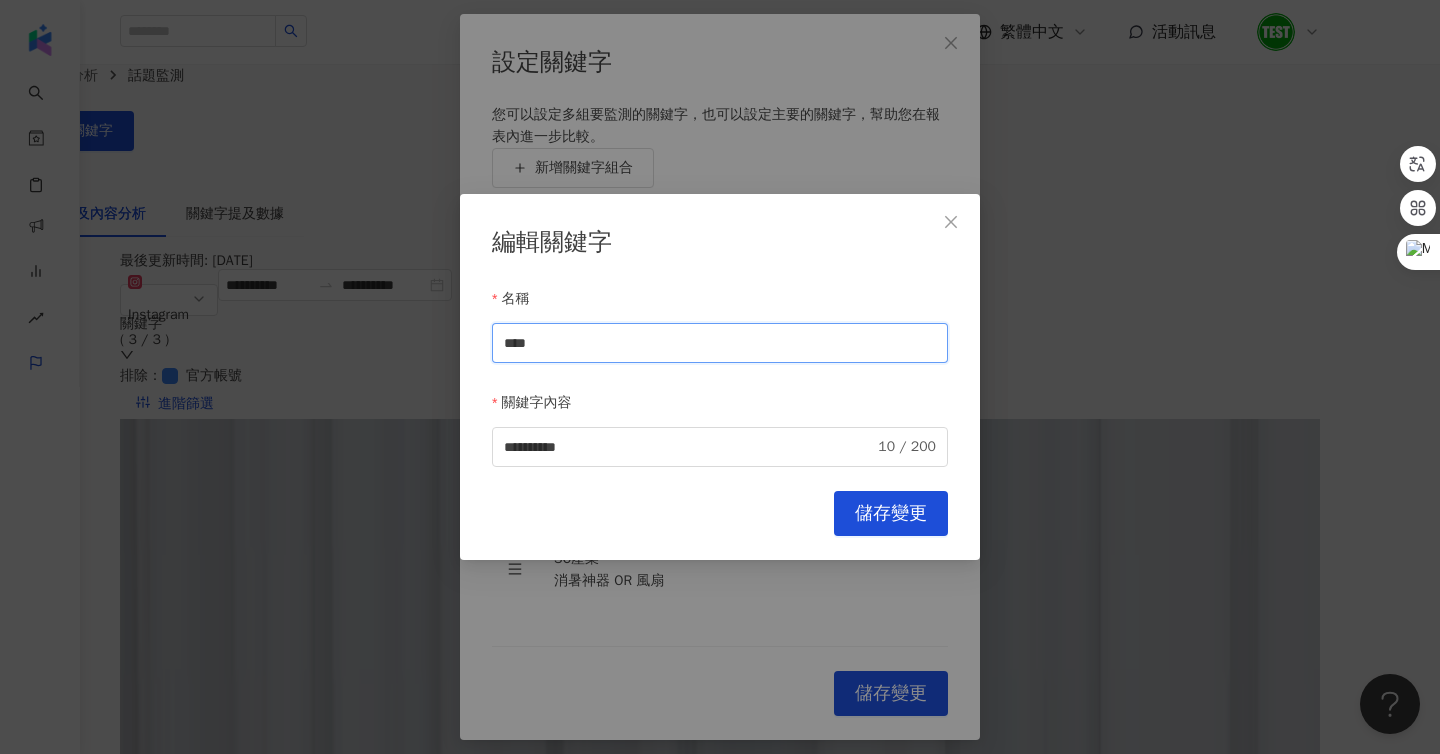 click on "****" at bounding box center (720, 343) 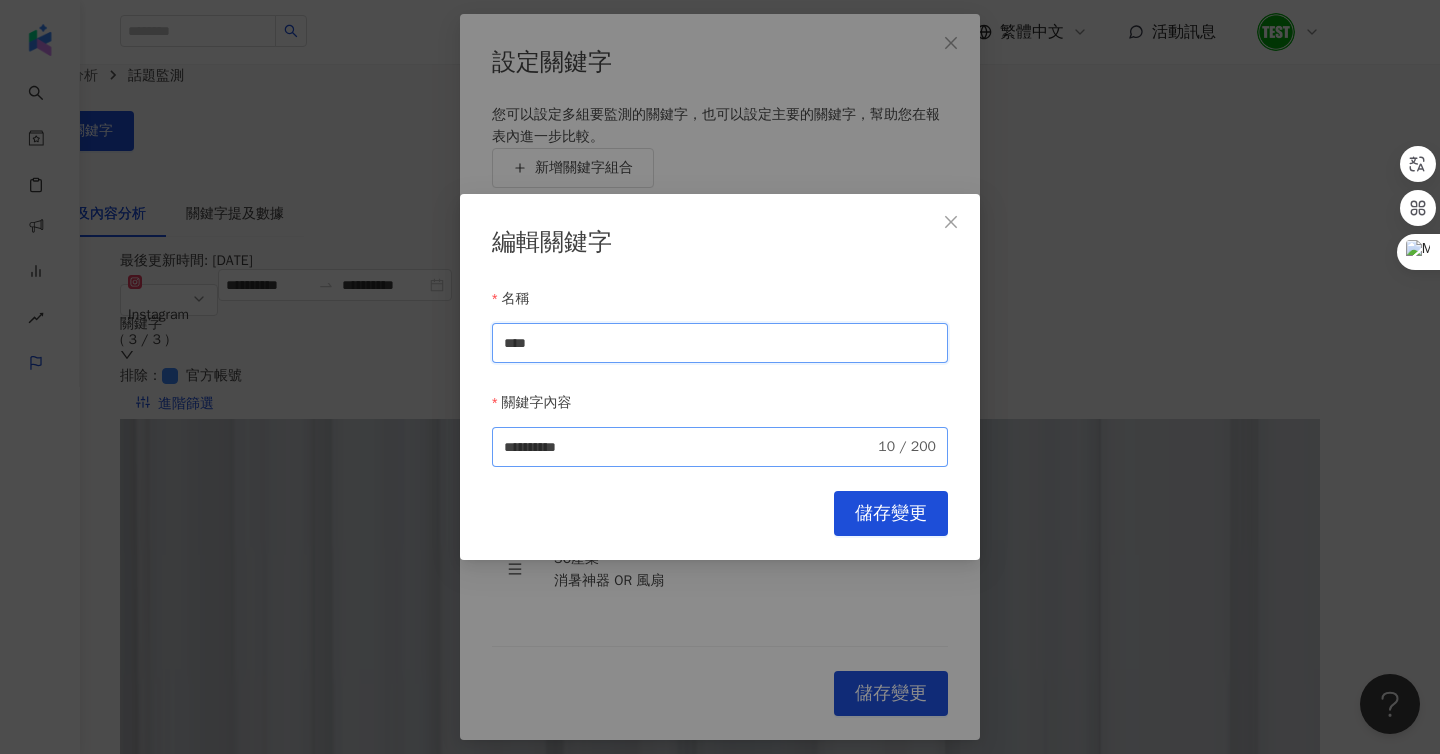 type on "****" 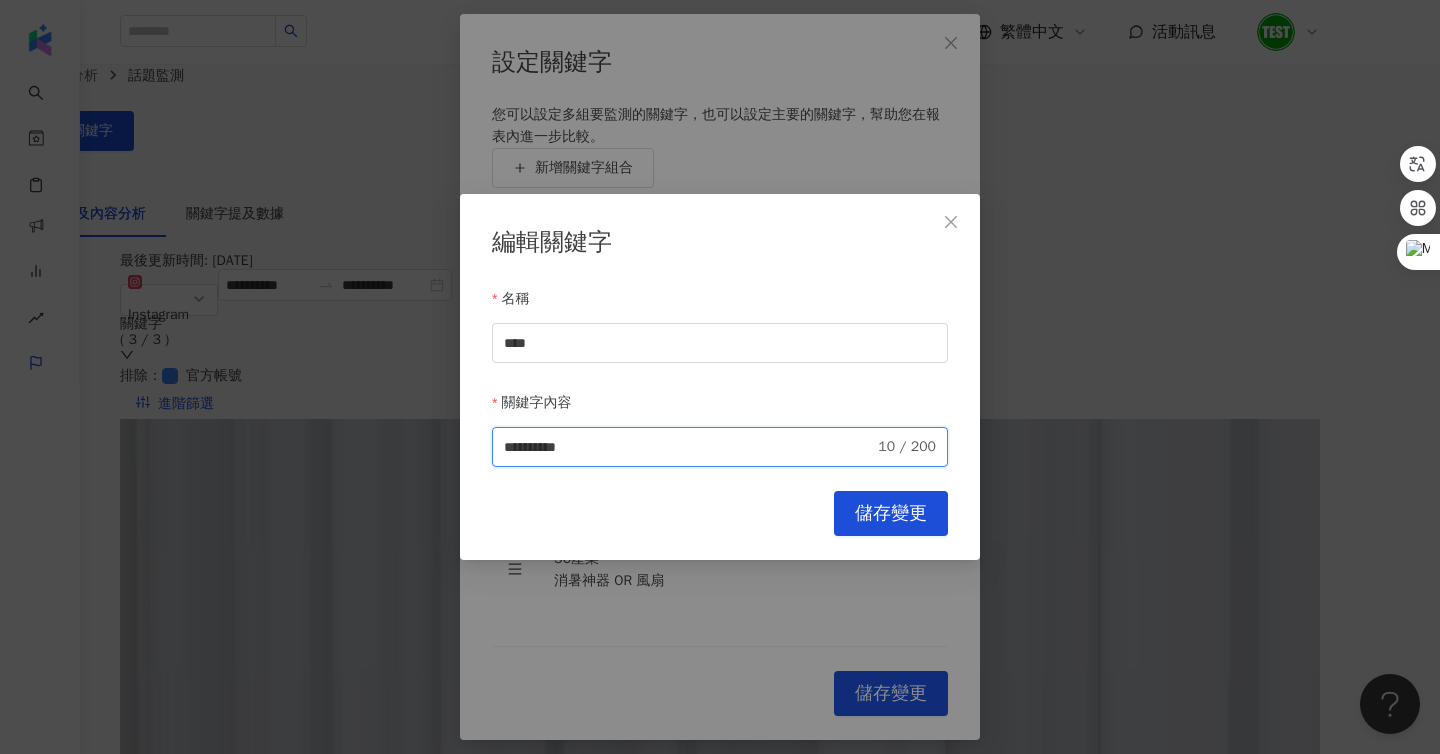 drag, startPoint x: 647, startPoint y: 440, endPoint x: 319, endPoint y: 427, distance: 328.2575 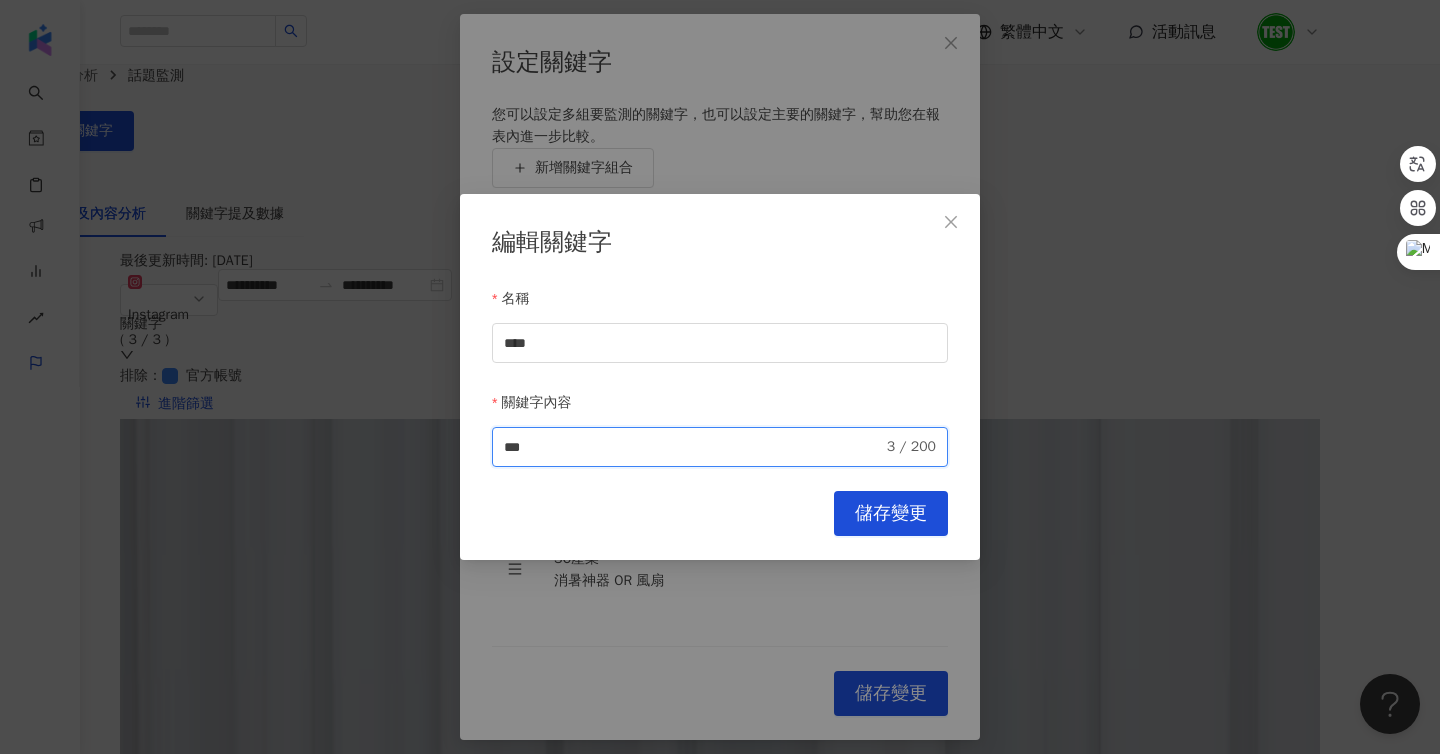type on "*" 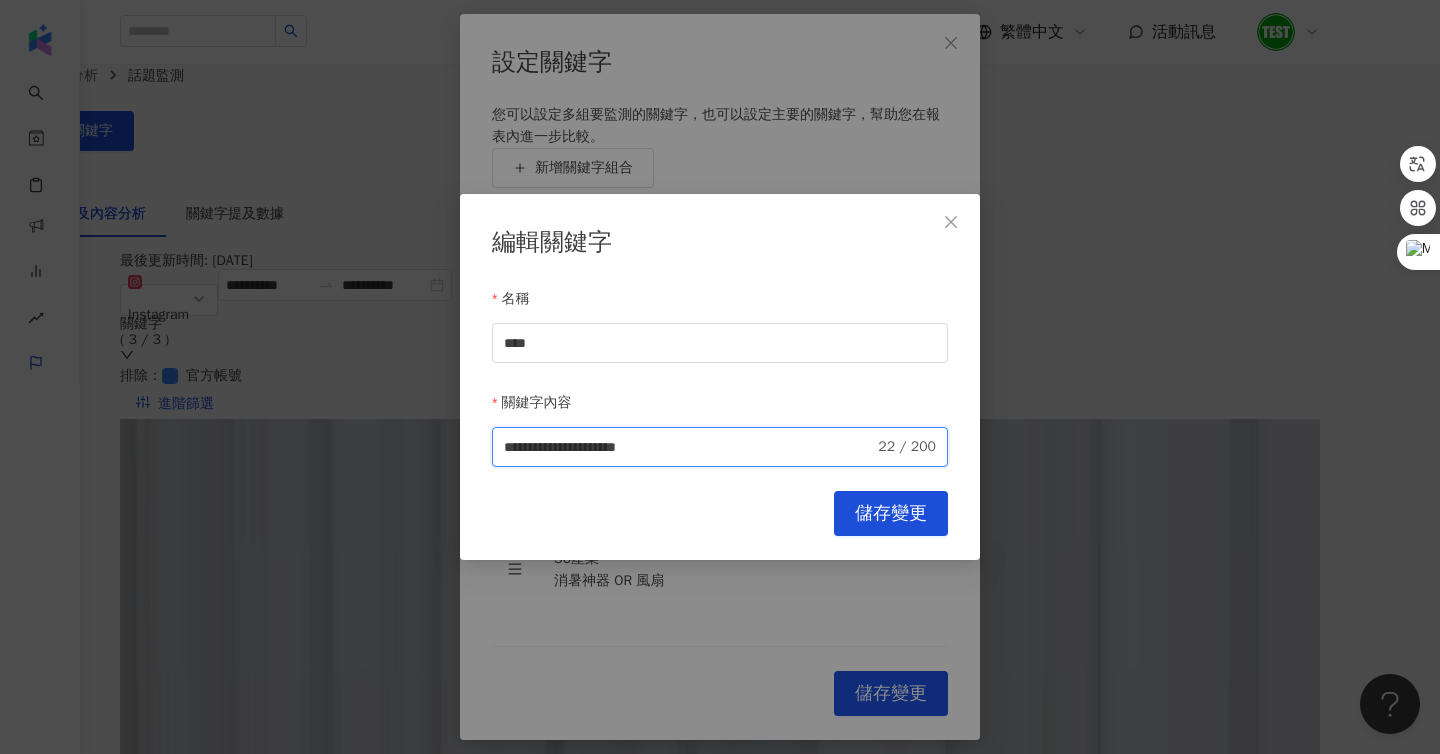 click on "**********" at bounding box center (689, 447) 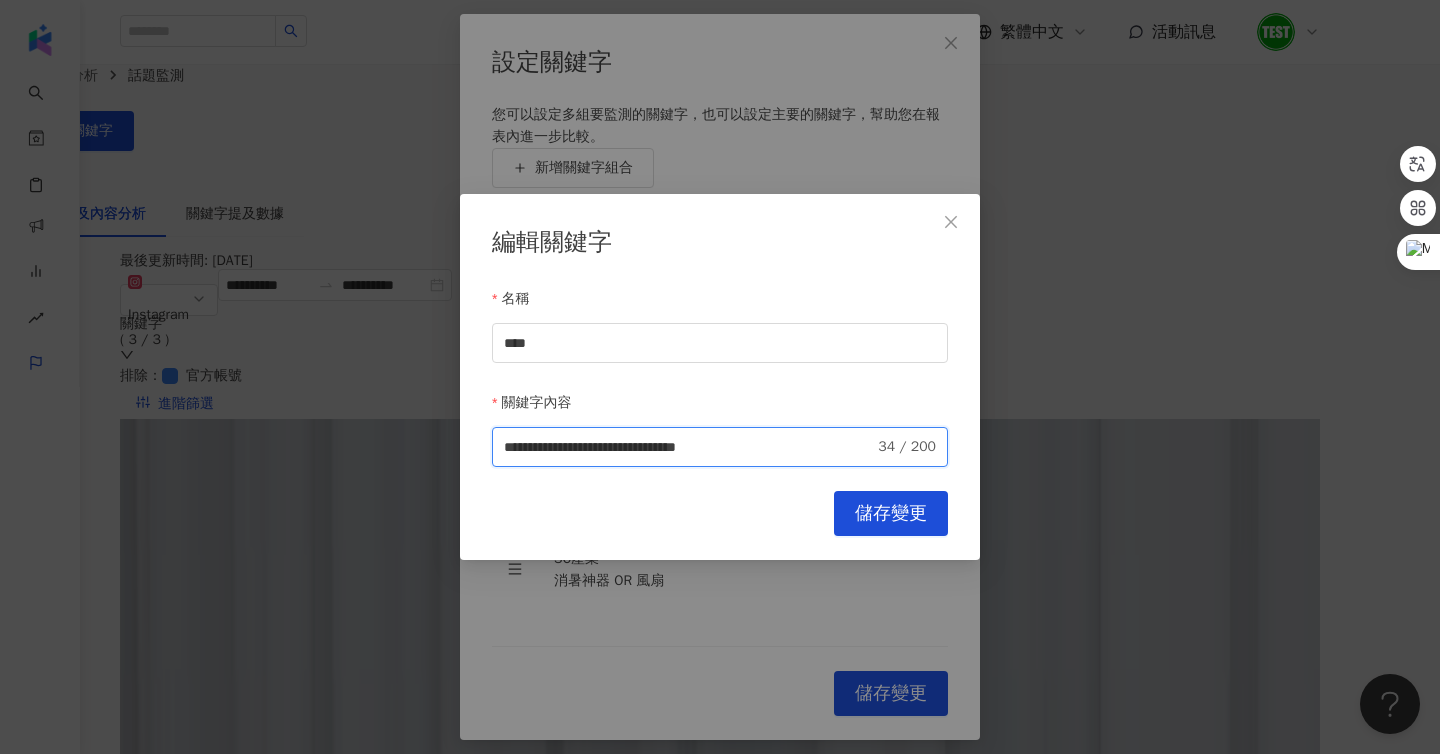 click on "**********" at bounding box center (689, 447) 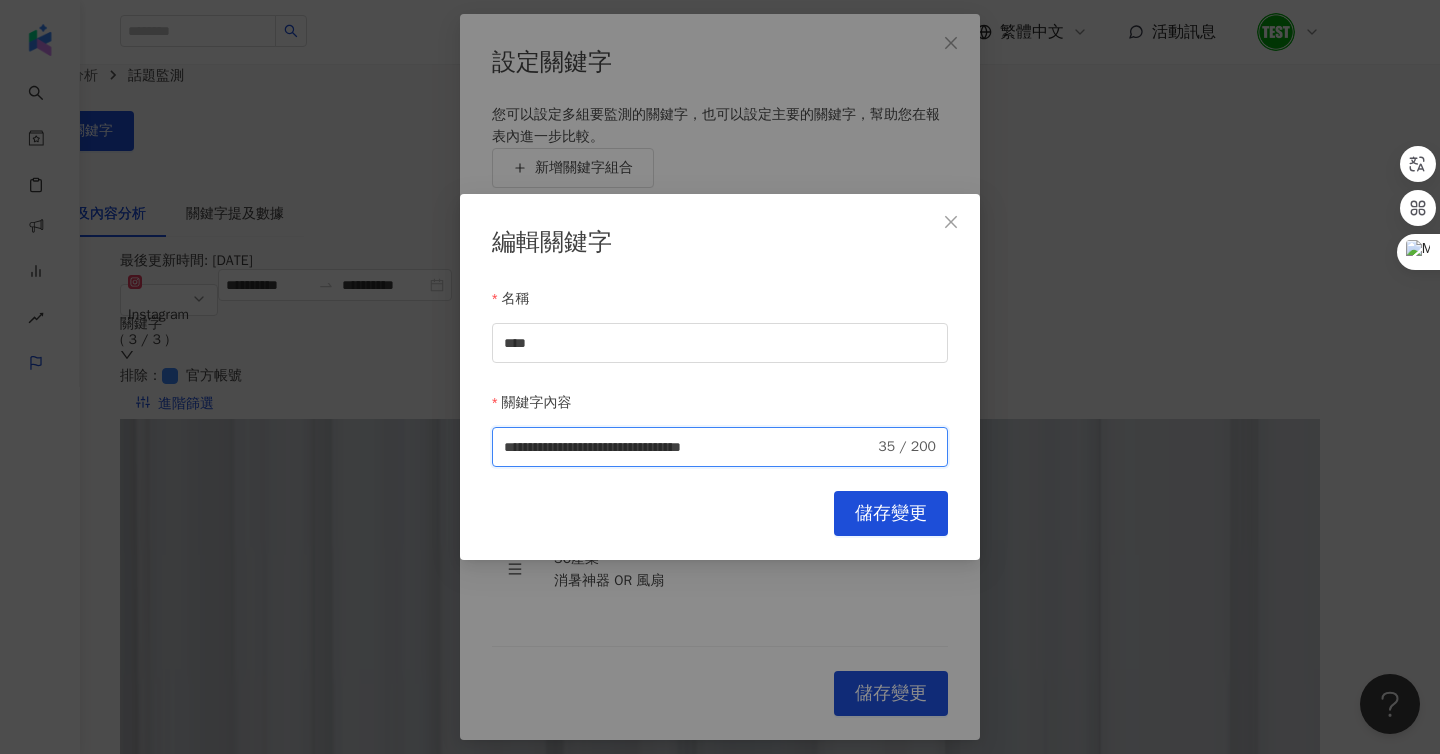 click on "**********" at bounding box center (689, 447) 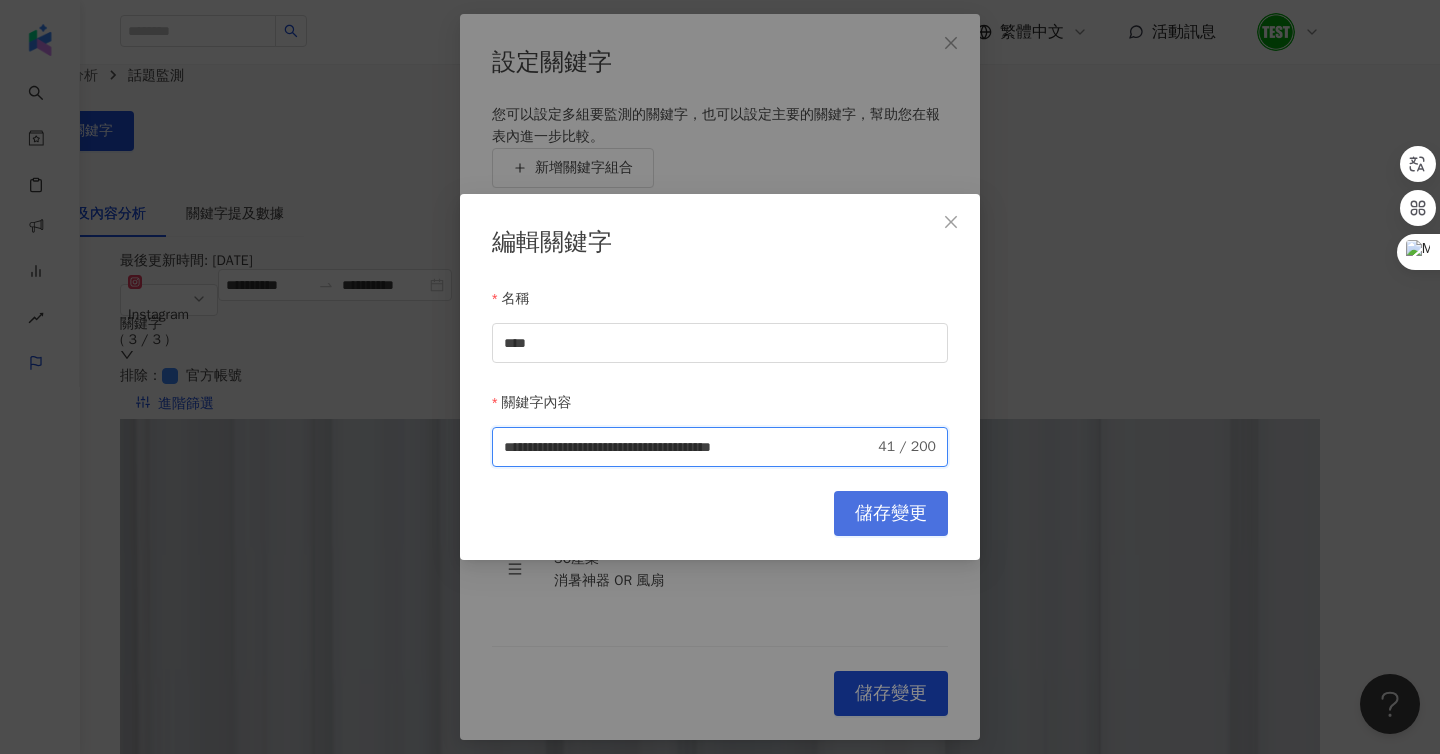 type on "**********" 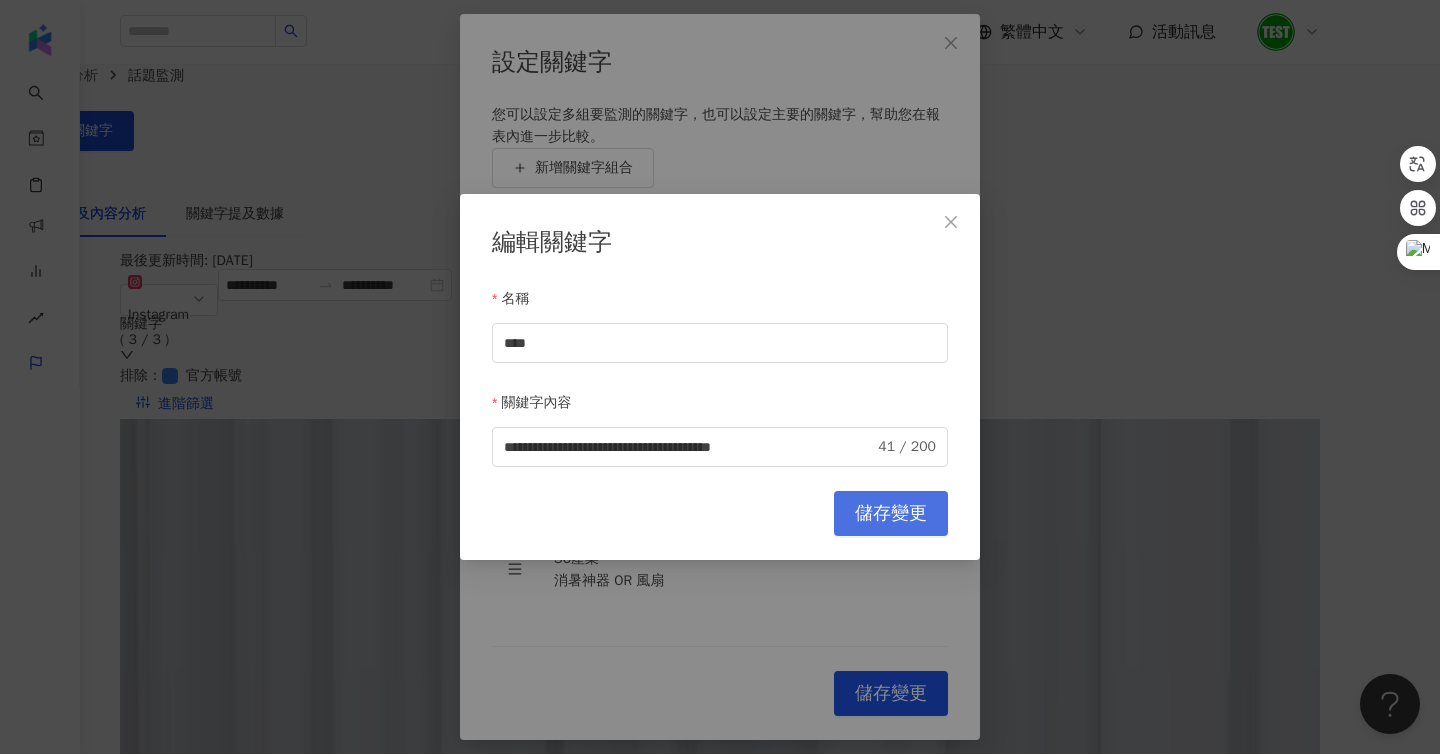 click on "儲存變更" at bounding box center (891, 514) 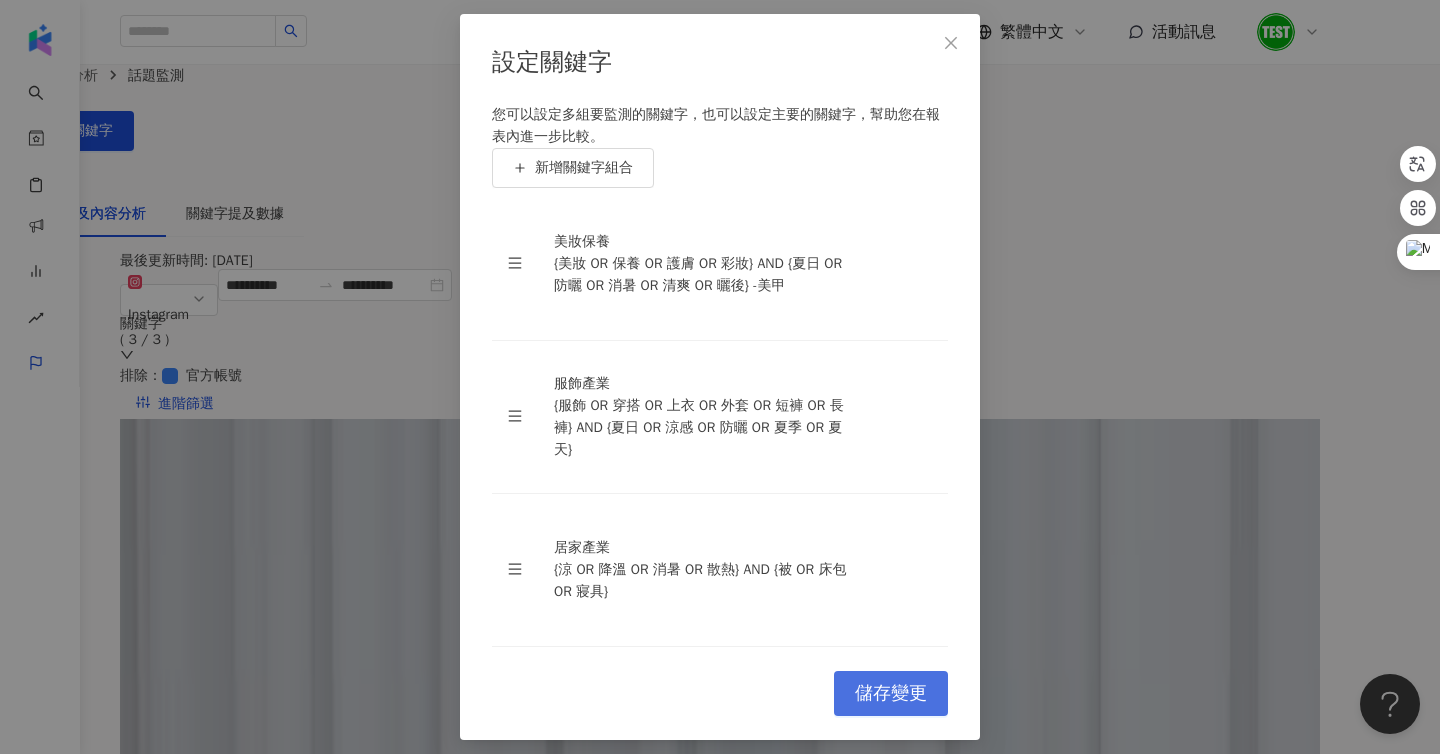 click on "儲存變更" at bounding box center (891, 694) 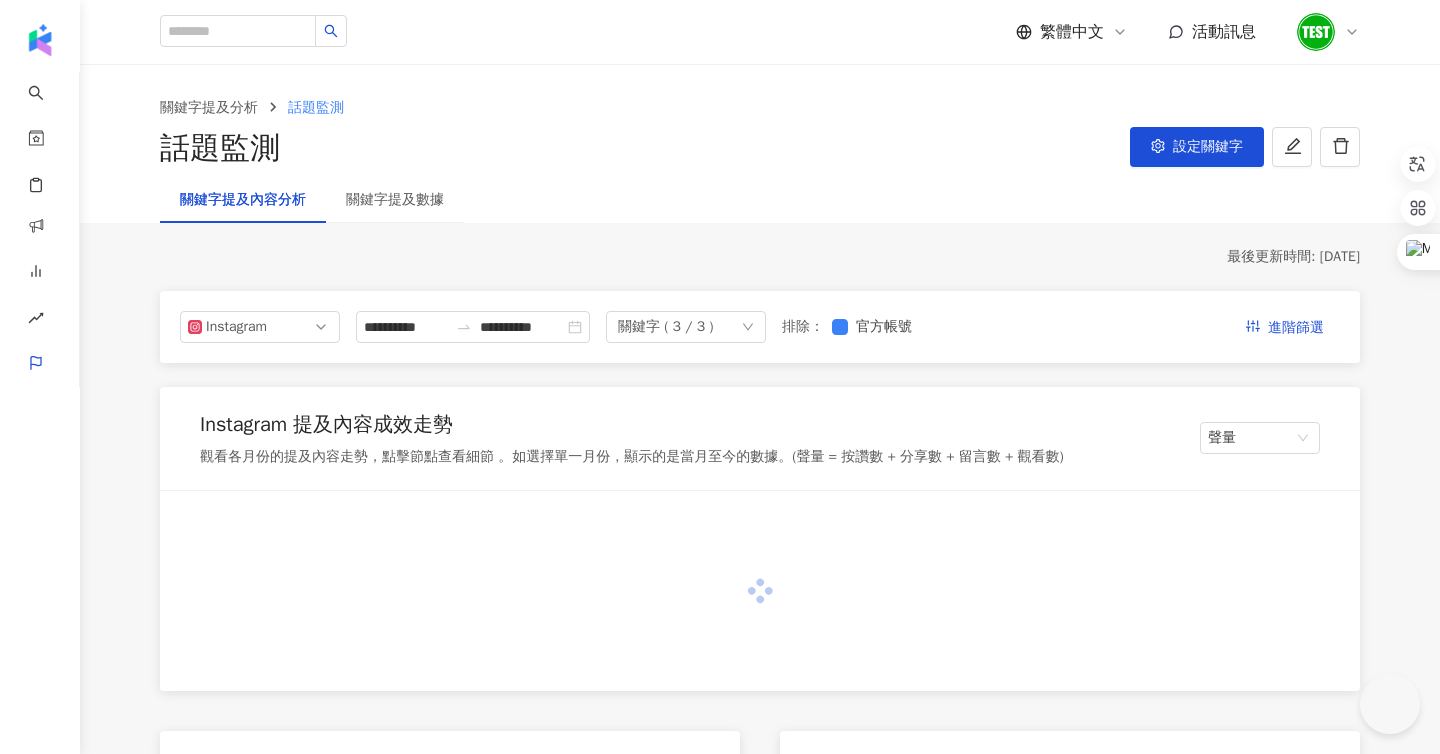 scroll, scrollTop: 0, scrollLeft: 0, axis: both 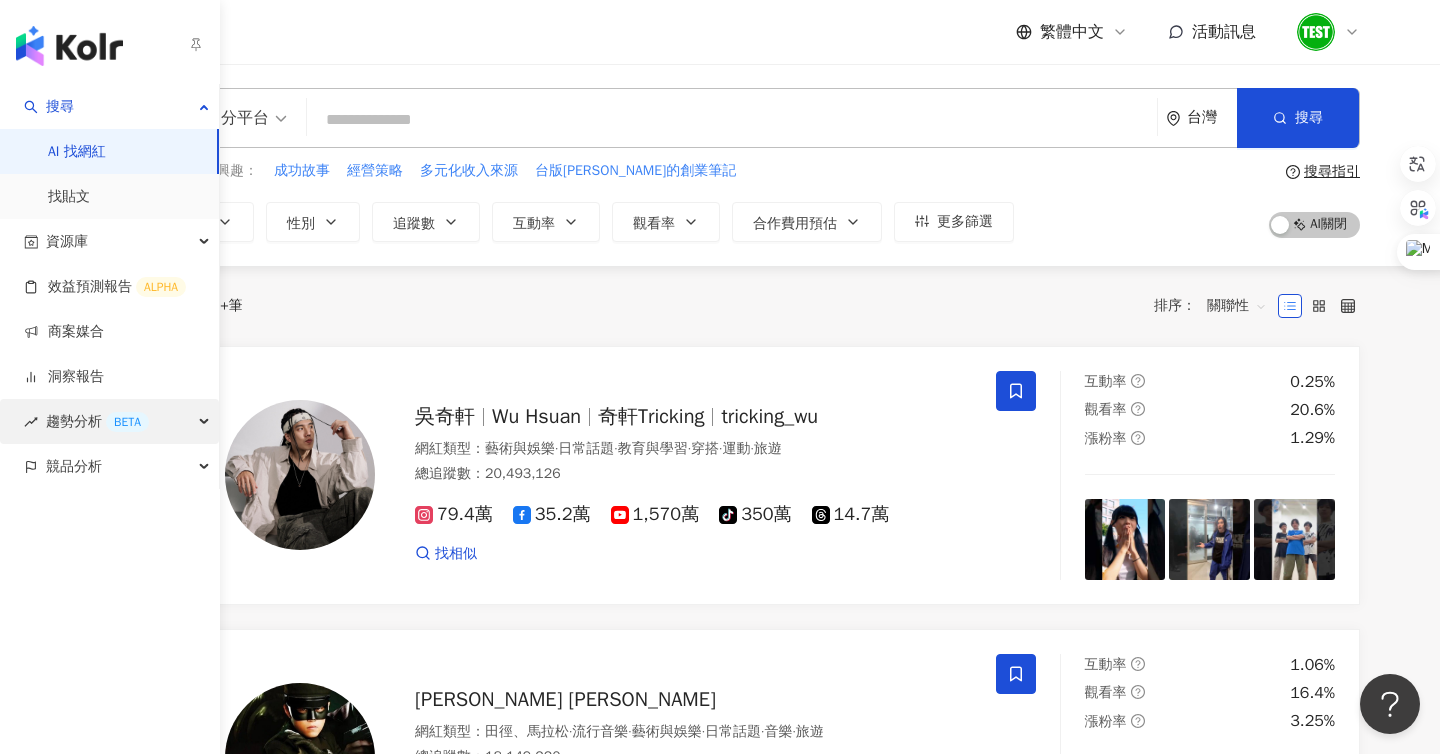 click on "洞察報告" at bounding box center (64, 377) 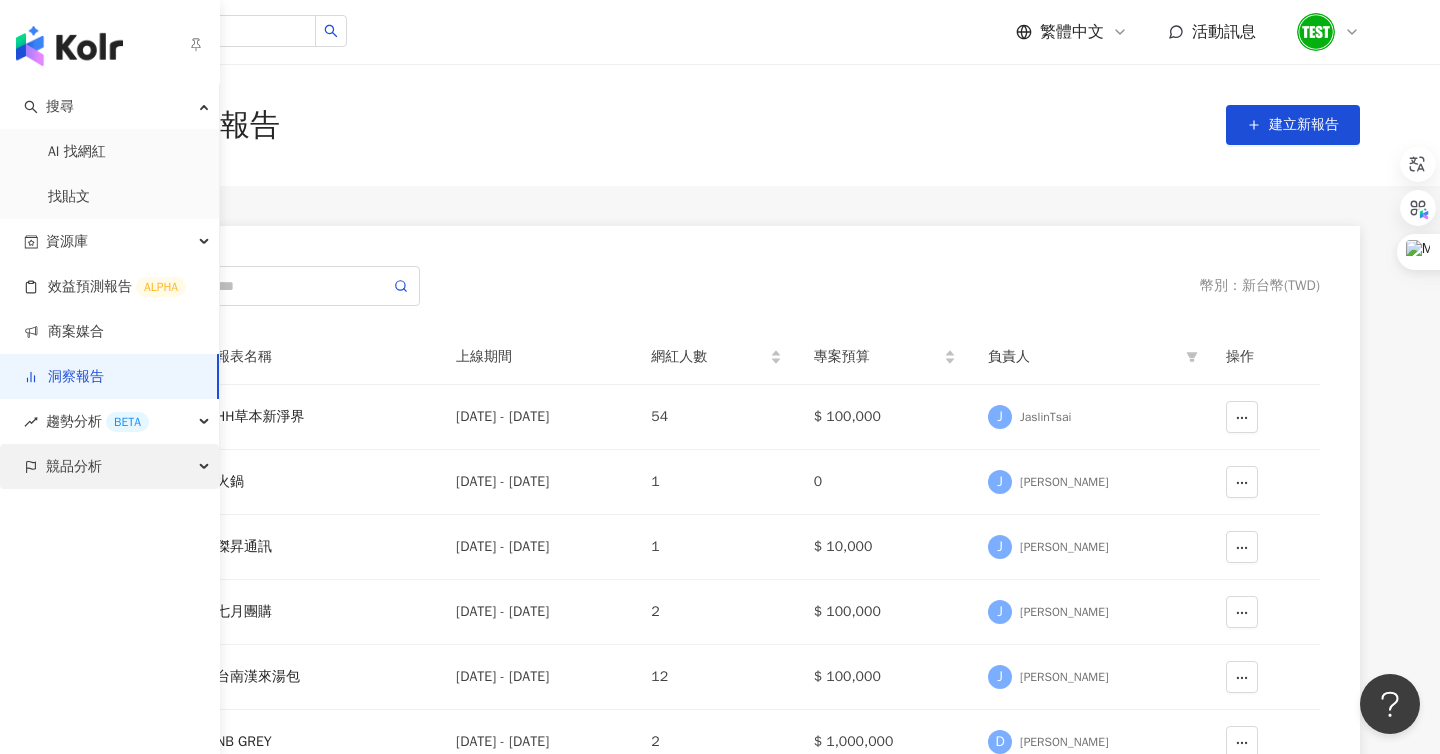 click on "競品分析" at bounding box center (74, 466) 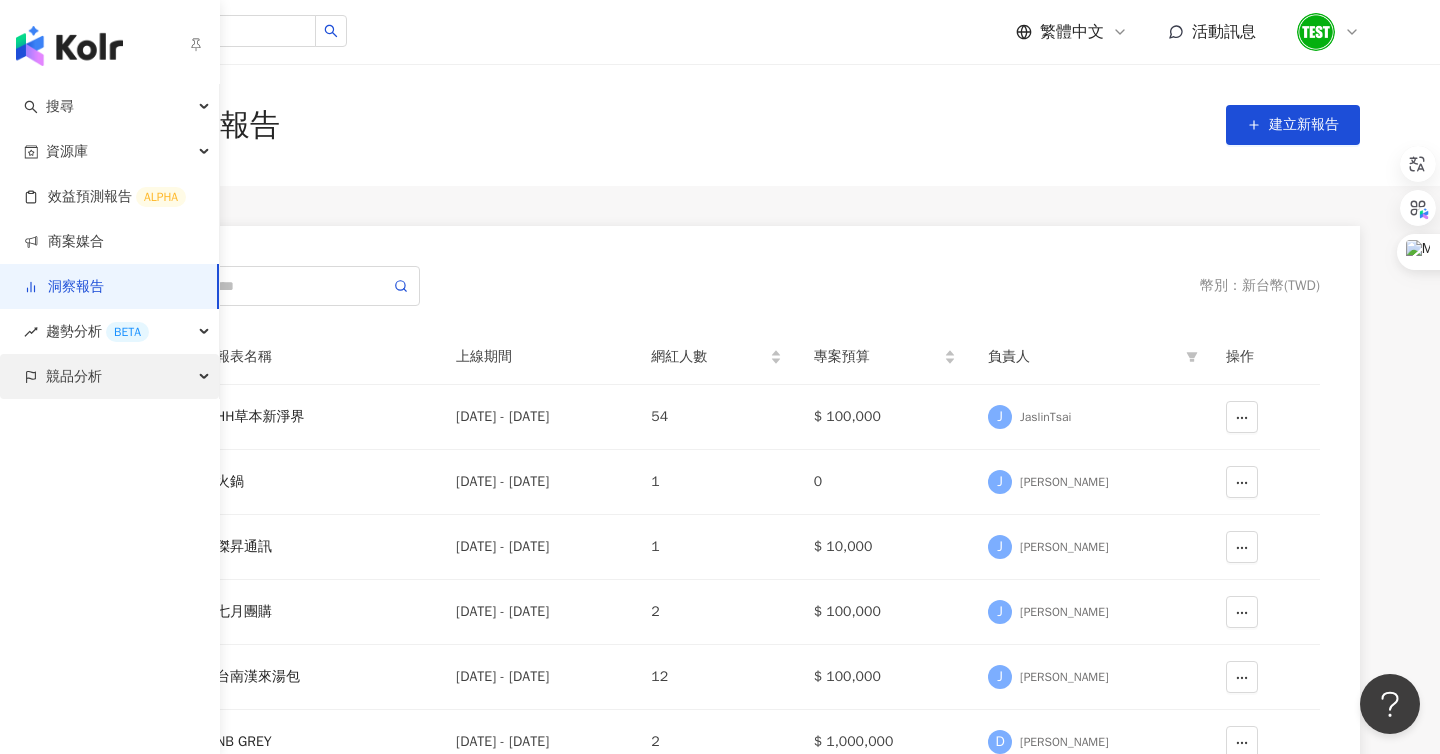 click on "競品分析" at bounding box center (109, 376) 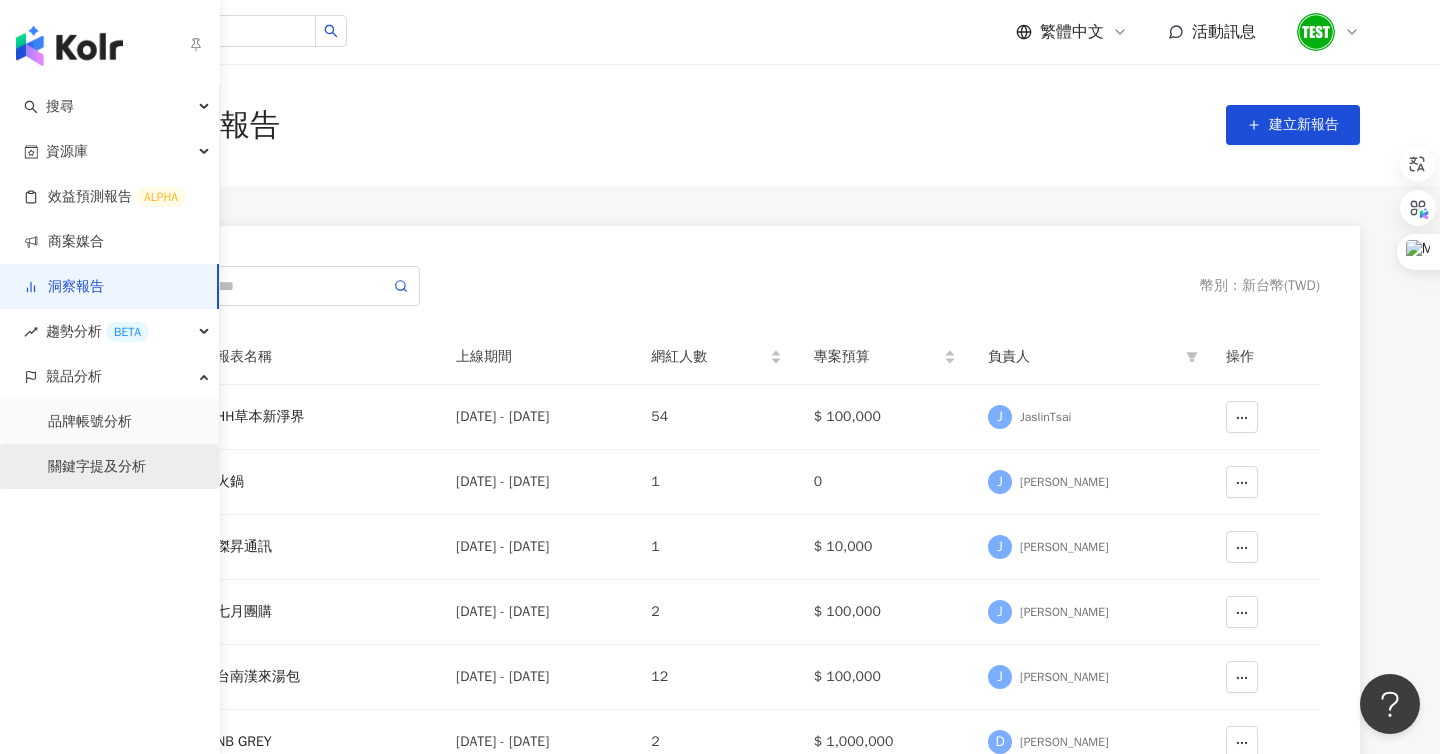 click on "關鍵字提及分析" at bounding box center [97, 467] 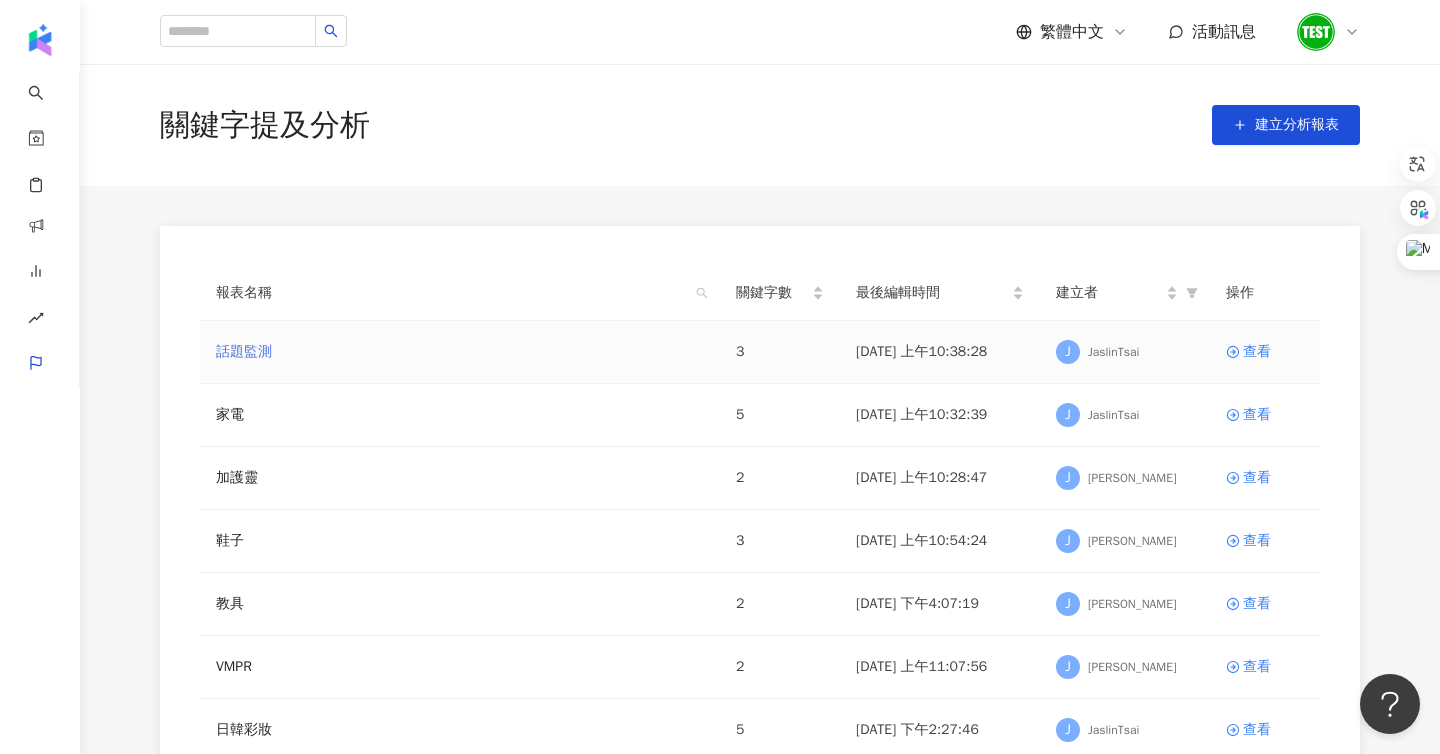 click on "話題監測" at bounding box center [244, 352] 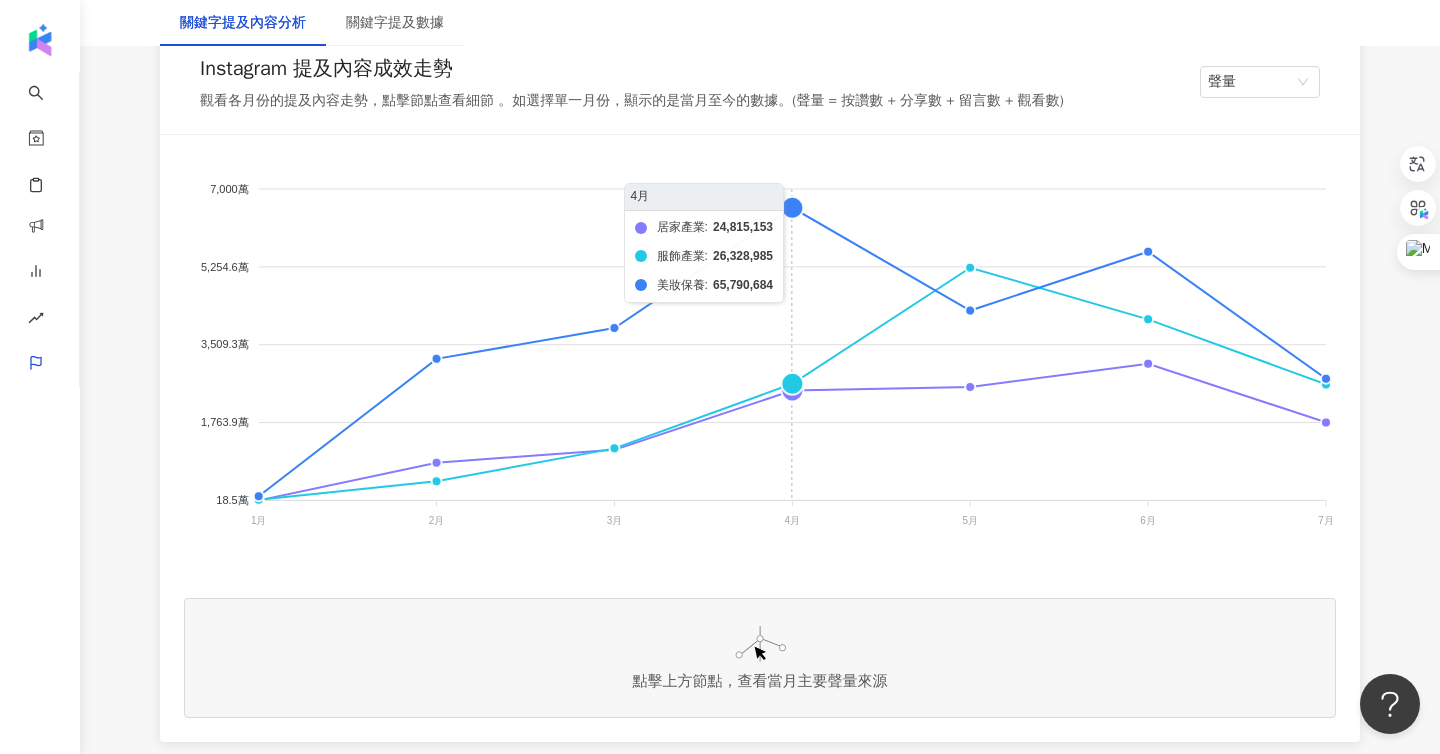 scroll, scrollTop: 313, scrollLeft: 0, axis: vertical 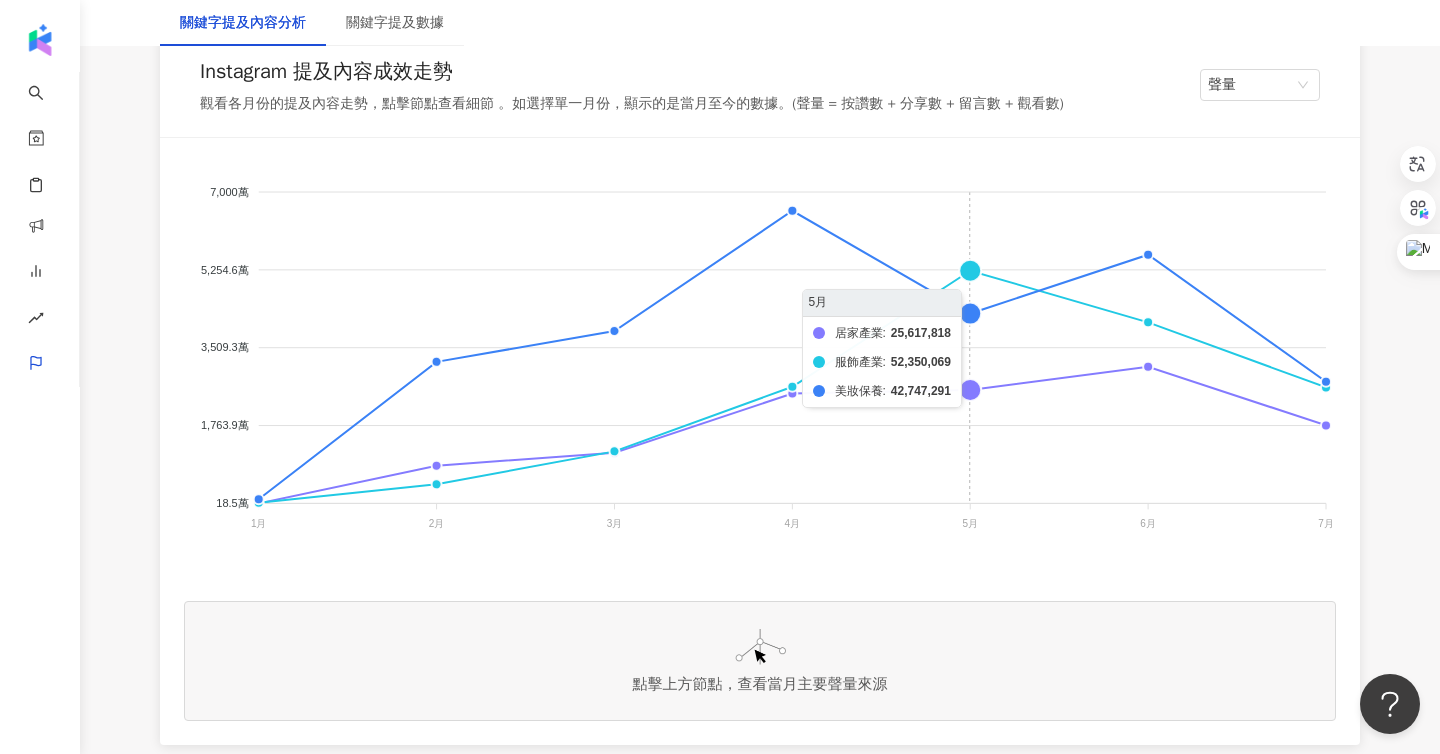 click on "居家產業 服飾產業 美妝保養" 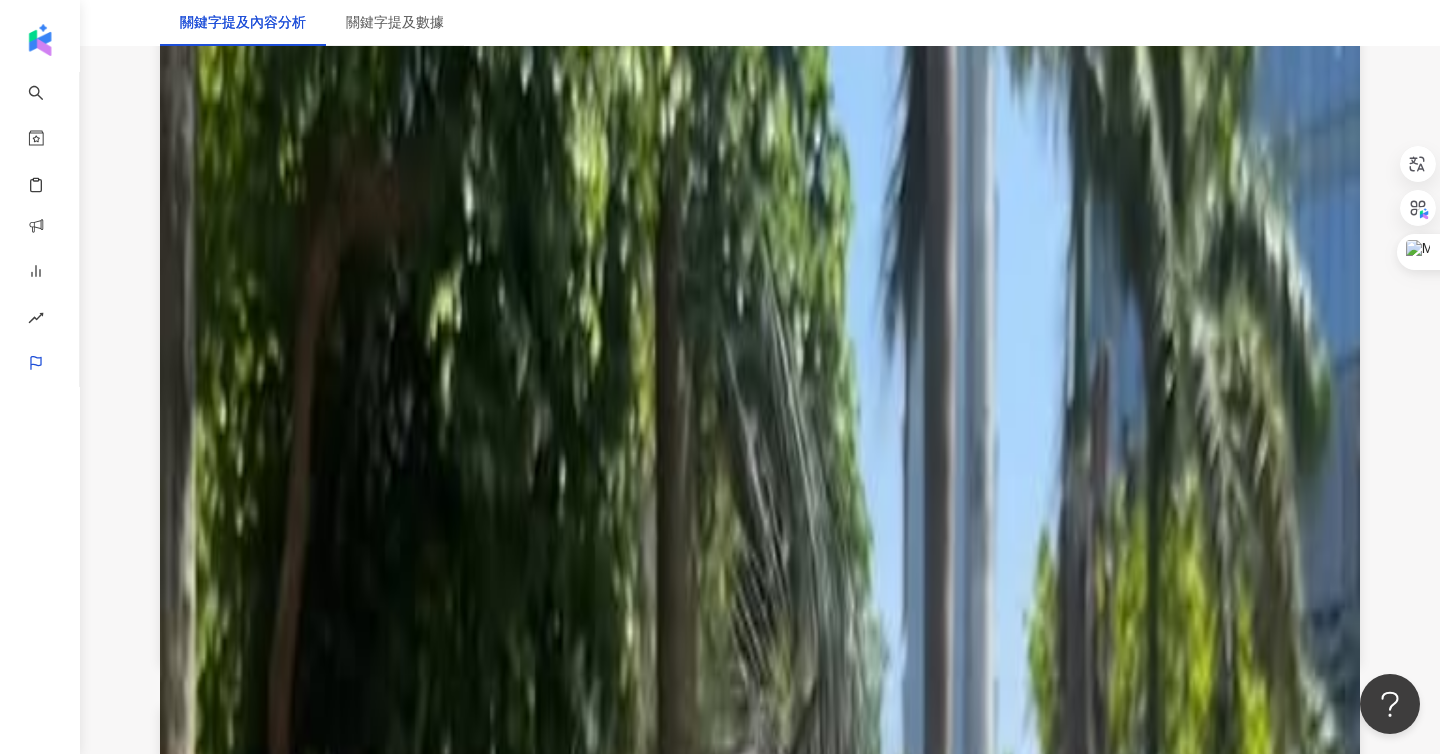 scroll, scrollTop: 396, scrollLeft: 0, axis: vertical 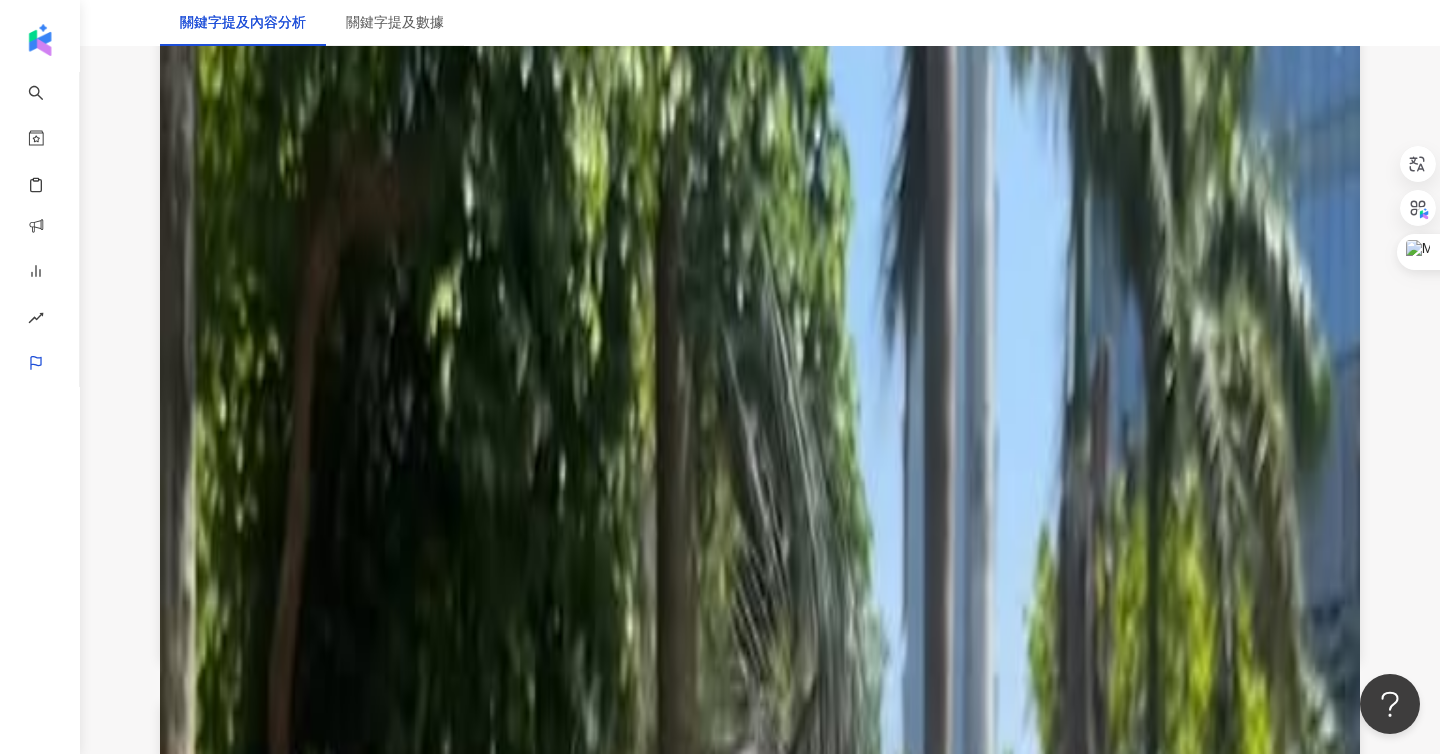 click at bounding box center [760, 2645] 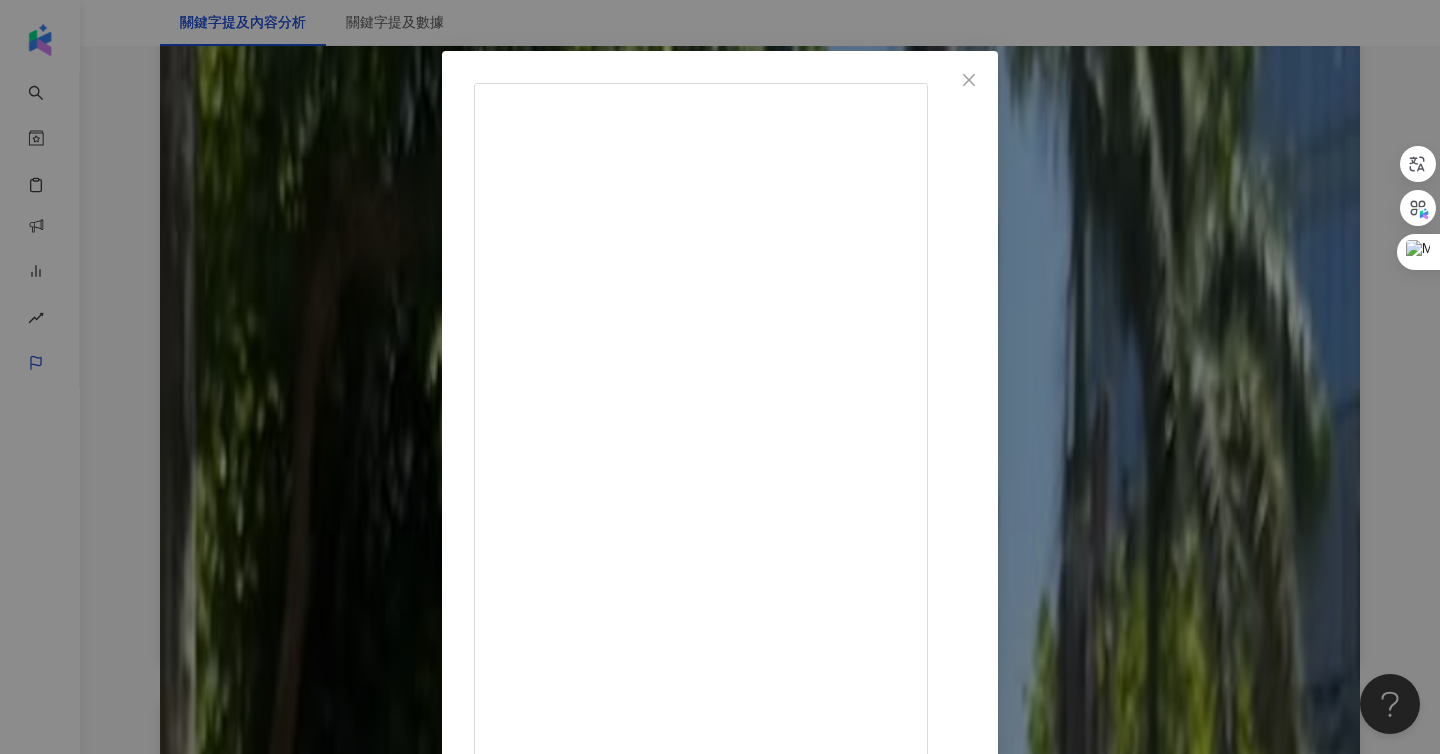 scroll, scrollTop: 58, scrollLeft: 0, axis: vertical 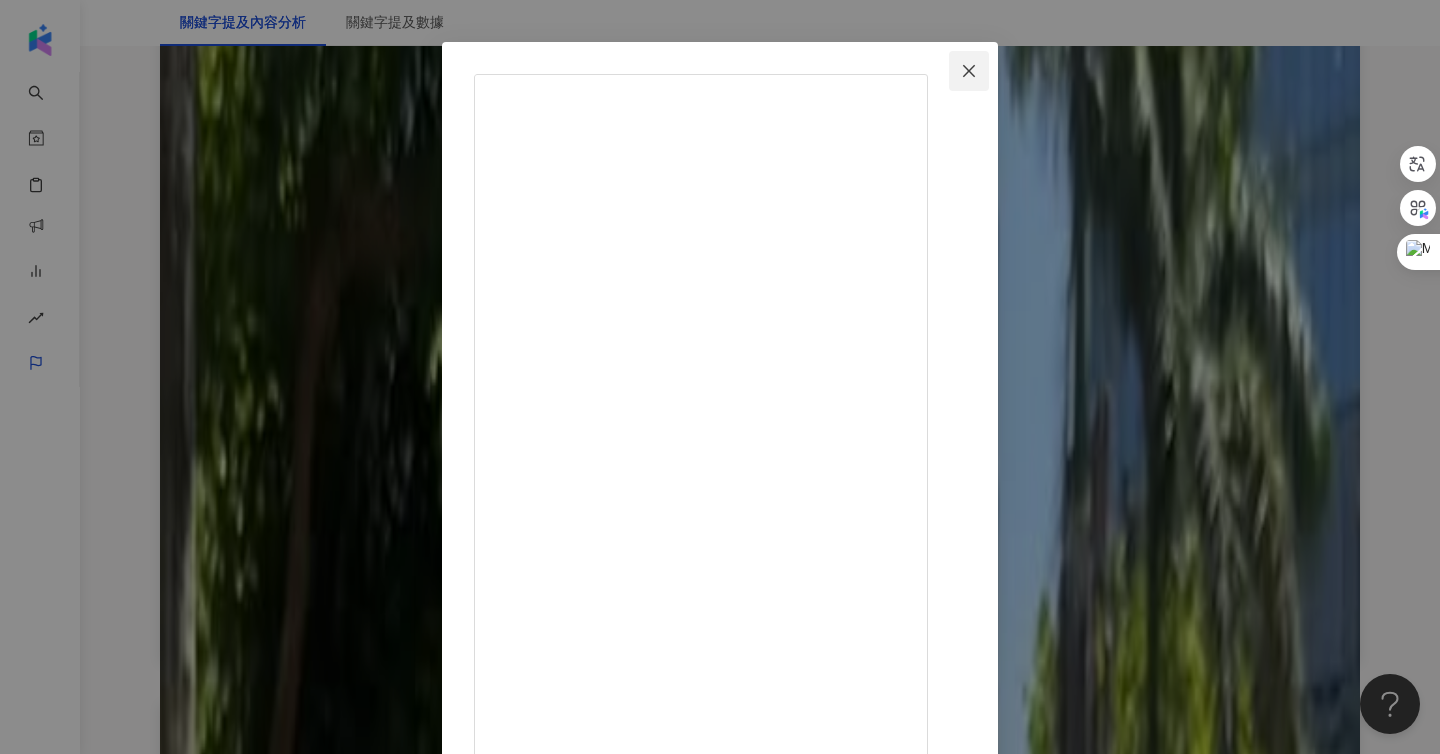 click at bounding box center [969, 71] 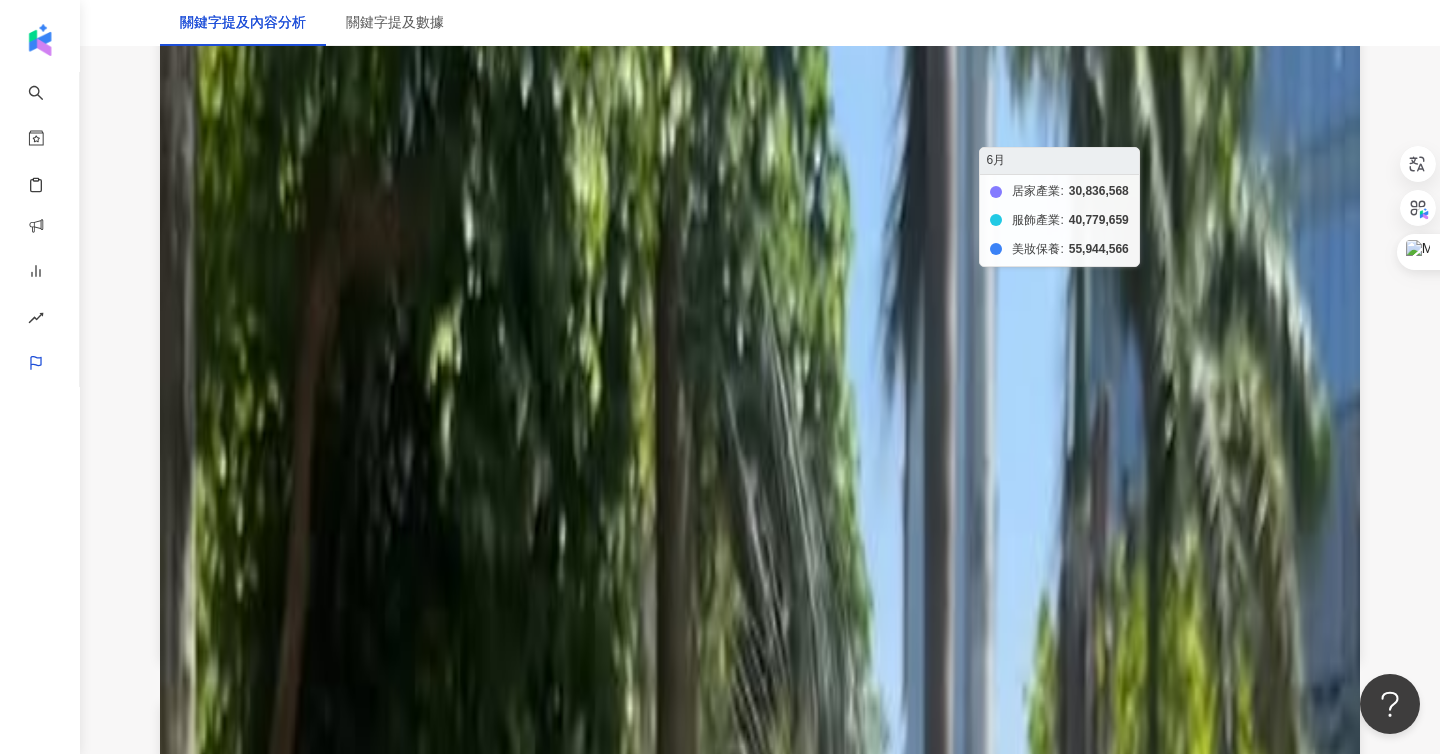 scroll, scrollTop: 0, scrollLeft: 0, axis: both 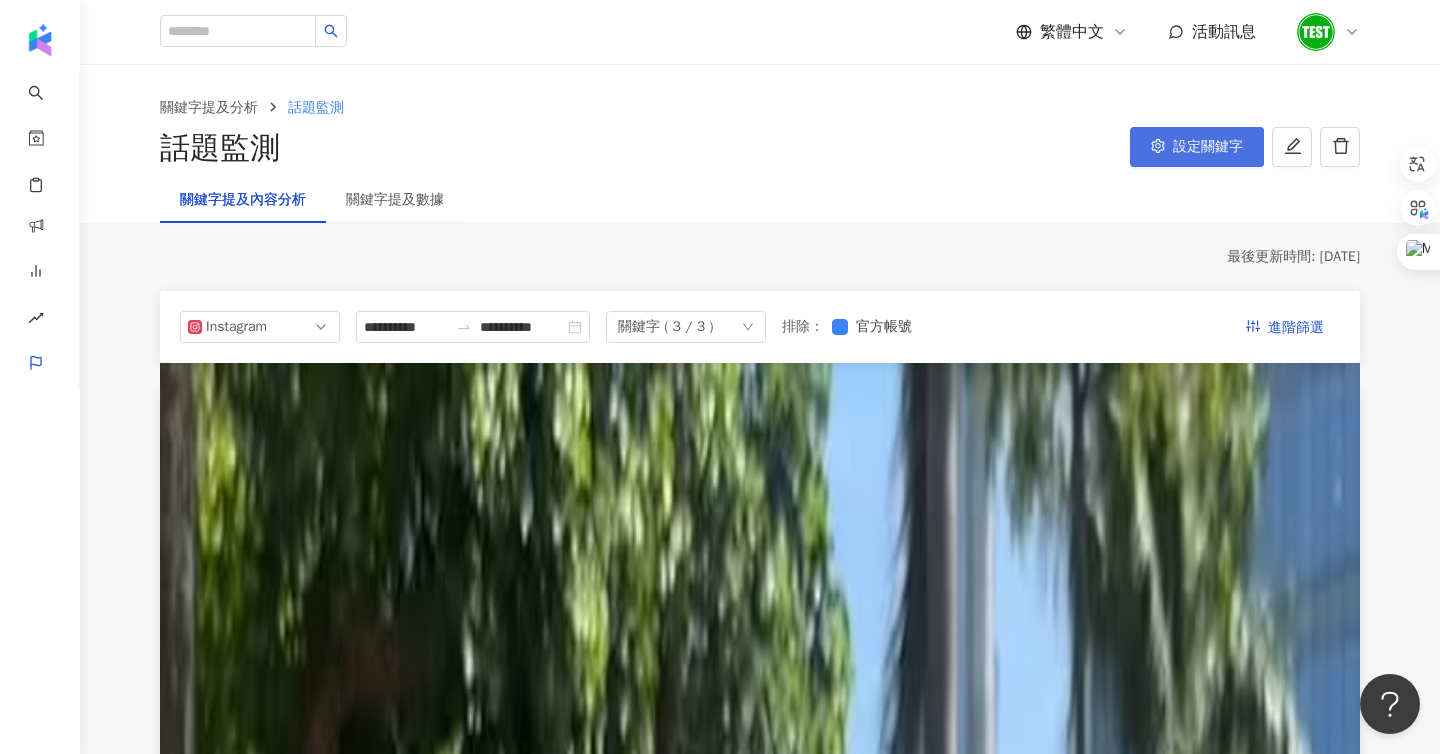 click on "設定關鍵字" at bounding box center (1208, 147) 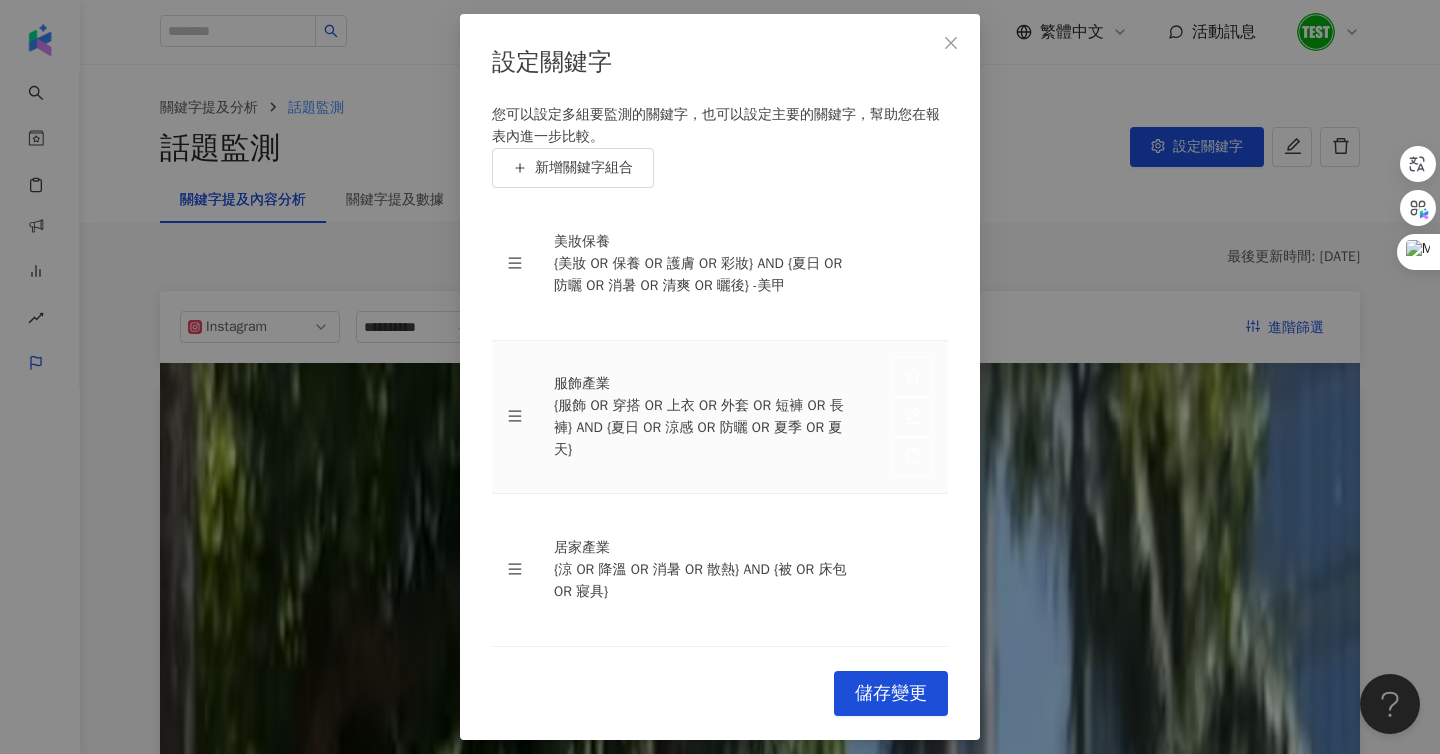 scroll, scrollTop: 82, scrollLeft: 0, axis: vertical 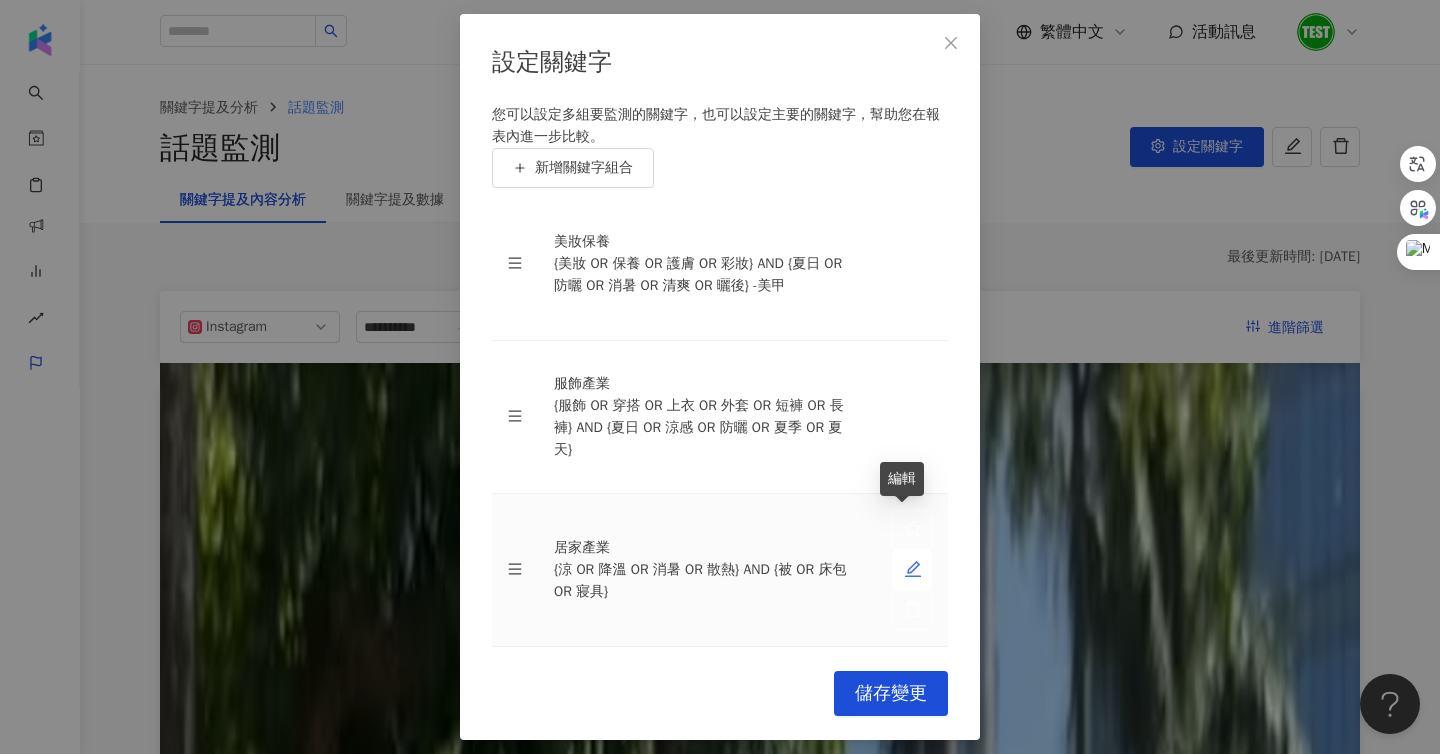 click 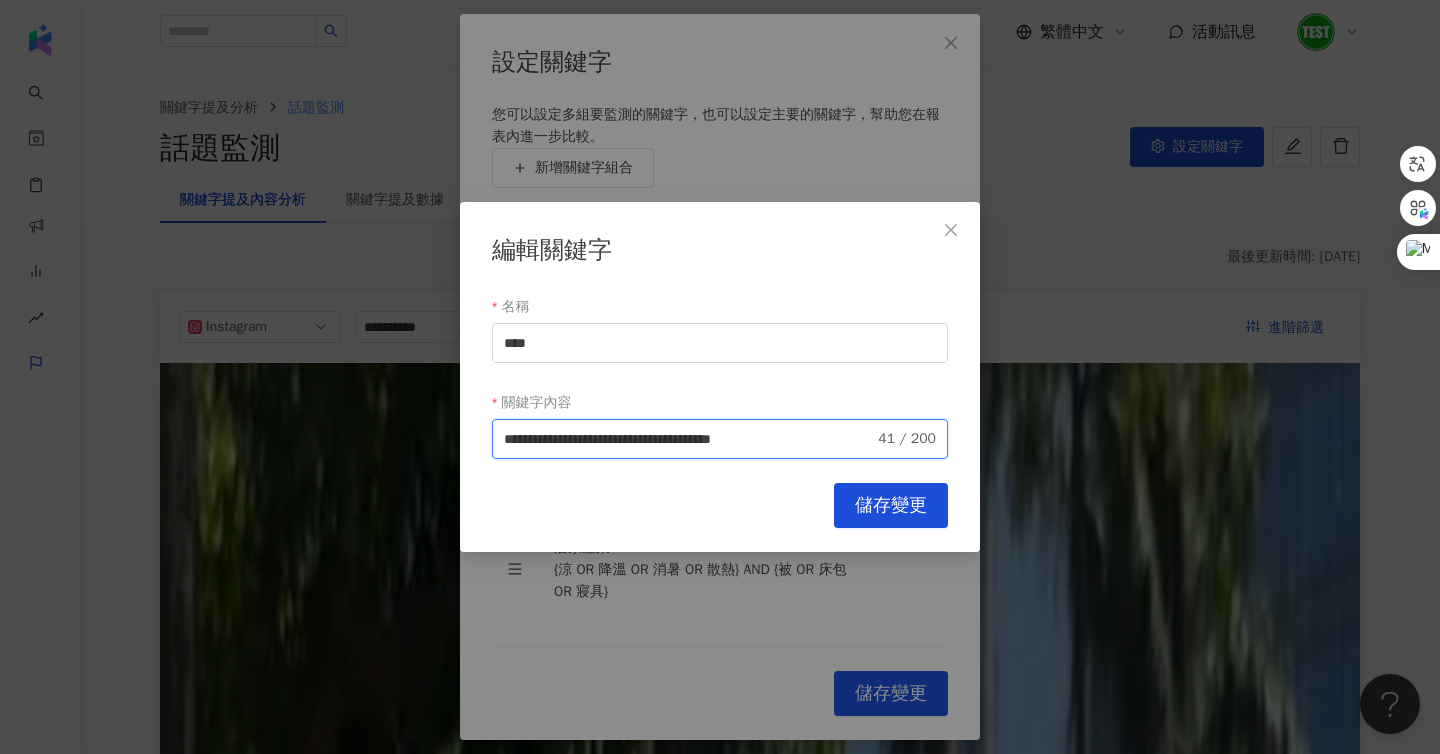 click on "**********" at bounding box center (689, 439) 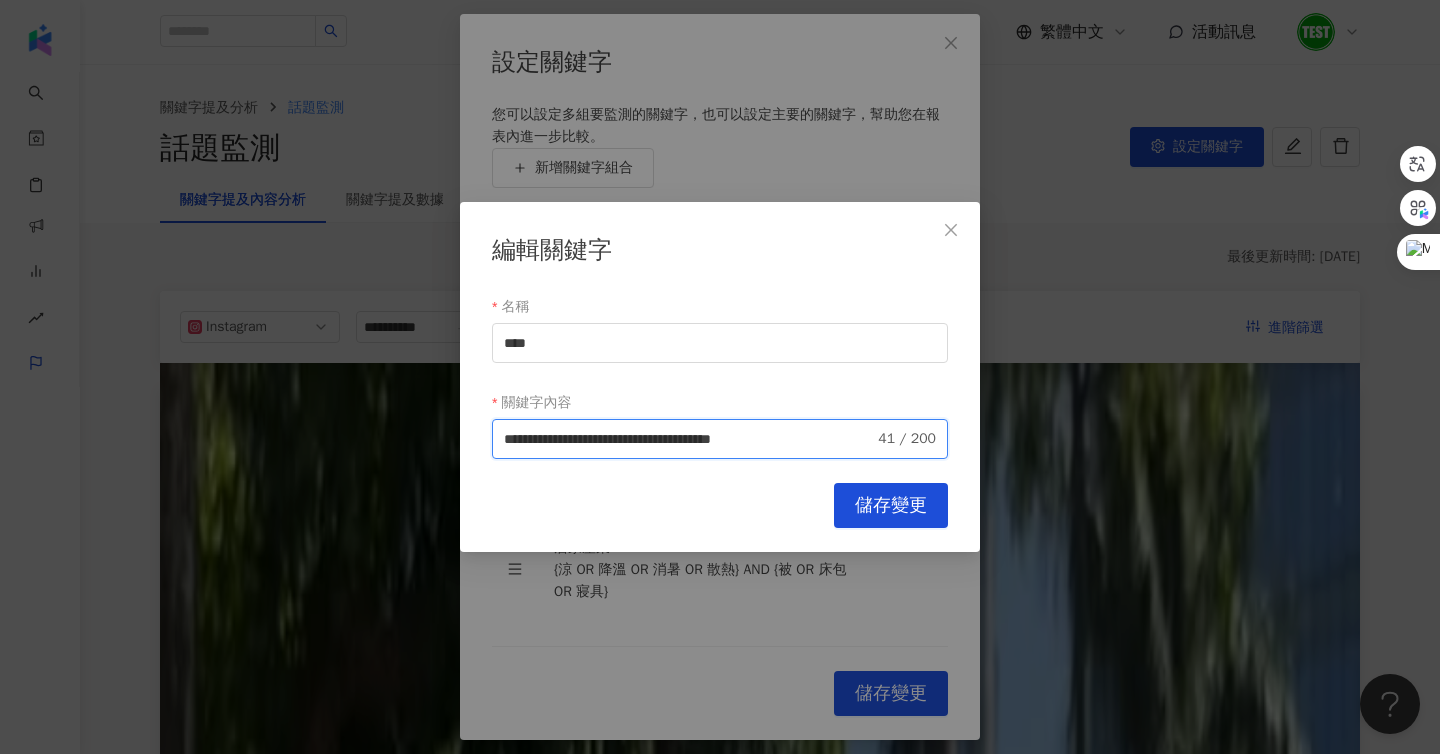 click on "**********" at bounding box center [689, 439] 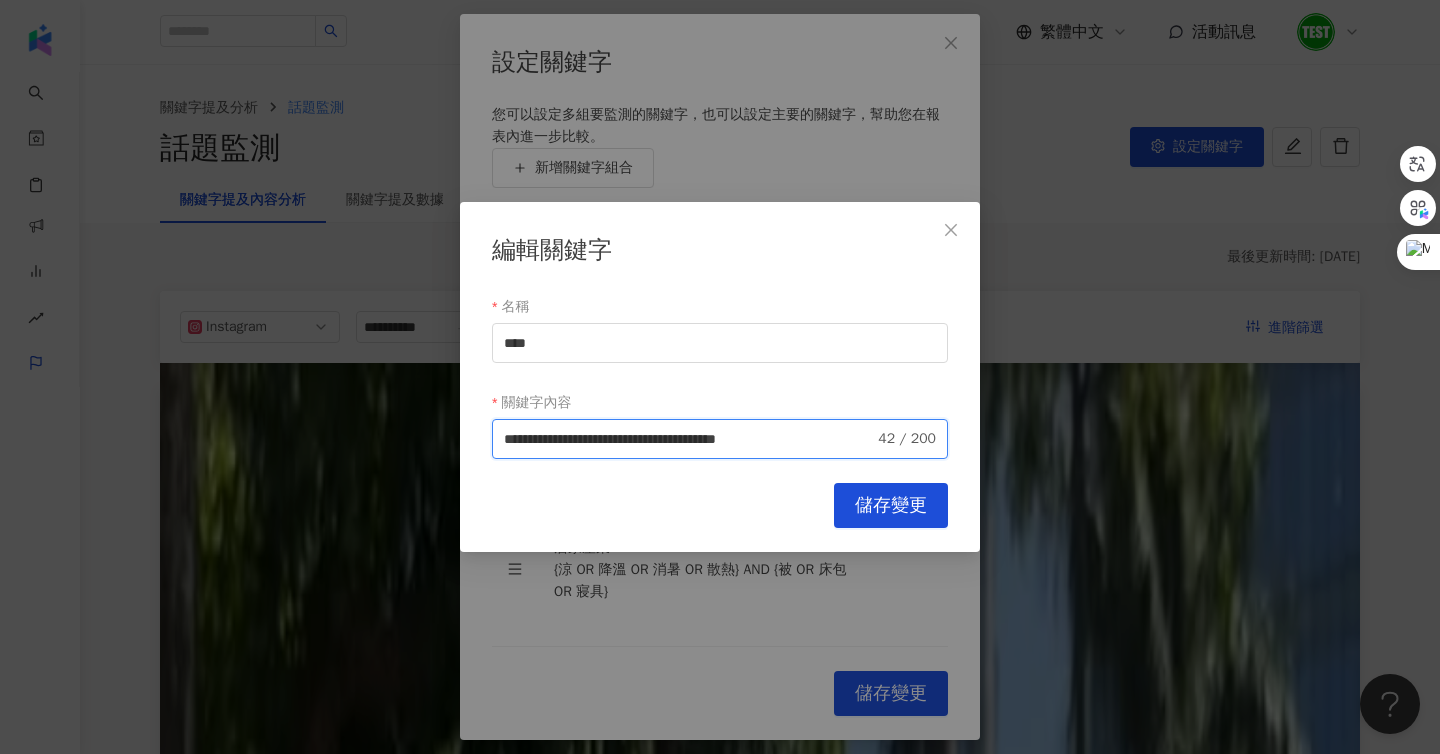 type on "**********" 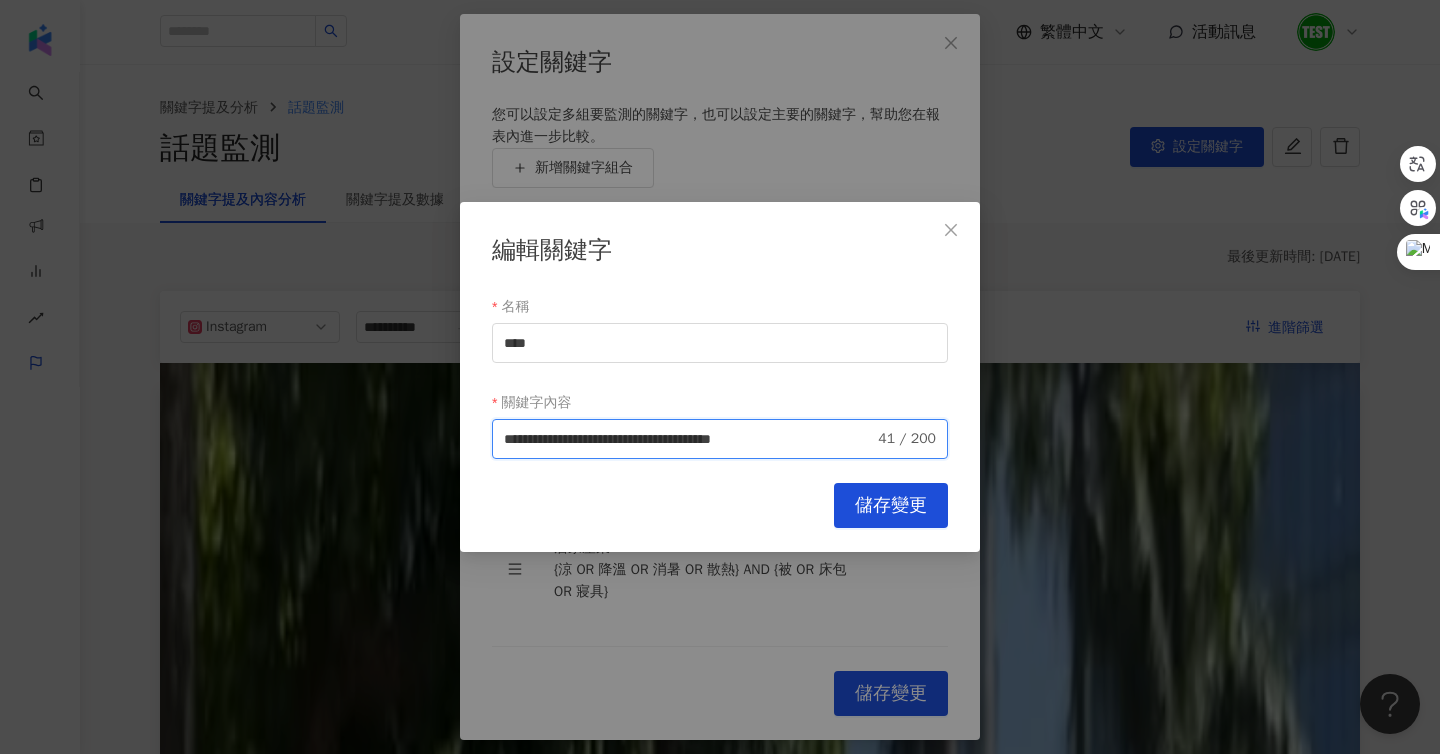 click on "**********" at bounding box center (689, 439) 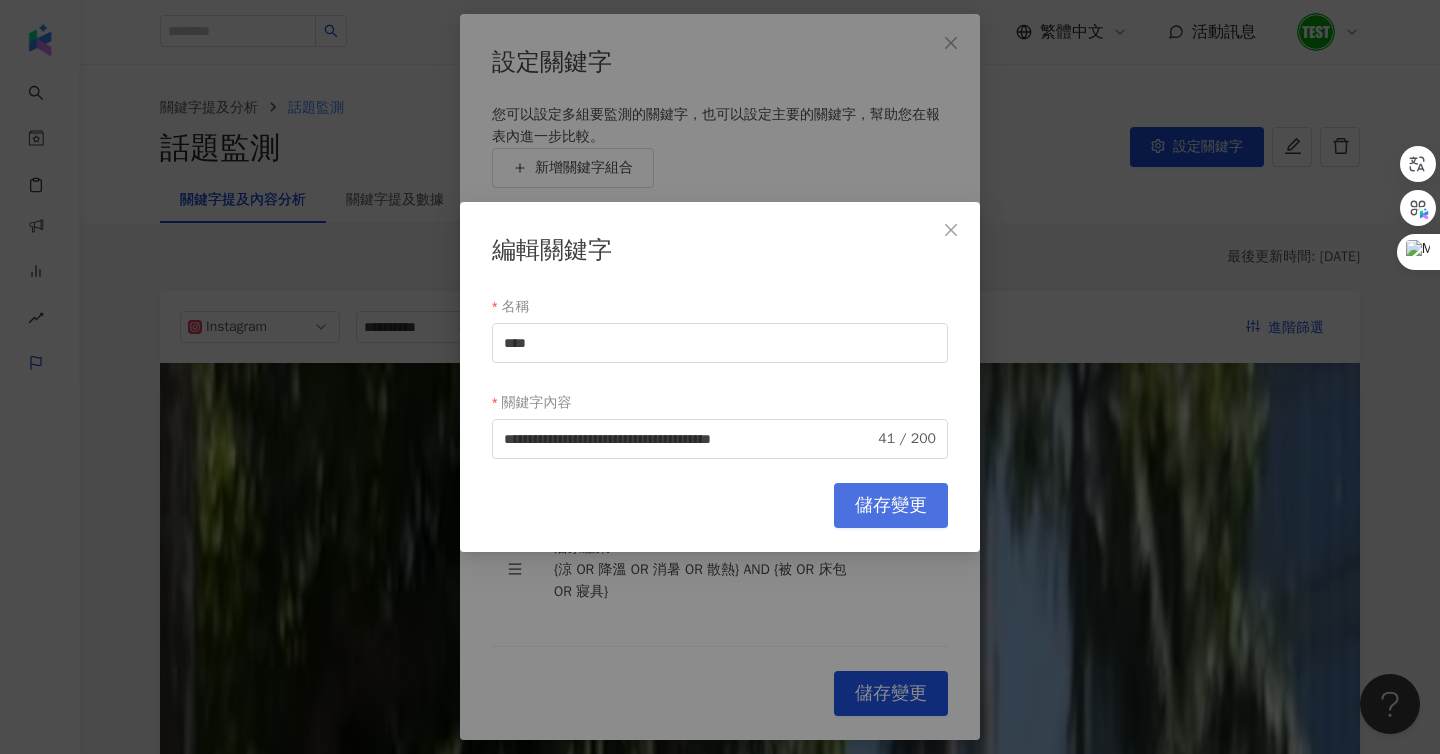 click on "儲存變更" at bounding box center [891, 505] 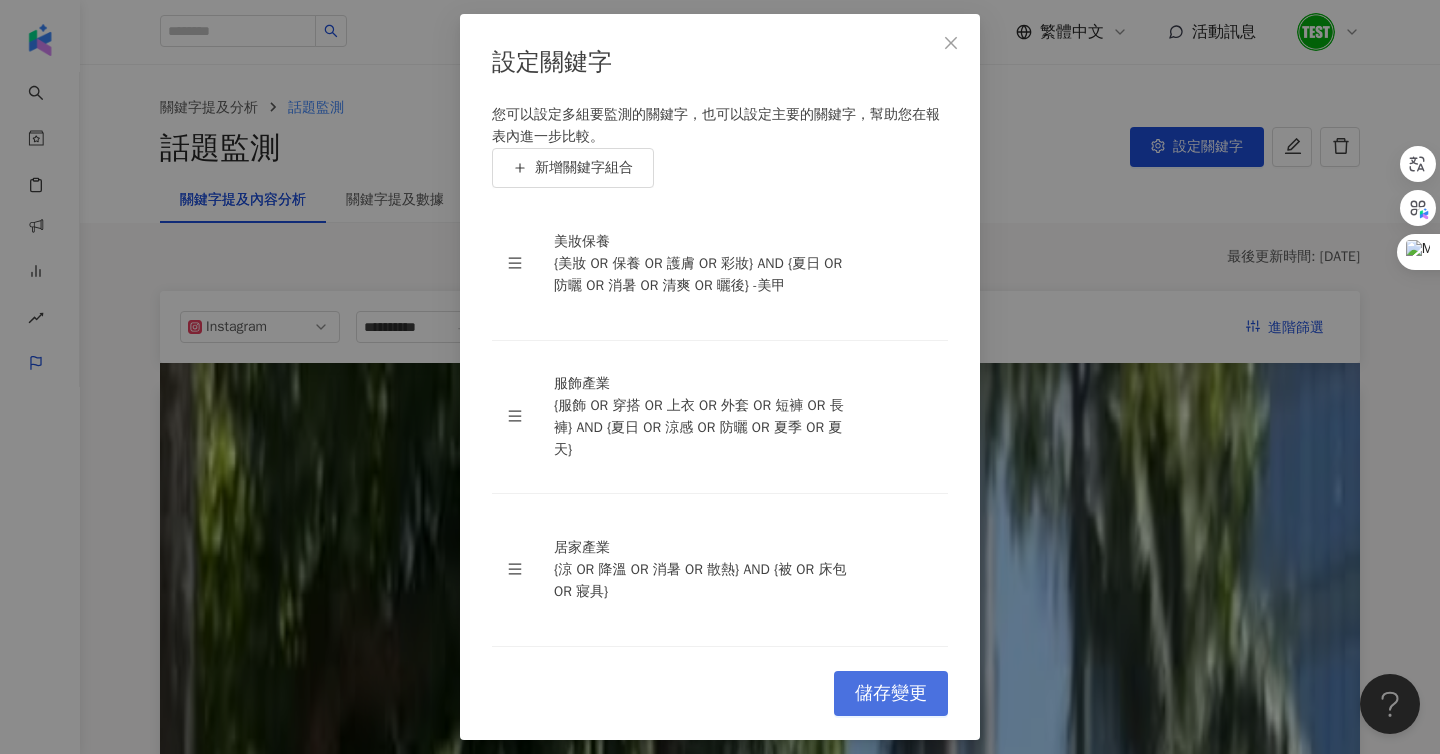 click on "儲存變更" at bounding box center (891, 693) 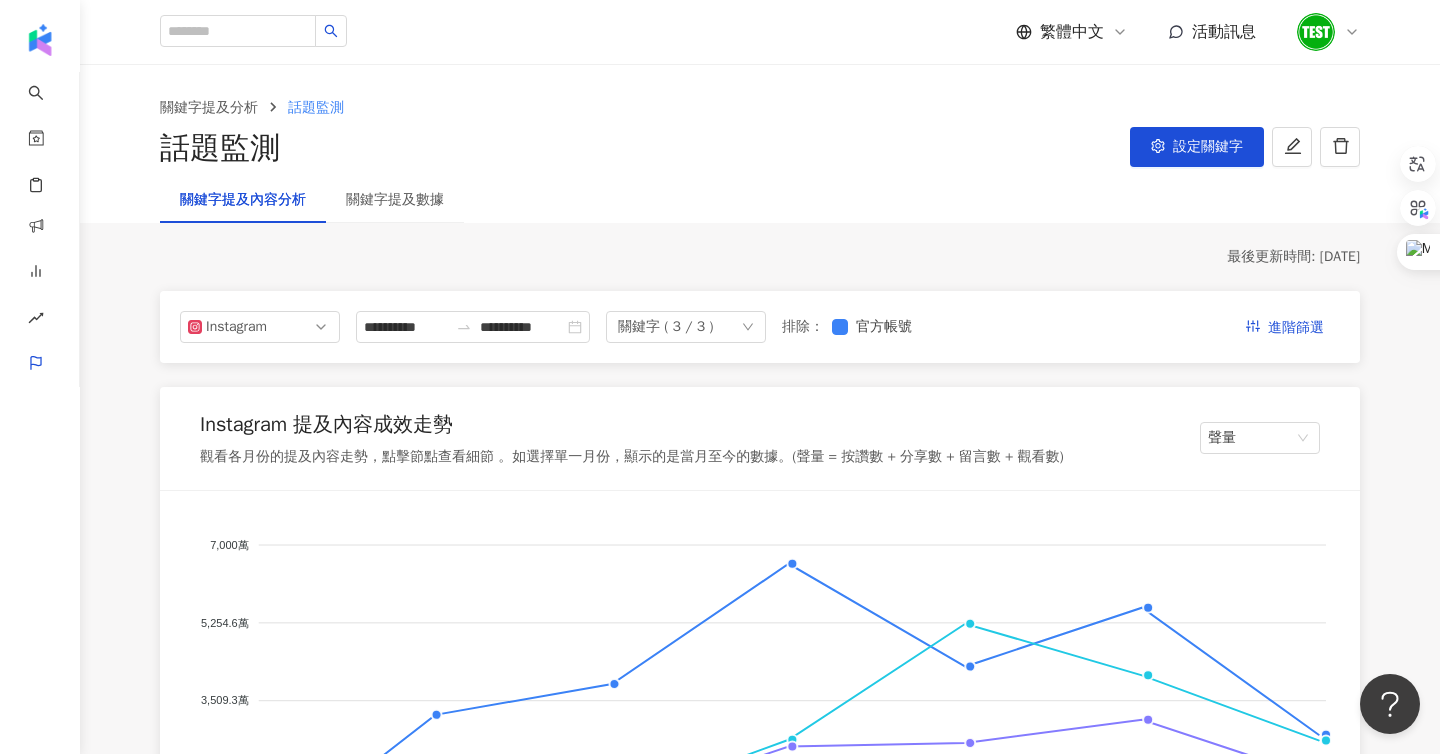 scroll, scrollTop: 208, scrollLeft: 0, axis: vertical 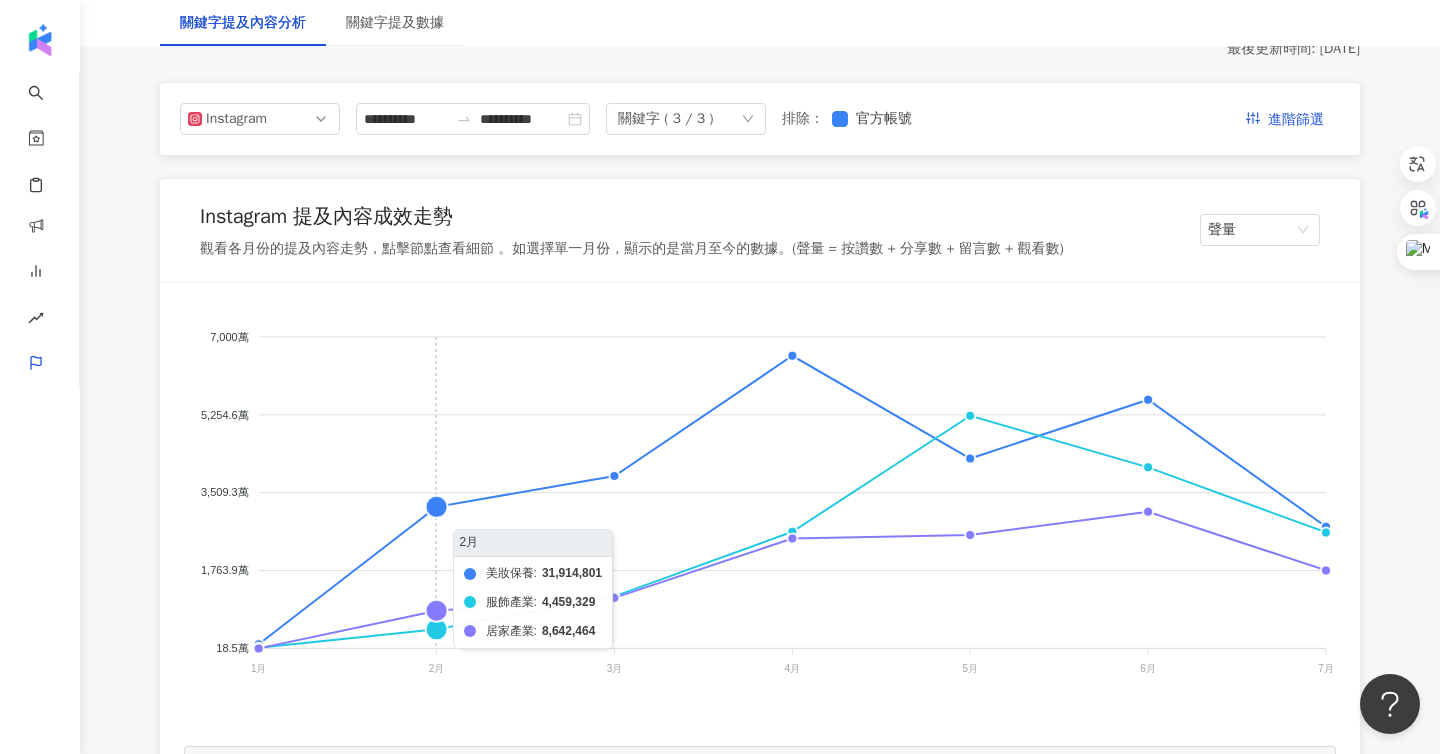 click on "美妝保養 服飾產業 居家產業" 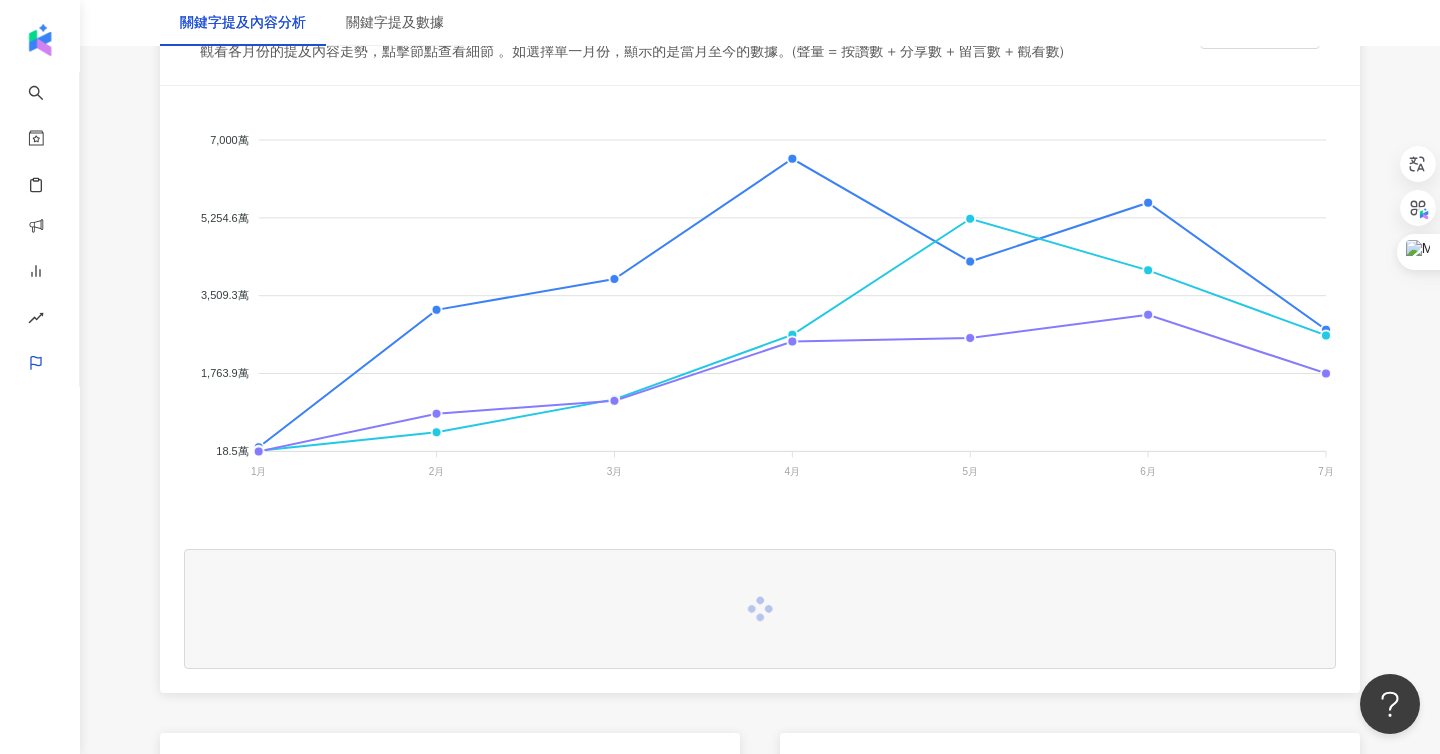 scroll, scrollTop: 448, scrollLeft: 0, axis: vertical 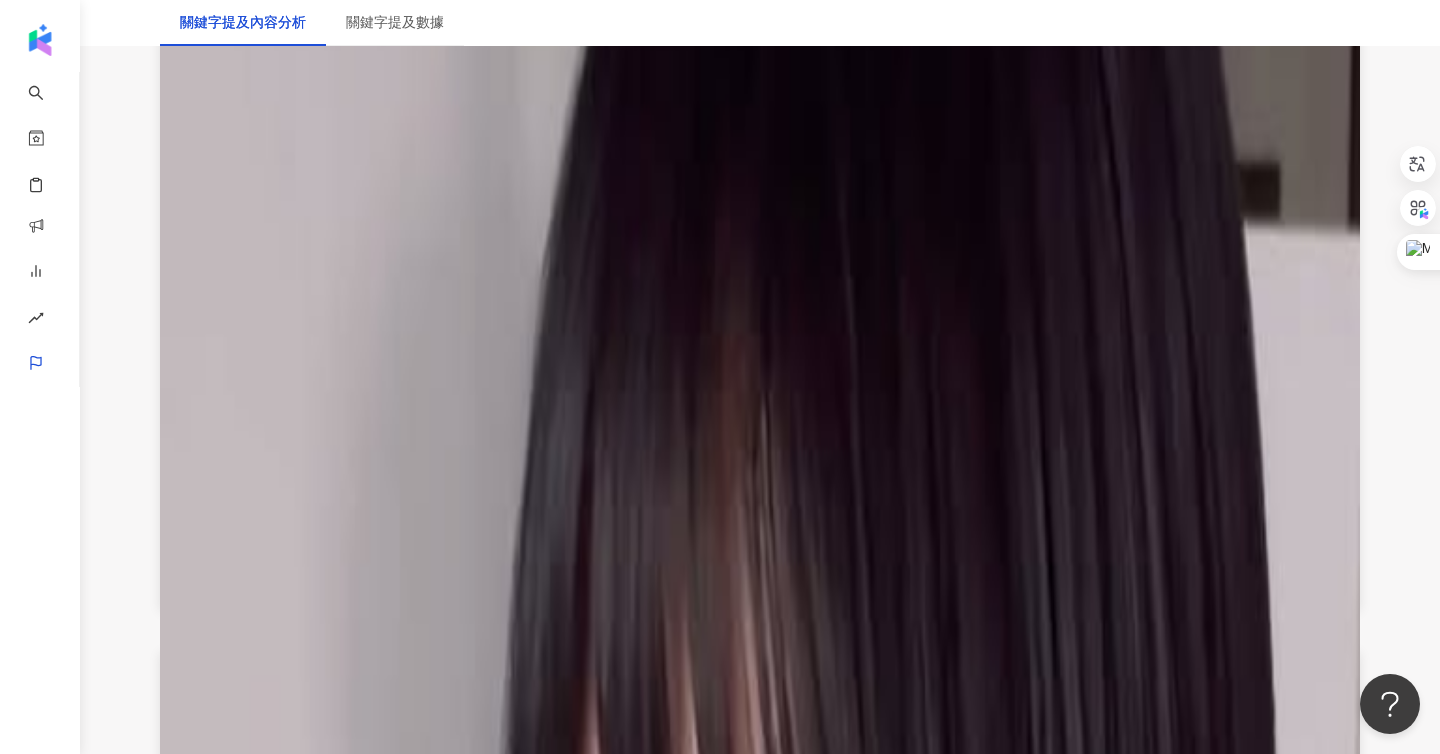 click at bounding box center [760, 2170] 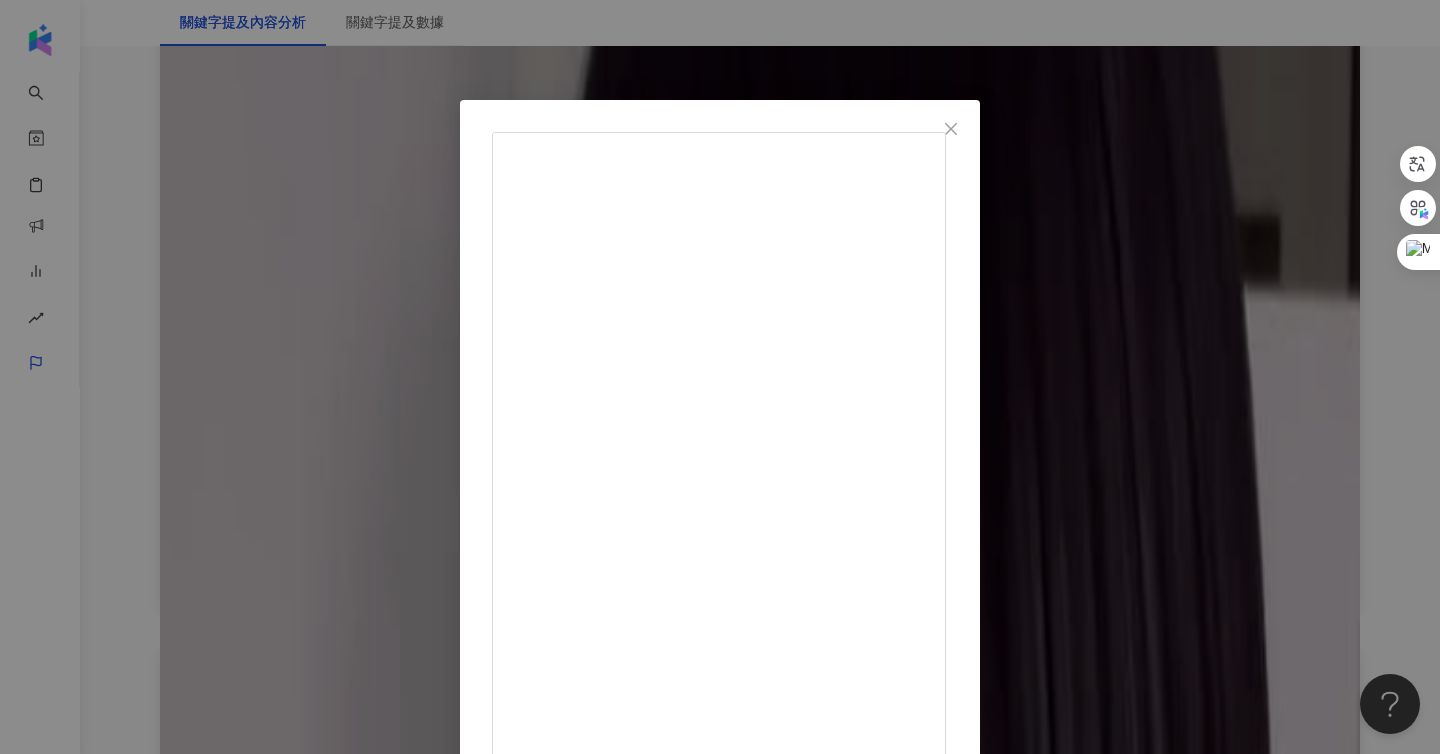 click on "nokkkkon 2025/2/21 4.7萬 217 138.1萬" at bounding box center [720, 1417] 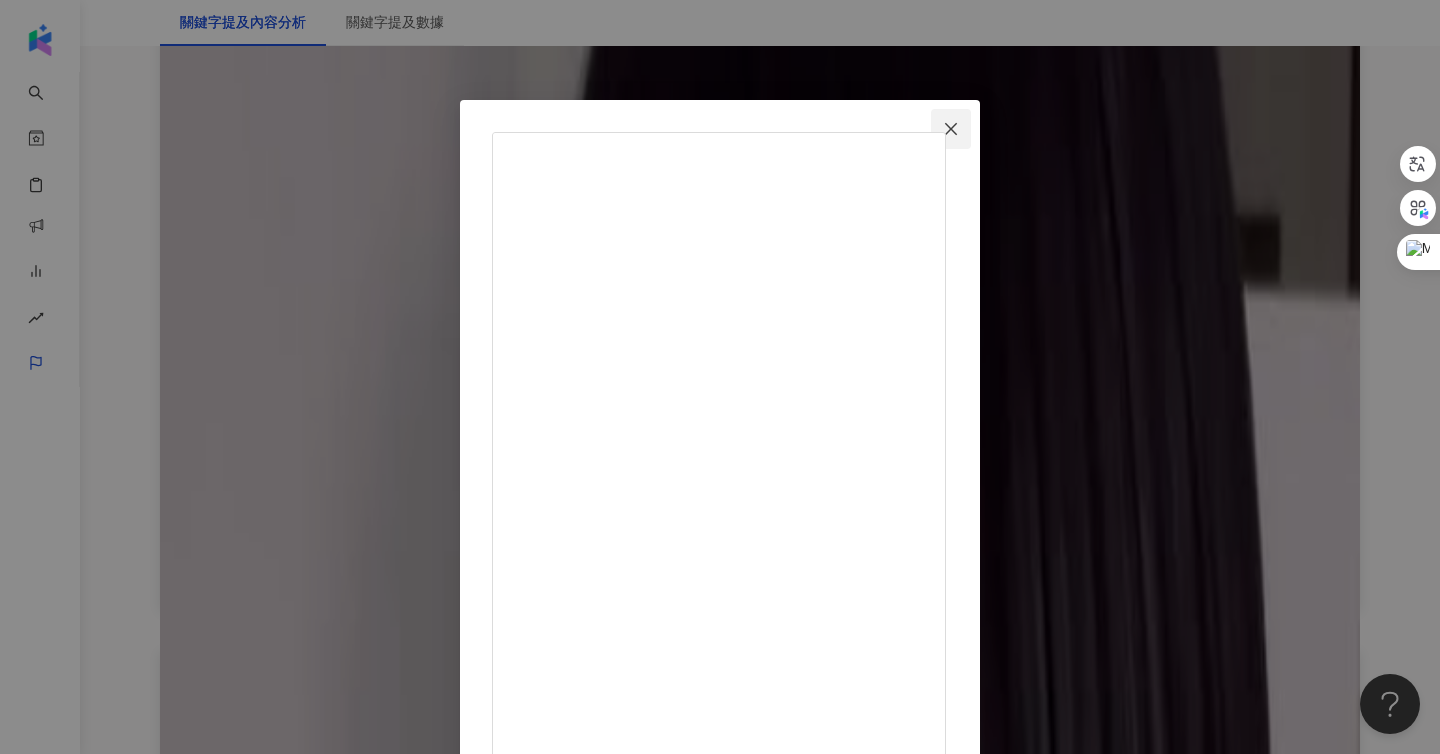 click at bounding box center [951, 129] 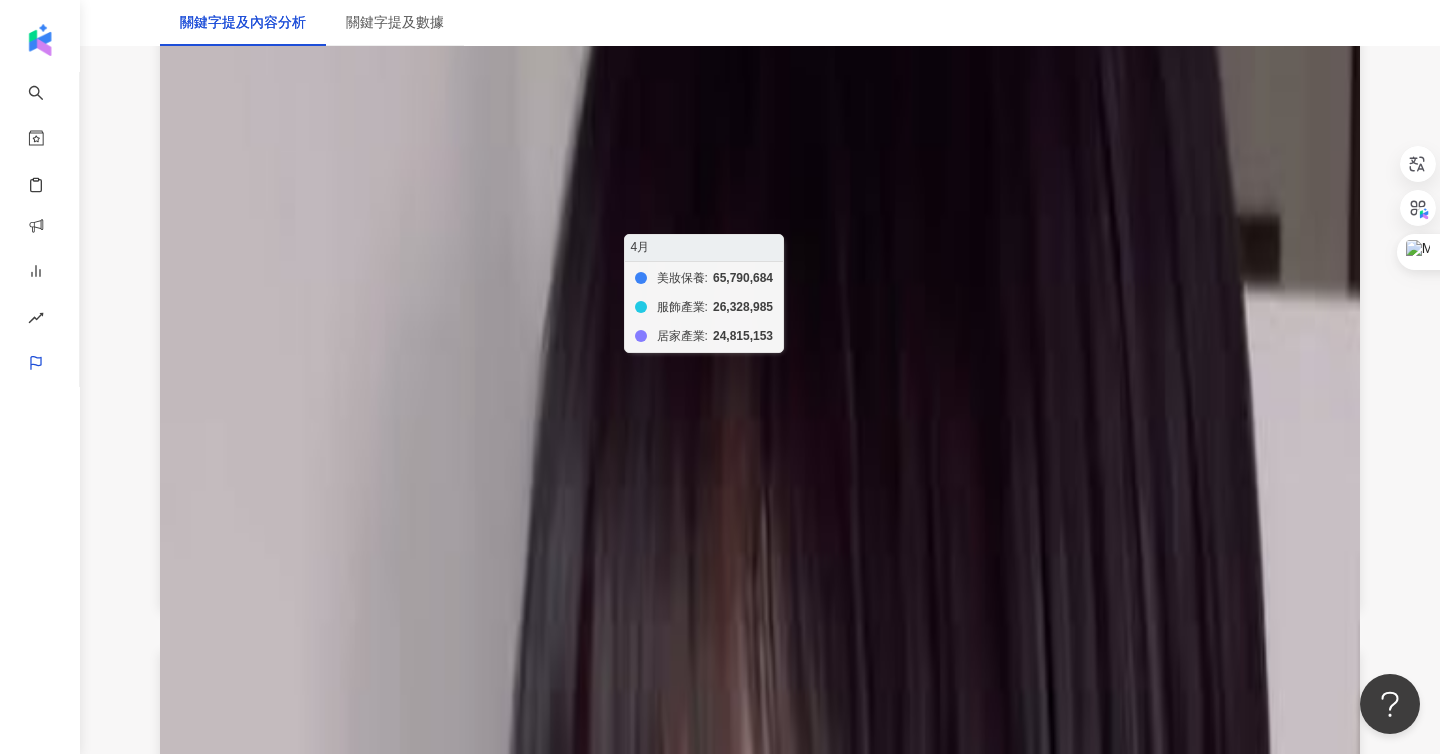 click on "美妝保養 服飾產業 居家產業" 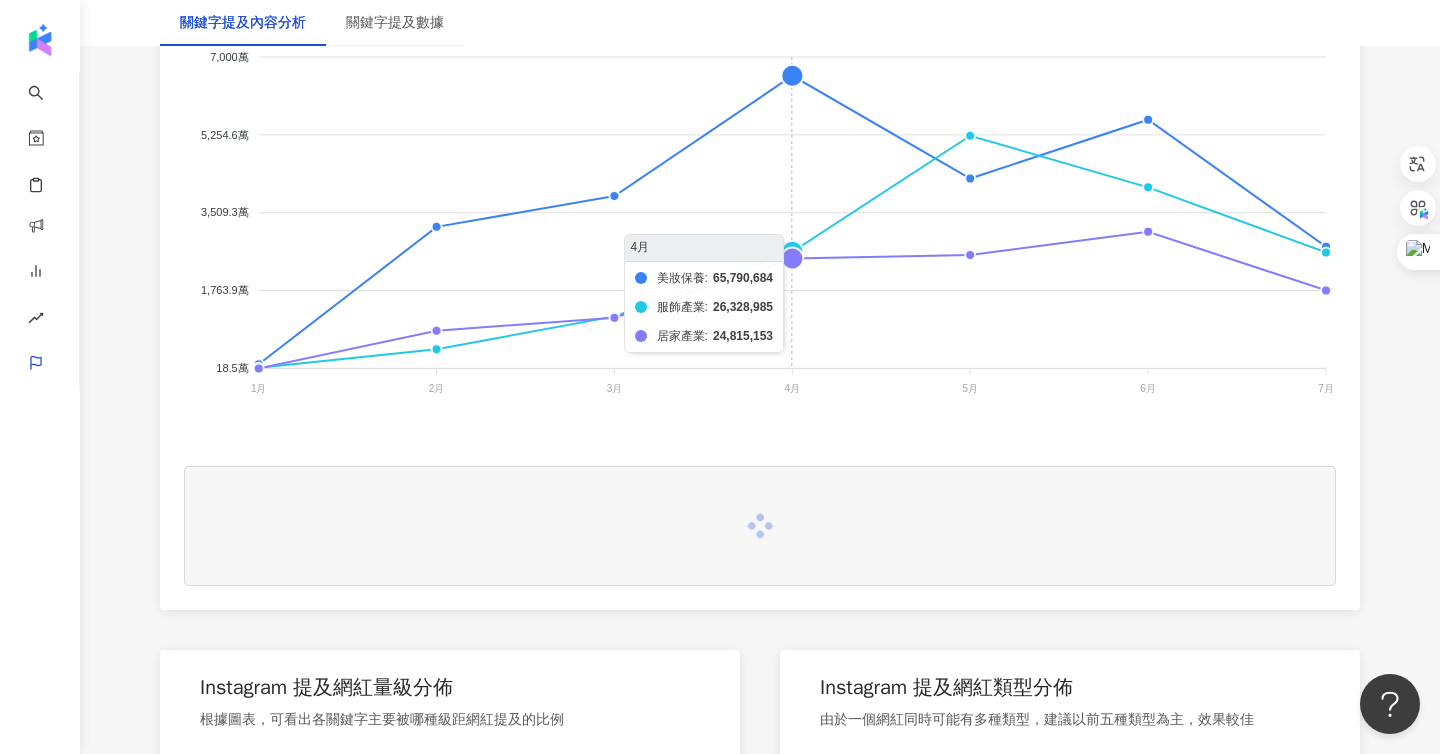 click on "美妝保養 服飾產業 居家產業" 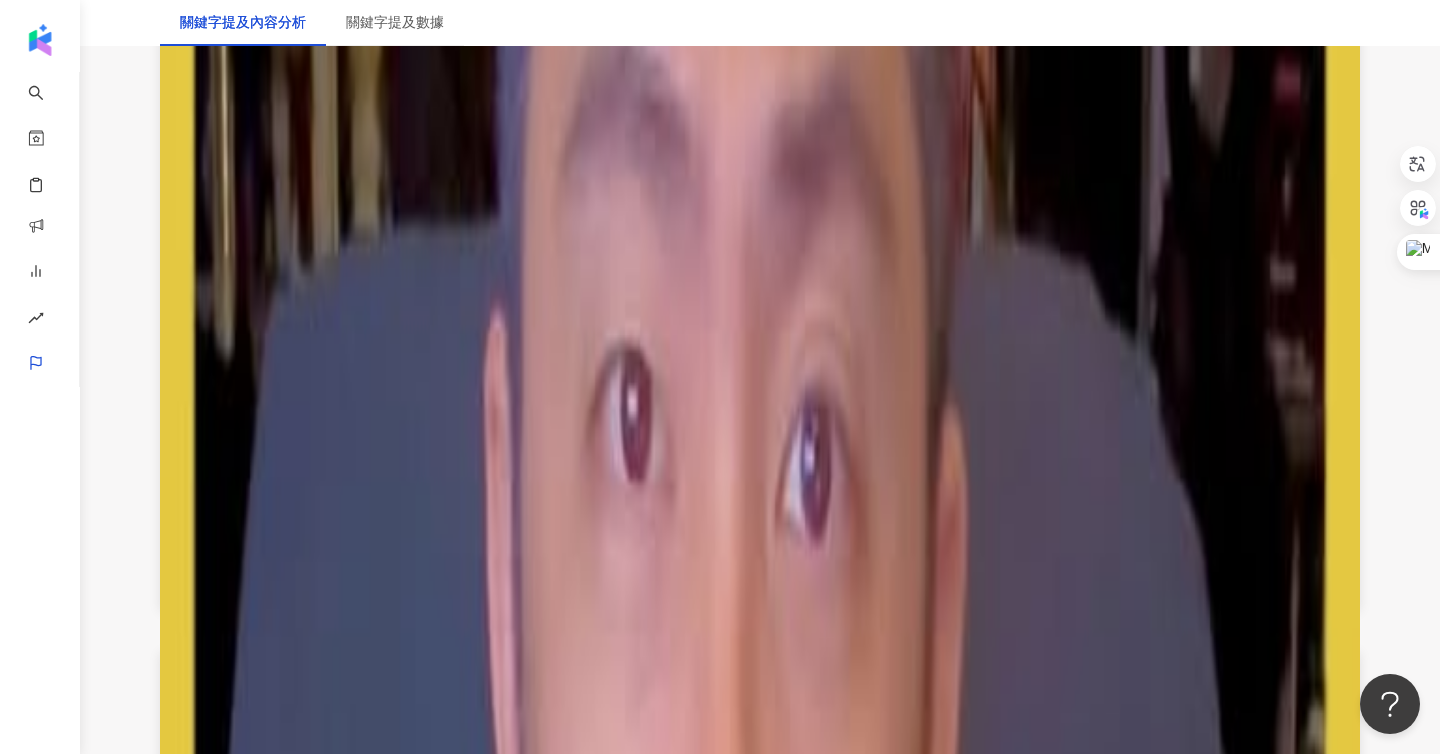 click at bounding box center [760, 2905] 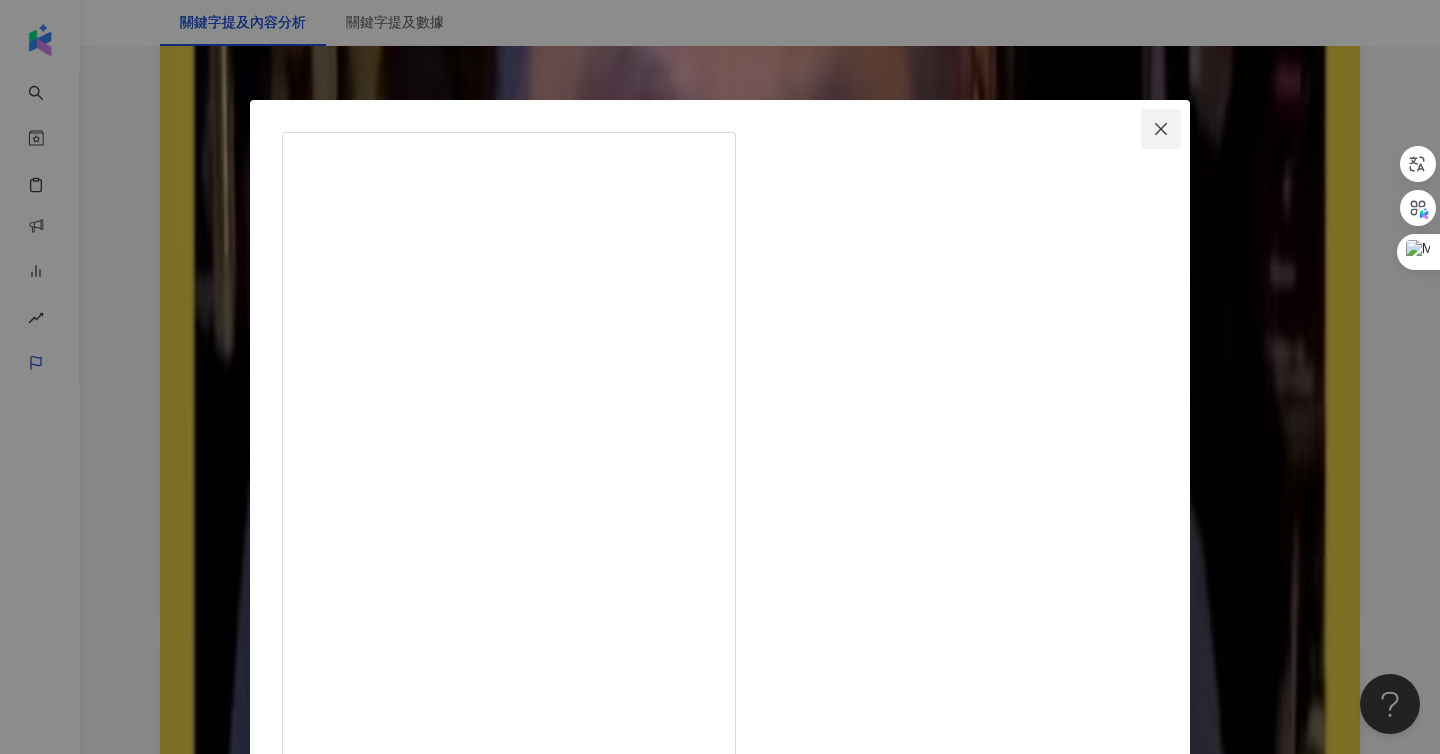 click 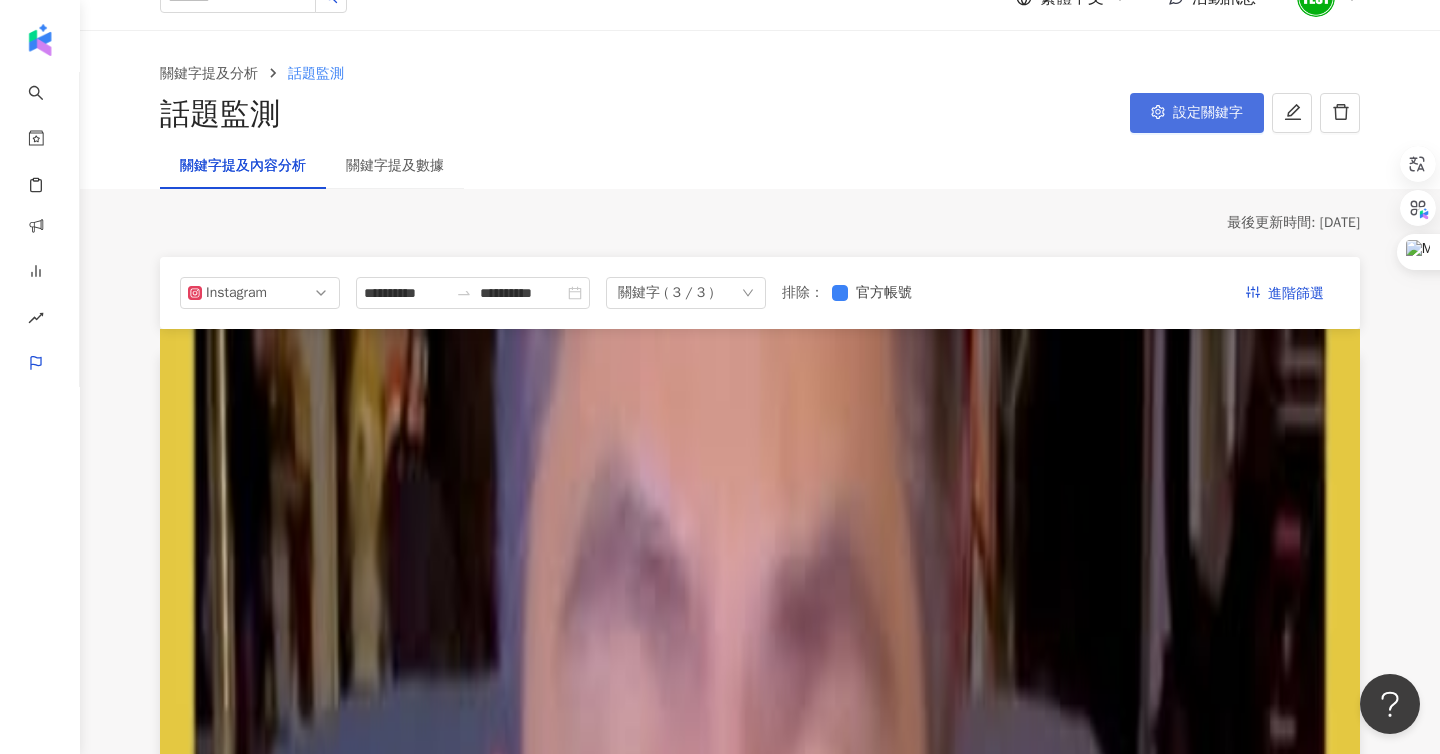 scroll, scrollTop: 0, scrollLeft: 0, axis: both 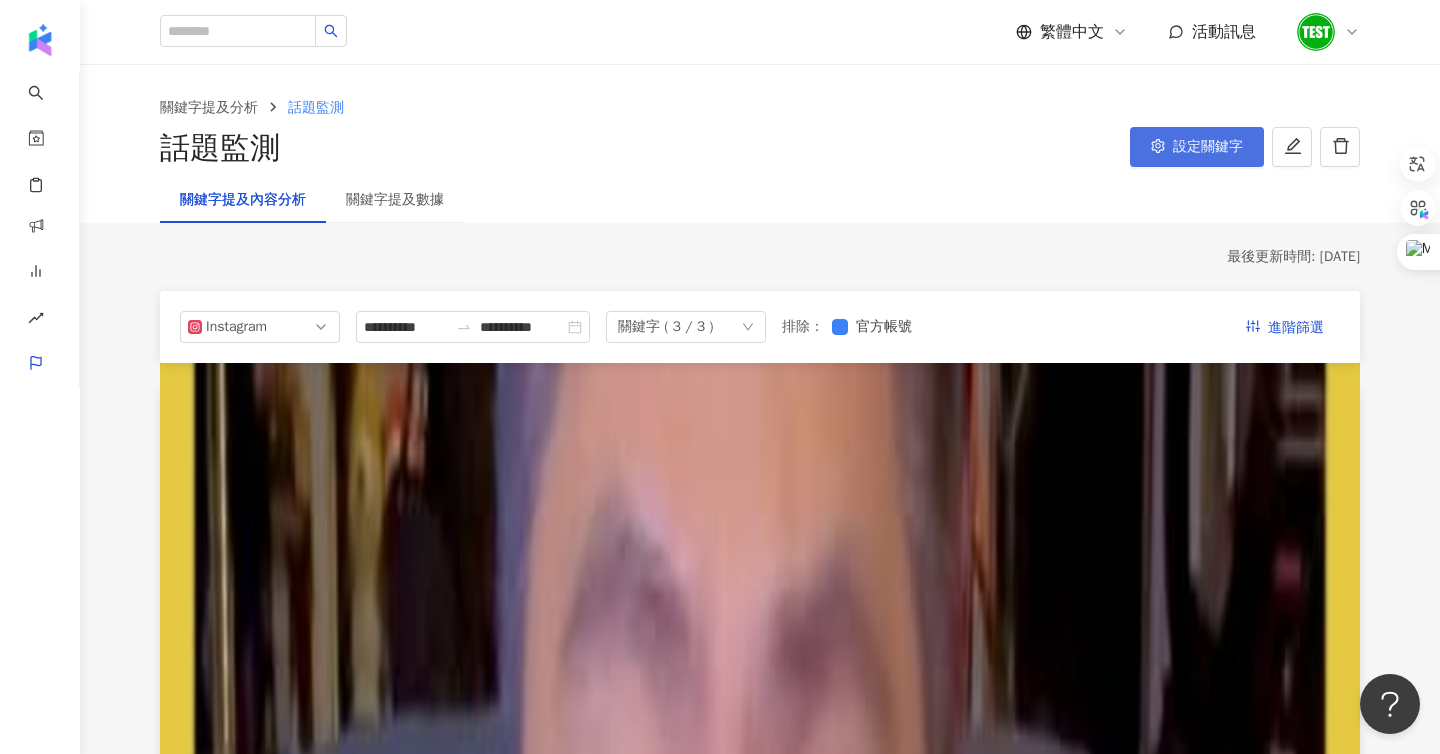 click on "設定關鍵字" at bounding box center [1197, 147] 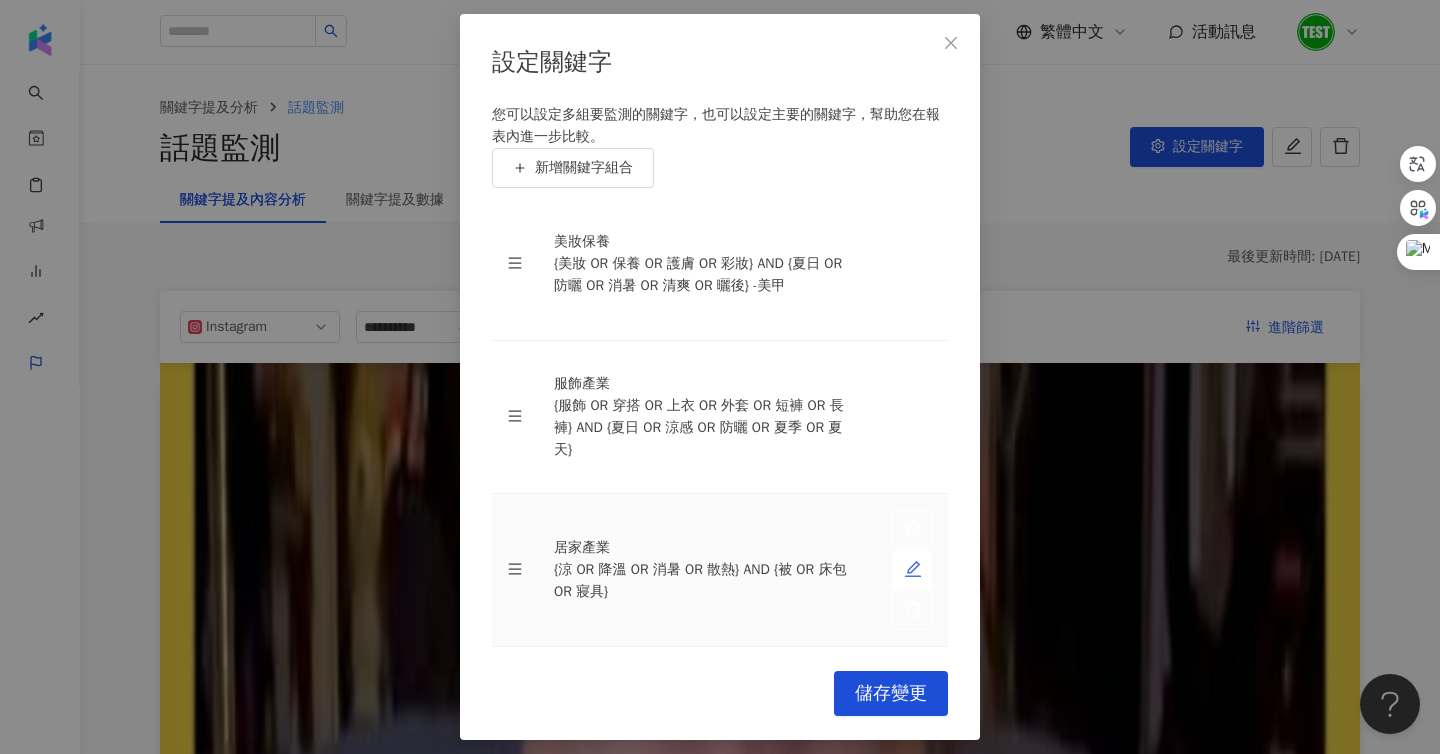 click 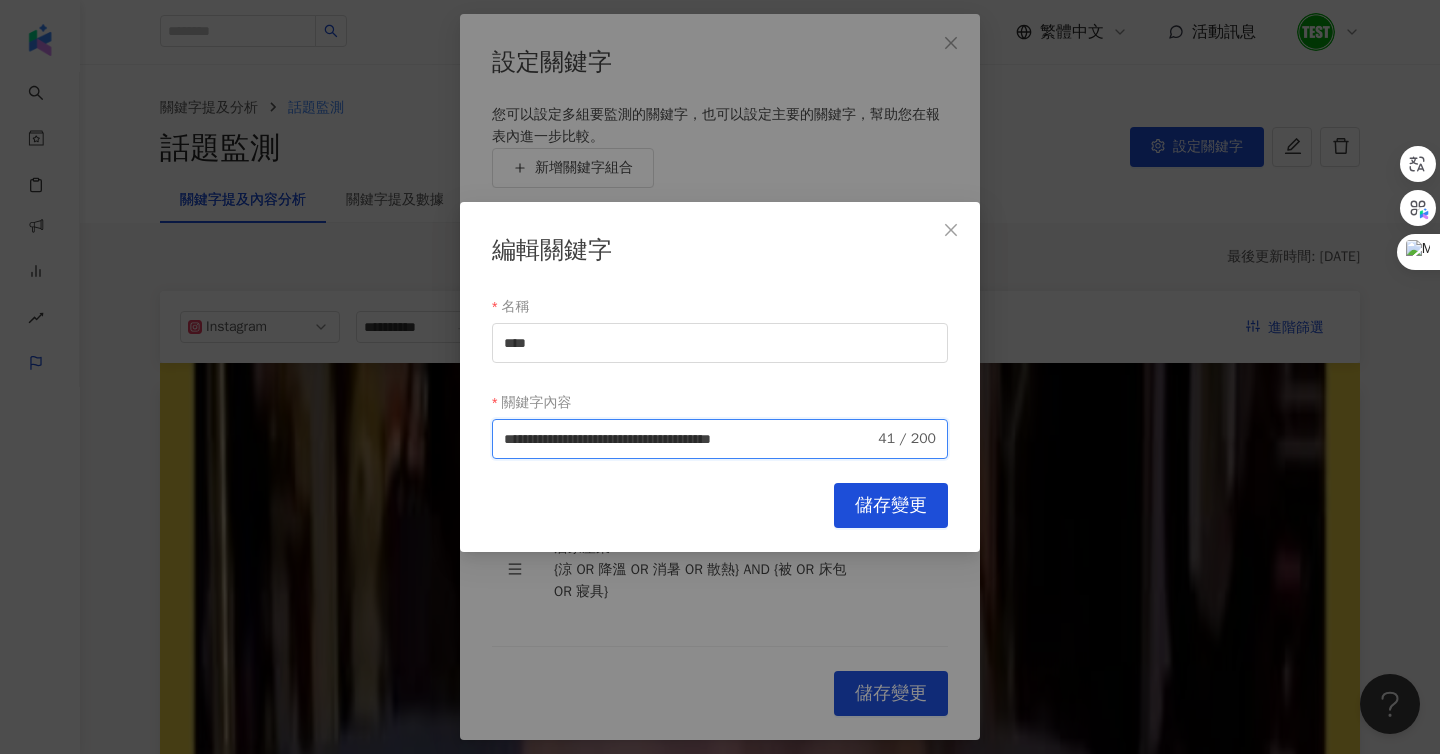 click on "**********" at bounding box center [689, 439] 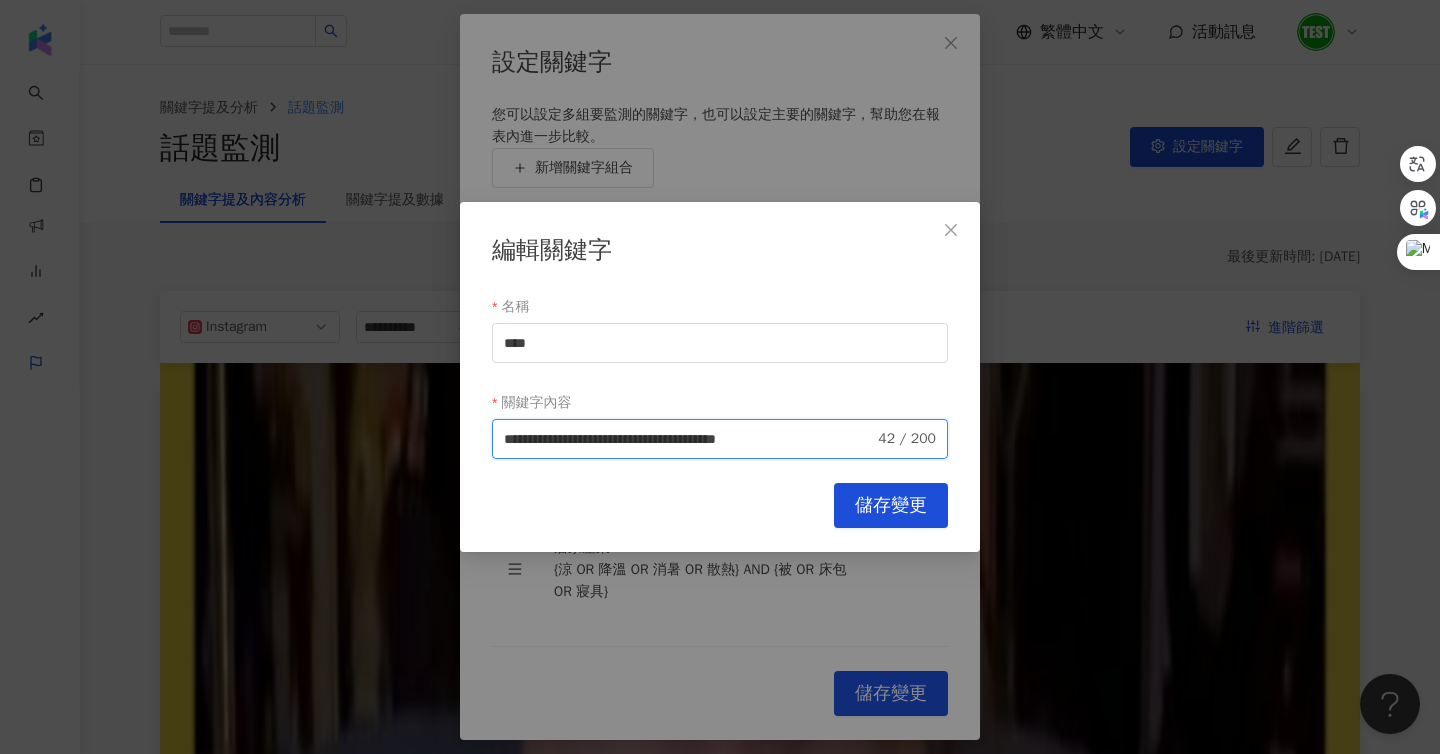 click on "**********" at bounding box center [689, 439] 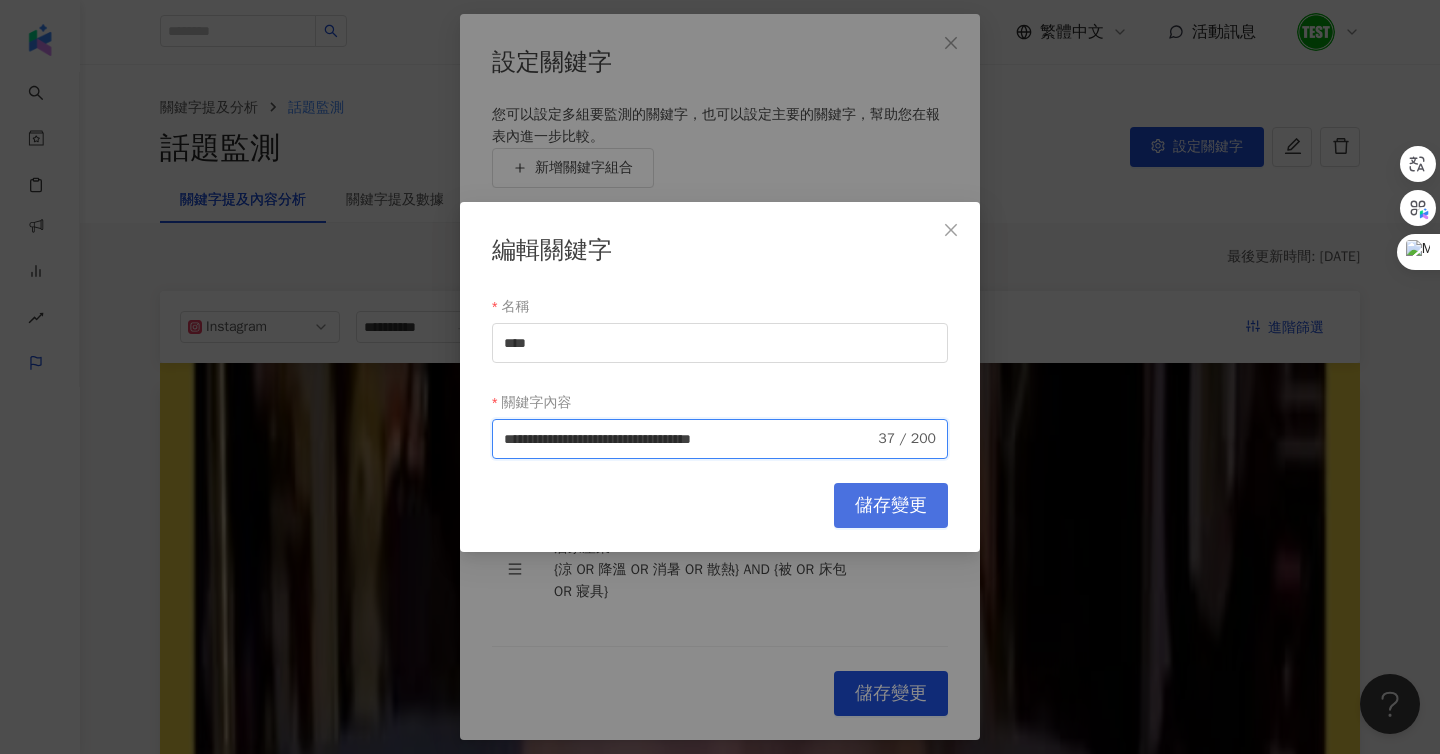 type on "**********" 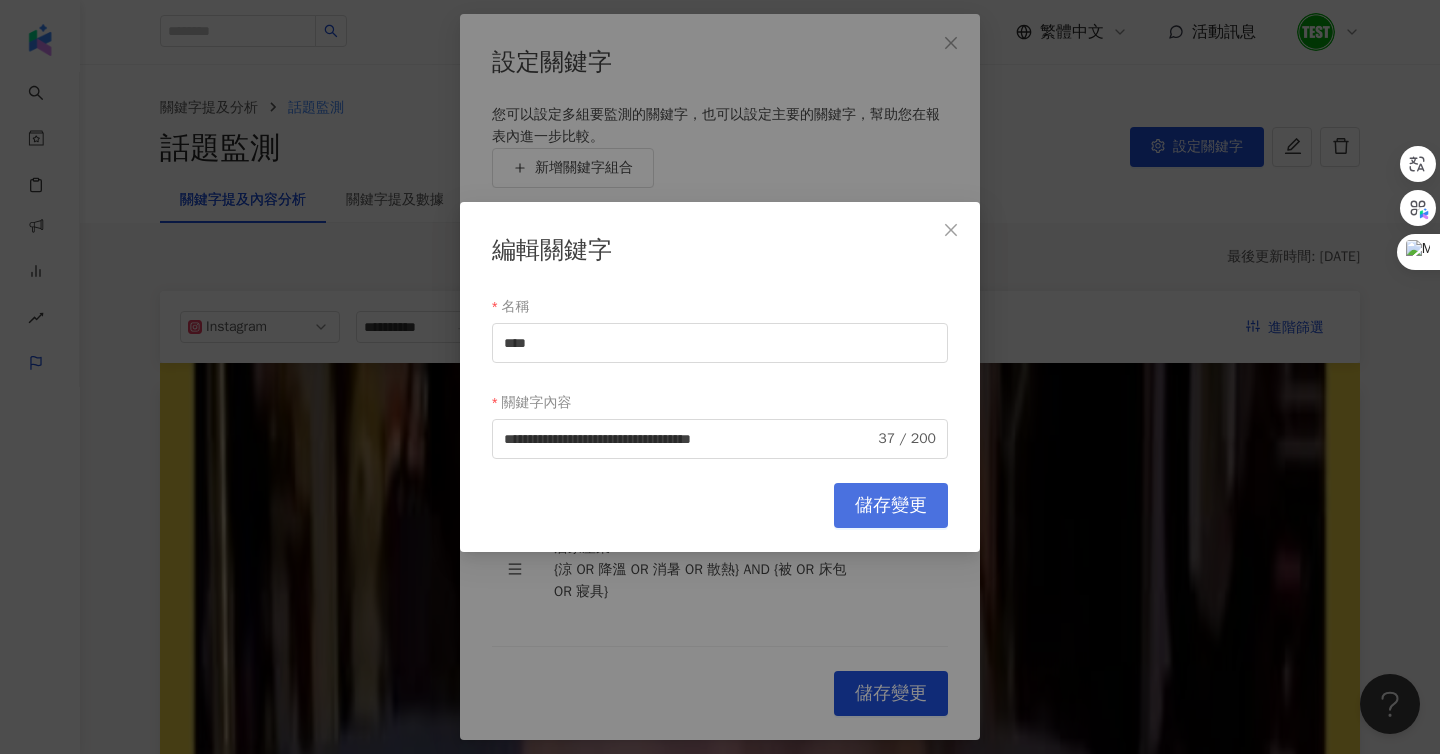 click on "儲存變更" at bounding box center (891, 506) 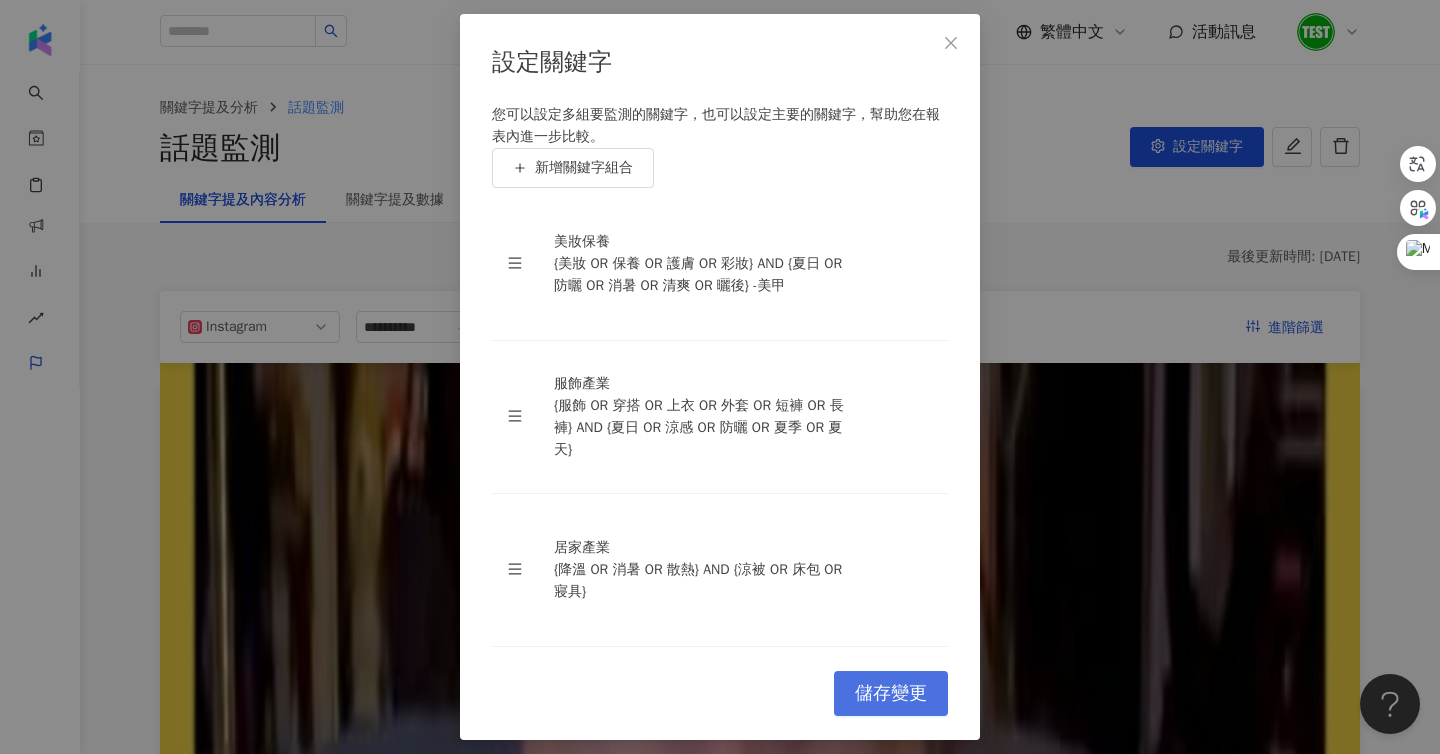 click on "儲存變更" at bounding box center [891, 694] 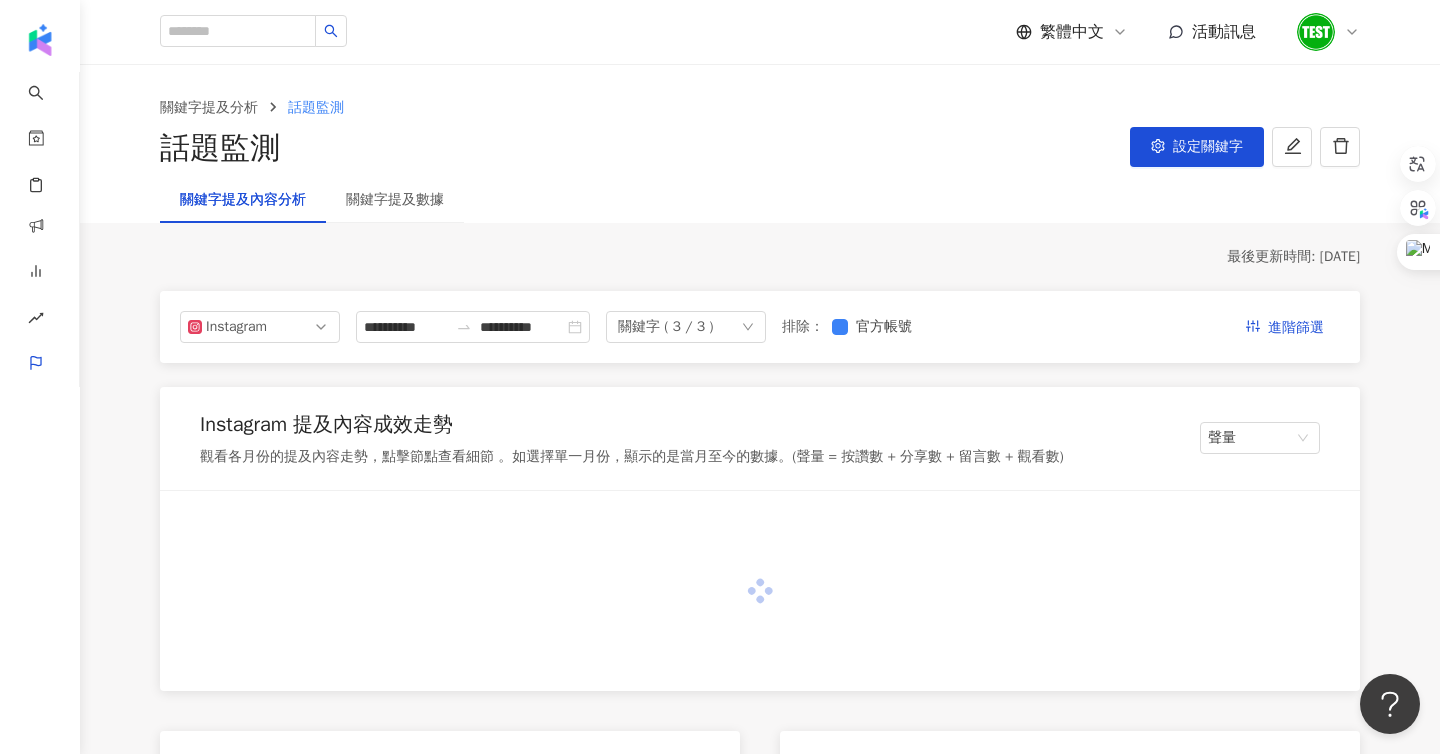 click on "關鍵字提及數據" at bounding box center [395, 200] 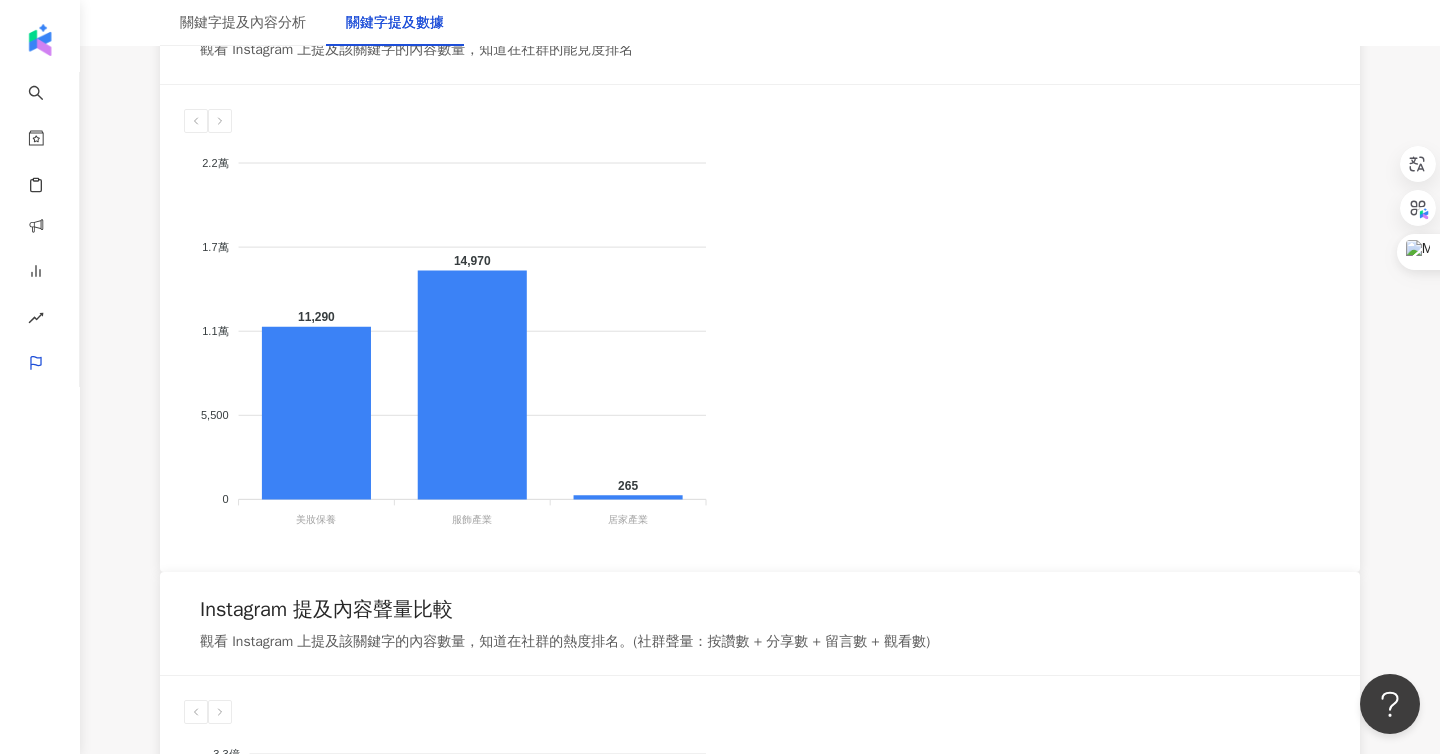 scroll, scrollTop: 0, scrollLeft: 0, axis: both 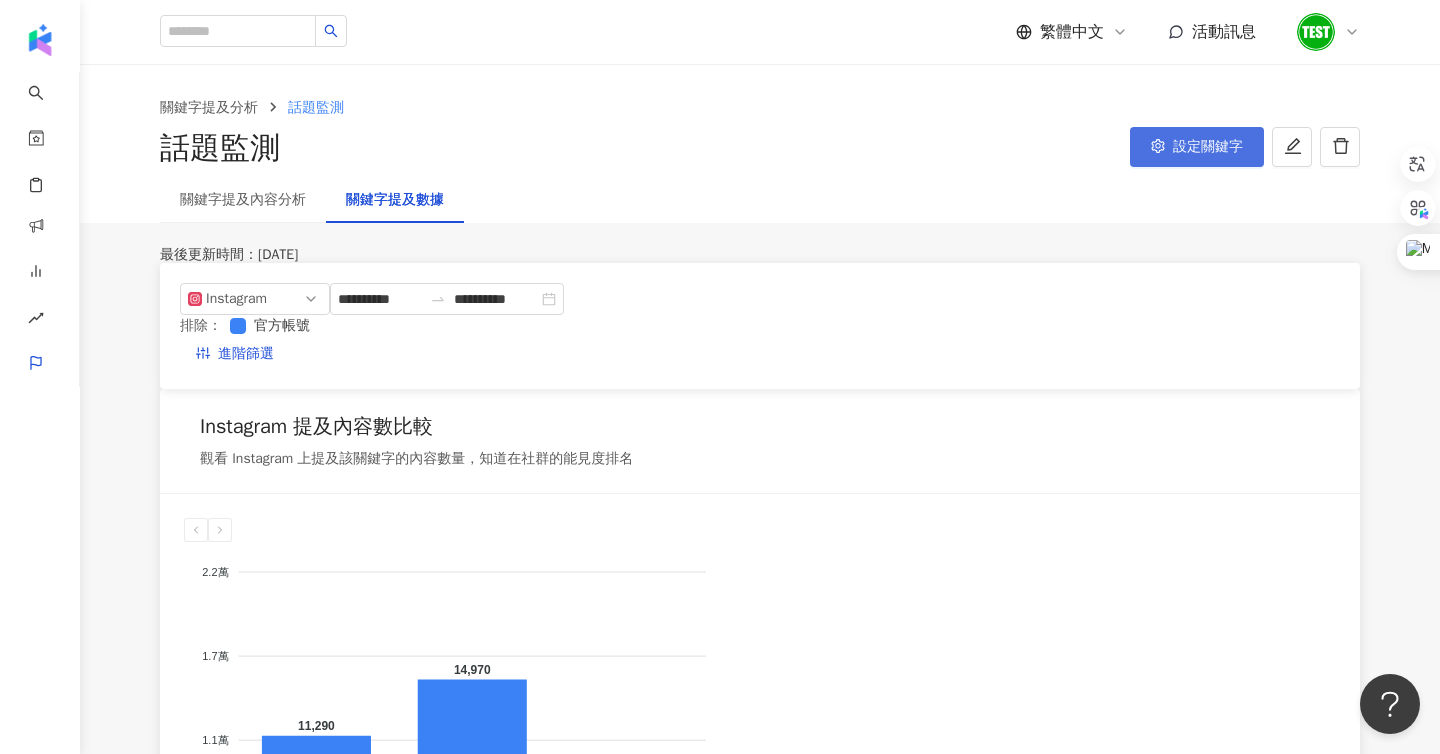 click on "設定關鍵字" at bounding box center (1197, 147) 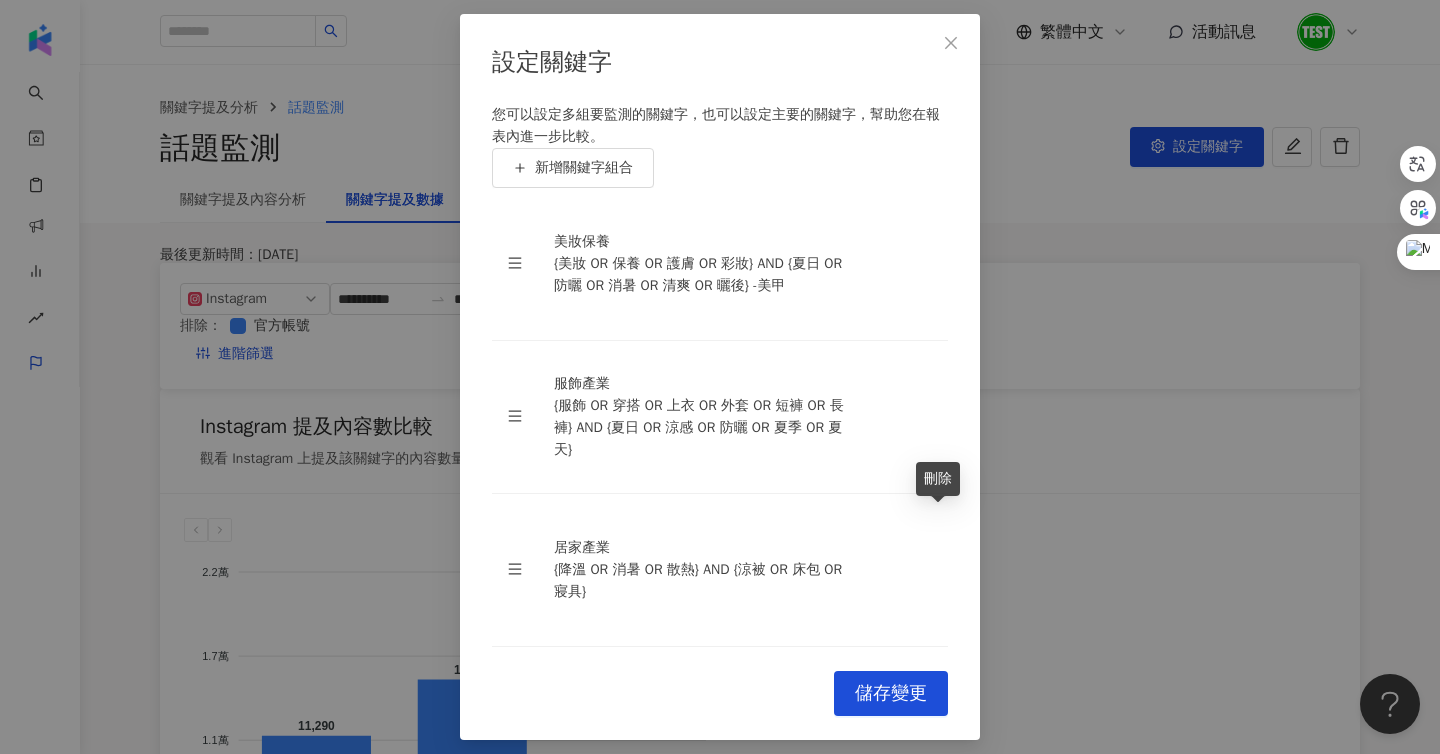click on "設定關鍵字 您可以設定多組要監測的關鍵字，也可以設定主要的關鍵字，幫助您在報表內進一步比較。 新增關鍵字組合 美妝保養 {美妝 OR 保養 OR 護膚 OR 彩妝} AND {夏日 OR 防曬 OR 消暑 OR 清爽 OR 曬後} -美甲 服飾產業 {服飾 OR 穿搭 OR 上衣 OR 外套 OR 短褲 OR 長褲} AND {夏日 OR 涼感 OR 防曬 OR 夏季 OR 夏天} 居家產業 {降溫 OR 消暑 OR 散熱} AND {涼被 OR 床包 OR 寢具}
To pick up a draggable item, press the space bar.
While dragging, use the arrow keys to move the item.
Press space again to drop the item in its new position, or press escape to cancel.
Cancel 儲存變更" at bounding box center (720, 377) 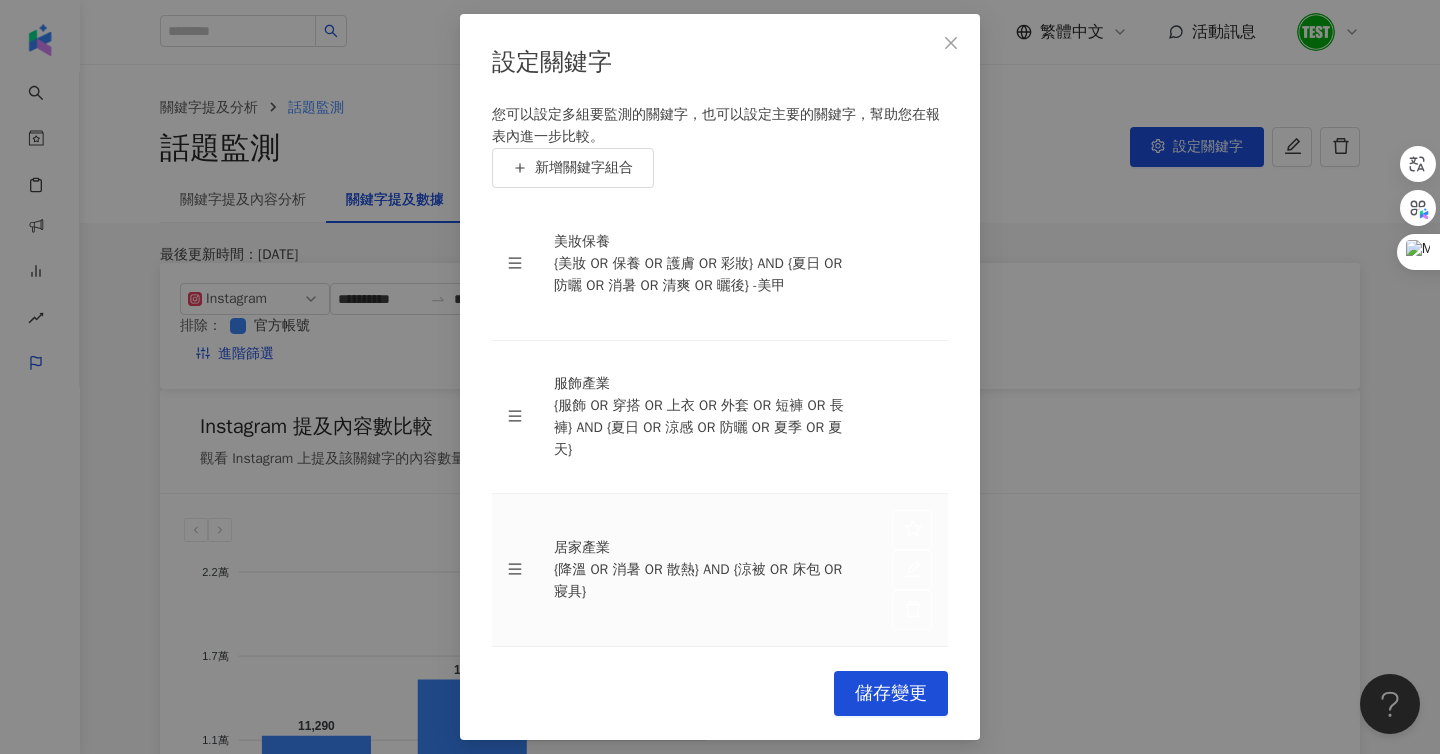 click 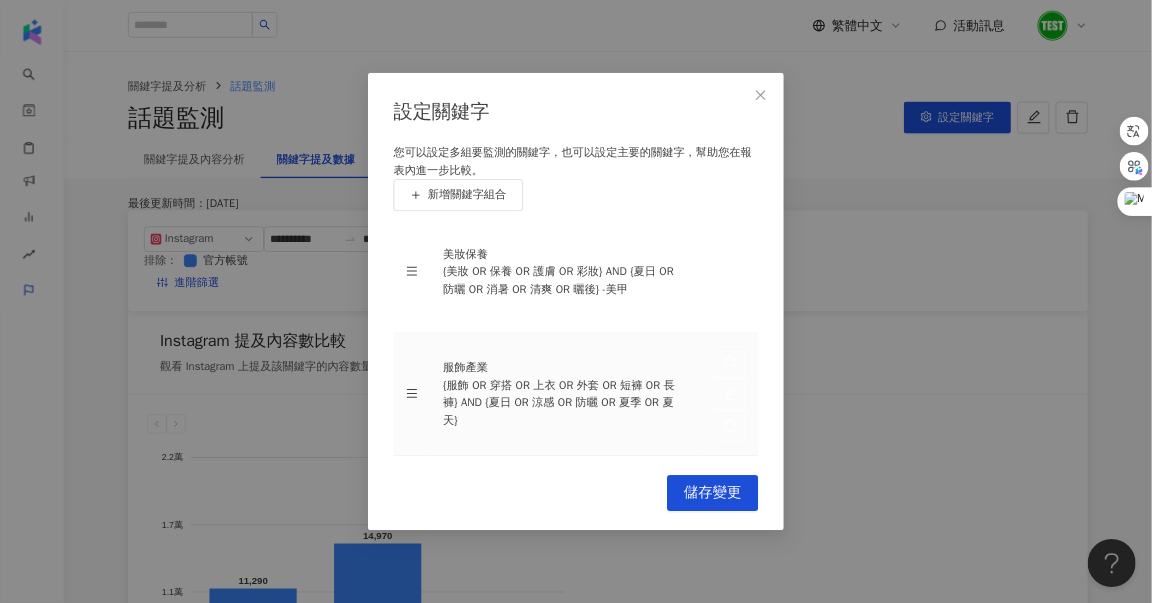 scroll, scrollTop: 0, scrollLeft: 0, axis: both 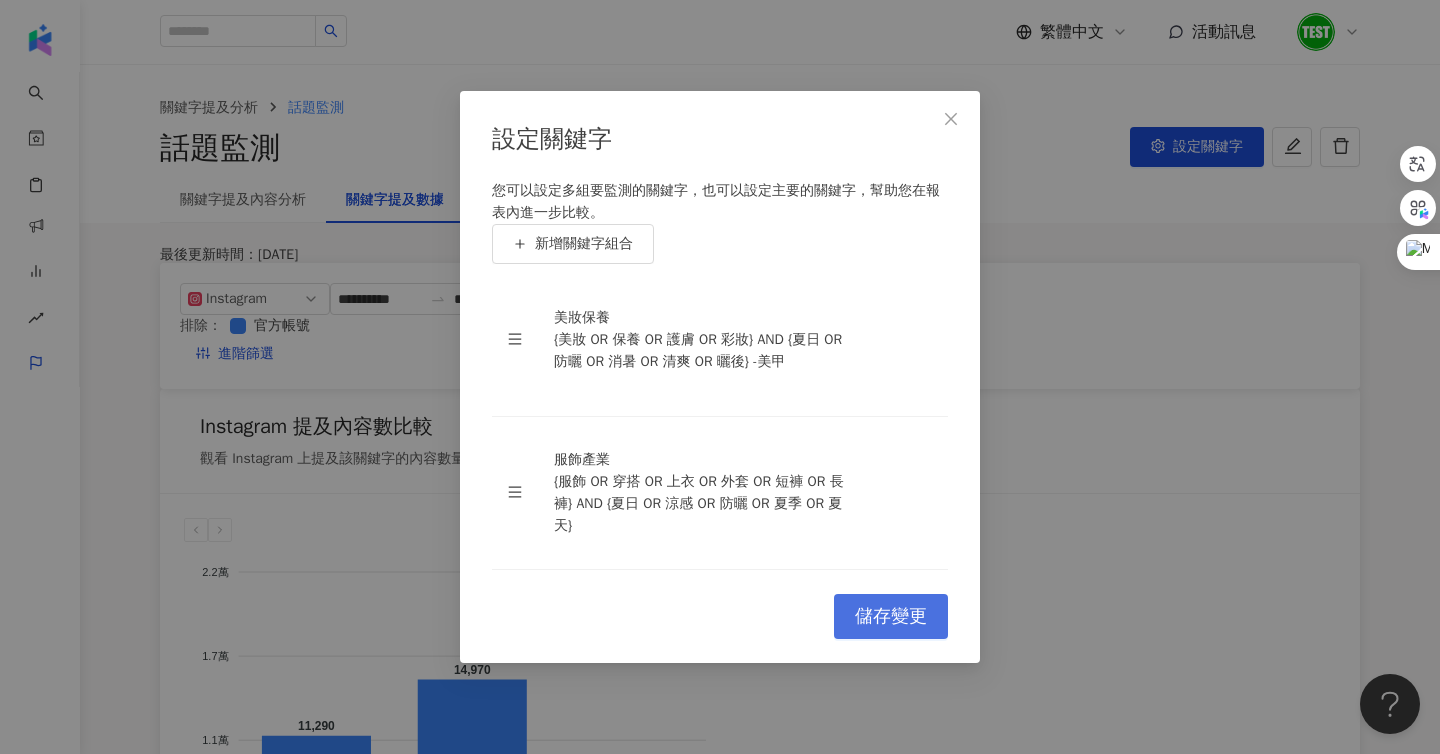 click on "儲存變更" at bounding box center (891, 616) 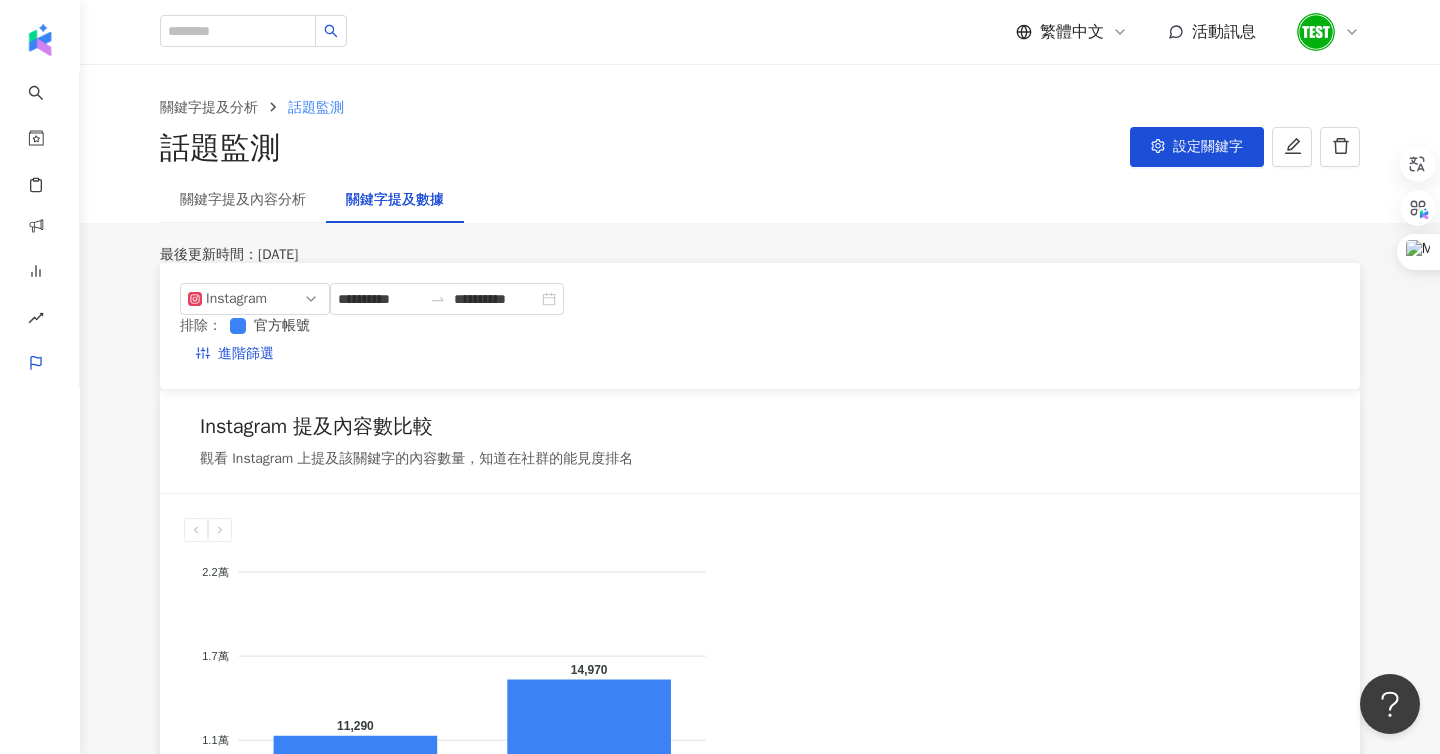 click on "關鍵字提及內容分析" at bounding box center (243, 200) 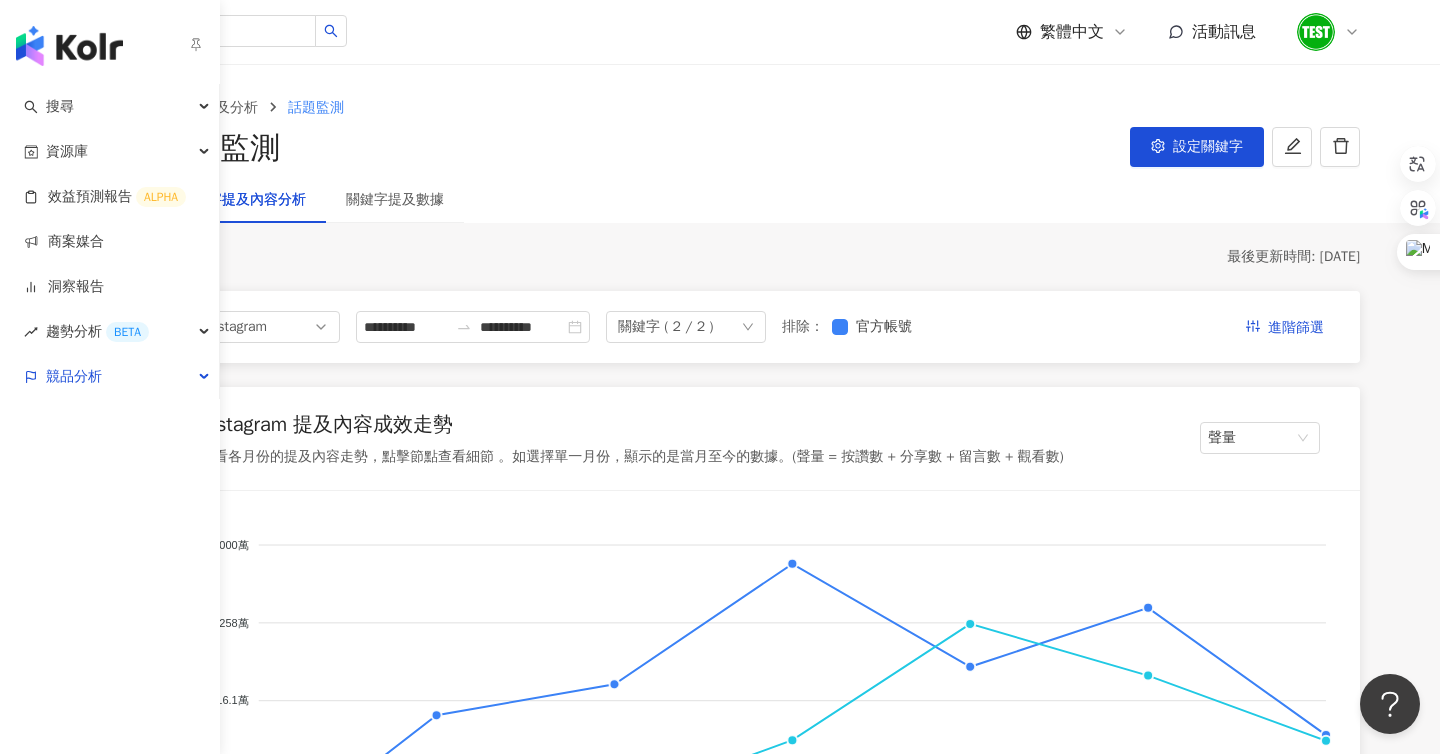 click at bounding box center (69, 46) 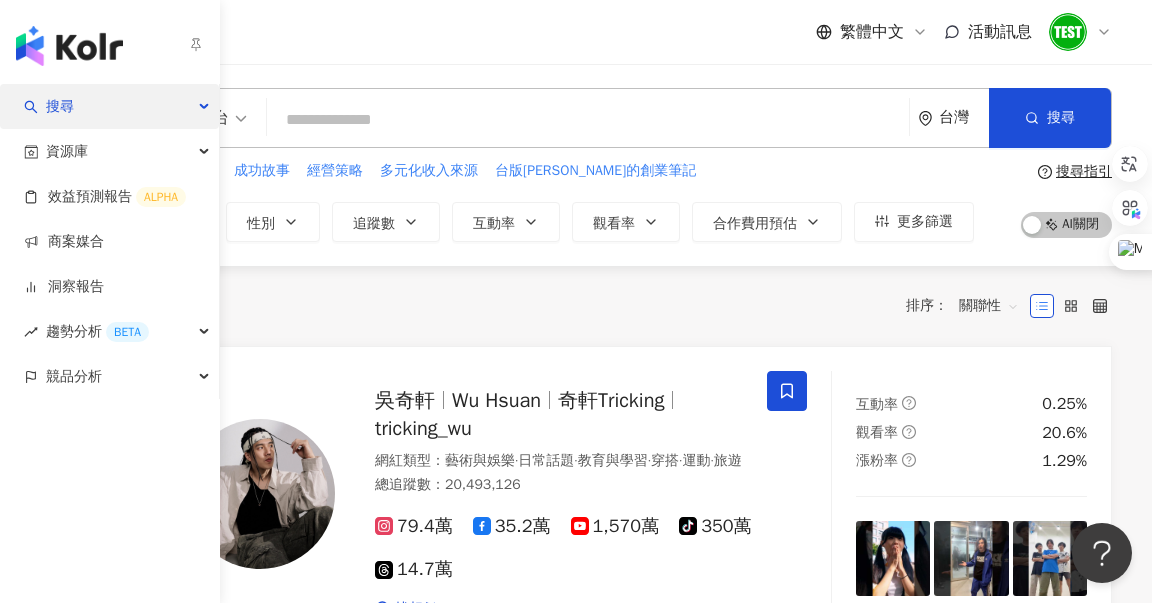 click on "搜尋" at bounding box center (109, 106) 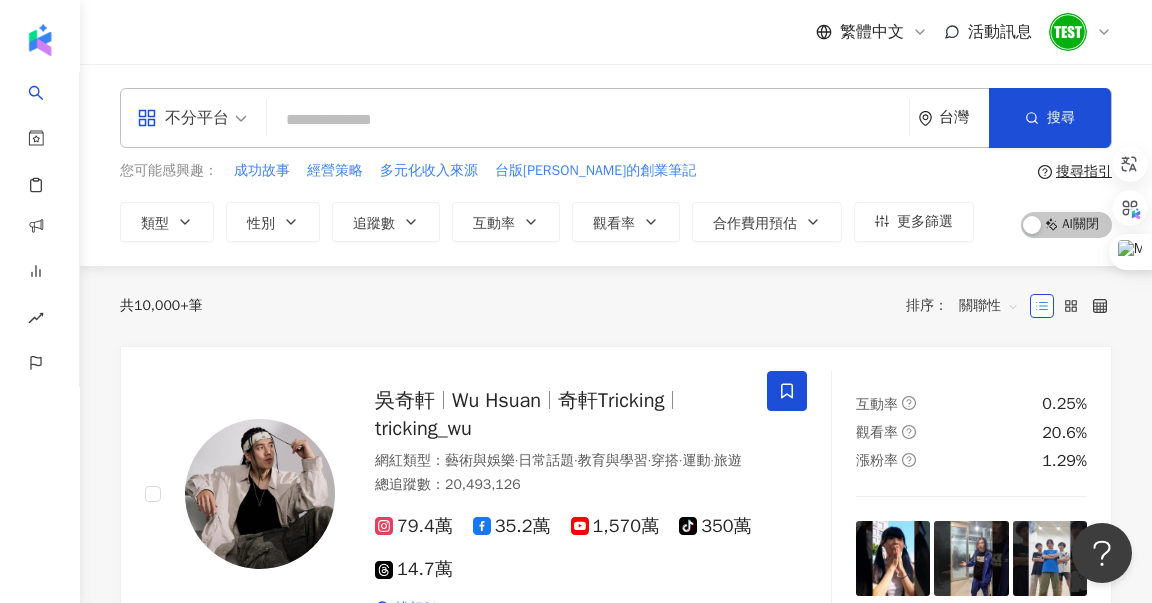 click at bounding box center [588, 120] 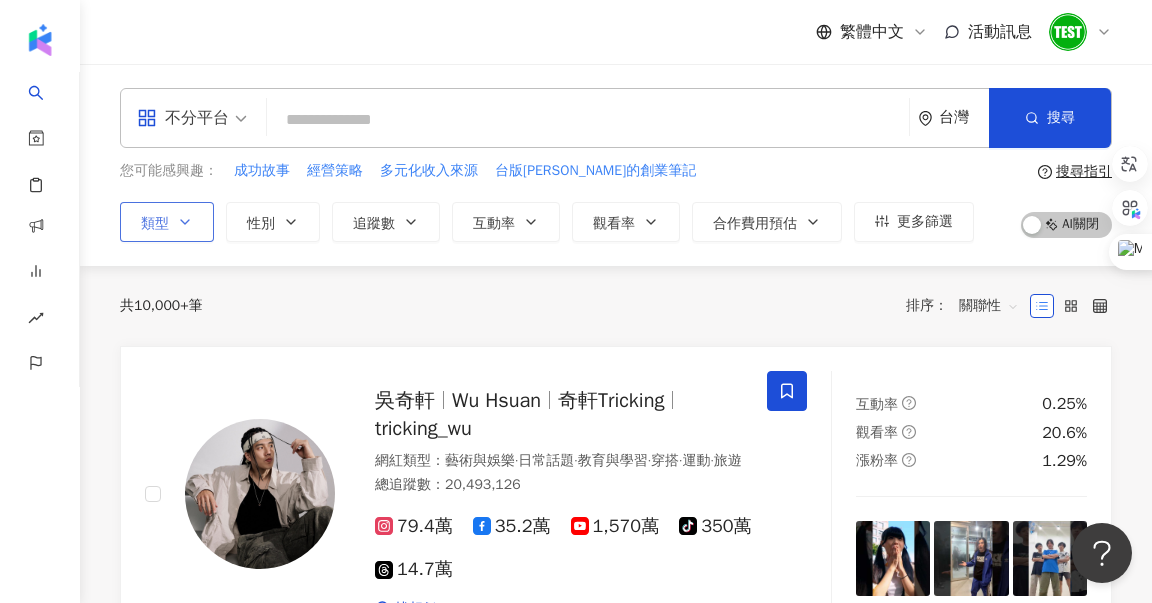 click 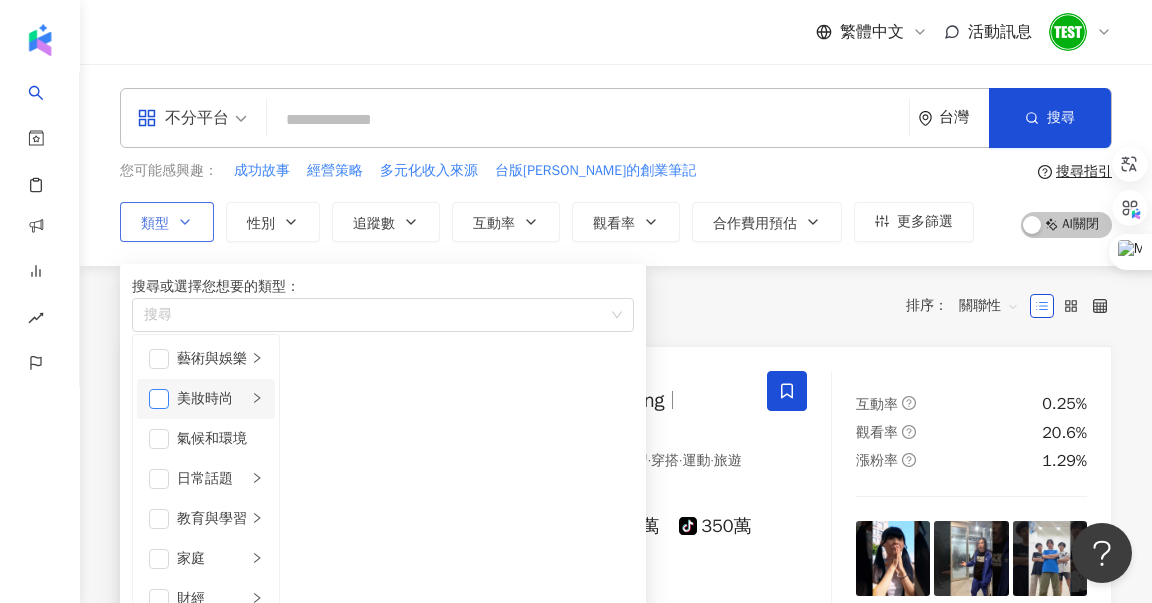 click at bounding box center [159, 399] 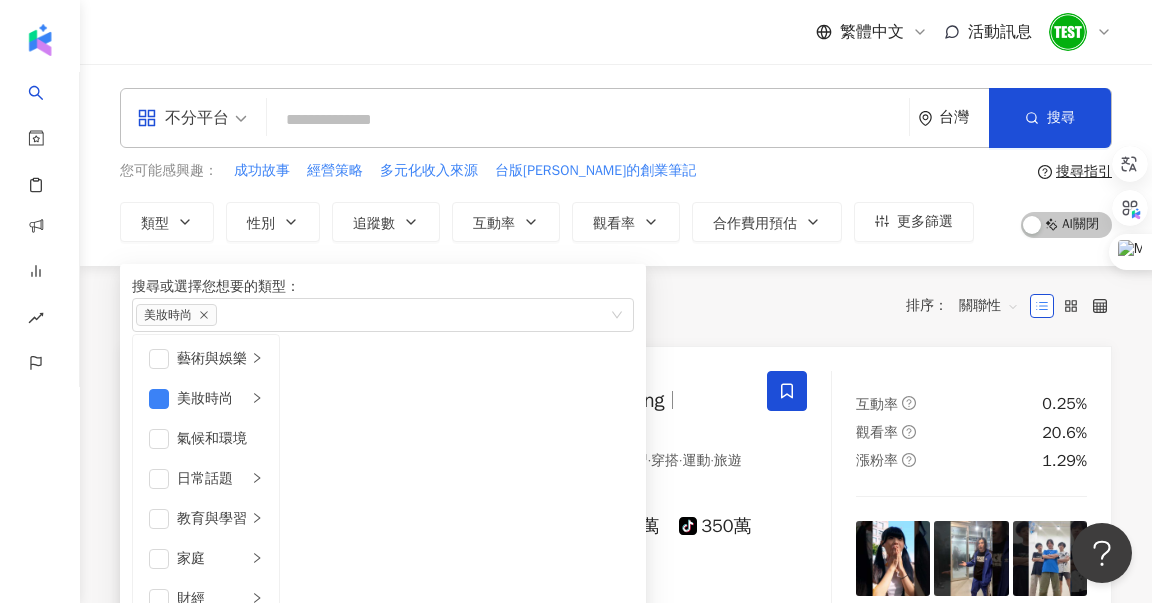 click on "共  10,000+  筆 排序： 關聯性" at bounding box center (616, 306) 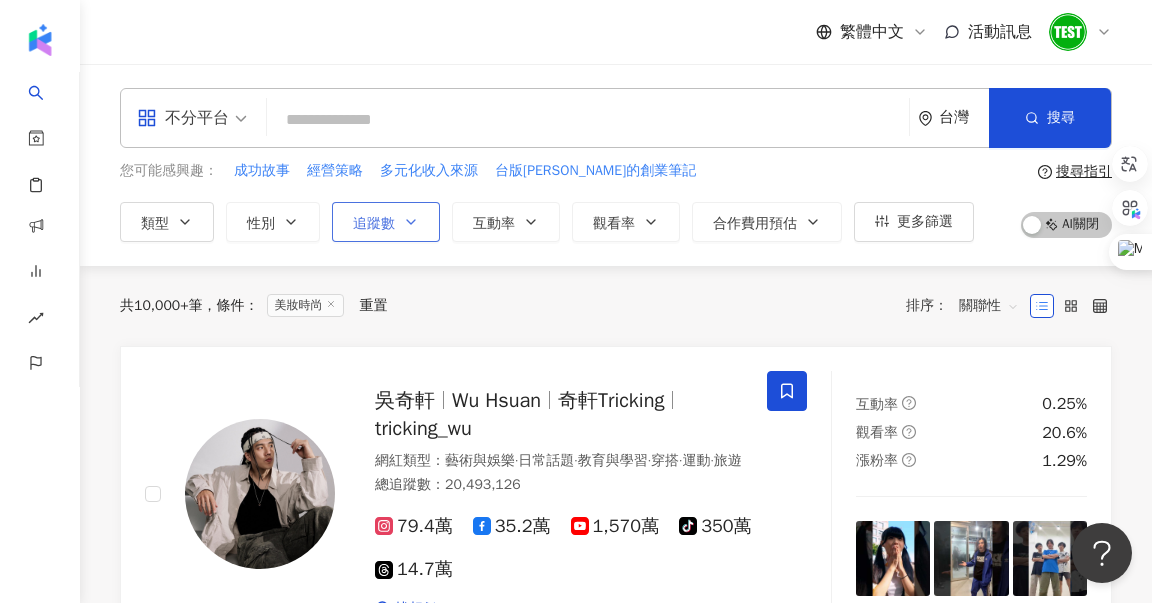 click on "追蹤數" at bounding box center (386, 222) 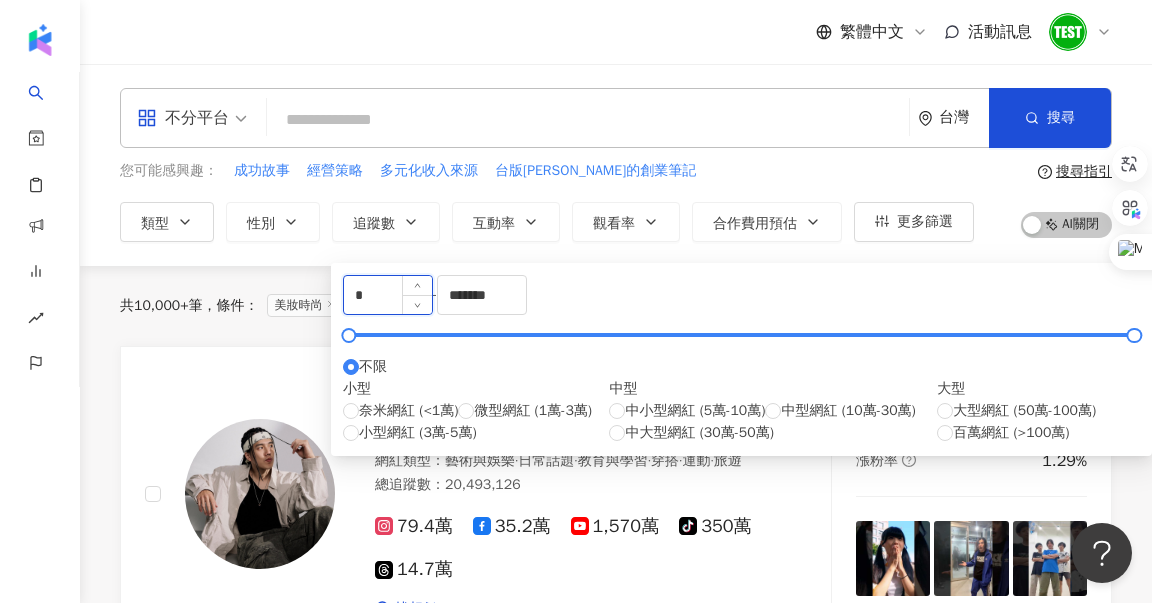 click on "*" at bounding box center (388, 295) 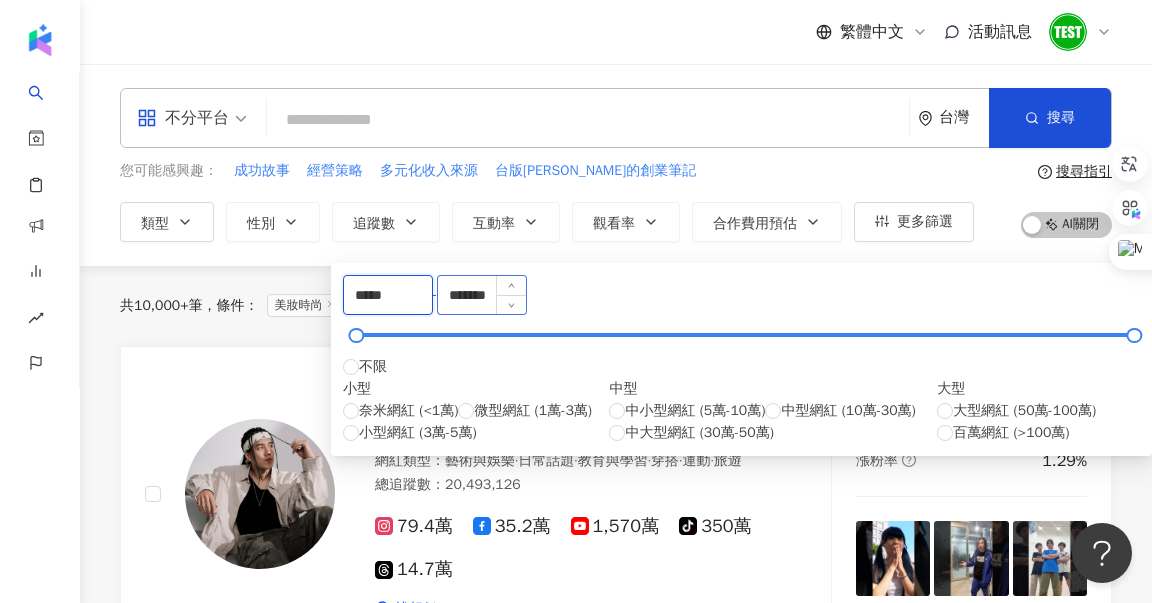 type on "*****" 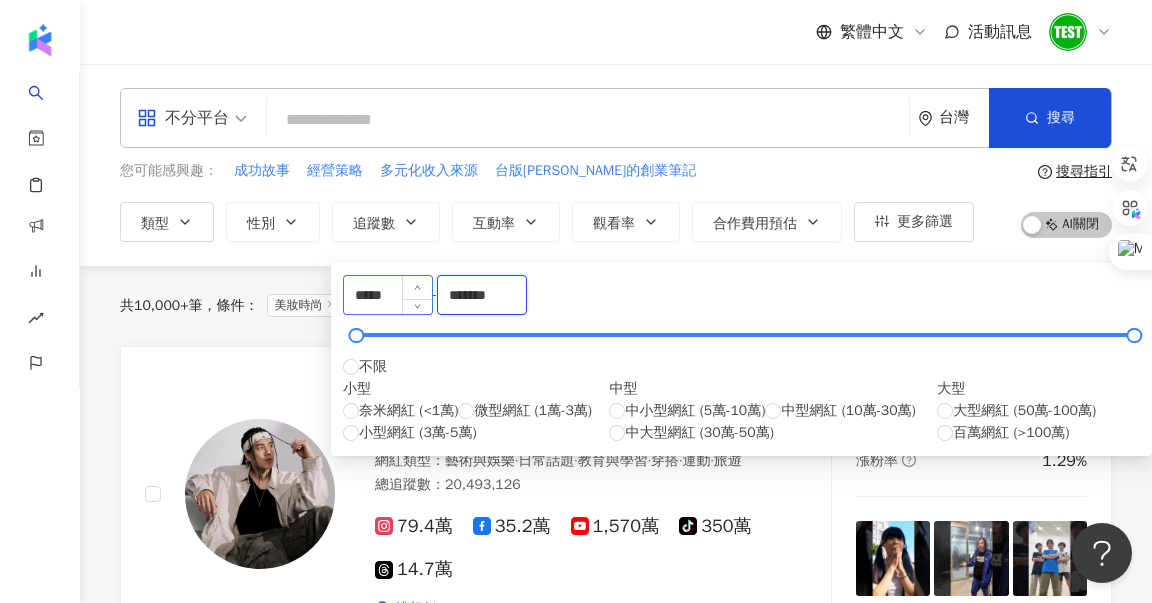 drag, startPoint x: 708, startPoint y: 298, endPoint x: 589, endPoint y: 298, distance: 119 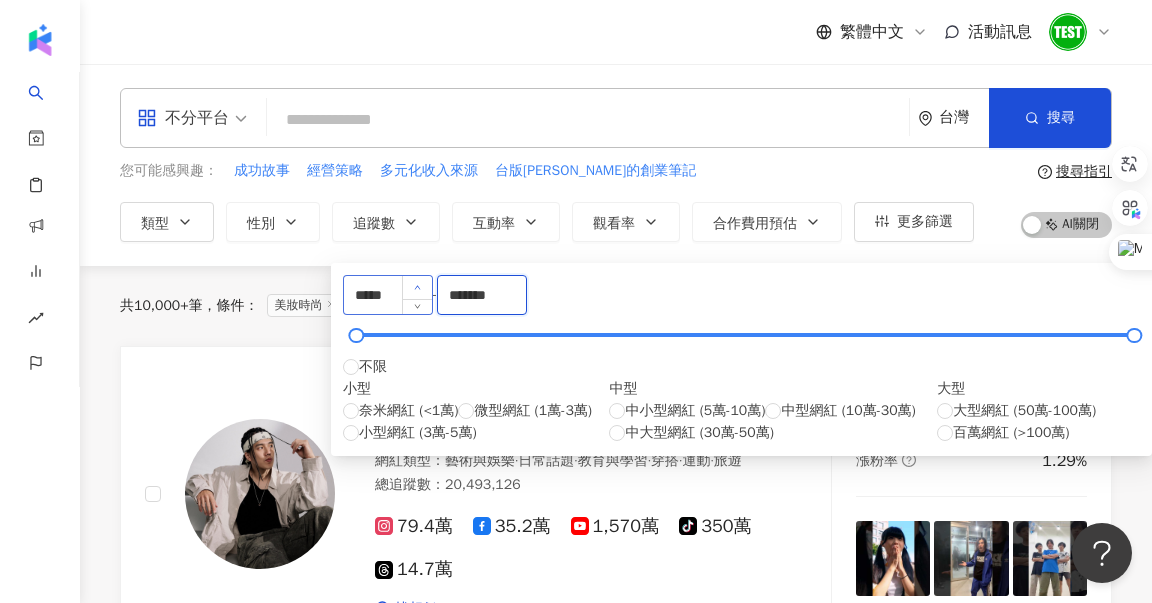 click on "*****  -  ******* 不限 小型 奈米網紅 (<1萬) 微型網紅 (1萬-3萬) 小型網紅 (3萬-5萬) 中型 中小型網紅 (5萬-10萬) 中型網紅 (10萬-30萬) 中大型網紅 (30萬-50萬) 大型 大型網紅 (50萬-100萬) 百萬網紅 (>100萬)" at bounding box center (741, 359) 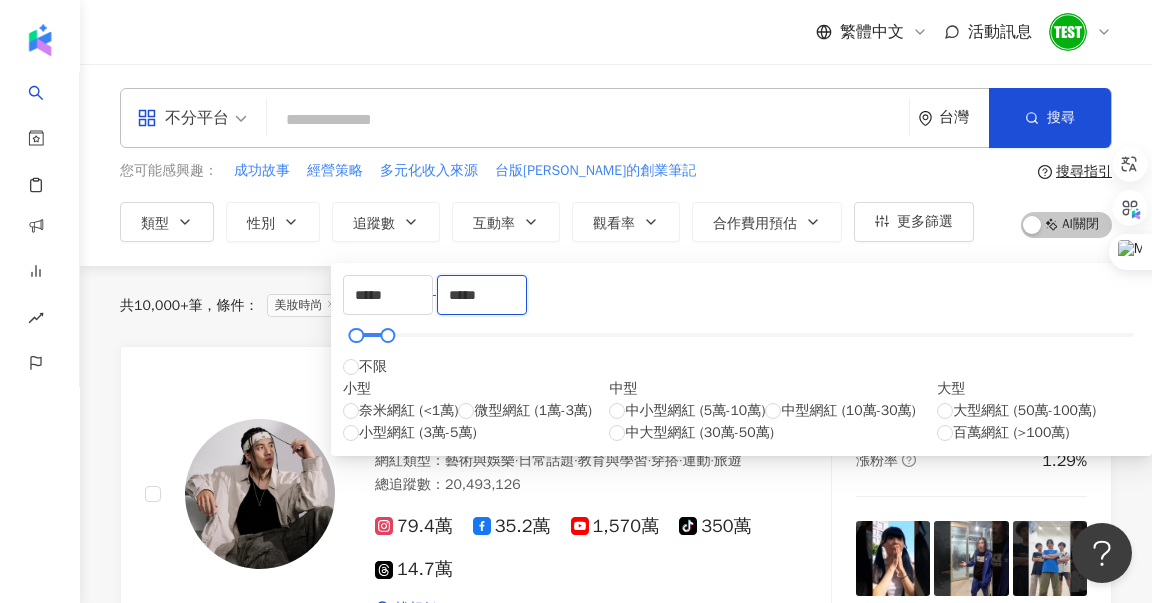 type on "*****" 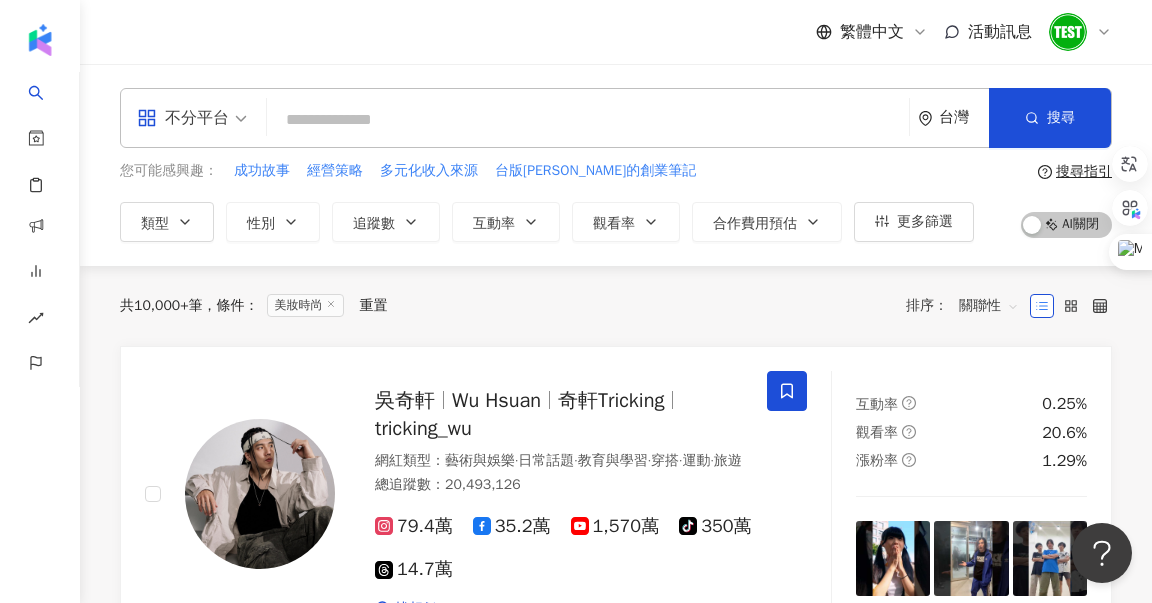 click on "共  10,000+  筆 條件 ： 美妝時尚 重置 排序： 關聯性" at bounding box center (616, 306) 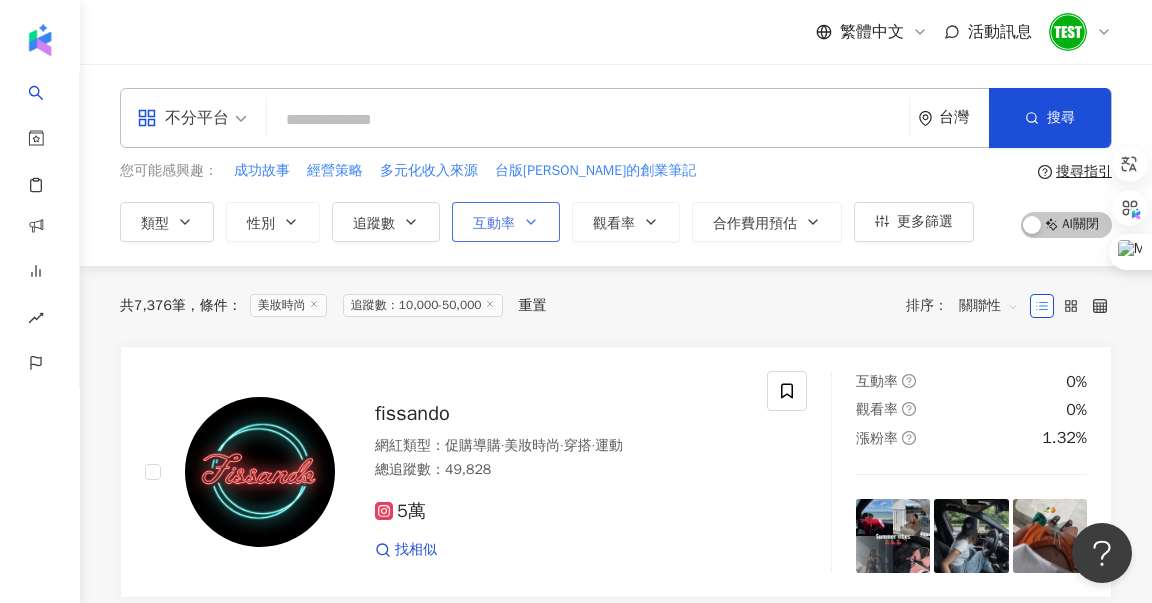 click on "互動率" at bounding box center (494, 224) 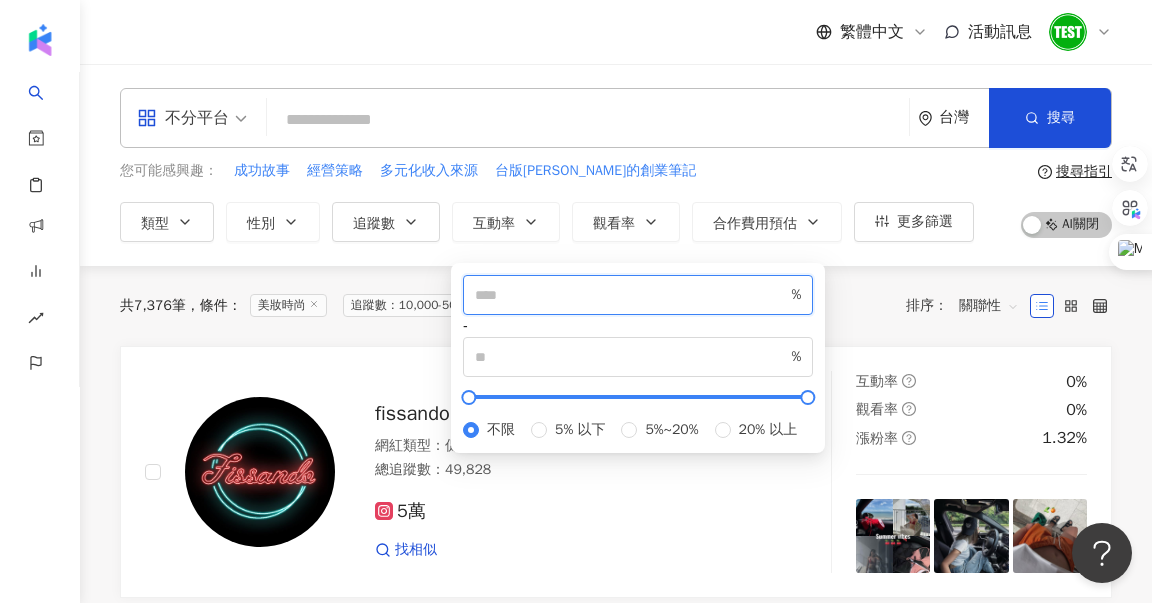click at bounding box center [631, 295] 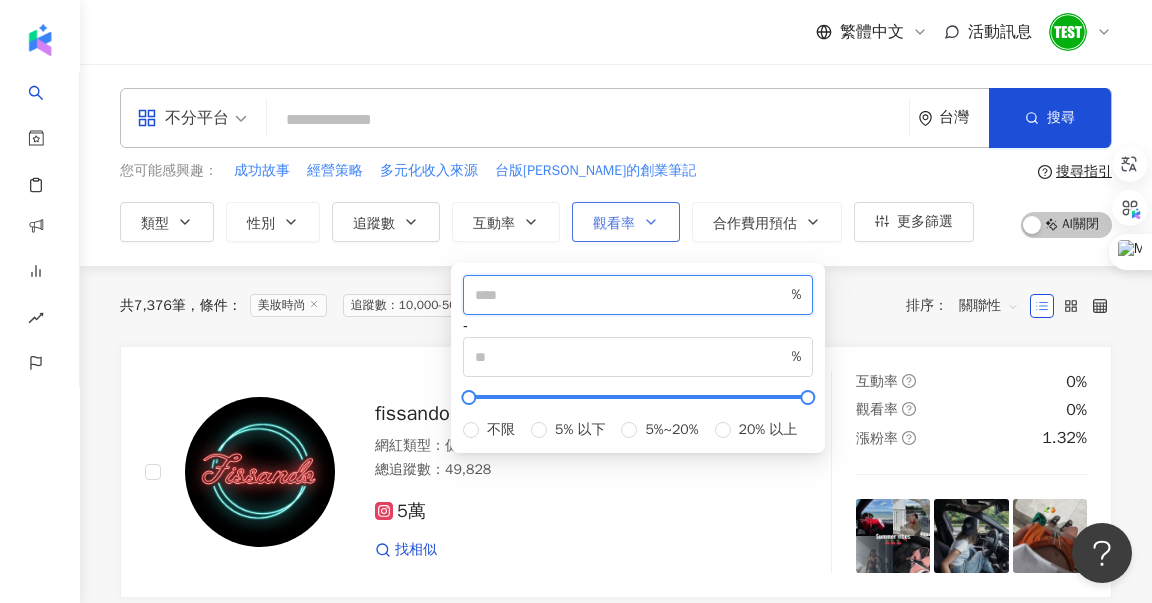 type on "*" 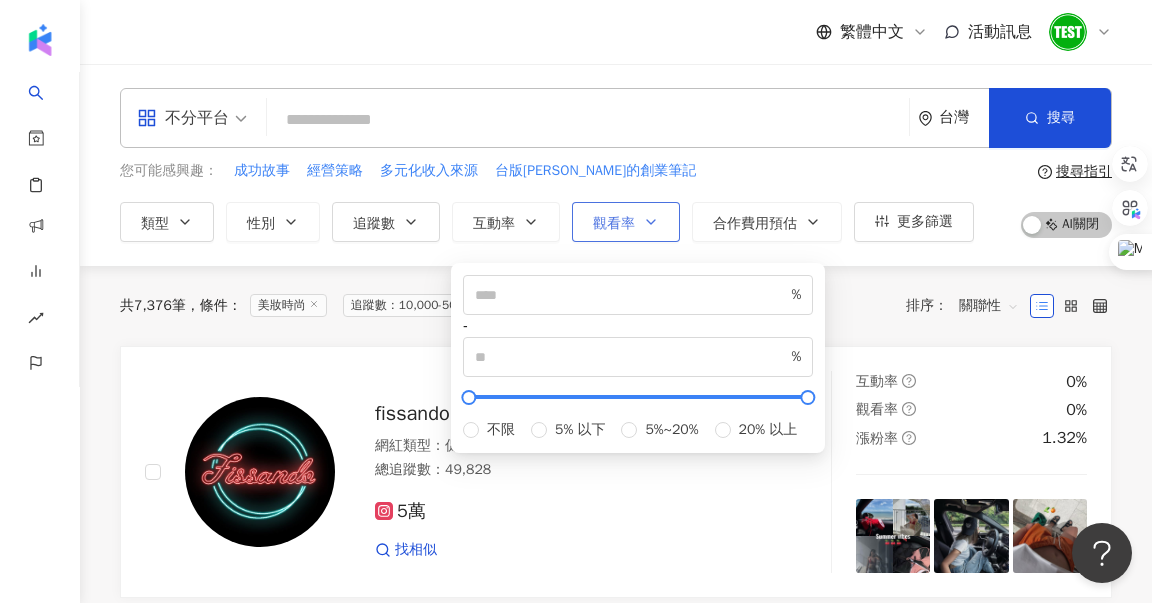 click on "觀看率" at bounding box center (626, 222) 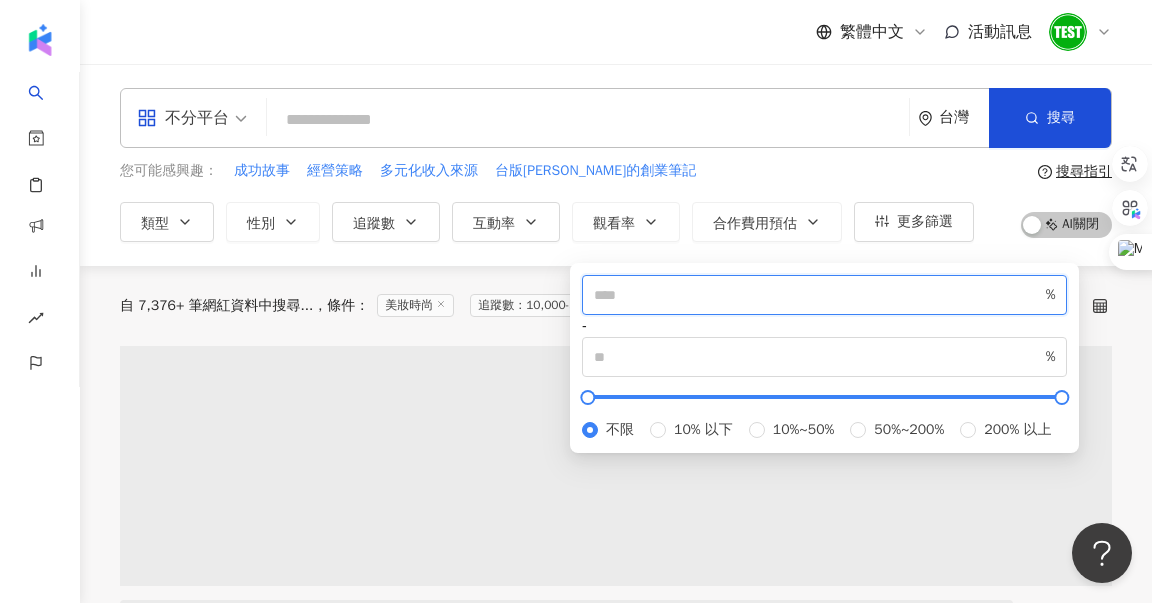 click at bounding box center (818, 295) 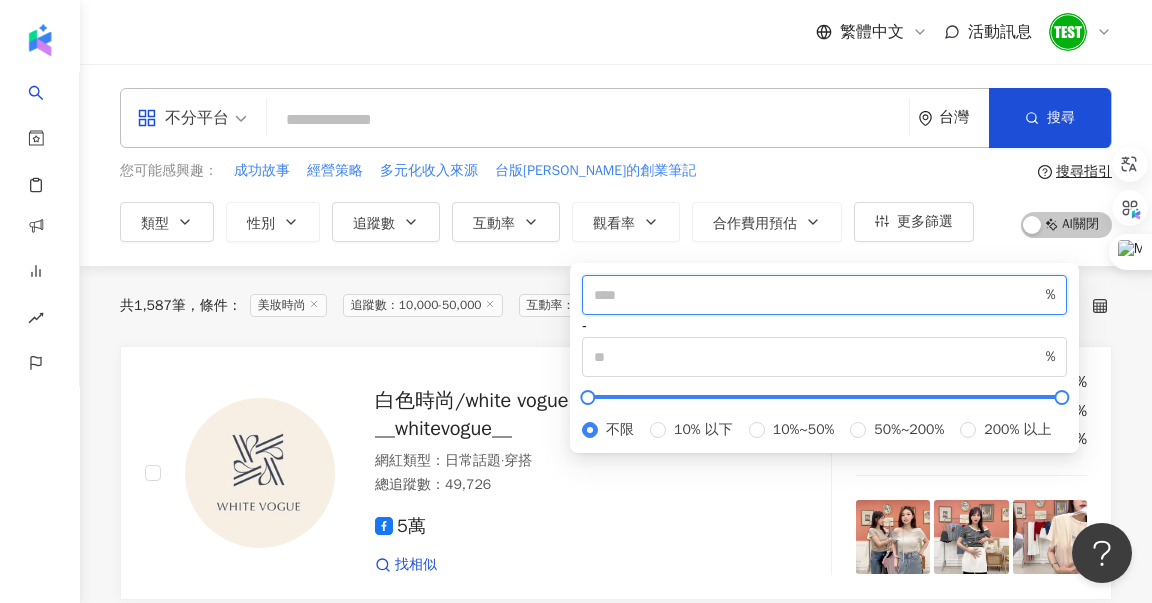 click at bounding box center (818, 295) 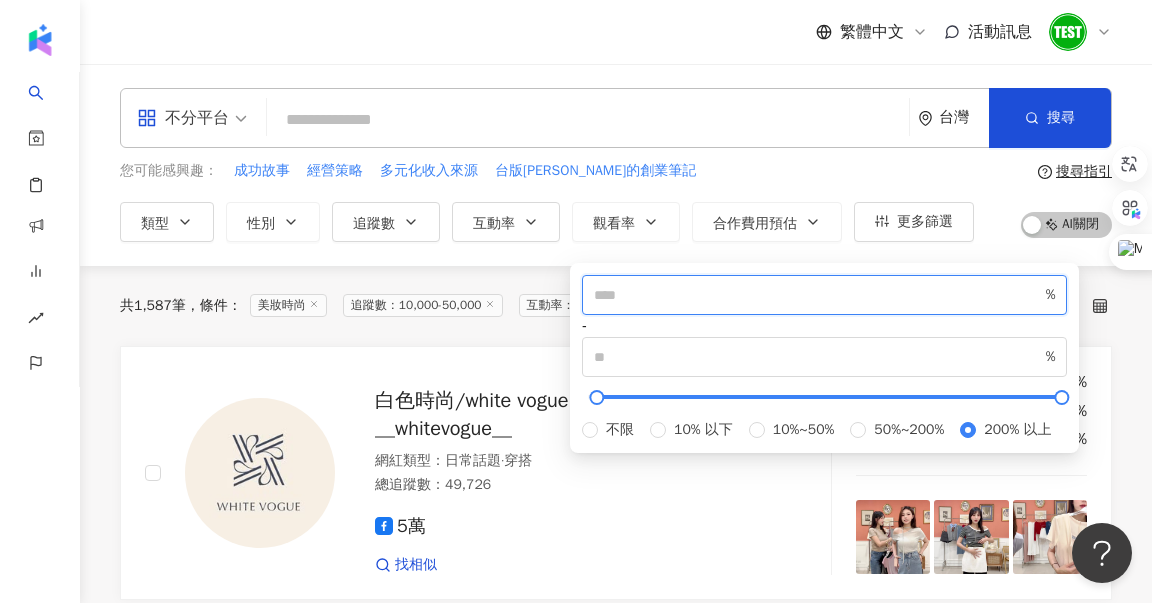 type on "***" 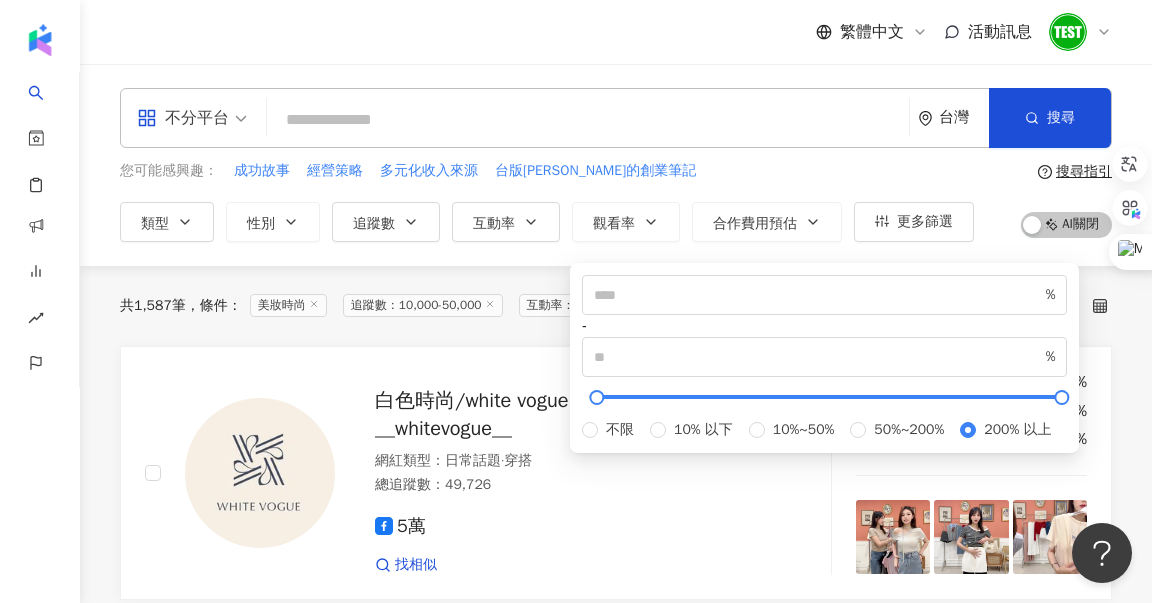click on "不分平台 台灣 搜尋 您可能感興趣： 成功故事  經營策略  多元化收入來源  台版米蘭達的創業筆記  類型 性別 追蹤數 互動率 觀看率 合作費用預估  更多篩選 *****  -  ***** 不限 小型 奈米網紅 (<1萬) 微型網紅 (1萬-3萬) 小型網紅 (3萬-5萬) 中型 中小型網紅 (5萬-10萬) 中型網紅 (10萬-30萬) 中大型網紅 (30萬-50萬) 大型 大型網紅 (50萬-100萬) 百萬網紅 (>100萬) * %  -  % 不限 5% 以下 5%~20% 20% 以上 *** %  -  % 不限 10% 以下 10%~50% 50%~200% 200% 以上 搜尋指引 AI  開啟 AI  關閉" at bounding box center [616, 165] 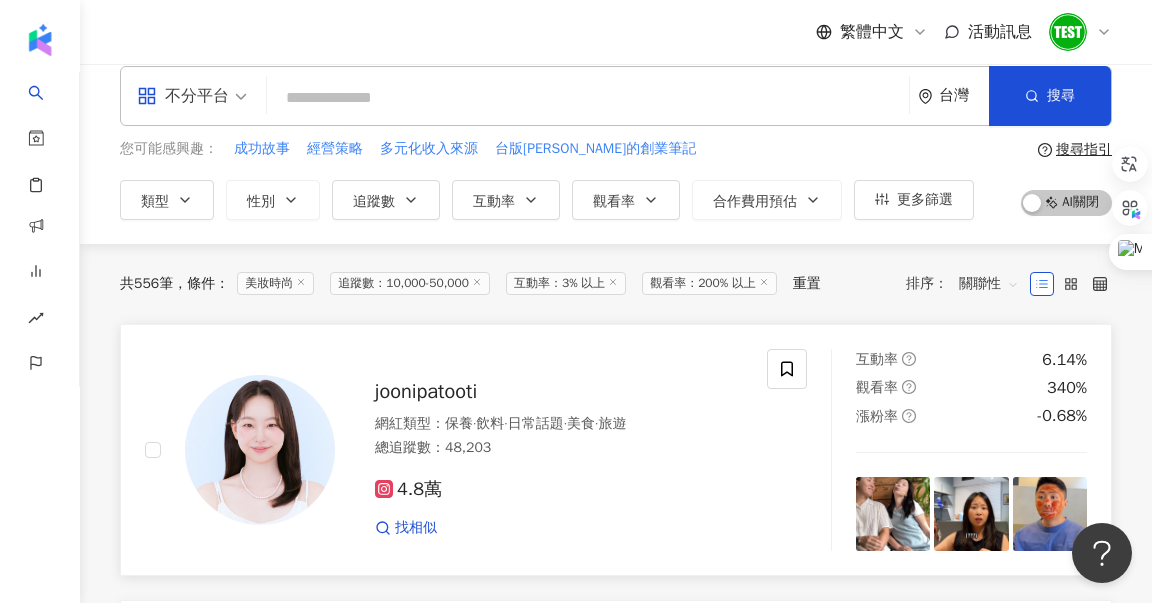 scroll, scrollTop: 29, scrollLeft: 0, axis: vertical 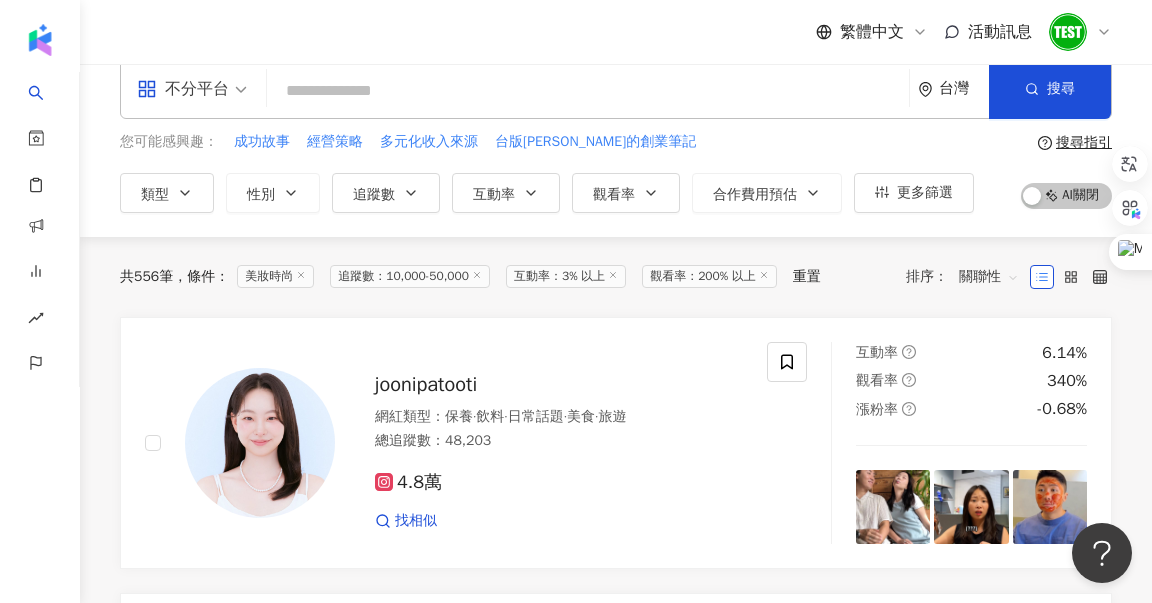 click on "關聯性" at bounding box center [989, 277] 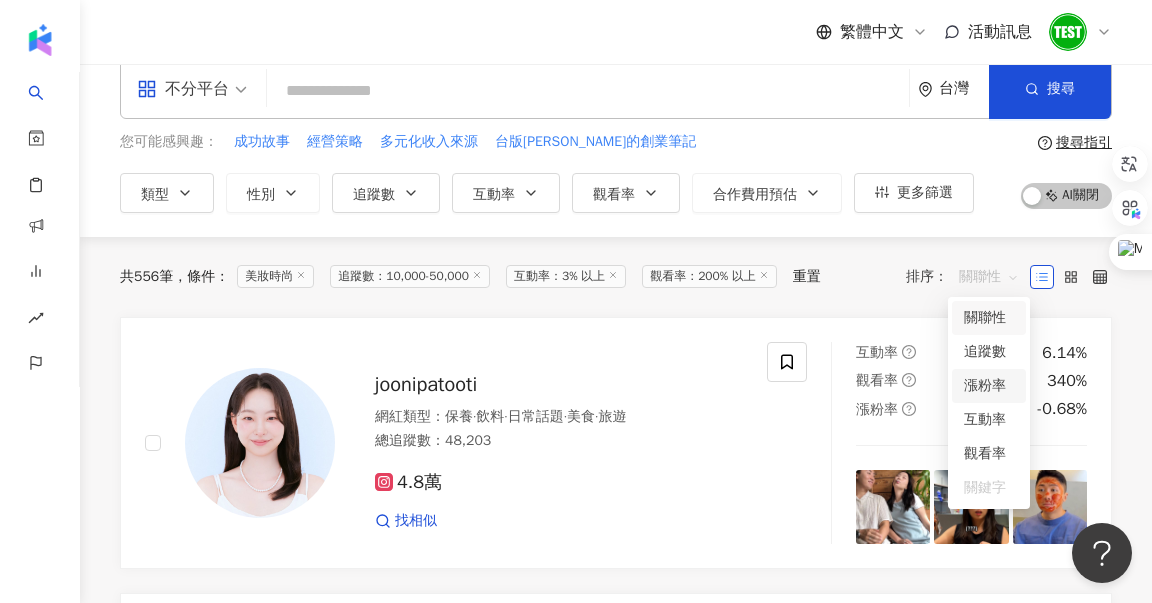 click on "漲粉率" at bounding box center (989, 386) 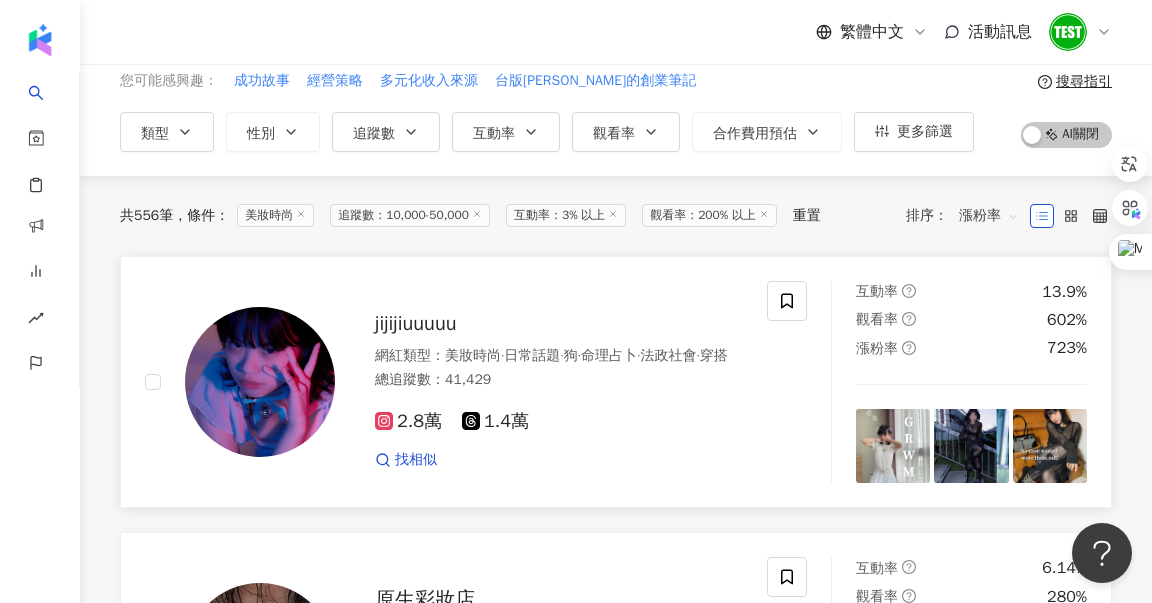 scroll, scrollTop: 92, scrollLeft: 0, axis: vertical 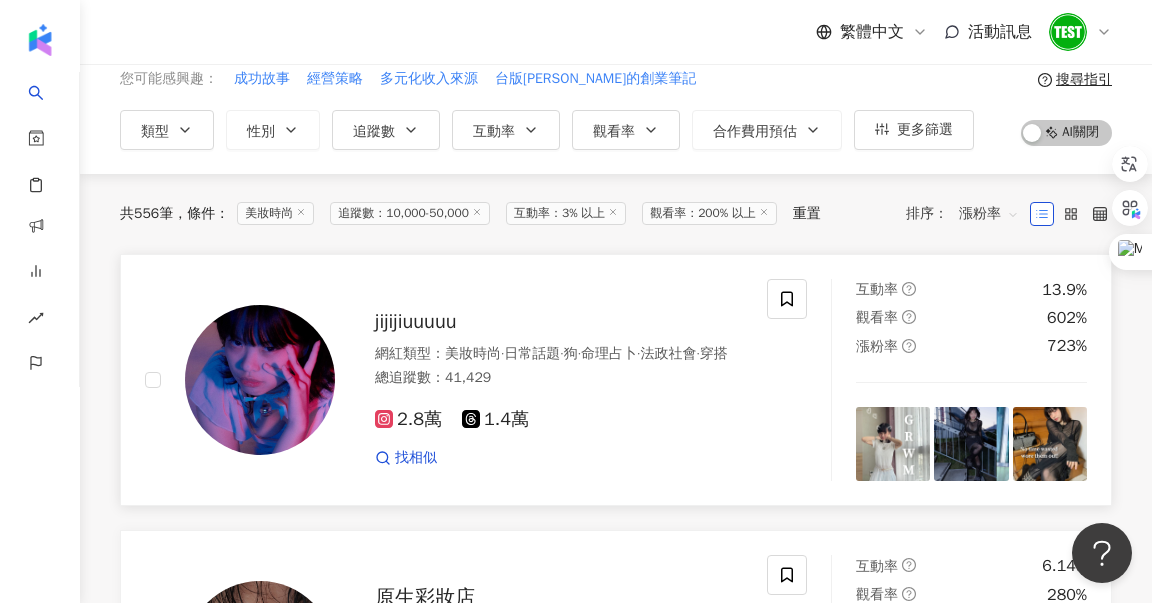 click on "網紅類型 ： 美妝時尚  ·  日常話題  ·  狗  ·  命理占卜  ·  法政社會  ·  穿搭 總追蹤數 ： 41,429" at bounding box center [559, 368] 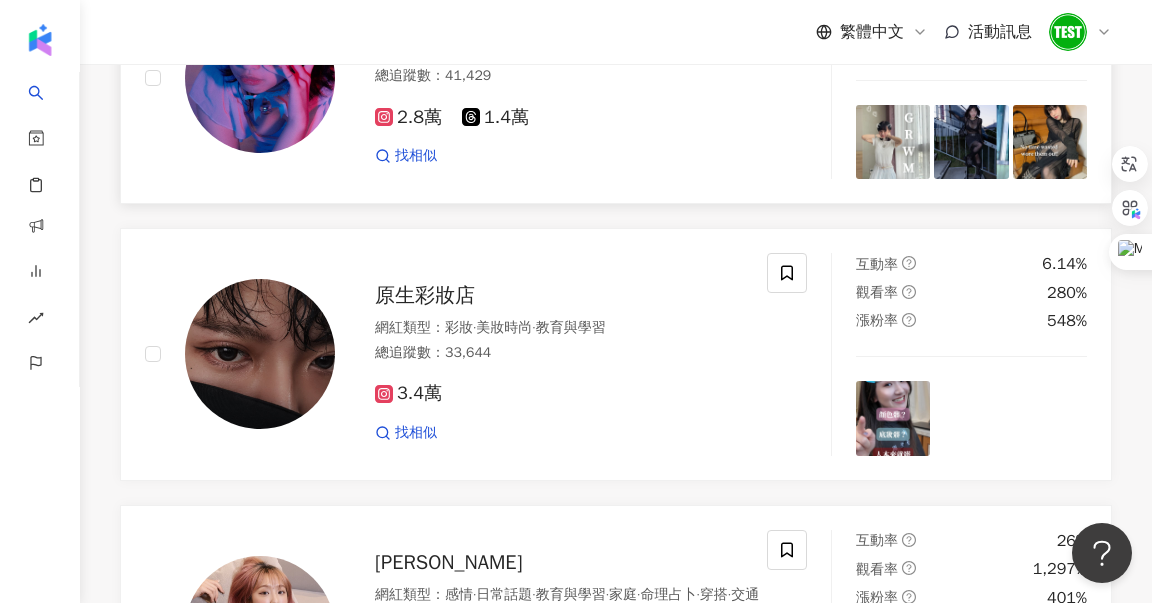 scroll, scrollTop: 402, scrollLeft: 0, axis: vertical 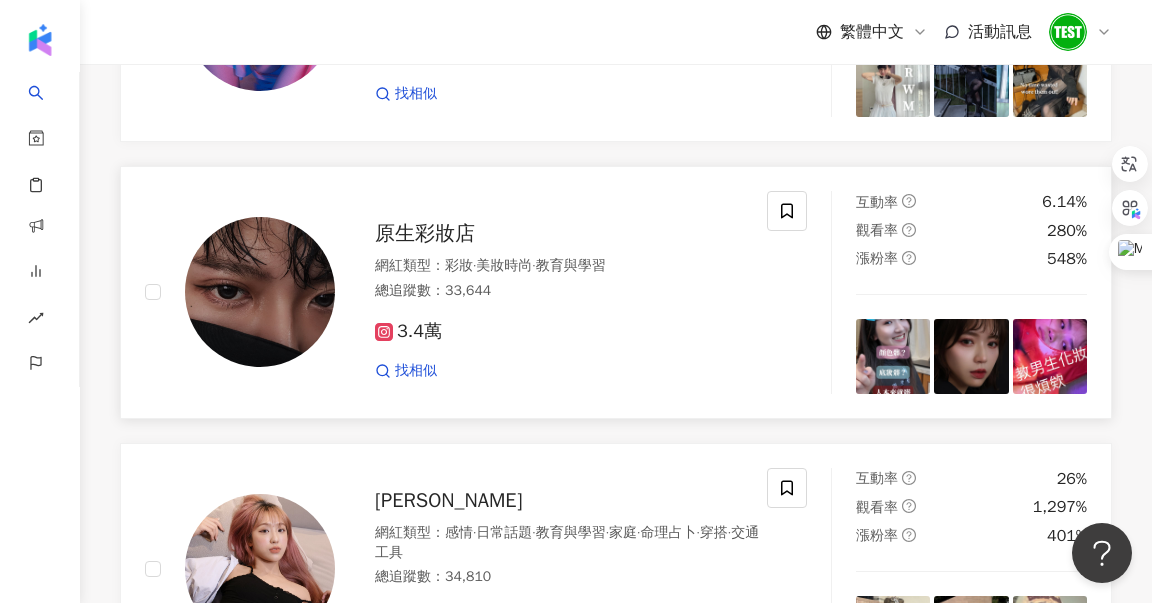 click on "原生彩妝店 網紅類型 ： 彩妝  ·  美妝時尚  ·  教育與學習 總追蹤數 ： 33,644 3.4萬 找相似" at bounding box center [539, 292] 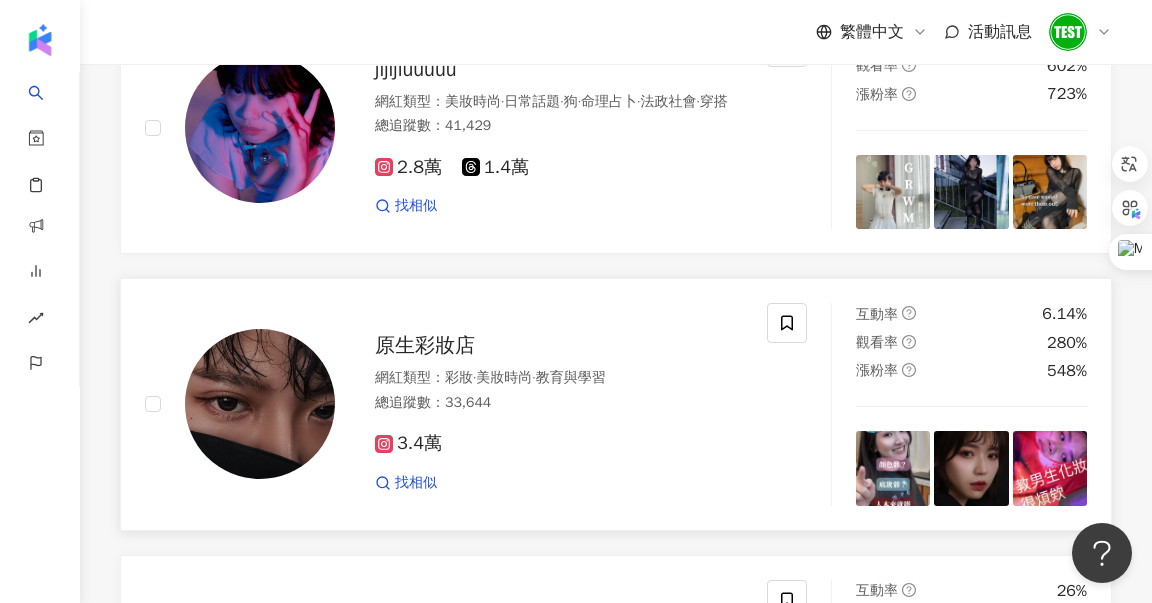scroll, scrollTop: 0, scrollLeft: 0, axis: both 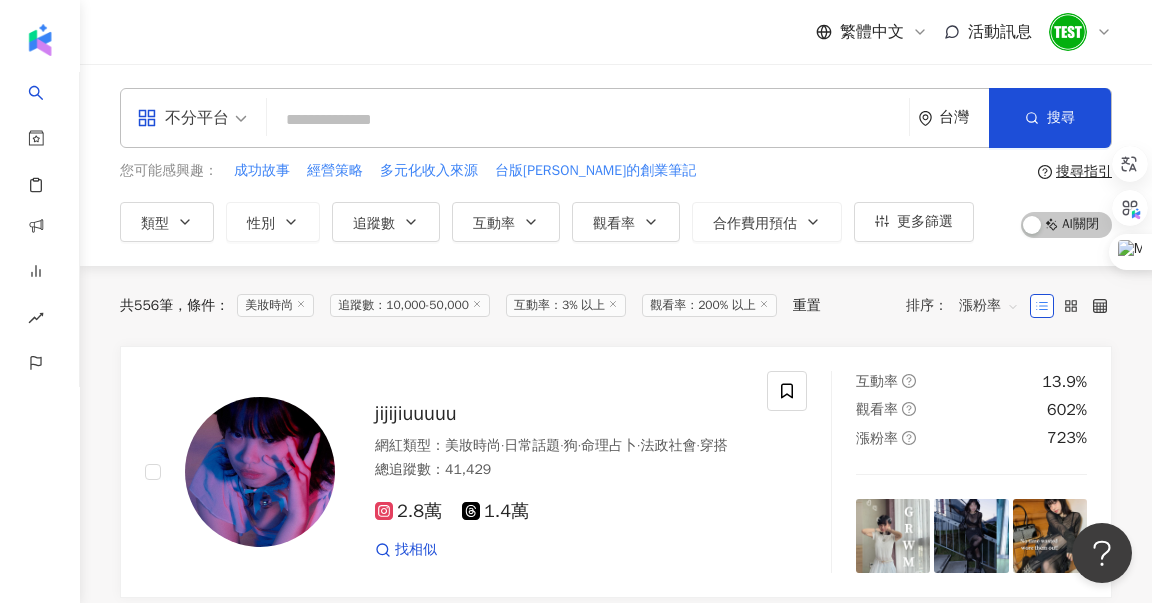 click at bounding box center (588, 120) 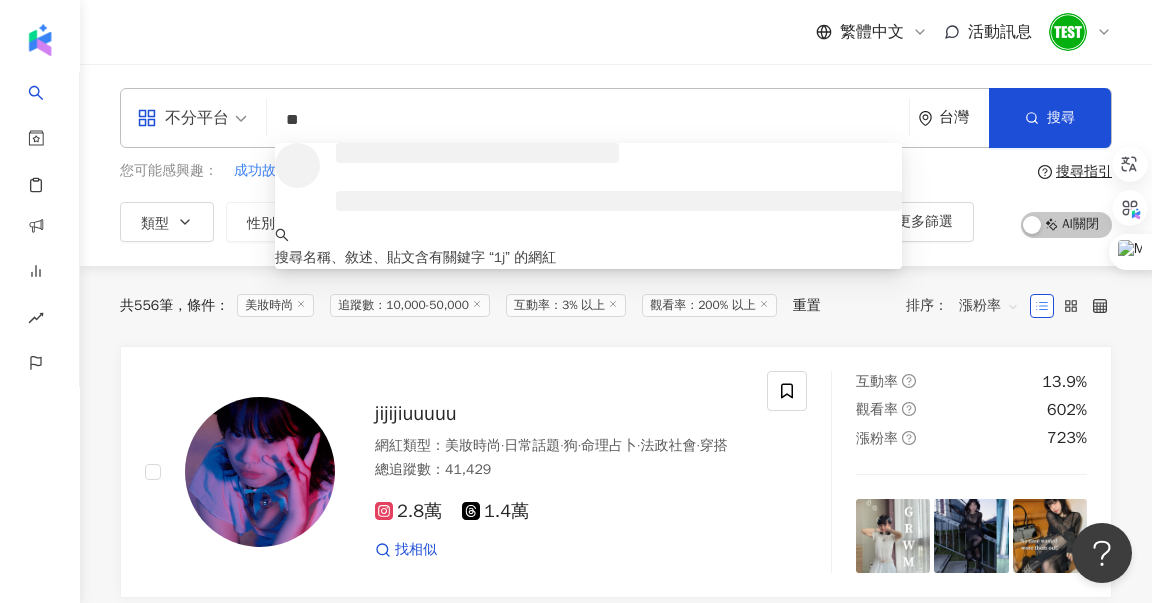 type on "*" 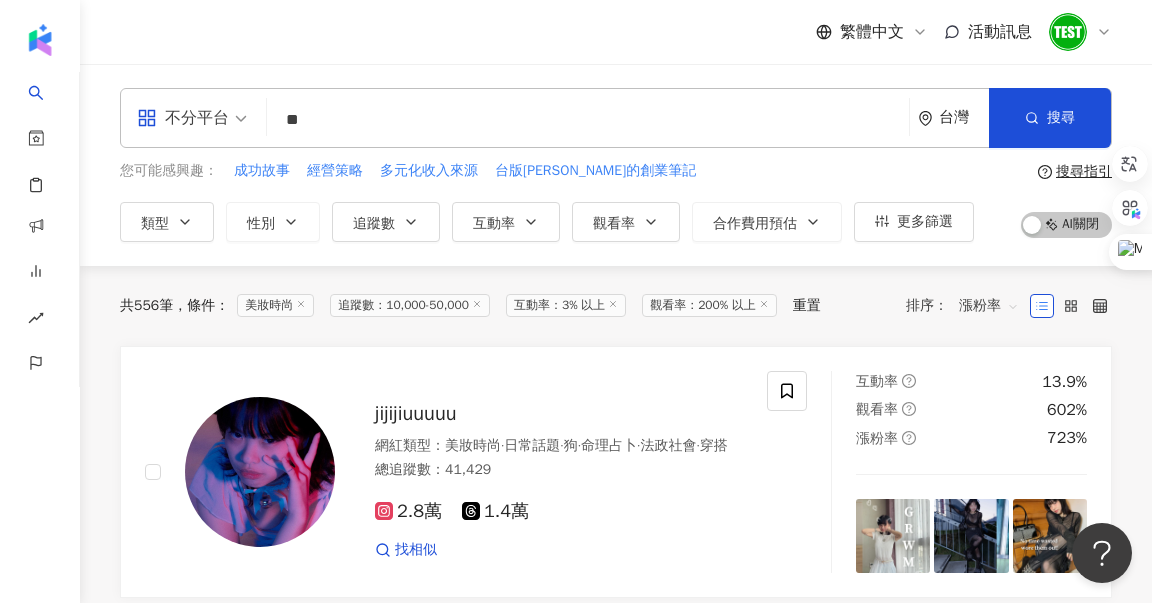 type on "*" 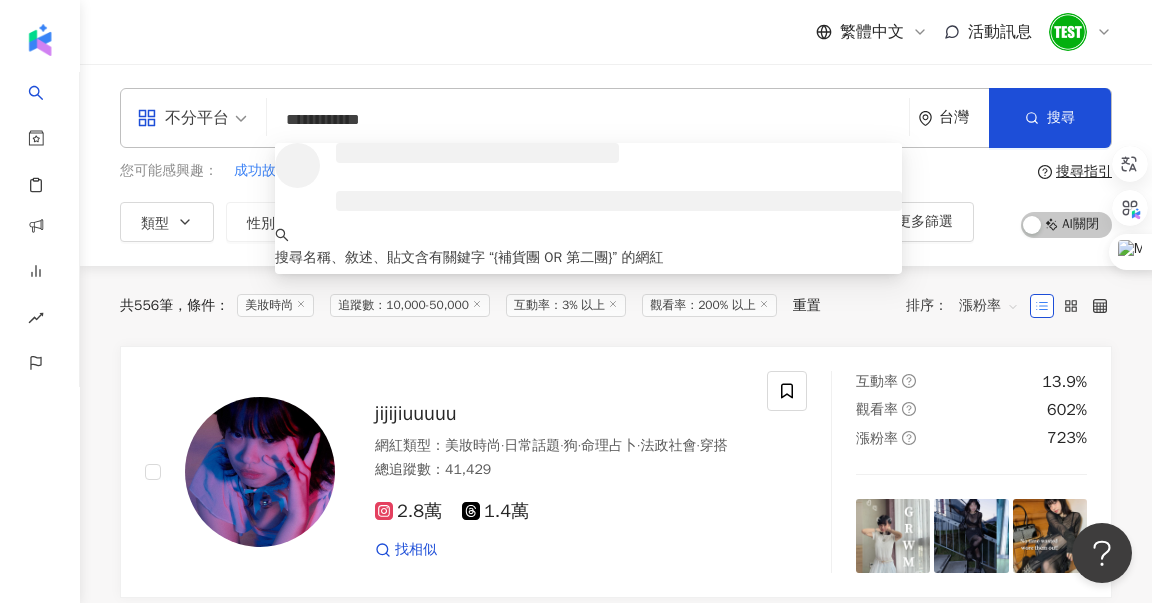 click on "**********" at bounding box center (588, 120) 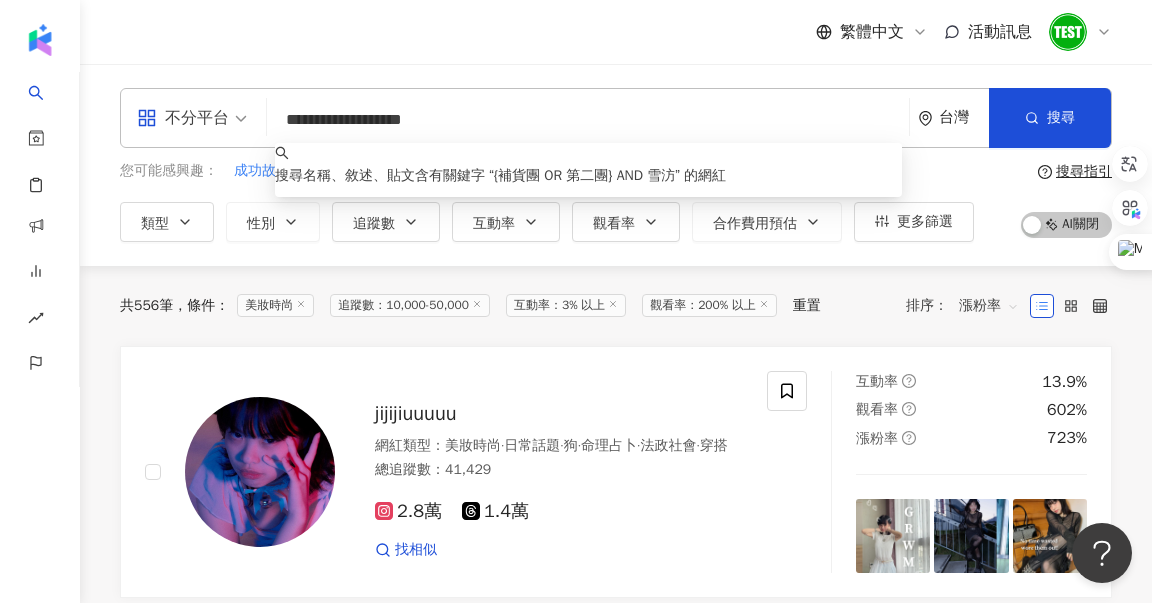 type on "**********" 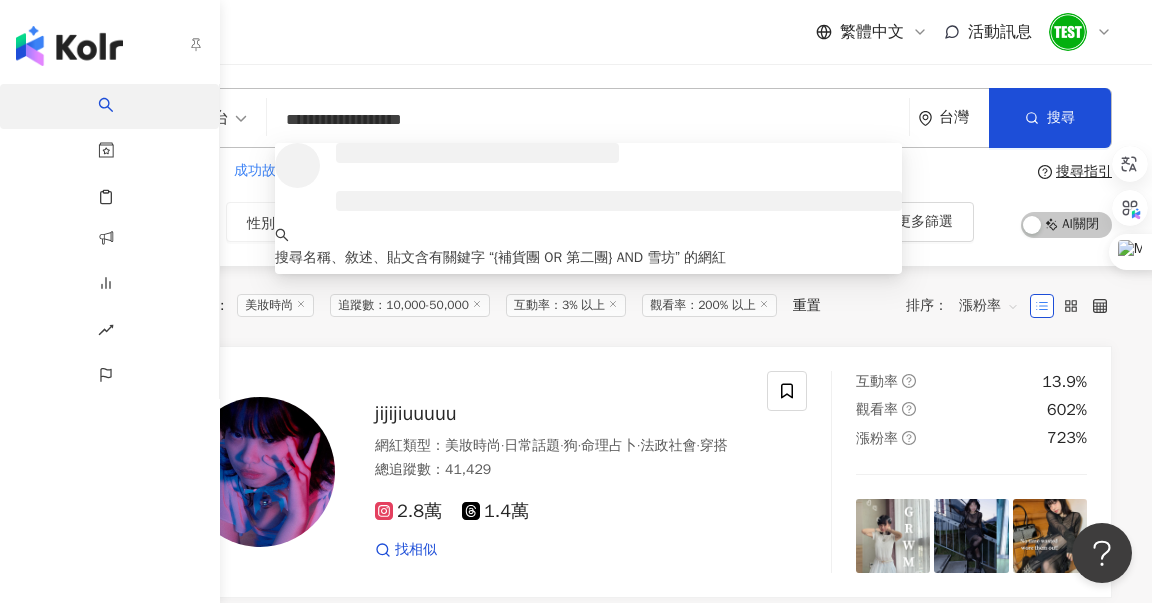 drag, startPoint x: 582, startPoint y: 114, endPoint x: 0, endPoint y: 107, distance: 582.0421 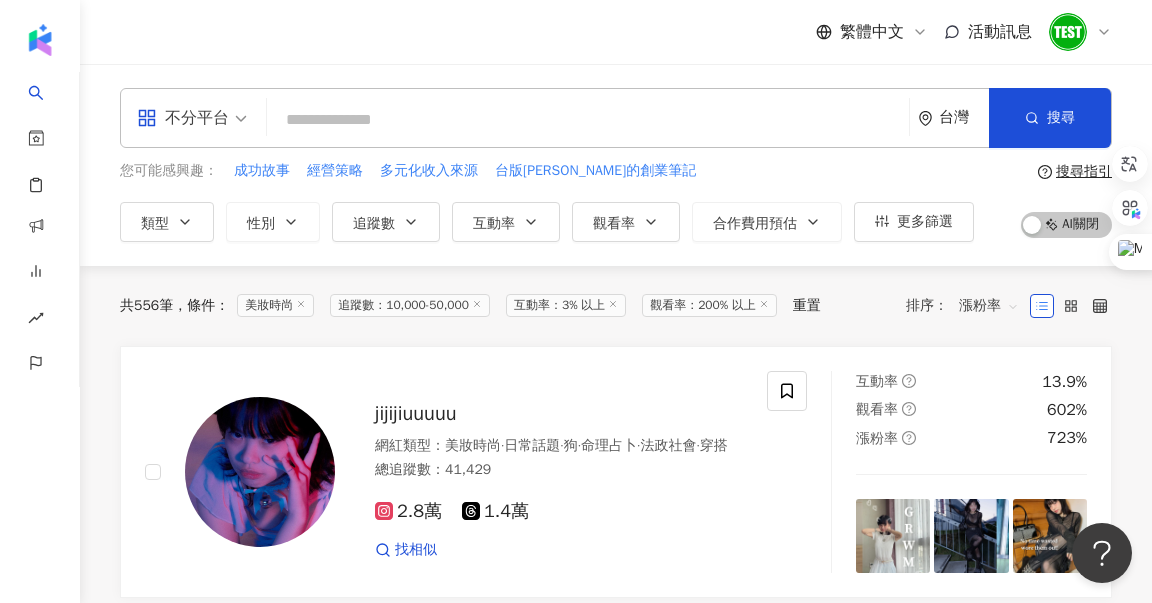 click on "共  556  筆 條件 ： 美妝時尚 追蹤數：10,000-50,000 互動率：3% 以上 觀看率：200% 以上 重置 排序： 漲粉率" at bounding box center (616, 306) 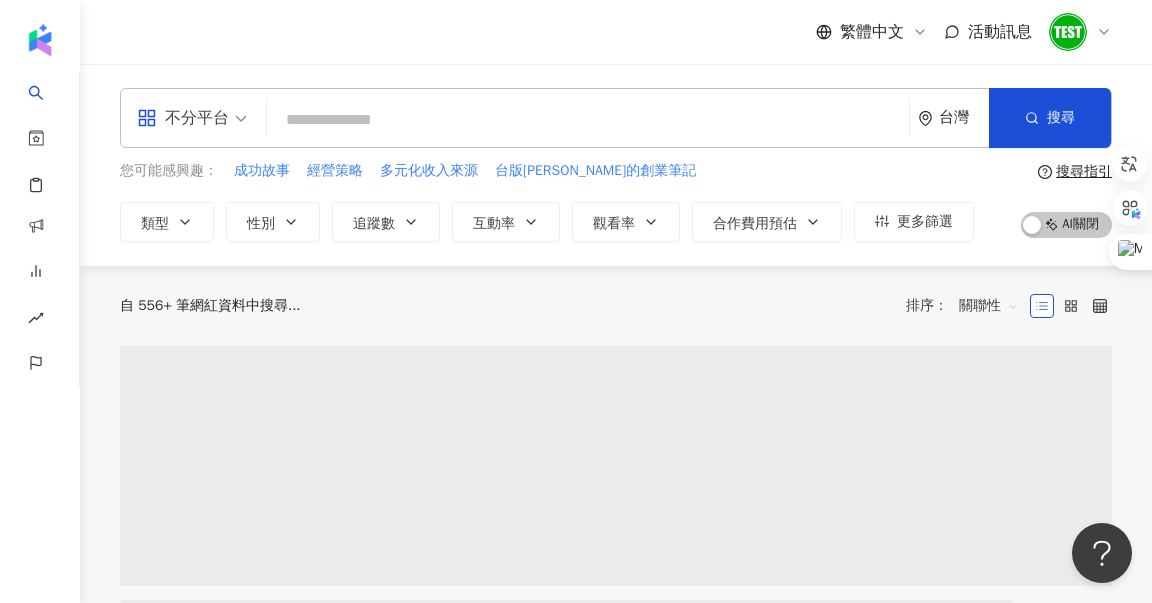 paste on "**********" 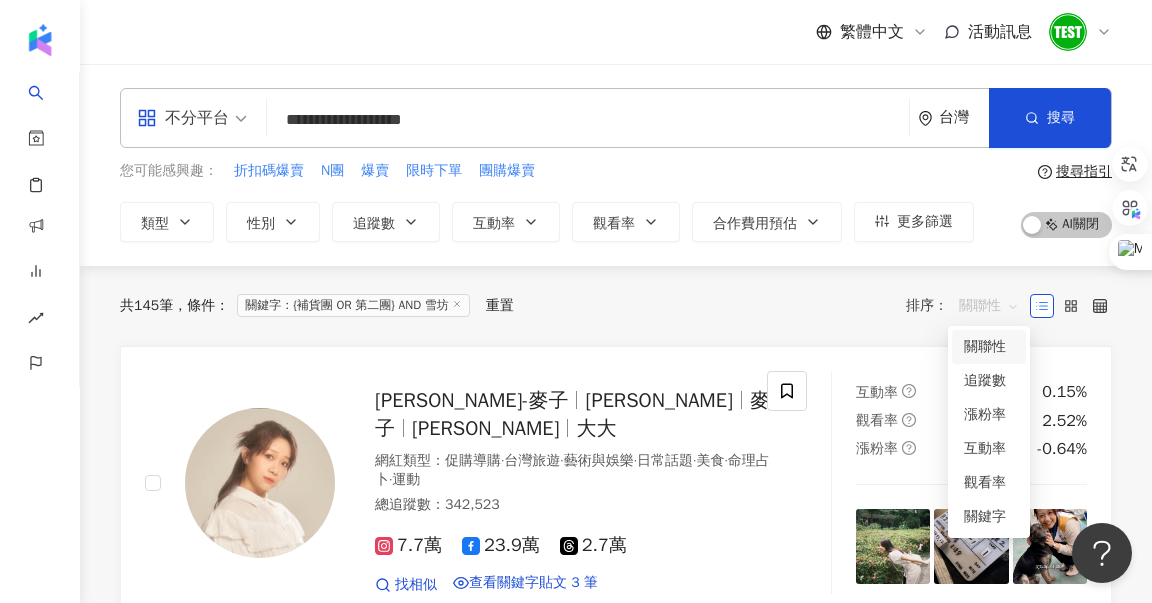 click on "關聯性" at bounding box center (989, 306) 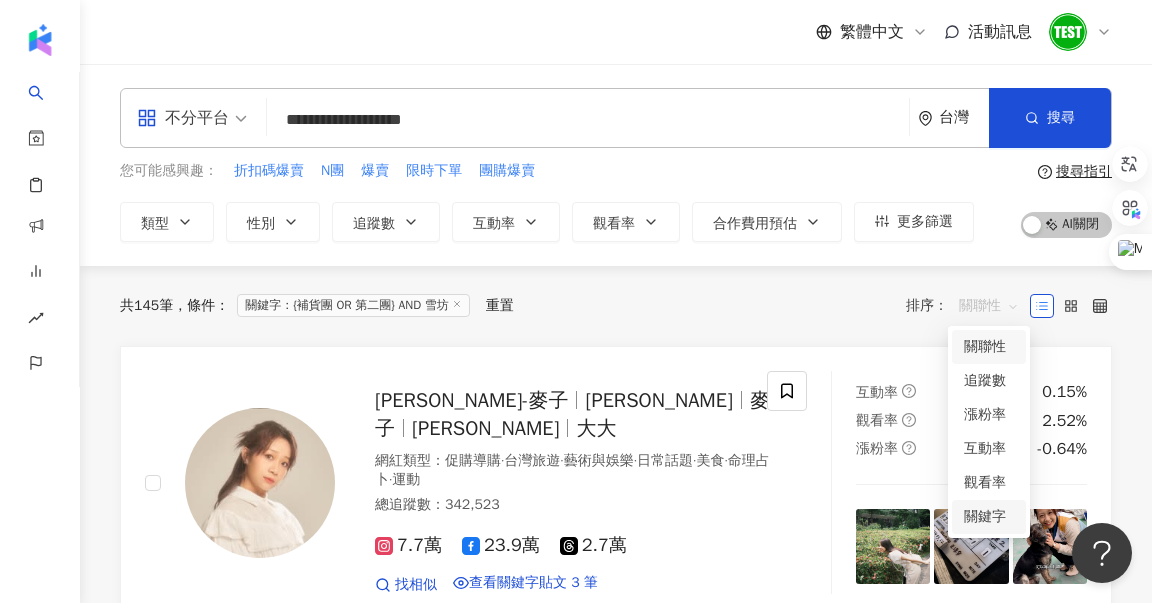 click on "關鍵字" at bounding box center (989, 517) 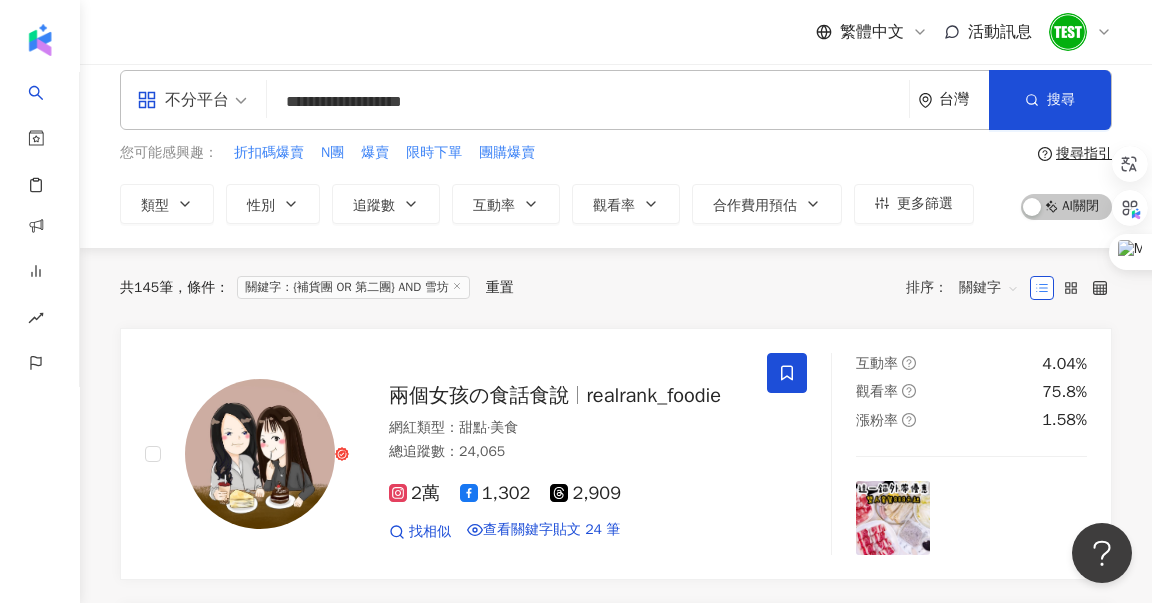 scroll, scrollTop: 20, scrollLeft: 0, axis: vertical 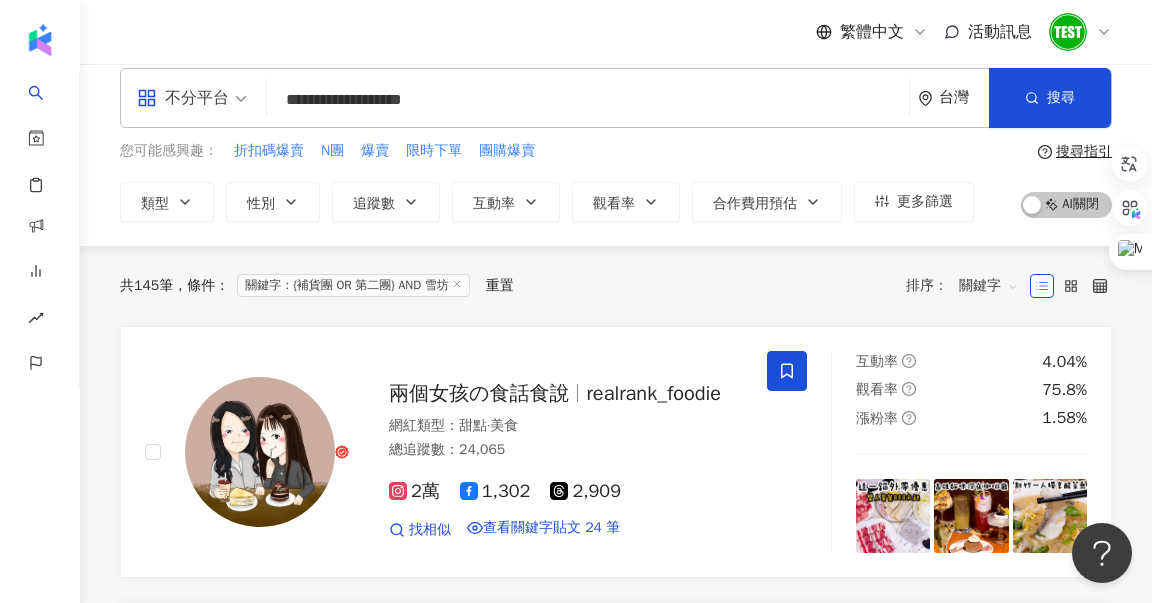 click on "共  145  筆 條件 ： 關鍵字：{補貨團 OR 第二團} AND 雪坊 重置 排序： 關鍵字 關鍵字" at bounding box center (616, 286) 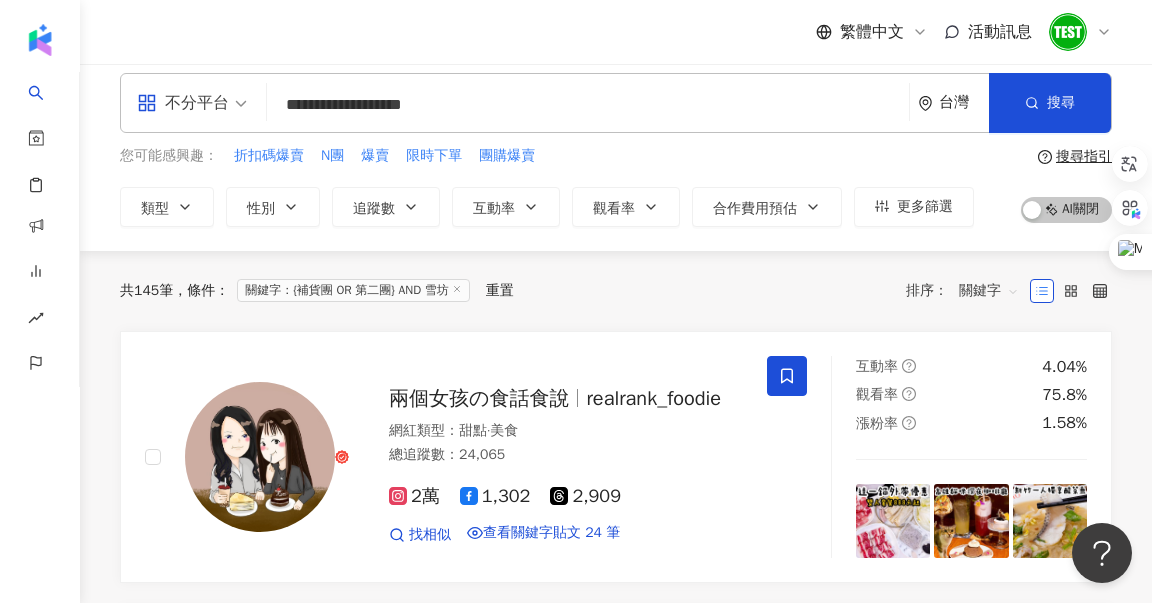 scroll, scrollTop: 13, scrollLeft: 0, axis: vertical 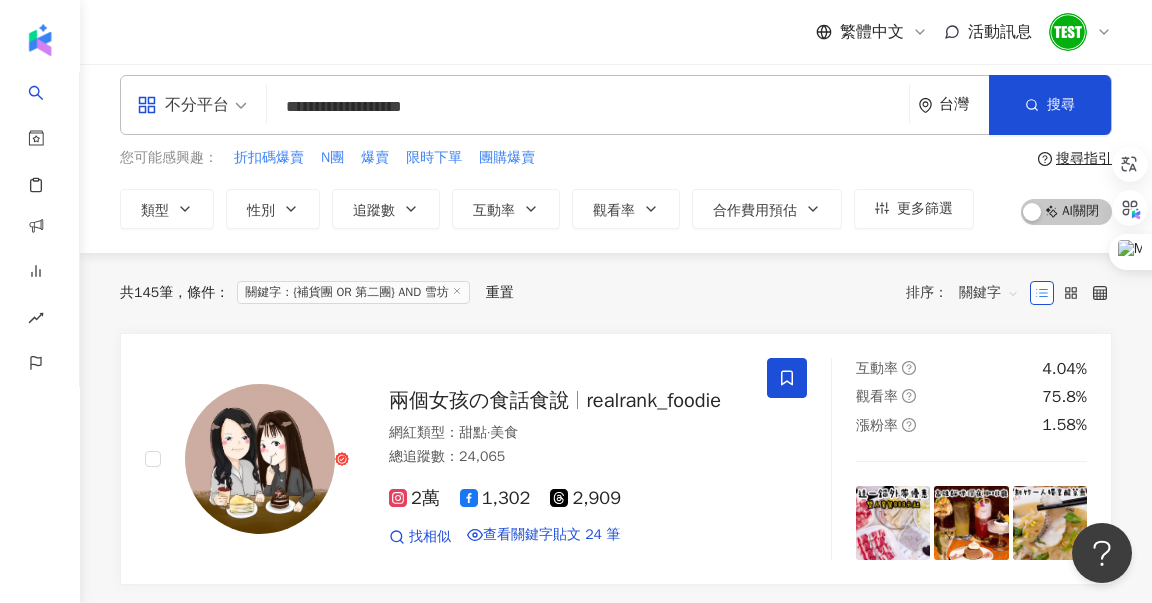 click on "重置" at bounding box center (500, 293) 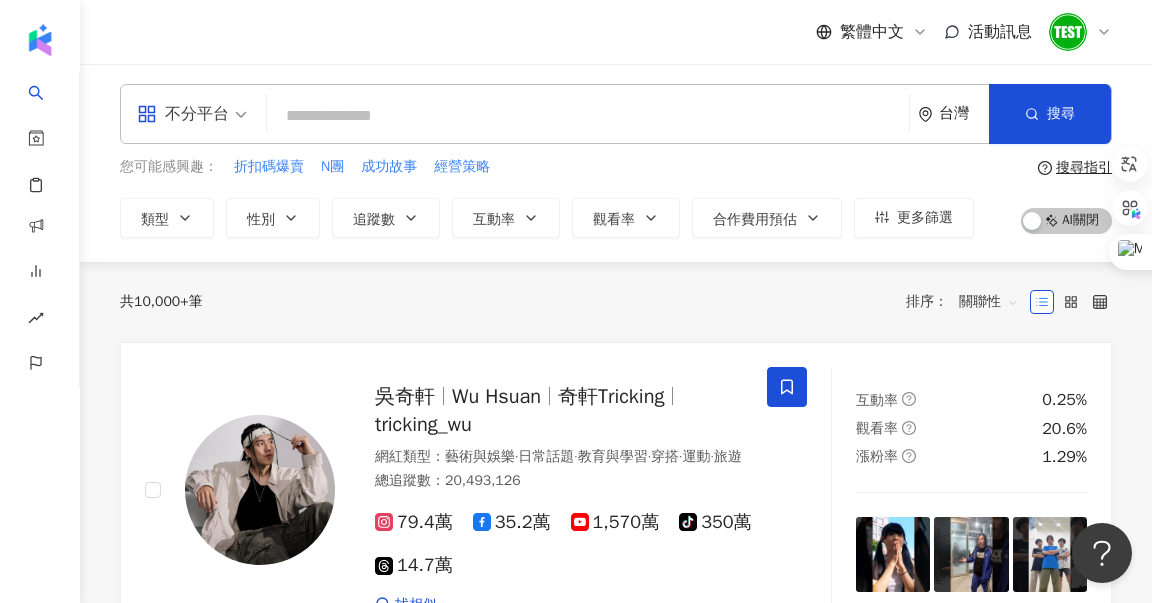 scroll, scrollTop: 8, scrollLeft: 0, axis: vertical 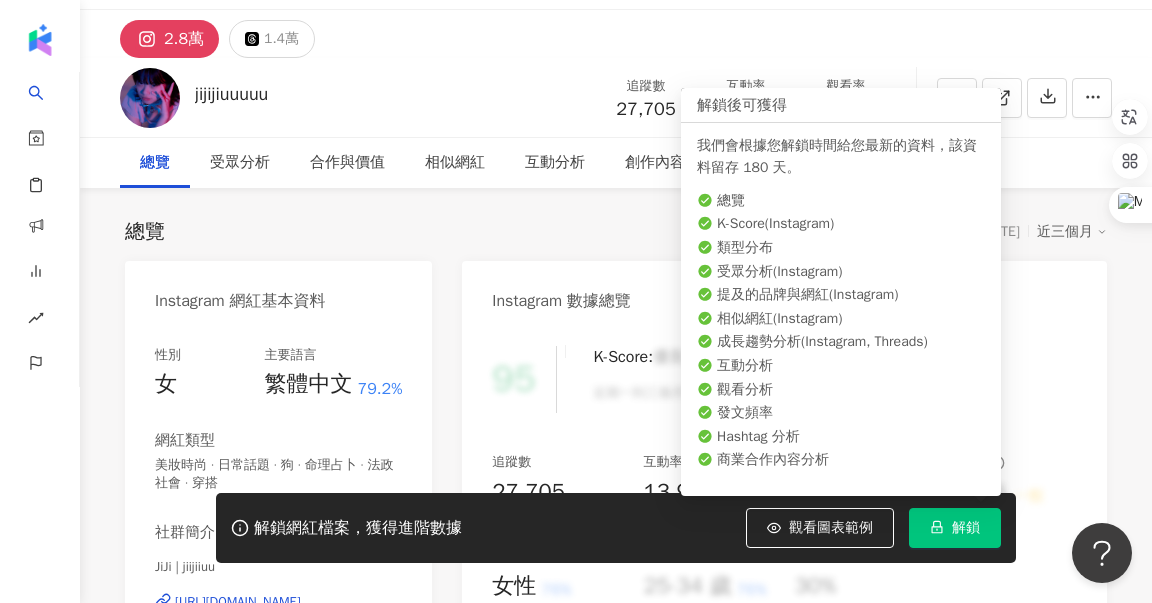 click on "解鎖" at bounding box center [966, 528] 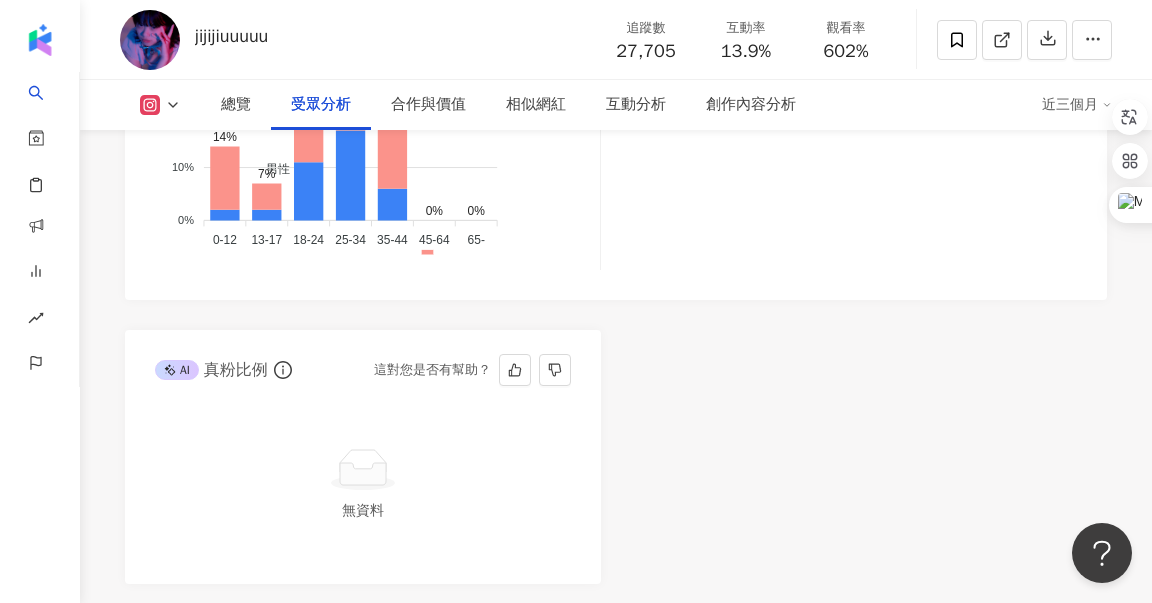 scroll, scrollTop: 2174, scrollLeft: 0, axis: vertical 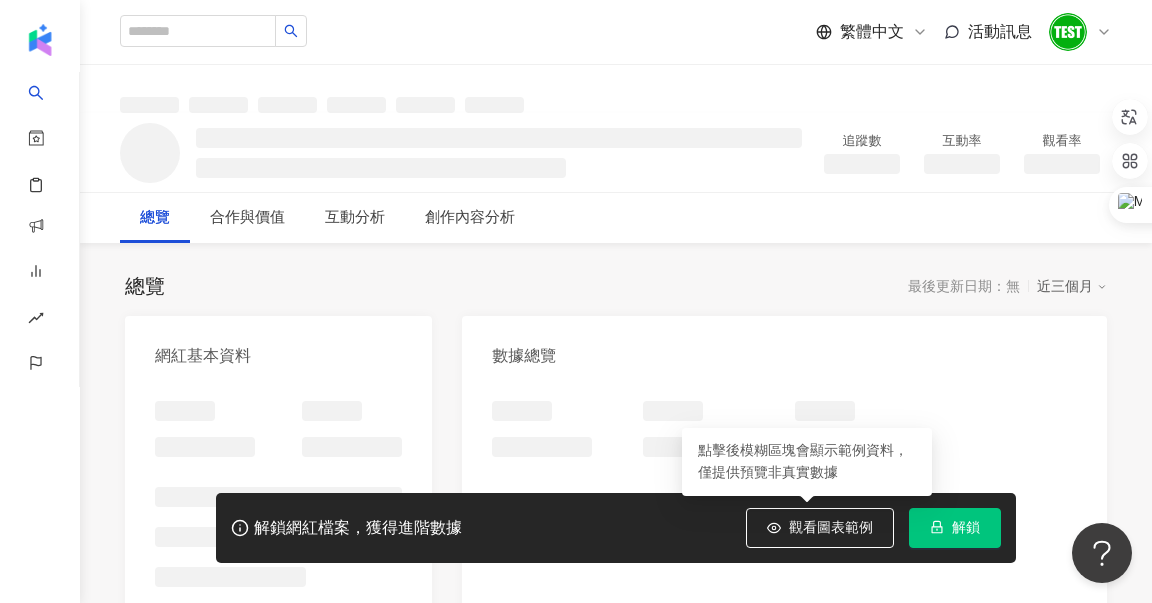 click on "解鎖" at bounding box center (966, 528) 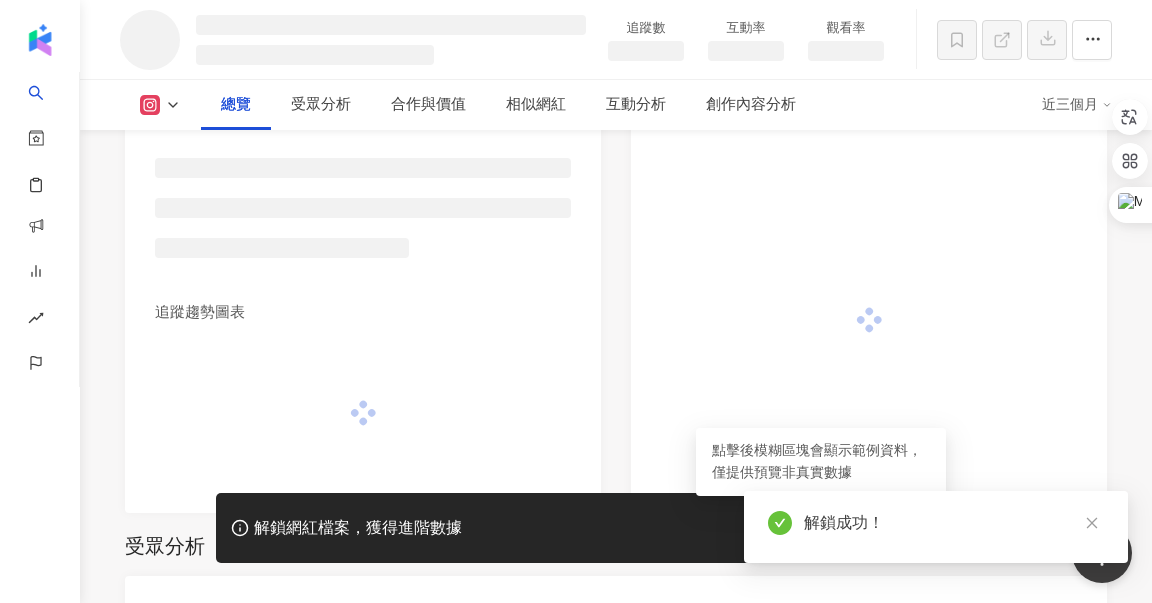 scroll, scrollTop: 1125, scrollLeft: 0, axis: vertical 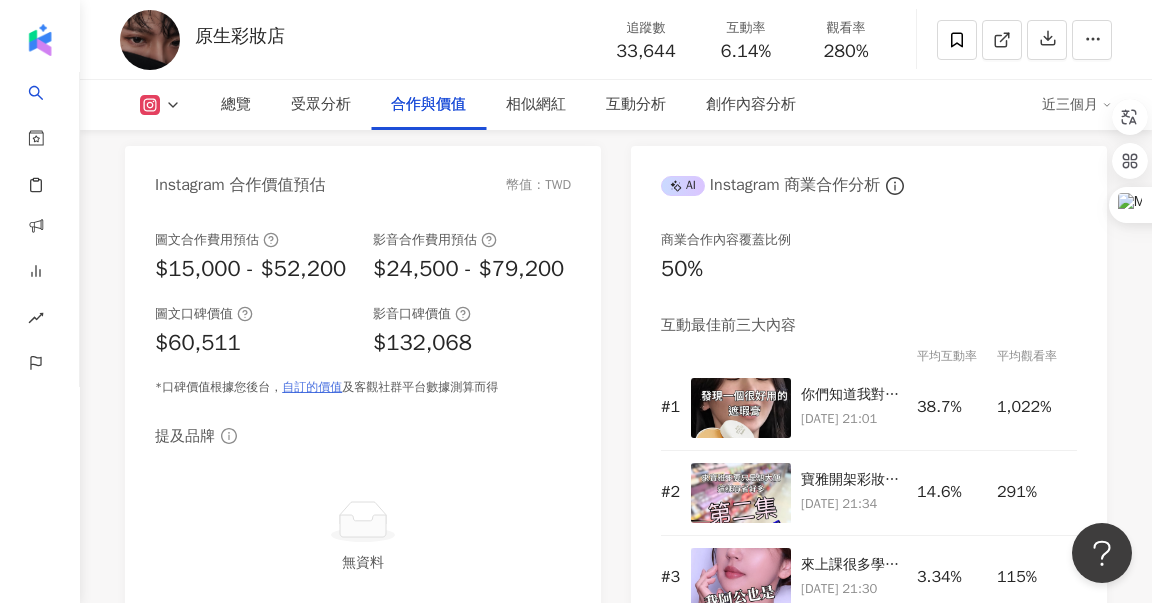 click on "自訂的價值" at bounding box center [312, 387] 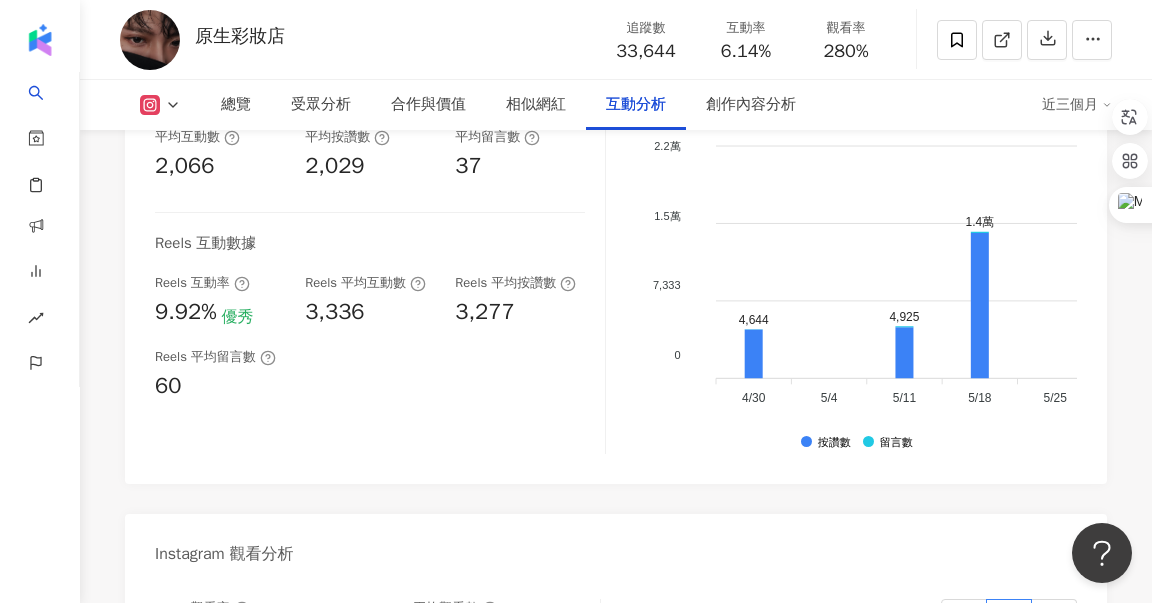 scroll, scrollTop: 4038, scrollLeft: 0, axis: vertical 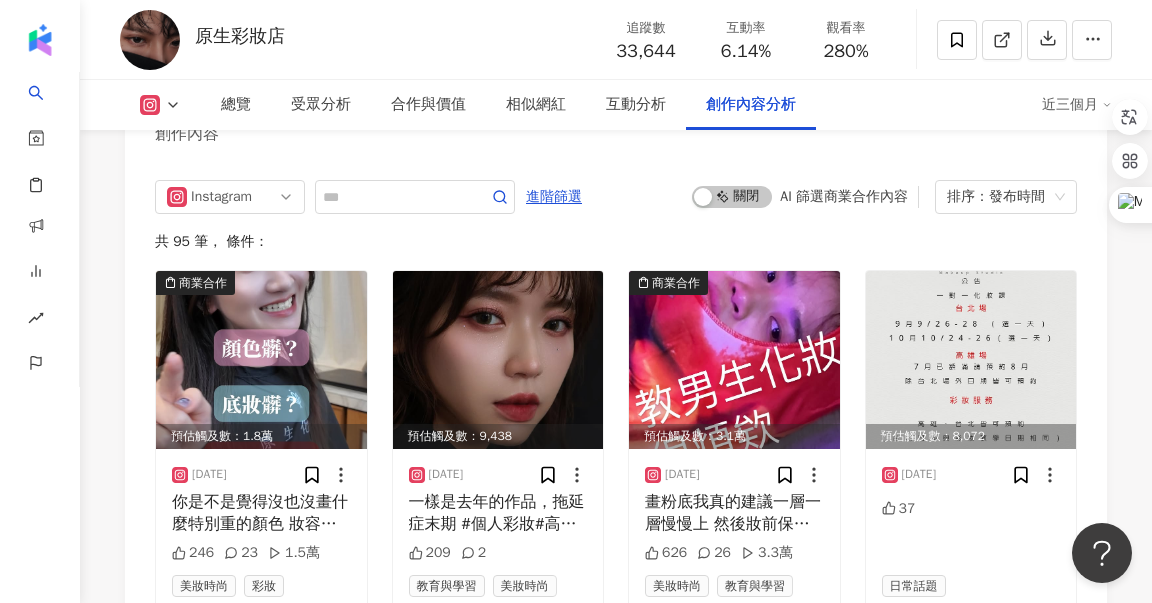 click on "Instagram 進階篩選 啟動 關閉 AI 篩選商業合作內容 排序：發布時間 共 95 筆 ，   條件： 商業合作 預估觸及數：1.8萬 2025/7/13 你是不是覺得沒也沒畫什麼特別重的顏色
妝容看起來總是髒髒的？
可能就是色調的問題哦
很多來上課的同學會不曉得該怎麼搭配眼影腮紅口紅的顏色
其實最簡單的方法就是色調一致
只要你的眼影腮紅口紅都是暖色調或是冷色調
就算畫一個煙燻妝看起來都很合理
#rc多用膏 #多用粉 #多用棒 #個人彩妝 #高雄市 #保養 #彩妝教學 #眼妝 #彩妝師 #台北市 #眼妝分享 #眼妝 # 246 23 1.5萬 美妝時尚 彩妝 預估觸及數：9,438 2025/7/12 一樣是去年的作品，拖延症末期
#個人彩妝#高雄#台北#彩妝師#粉底#眼影#眼妝分享#彩妝課#一對一彩妝課 209 2 教育與學習 美妝時尚 商業合作 預估觸及數：3.1萬 2025/7/6 626 26 3.3萬 美妝時尚 教育與學習 預估觸及數：8,072 2025/7/5 37 2025/7/4" at bounding box center (616, 799) 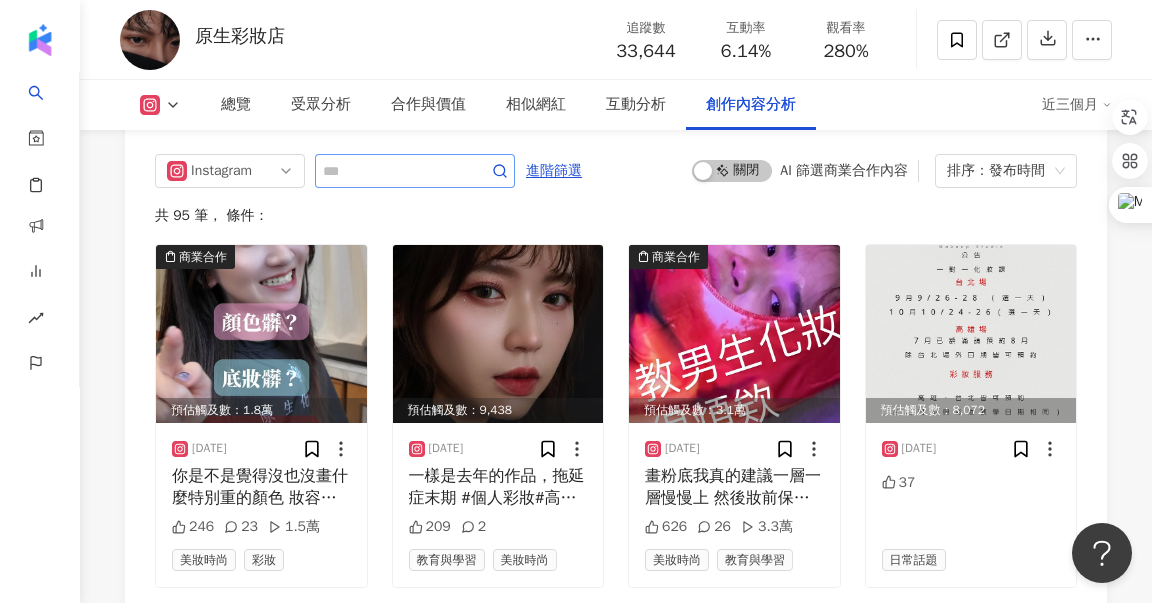 scroll, scrollTop: 6070, scrollLeft: 0, axis: vertical 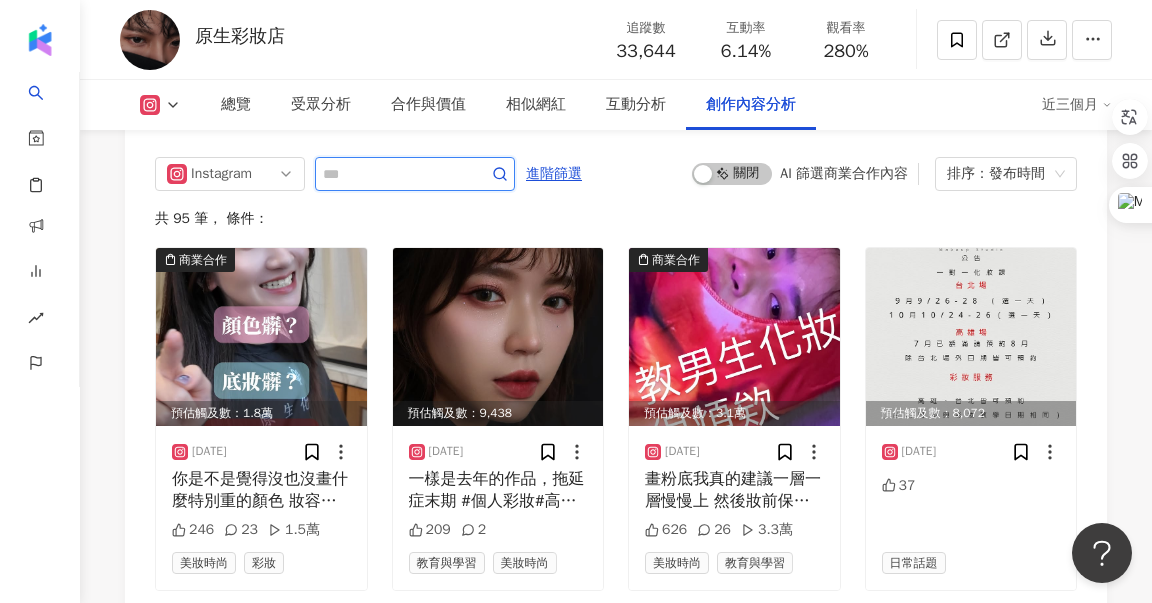 click at bounding box center [393, 174] 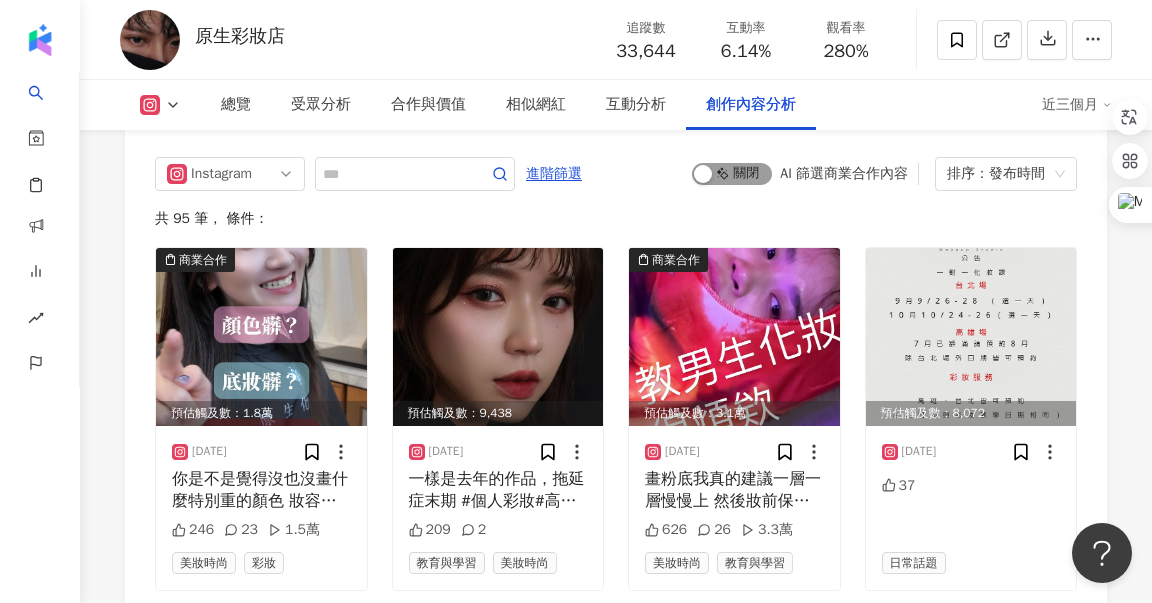 click on "啟動 關閉" at bounding box center (732, 174) 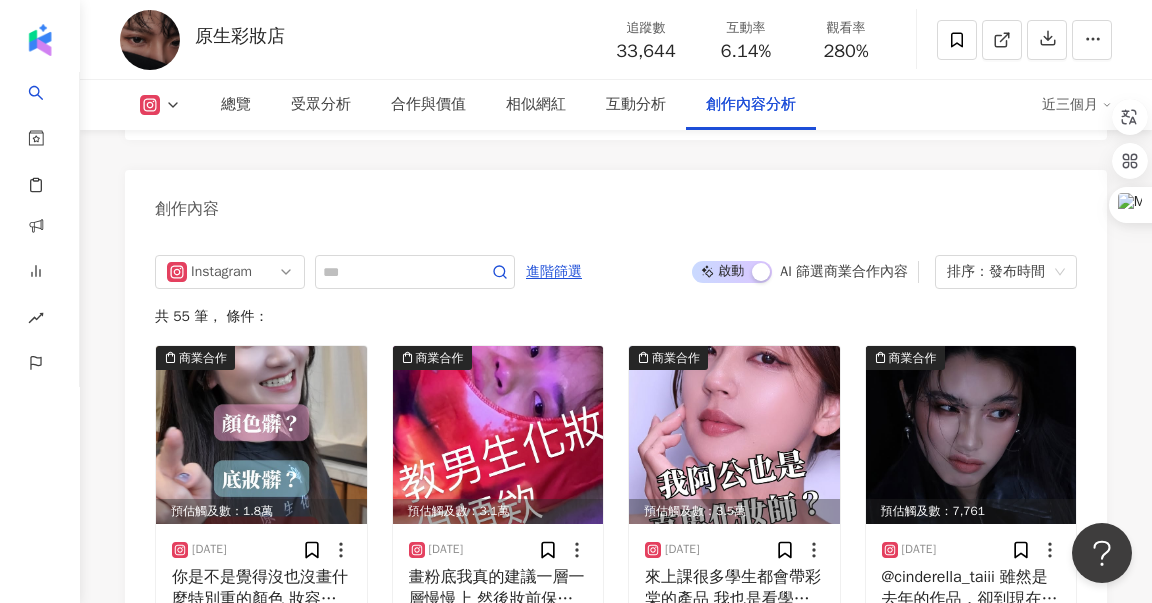 scroll, scrollTop: 5972, scrollLeft: 0, axis: vertical 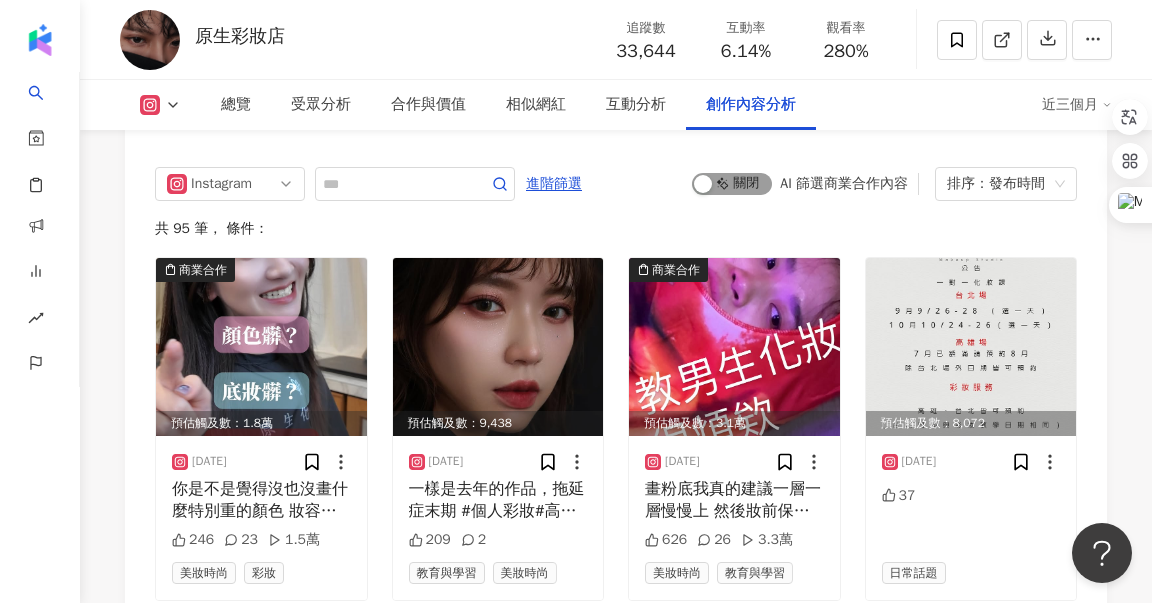click at bounding box center (703, 184) 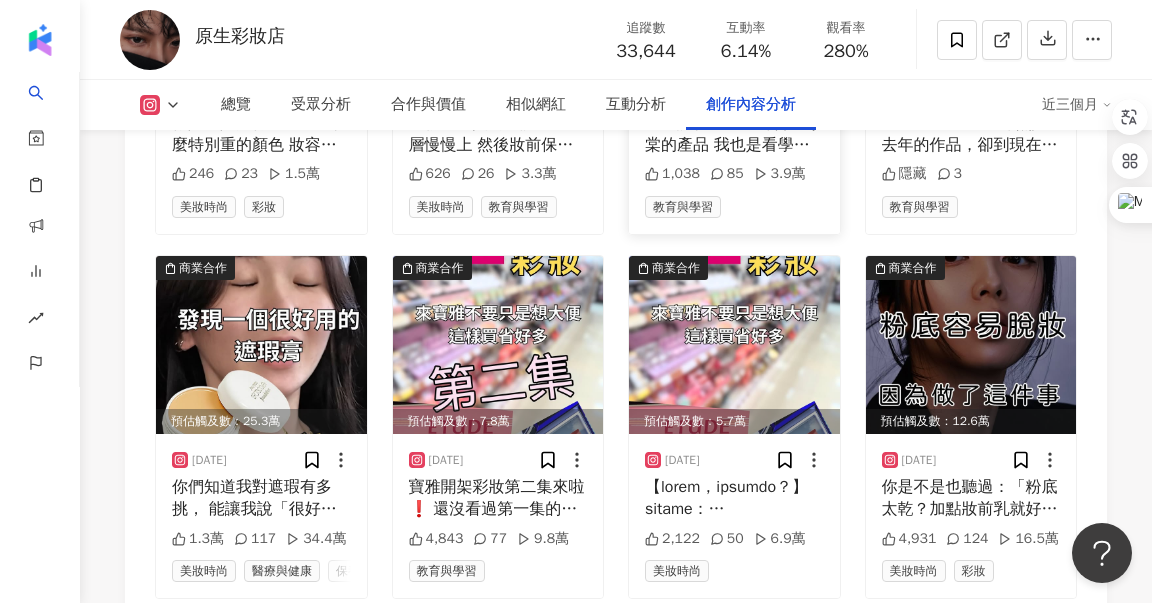 scroll, scrollTop: 6460, scrollLeft: 0, axis: vertical 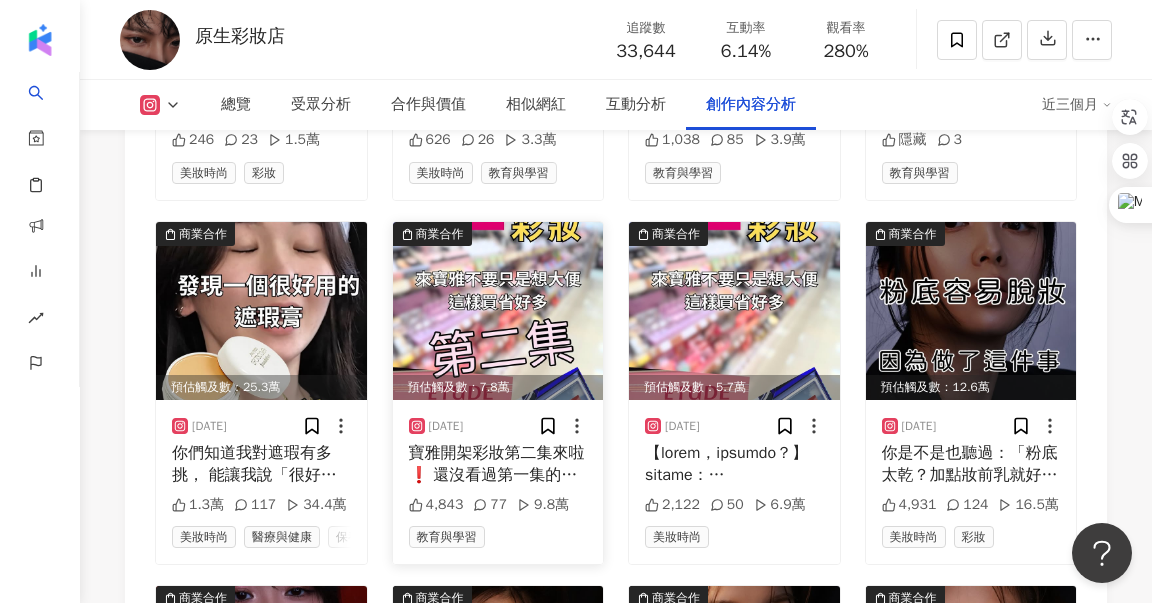 click at bounding box center [498, 311] 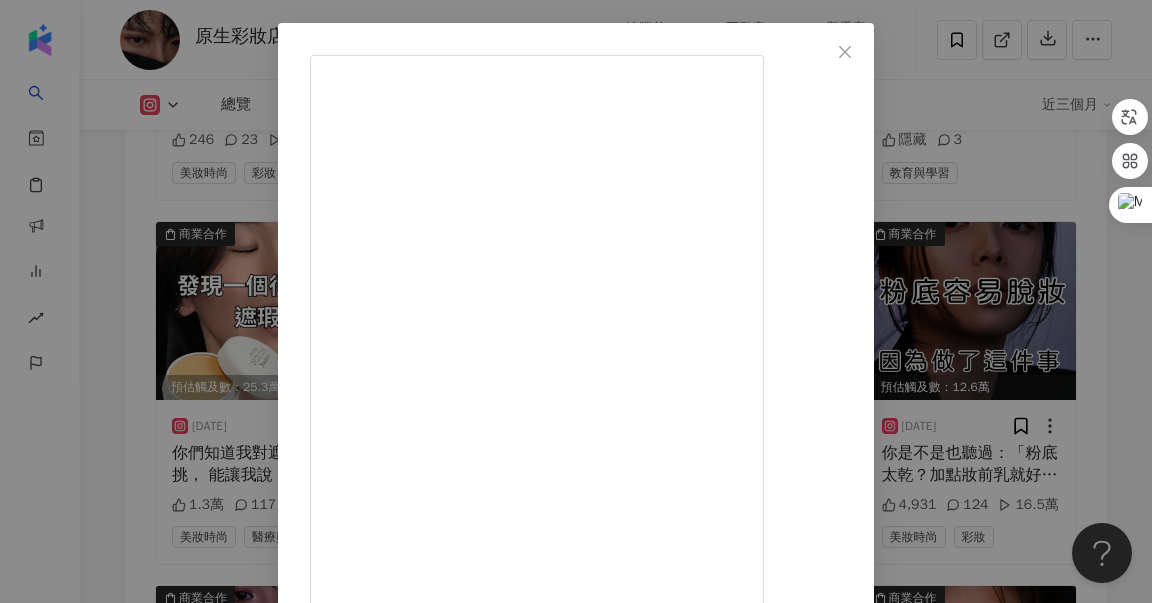 scroll, scrollTop: 76, scrollLeft: 0, axis: vertical 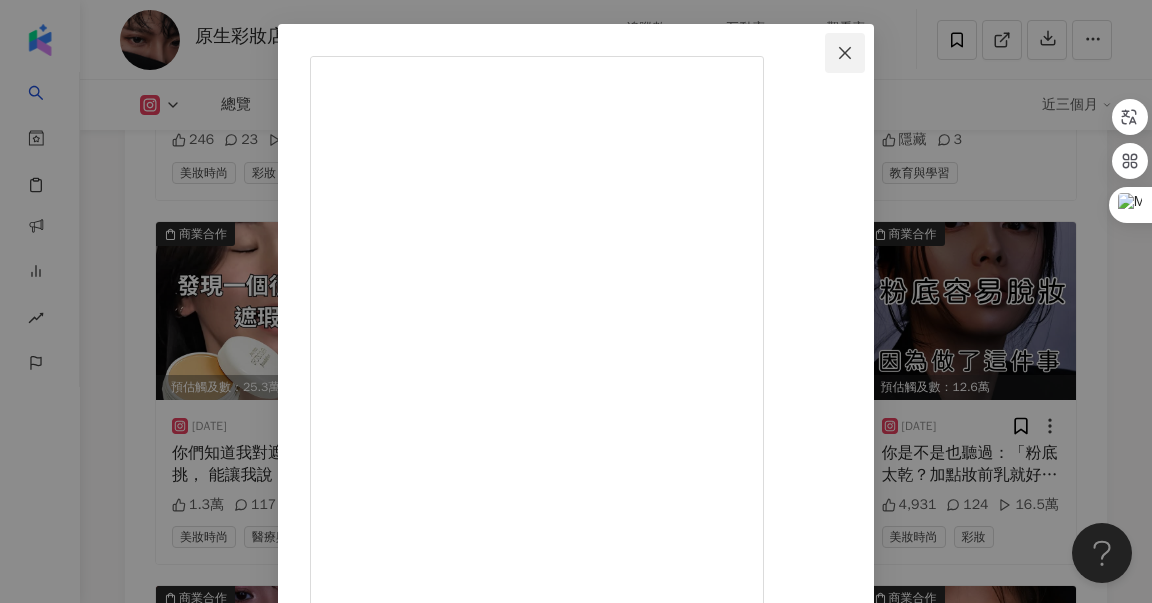 click 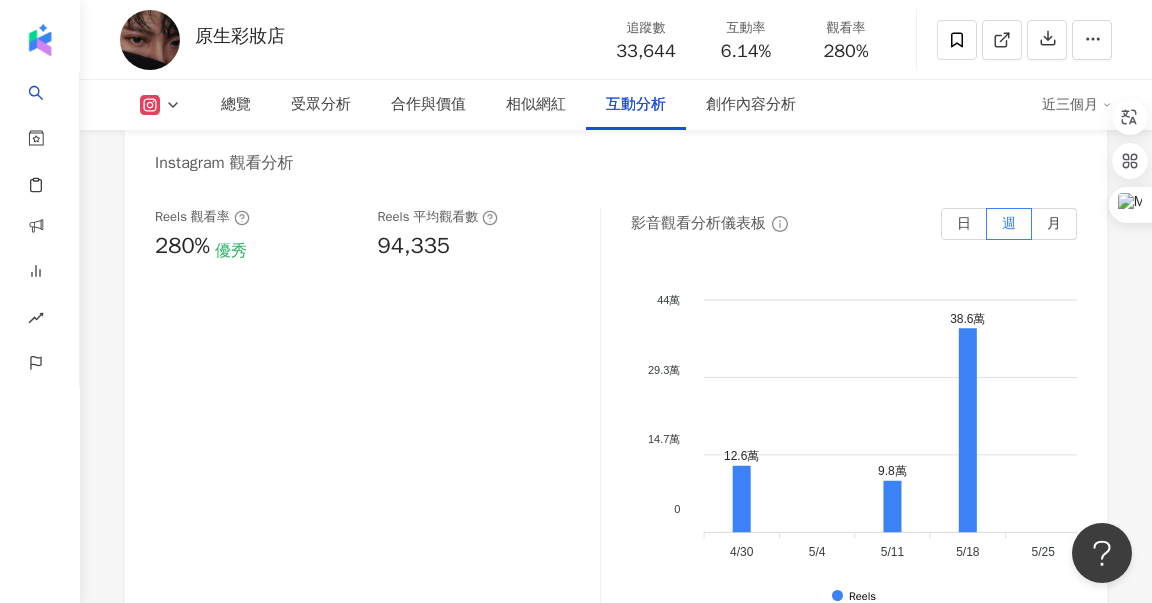 scroll, scrollTop: 4440, scrollLeft: 0, axis: vertical 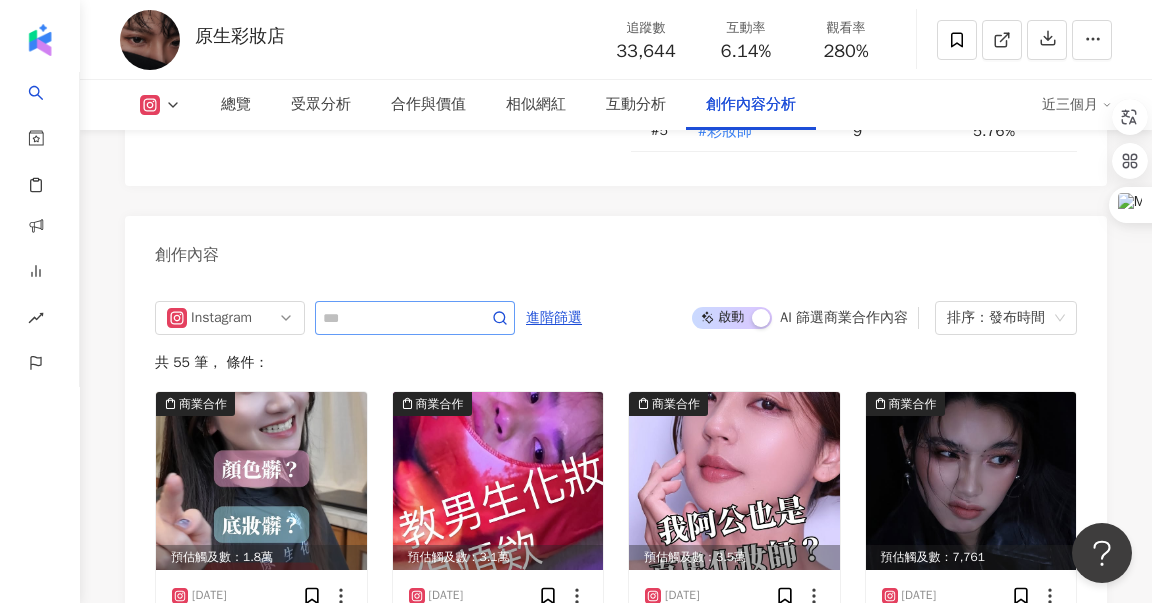 click at bounding box center [415, 318] 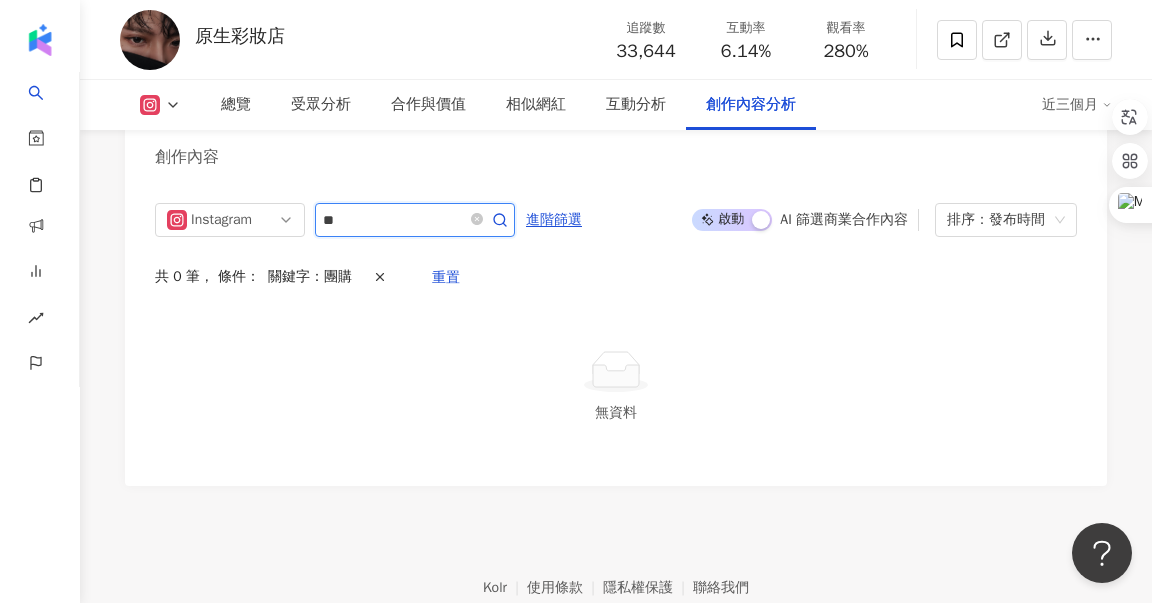 scroll, scrollTop: 6020, scrollLeft: 0, axis: vertical 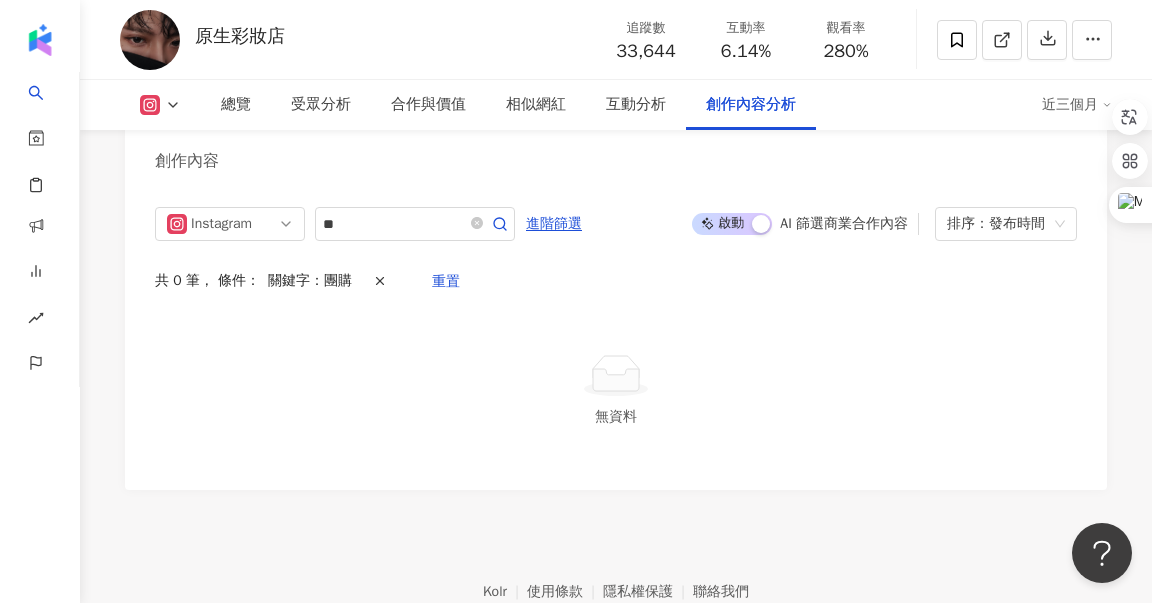 click on "Instagram ** 進階篩選 啟動 關閉 AI 篩選商業合作內容 排序：發布時間 共 0 筆 ，   條件： 關鍵字：團購 重置 無資料" at bounding box center [616, 338] 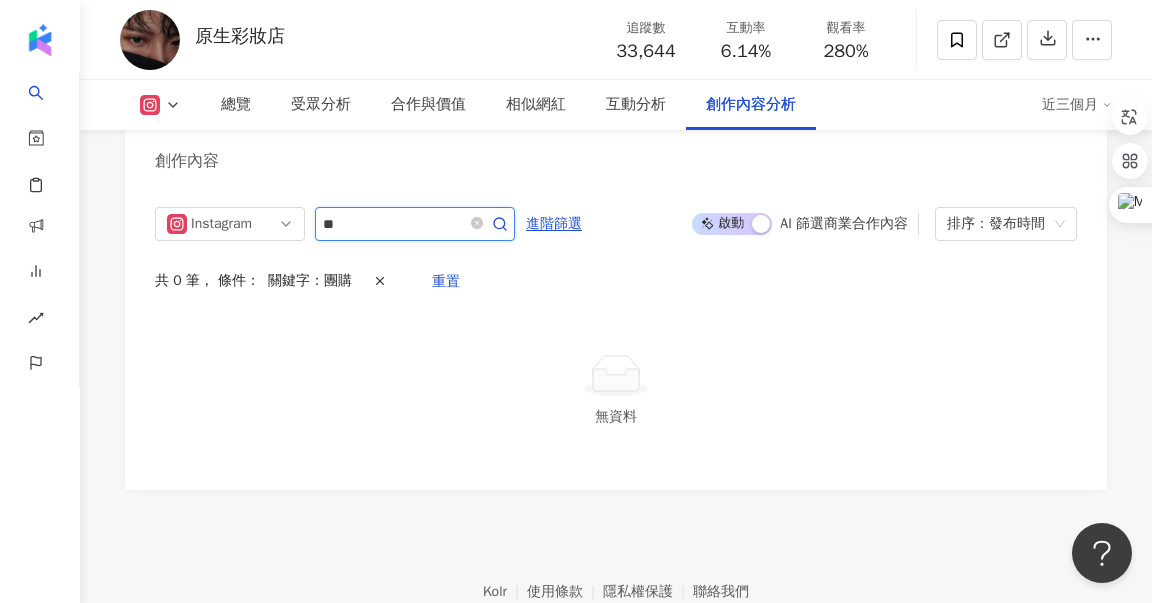 drag, startPoint x: 371, startPoint y: 245, endPoint x: 342, endPoint y: 240, distance: 29.427877 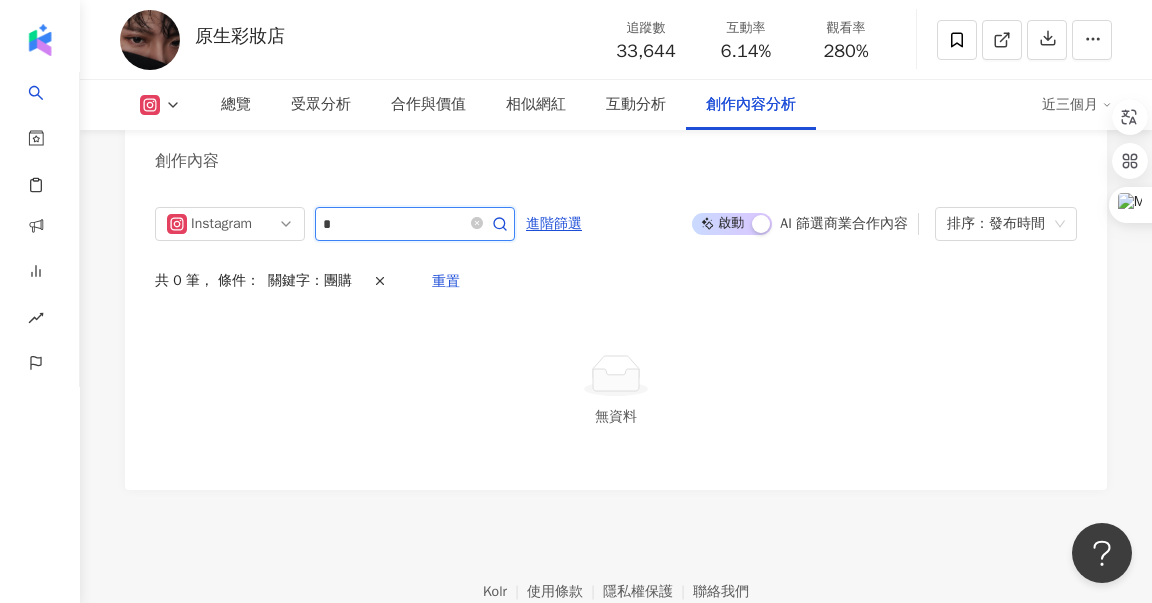 type on "*" 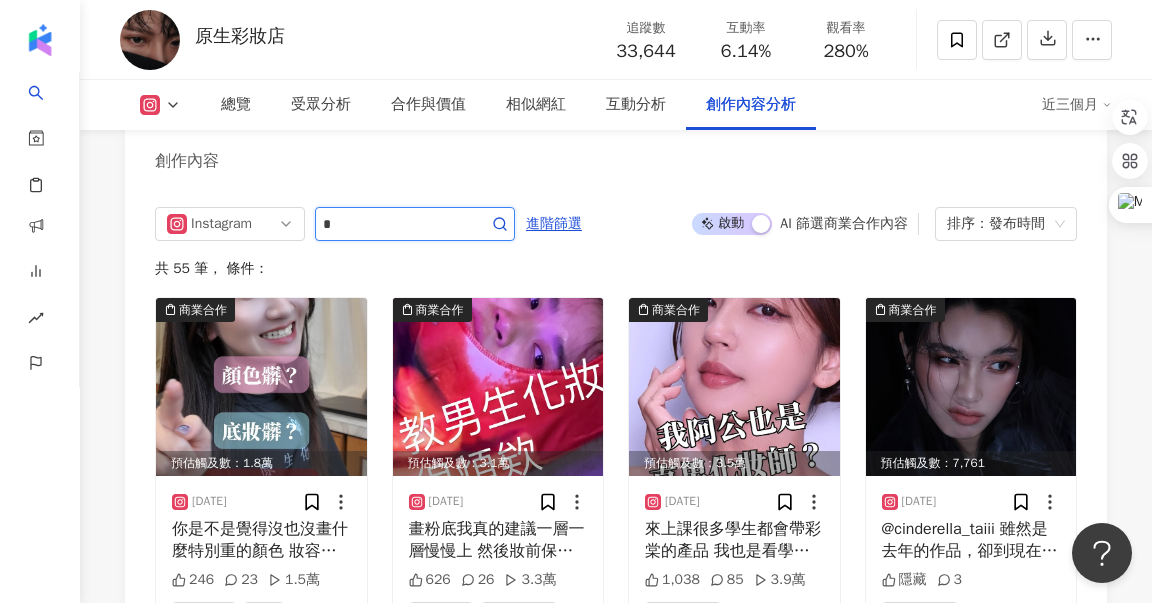 type on "**" 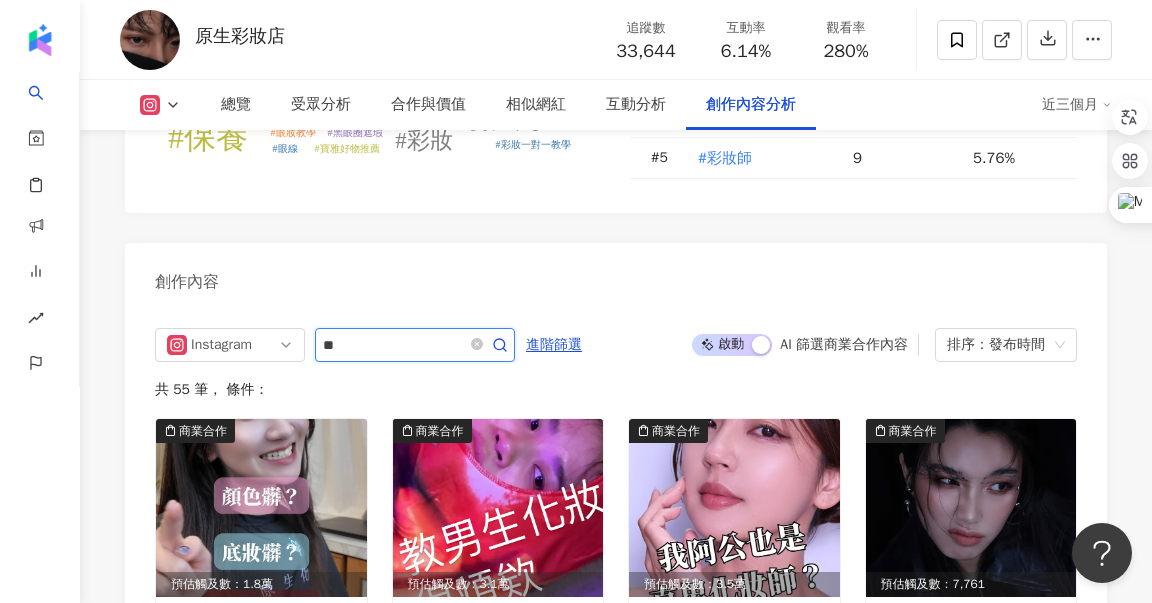 scroll, scrollTop: 5912, scrollLeft: 0, axis: vertical 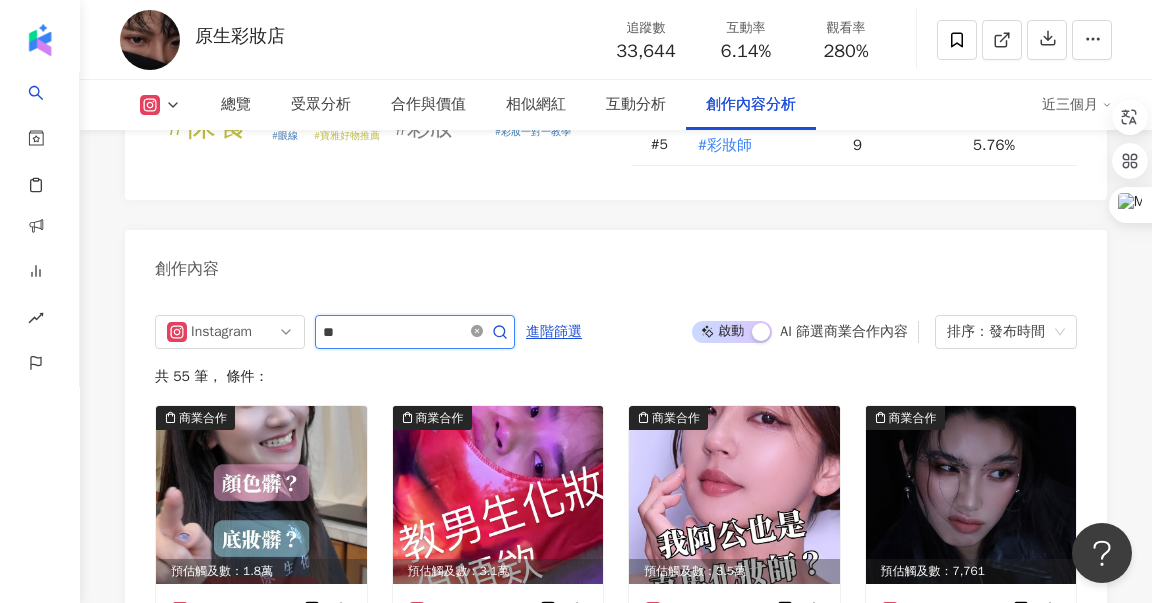 click 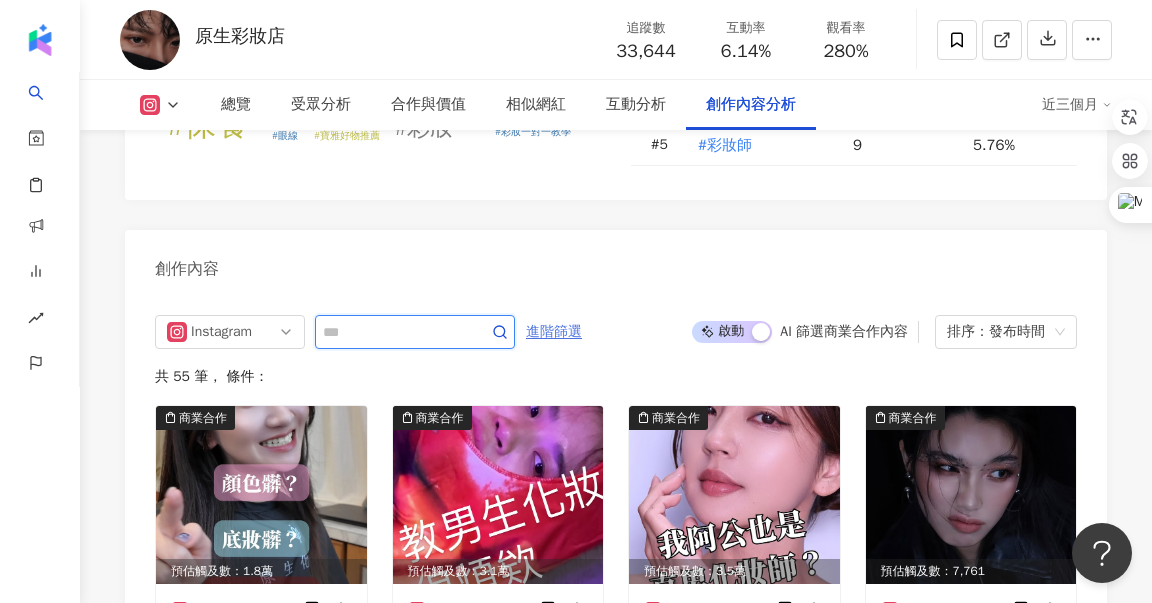 type 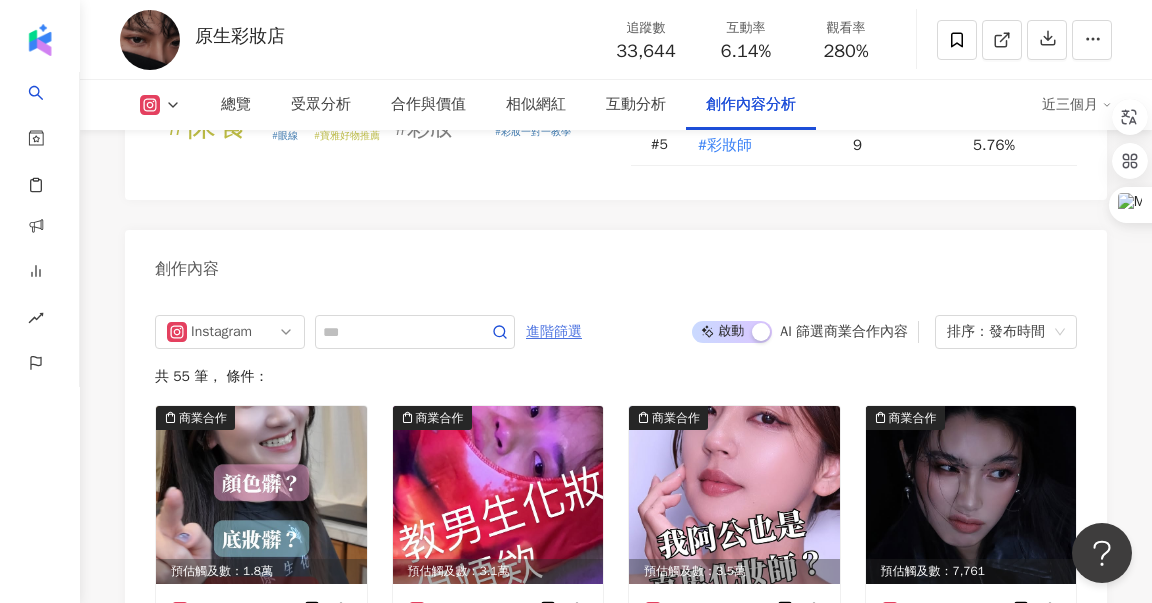 click on "進階篩選" at bounding box center (554, 332) 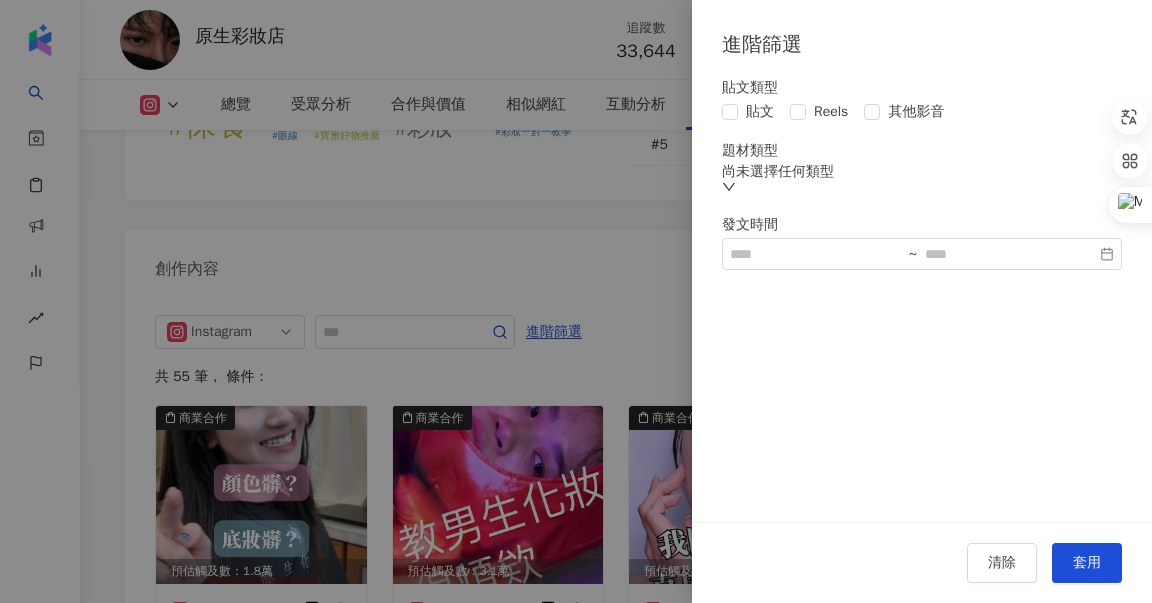 click on "題材類型" at bounding box center [922, 151] 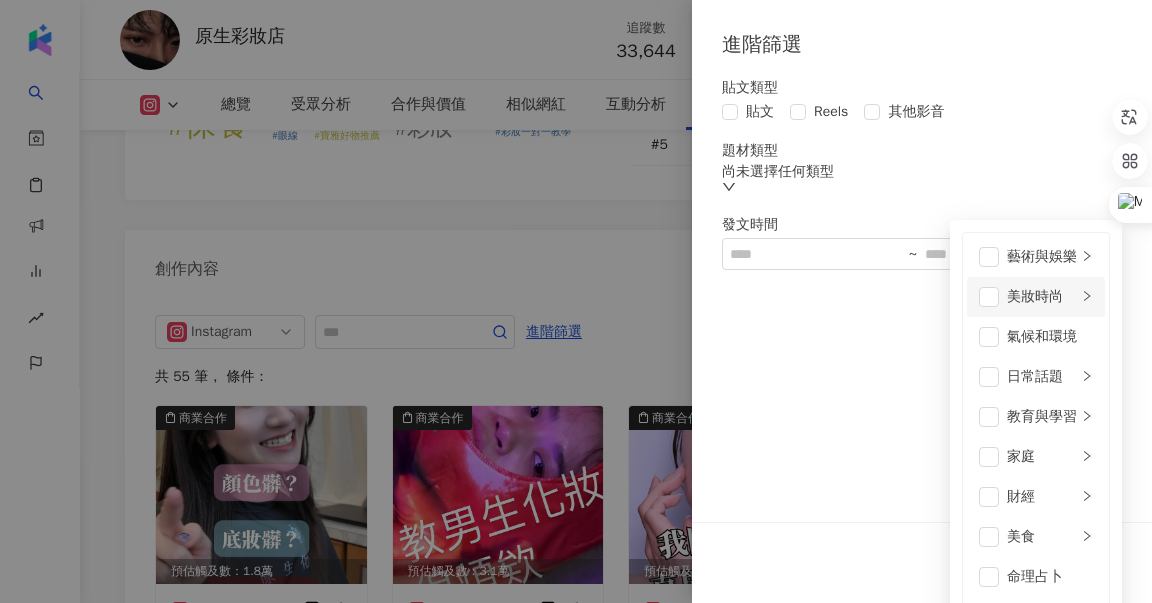 click on "美妝時尚" at bounding box center [1036, 297] 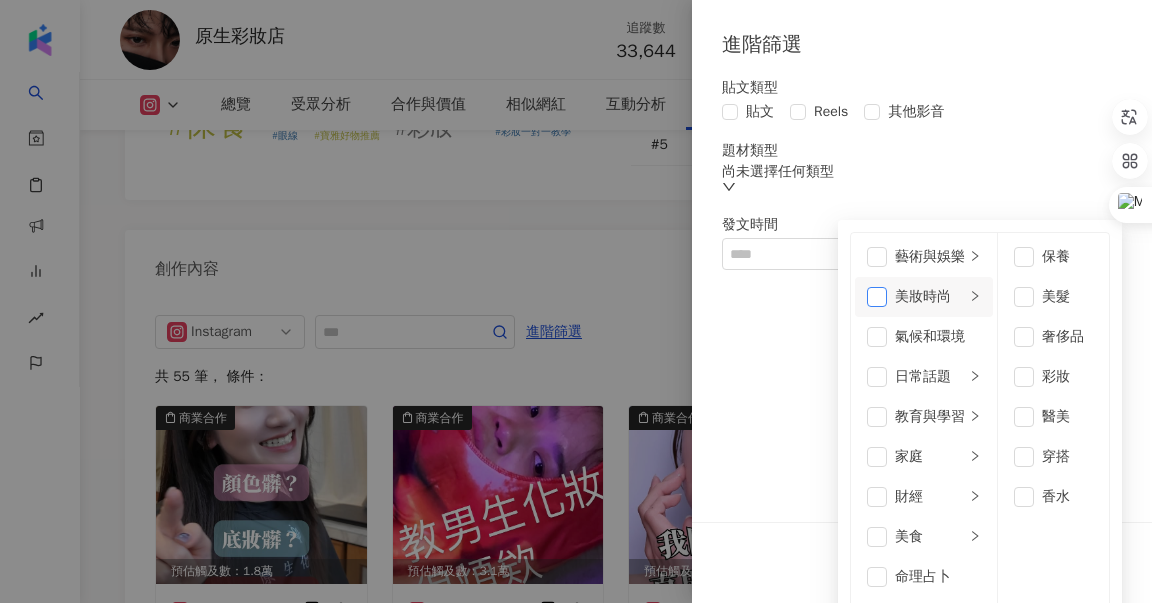 click at bounding box center [877, 297] 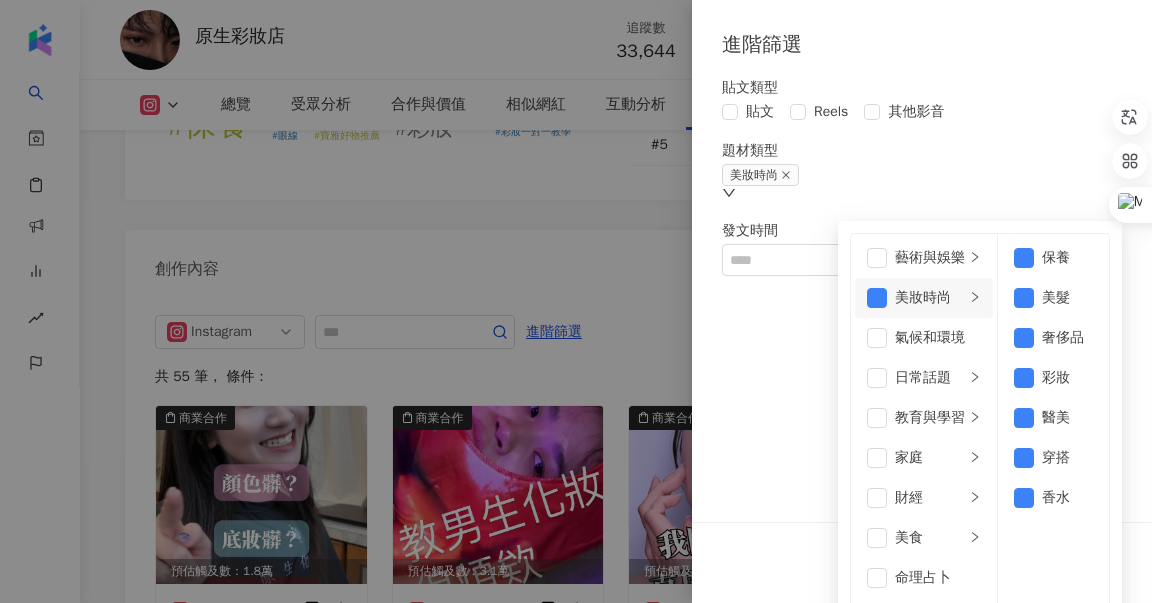 click on "套用" at bounding box center [1087, 563] 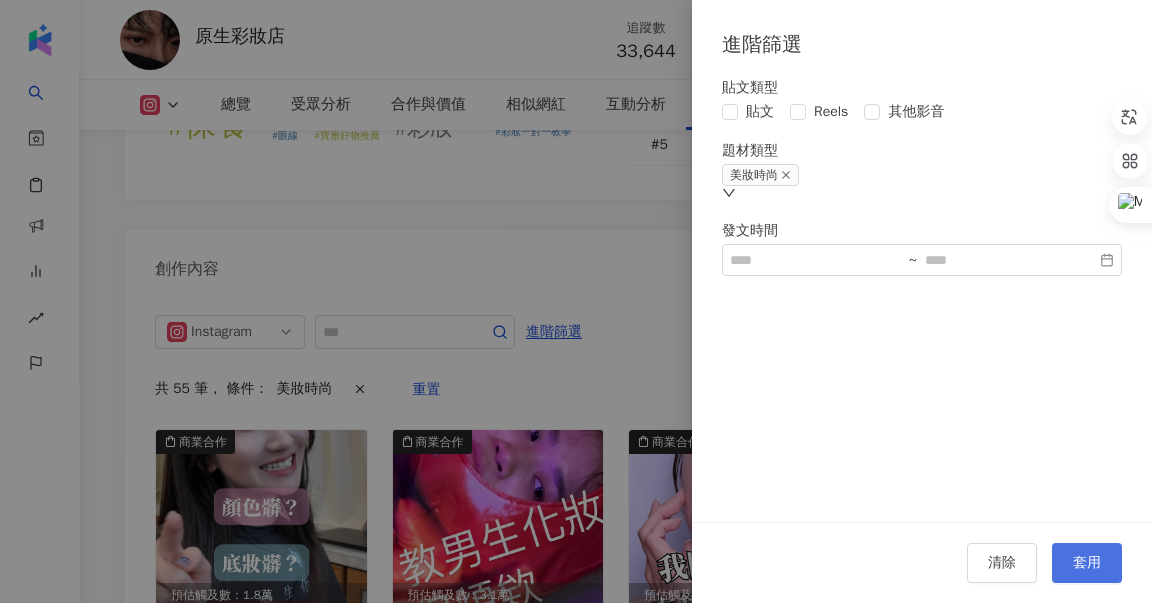 click on "套用" at bounding box center (1087, 563) 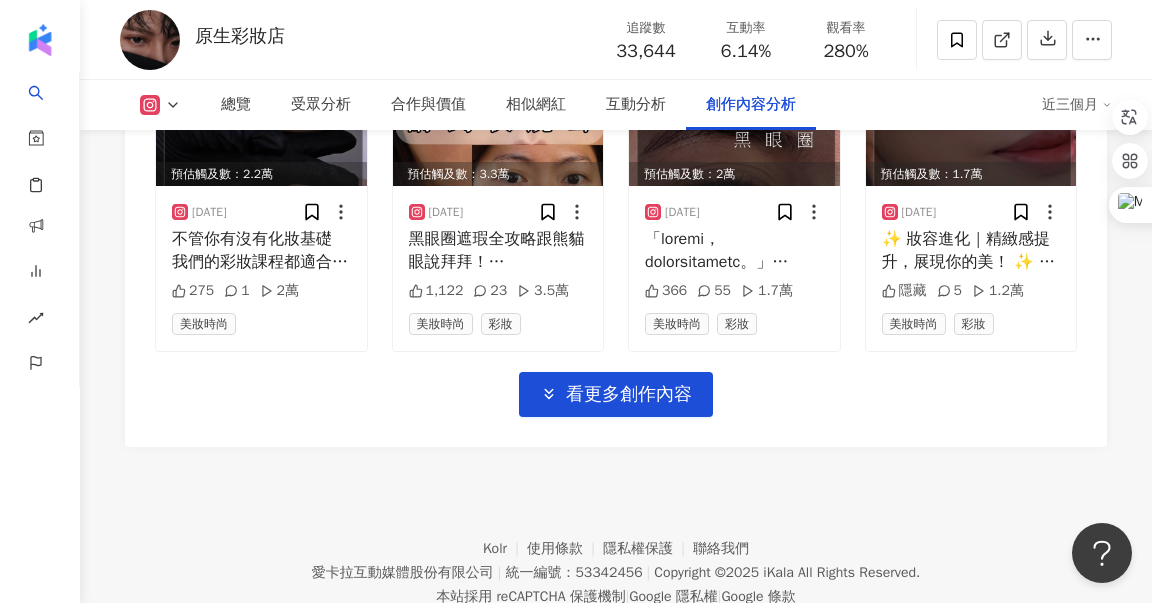 scroll, scrollTop: 7050, scrollLeft: 0, axis: vertical 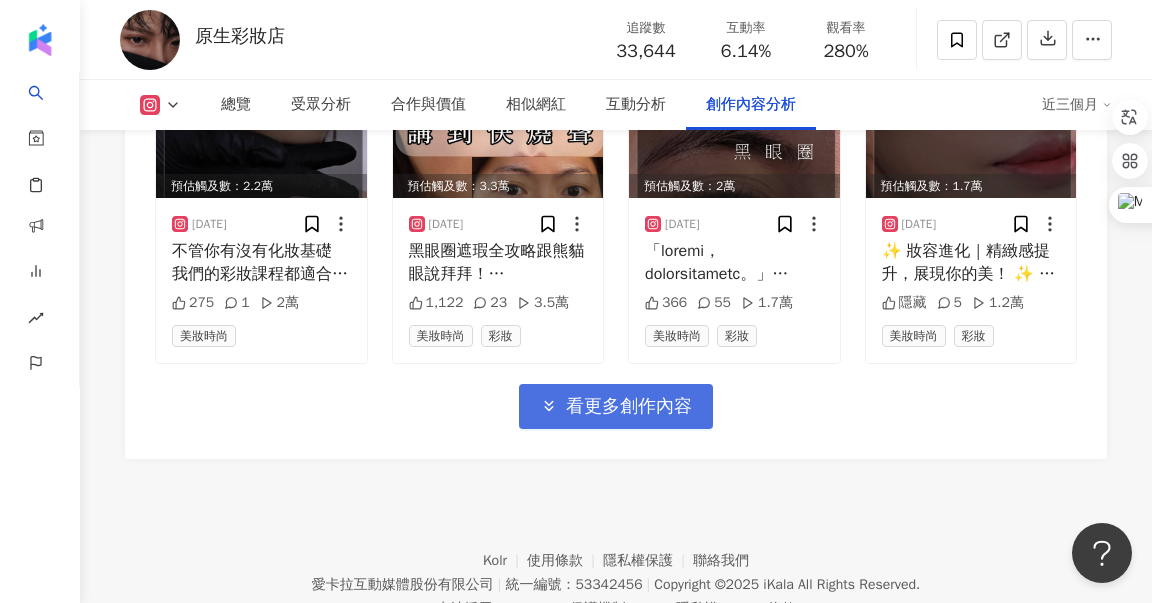 click on "看更多創作內容" at bounding box center (616, 406) 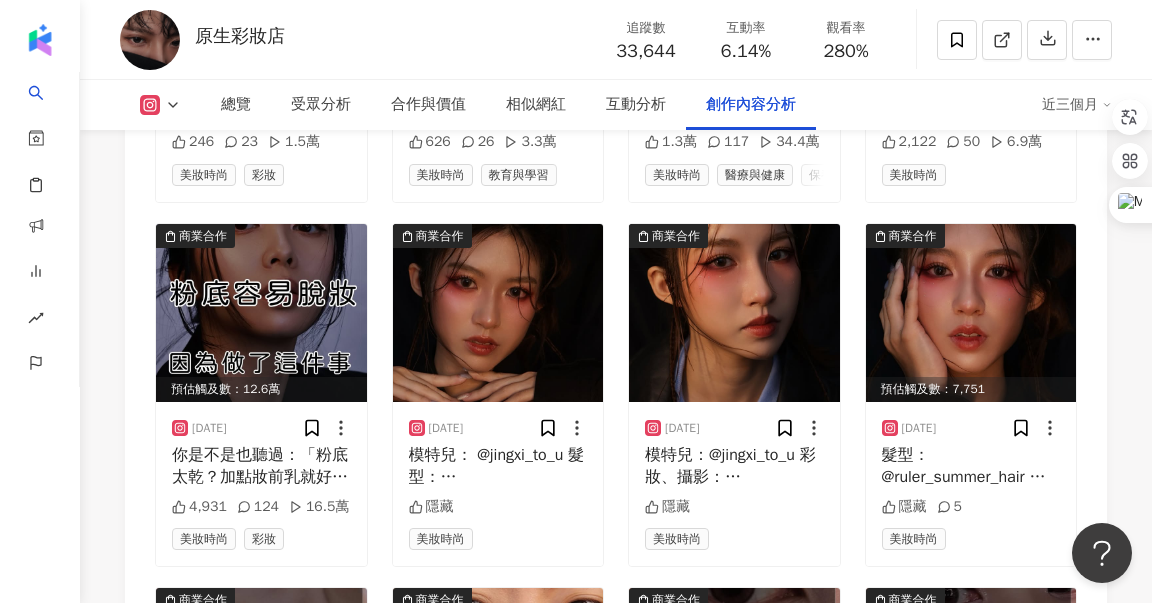 scroll, scrollTop: 6463, scrollLeft: 0, axis: vertical 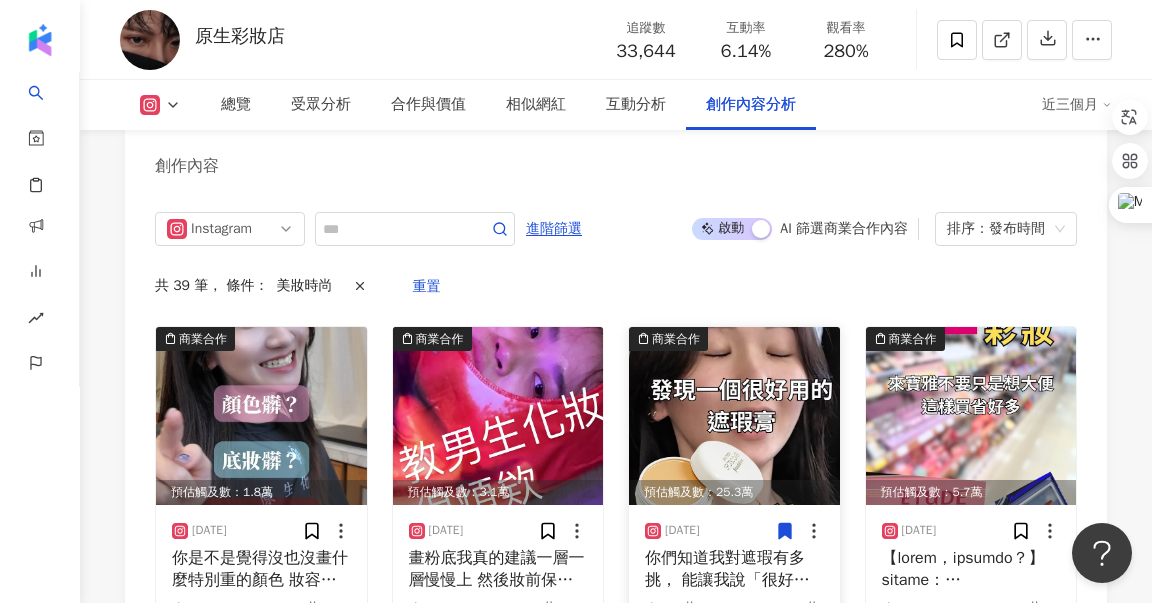 click at bounding box center [734, 416] 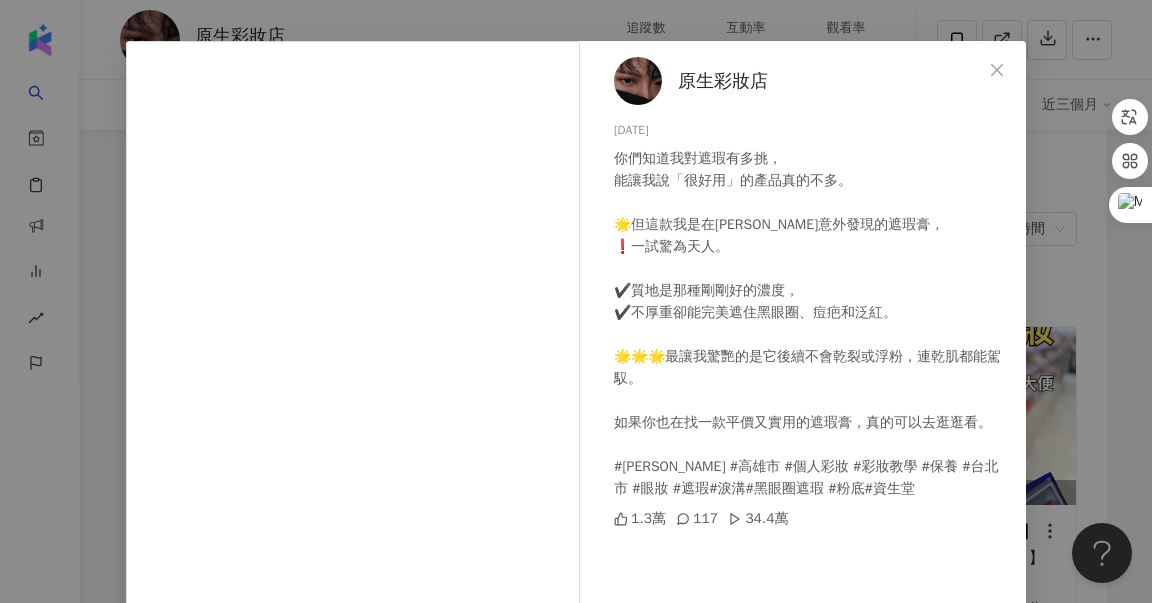 scroll, scrollTop: 60, scrollLeft: 0, axis: vertical 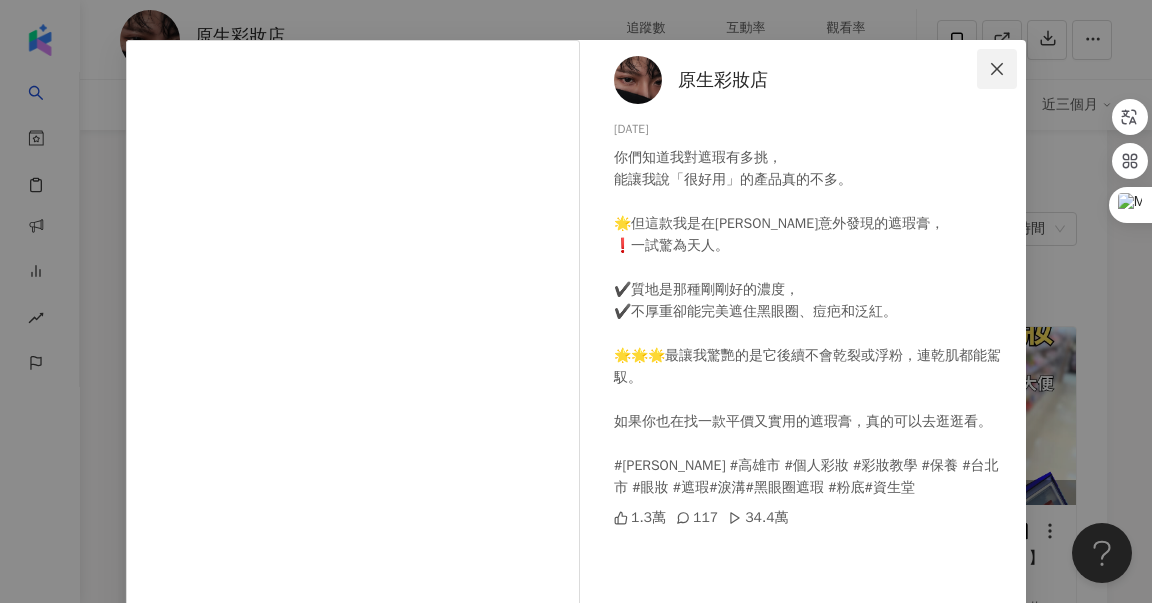 click 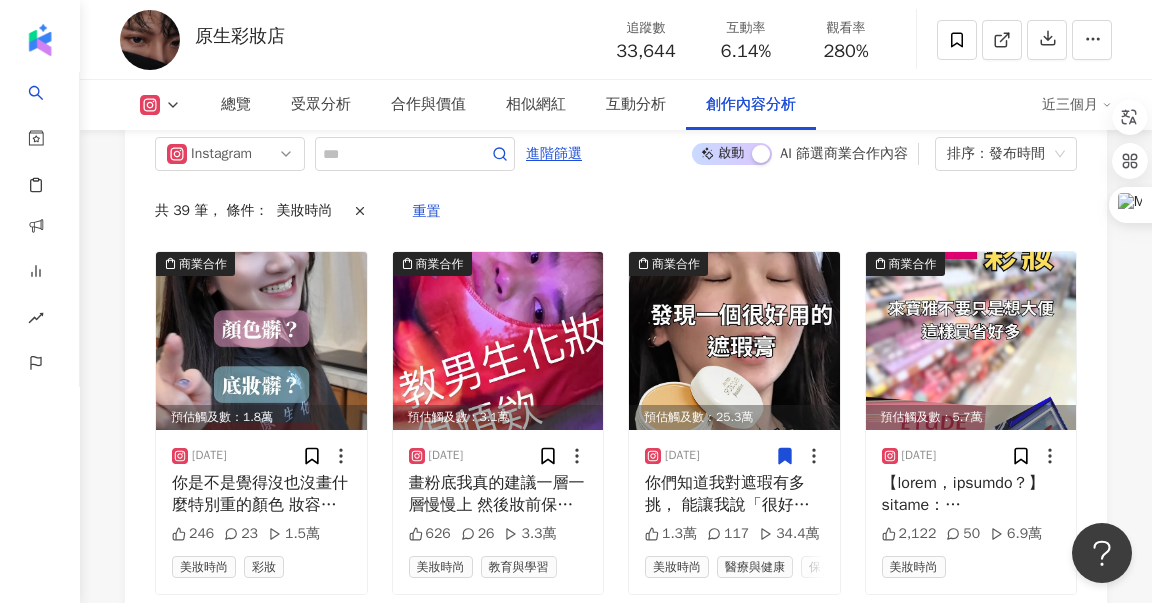 scroll, scrollTop: 6090, scrollLeft: 0, axis: vertical 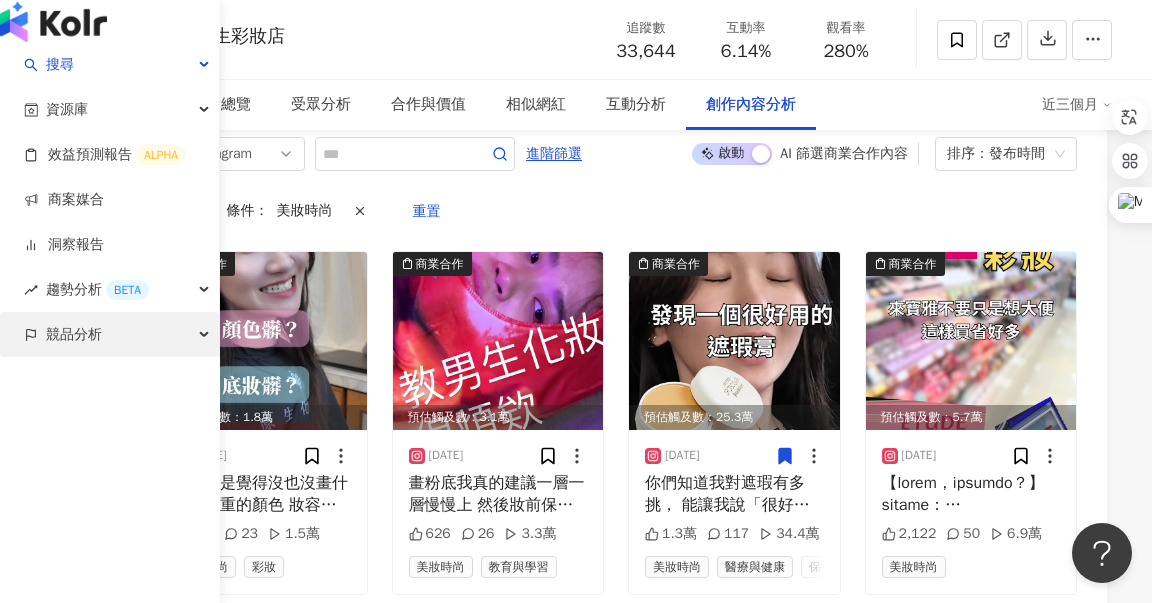 click on "競品分析" at bounding box center [74, 334] 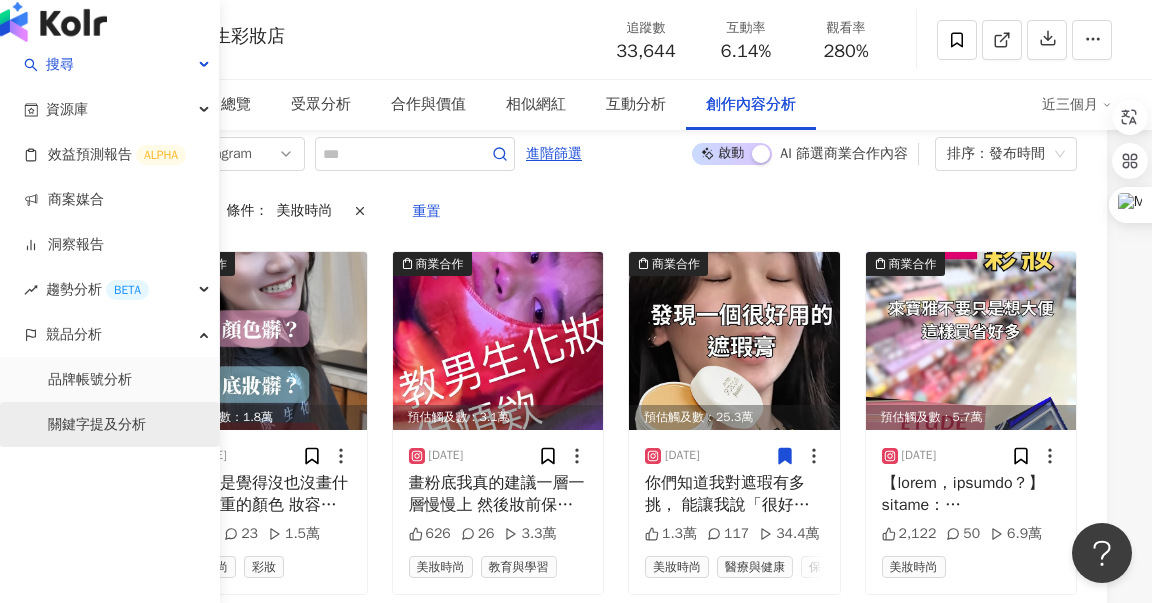 click on "關鍵字提及分析" at bounding box center [97, 425] 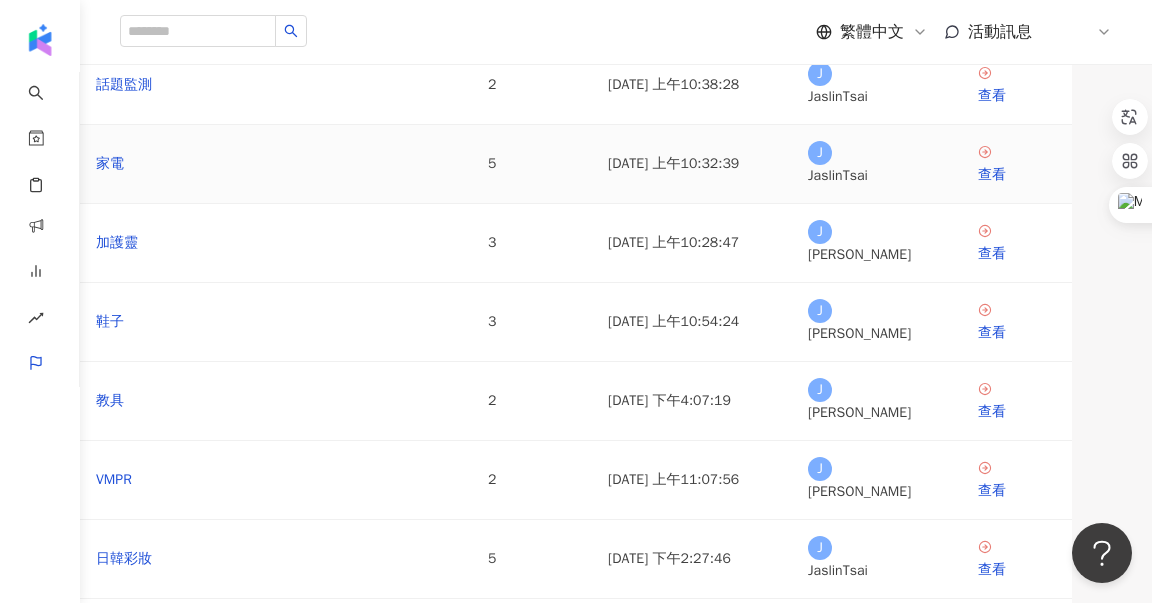 scroll, scrollTop: 64, scrollLeft: 0, axis: vertical 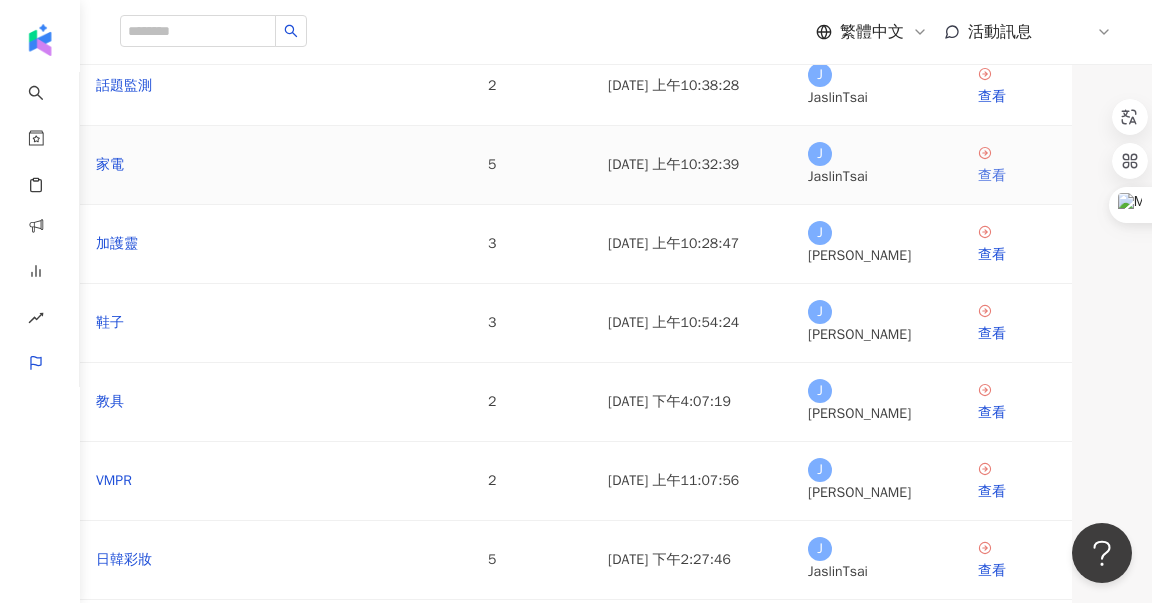 click on "查看" at bounding box center [1017, 166] 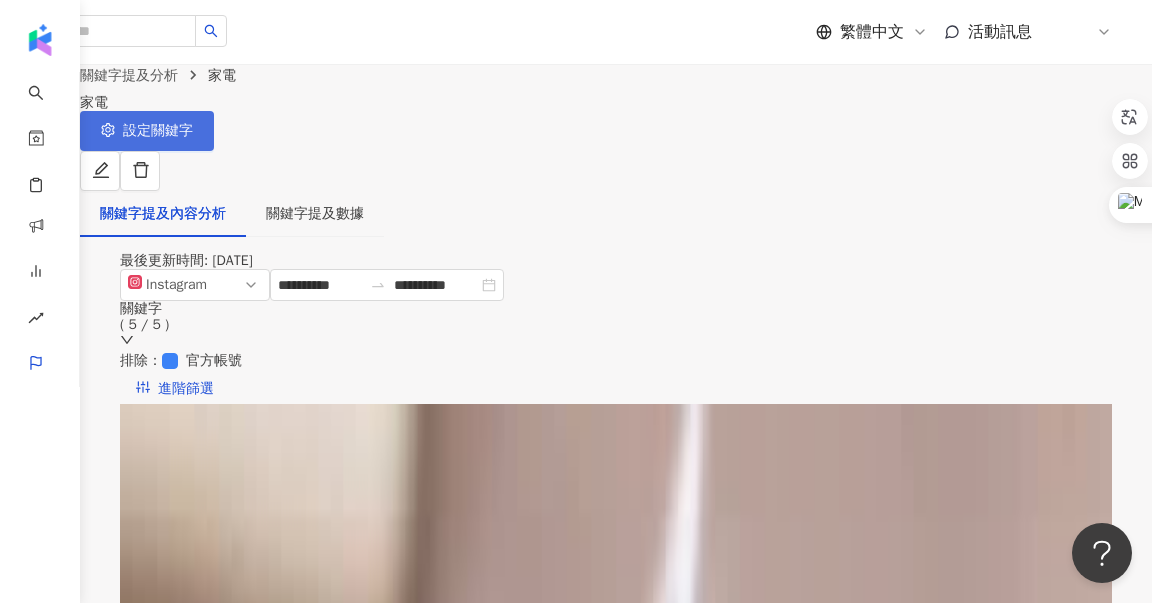 click on "設定關鍵字" at bounding box center (147, 131) 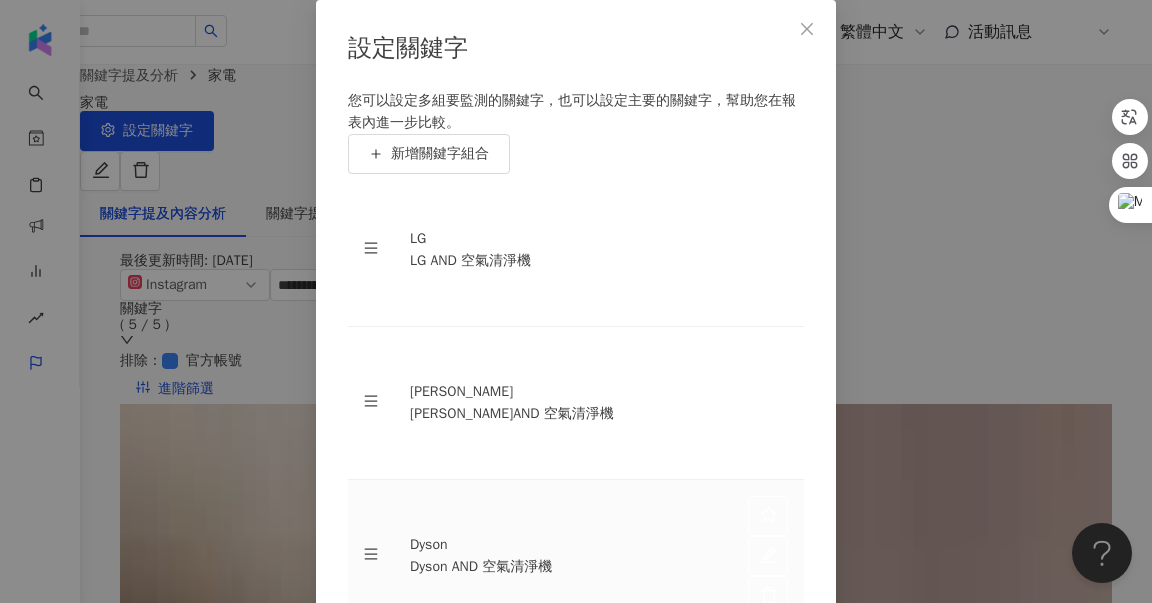 scroll, scrollTop: 146, scrollLeft: 0, axis: vertical 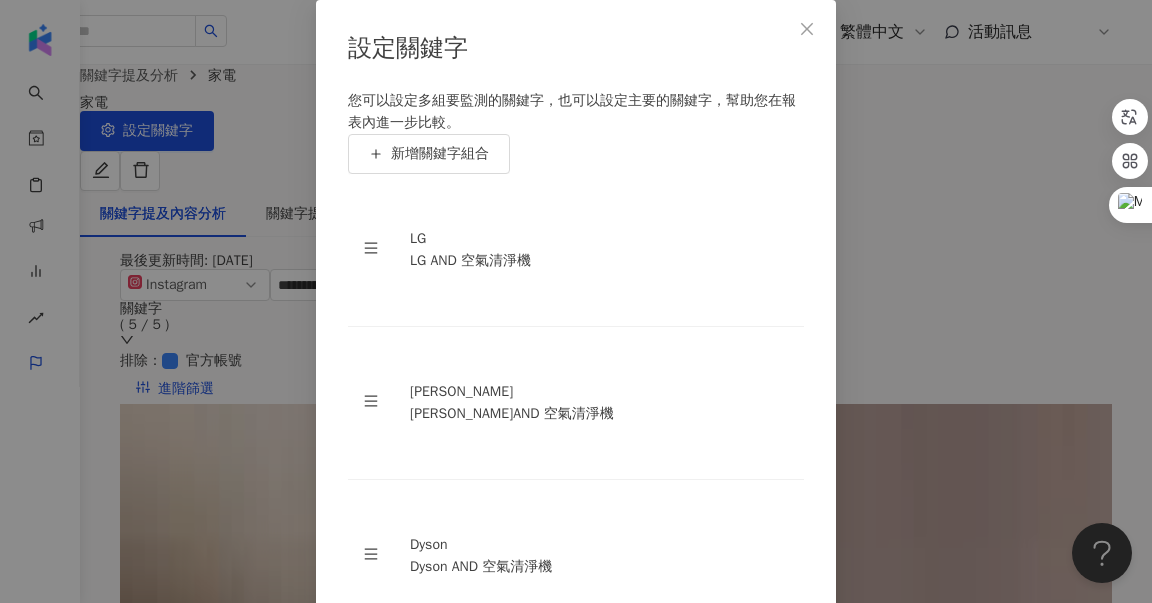 click on "儲存變更" at bounding box center [747, 985] 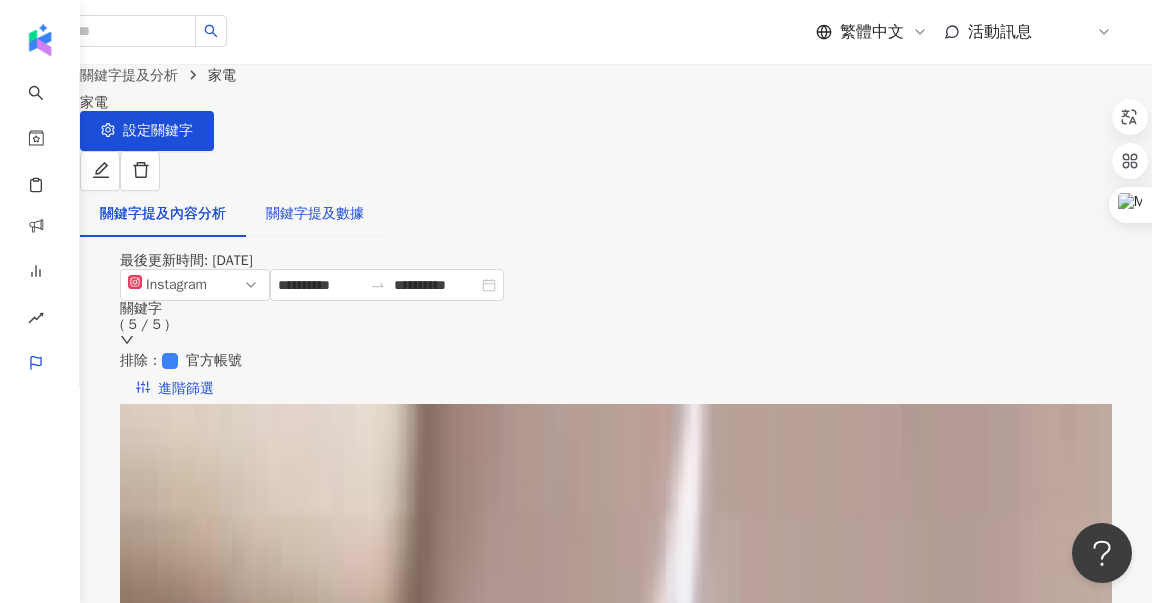 click on "關鍵字提及數據" at bounding box center [315, 214] 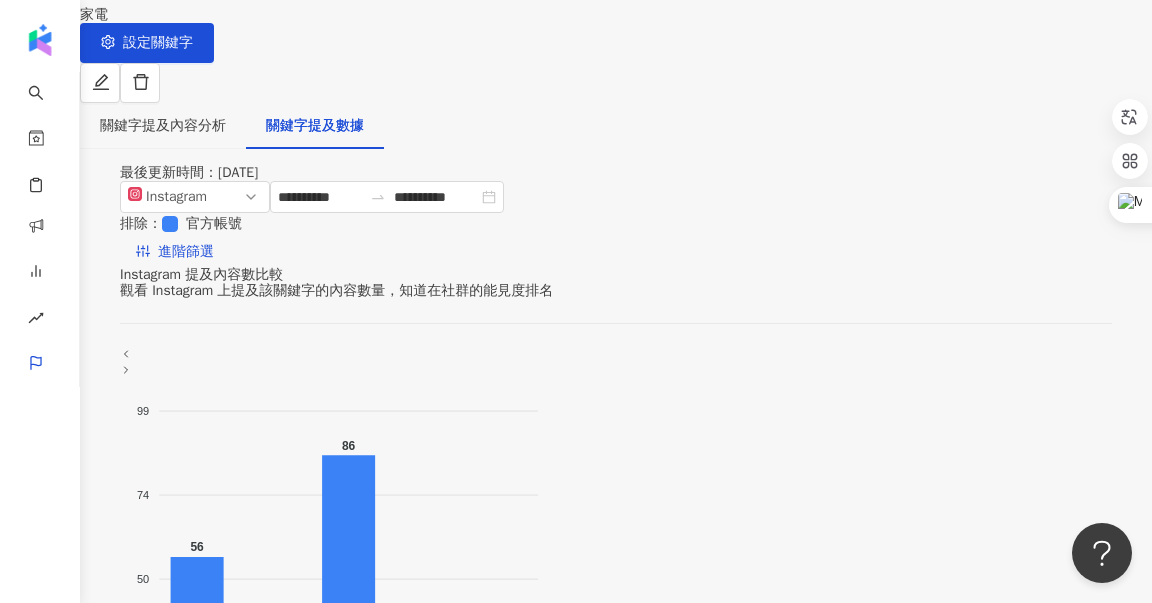 scroll, scrollTop: 88, scrollLeft: 0, axis: vertical 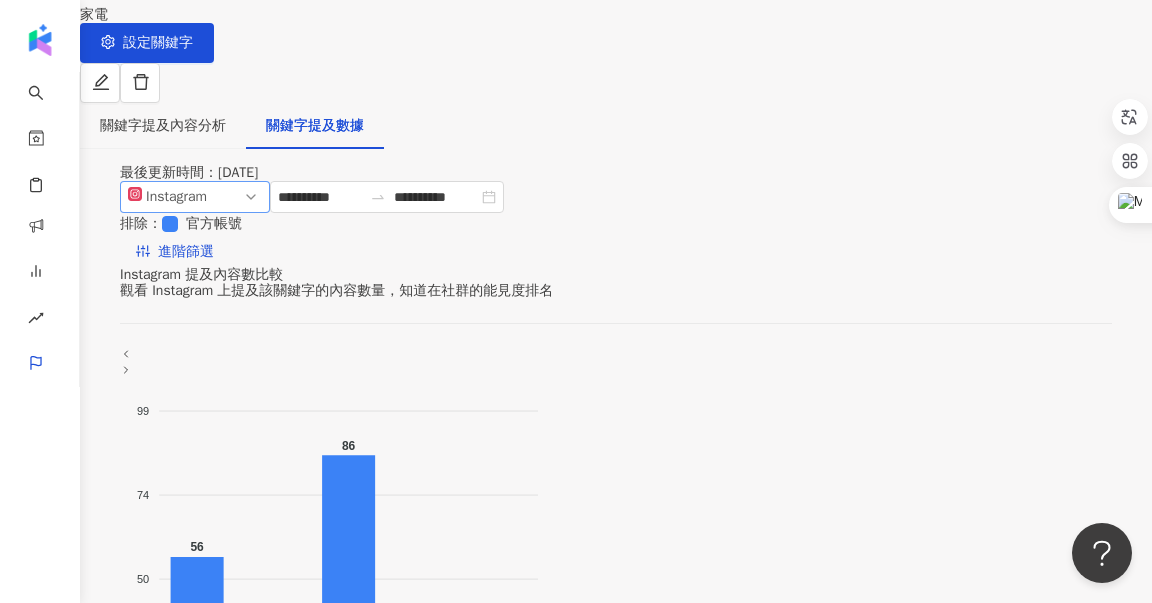 click on "Instagram" at bounding box center [178, 197] 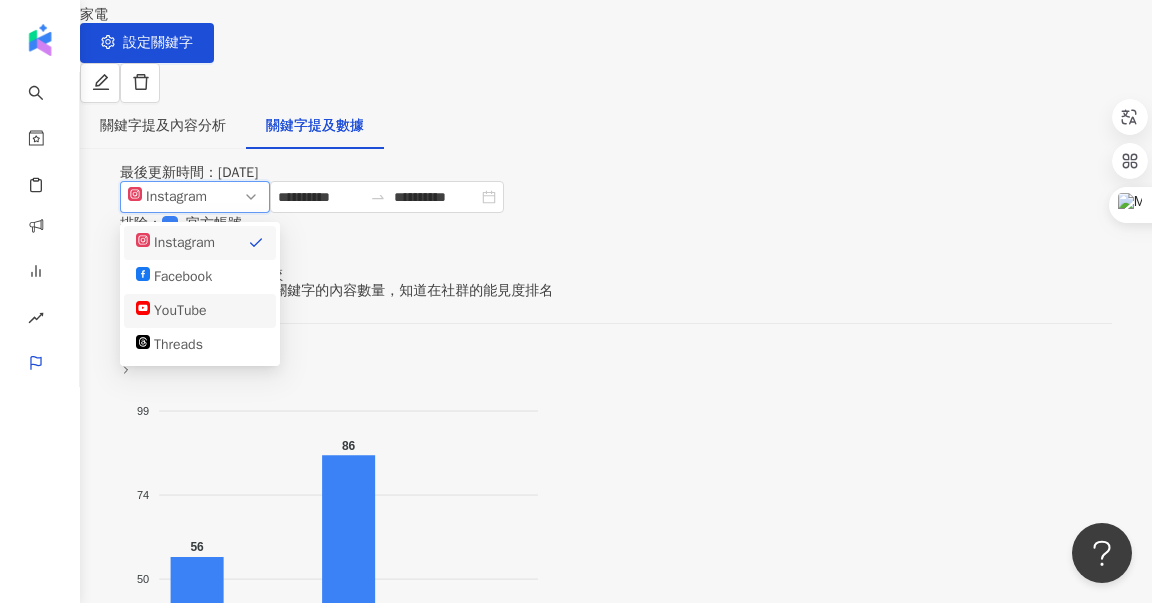click on "**********" at bounding box center (616, 224) 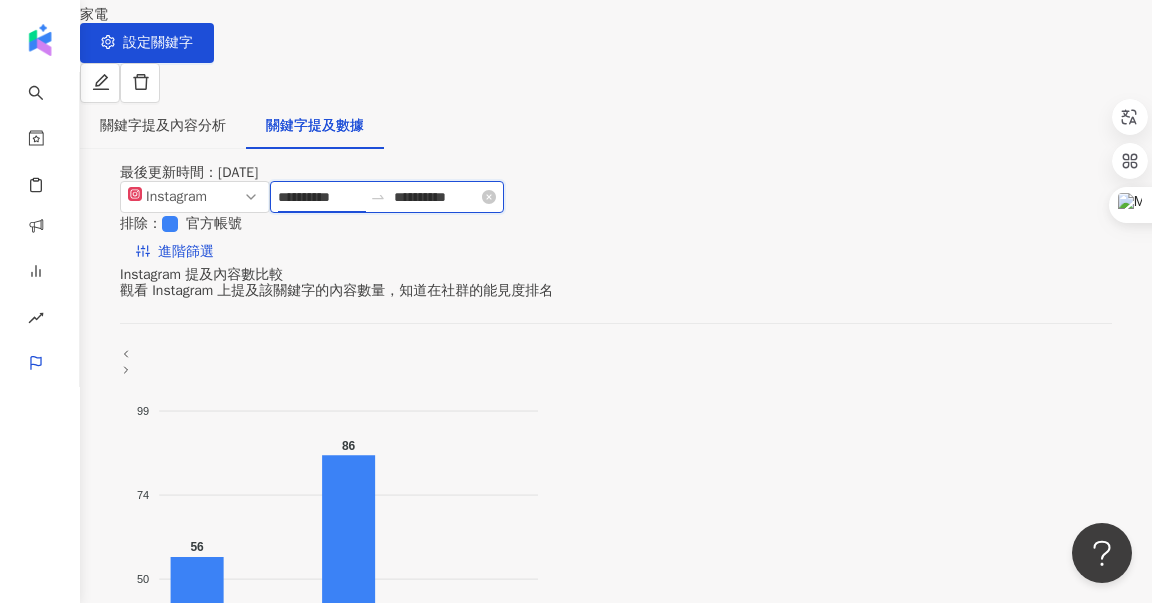 click on "**********" at bounding box center [320, 197] 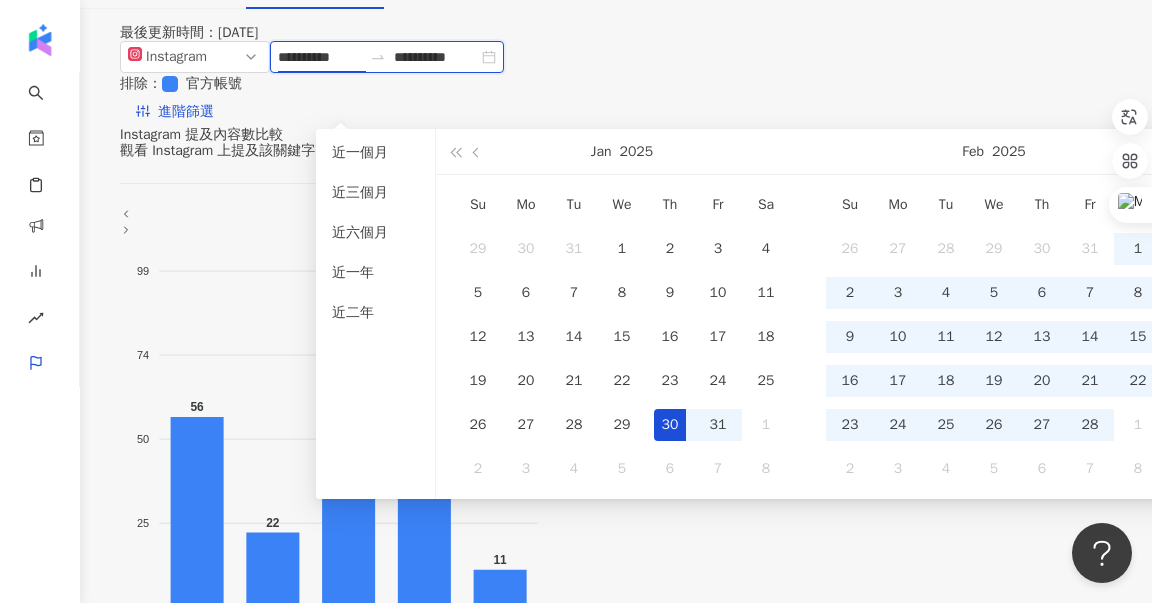 scroll, scrollTop: 228, scrollLeft: 28, axis: both 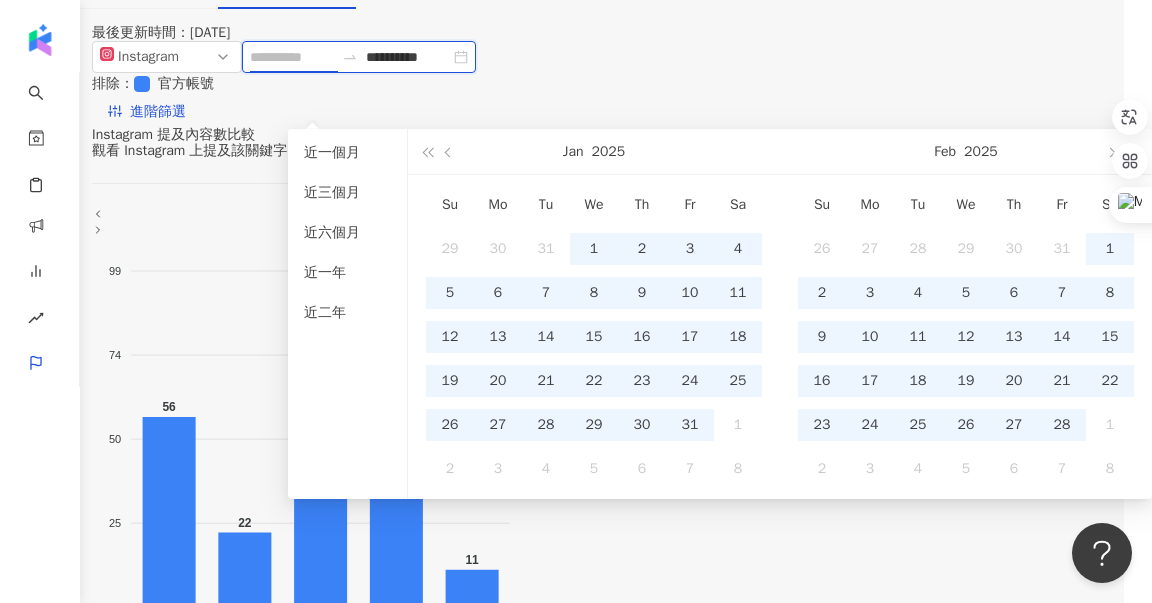 type on "**********" 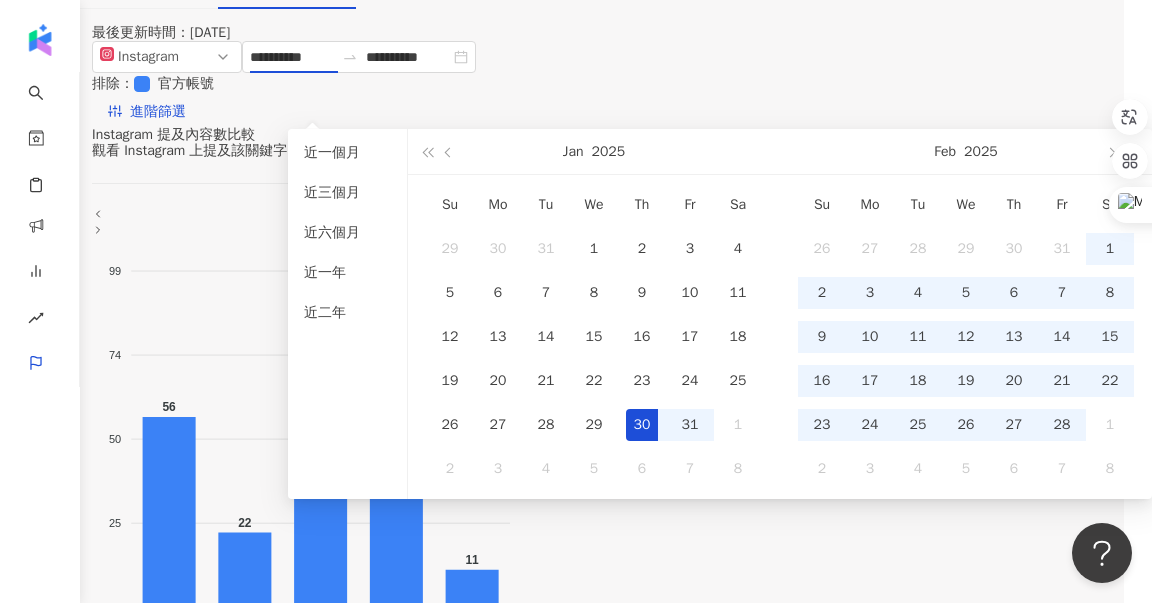click on "**********" at bounding box center [588, 887] 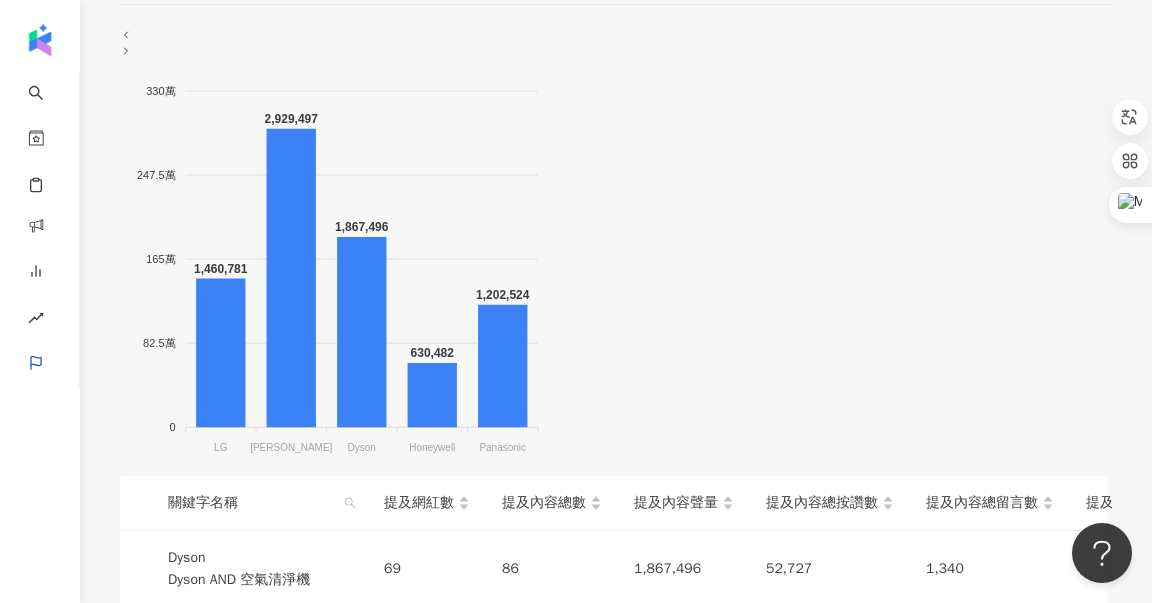scroll, scrollTop: 940, scrollLeft: 0, axis: vertical 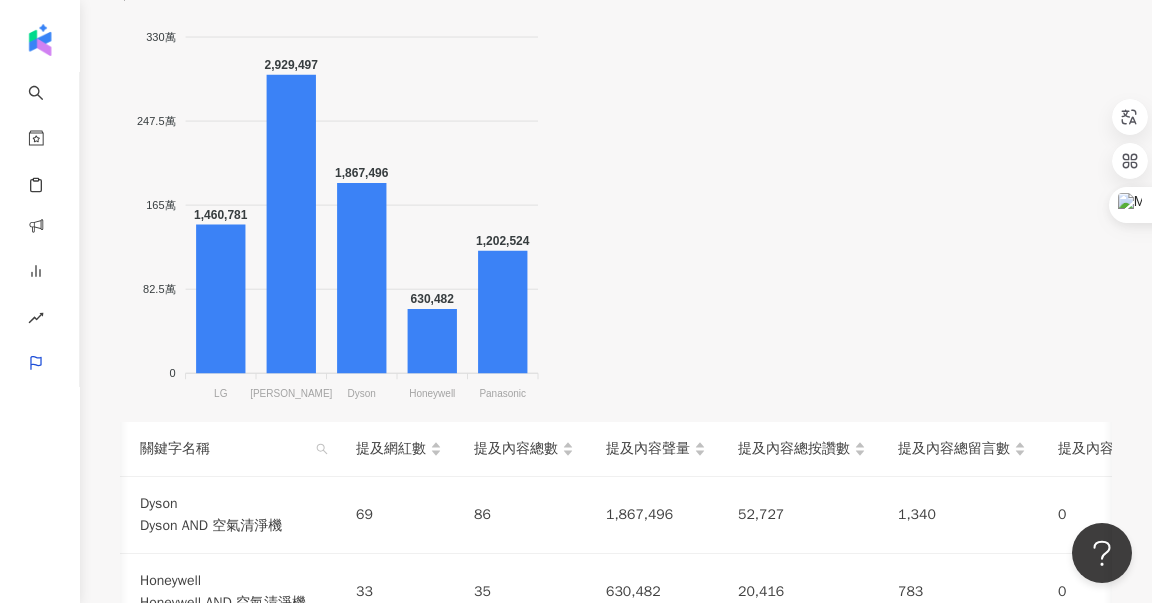 click on "關鍵字提及內容分析" at bounding box center (163, -776) 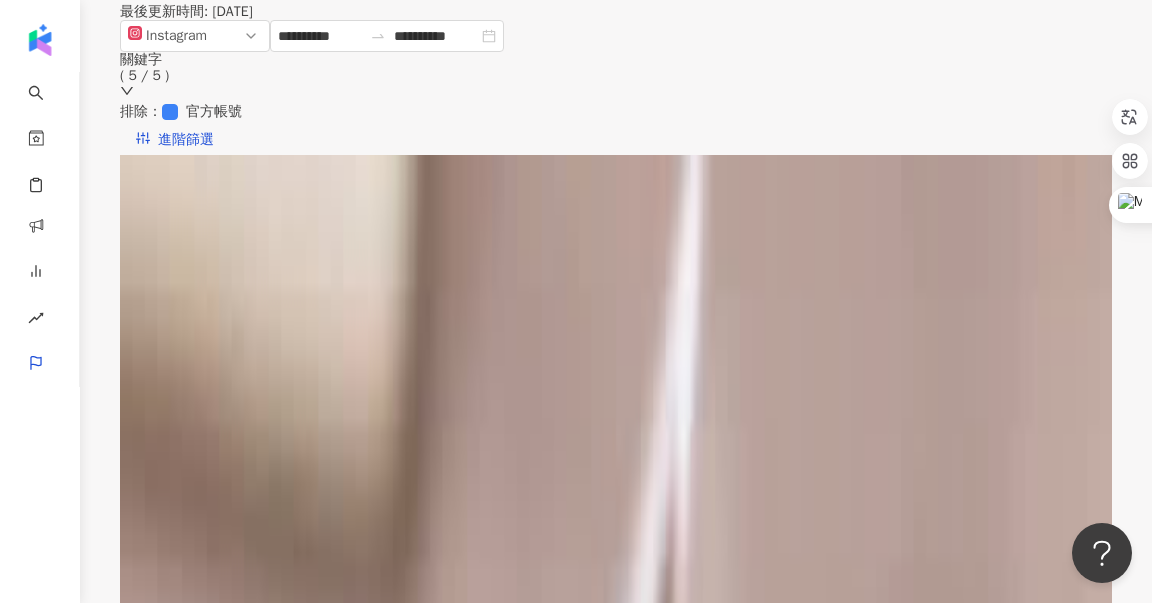 scroll, scrollTop: 410, scrollLeft: 0, axis: vertical 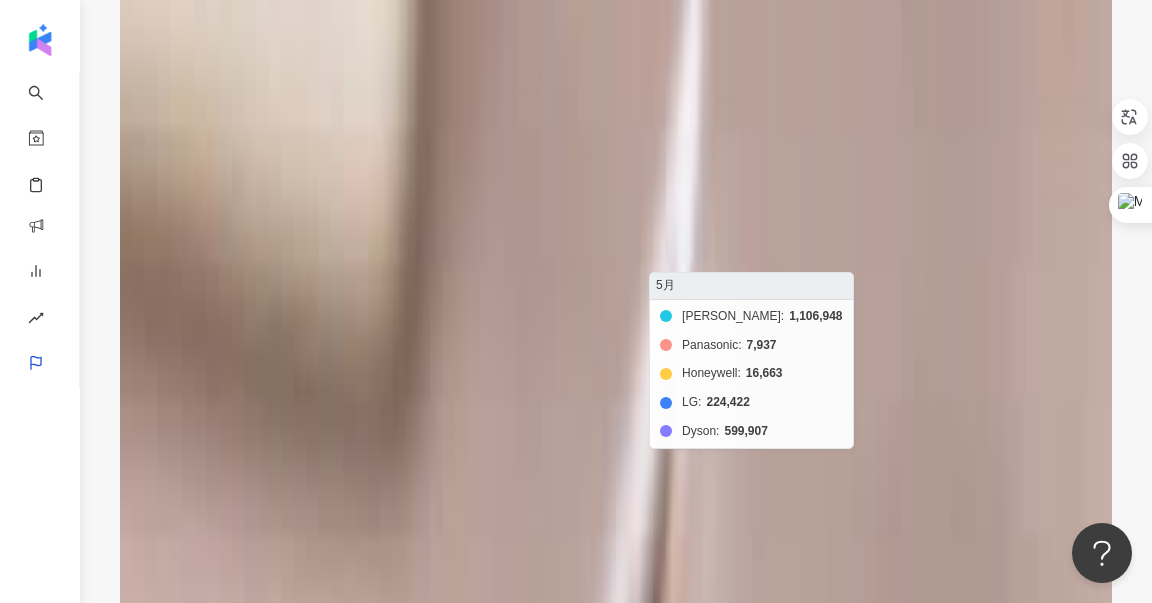 click on "[PERSON_NAME]Panasonic Honeywell LG Dyson" 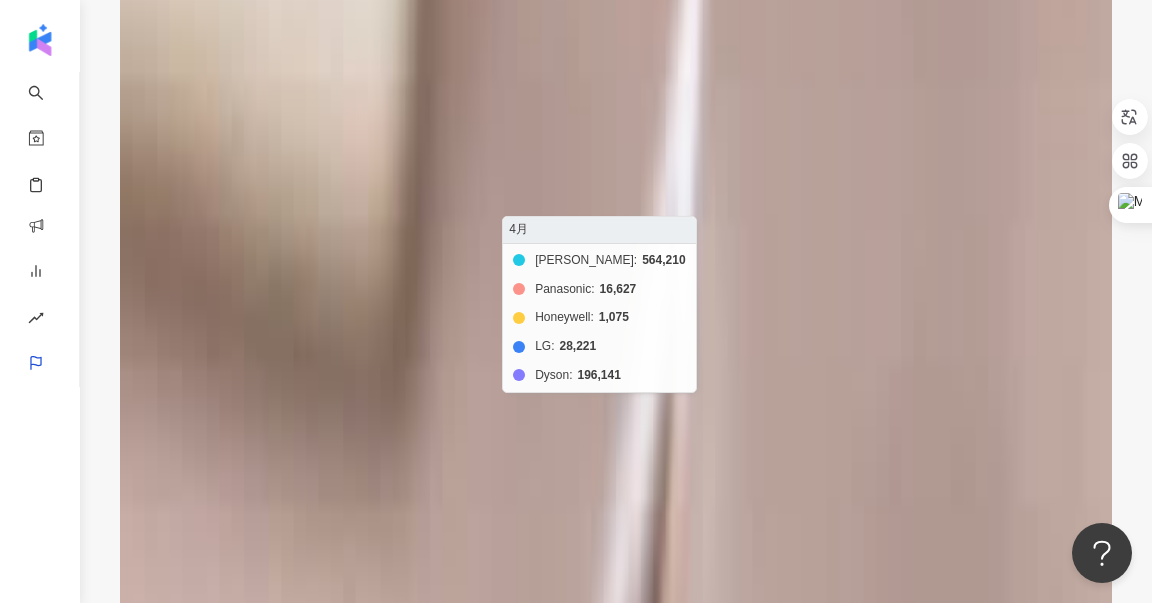 scroll, scrollTop: 519, scrollLeft: 0, axis: vertical 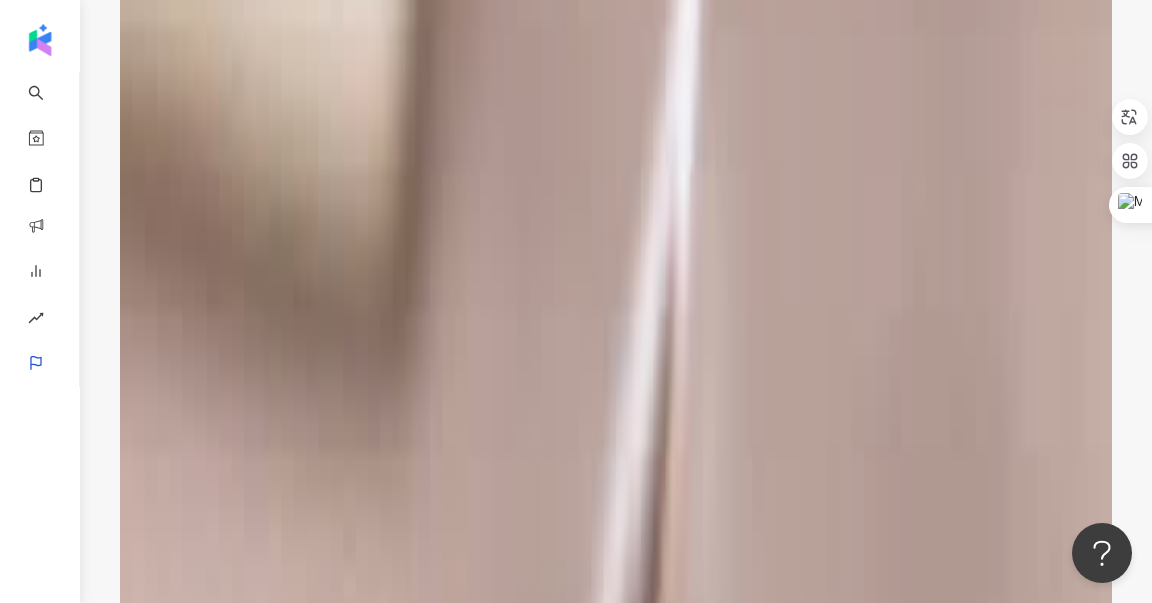 click at bounding box center (616, 5557) 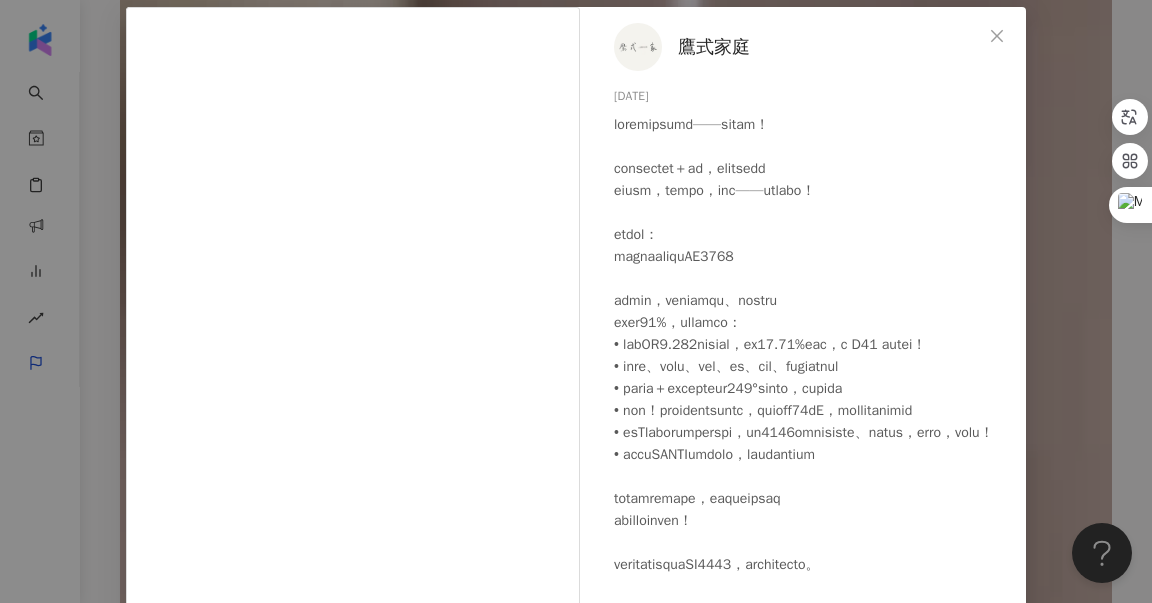 scroll, scrollTop: 89, scrollLeft: 0, axis: vertical 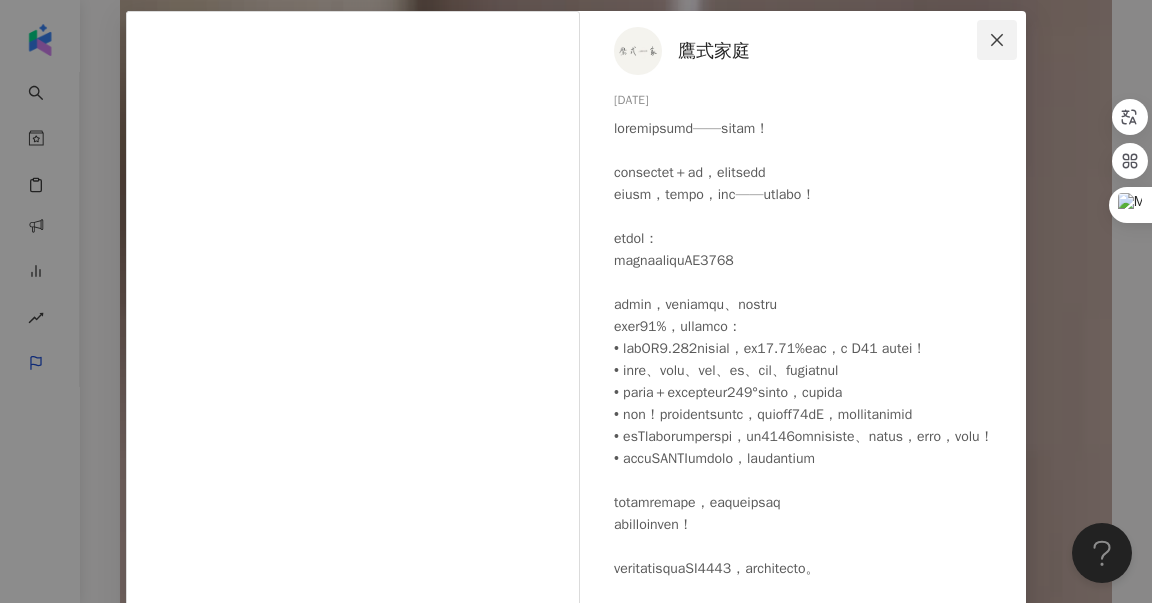 click at bounding box center (997, 40) 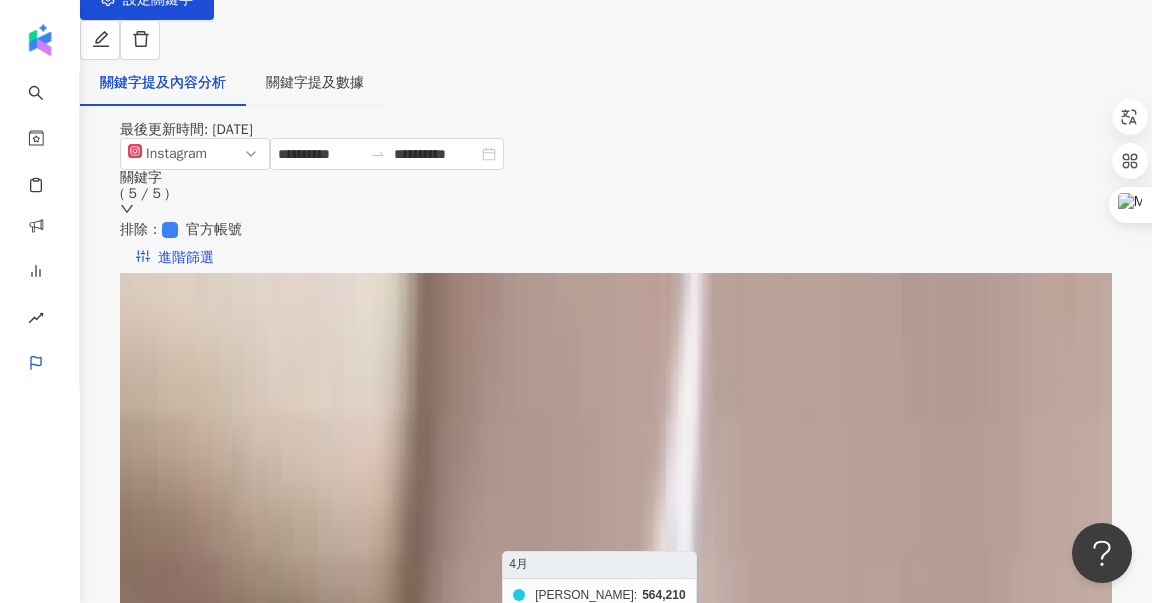 scroll, scrollTop: 0, scrollLeft: 0, axis: both 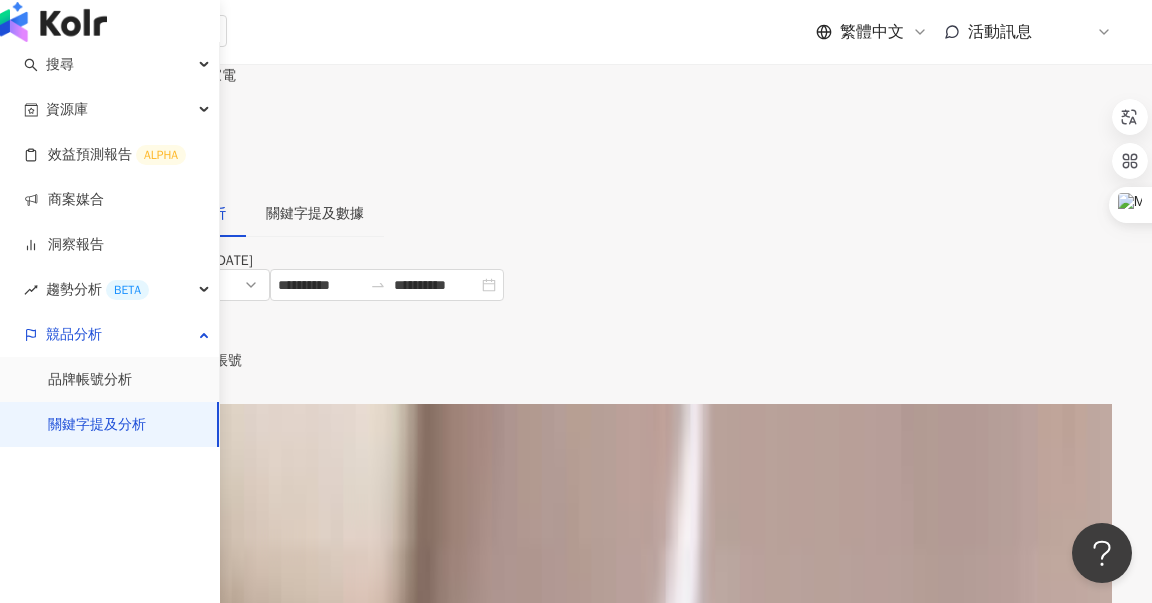 click at bounding box center (53, 22) 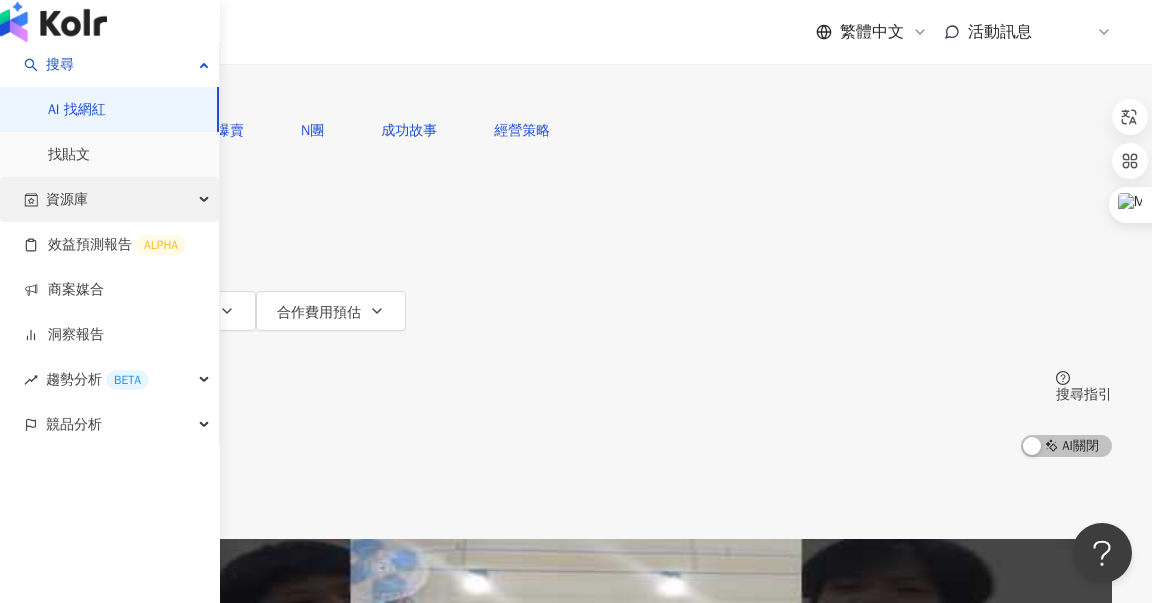 click on "資源庫" at bounding box center (109, 199) 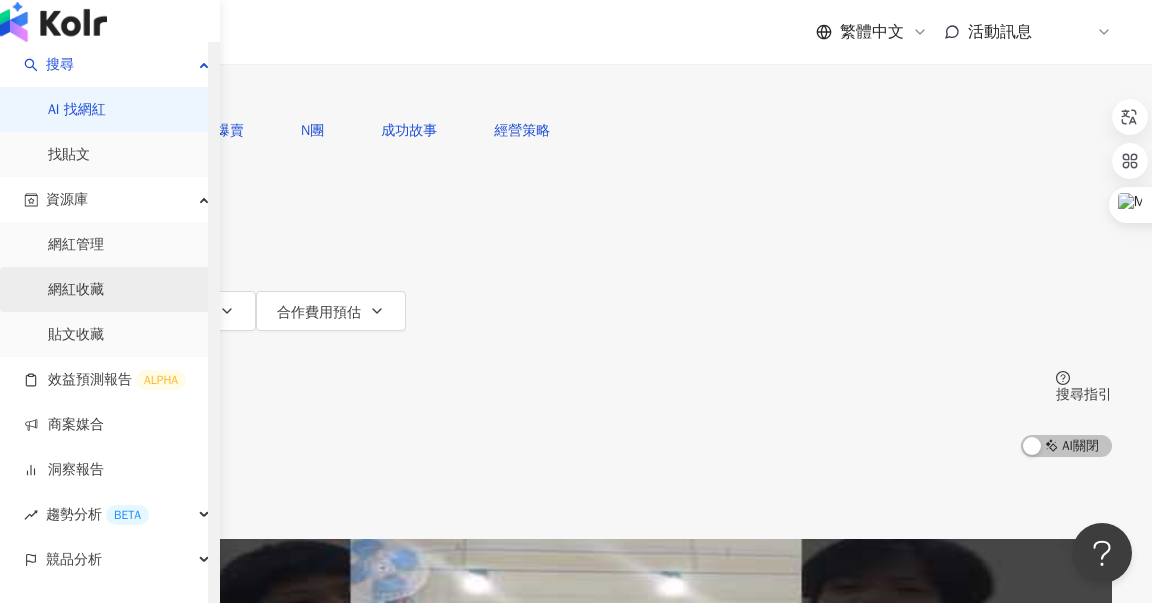 click on "網紅收藏" at bounding box center [76, 290] 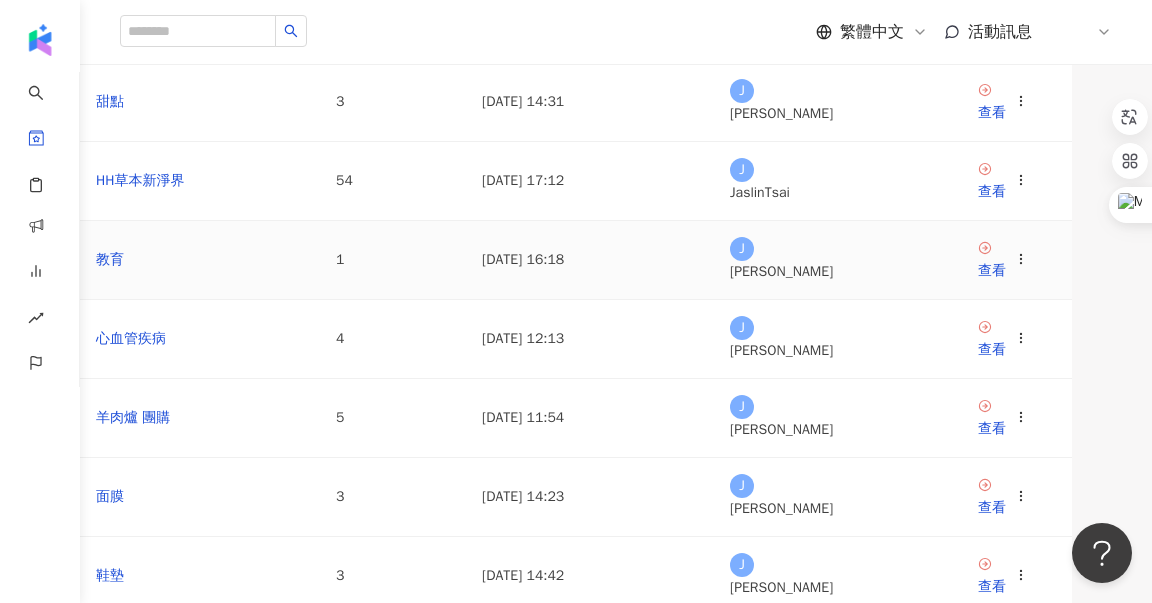 scroll, scrollTop: 99, scrollLeft: 0, axis: vertical 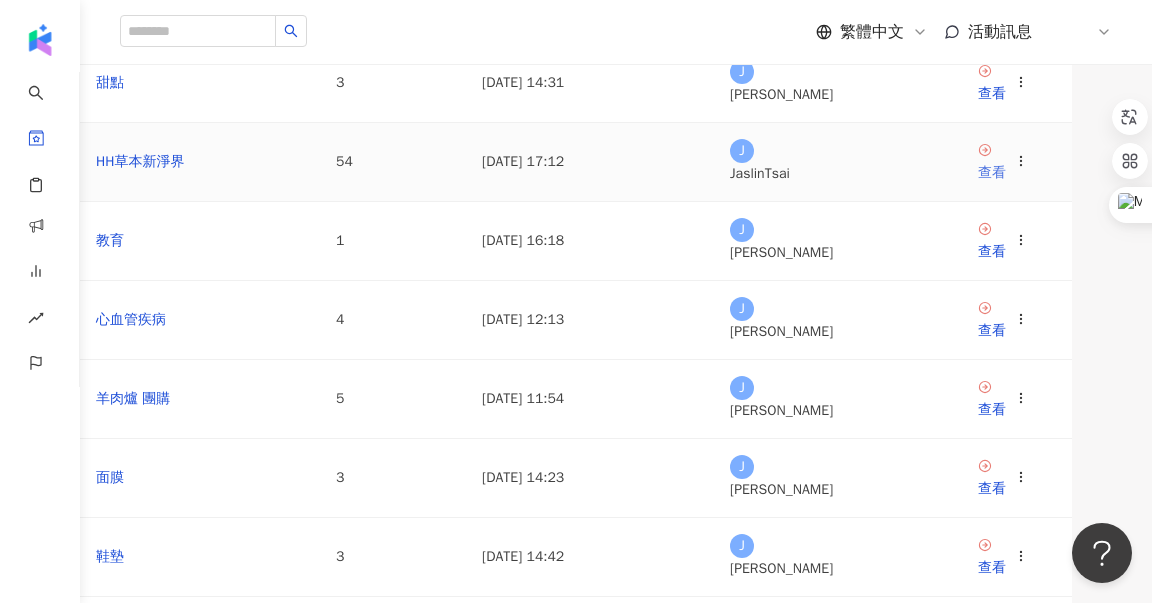 click on "查看" at bounding box center [992, 173] 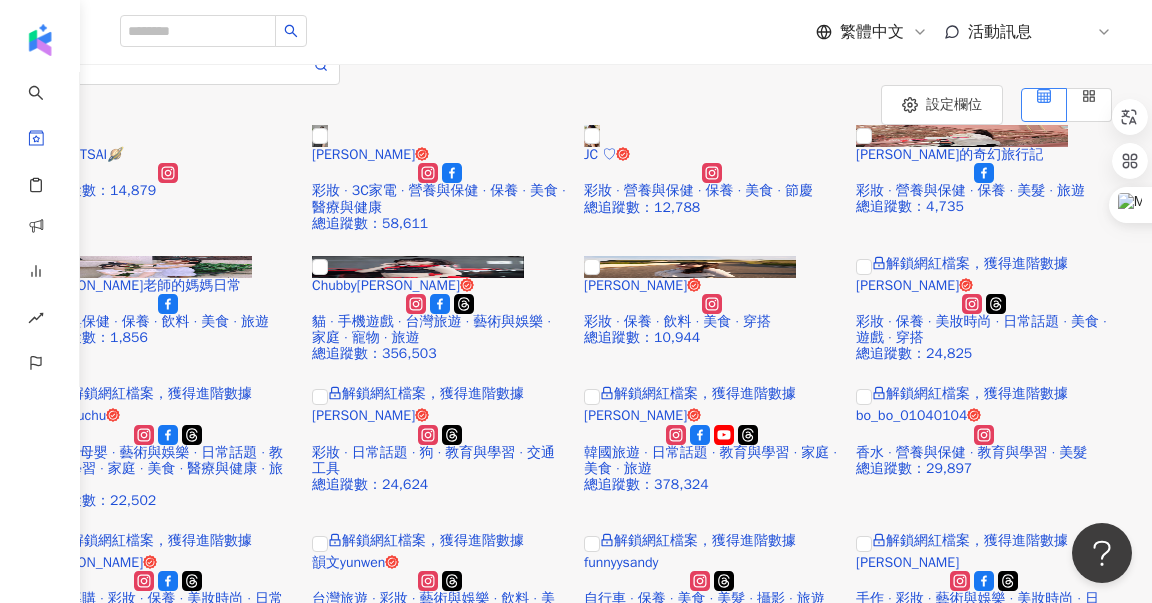 scroll, scrollTop: 32, scrollLeft: 0, axis: vertical 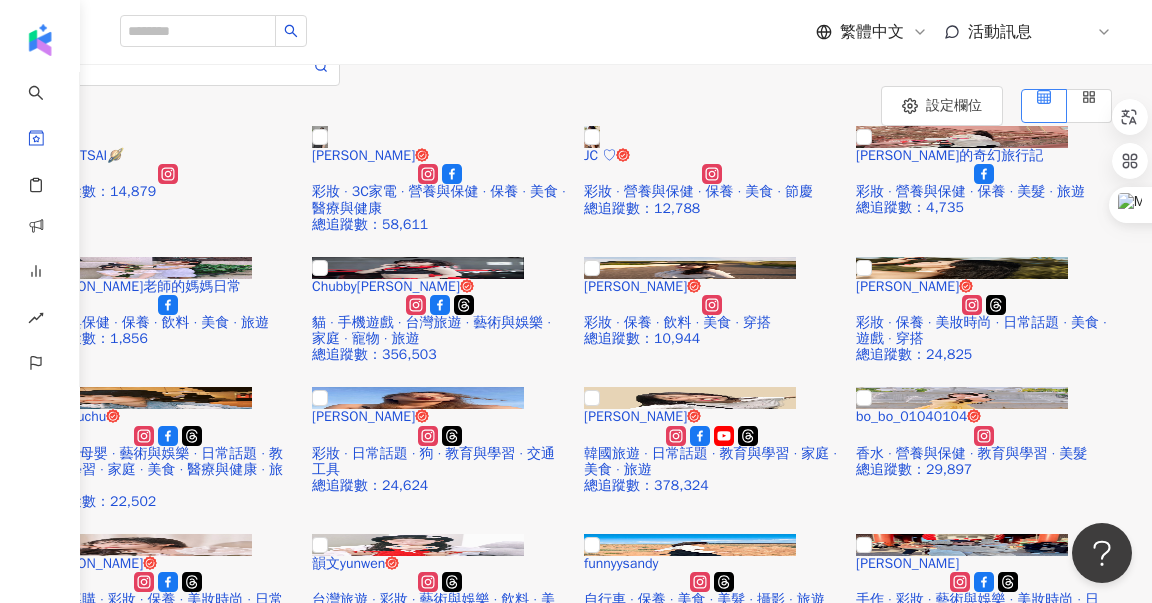 click on "新增聯絡方式" at bounding box center [693, 2134] 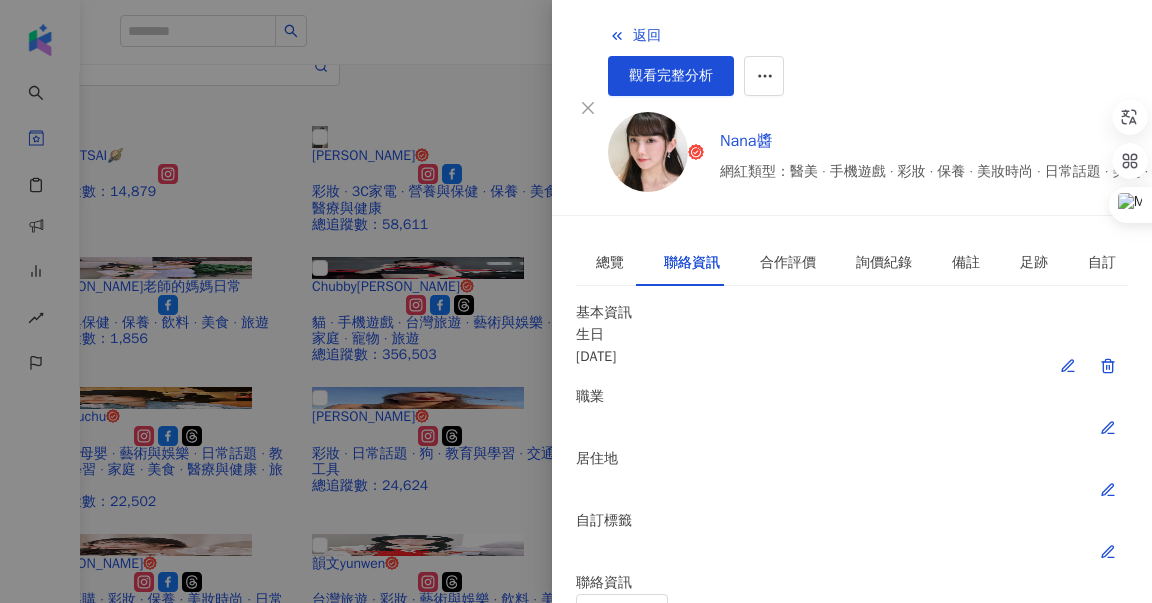 scroll, scrollTop: 30, scrollLeft: 0, axis: vertical 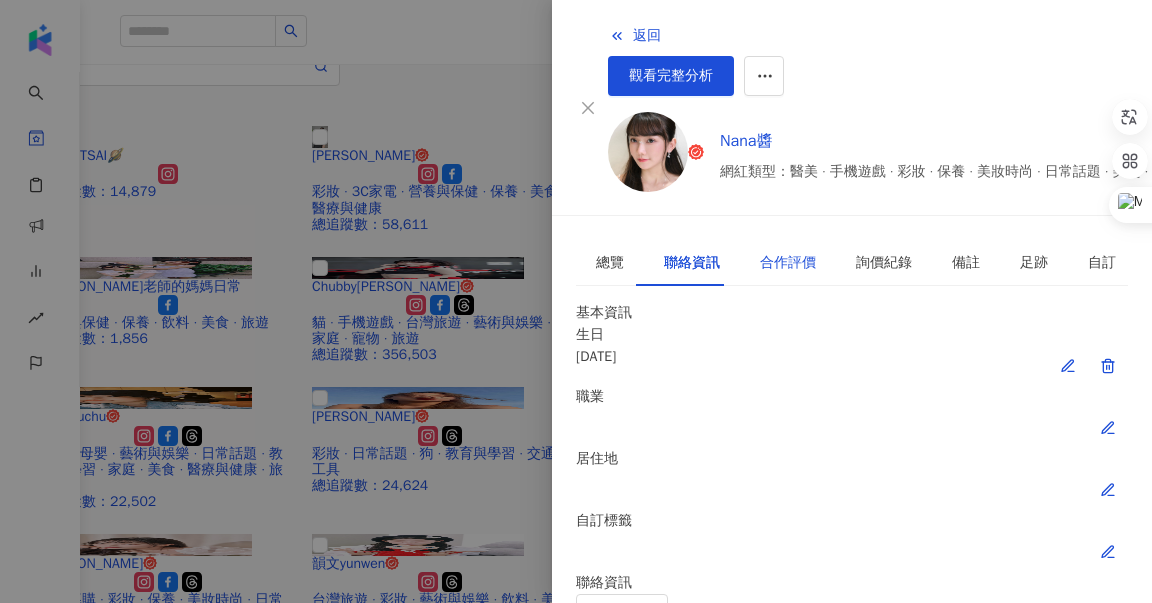 click on "合作評價" at bounding box center [788, 263] 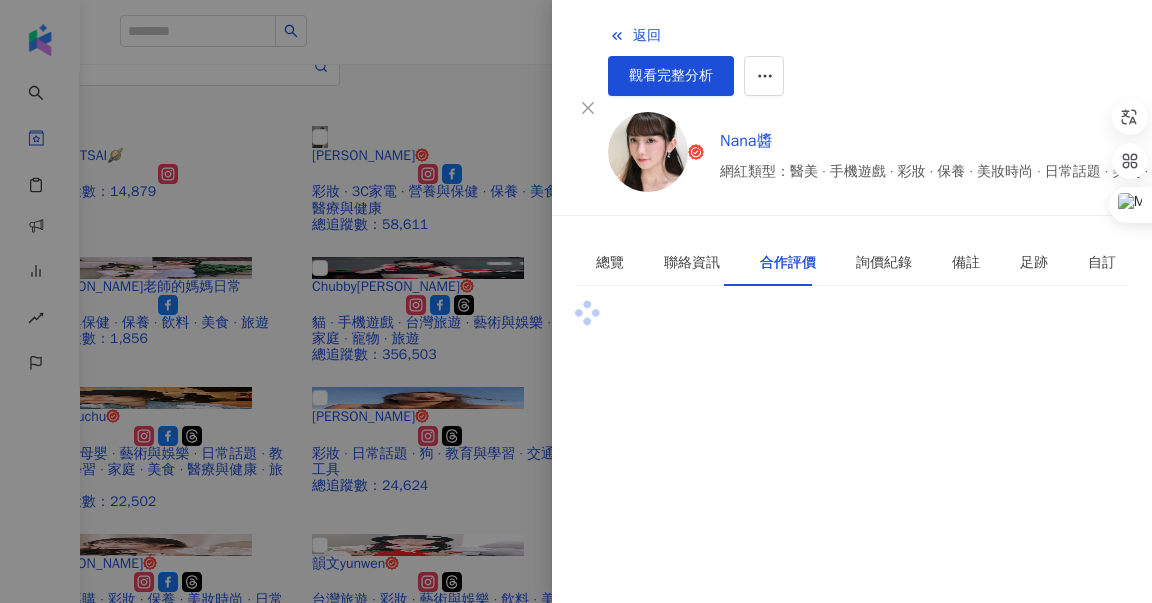 scroll, scrollTop: 0, scrollLeft: 0, axis: both 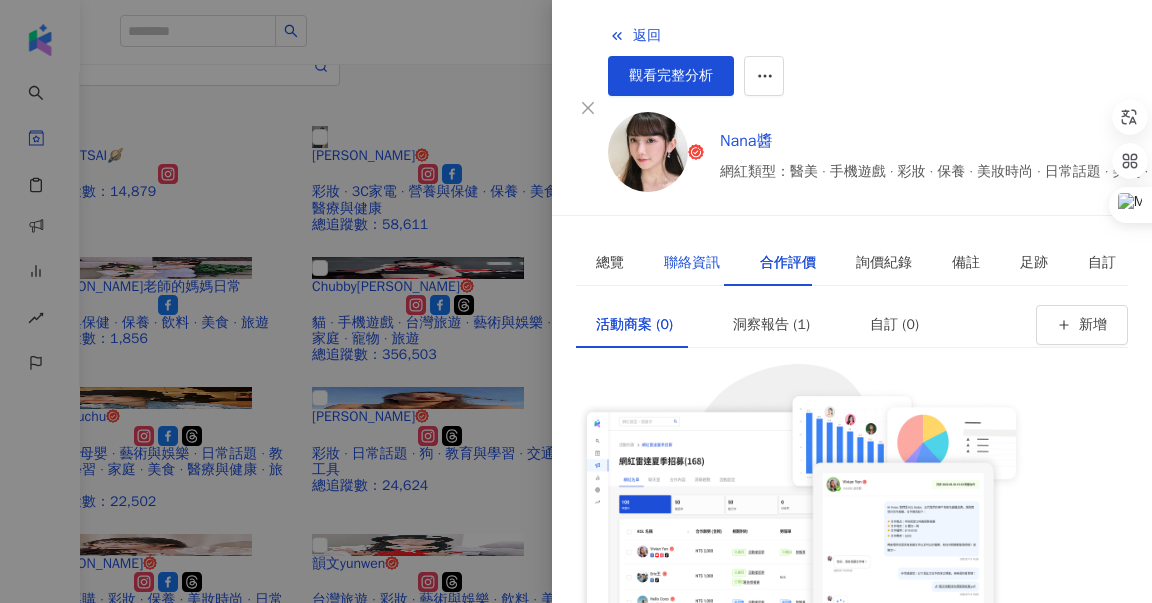 click on "聯絡資訊" at bounding box center [692, 263] 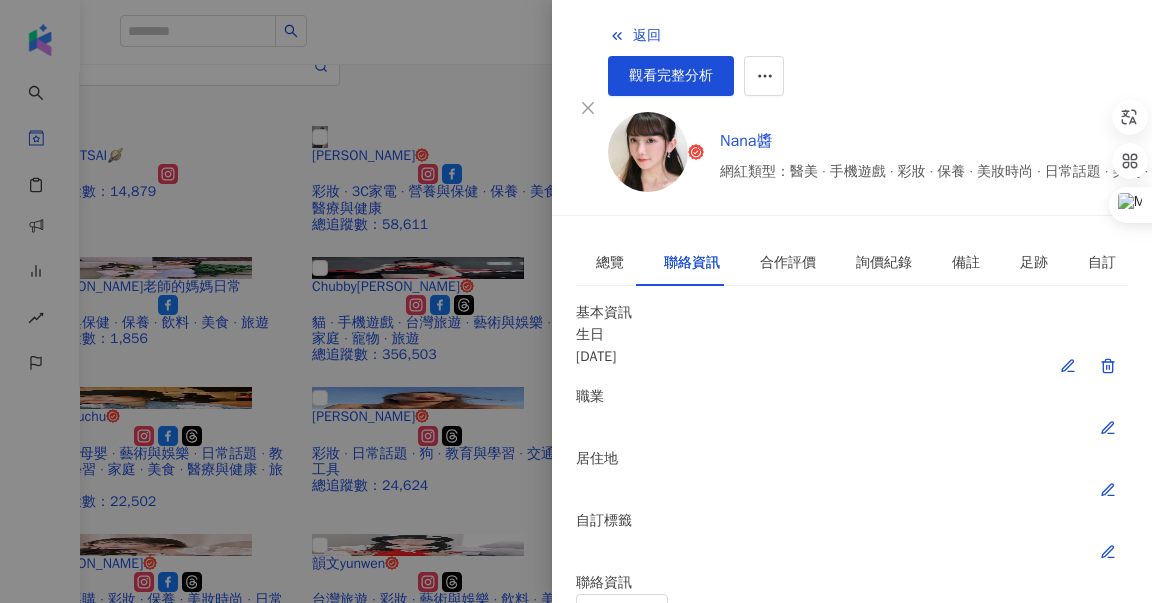 scroll, scrollTop: 29, scrollLeft: 0, axis: vertical 